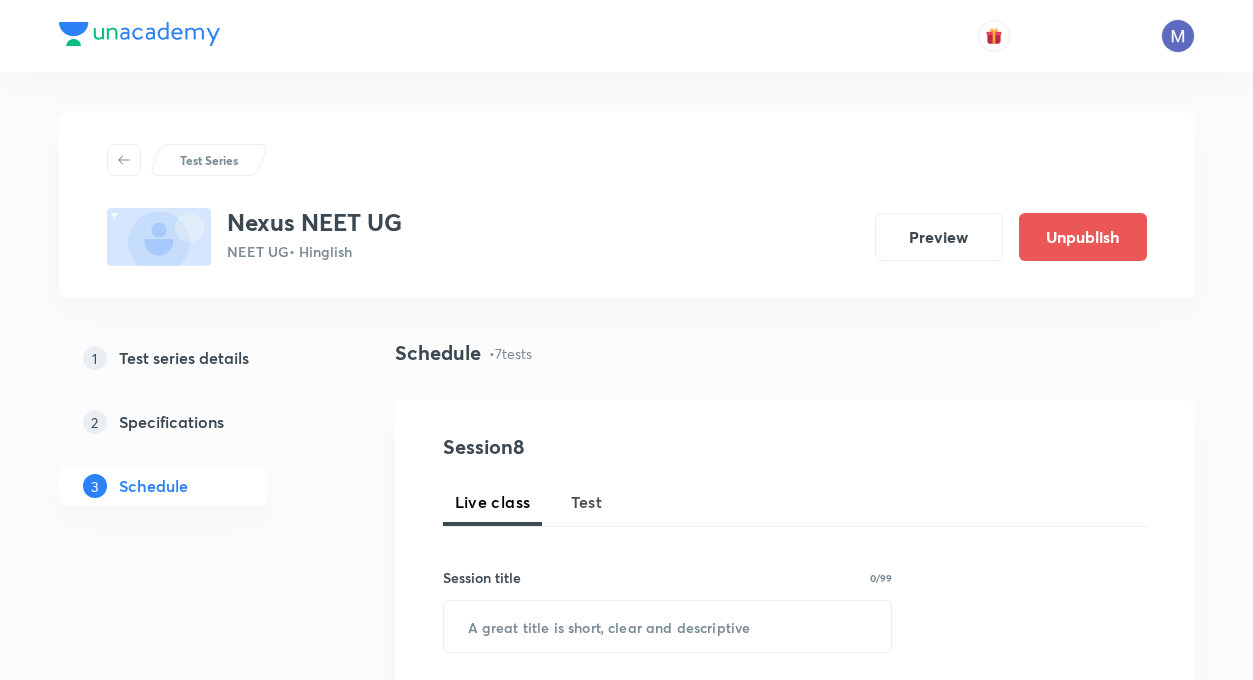 scroll, scrollTop: 1561, scrollLeft: 0, axis: vertical 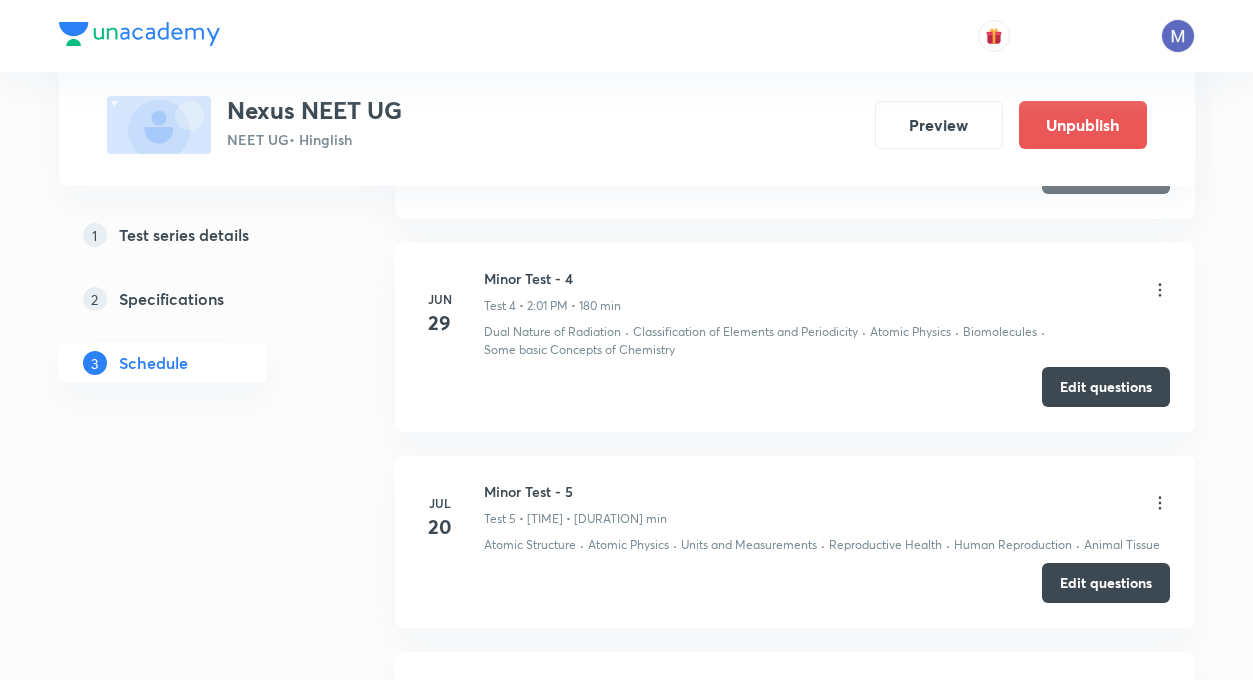 click on "Test Series Nexus NEET UG NEET UG  • Hinglish Preview Unpublish 1 Test series details 2 Specifications 3 Schedule Schedule •  7  tests Session  8 Live class Test Session title 0/99 ​ Schedule for Aug 3, 2025, 11:43 PM ​ Duration (in minutes) ​ Sub-concepts ​ Add Cancel Apr 27 Minor Test 1 Test 1 • 2:00 PM • 180 min Cell - Unit of Life · Work, Energy & Power · General Organic Chemistry · Laws of Motion & Friction · Biological Classification · Solid & Fluid Mechanics · Oscillatory Motion · Thermodynamics · Thermal Properties of Matter · Rotational Motion of Rigid bodies · Units and Measurements · Some basic Concepts of Chemistry · Kinematics · Waves Edit questions May 18 Minor Test - 2 Test 2 • 2:00 PM • 180 min Cell - Unit of Life · Biological Classification · Units & Dimensions · Some basic Concepts of Chemistry Edit questions Jun 8 Minor Test - 3 Test 3 • 2:02 PM • 180 min Cell - Unit of Life · Ray optics · Cell Cycle & Cell Division · Edit questions Jun 29 · · ·" at bounding box center (626, -169) 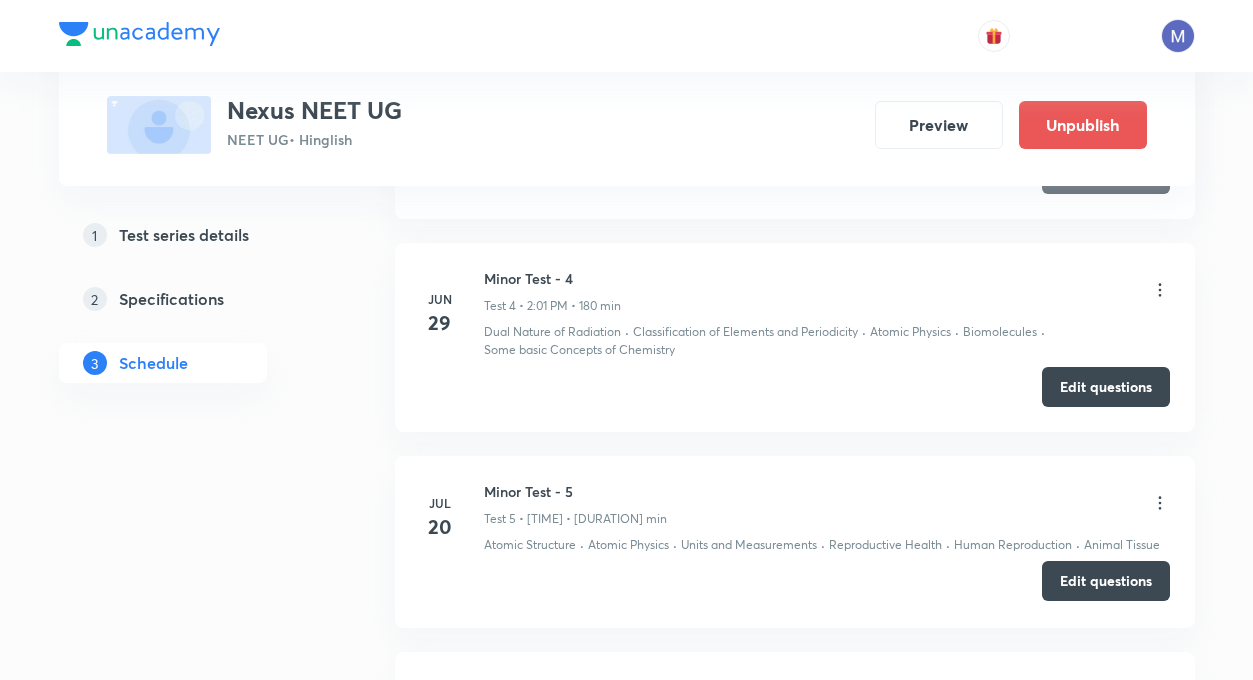 click on "Edit questions" at bounding box center [1106, 581] 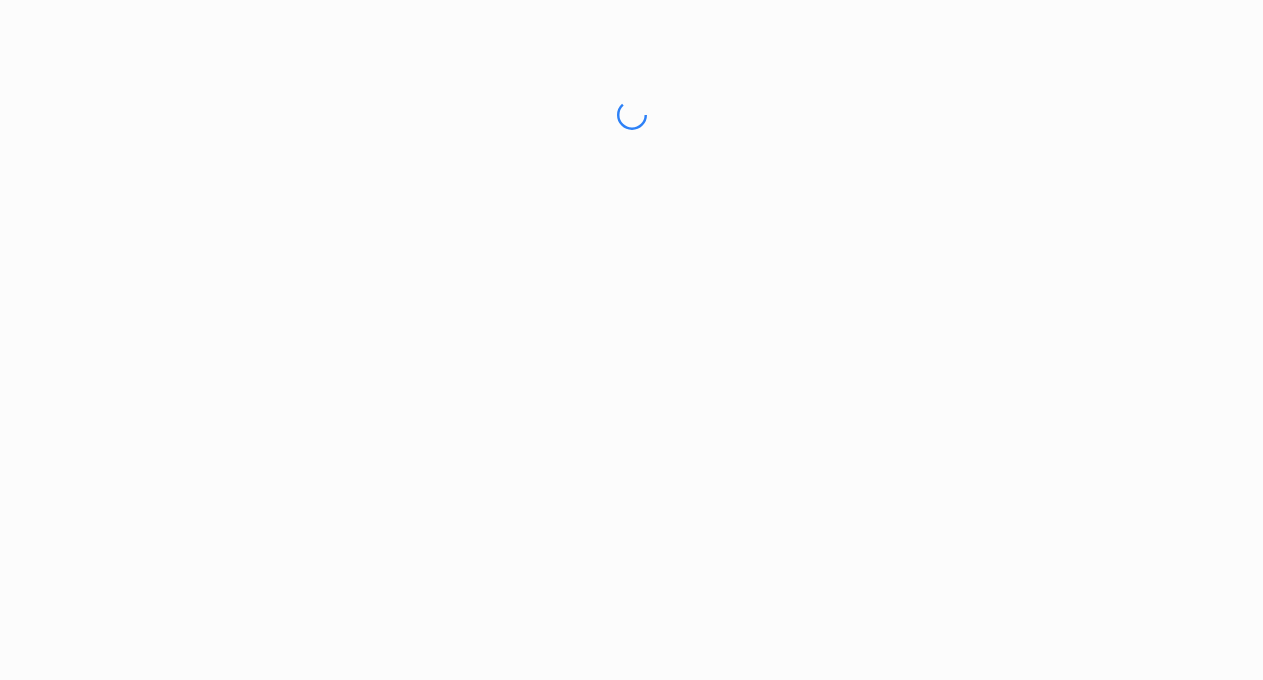scroll, scrollTop: 0, scrollLeft: 0, axis: both 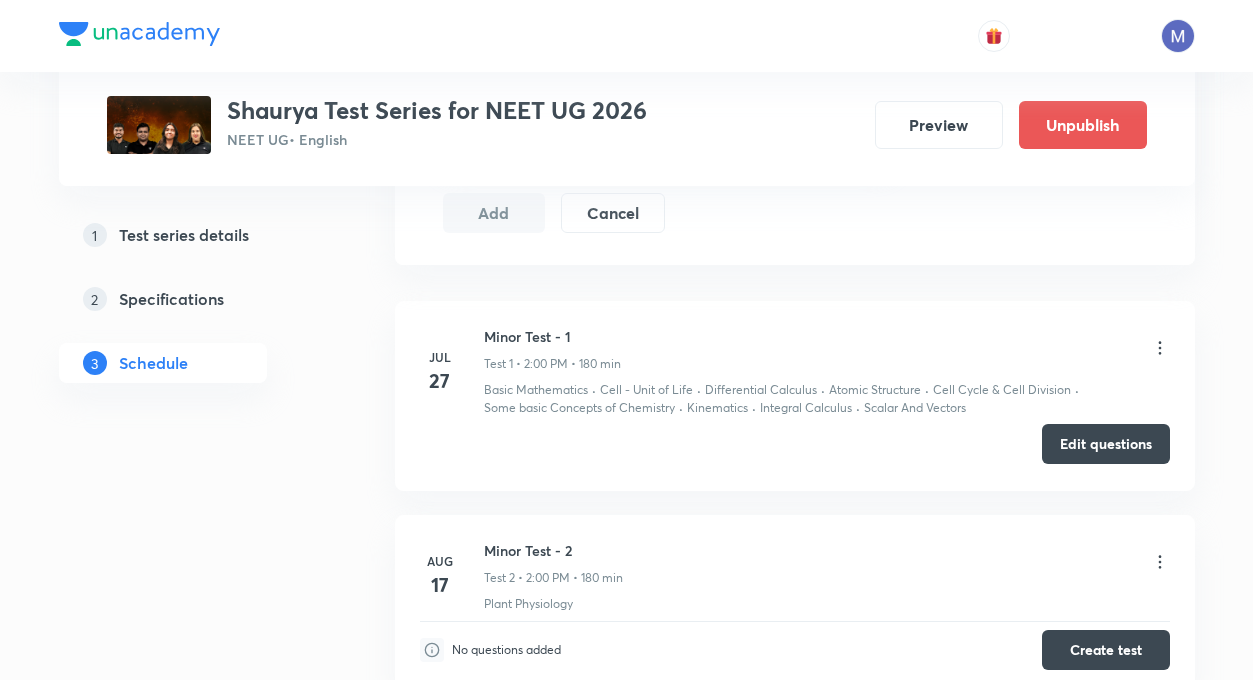 click on "Edit questions" at bounding box center [1106, 444] 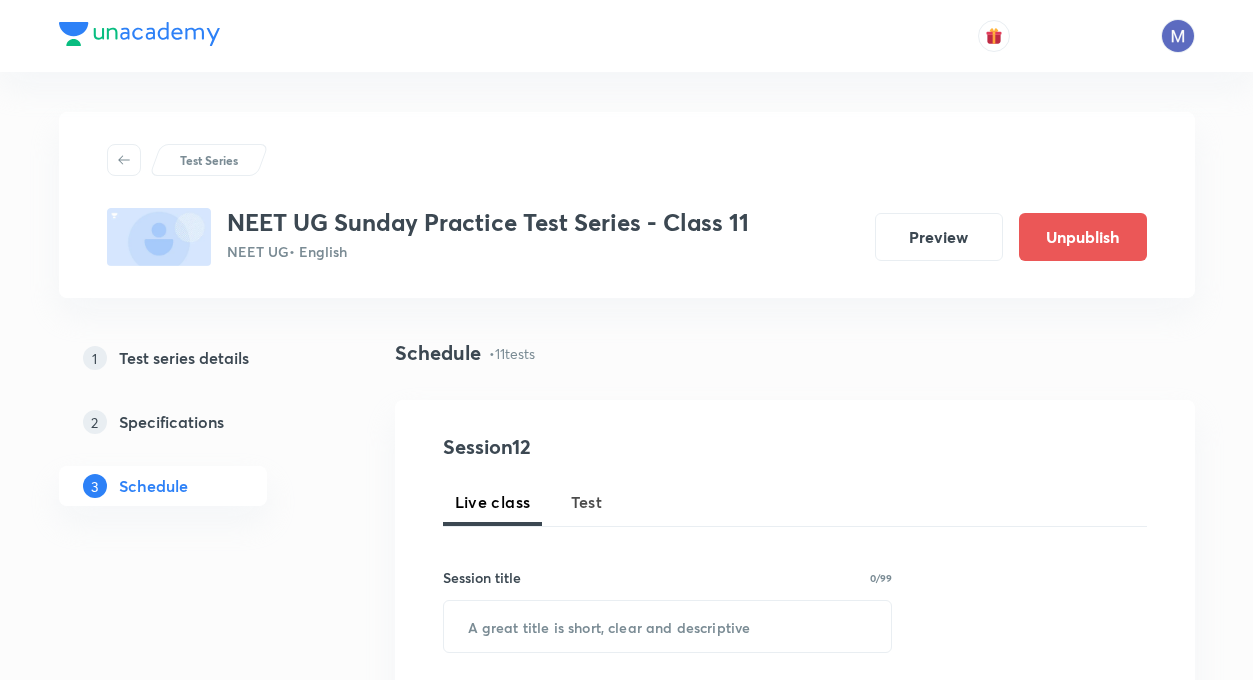 scroll, scrollTop: 0, scrollLeft: 0, axis: both 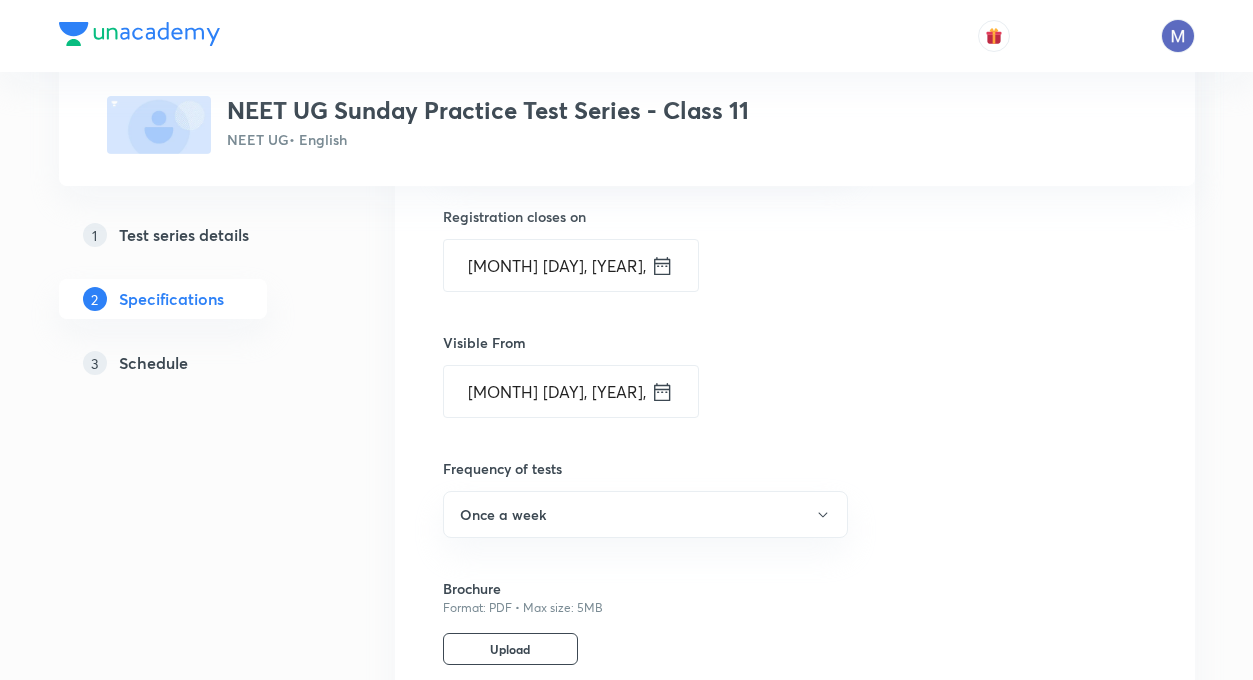 click on "3 Schedule" at bounding box center [199, 363] 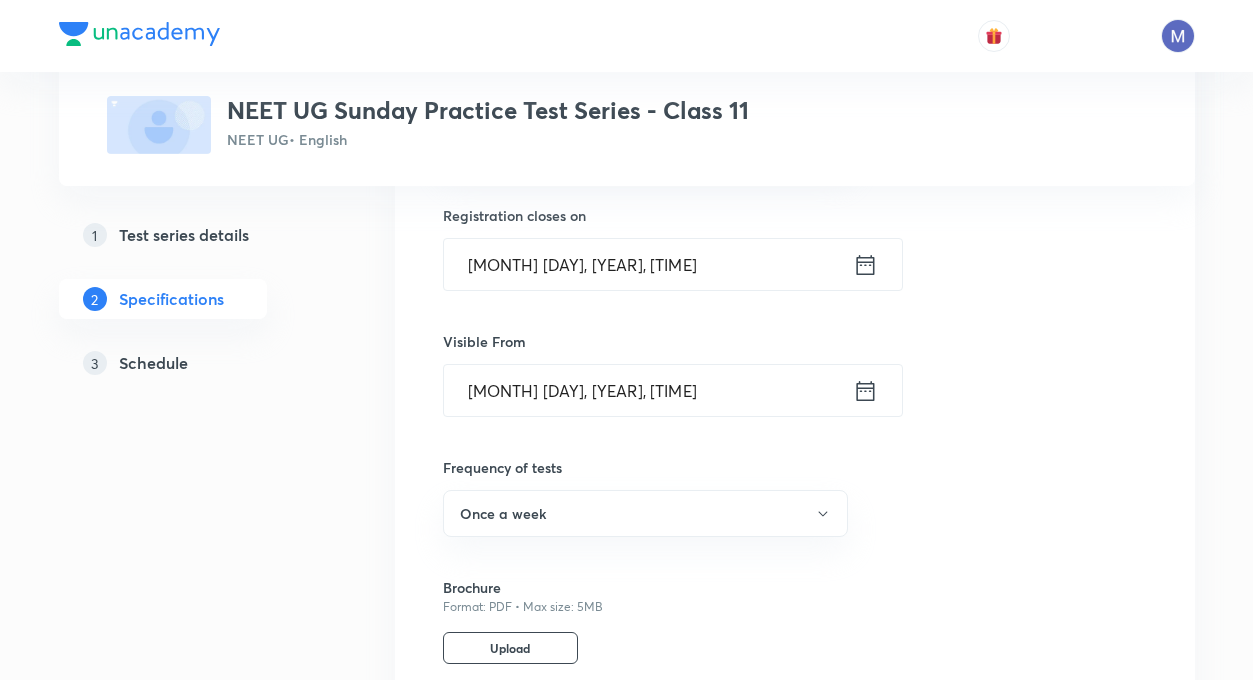 click on "Test series details" at bounding box center [184, 235] 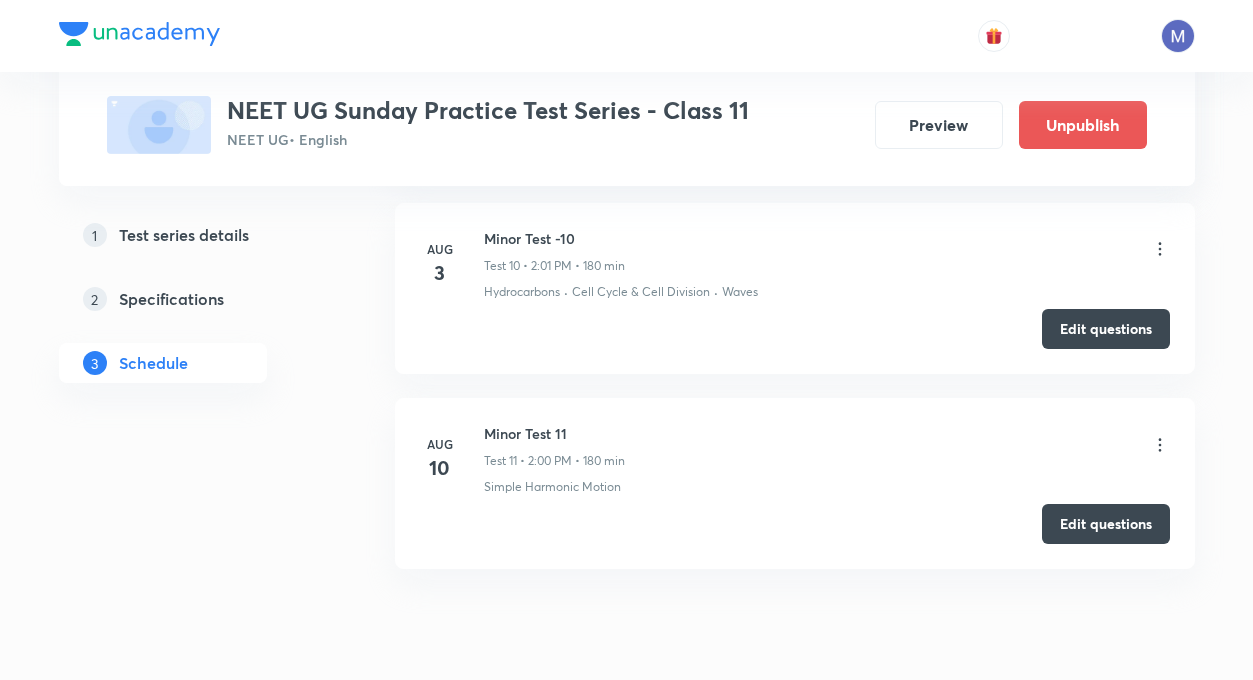scroll, scrollTop: 0, scrollLeft: 0, axis: both 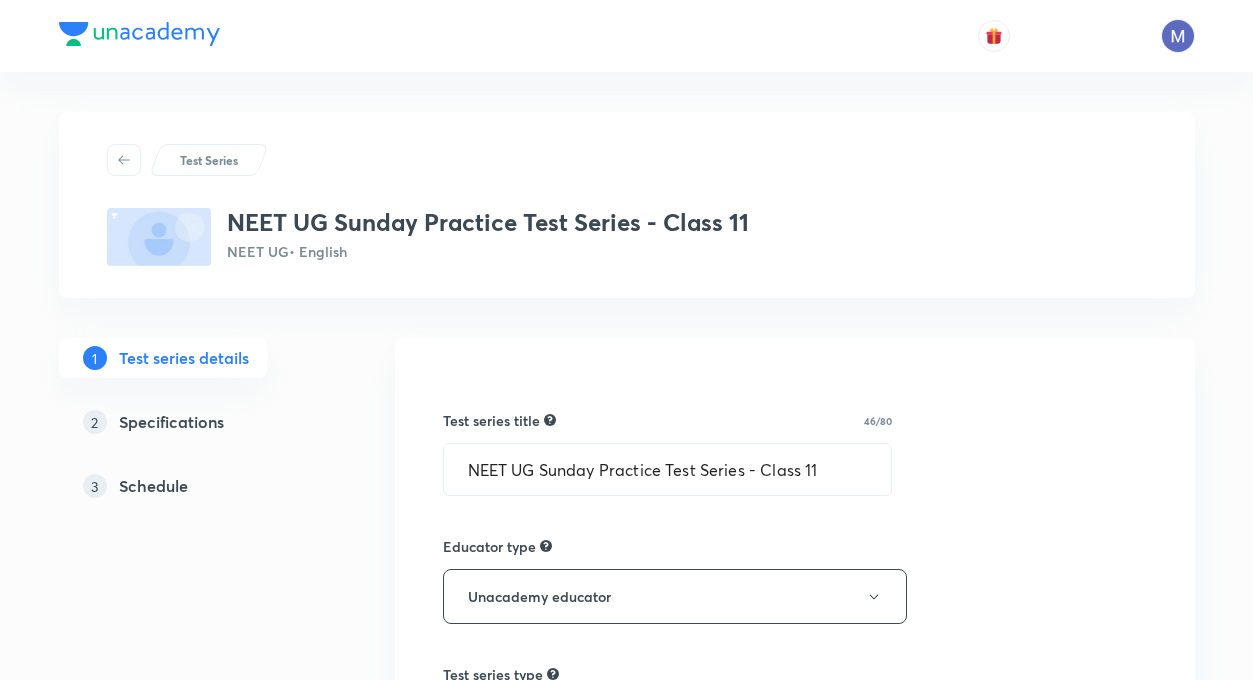 click on "Test Series NEET UG Sunday Practice Test Series - Class 11 NEET UG  • English 1 Test series details 2 Specifications 3 Schedule Test series title 46/80 NEET UG Sunday Practice Test Series - Class 11 ​ Educator type Unacademy educator   Test series type Online only Hybrid (Unacademy centre) Test series type cannot be changed after test is published This test is free This is a combat test-series This is a sellable SKU Test series description 197/2000 This series comprises module-wise tests for the Unacademy Free Test - Class 11th for NEET 2025. The syllabus is designed per the latest NEET UG curriculum prescribed by the National Testing Agency. ​ Spoken Language English ​ Written Content/Slide Language English ​ Select a goal NEET UG ​ Test Type Full Syllabus Test Educators Unacademy NEET UG - Pro, NEET UG ​ Save & continue" at bounding box center [627, 1018] 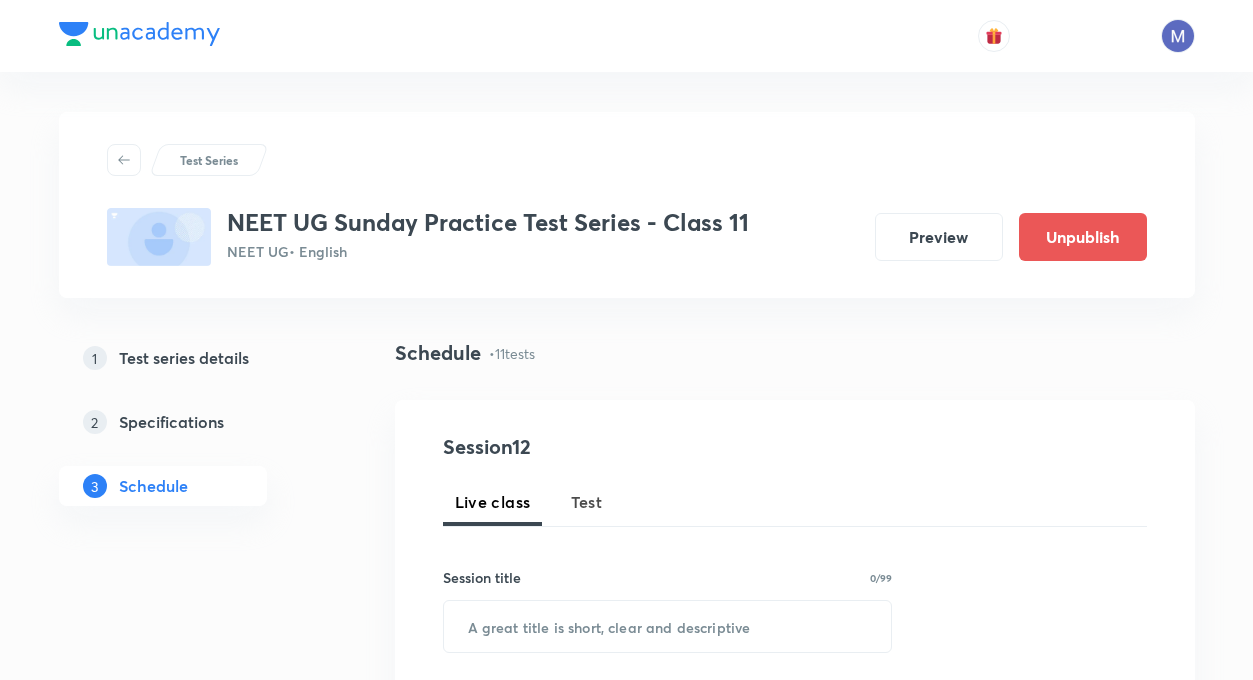 click on "1 Test series details 2 Specifications 3 Schedule" at bounding box center [195, 434] 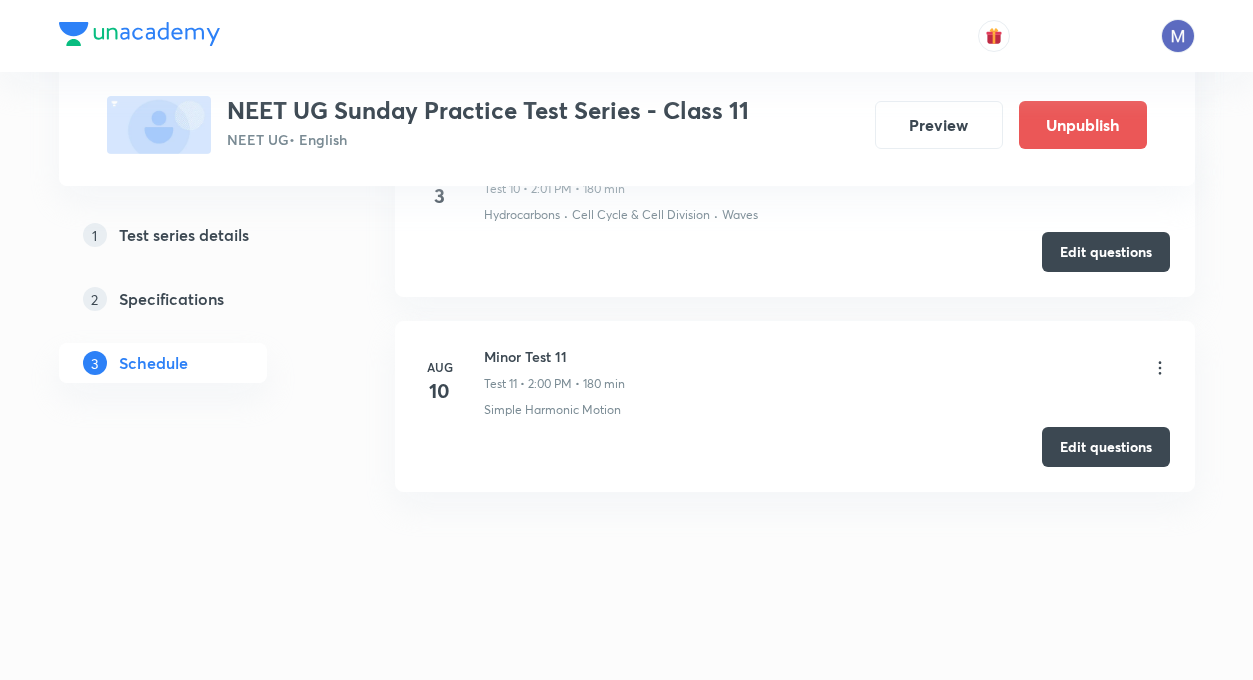 scroll, scrollTop: 2868, scrollLeft: 0, axis: vertical 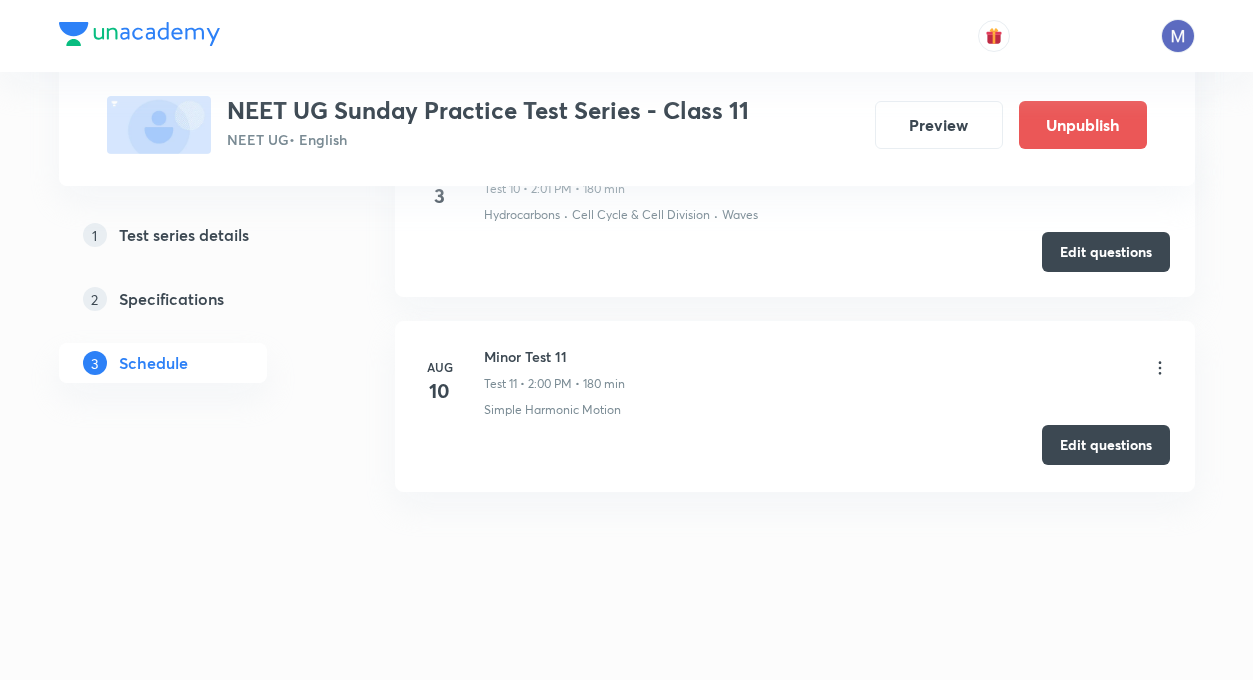 click on "Edit questions" at bounding box center [1106, 445] 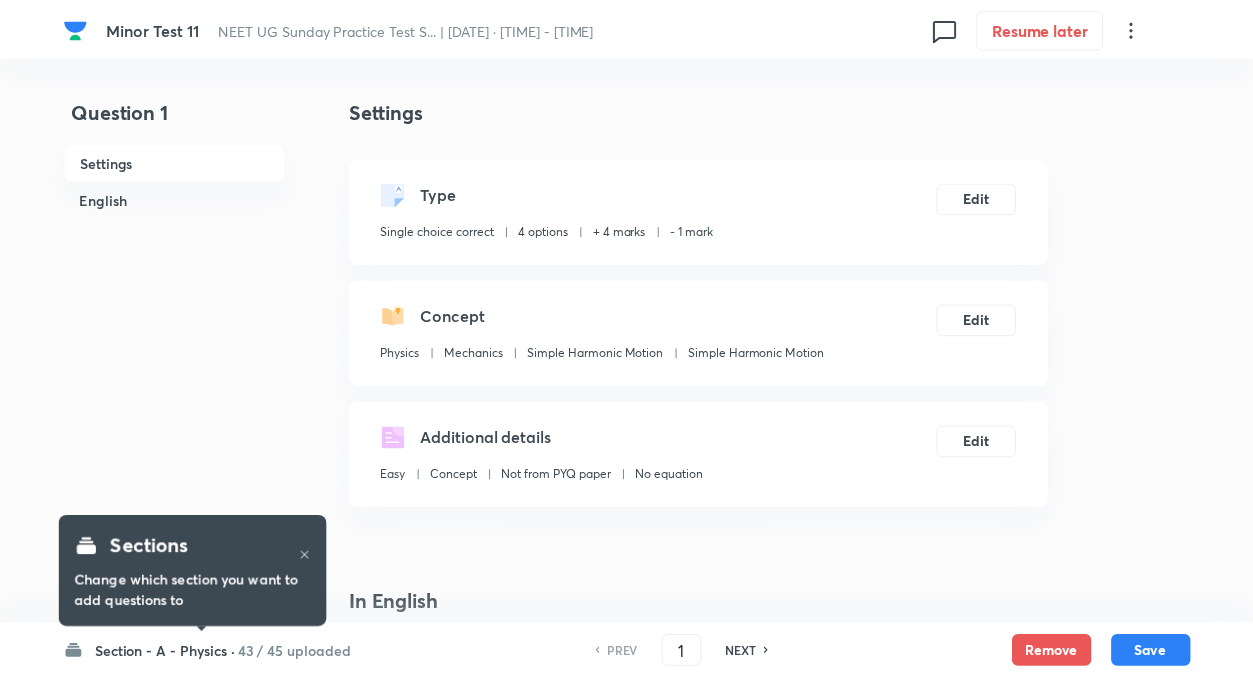 scroll, scrollTop: 0, scrollLeft: 0, axis: both 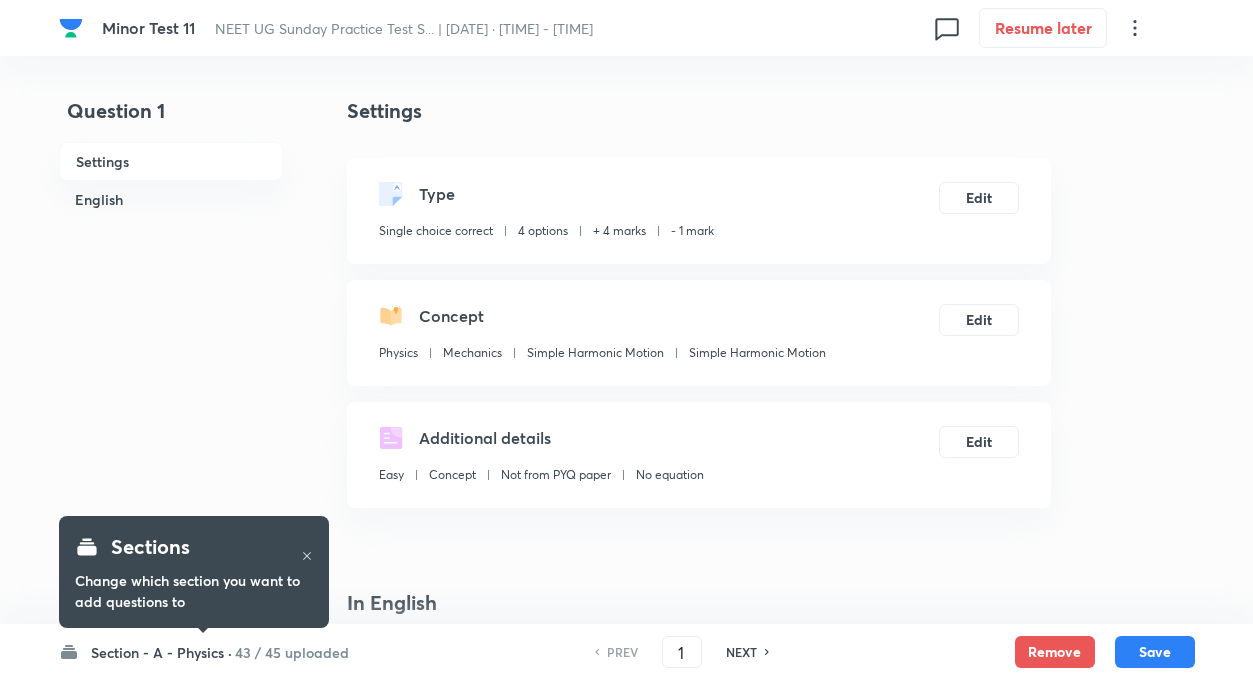 click on "43 / 45 uploaded" at bounding box center (292, 652) 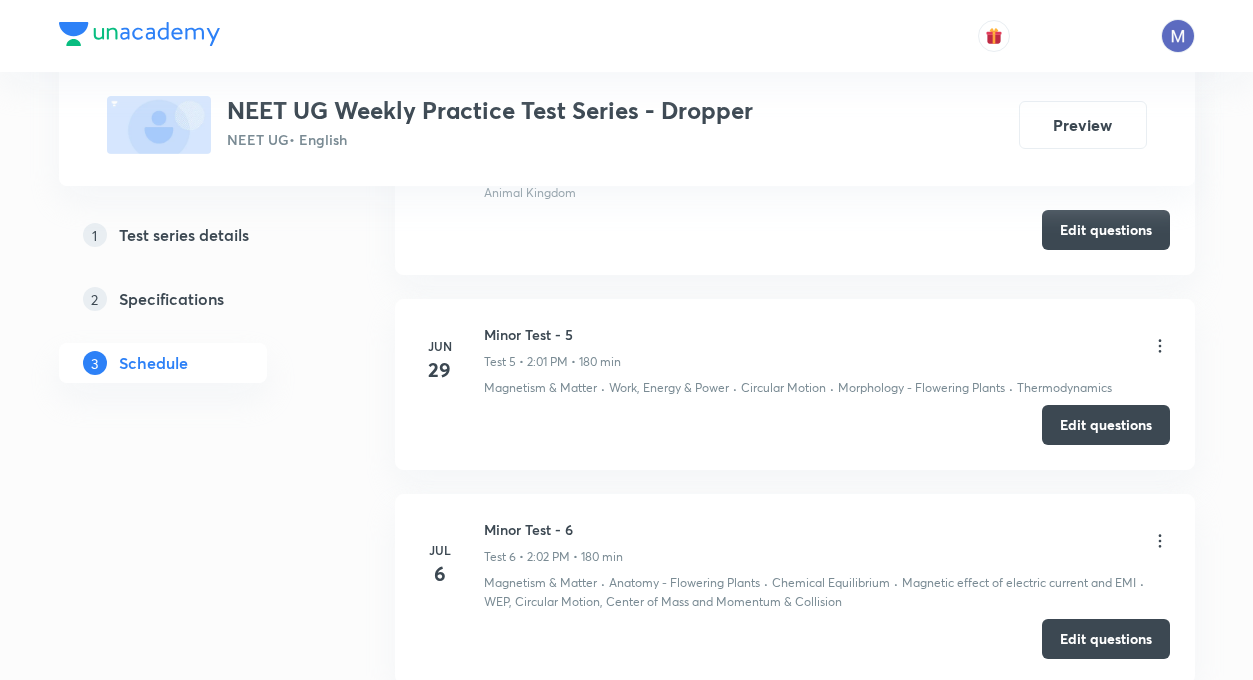 scroll, scrollTop: 0, scrollLeft: 0, axis: both 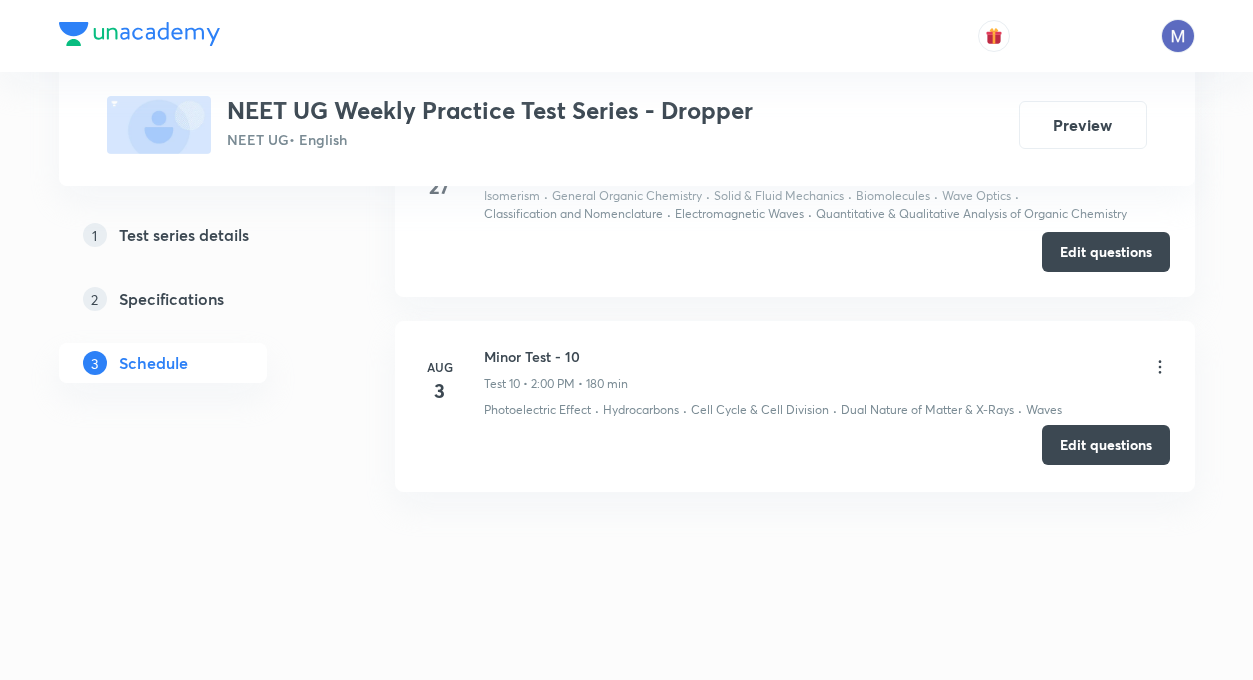 click on "Edit questions" at bounding box center (1106, 445) 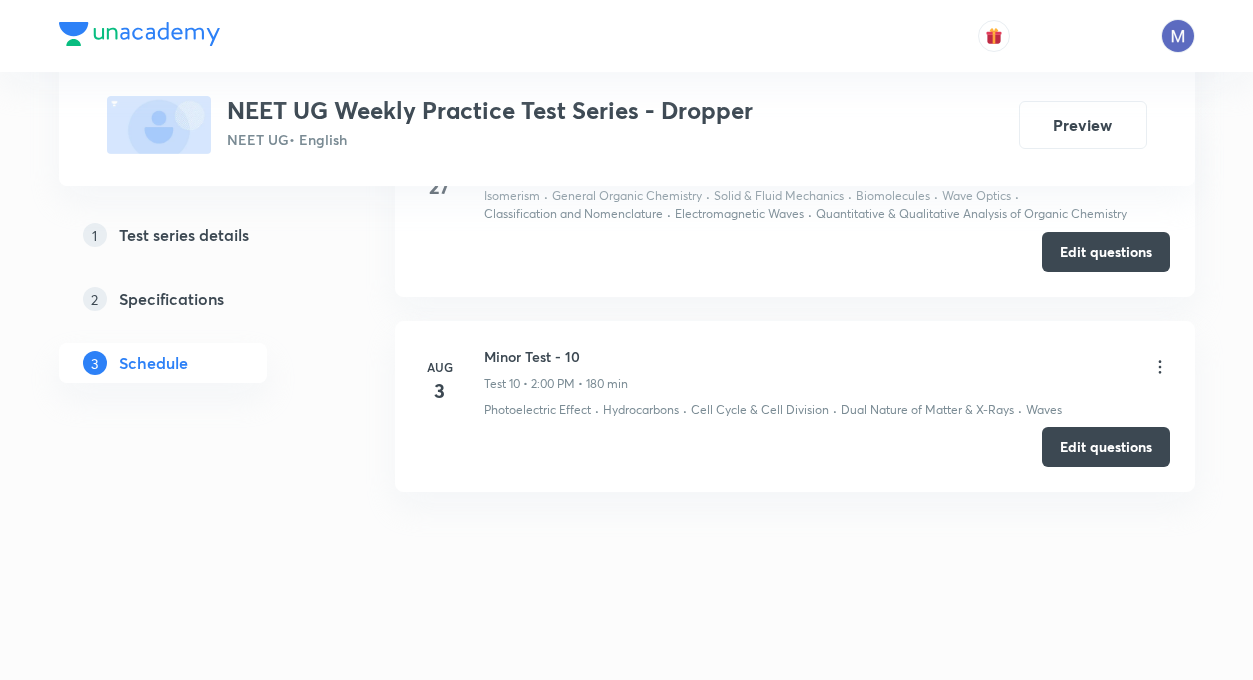 type 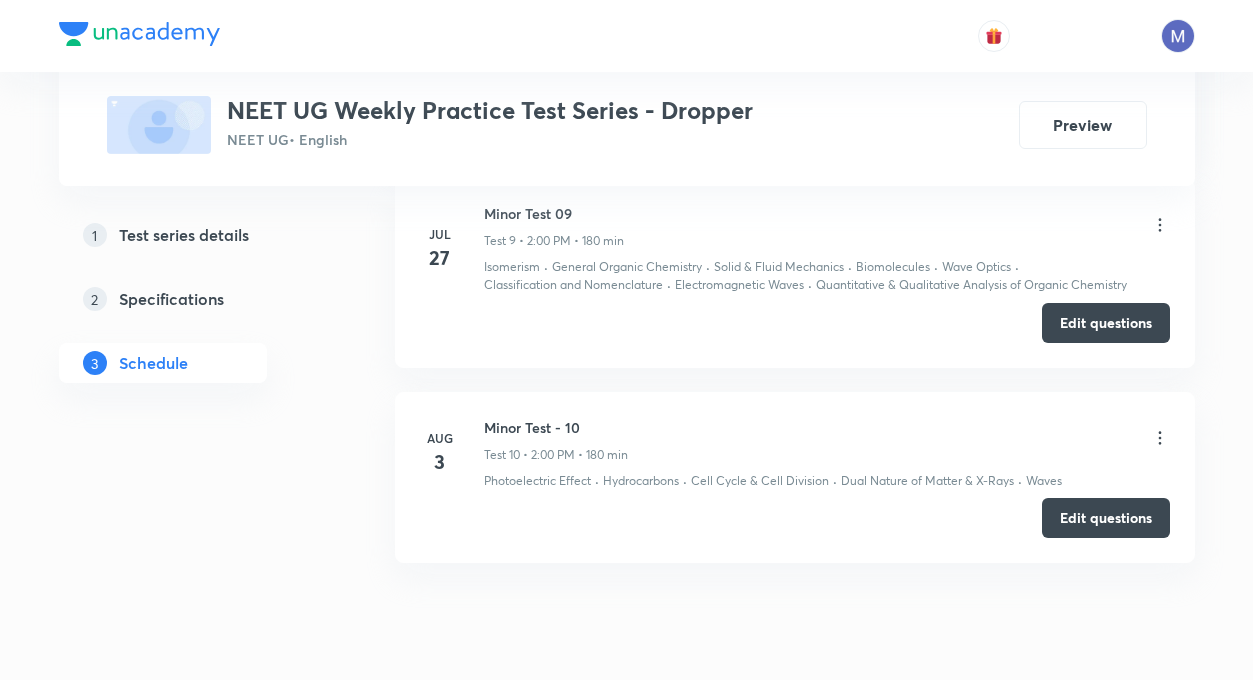 scroll, scrollTop: 2648, scrollLeft: 0, axis: vertical 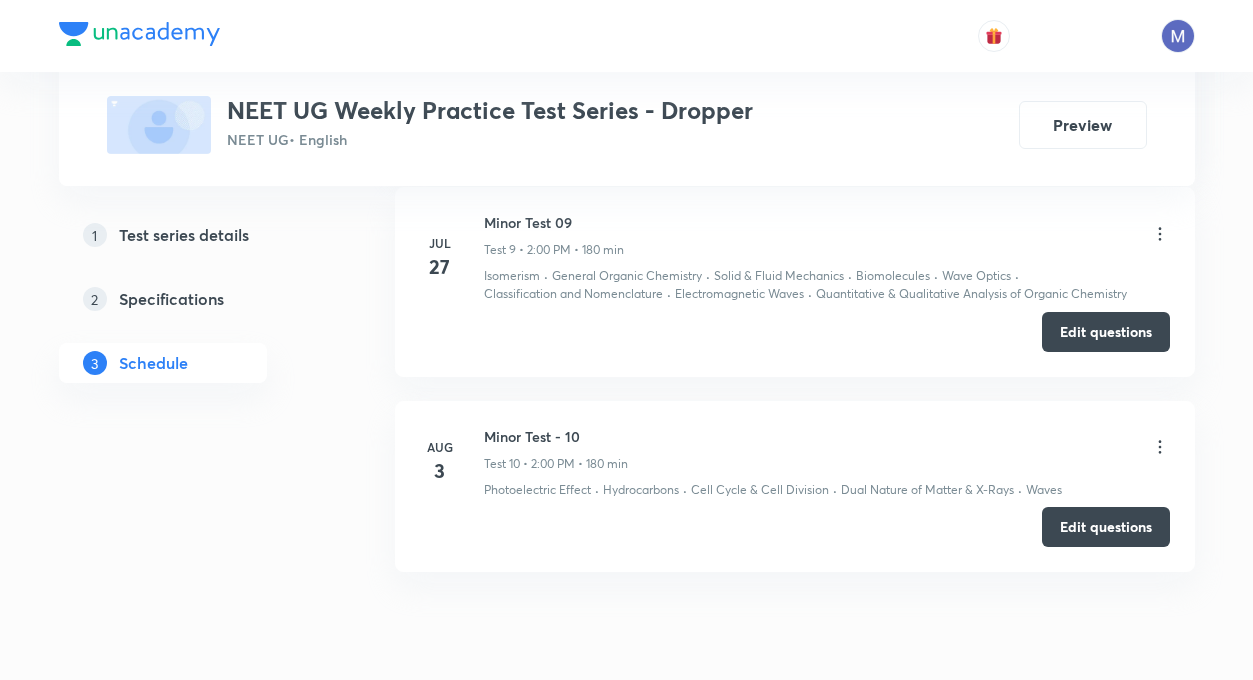 click on "Aug 3 Minor Test - 10 Test 10 • 2:00 PM • 180 min Photoelectric Effect · Hydrocarbons · Cell Cycle & Cell Division · Dual Nature of Matter & X-Rays · Waves Edit questions" at bounding box center [795, 486] 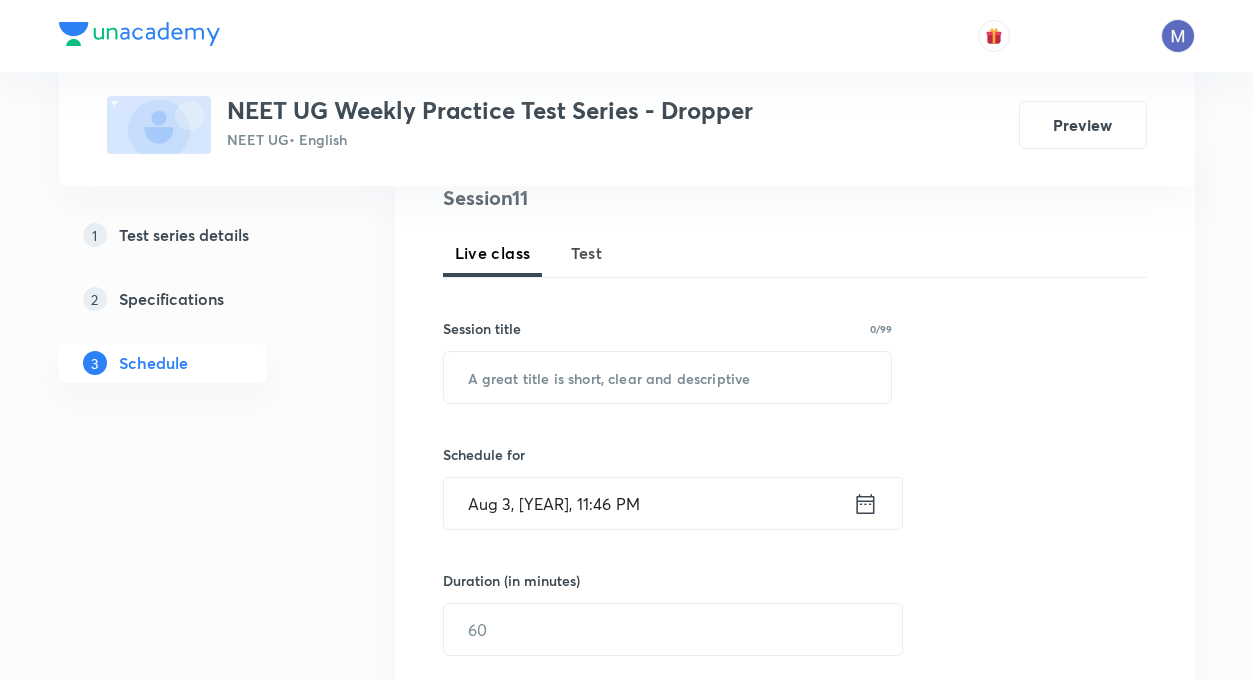 scroll, scrollTop: 248, scrollLeft: 0, axis: vertical 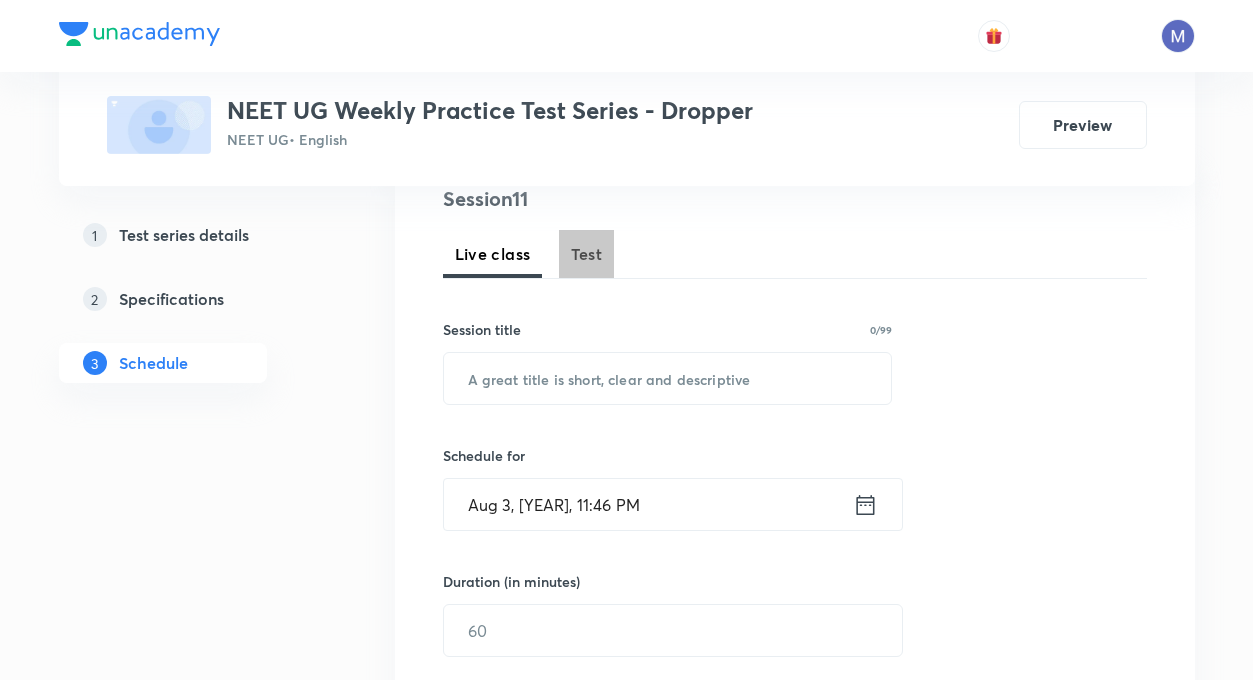 click on "Test" at bounding box center [587, 254] 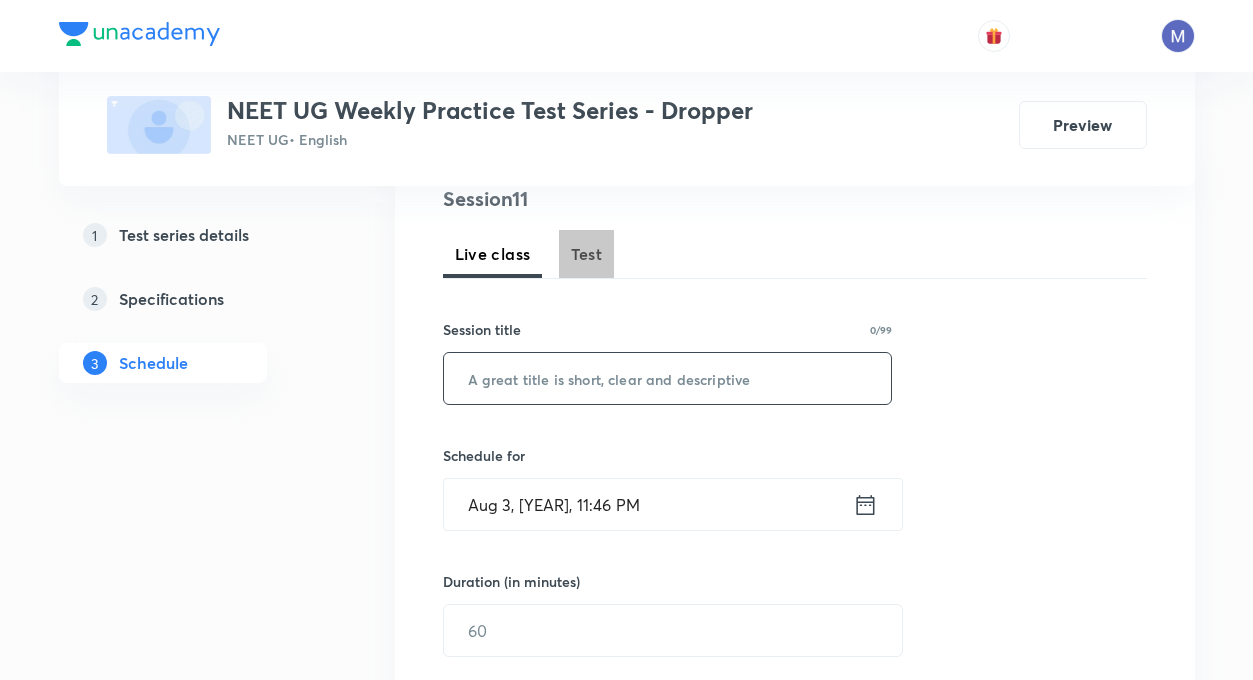 click at bounding box center (668, 378) 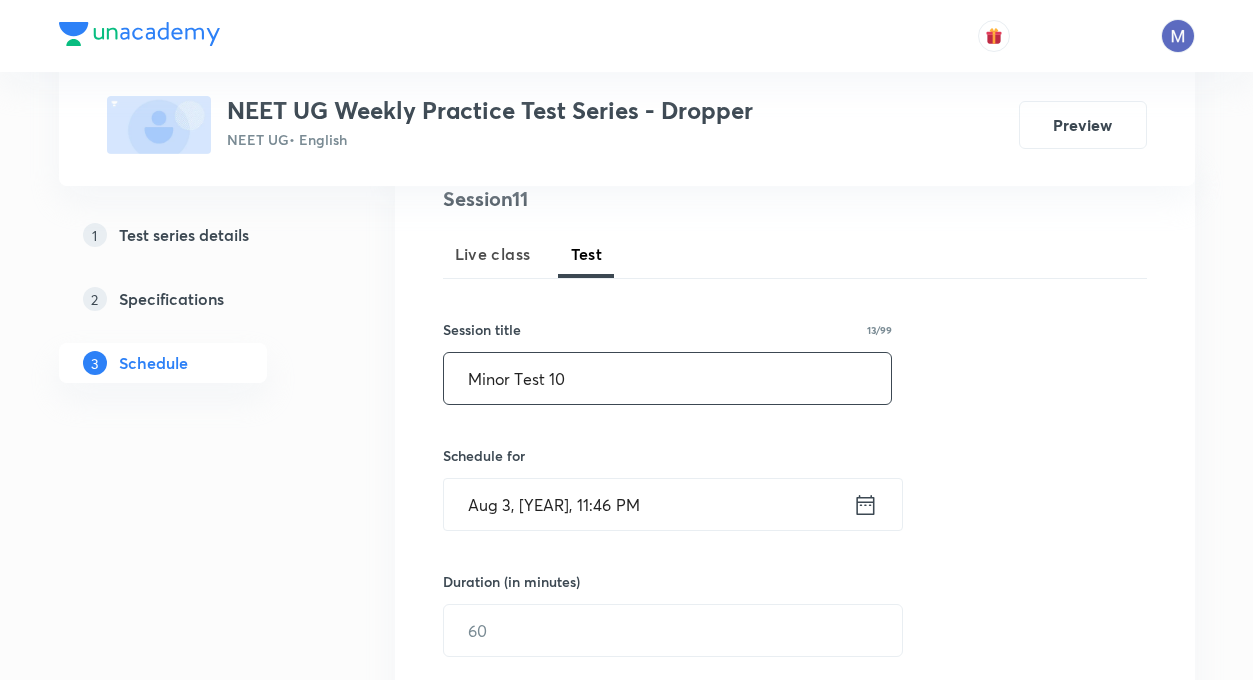 type on "Minor Test 10" 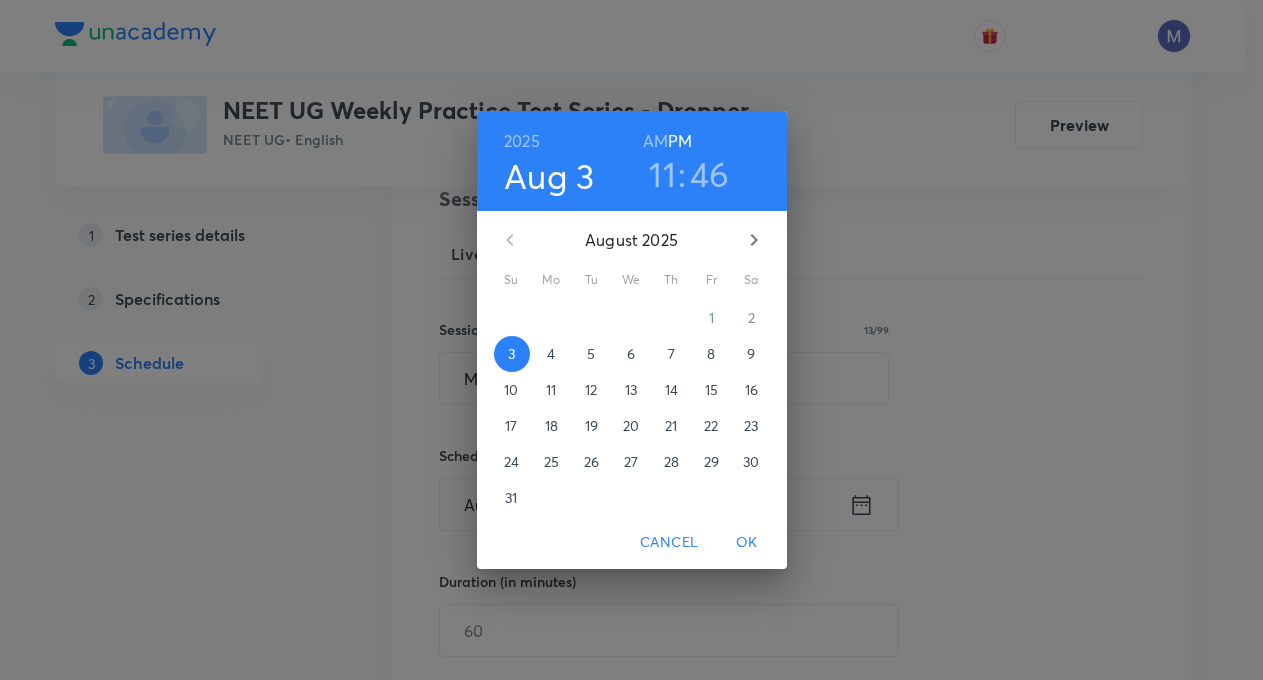 click on "10" at bounding box center (511, 390) 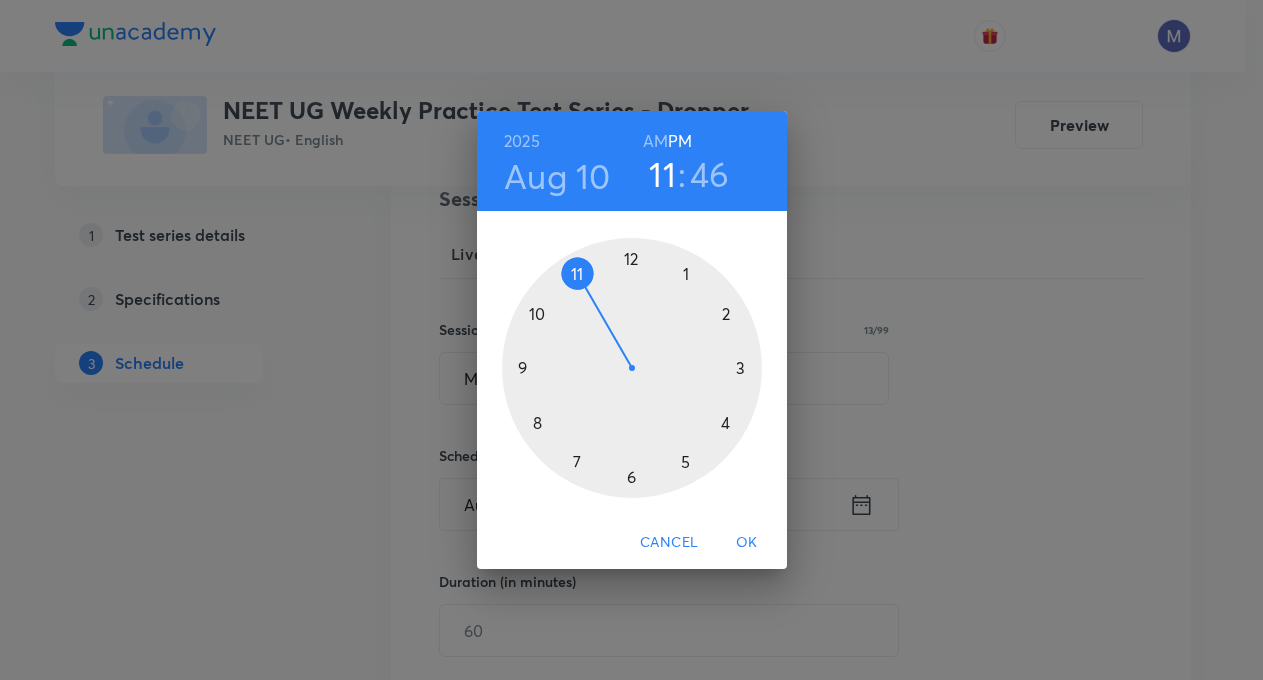 click at bounding box center (632, 368) 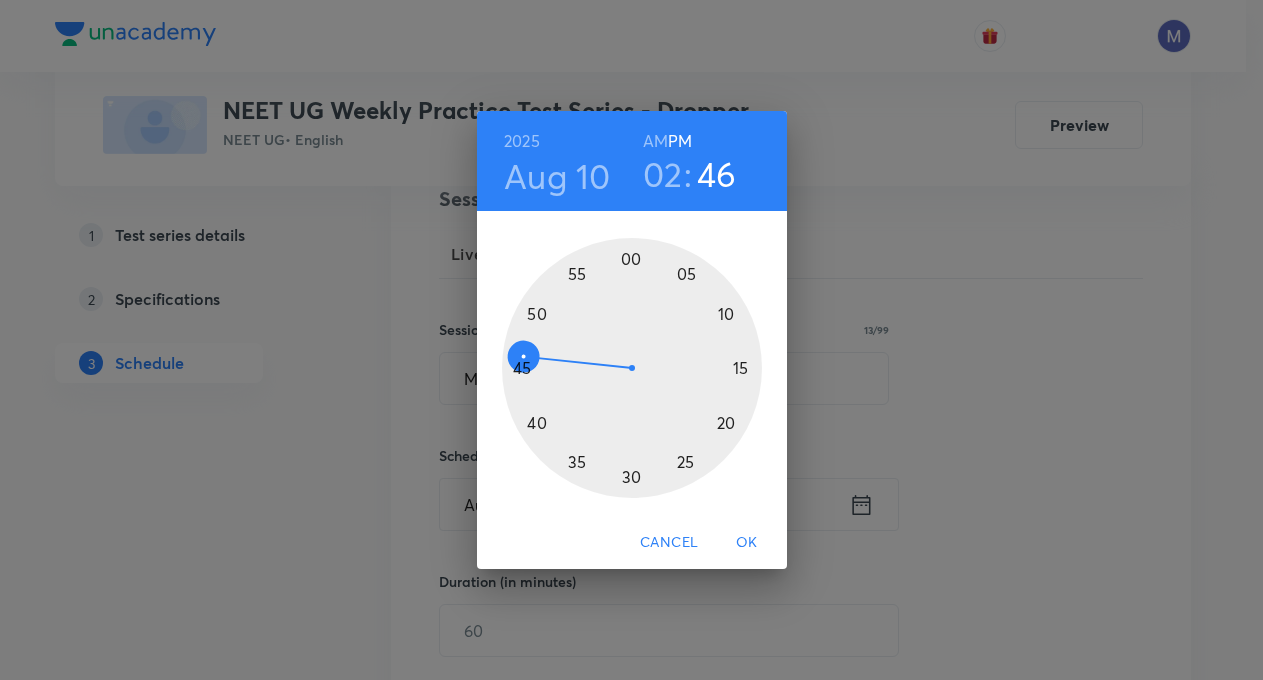 click at bounding box center [632, 368] 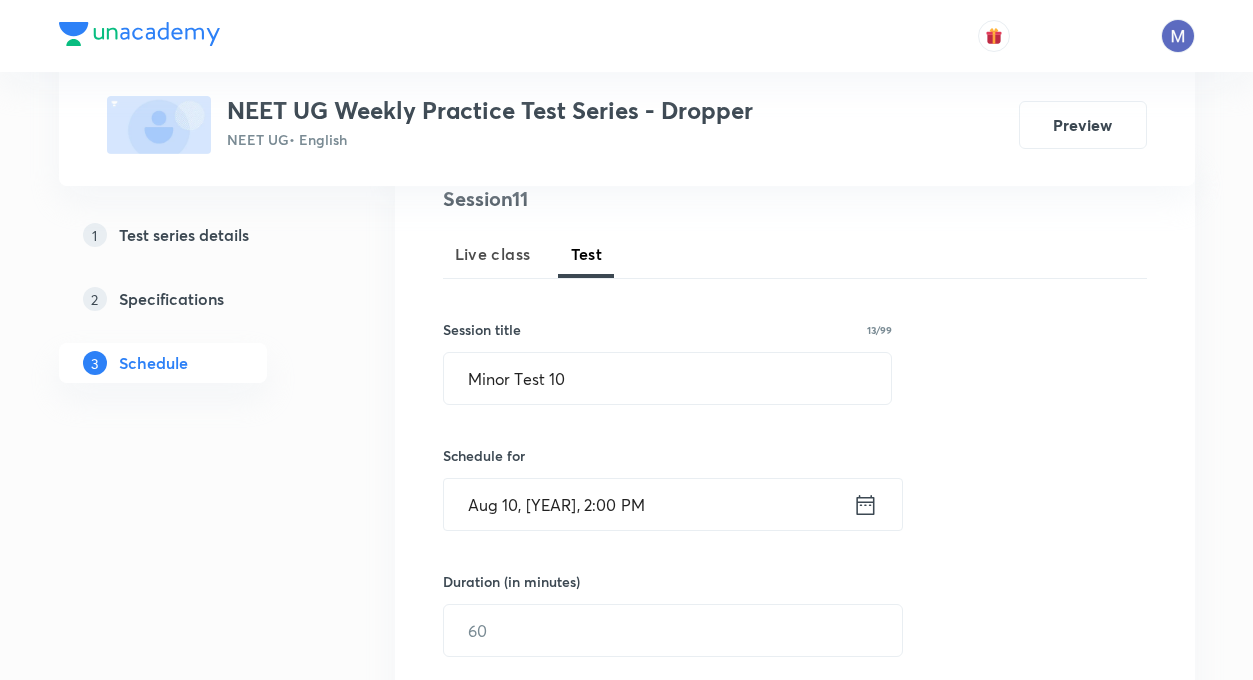 click on "Test Series NEET UG Weekly Practice Test Series - Dropper NEET UG  • English Preview 1 Test series details 2 Specifications 3 Schedule Schedule •  10  tests Session  11 Live class Test Session title 13/99 Minor Test 10 ​ Schedule for Aug 10, 2025, 2:00 PM ​ Duration (in minutes) ​ Concepts ​ Sub-concepts ​ Add Cancel Jun 1 Minor Test - 1 Test 1 • 2:00 PM • 180 min Basic Mathematics · Units and Measurements · Units & Dimensions · Some basic Concepts of Chemistry · Living World · Coulomb's Law & Electric Field Edit questions Jun 8 Minor Test 2 Test 2 • 2:00 PM • 180 min Electrostatics · Biological Classification · Atomic Structure · Kinematics 1D Edit questions Jun 15 Minor Test - 3 Test 3 • 2:01 PM • 180 min Plant Kingdom · Kinematics 2D · Capacitor and Capacitance · Current Electricity · Scalar And Vectors · Classification of Elements and Periodicity in Properties · Kinematics 1D Edit questions Jun 22 Minor Test - 4 Test 4 • 2:00 PM • 180 min · · · · Jun 29 · 6" at bounding box center (627, 1558) 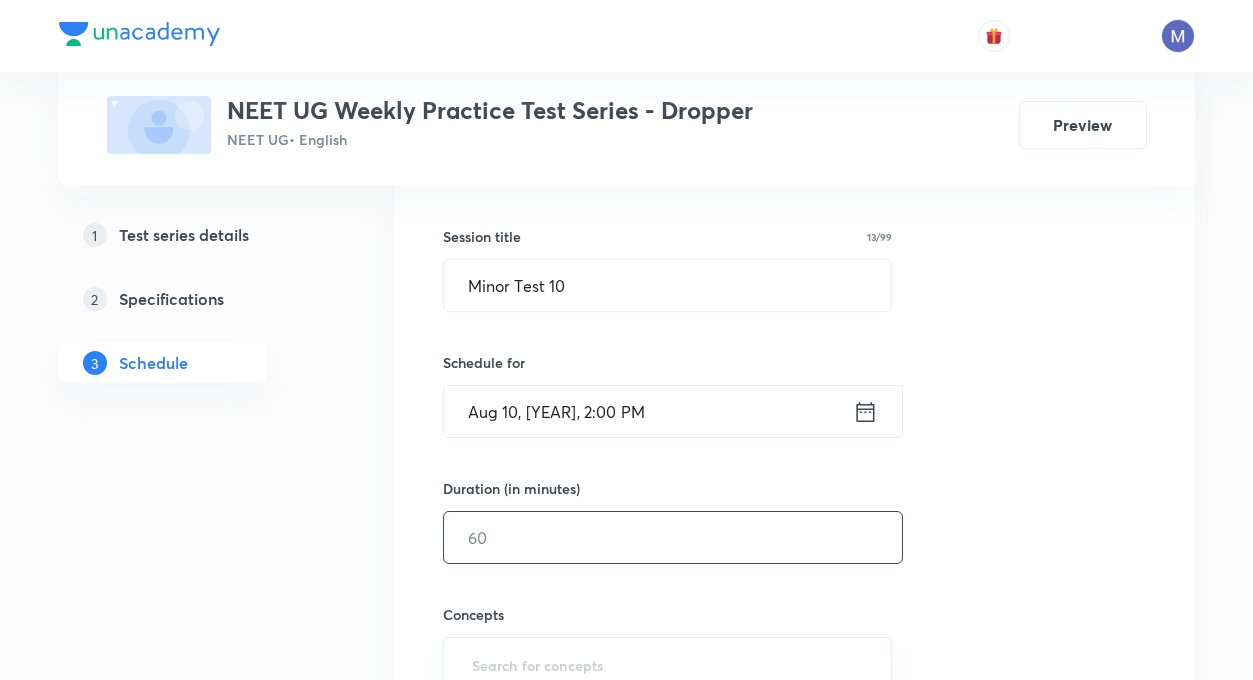scroll, scrollTop: 368, scrollLeft: 0, axis: vertical 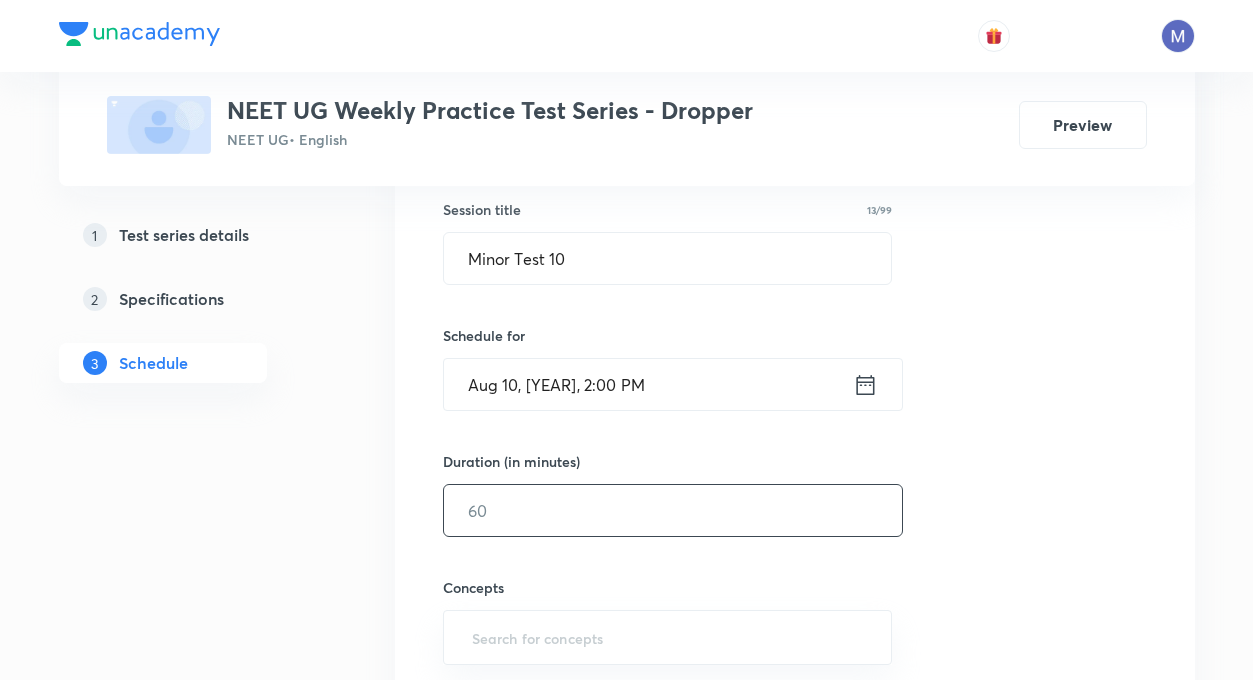 click at bounding box center [673, 510] 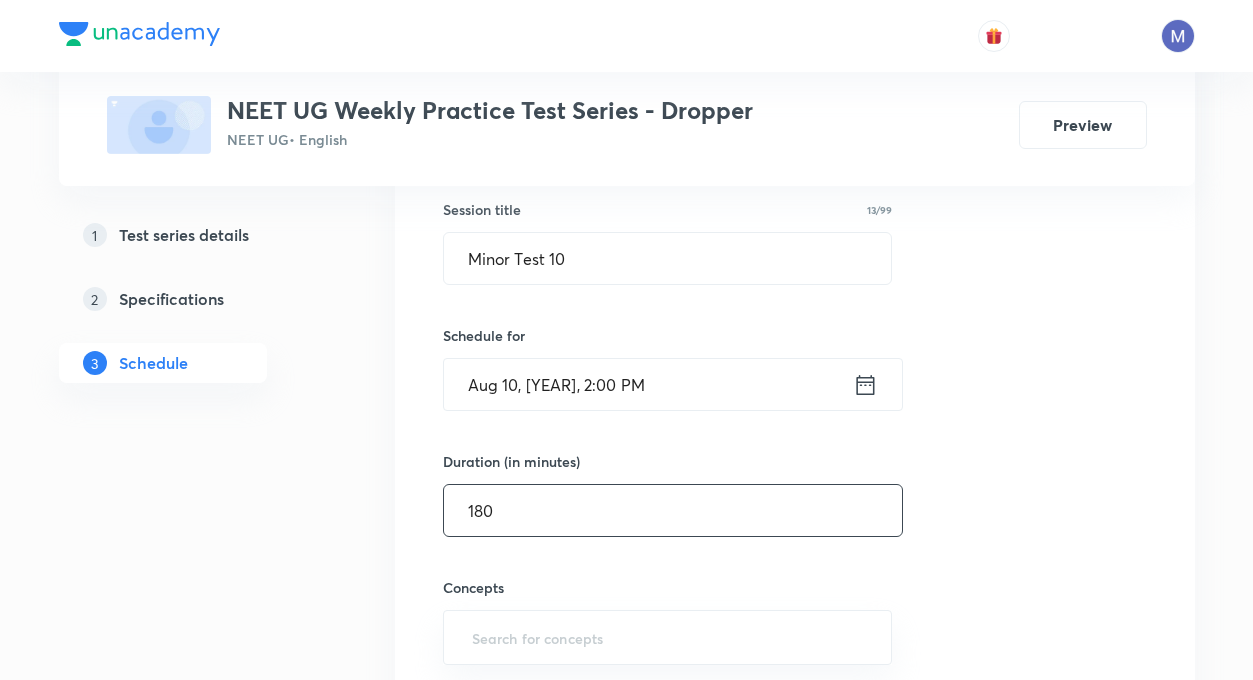 type on "180" 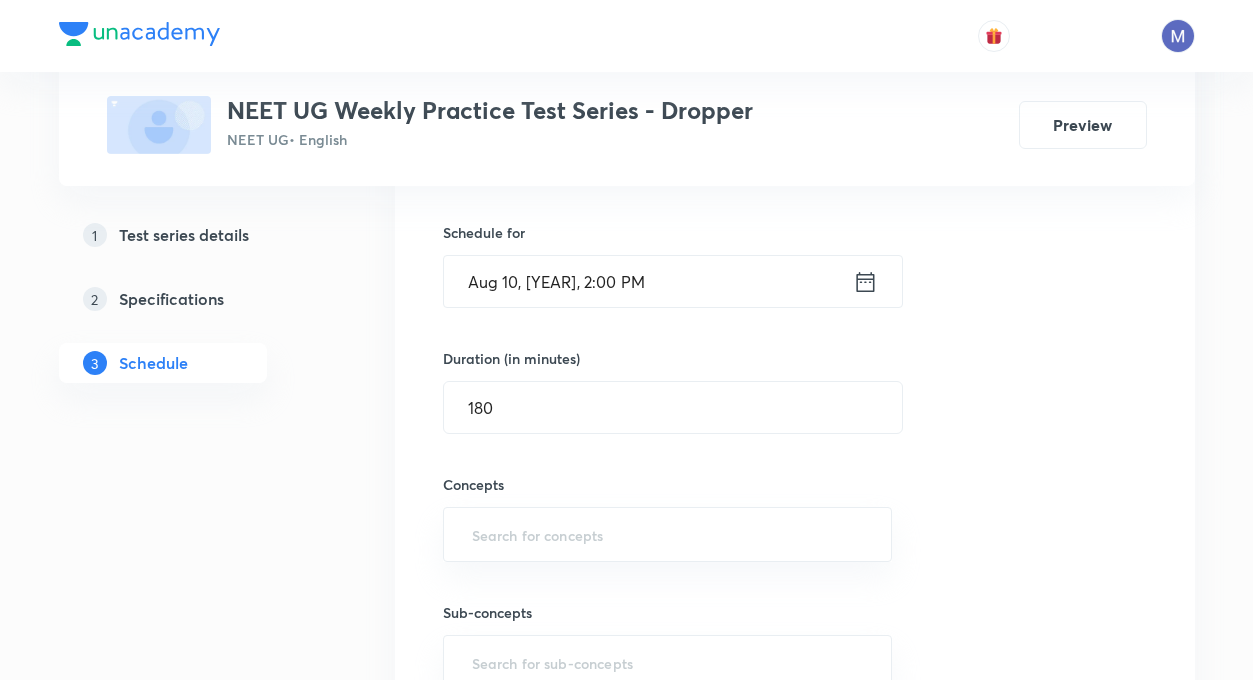 scroll, scrollTop: 688, scrollLeft: 0, axis: vertical 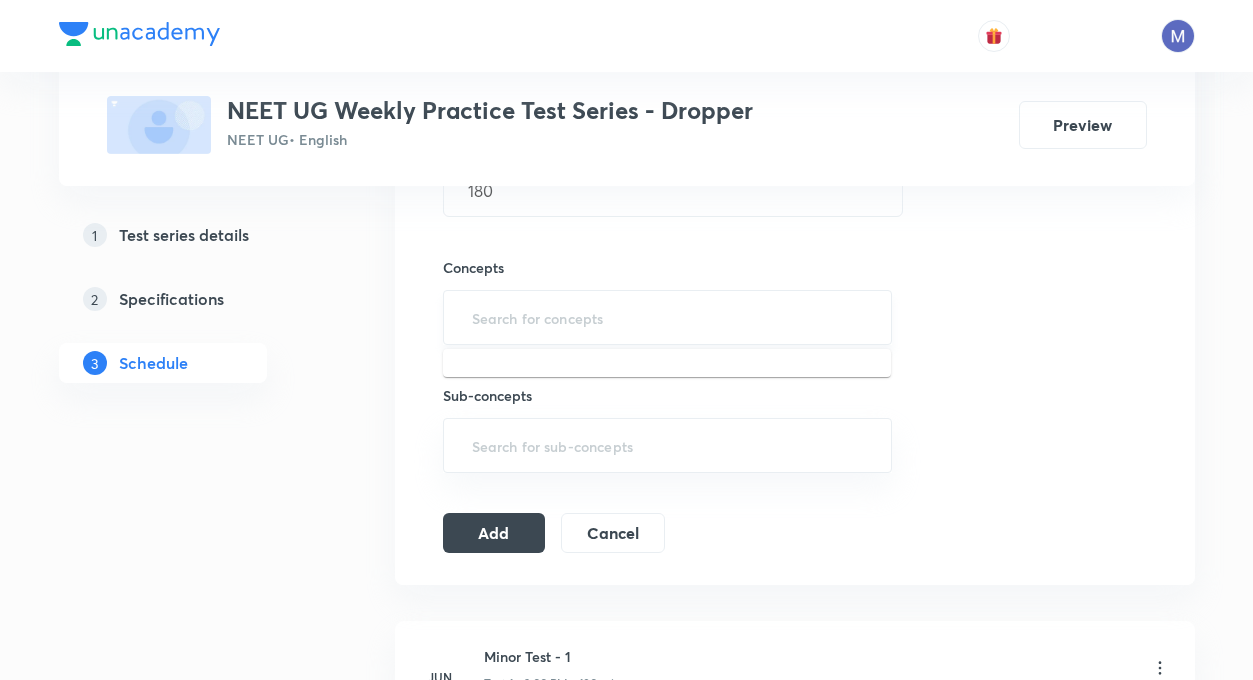 click at bounding box center [668, 317] 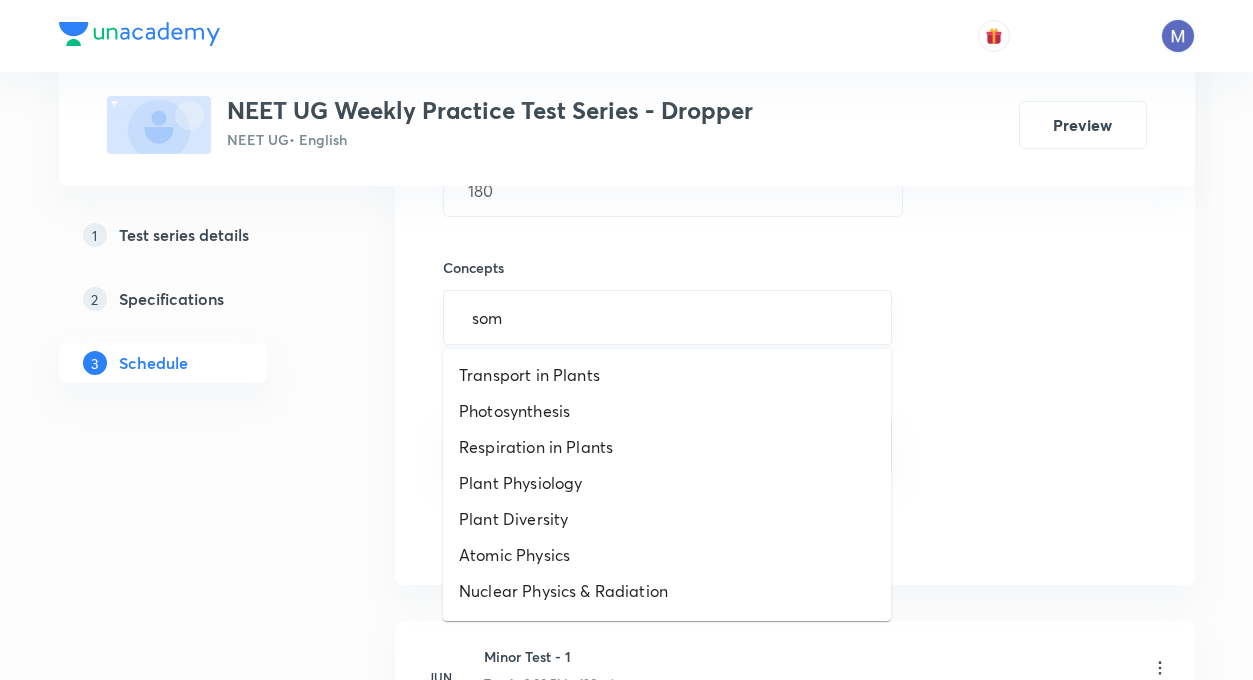 type on "some" 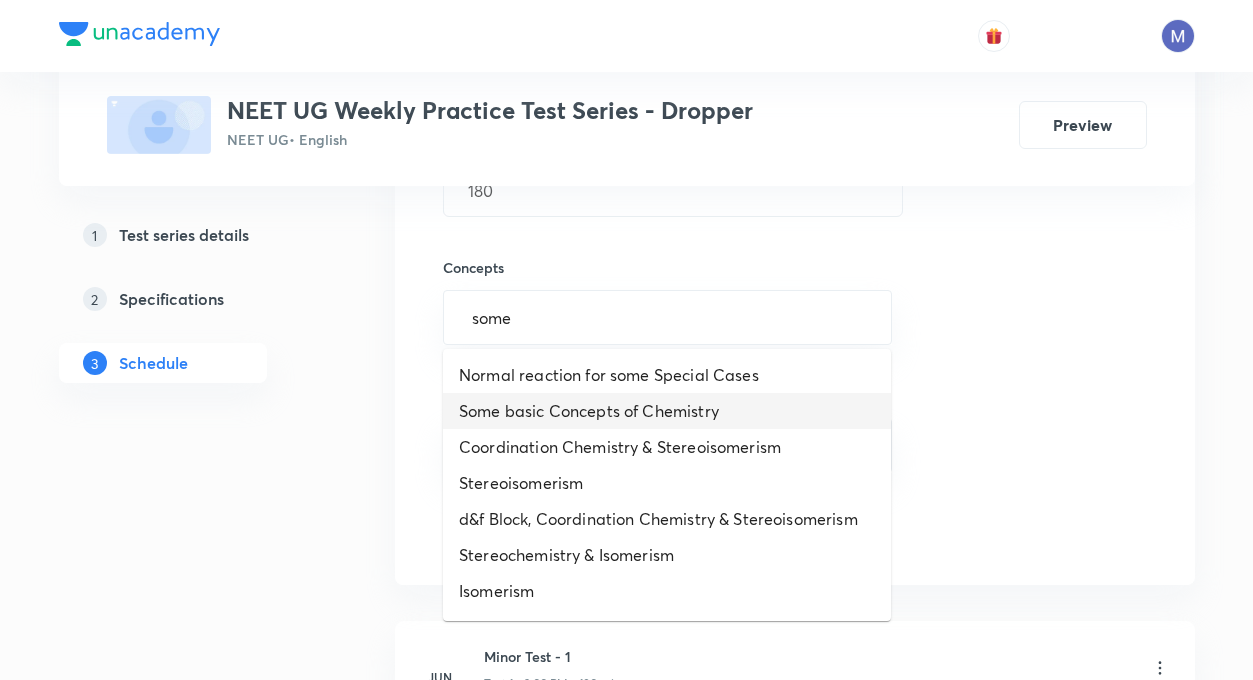 click on "Some basic Concepts of Chemistry" at bounding box center [667, 411] 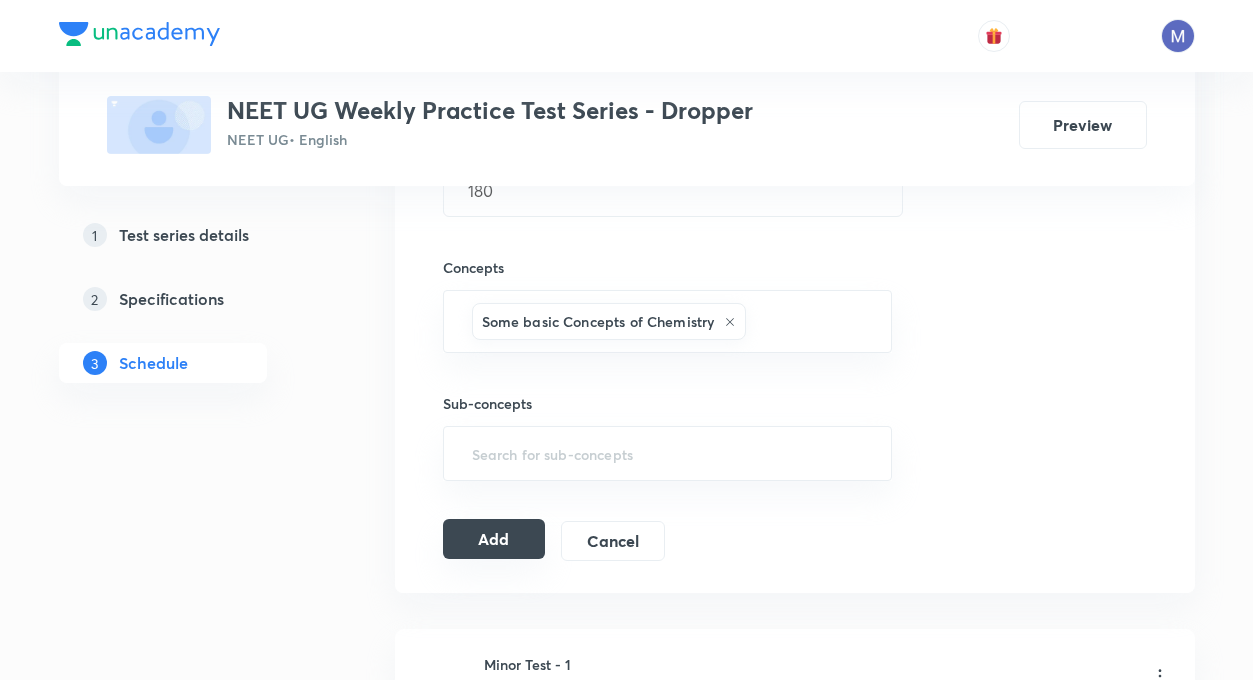 click on "Add" at bounding box center [494, 539] 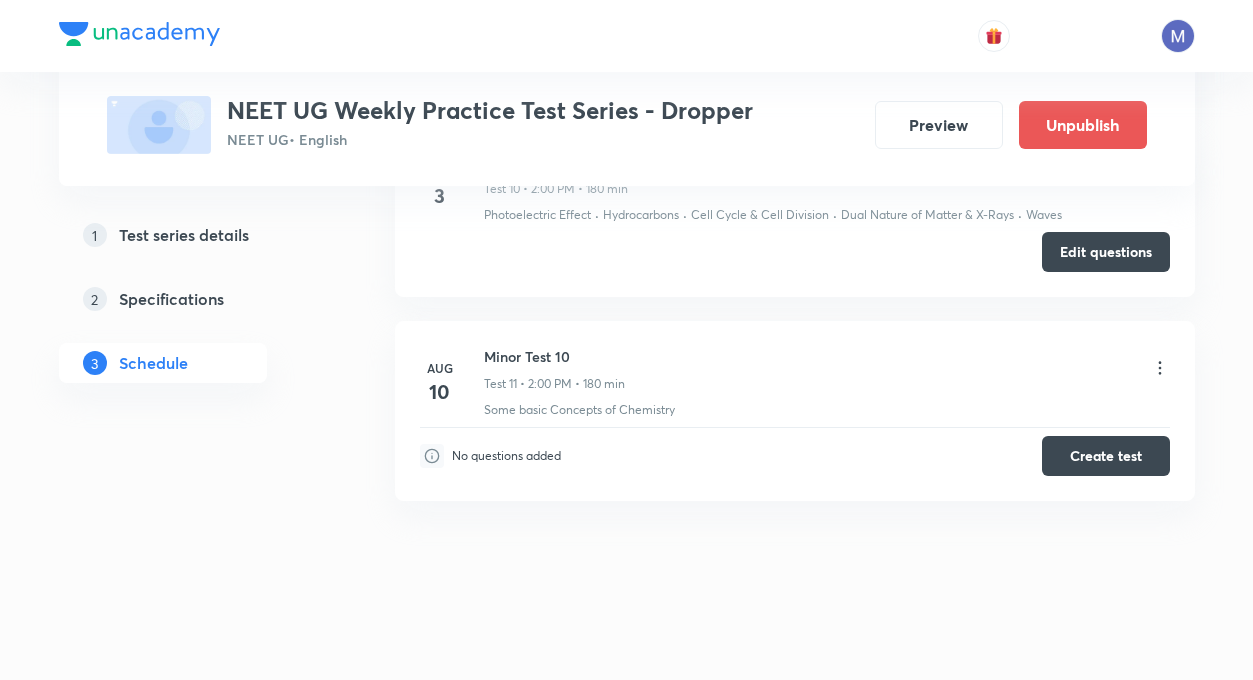 scroll, scrollTop: 2271, scrollLeft: 0, axis: vertical 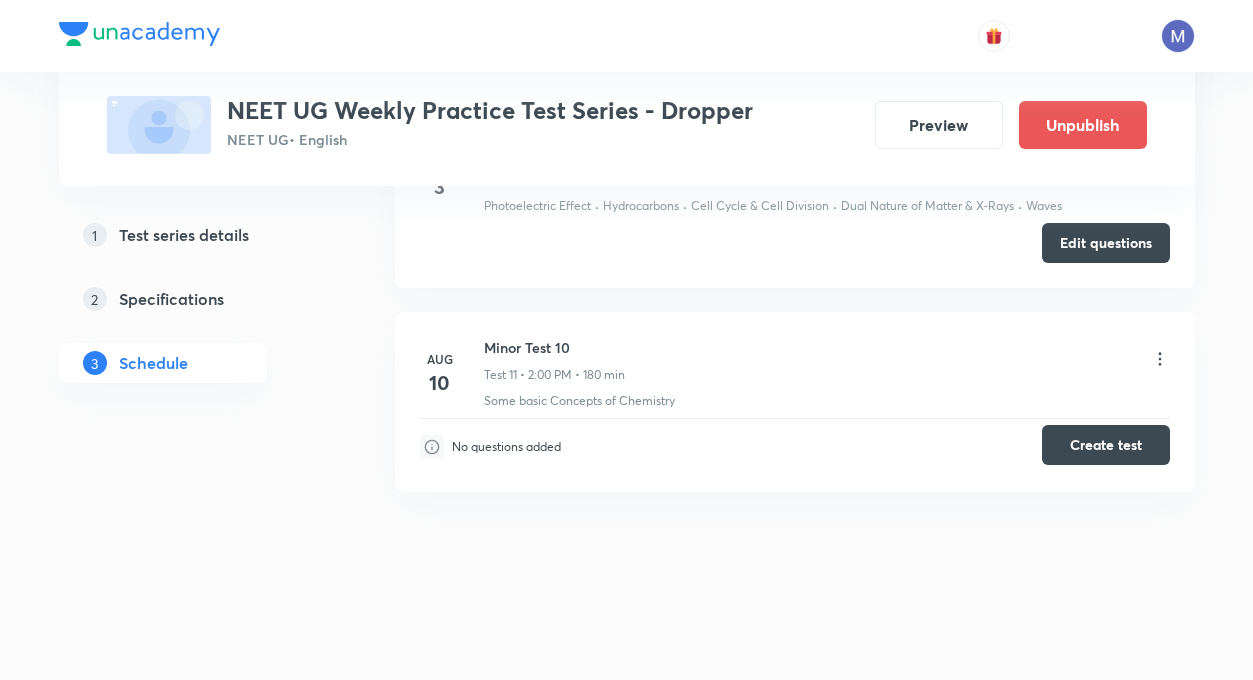 click on "Create test" at bounding box center (1106, 445) 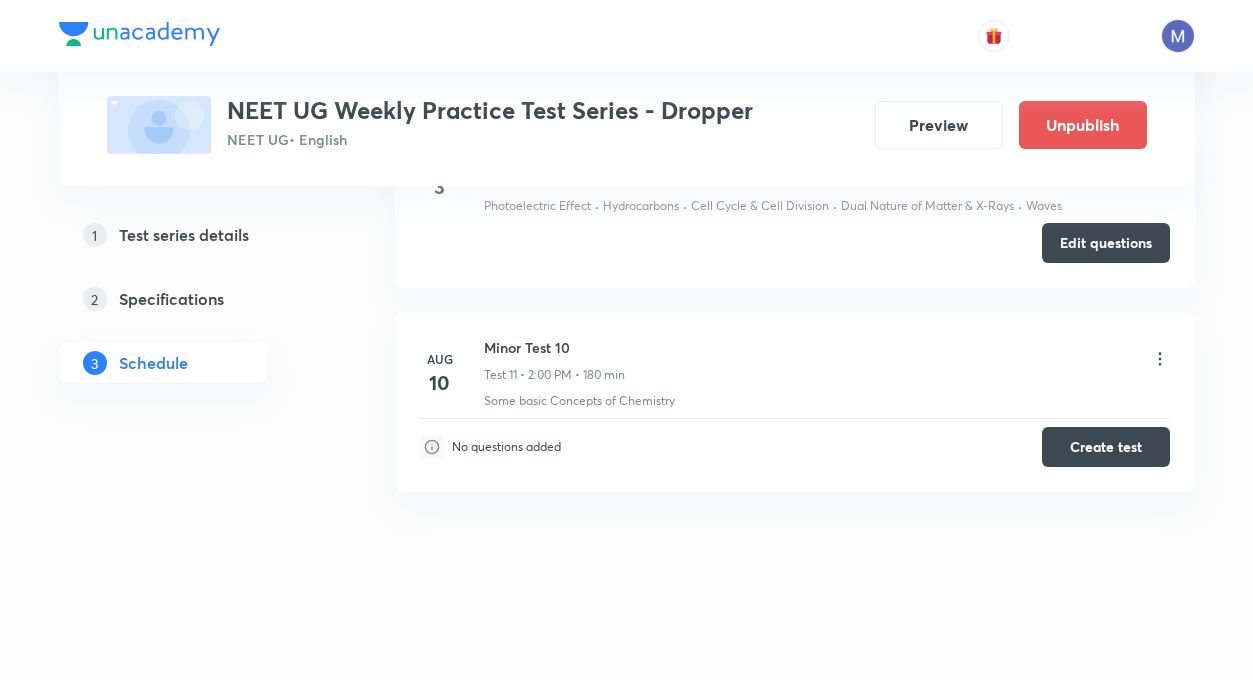 drag, startPoint x: 652, startPoint y: 687, endPoint x: 998, endPoint y: 687, distance: 346 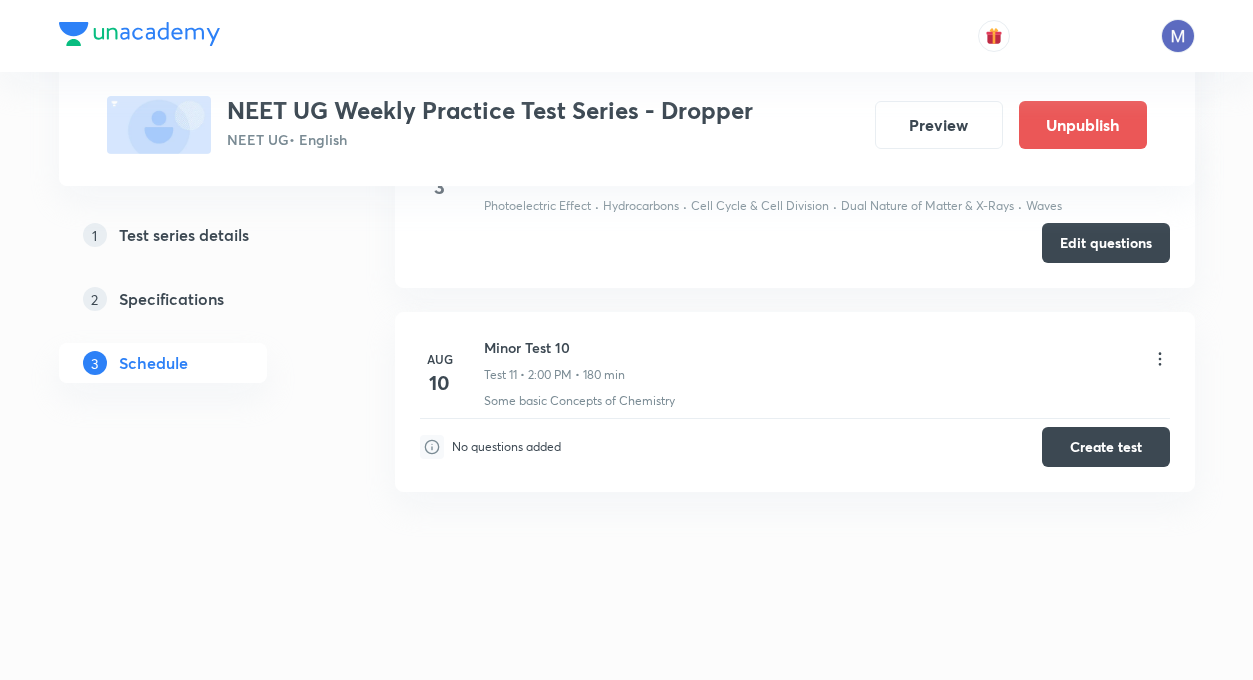 drag, startPoint x: 663, startPoint y: 596, endPoint x: 666, endPoint y: 486, distance: 110.0409 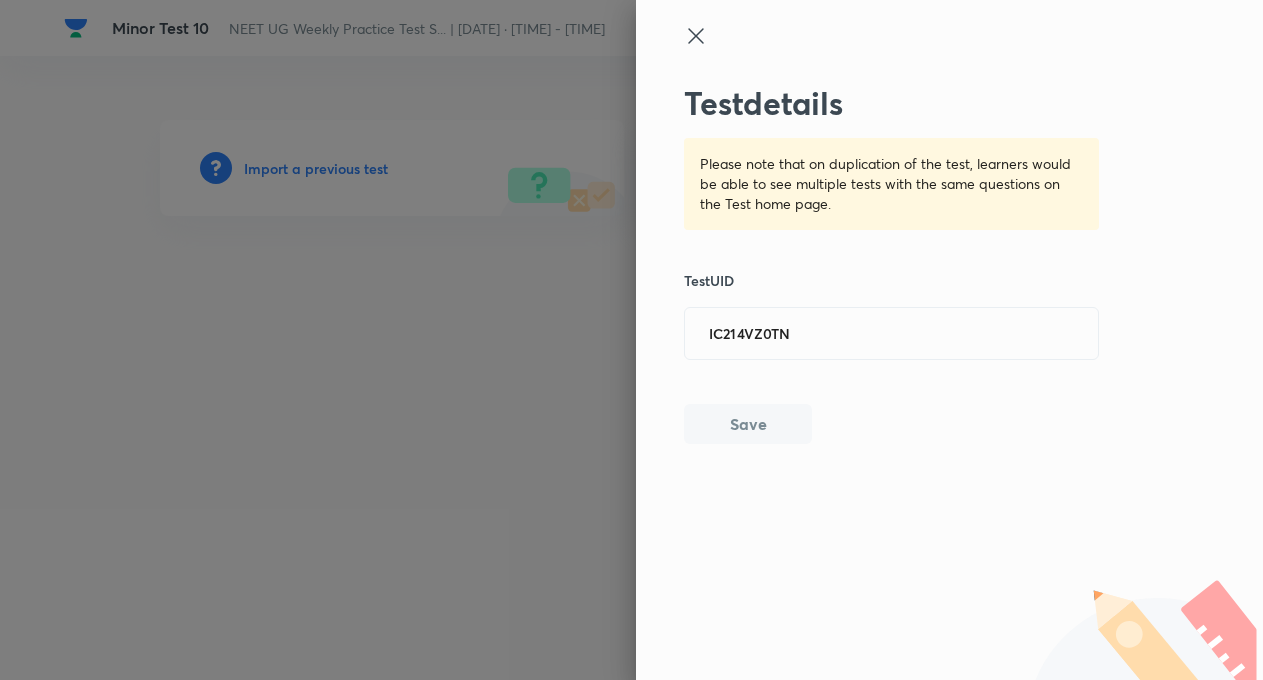 scroll, scrollTop: 0, scrollLeft: 0, axis: both 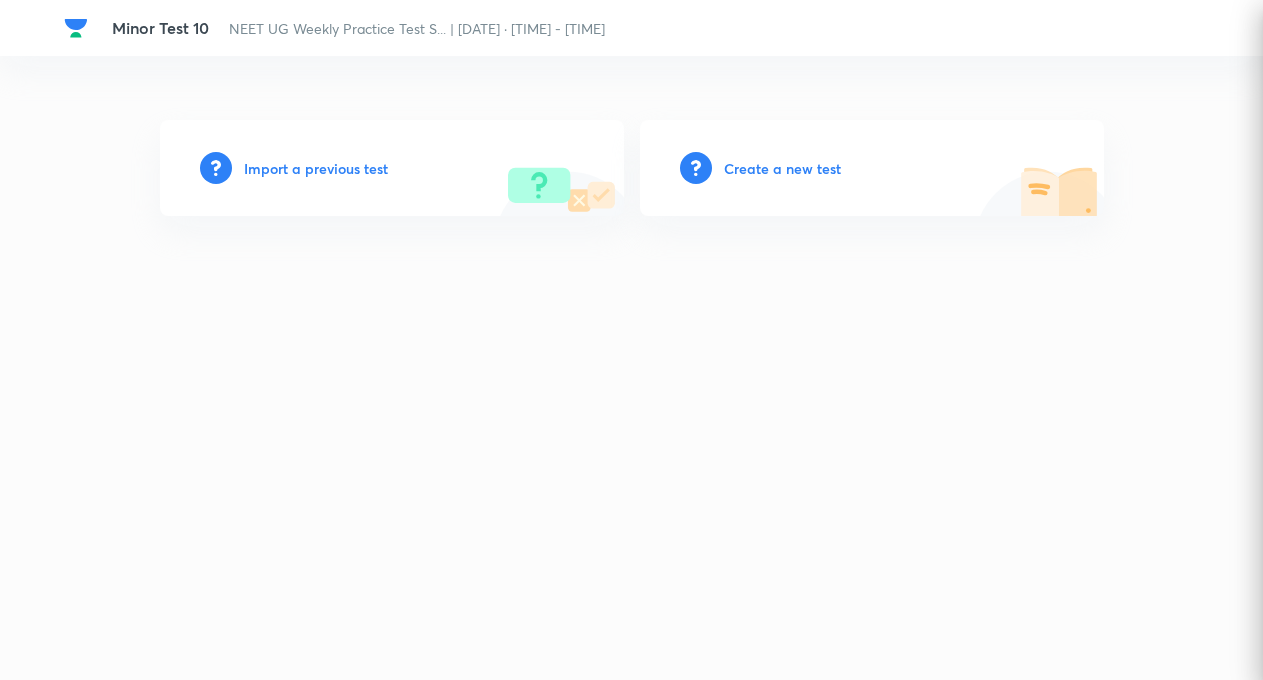 type 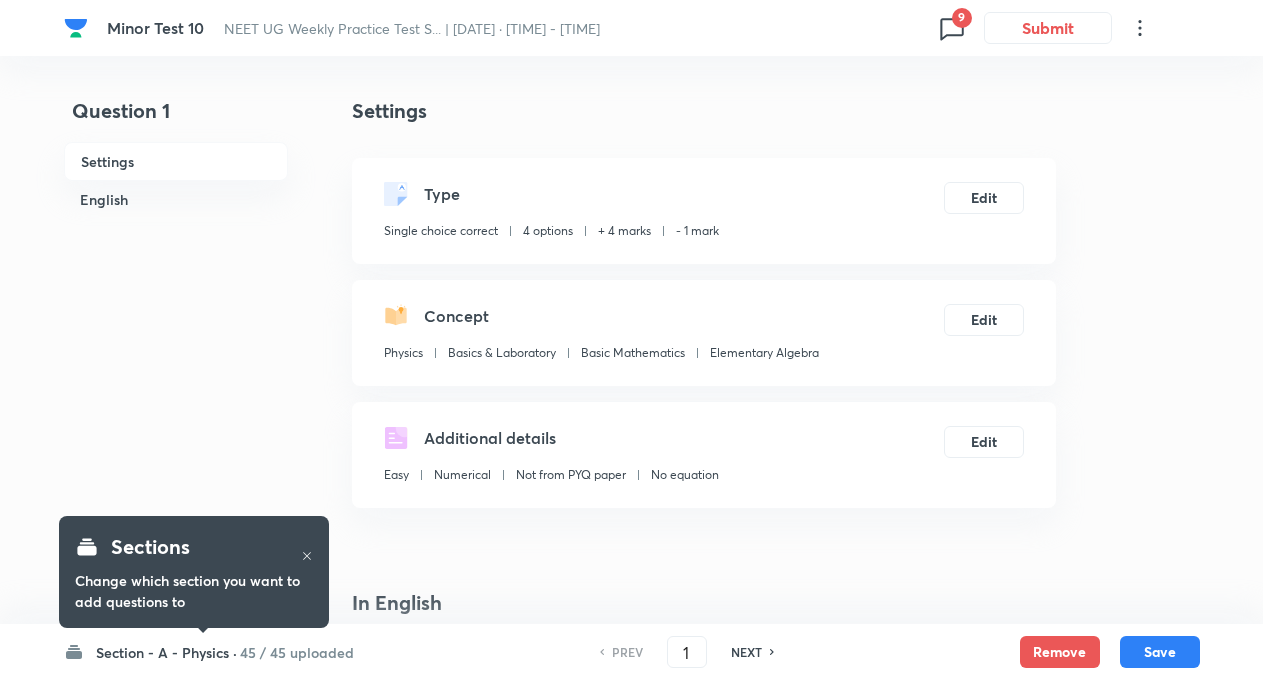 checkbox on "true" 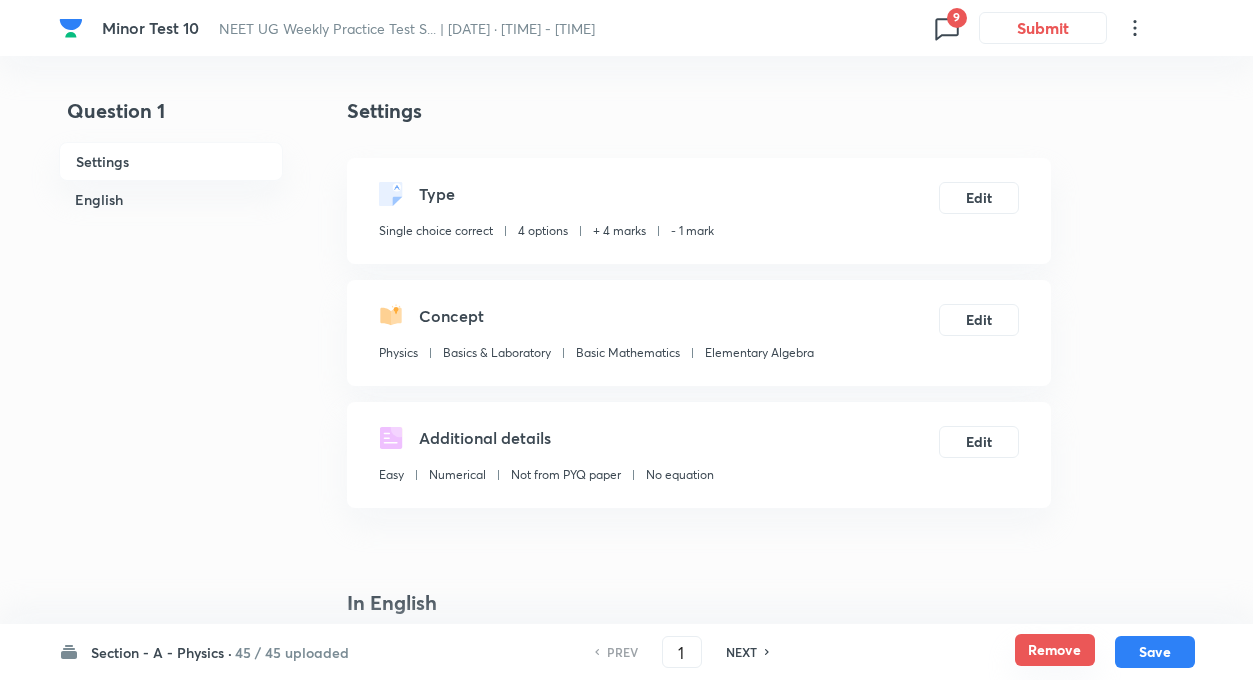 click on "Remove" at bounding box center [1055, 650] 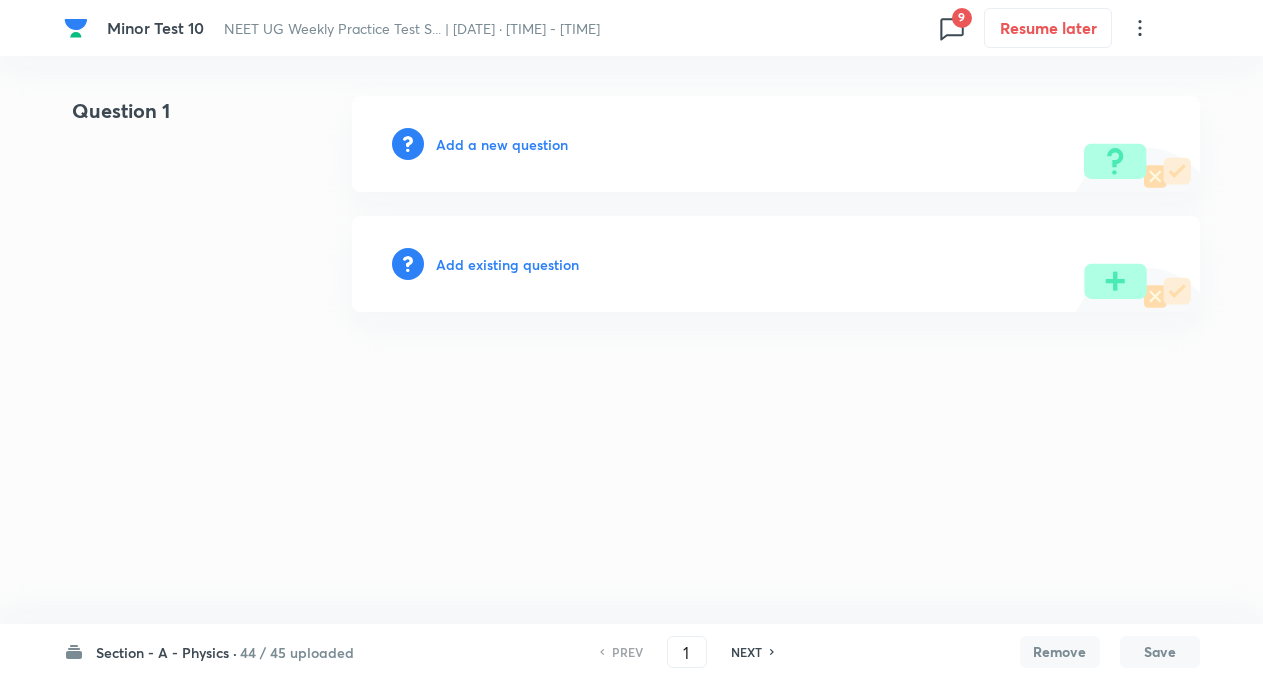 click on "NEXT" at bounding box center (746, 652) 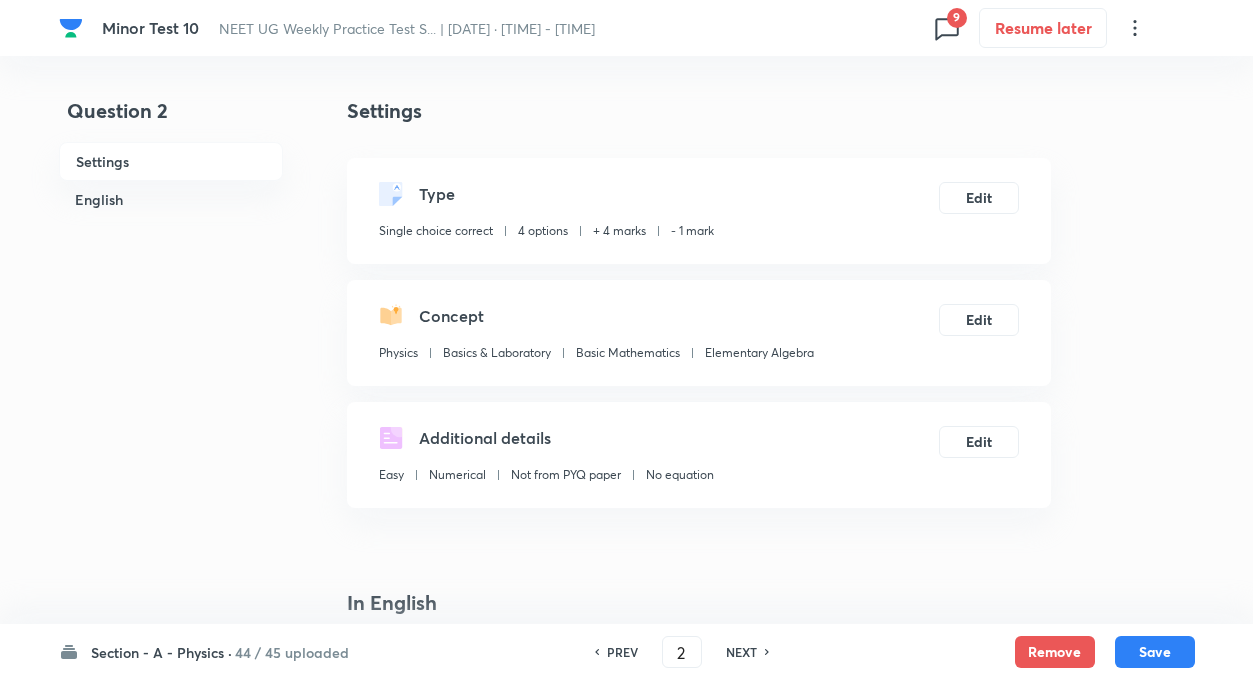 checkbox on "true" 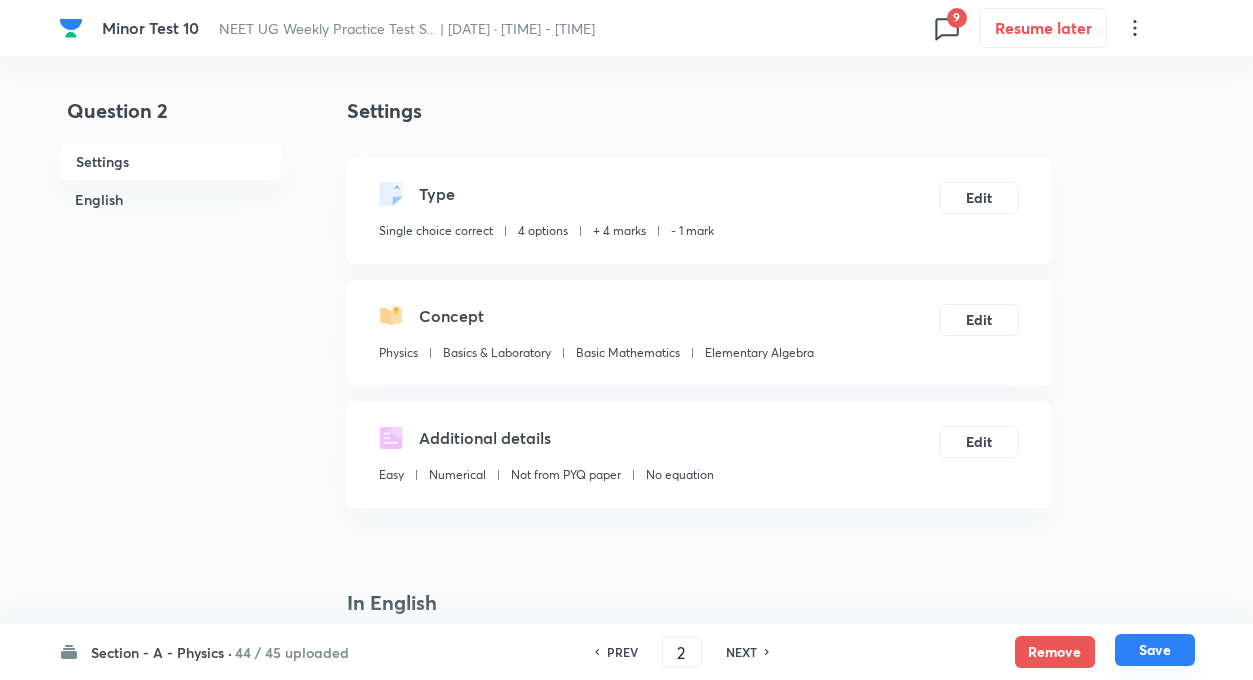 click on "Save" at bounding box center [1155, 650] 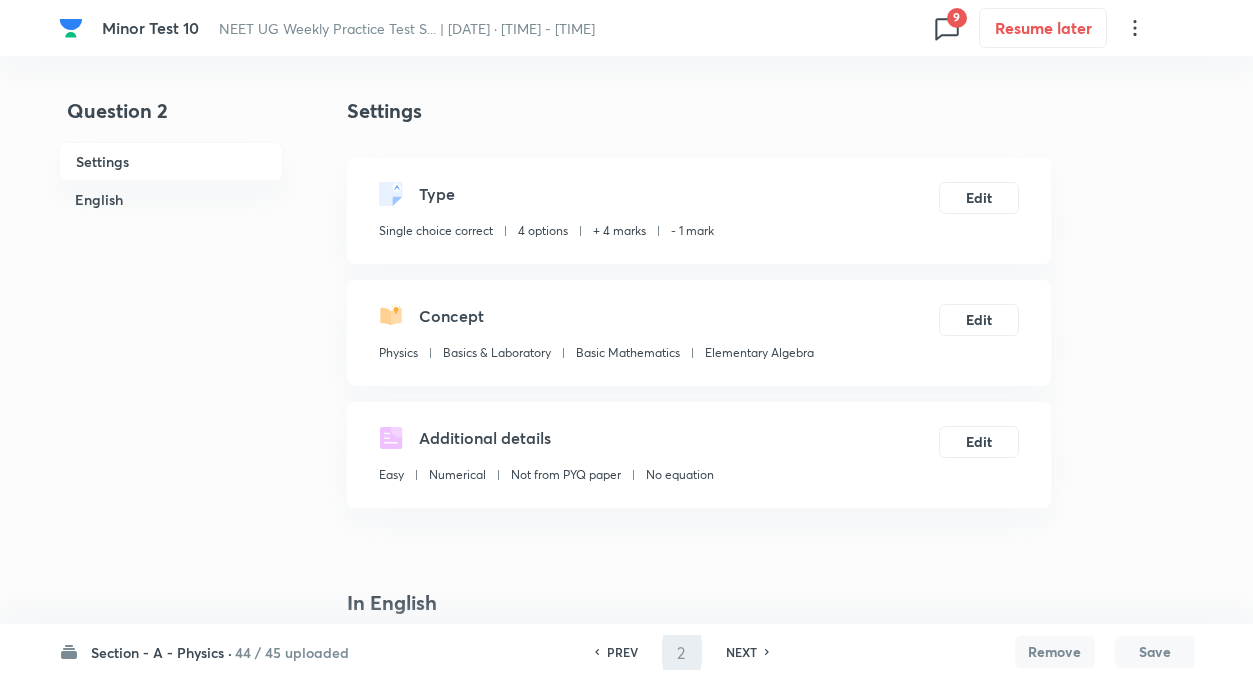 click on "NEXT" at bounding box center (741, 652) 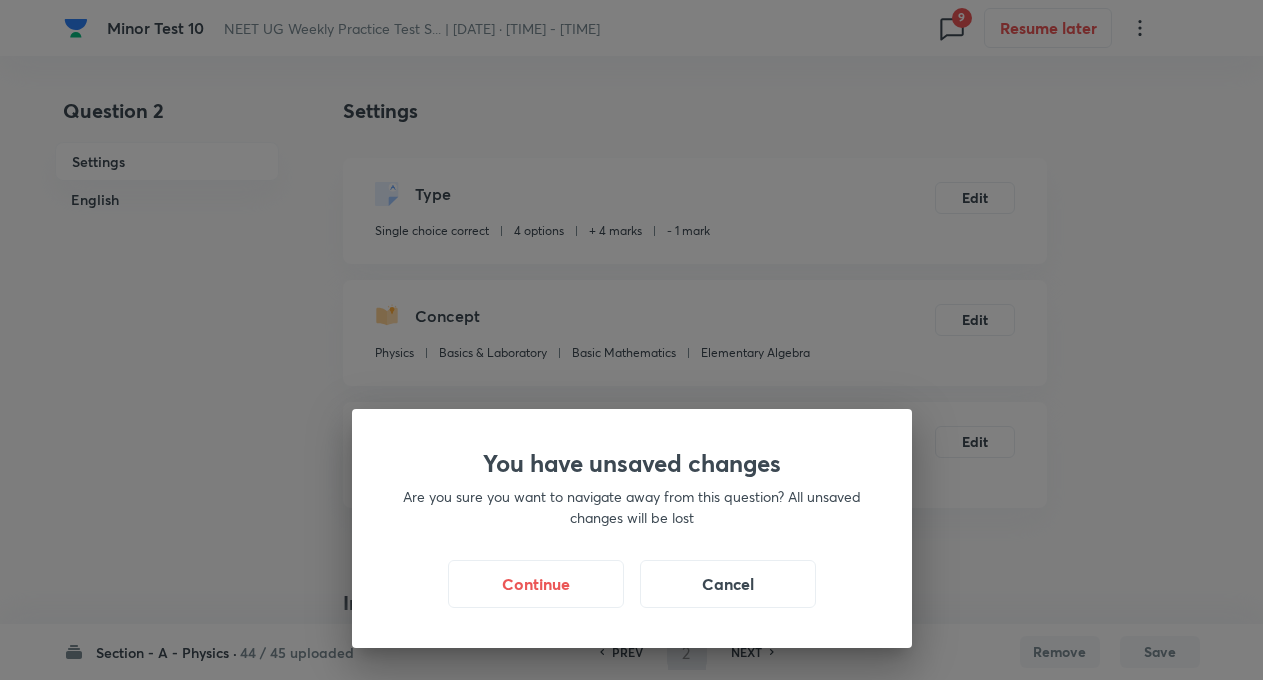 type on "3" 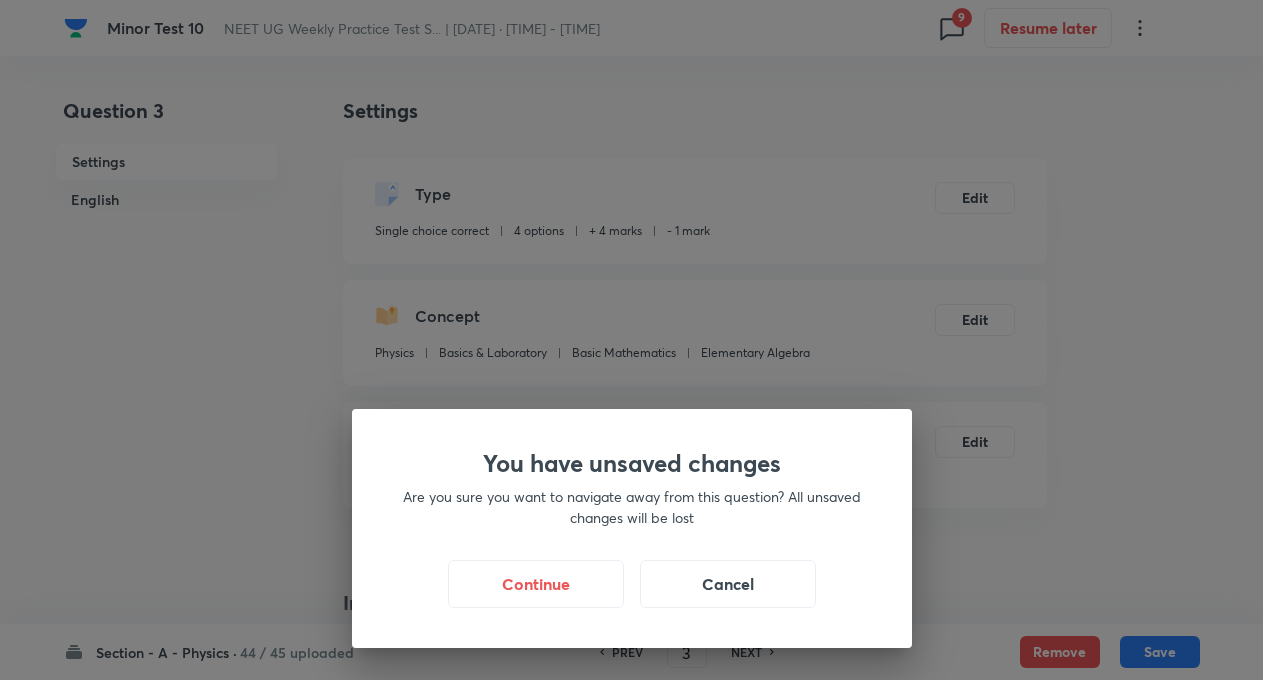 checkbox on "false" 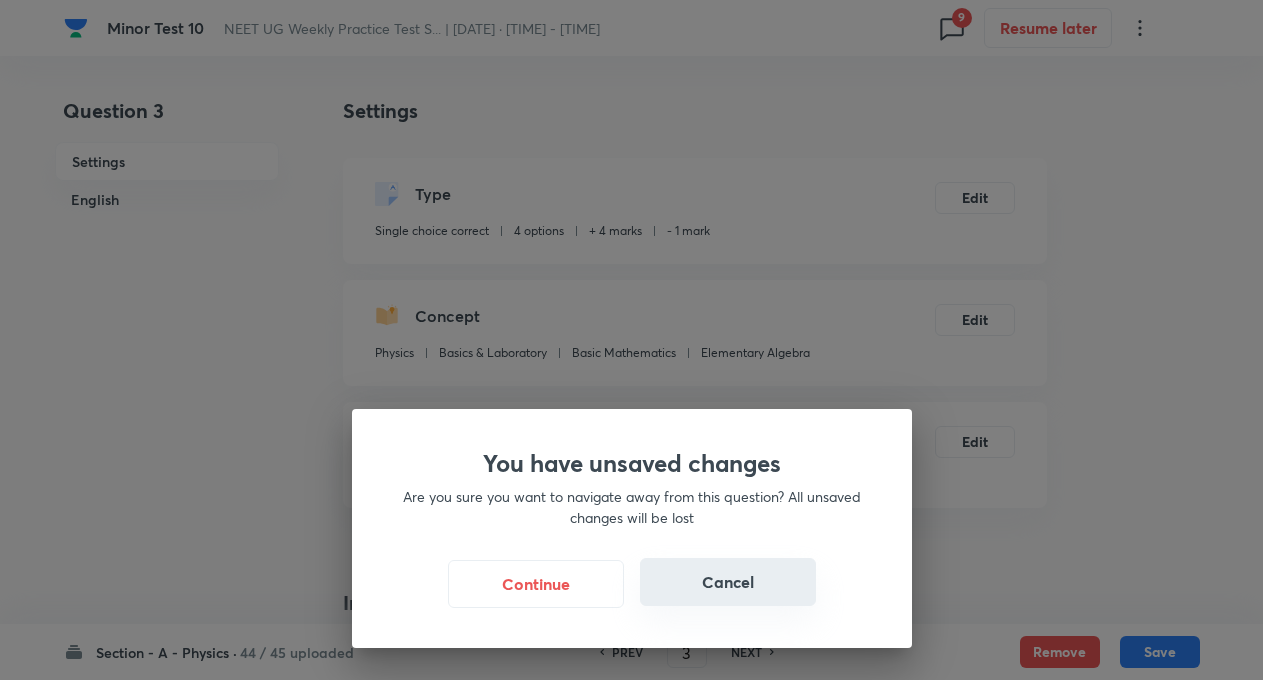 click on "Cancel" at bounding box center [728, 582] 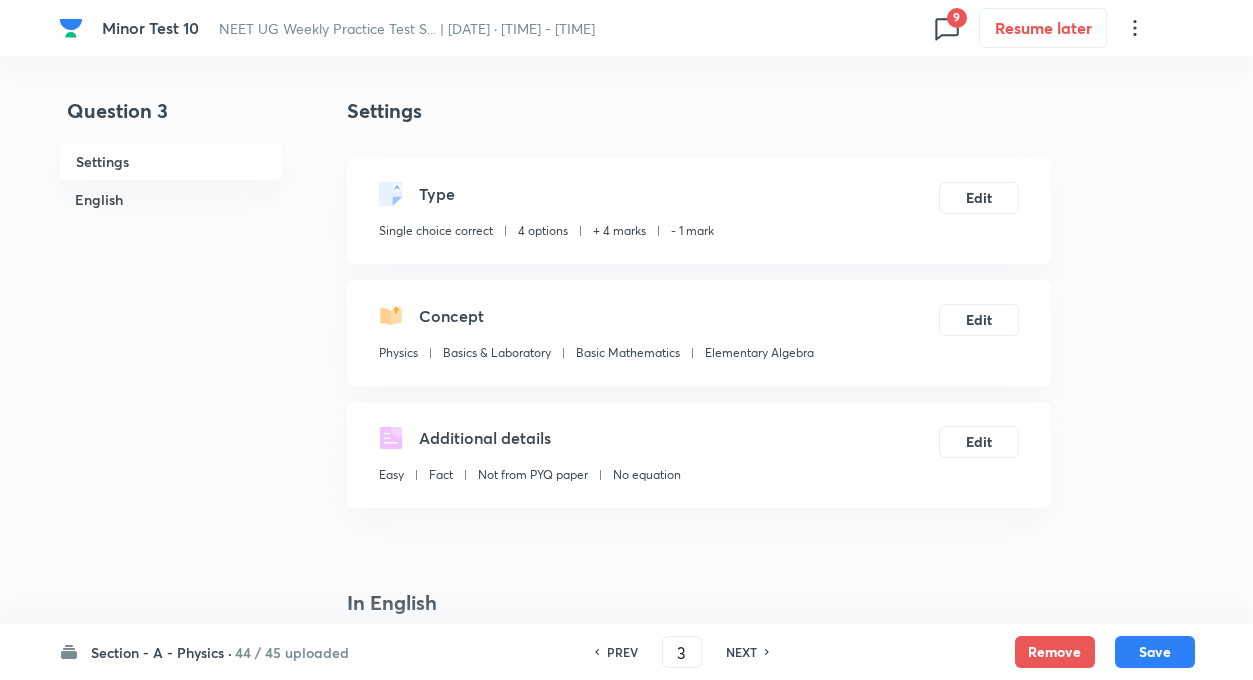 click on "NEXT" at bounding box center [741, 652] 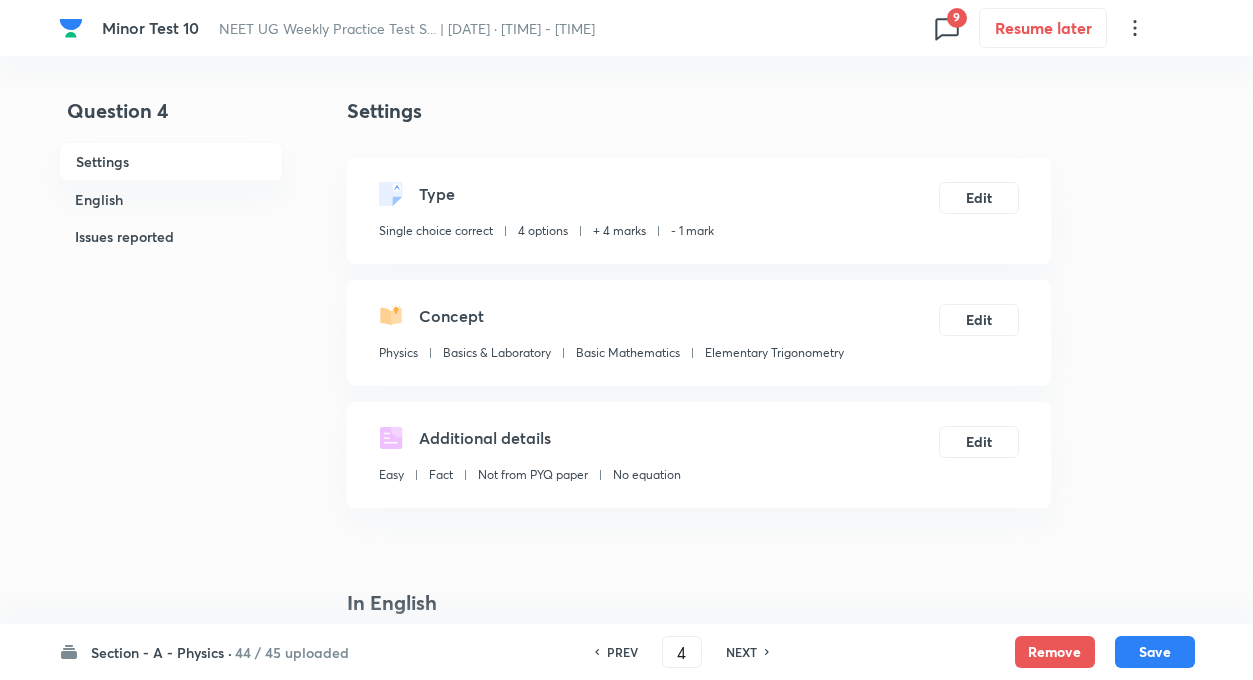 checkbox on "true" 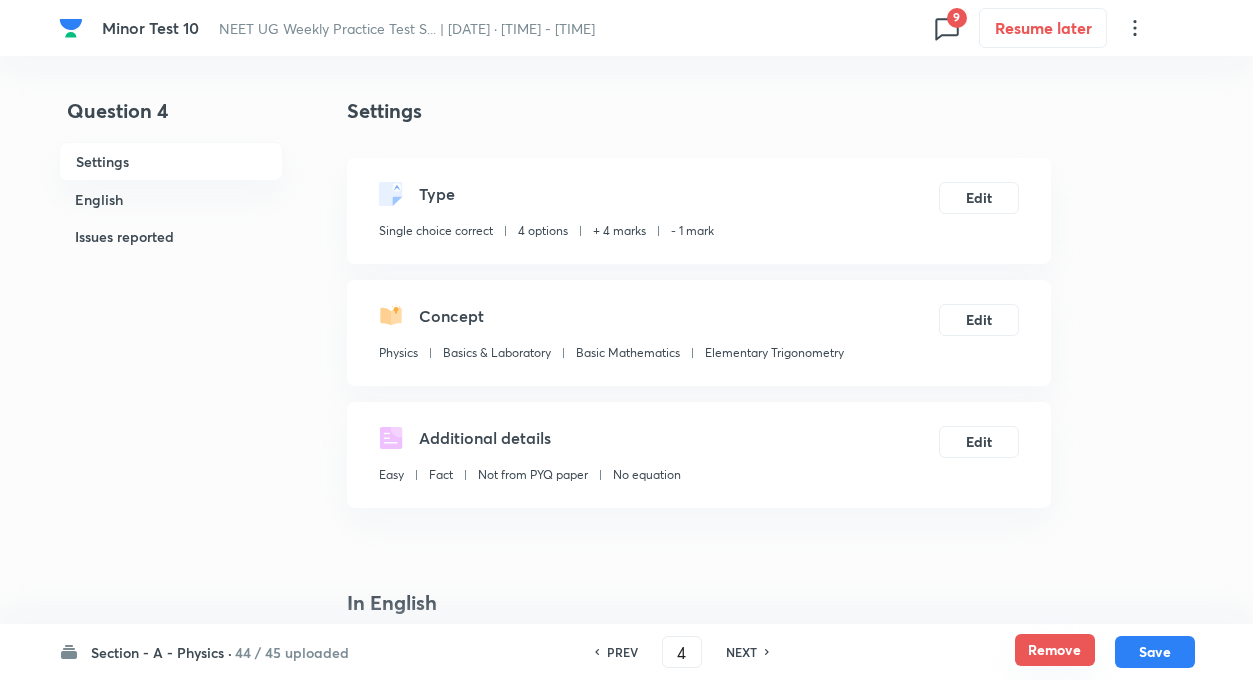click on "Remove" at bounding box center (1055, 650) 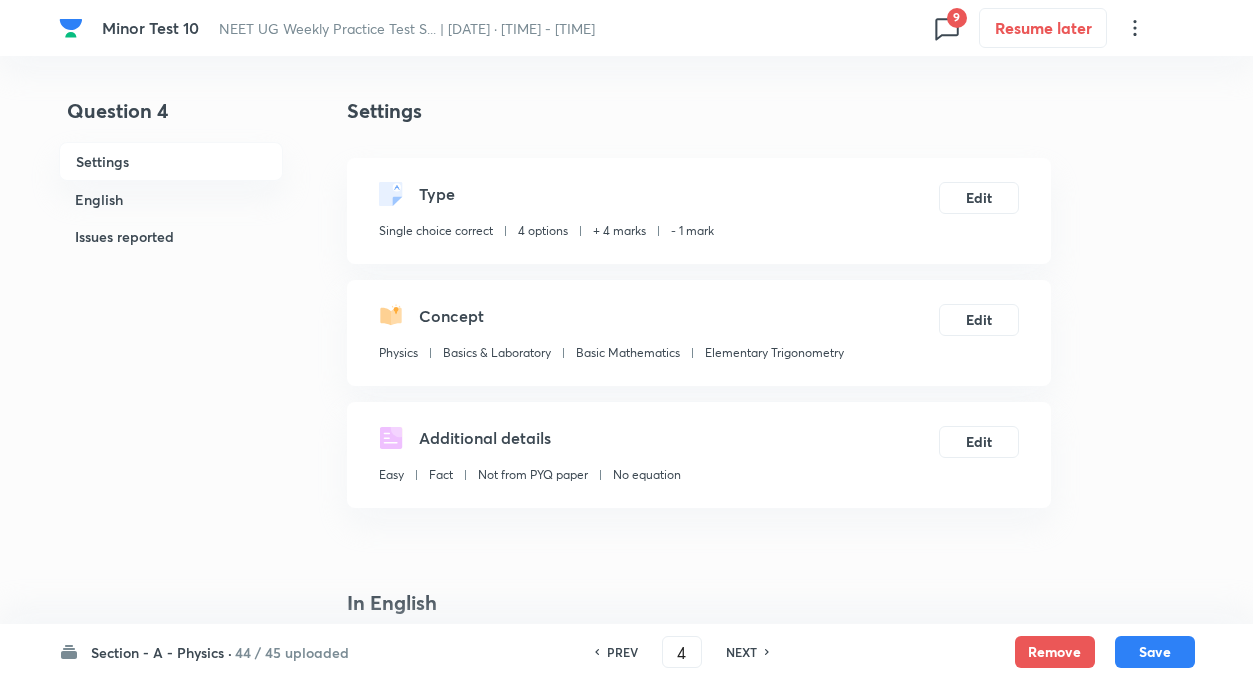 click on "PREV" at bounding box center [622, 652] 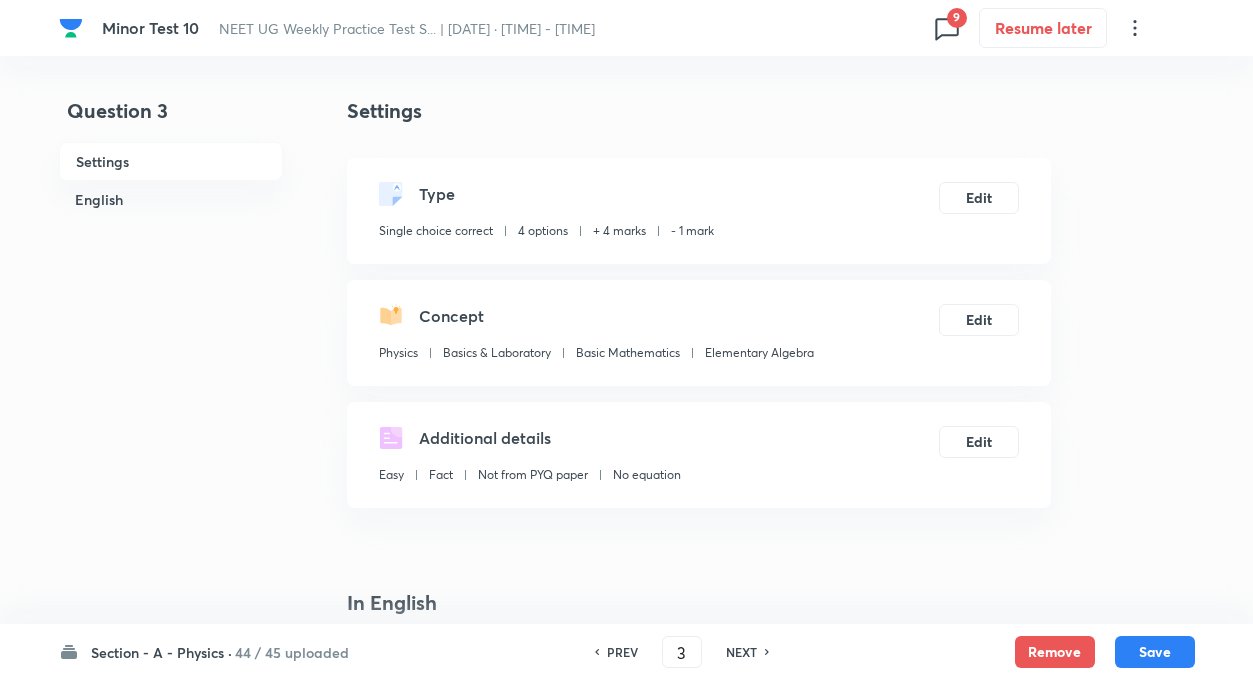 checkbox on "true" 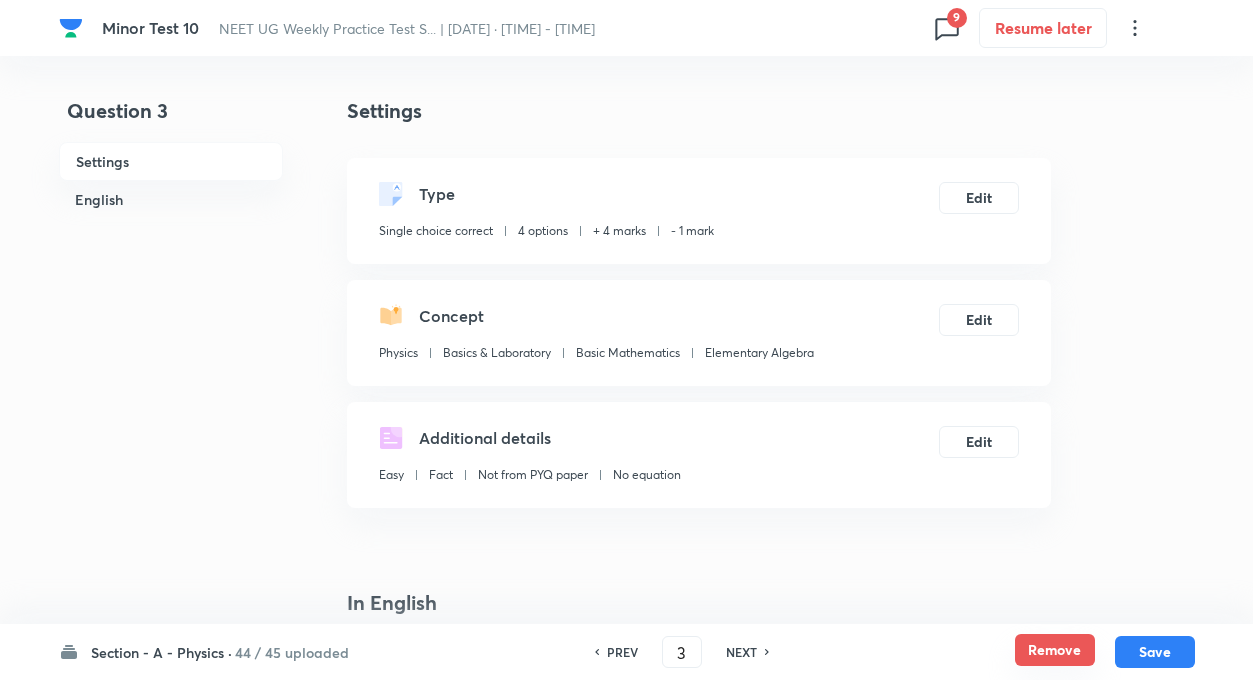 click on "Remove" at bounding box center (1055, 650) 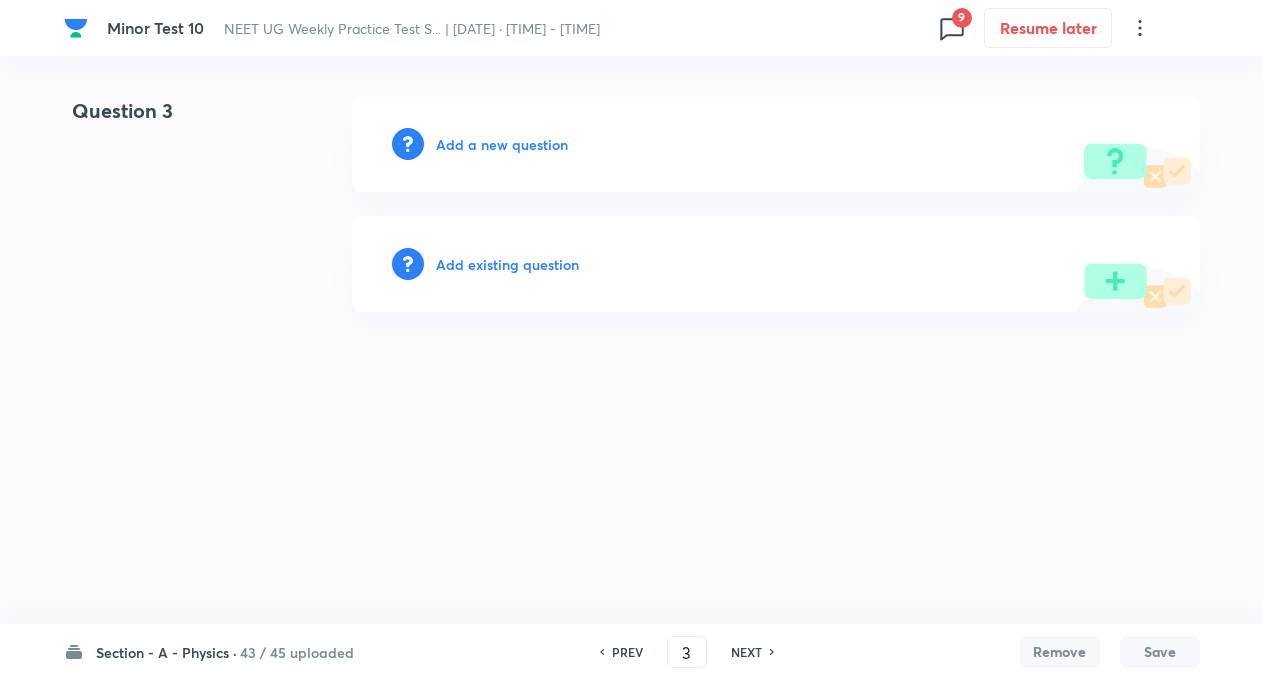 click on "NEXT" at bounding box center [746, 652] 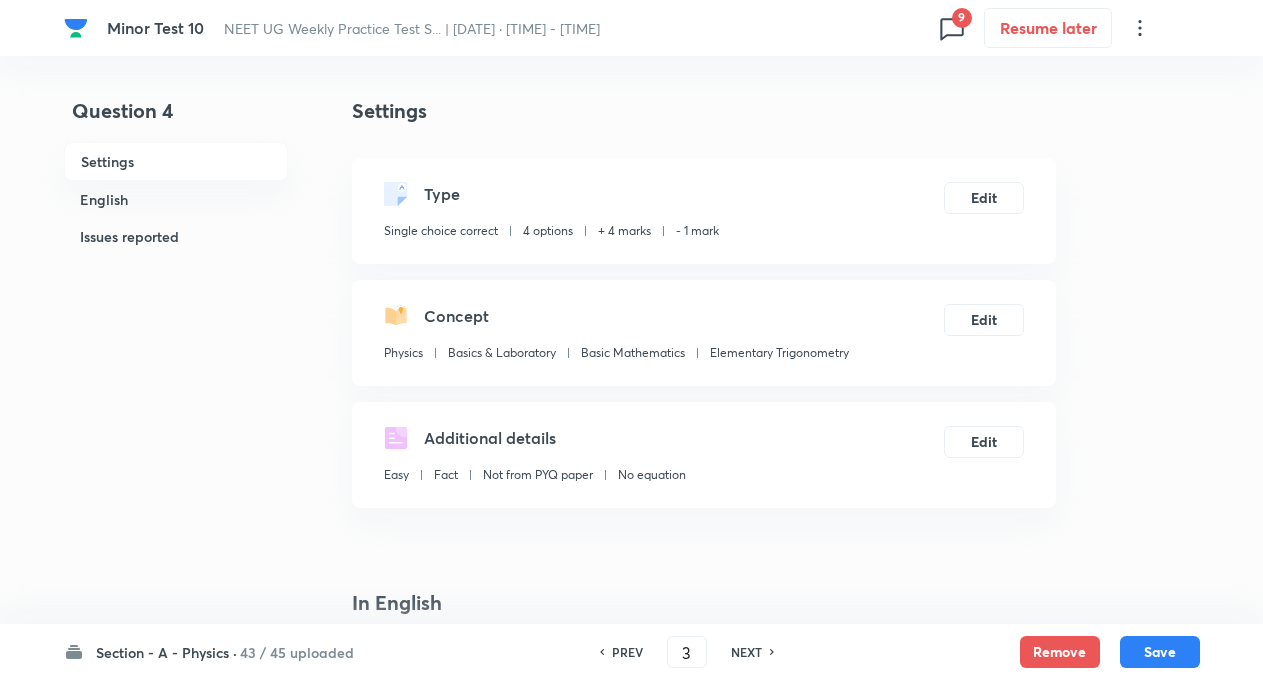 type on "4" 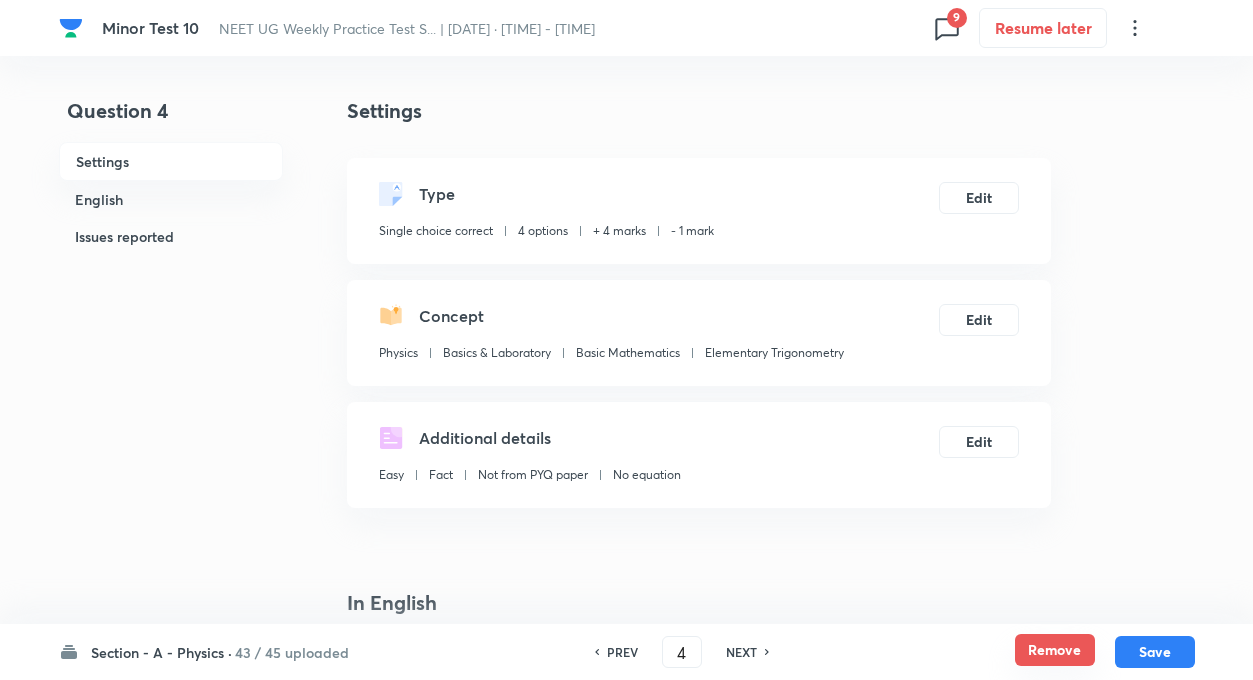 checkbox on "true" 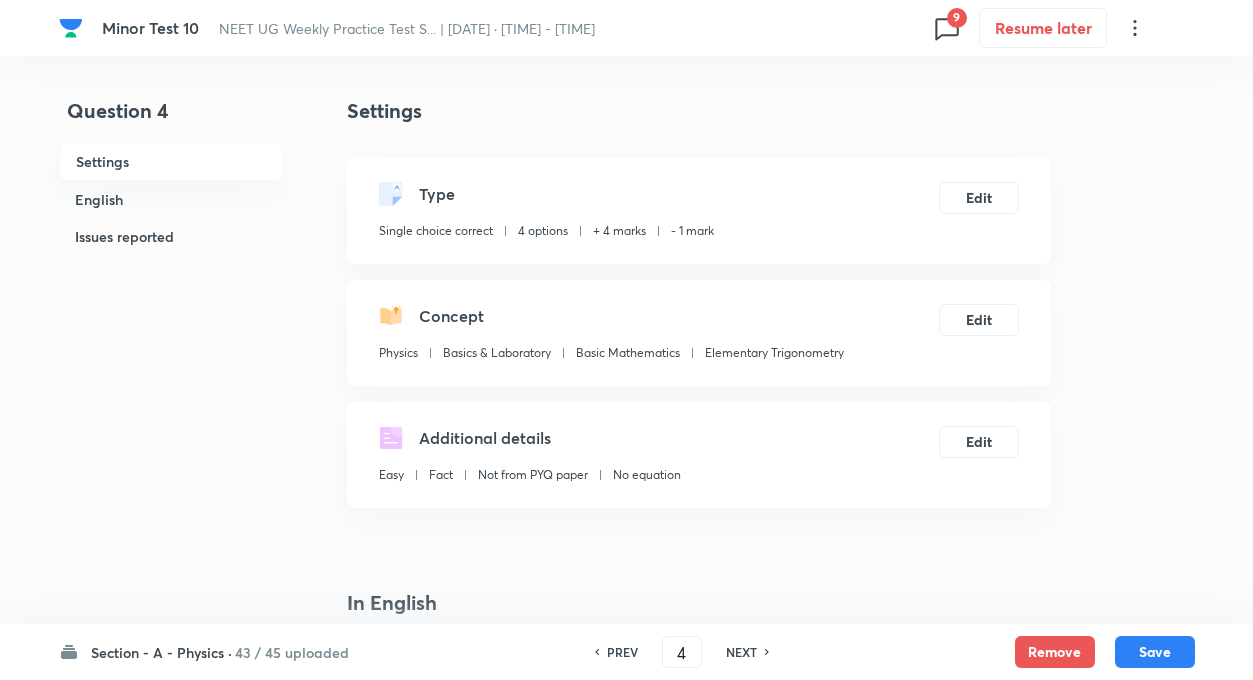 click on "NEXT" at bounding box center (741, 652) 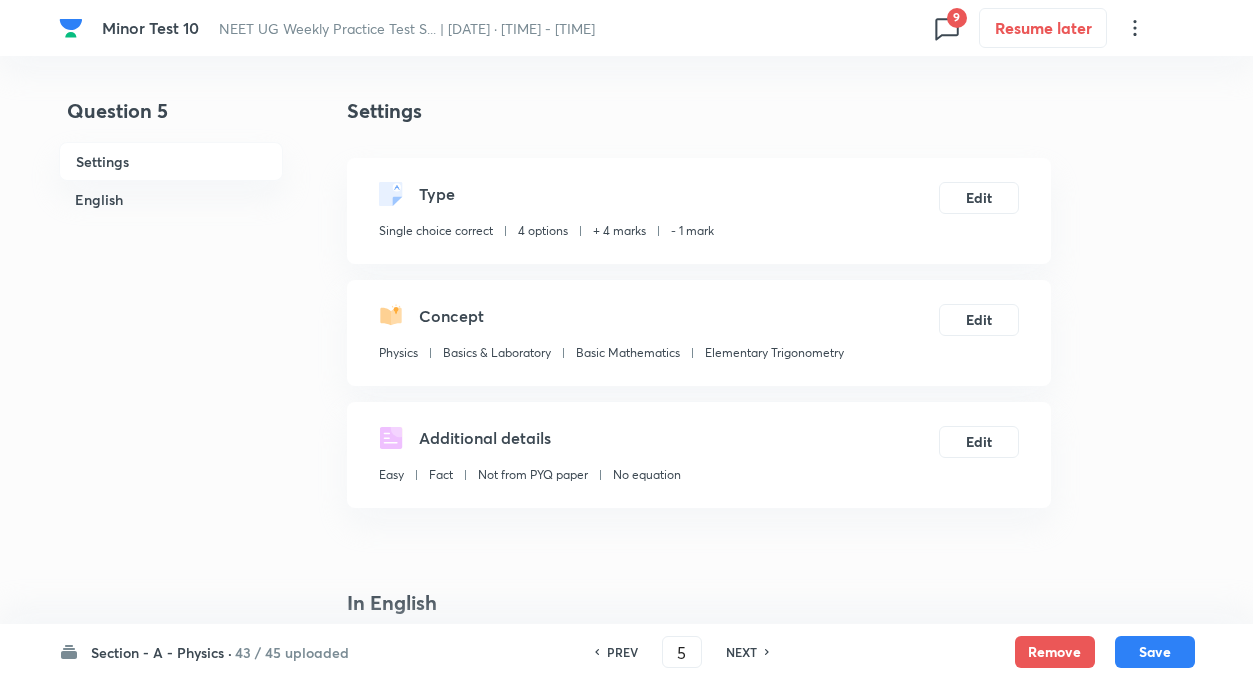 checkbox on "true" 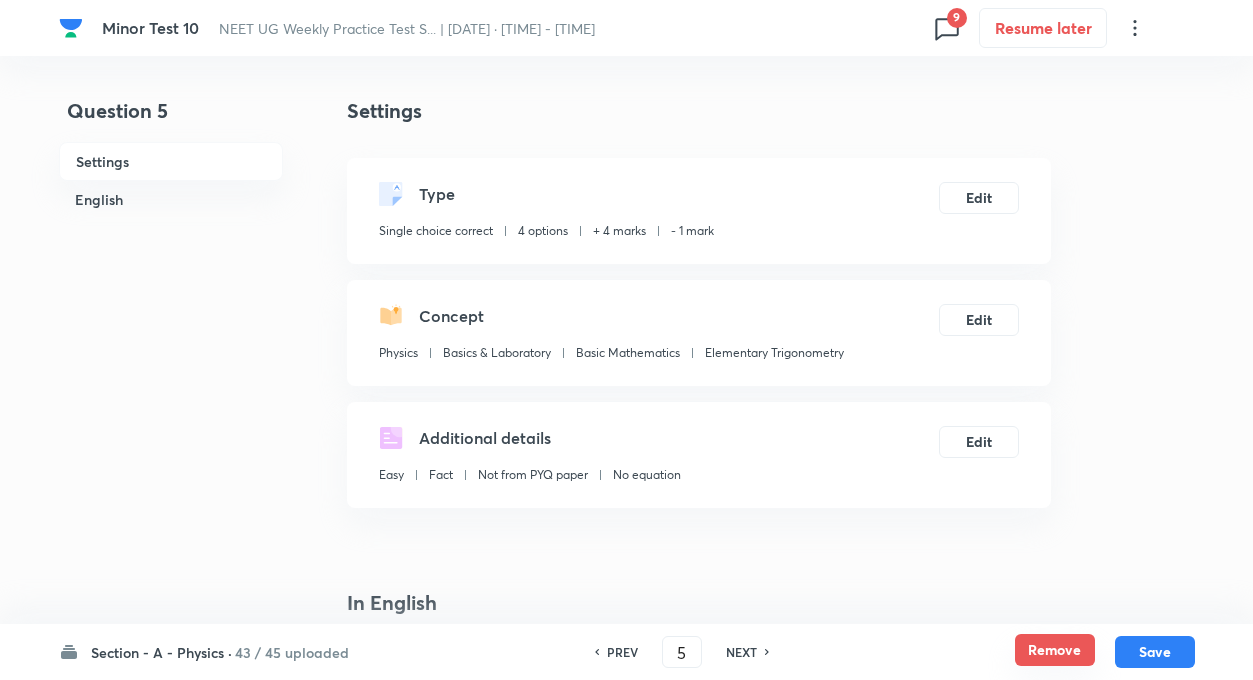 click on "Remove" at bounding box center (1055, 650) 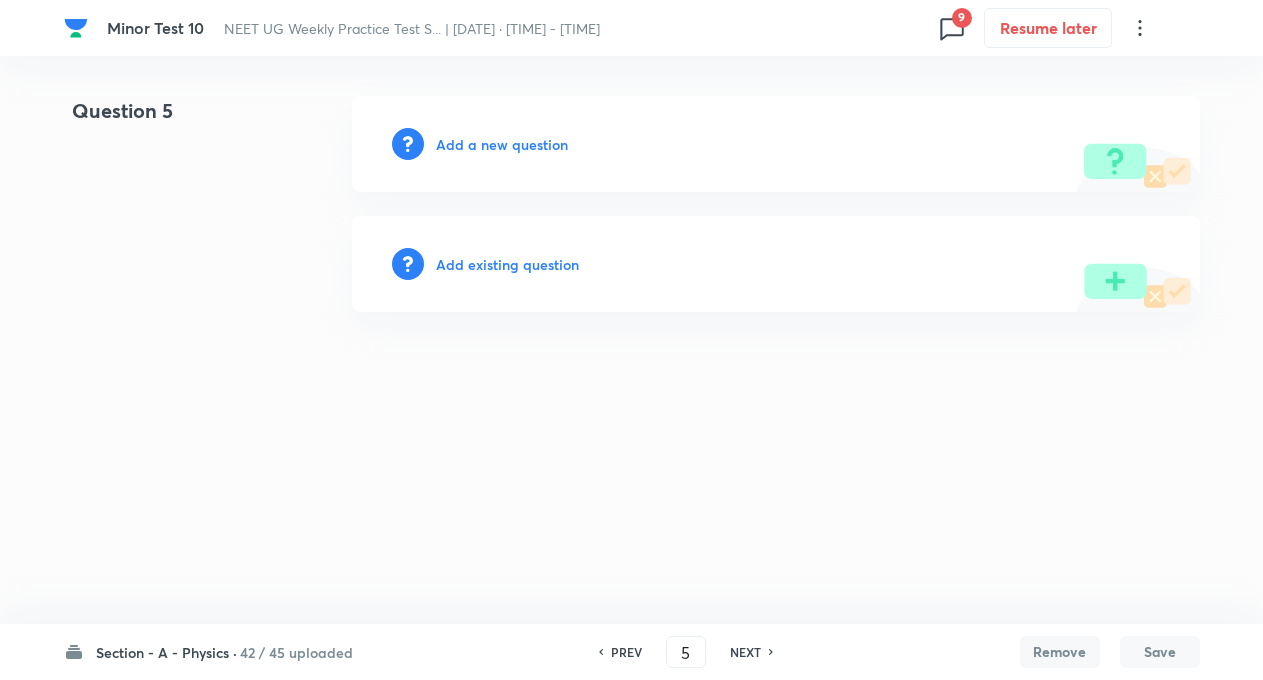 click on "NEXT" at bounding box center [745, 652] 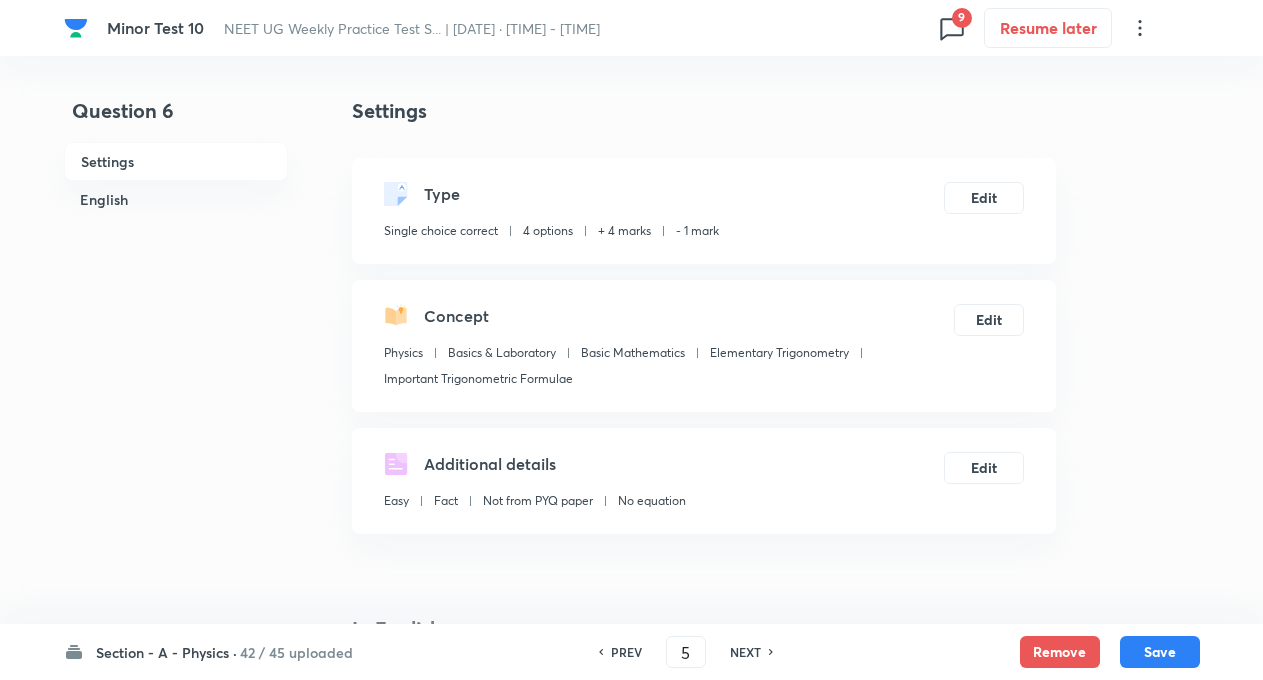 type on "6" 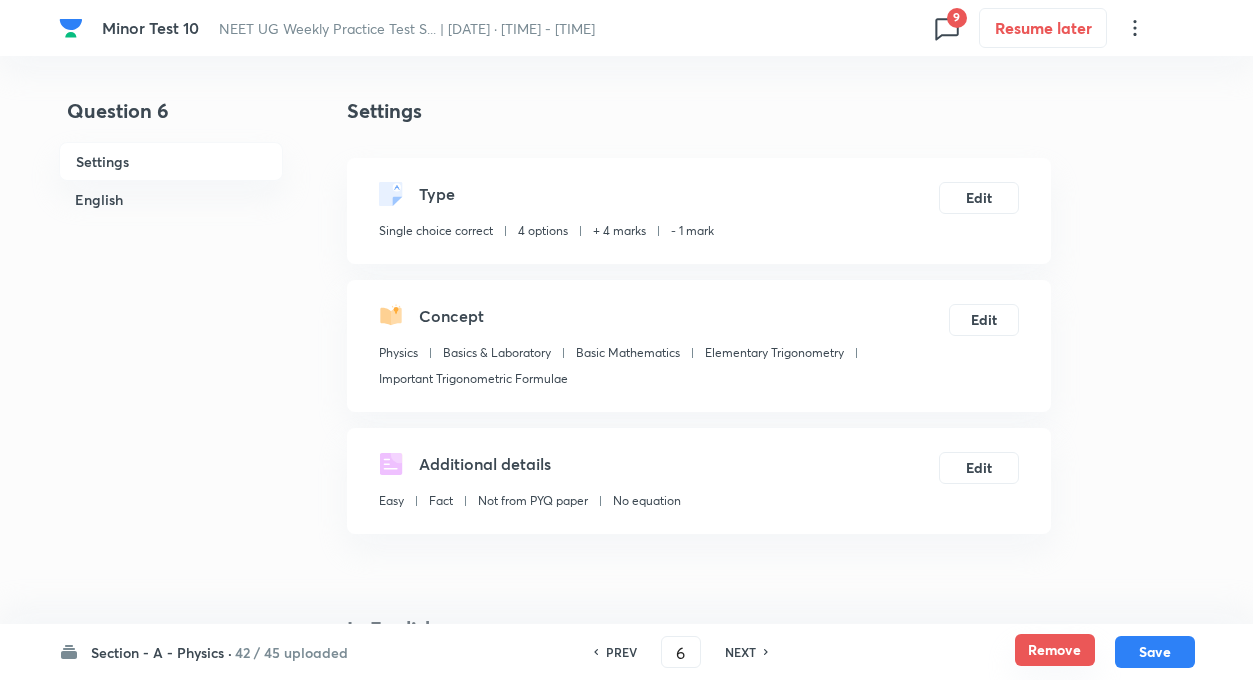 checkbox on "true" 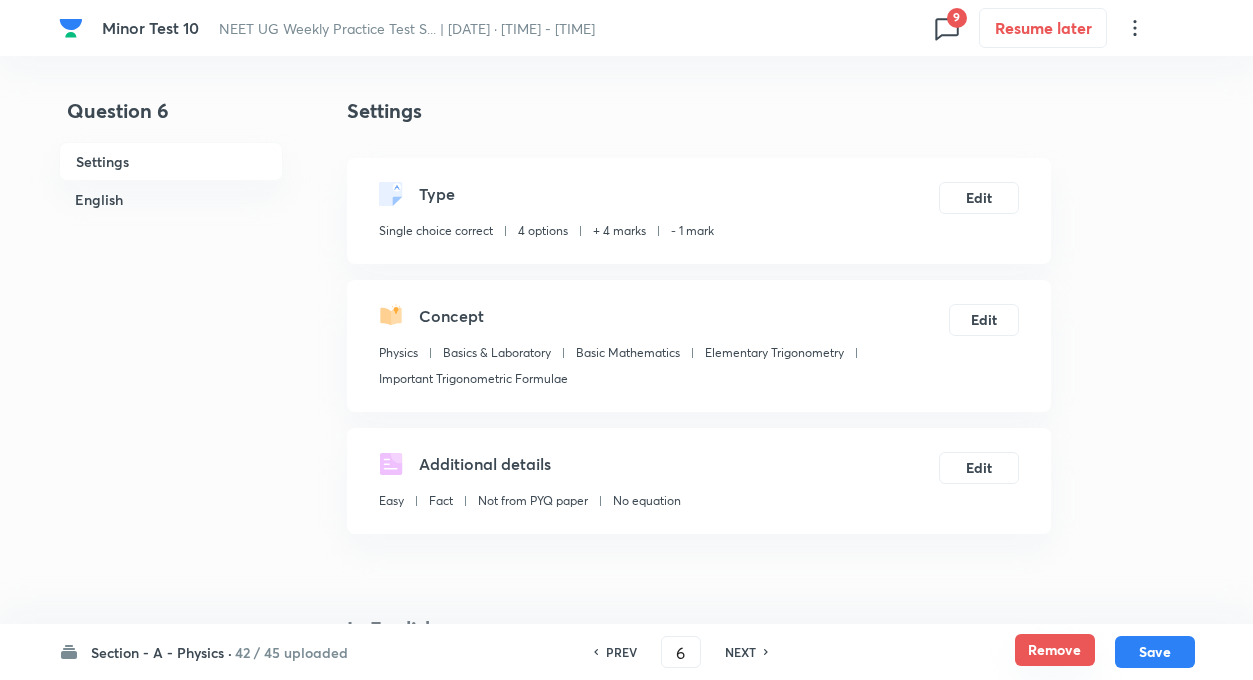 click on "Remove" at bounding box center [1055, 650] 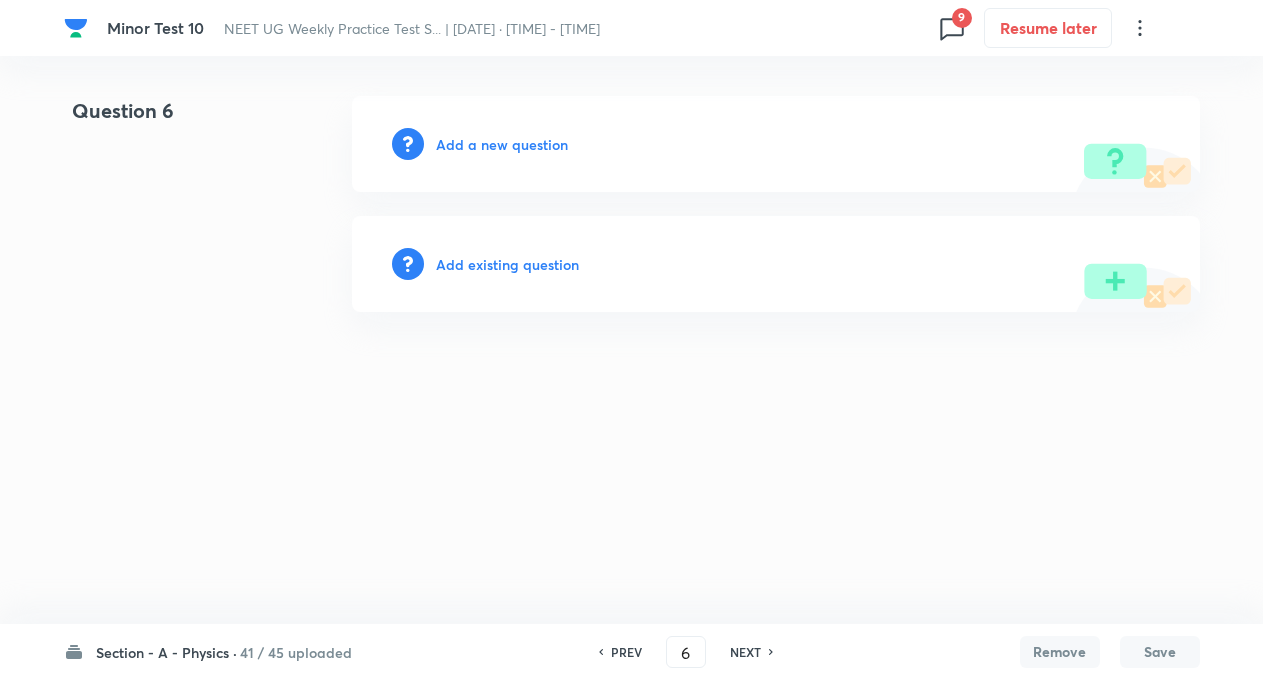 drag, startPoint x: 880, startPoint y: 482, endPoint x: 1239, endPoint y: 194, distance: 460.2445 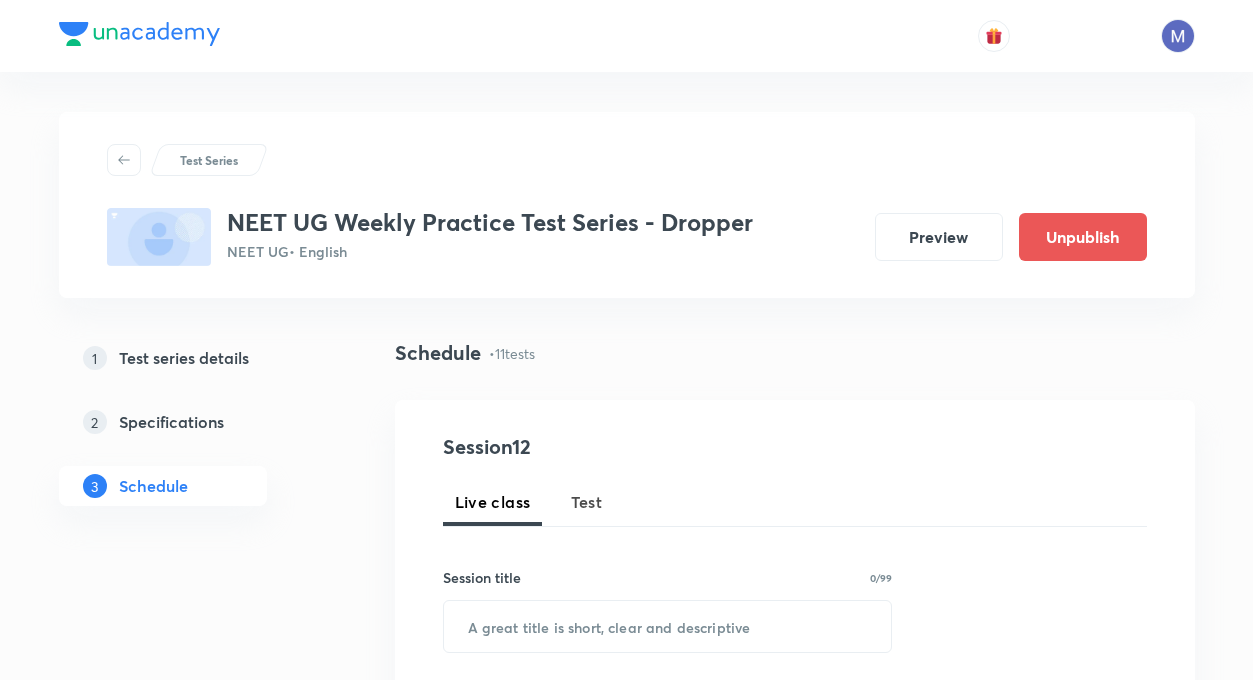 scroll, scrollTop: 2540, scrollLeft: 0, axis: vertical 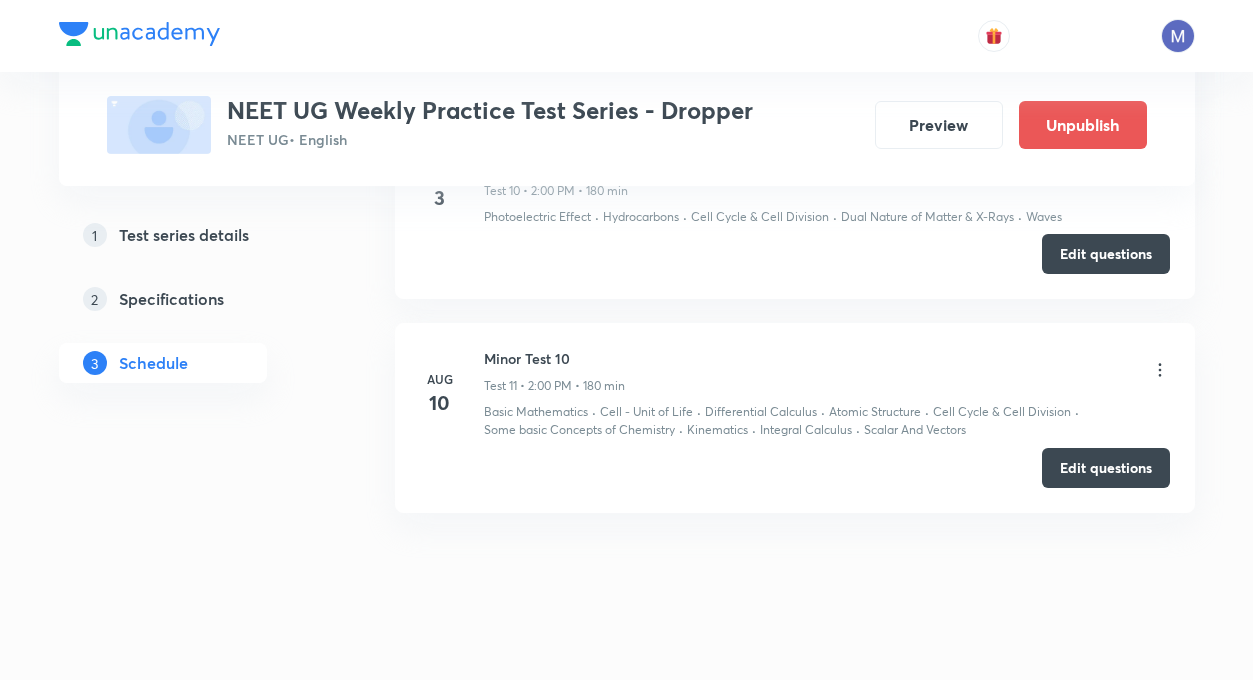 drag, startPoint x: 1226, startPoint y: 602, endPoint x: 801, endPoint y: 500, distance: 437.06863 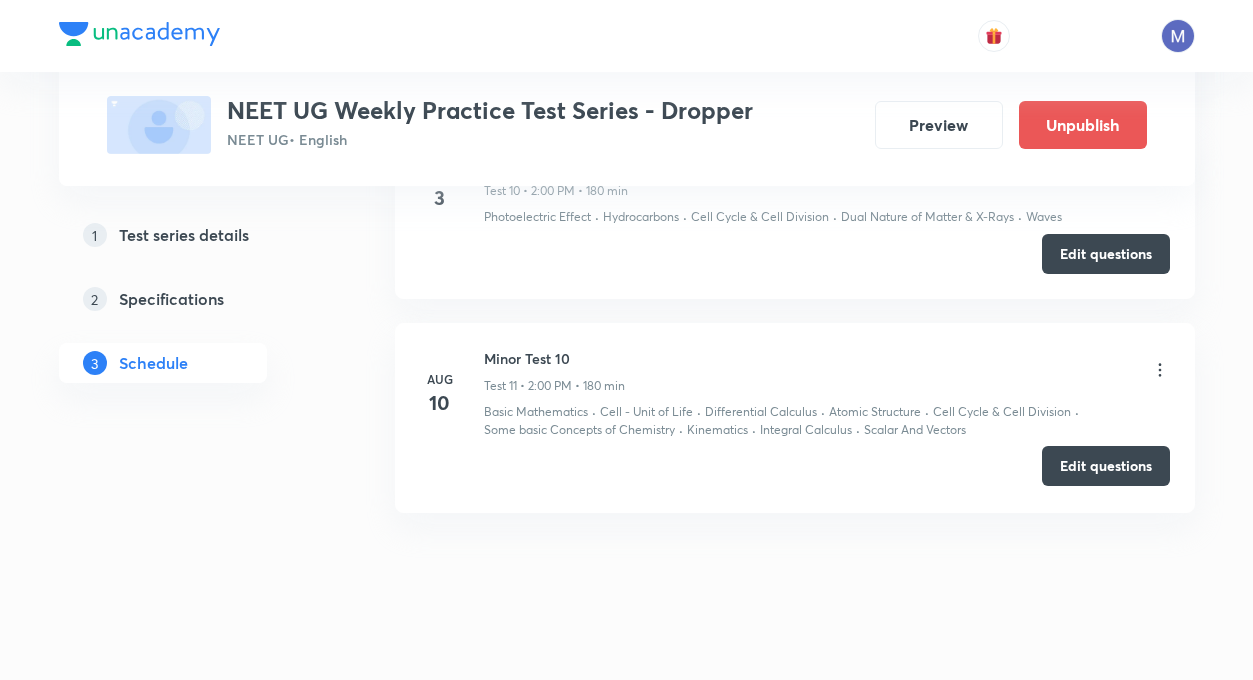 drag, startPoint x: 801, startPoint y: 500, endPoint x: 1150, endPoint y: 468, distance: 350.464 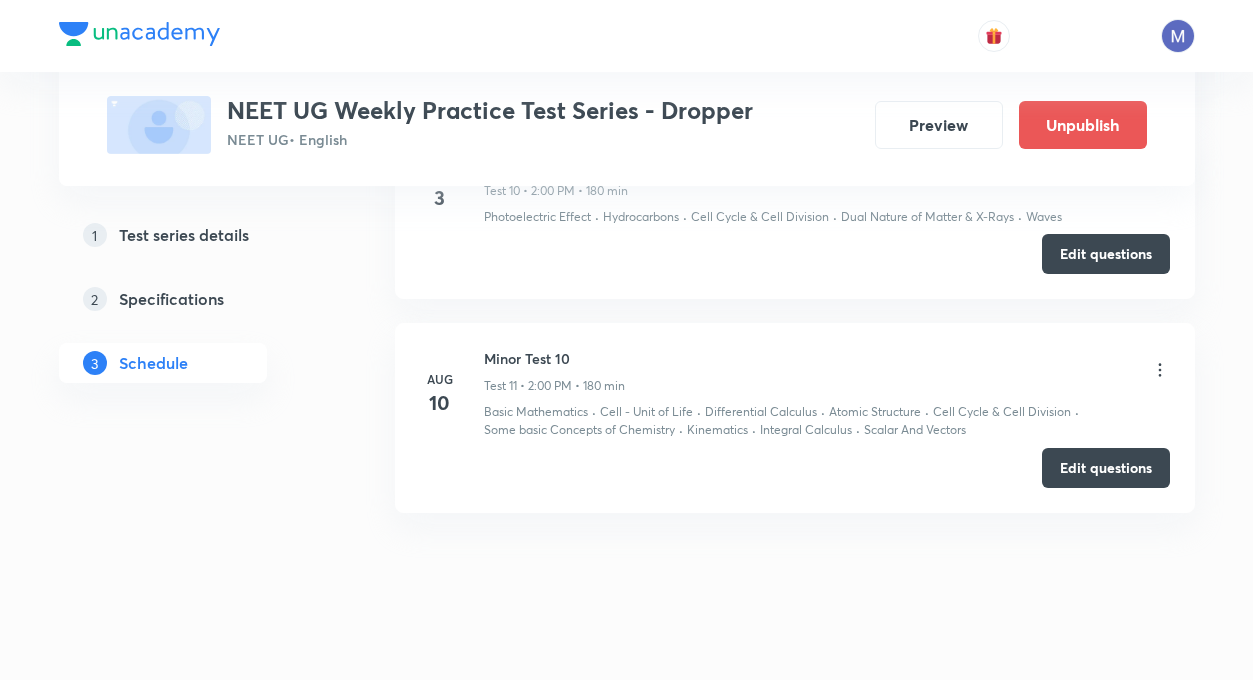 click 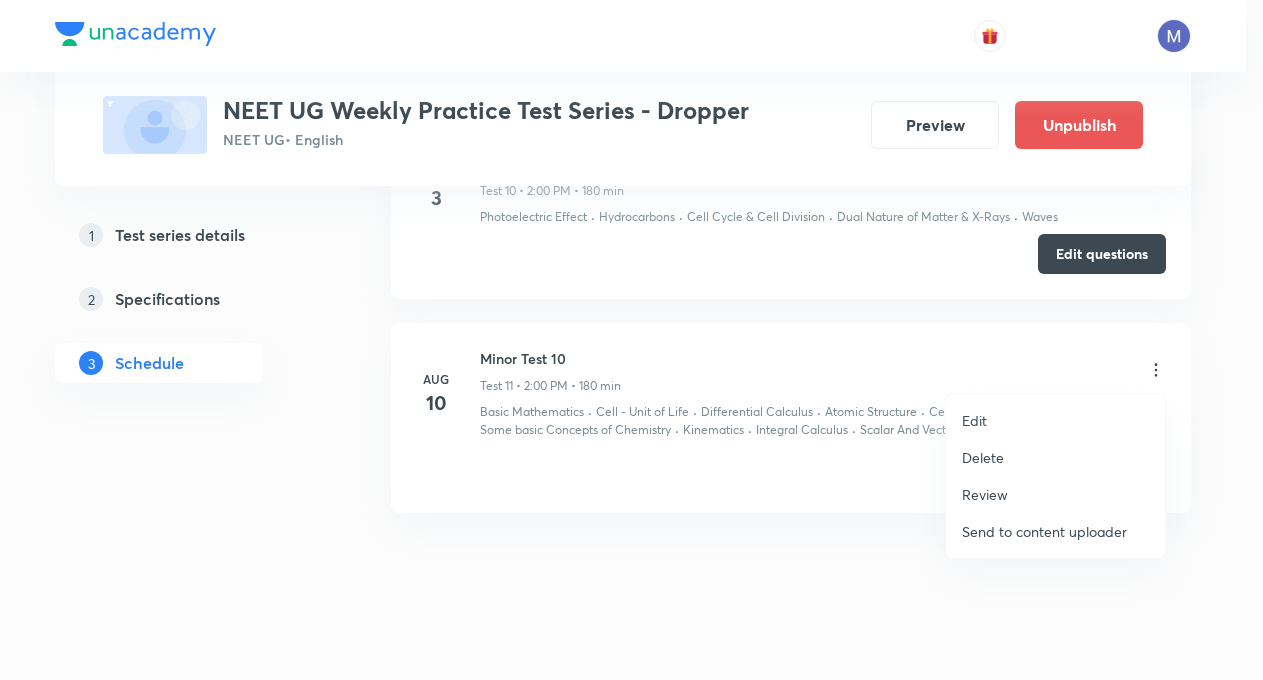 click on "Edit" at bounding box center (974, 420) 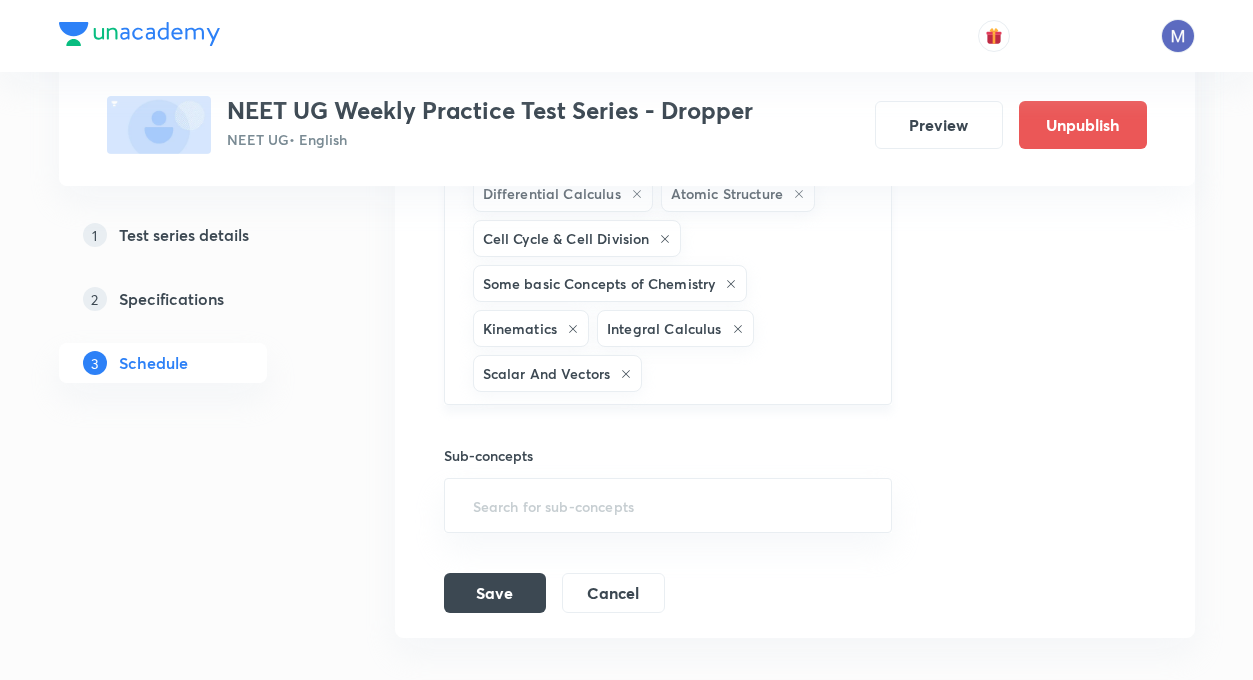 click 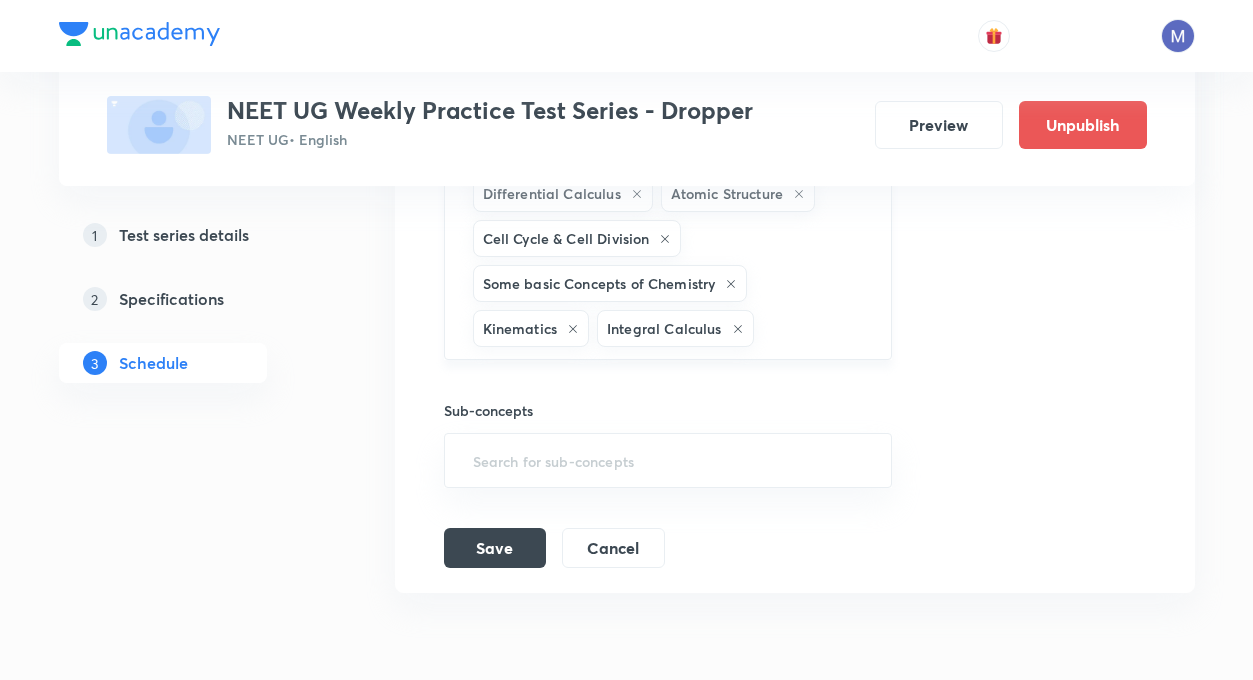 click 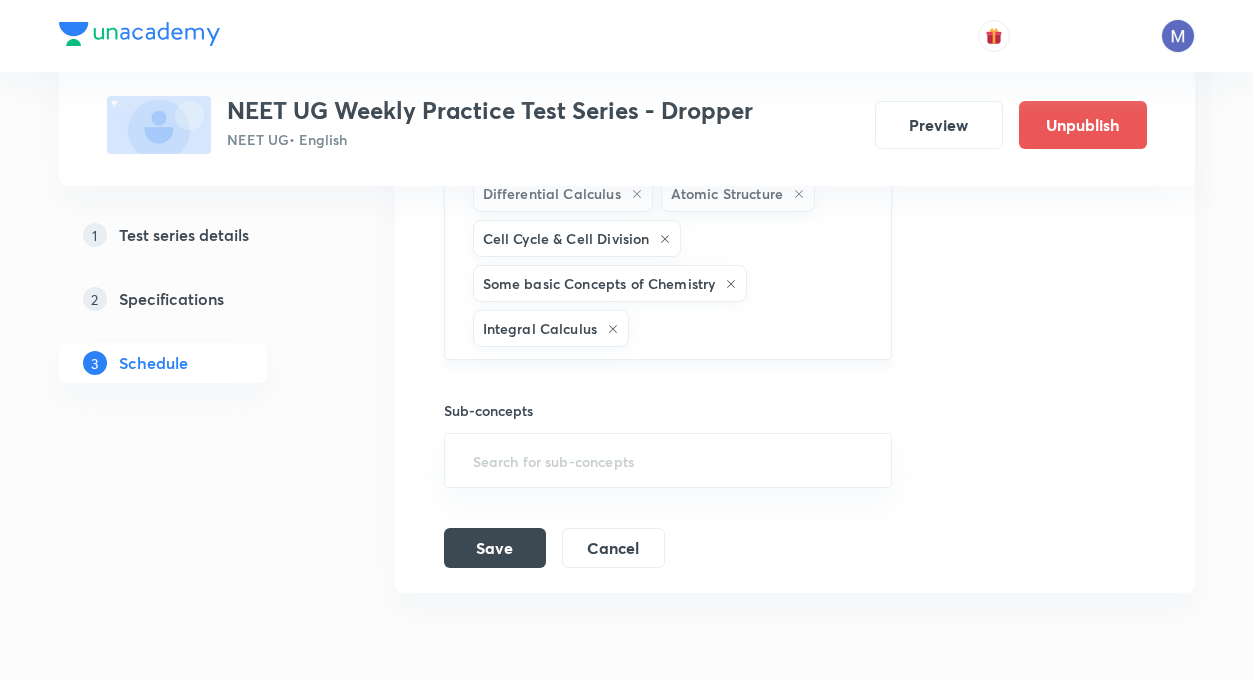 click 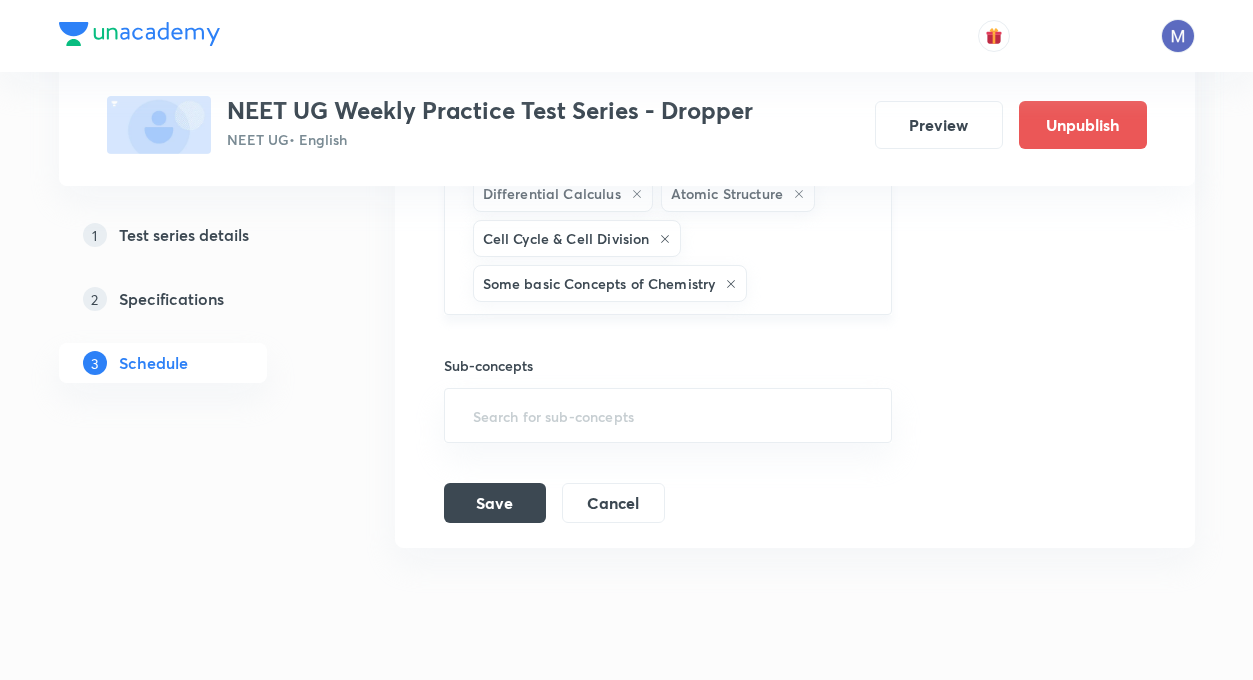 click 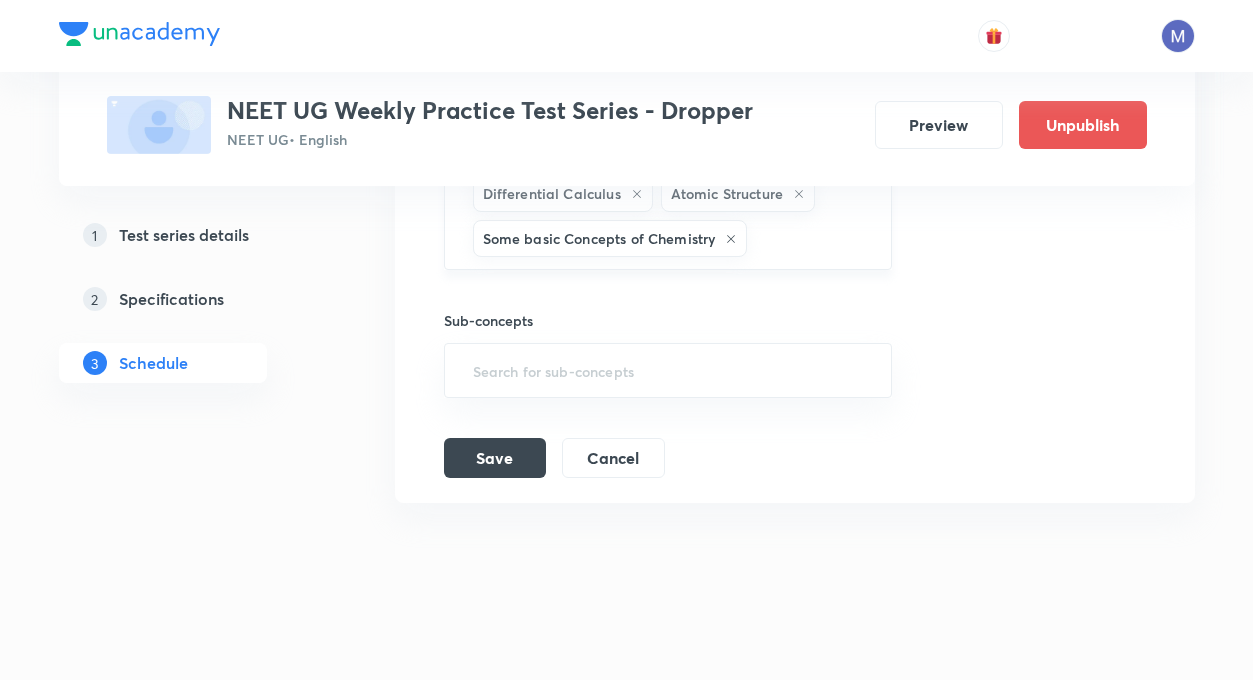 click 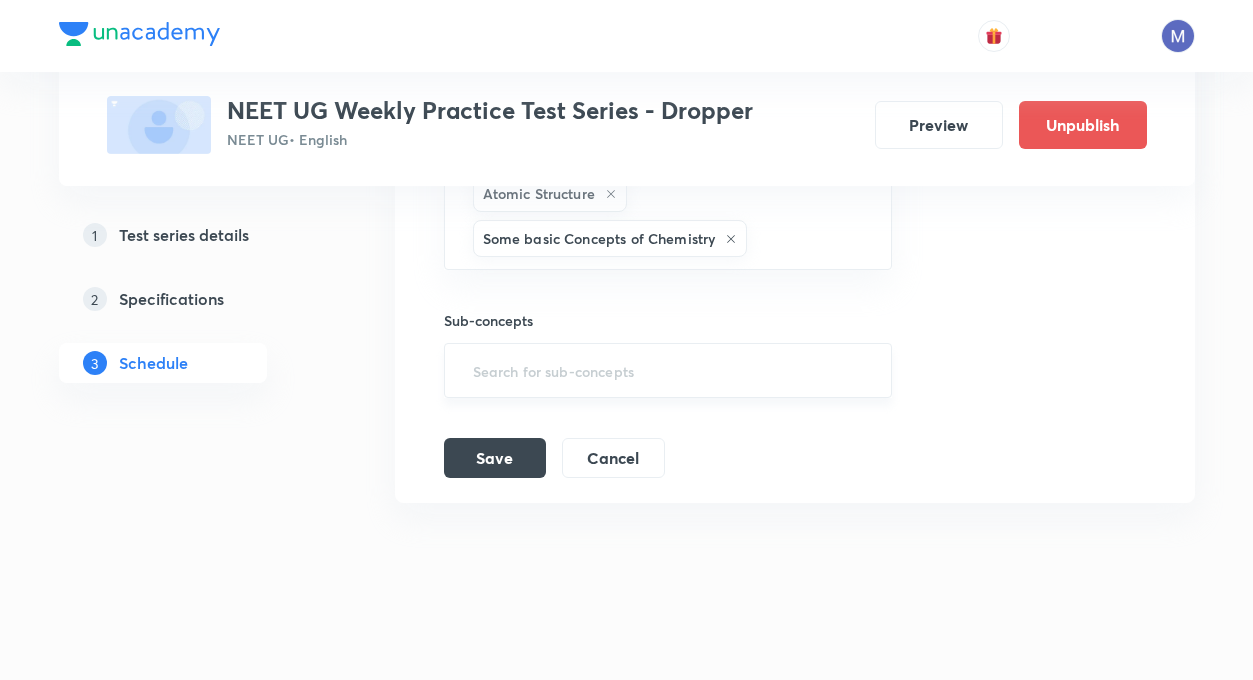 click on "​" at bounding box center [668, 370] 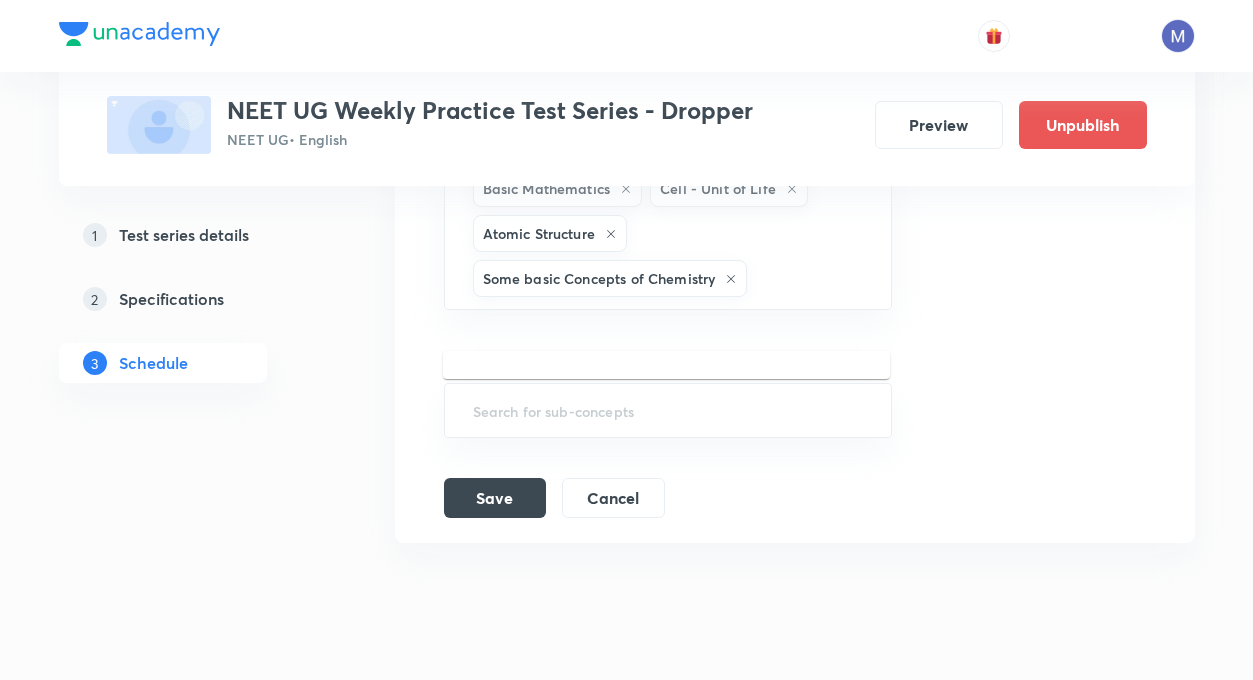 scroll, scrollTop: 2645, scrollLeft: 0, axis: vertical 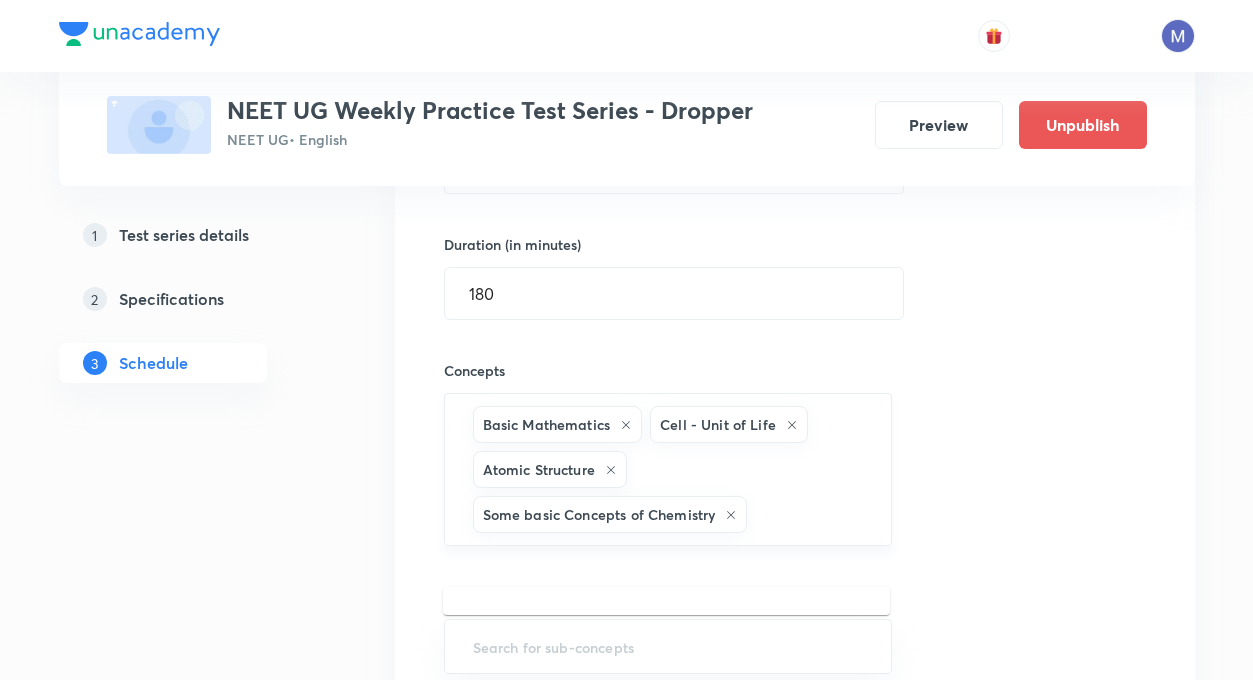 click 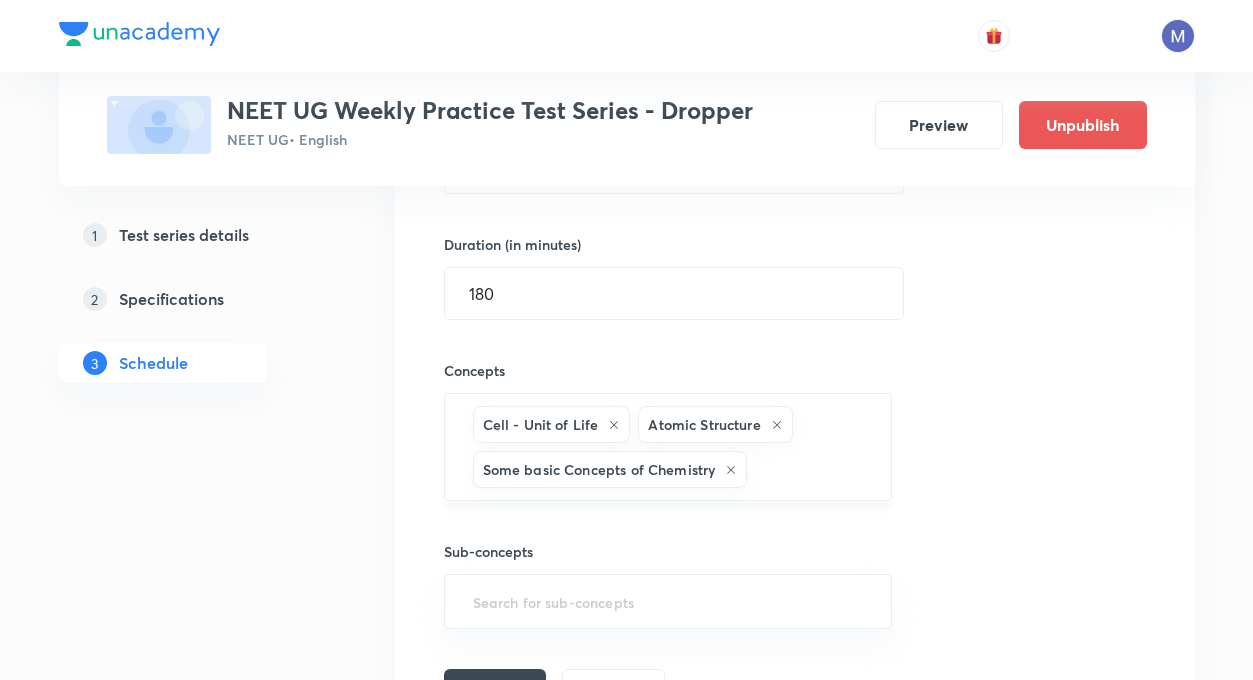 click 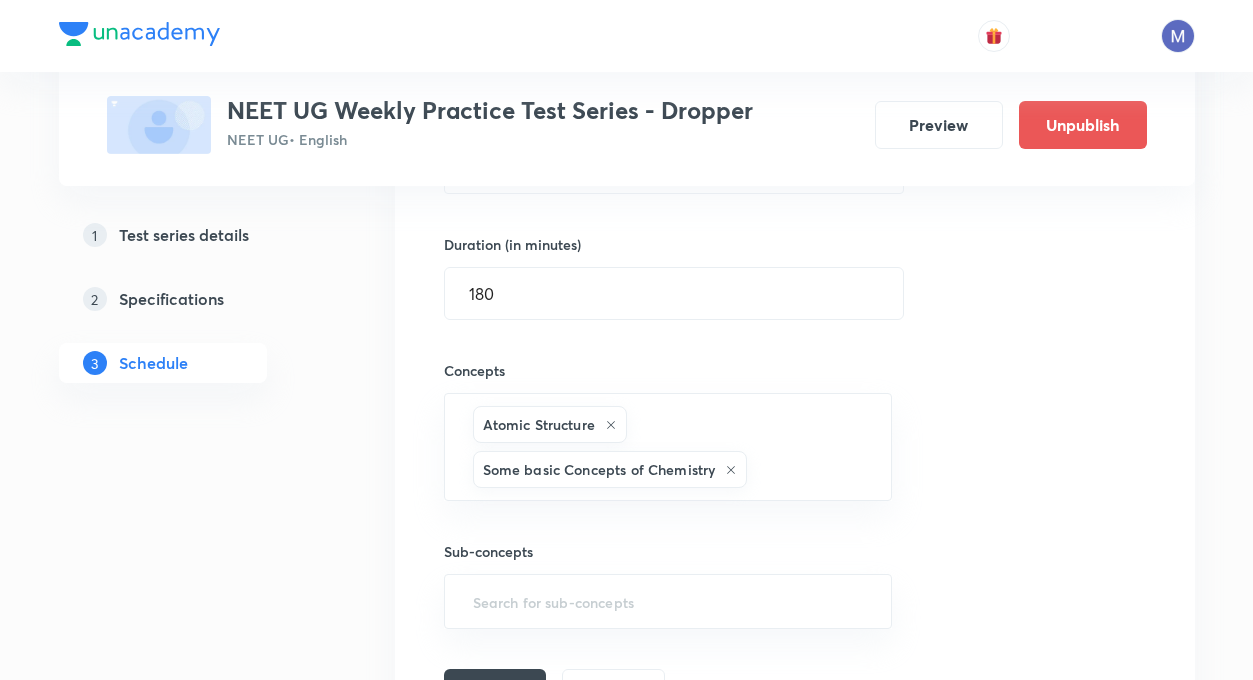 click on "Test Series NEET UG Weekly Practice Test Series - Dropper NEET UG  • English Preview Unpublish 1 Test series details 2 Specifications 3 Schedule Schedule •  11  tests Jun 1 Minor Test - 1 Test 1 • 2:00 PM • 180 min Basic Mathematics · Units and Measurements · Units & Dimensions · Some basic Concepts of Chemistry · Living World · Coulomb's Law & Electric Field Edit questions Jun 8 Minor Test 2 Test 2 • 2:00 PM • 180 min Electrostatics · Biological Classification · Atomic Structure · Kinematics 1D Edit questions Jun 15 Minor Test - 3 Test 3 • 2:01 PM • 180 min Plant Kingdom · Kinematics 2D · Capacitor and Capacitance · Current Electricity · Scalar And Vectors · Classification of Elements and Periodicity in Properties · Kinematics 1D Edit questions Jun 22 Minor Test - 4 Test 4 • 2:00 PM • 180 min Magnetic Effect of Current · Magnetic Field & Magnetic Forces · Newton's laws of motion & Friction · Chemical Bonding · Animal Kingdom Edit questions Jun 29 Minor Test - 5 · · ·" at bounding box center [627, -824] 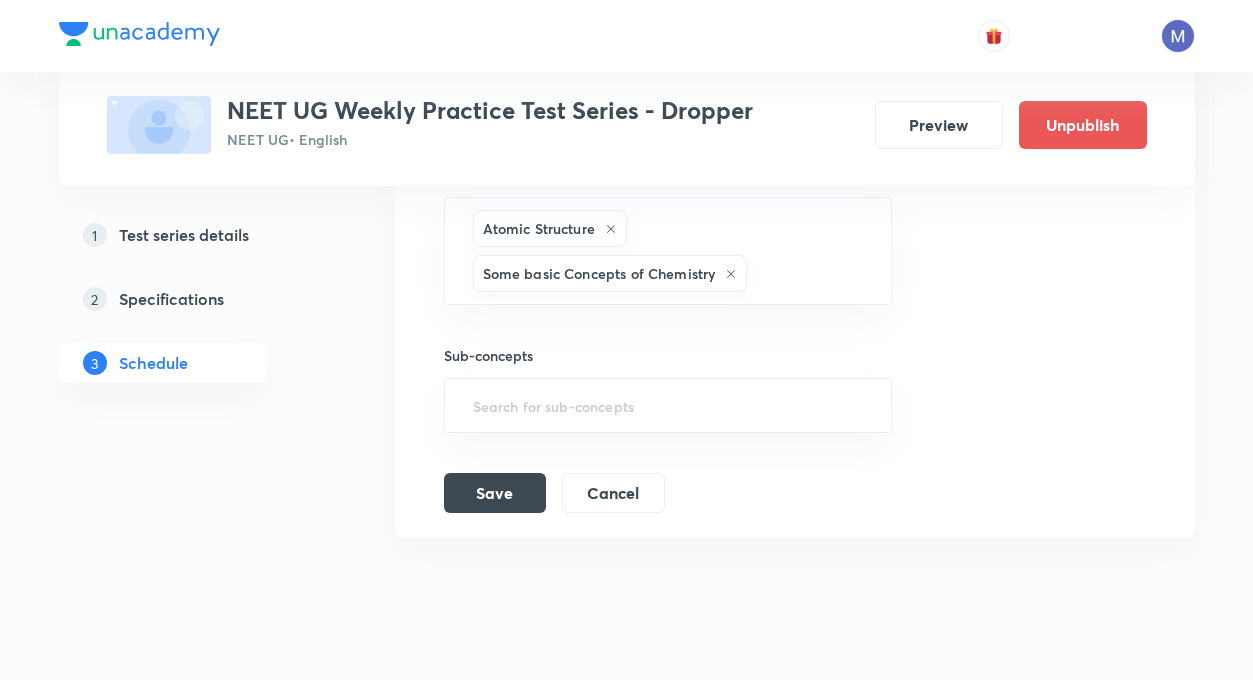 scroll, scrollTop: 2845, scrollLeft: 0, axis: vertical 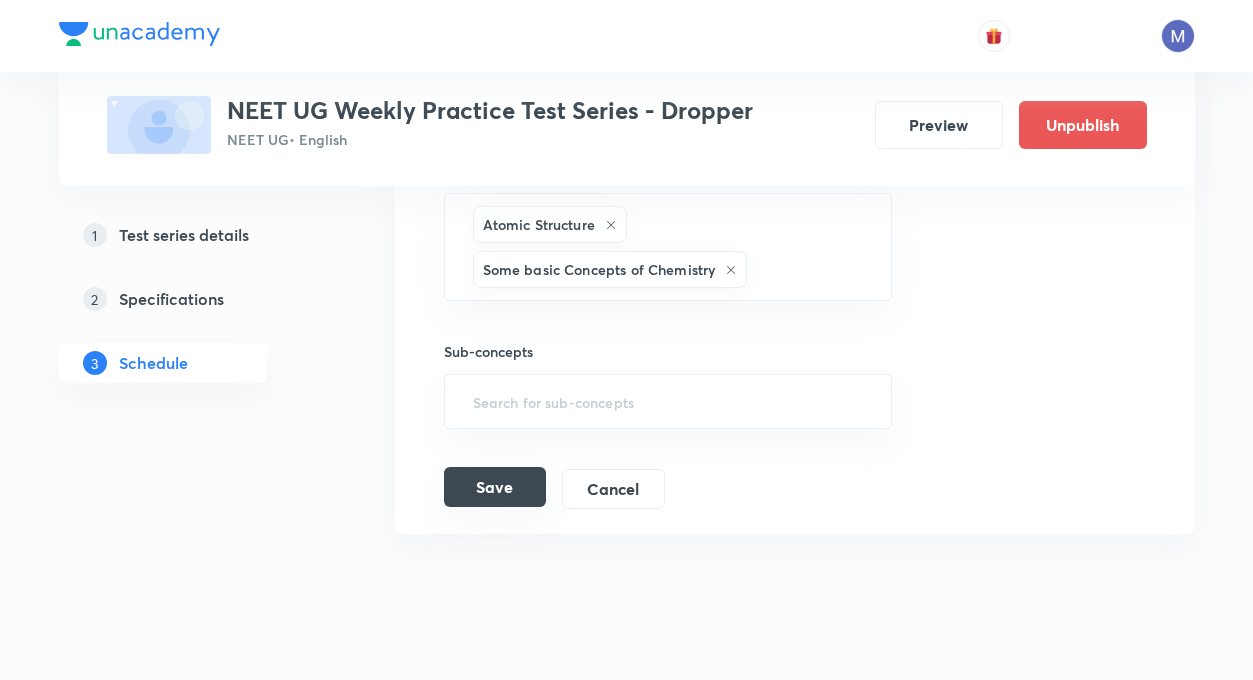 click on "Save" at bounding box center (495, 487) 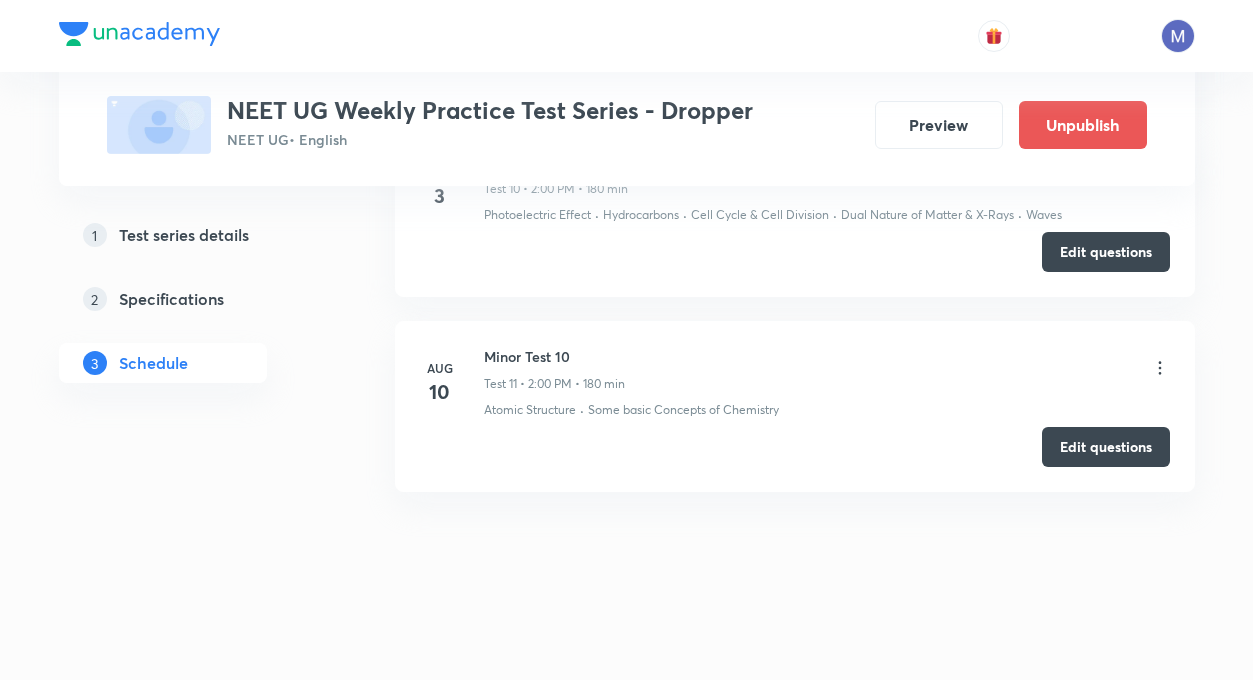 scroll, scrollTop: 2262, scrollLeft: 0, axis: vertical 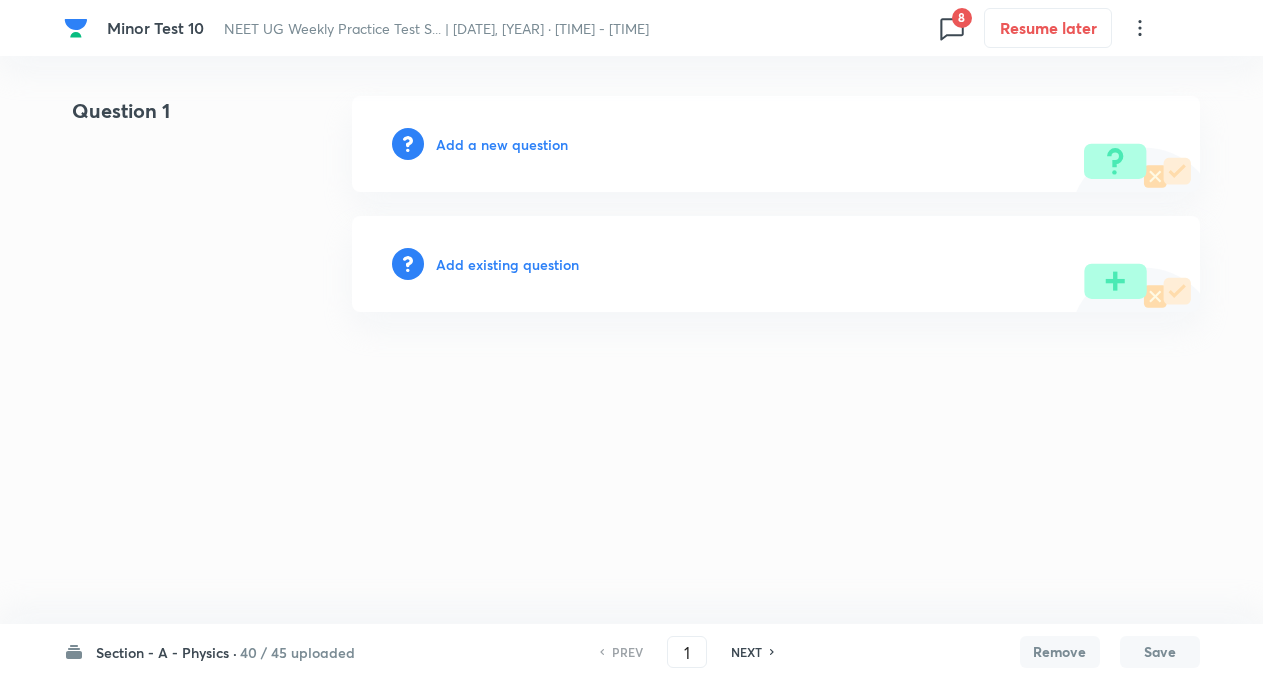 drag, startPoint x: 1275, startPoint y: 84, endPoint x: 751, endPoint y: 646, distance: 768.38794 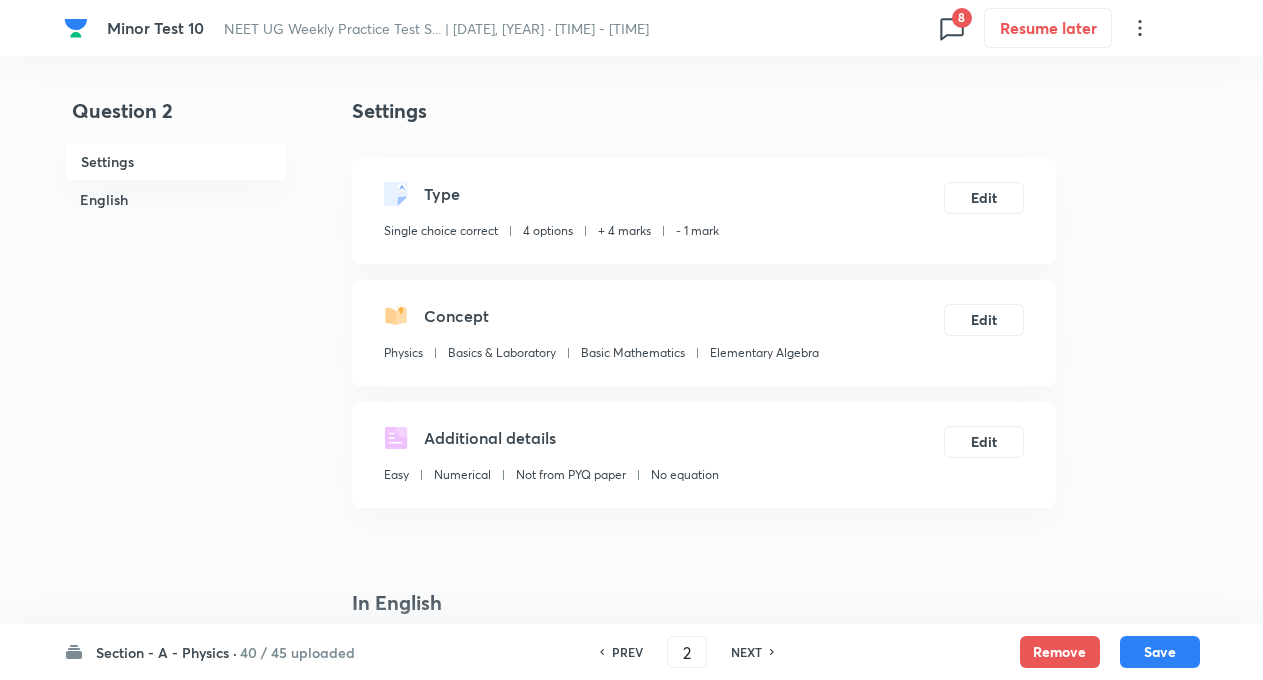 type on "2" 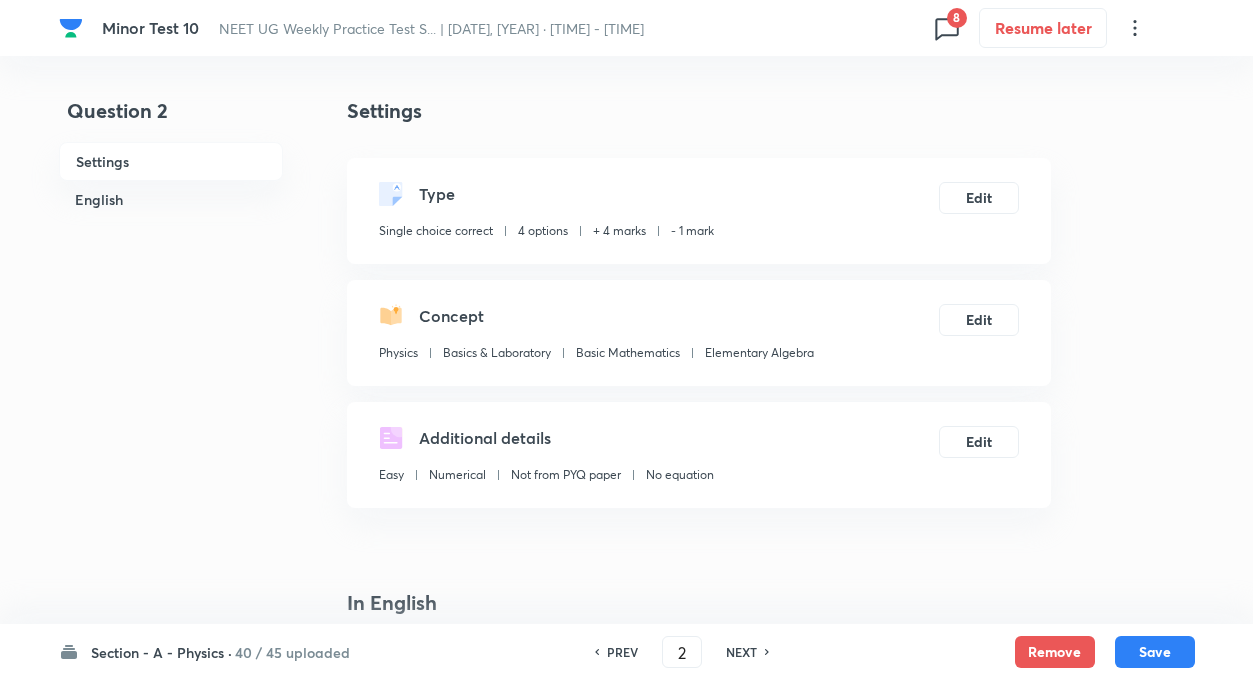 checkbox on "true" 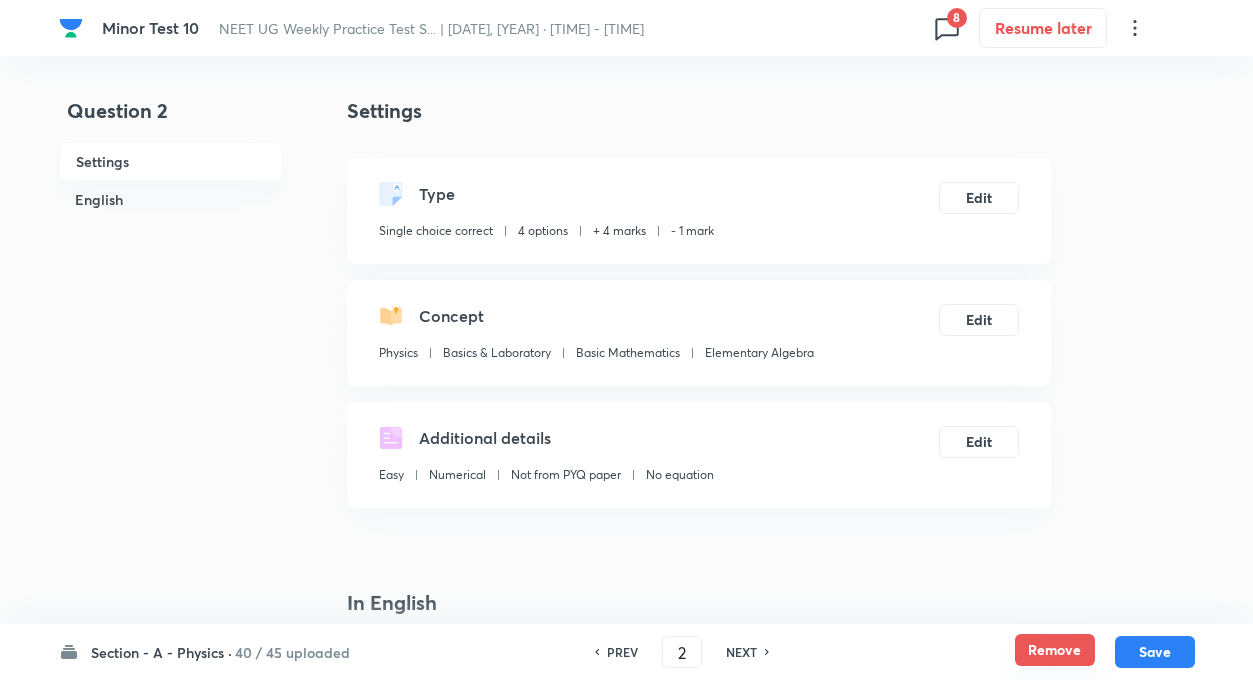 drag, startPoint x: 752, startPoint y: 647, endPoint x: 1068, endPoint y: 653, distance: 316.05695 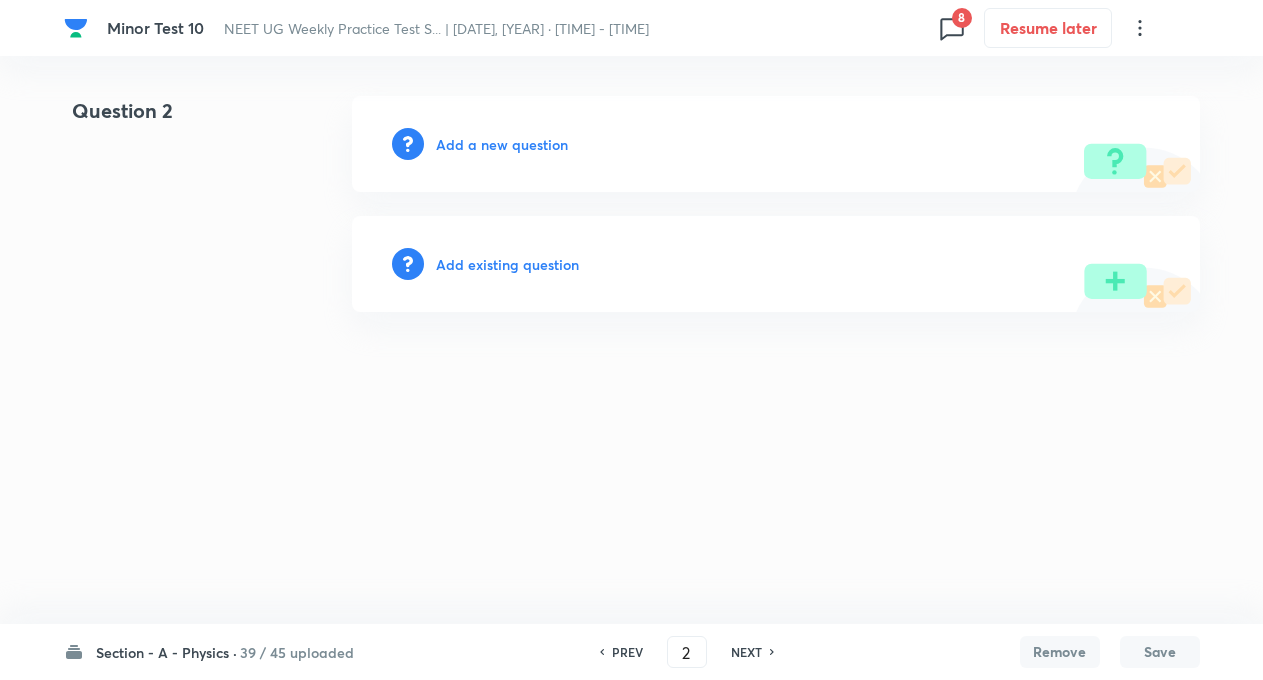 drag, startPoint x: 1034, startPoint y: 645, endPoint x: 757, endPoint y: 653, distance: 277.1155 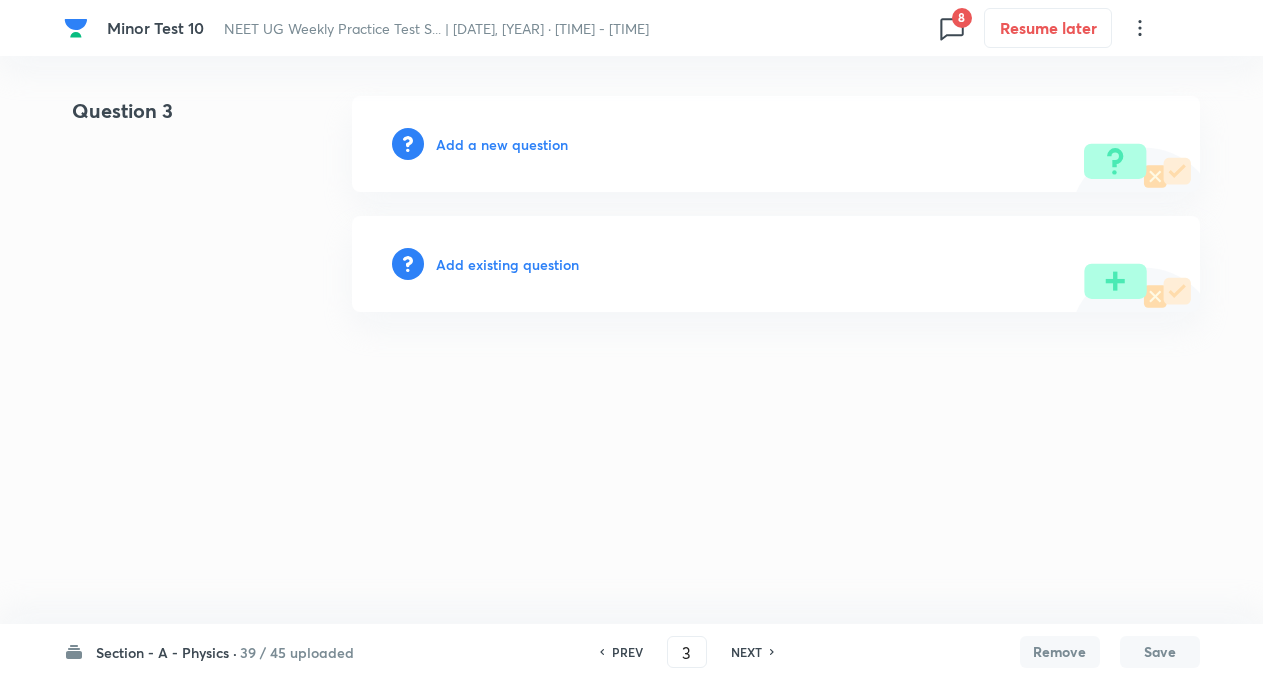 drag, startPoint x: 765, startPoint y: 650, endPoint x: 746, endPoint y: 645, distance: 19.646883 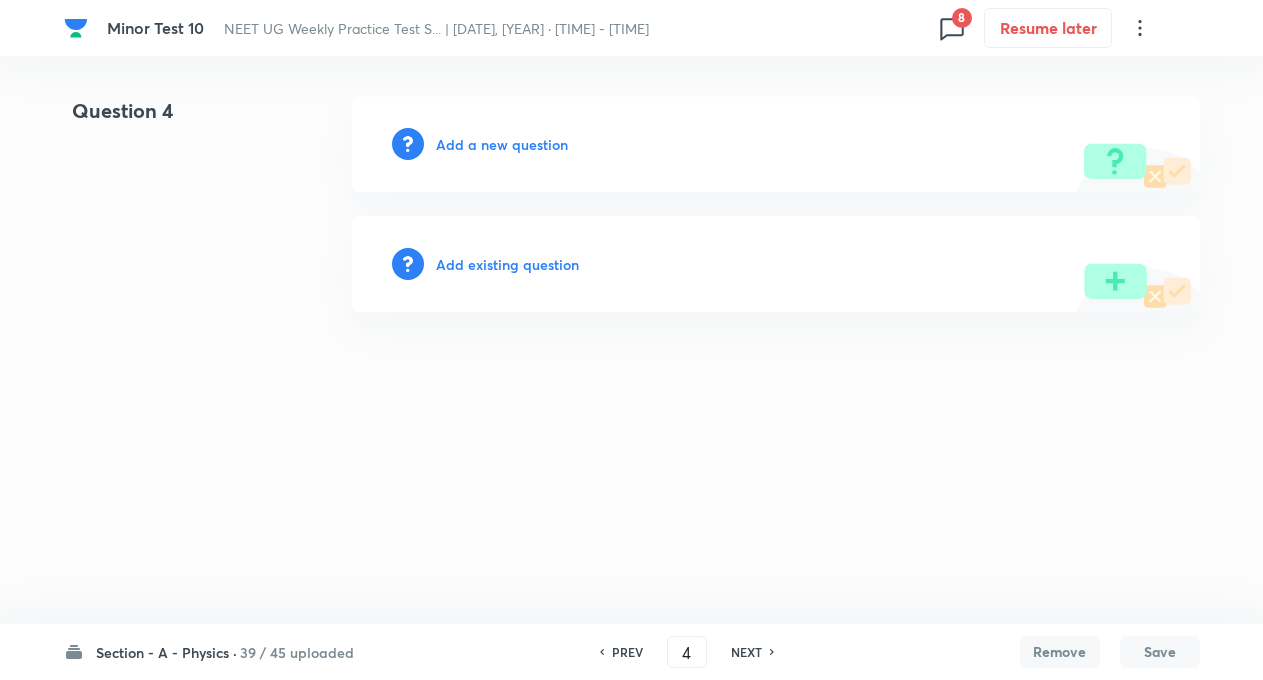 click on "NEXT" at bounding box center [746, 652] 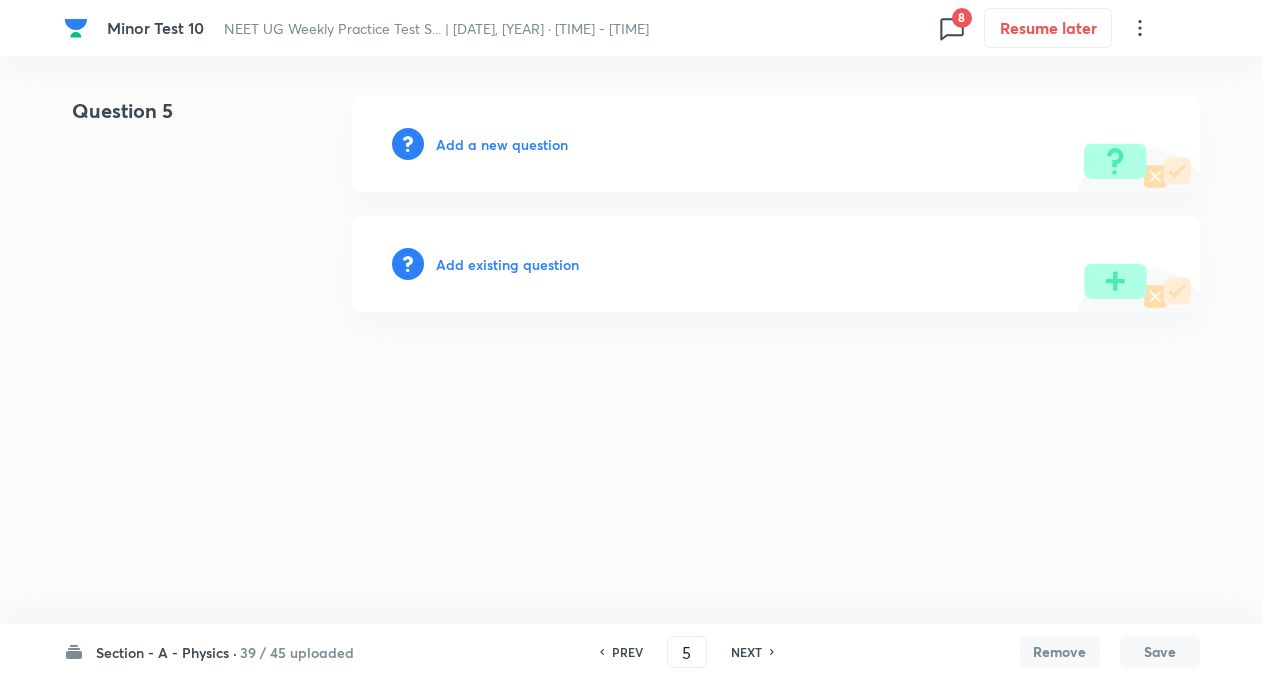 drag, startPoint x: 411, startPoint y: 3, endPoint x: 545, endPoint y: 483, distance: 498.3533 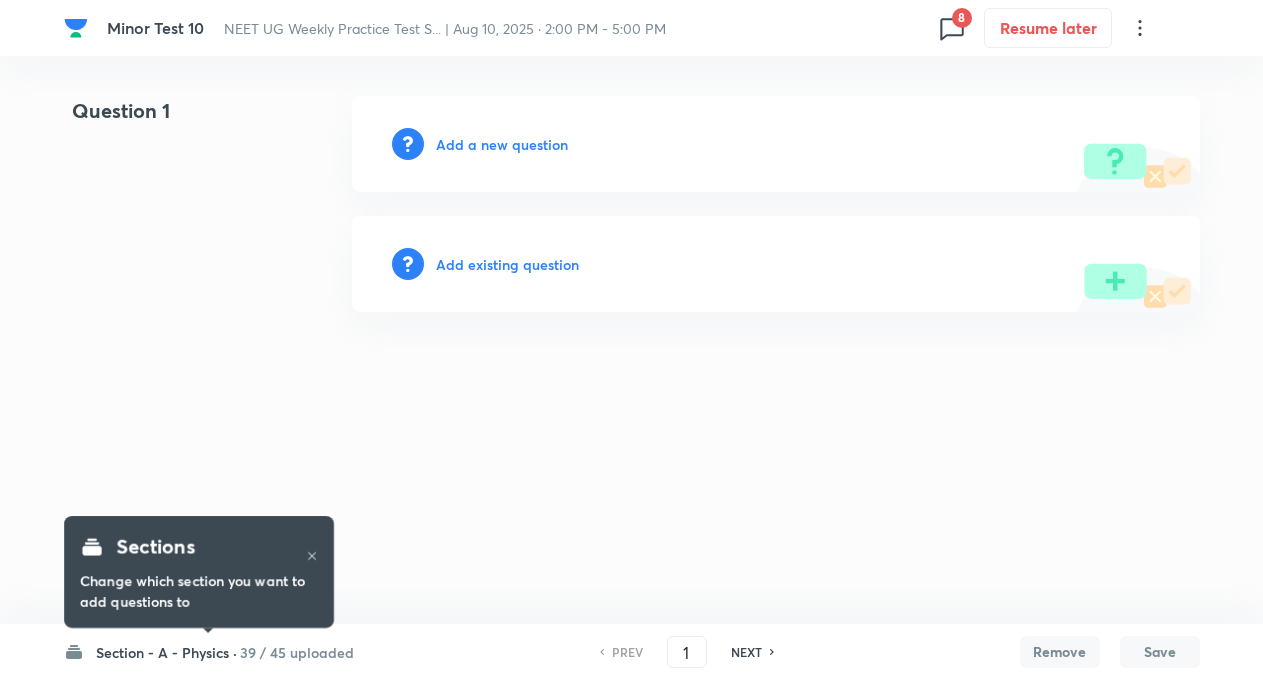 scroll, scrollTop: 0, scrollLeft: 0, axis: both 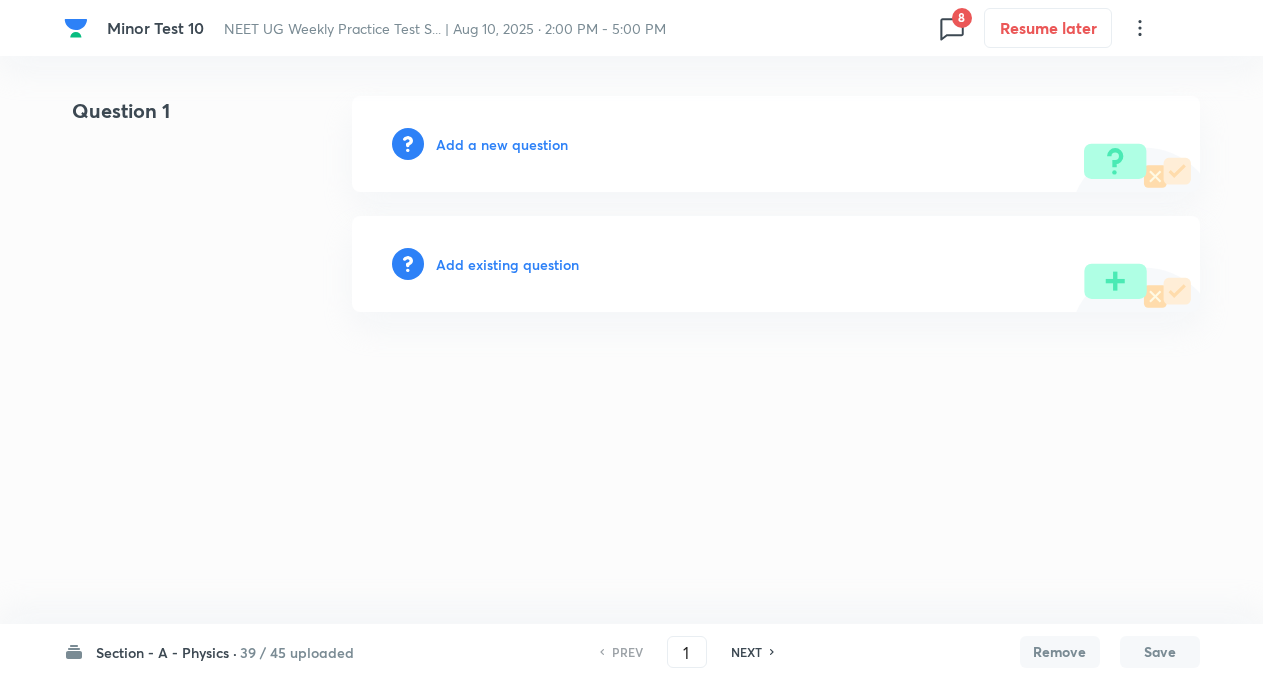 drag, startPoint x: 811, startPoint y: 603, endPoint x: 750, endPoint y: 656, distance: 80.80842 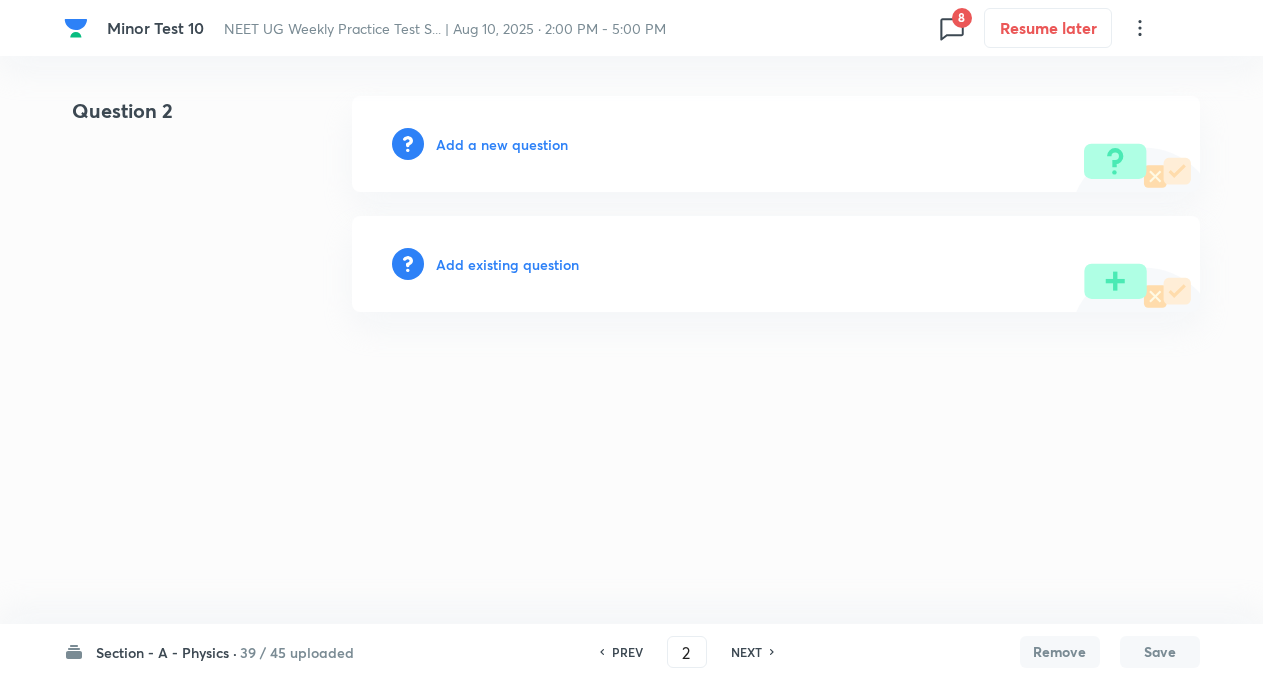 click on "NEXT" at bounding box center [746, 652] 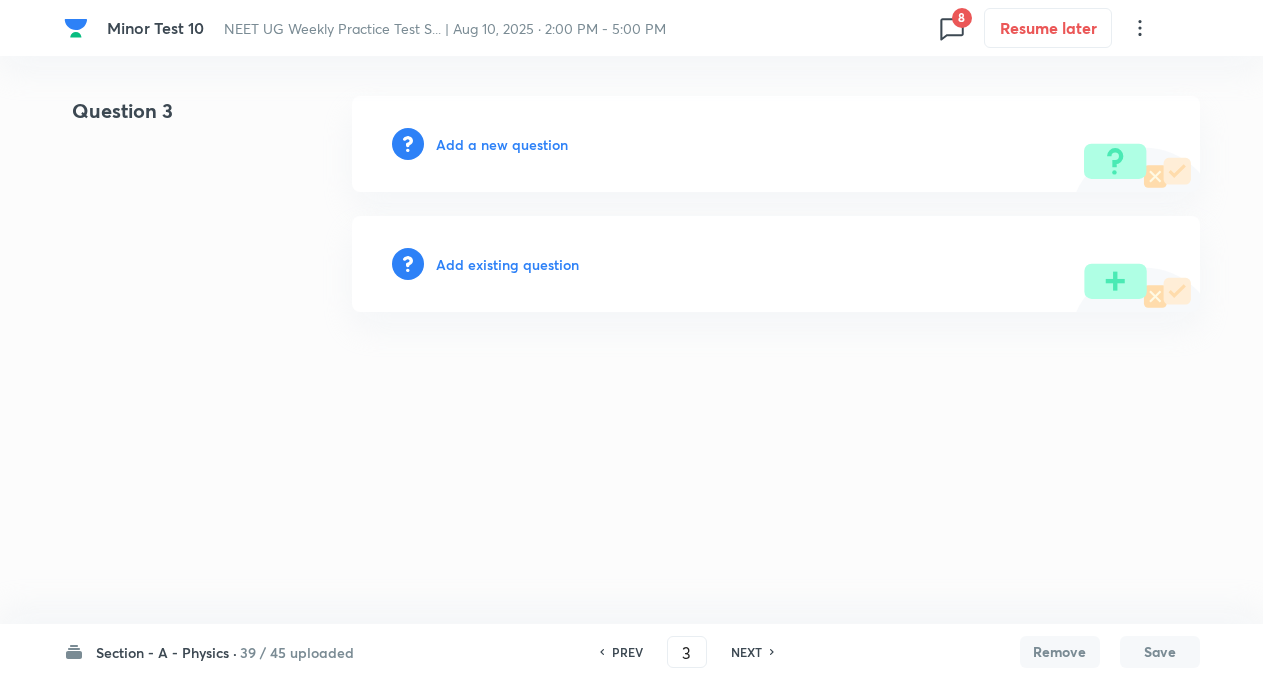 click on "NEXT" at bounding box center (746, 652) 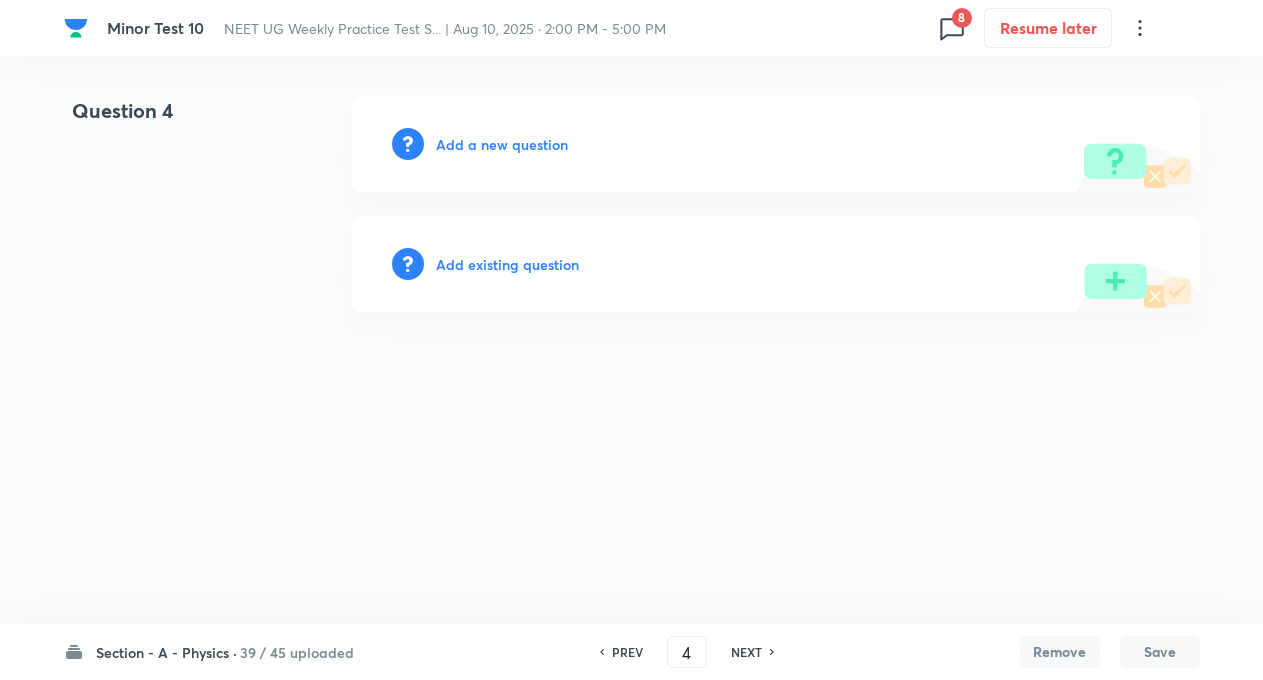 click on "NEXT" at bounding box center (746, 652) 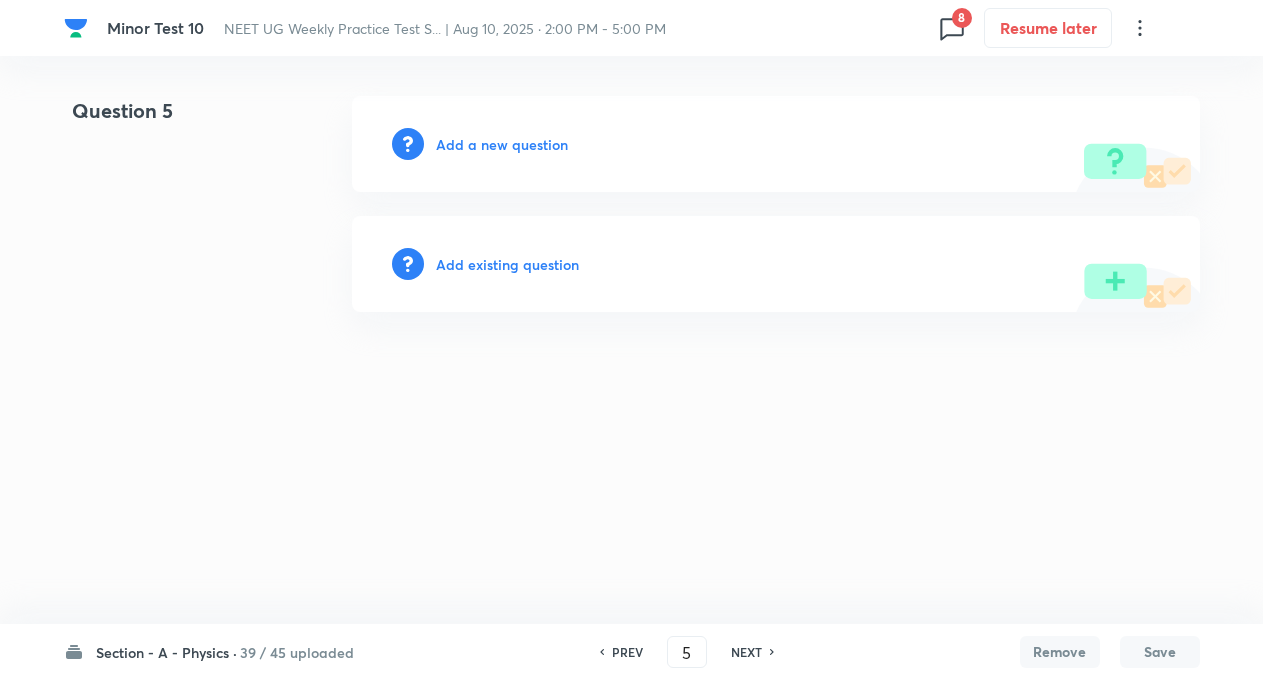 click on "NEXT" at bounding box center (746, 652) 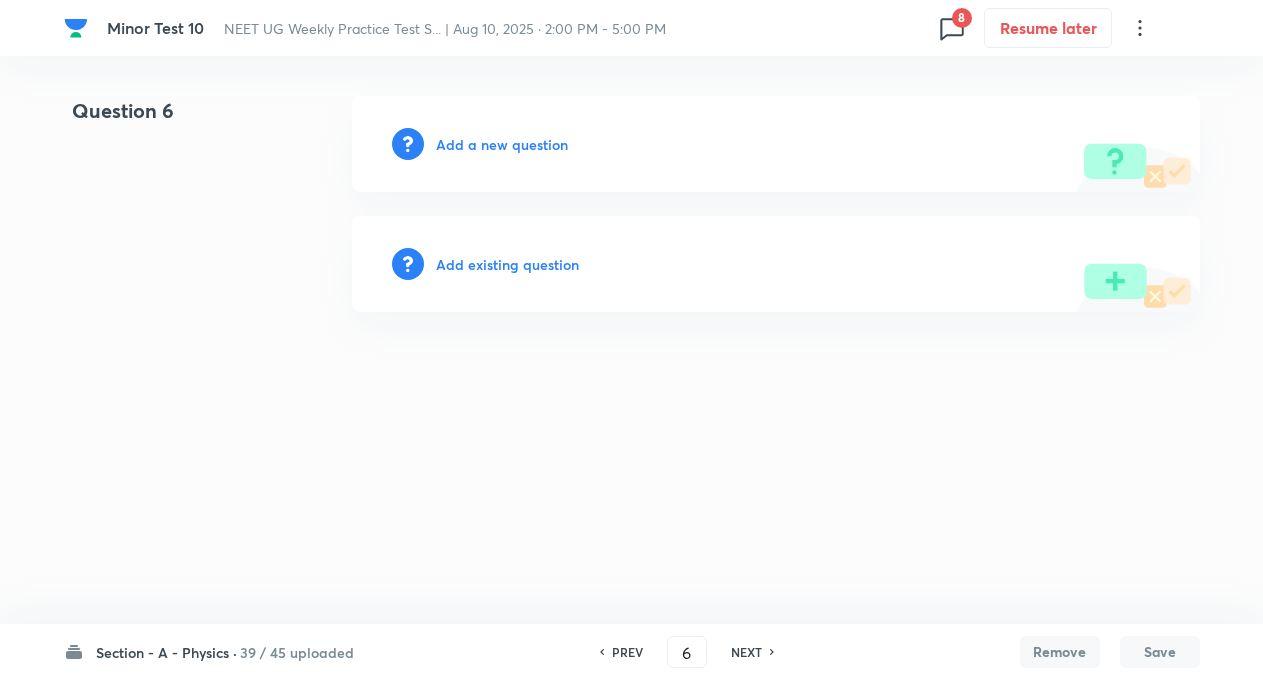 click on "NEXT" at bounding box center (746, 652) 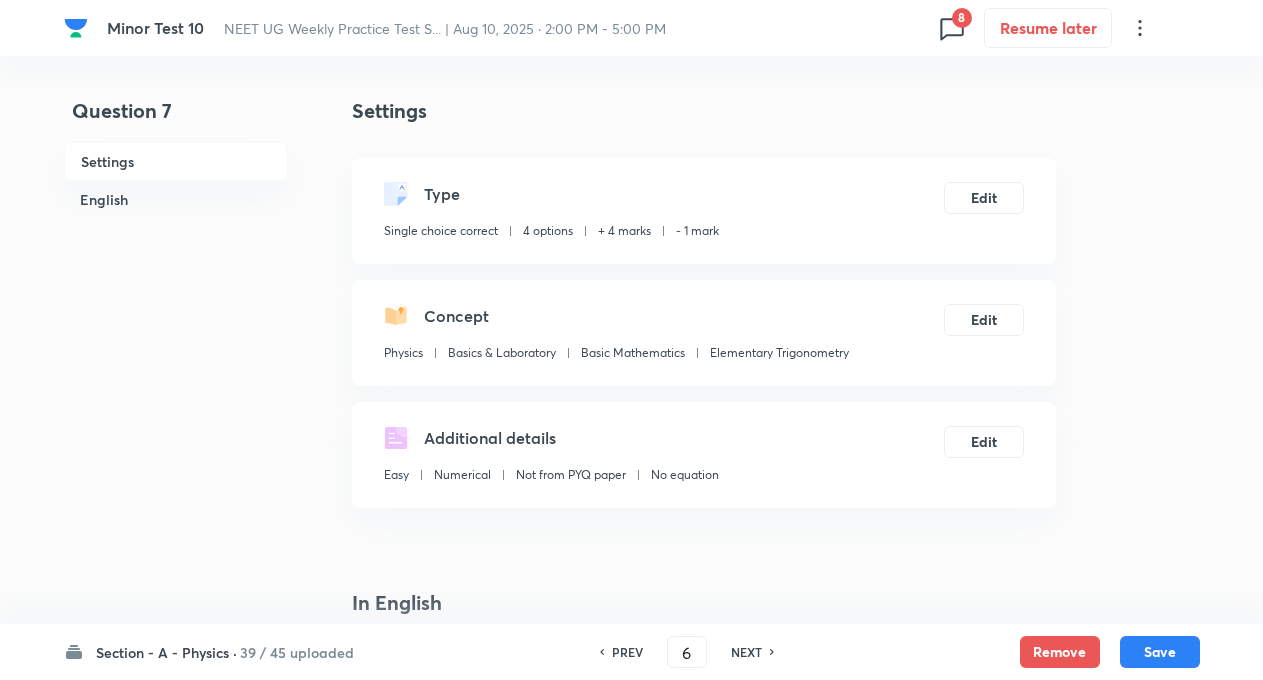 type on "7" 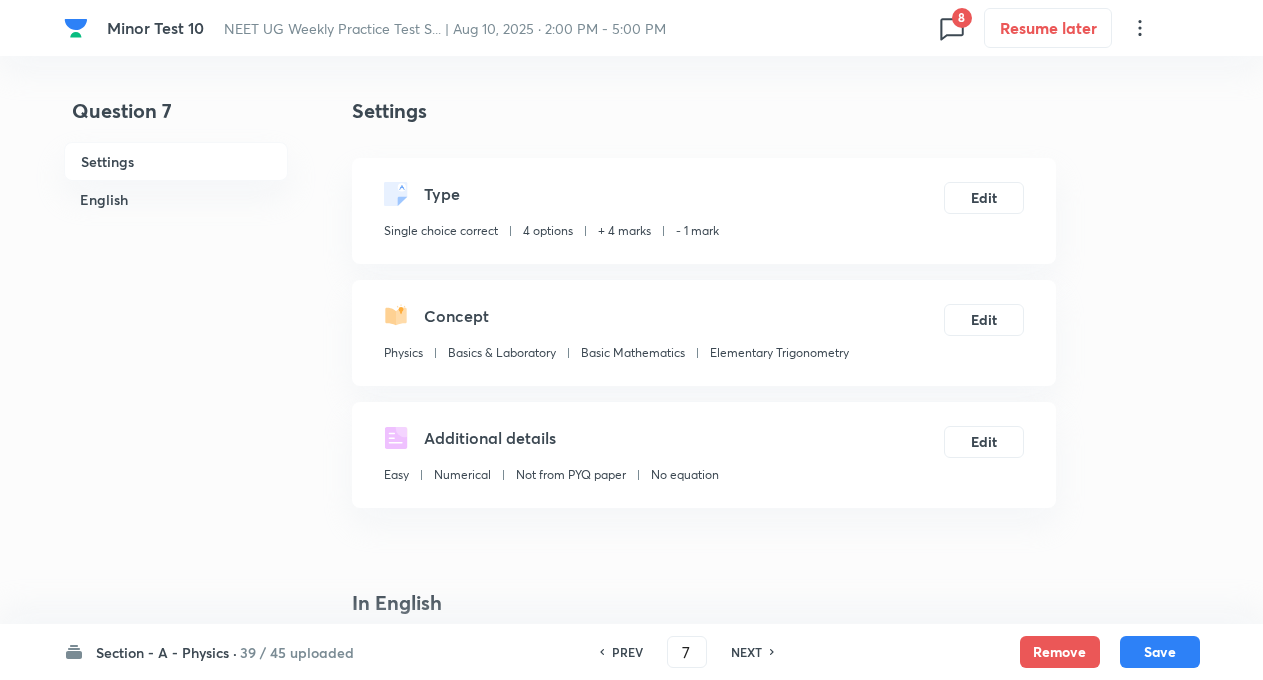 checkbox on "true" 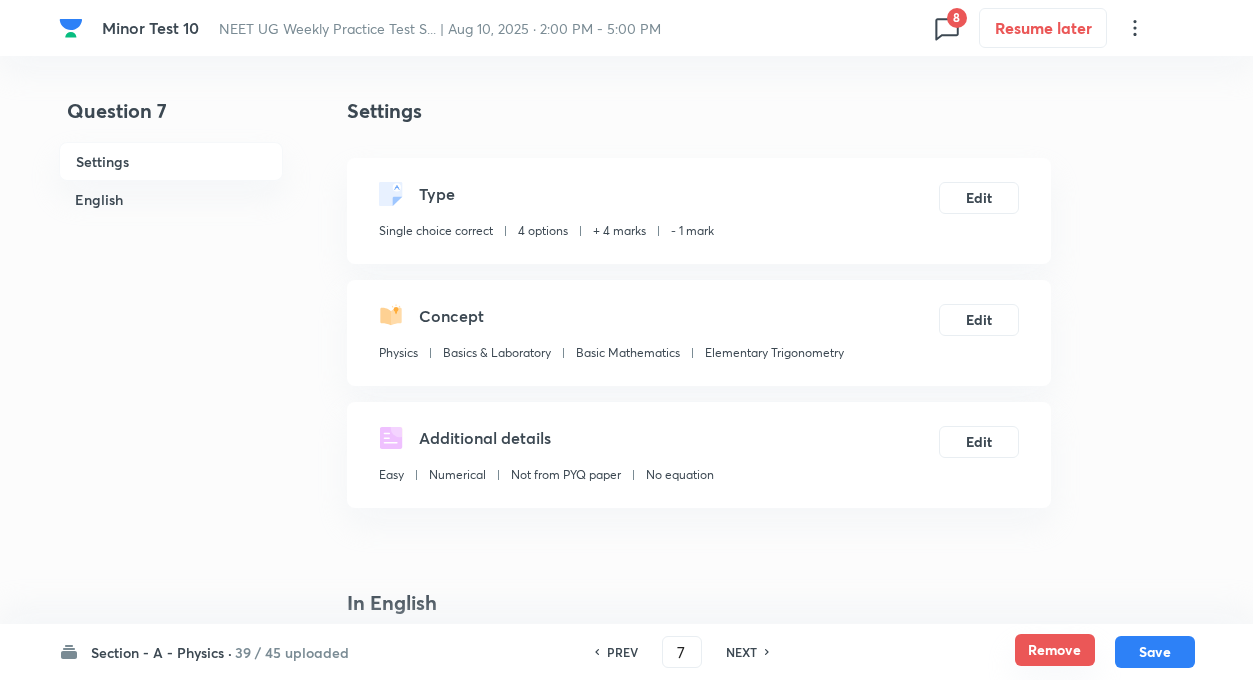 click on "Remove" at bounding box center [1055, 650] 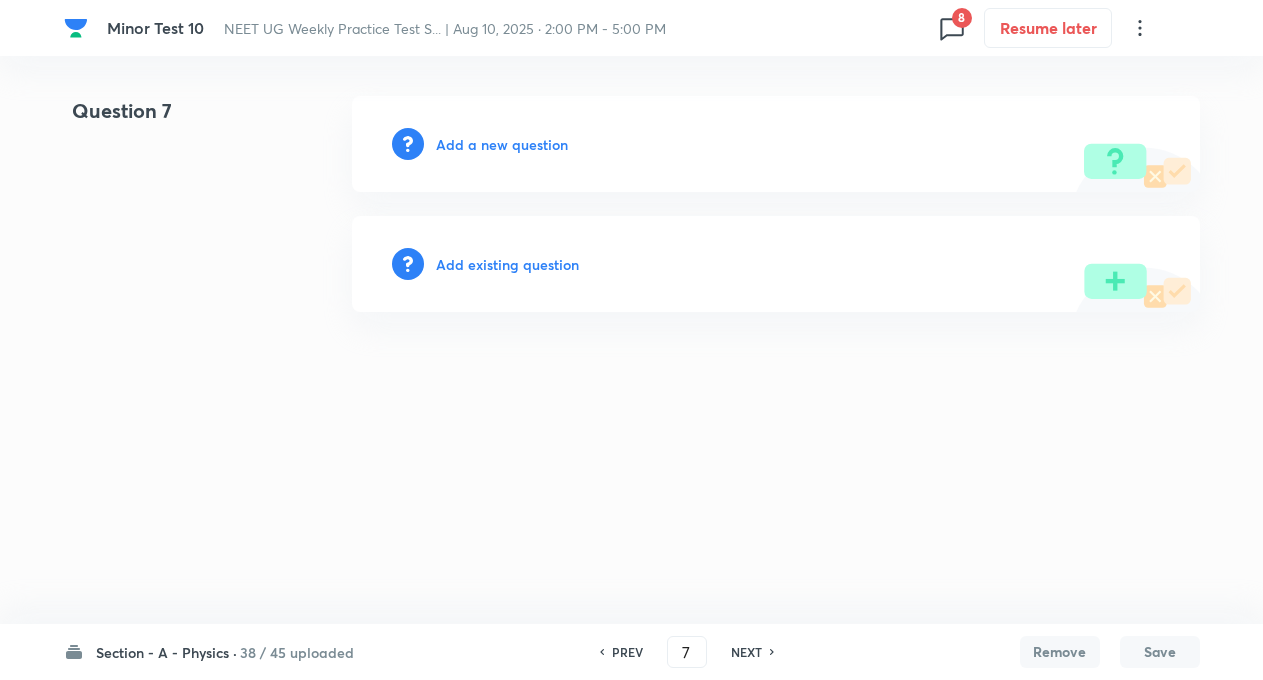 drag, startPoint x: 768, startPoint y: 631, endPoint x: 751, endPoint y: 650, distance: 25.495098 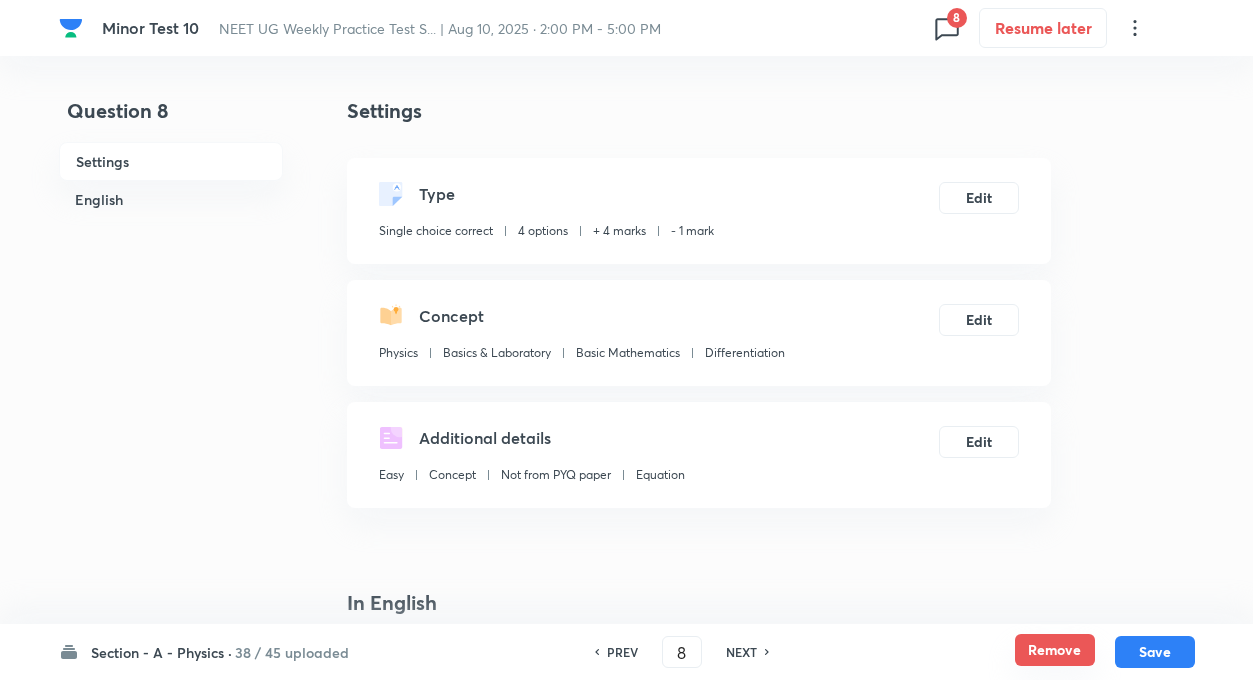 drag, startPoint x: 984, startPoint y: 651, endPoint x: 1039, endPoint y: 651, distance: 55 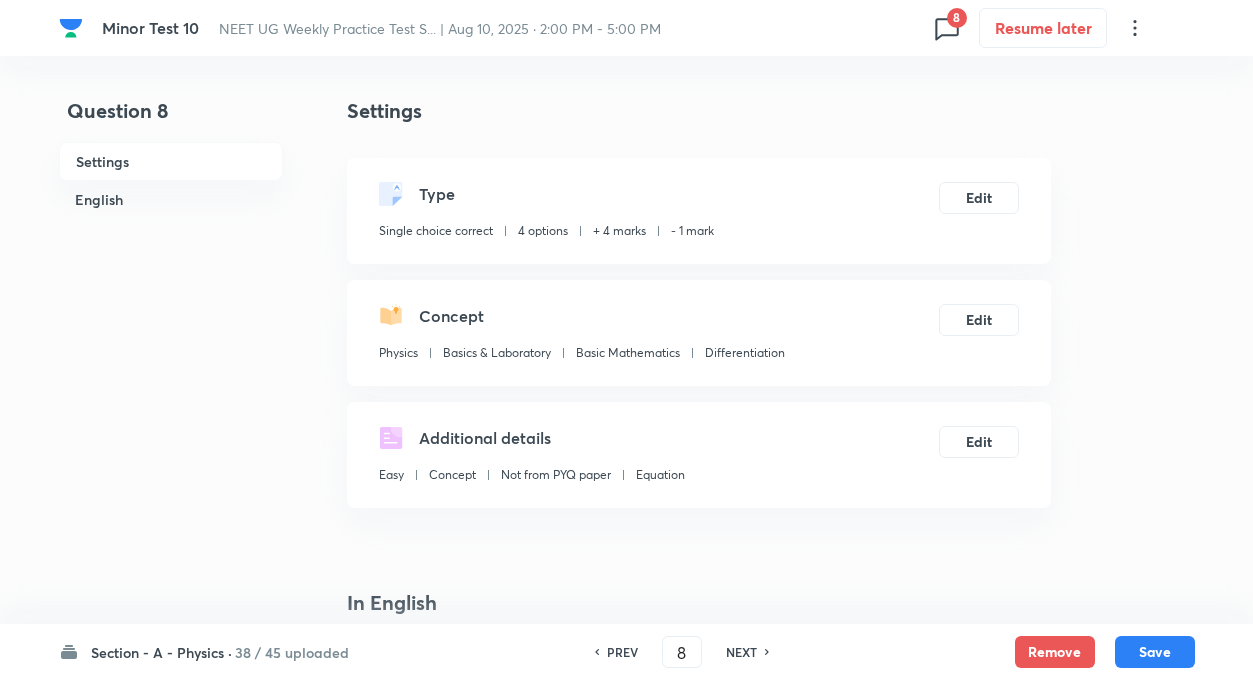 drag, startPoint x: 1036, startPoint y: 648, endPoint x: 752, endPoint y: 654, distance: 284.0634 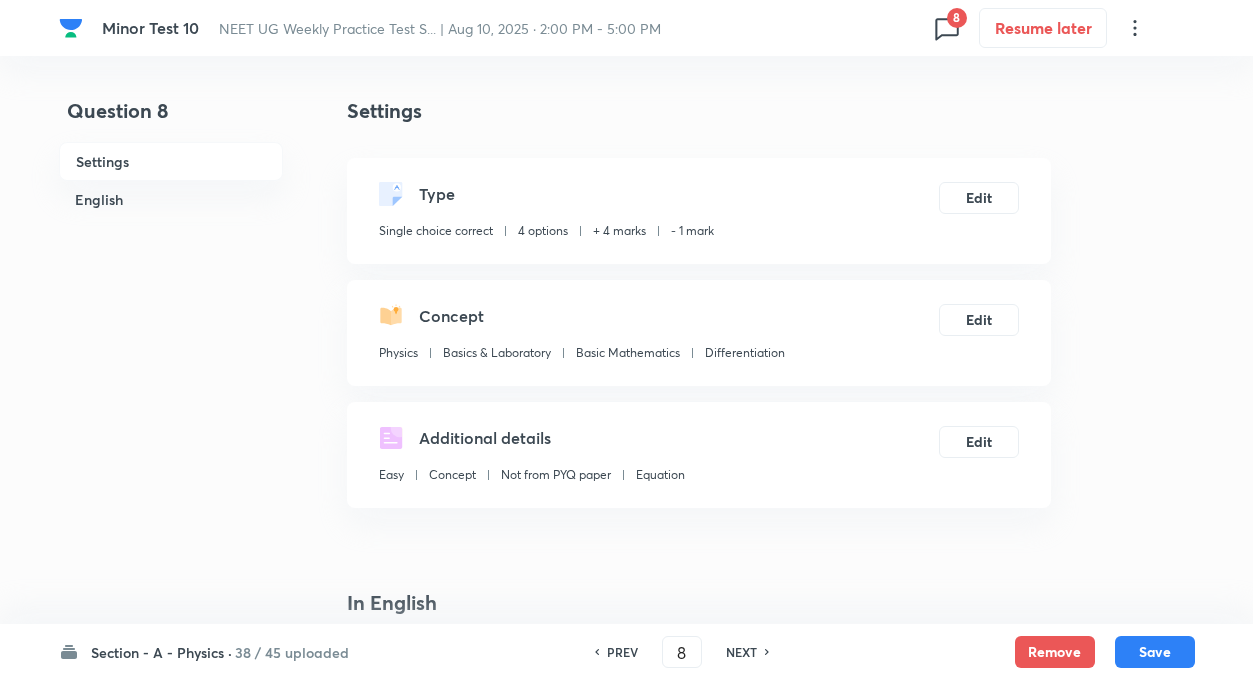 click on "NEXT" at bounding box center [741, 652] 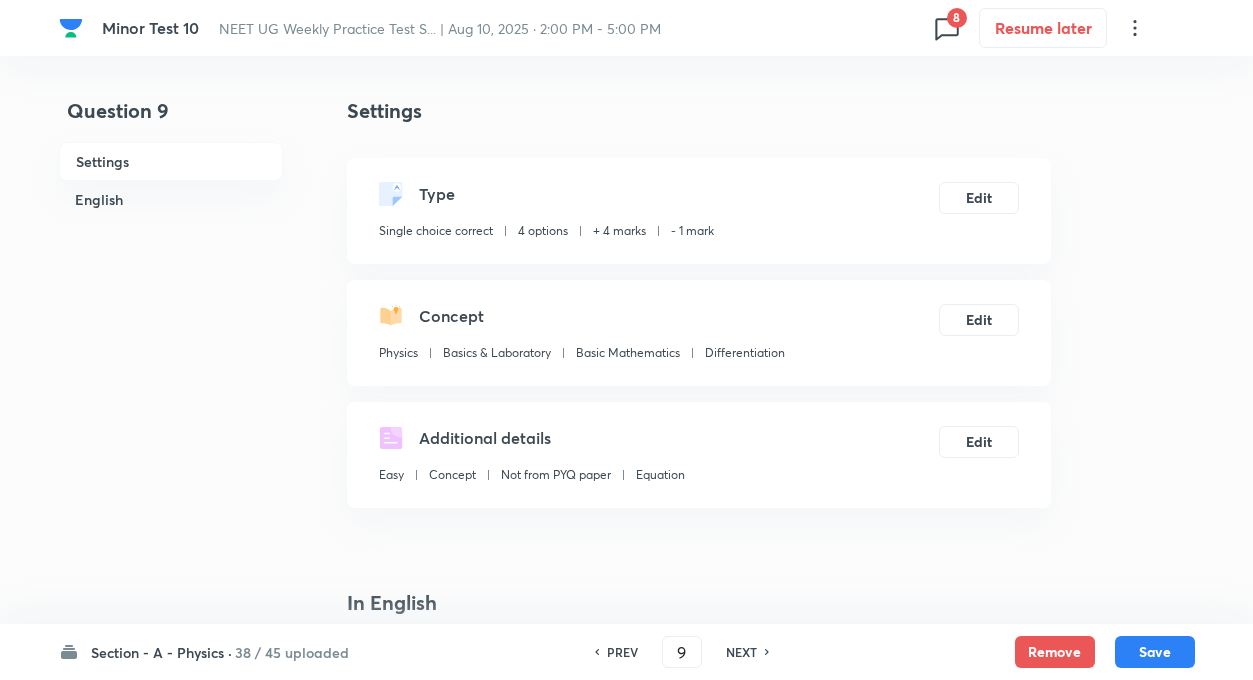checkbox on "true" 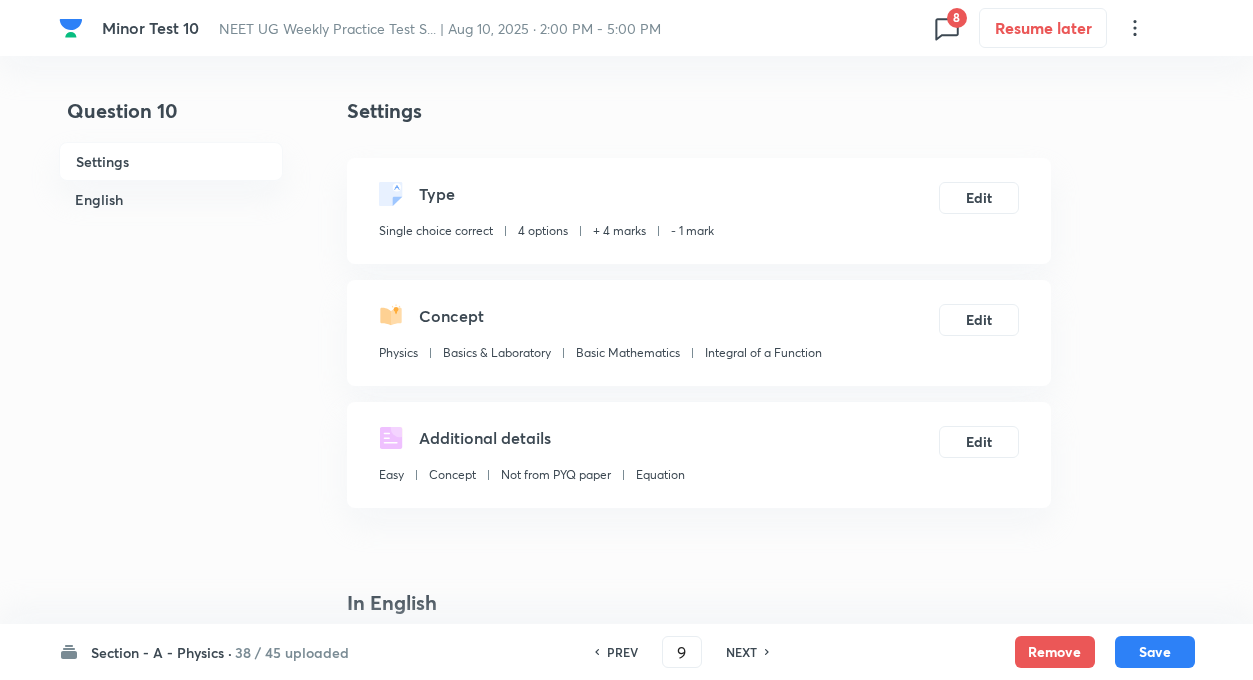 type on "10" 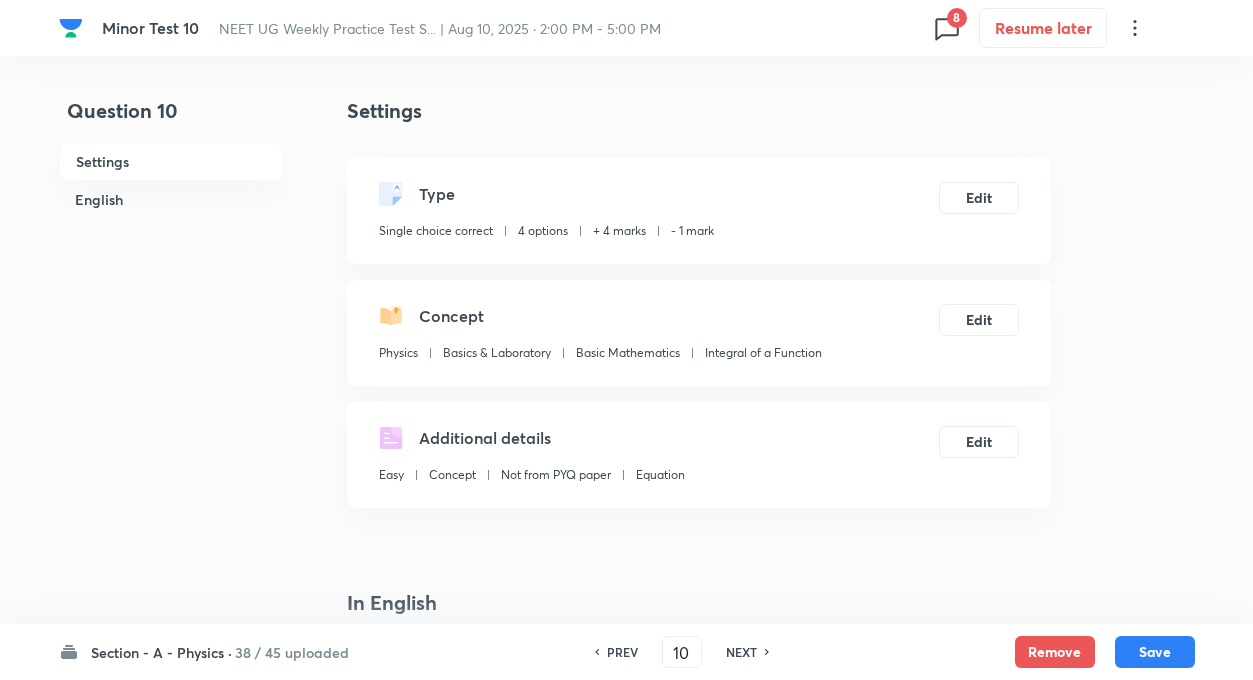 checkbox on "false" 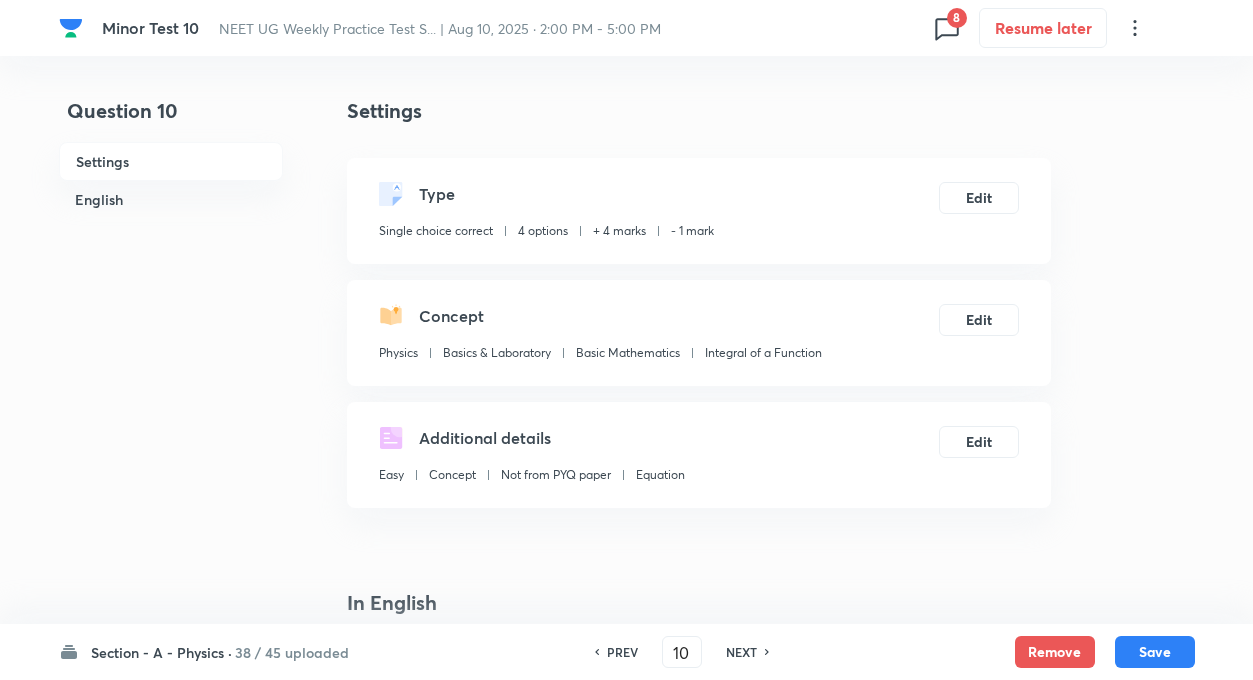 click on "PREV" at bounding box center [622, 652] 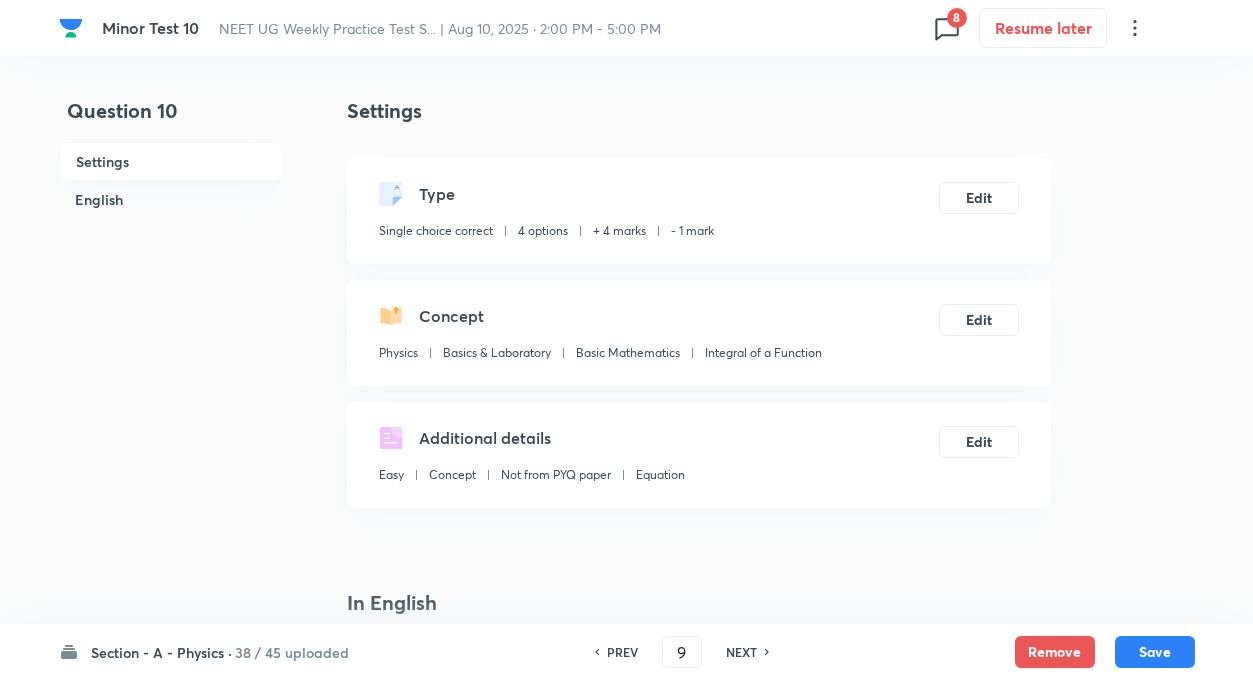 checkbox on "false" 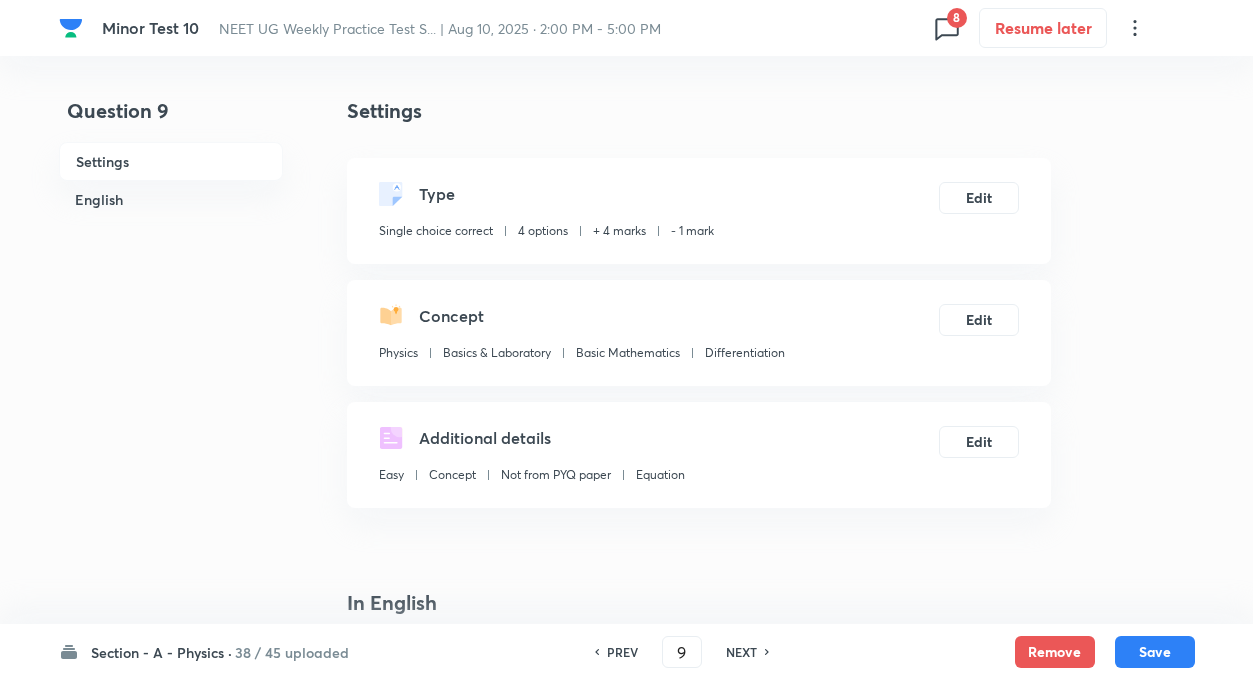 checkbox on "true" 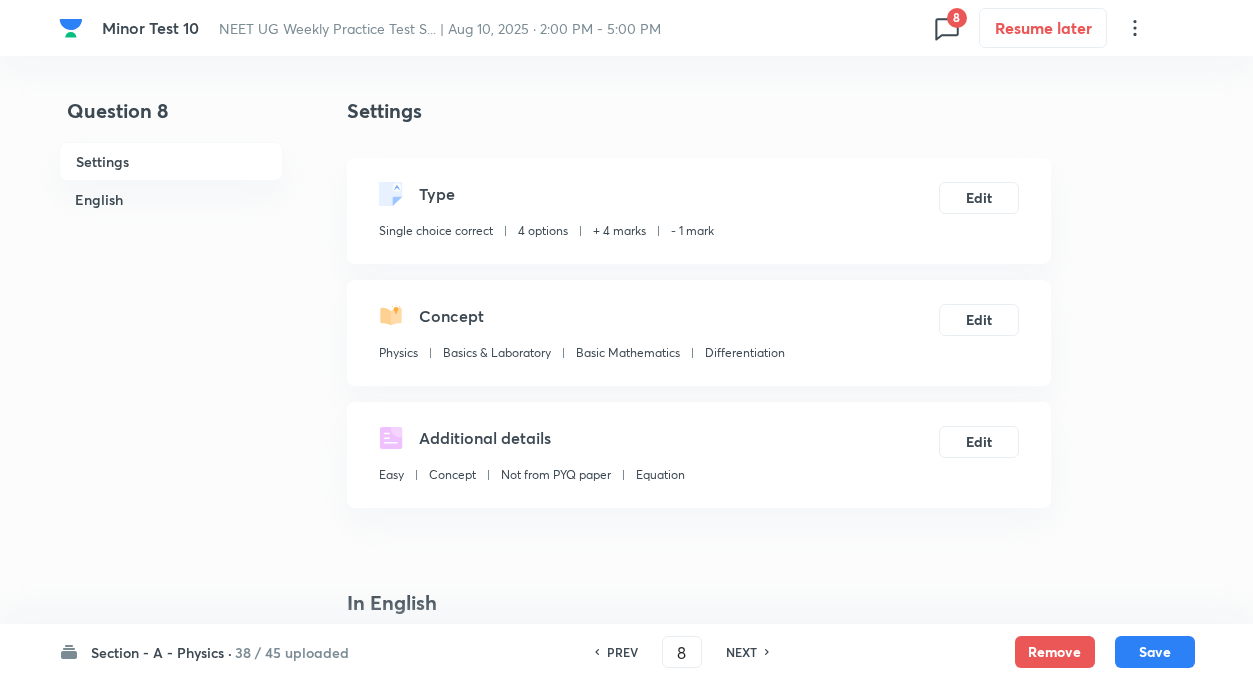 checkbox on "true" 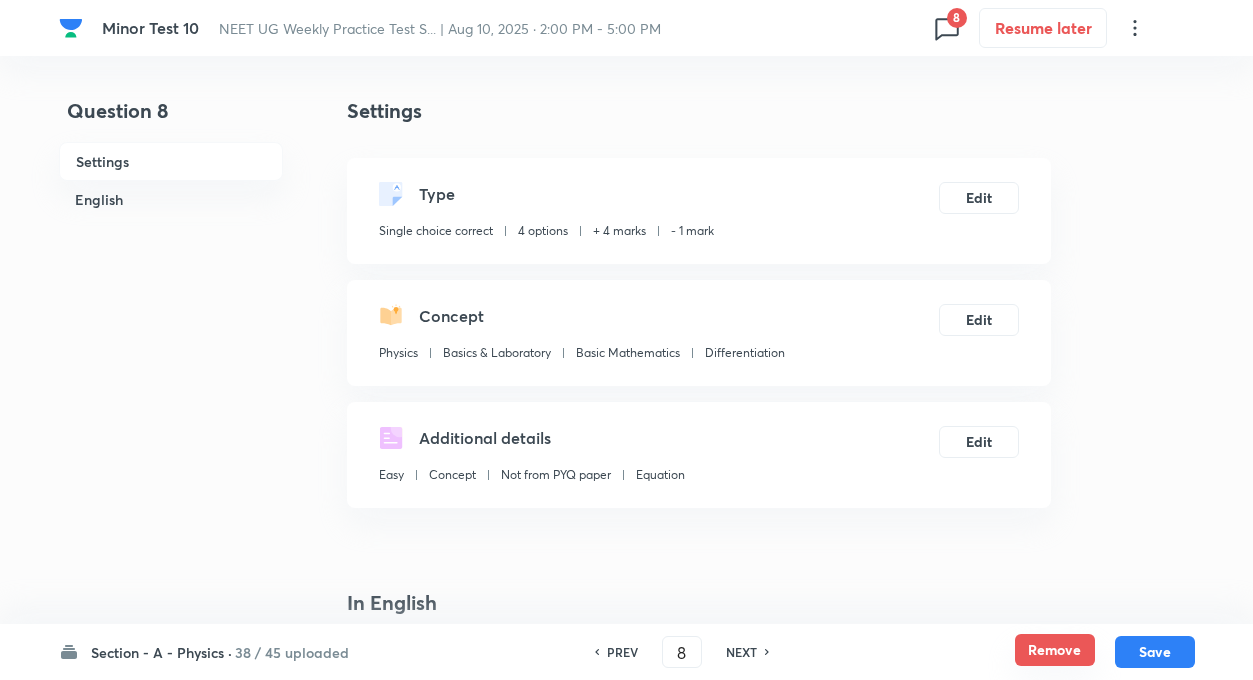 drag, startPoint x: 749, startPoint y: 652, endPoint x: 1080, endPoint y: 645, distance: 331.074 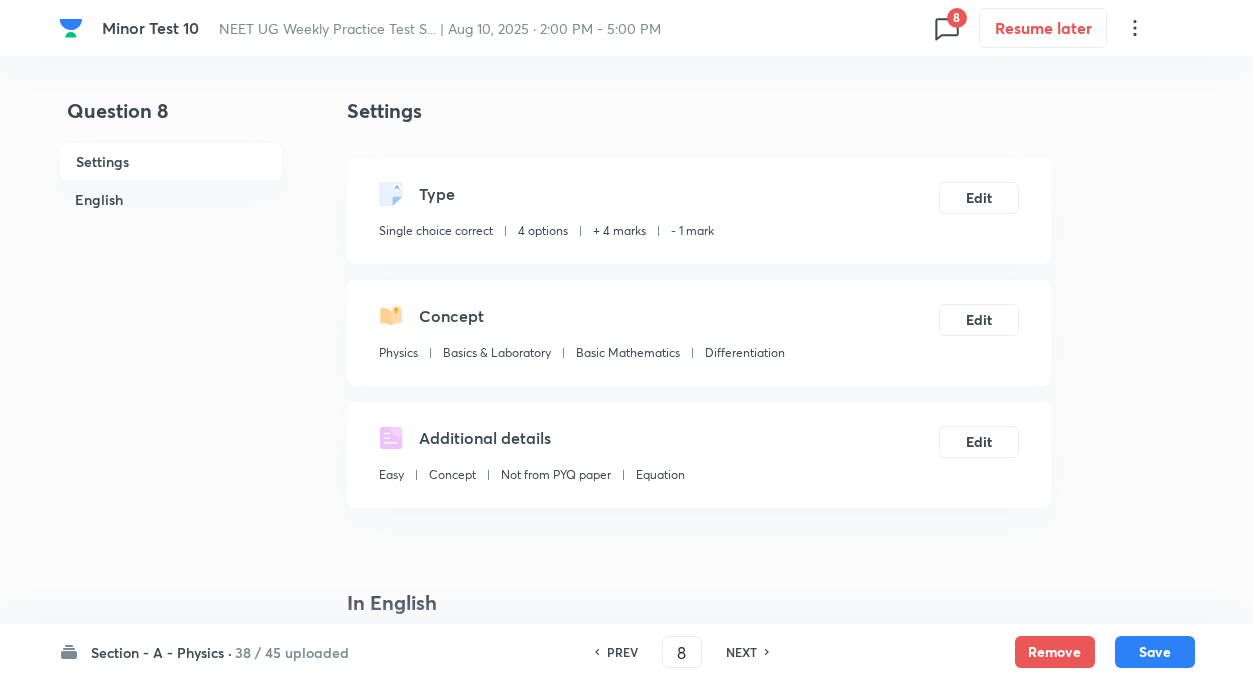 drag, startPoint x: 1057, startPoint y: 652, endPoint x: 1047, endPoint y: 687, distance: 36.40055 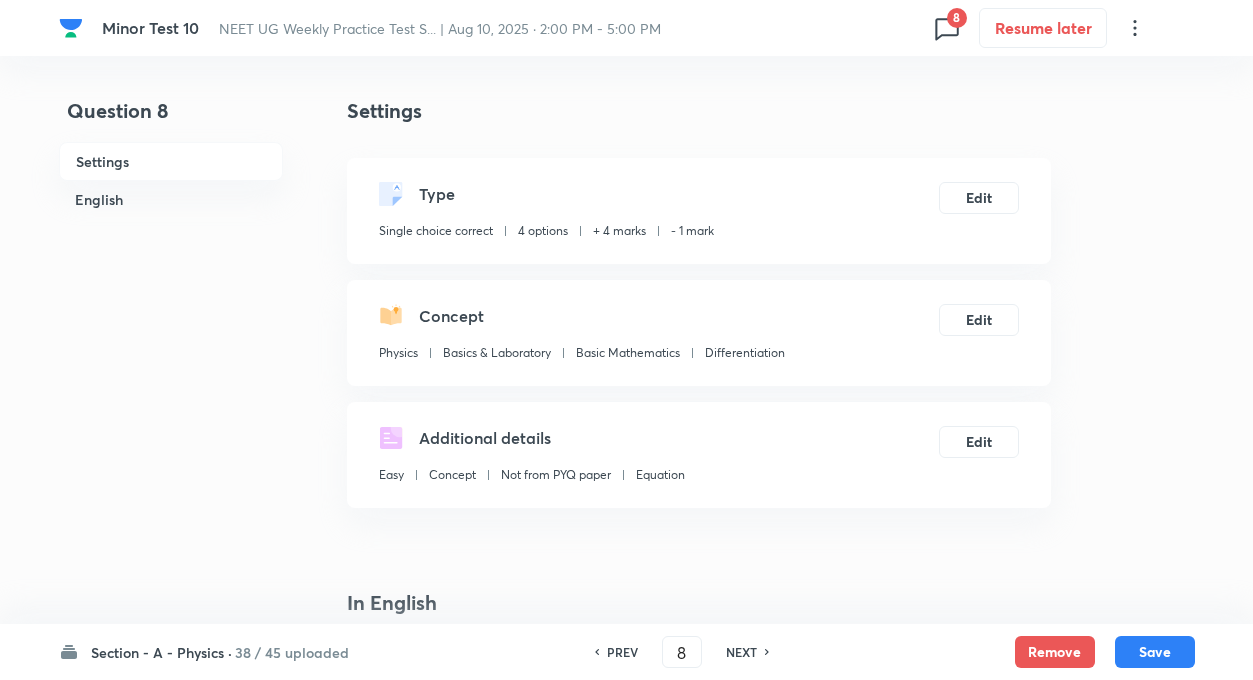 drag, startPoint x: 1047, startPoint y: 687, endPoint x: 832, endPoint y: 517, distance: 274.08942 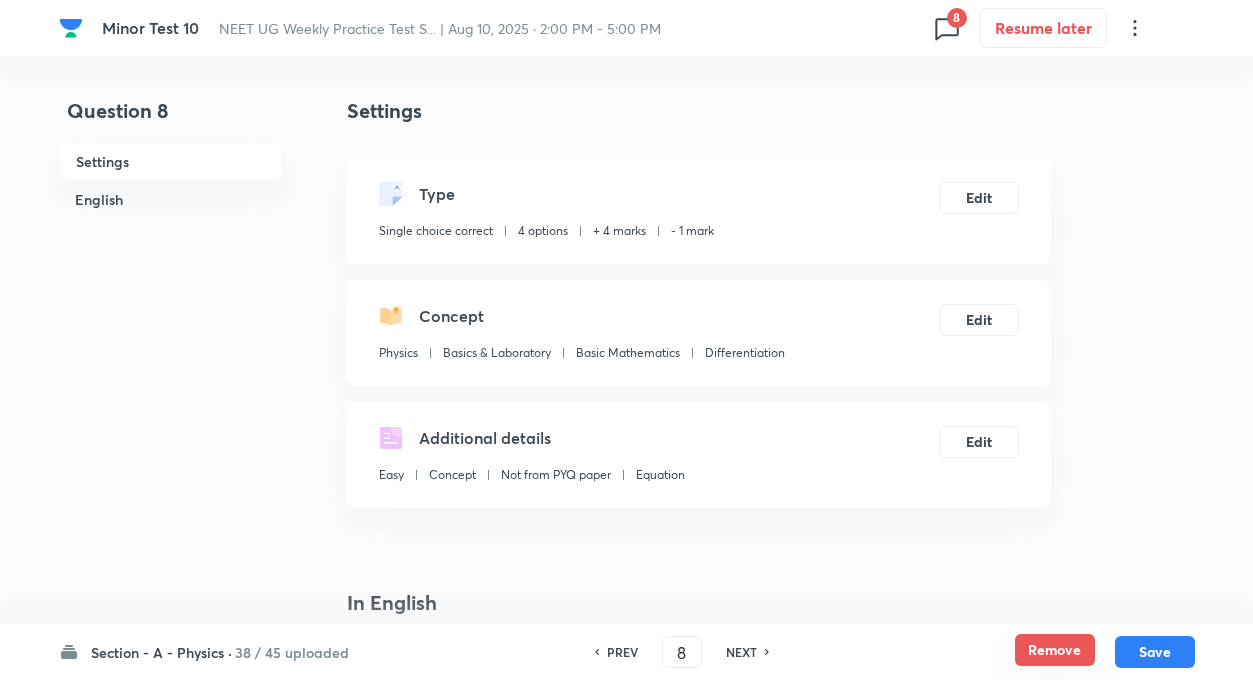 click on "Remove" at bounding box center [1055, 650] 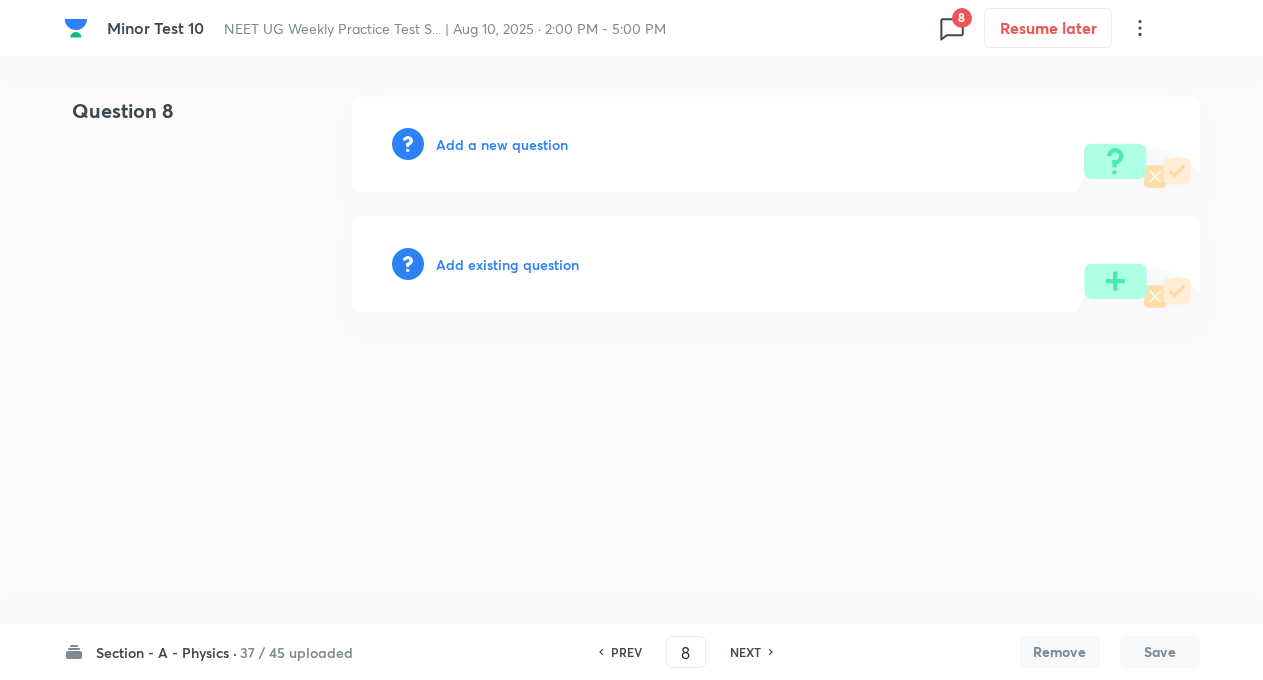 drag, startPoint x: 743, startPoint y: 649, endPoint x: 1068, endPoint y: 206, distance: 549.4306 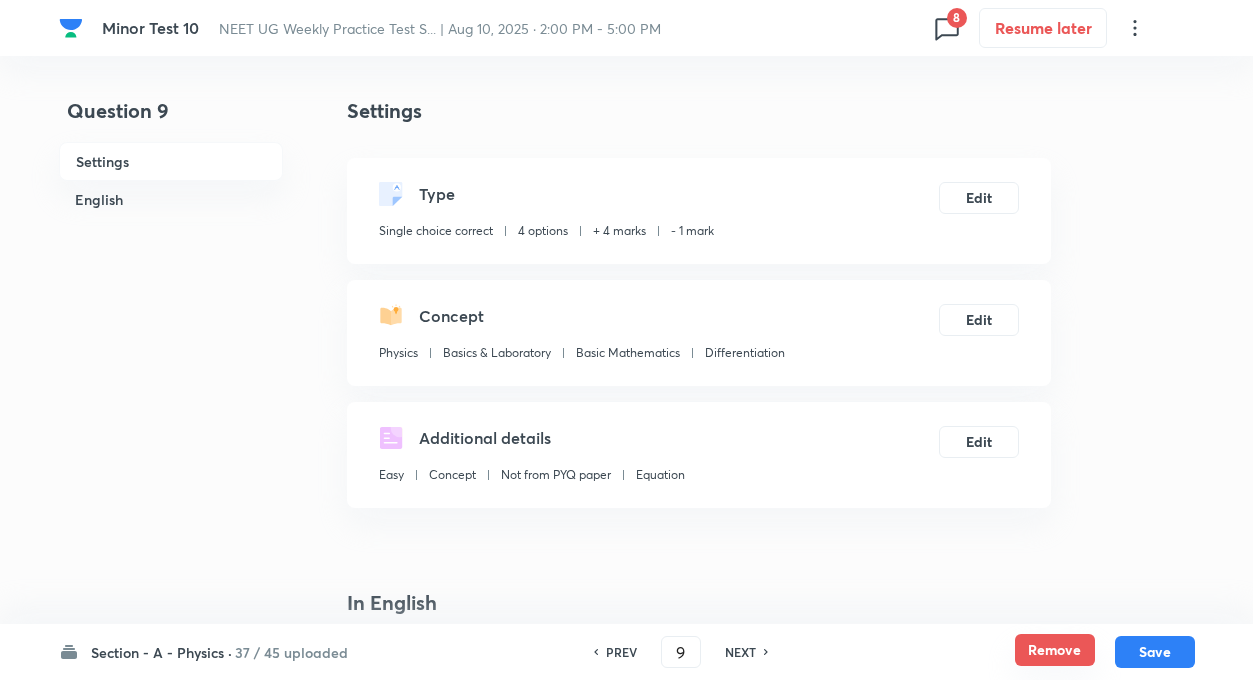 checkbox on "true" 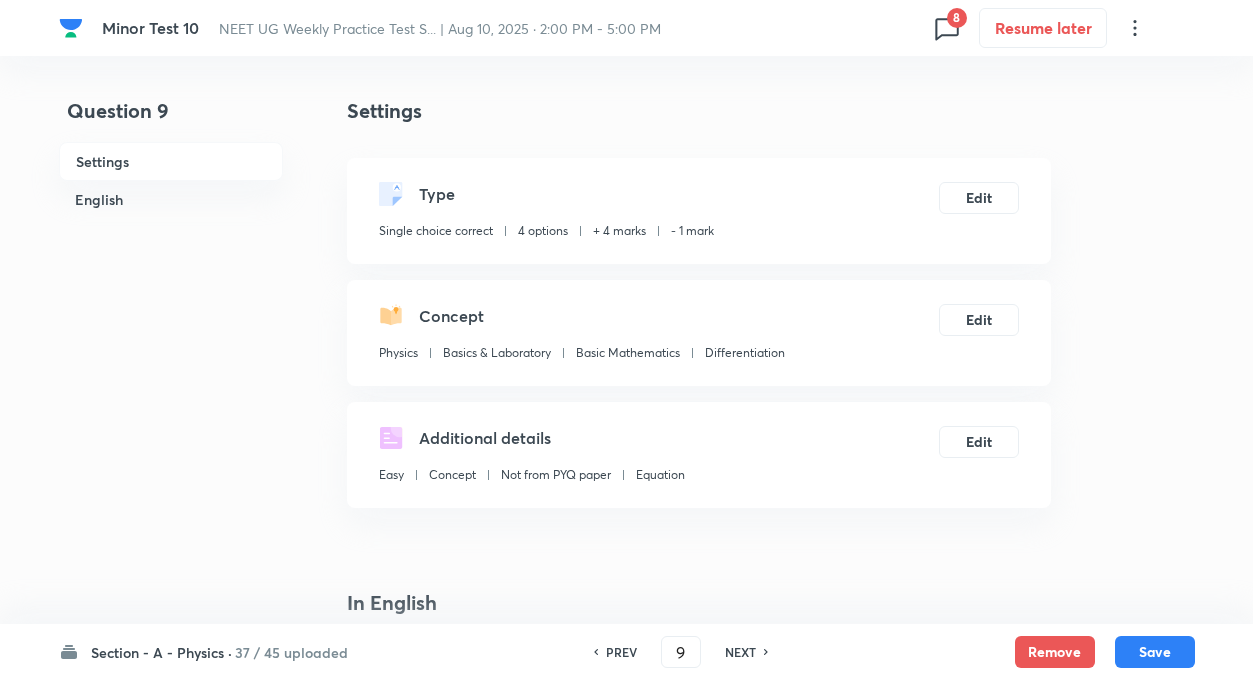 click on "Question 9 Settings English Settings Type Single choice correct 4 options + 4 marks - 1 mark Edit Concept Physics Basics & Laboratory Basic Mathematics Differentiation Edit Additional details Easy Concept Not from PYQ paper Equation Edit In English Question Calculate the value of   : Option A 0.995 Marked as correct Option B 0.099 Mark as correct answer Option C 1 Mark as correct answer Option D 0 Mark as correct answer Solution" at bounding box center [627, 1363] 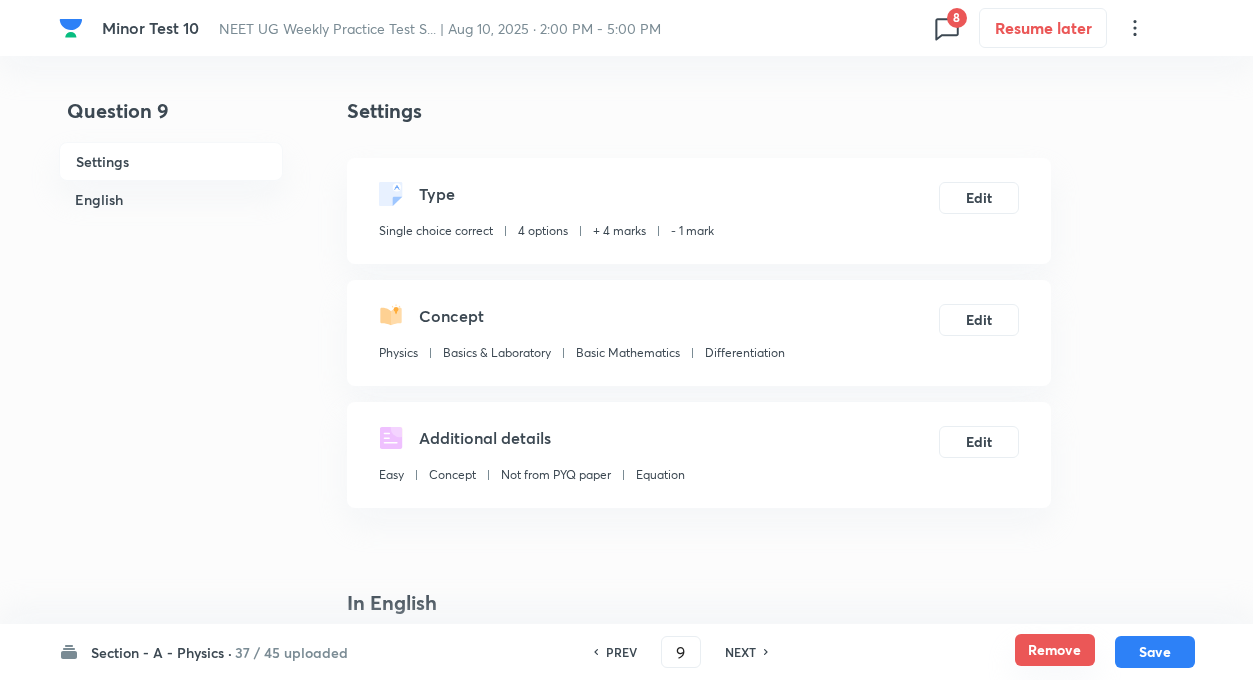 click on "Remove" at bounding box center (1055, 650) 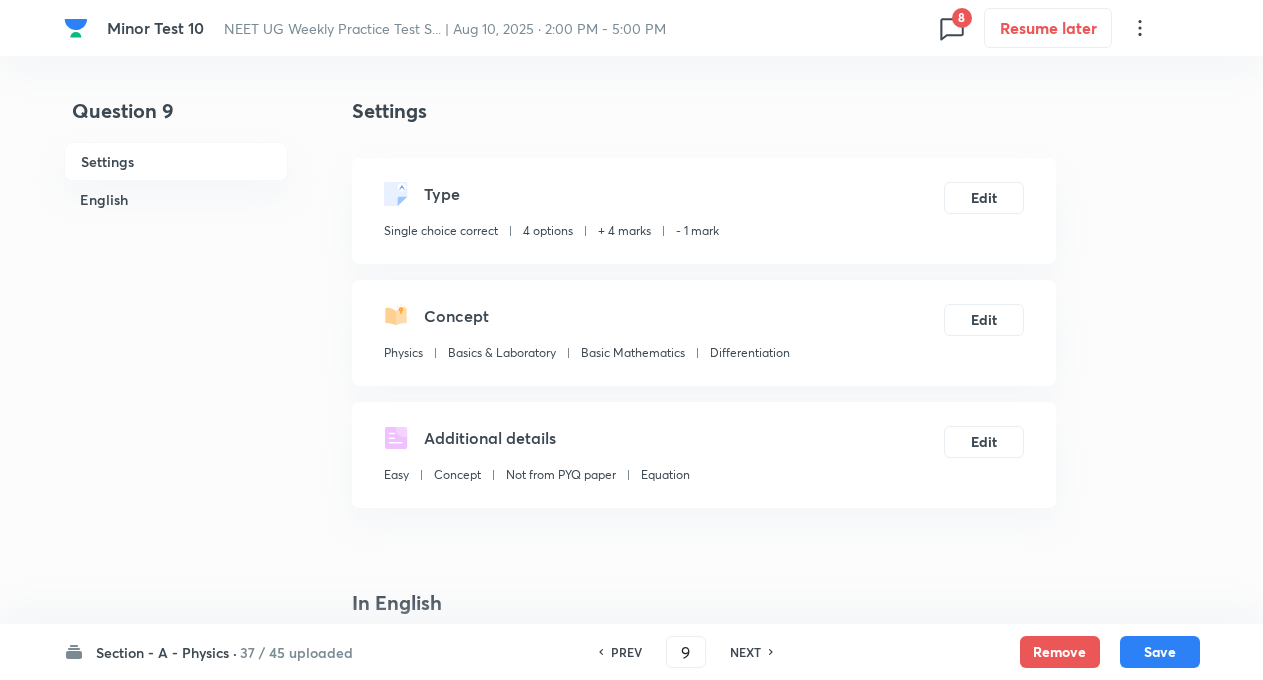 click on "NEXT" at bounding box center [745, 652] 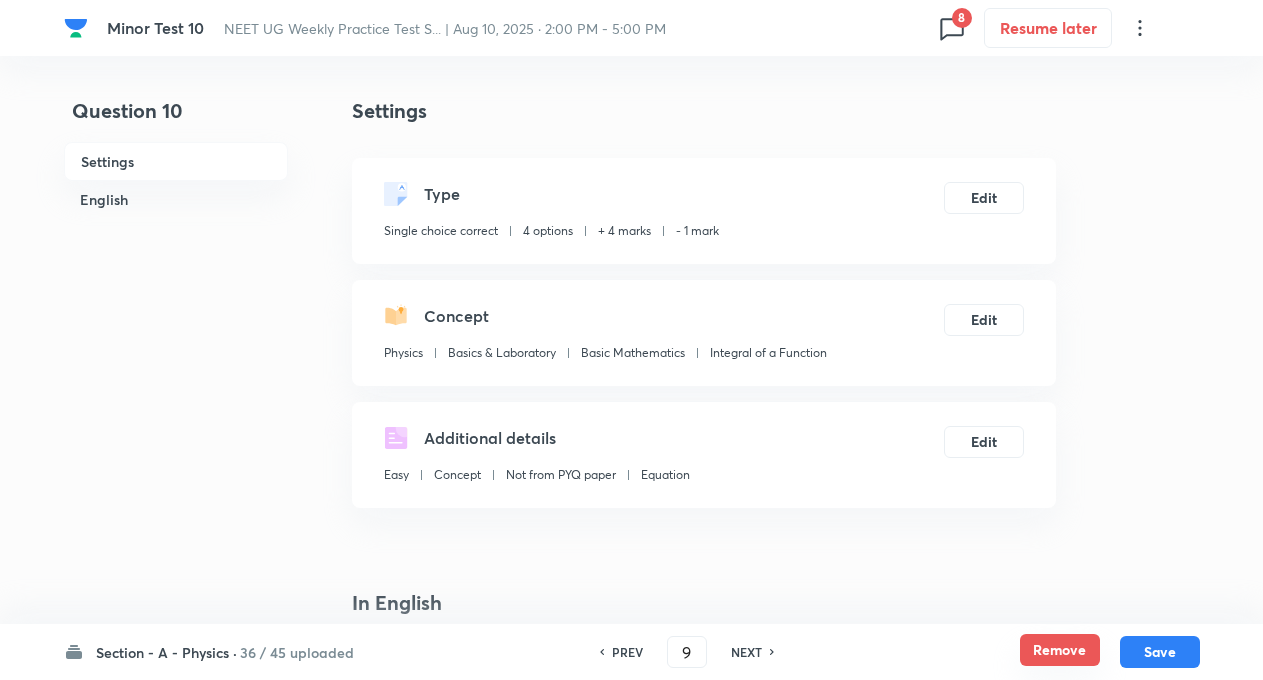 type on "10" 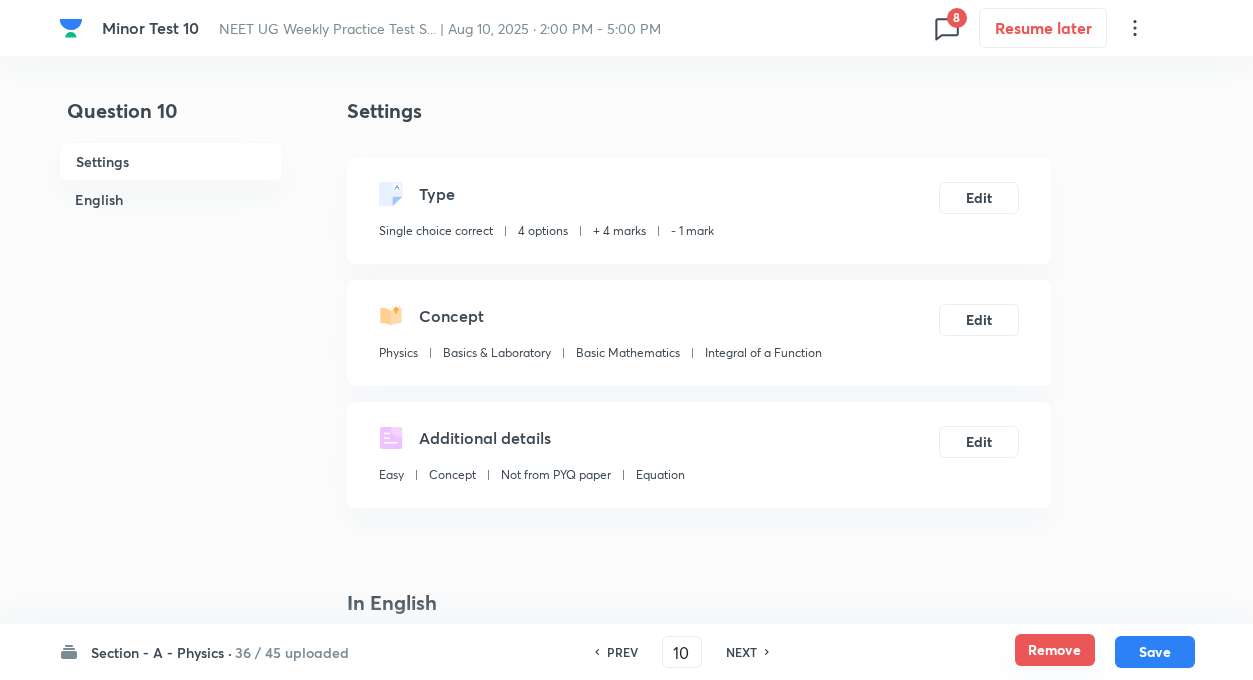 checkbox on "true" 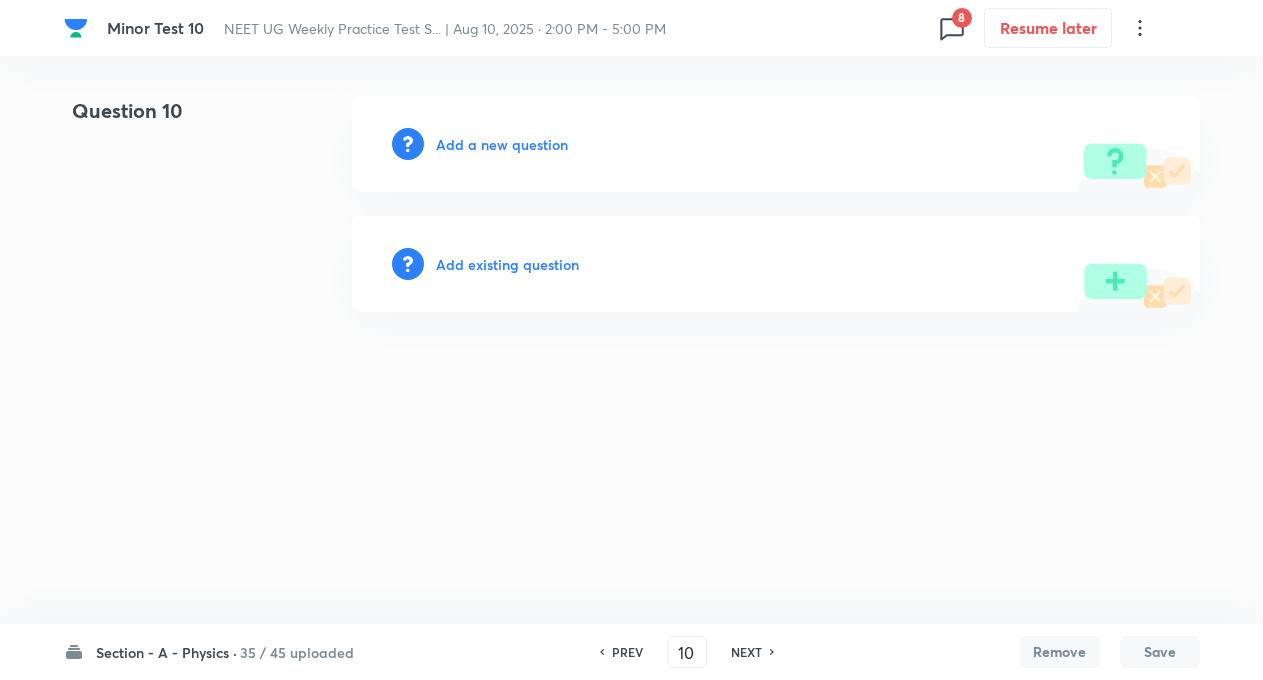 click on "NEXT" at bounding box center (746, 652) 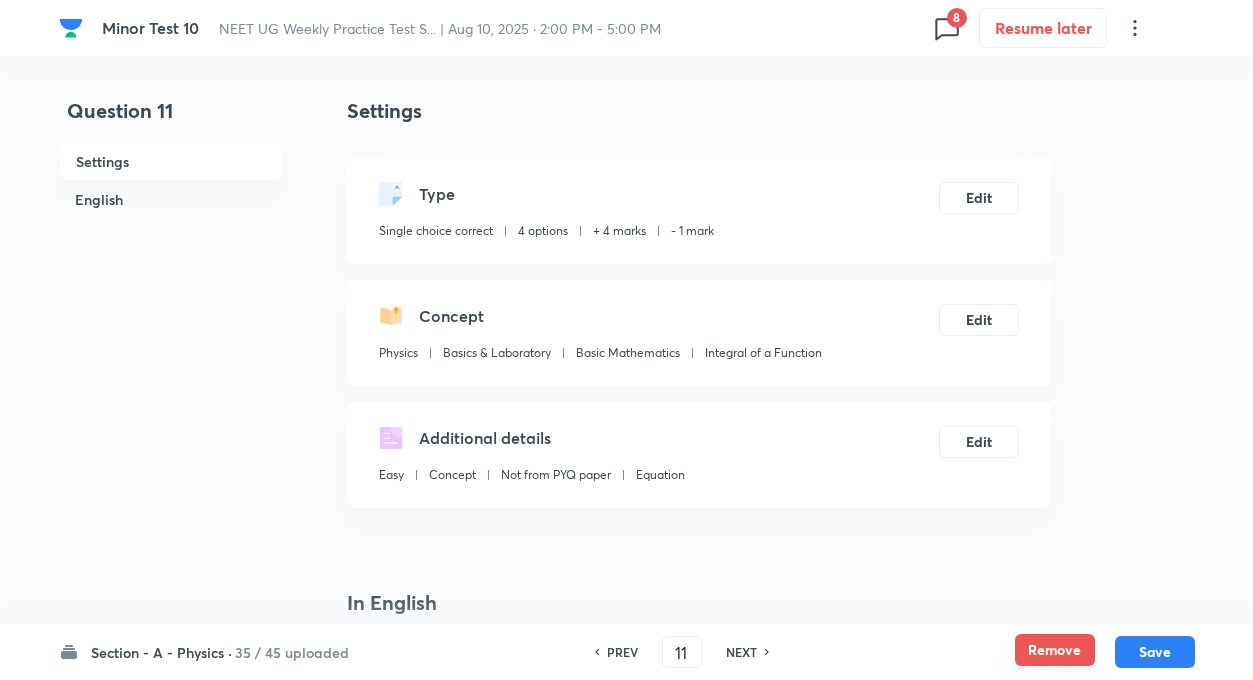 checkbox on "true" 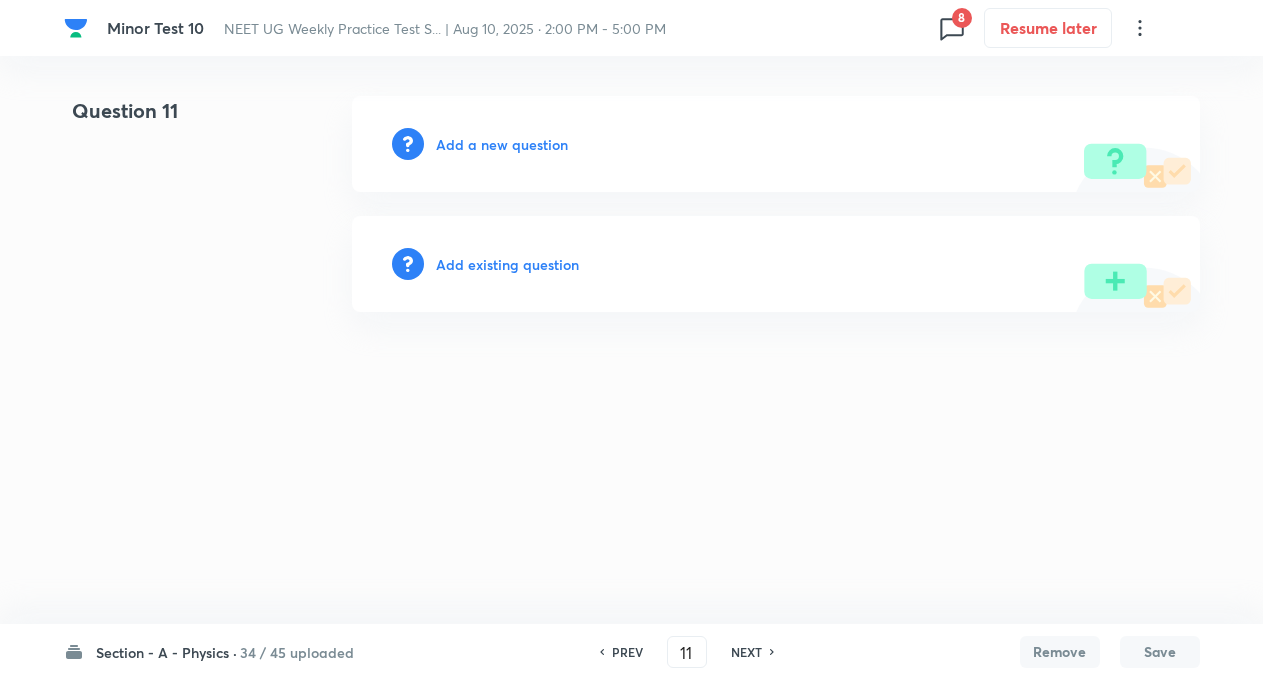 click on "NEXT" at bounding box center (746, 652) 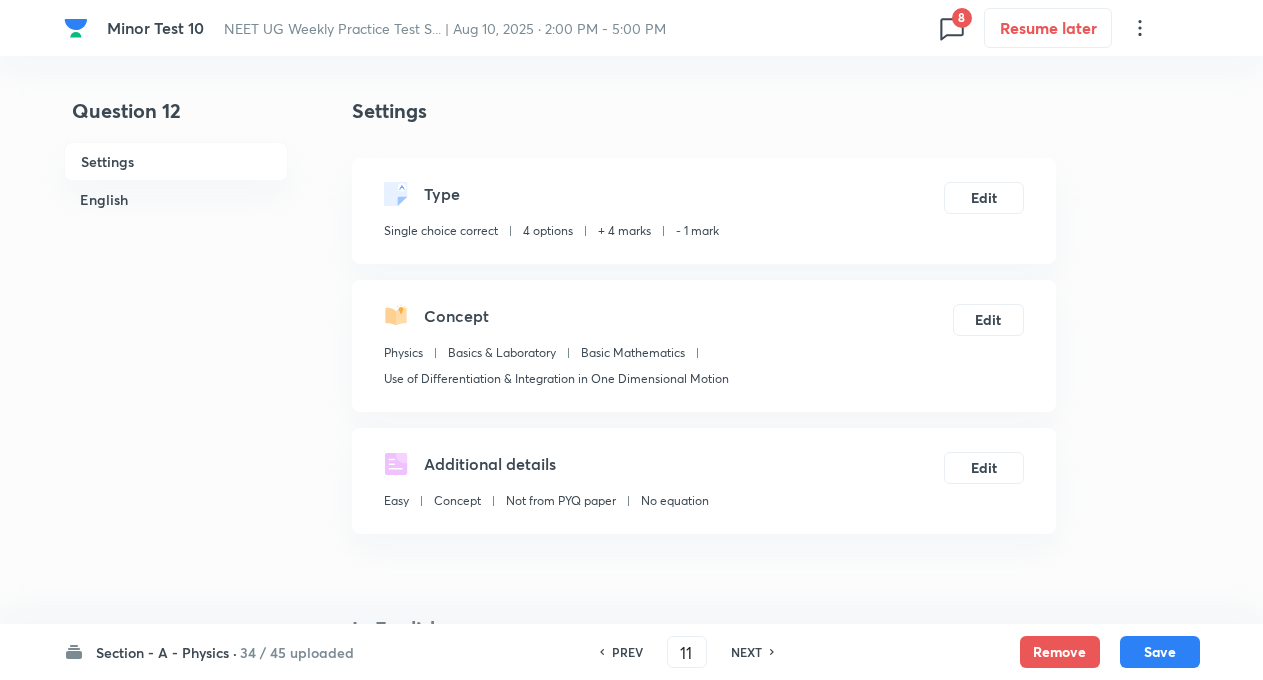 type on "12" 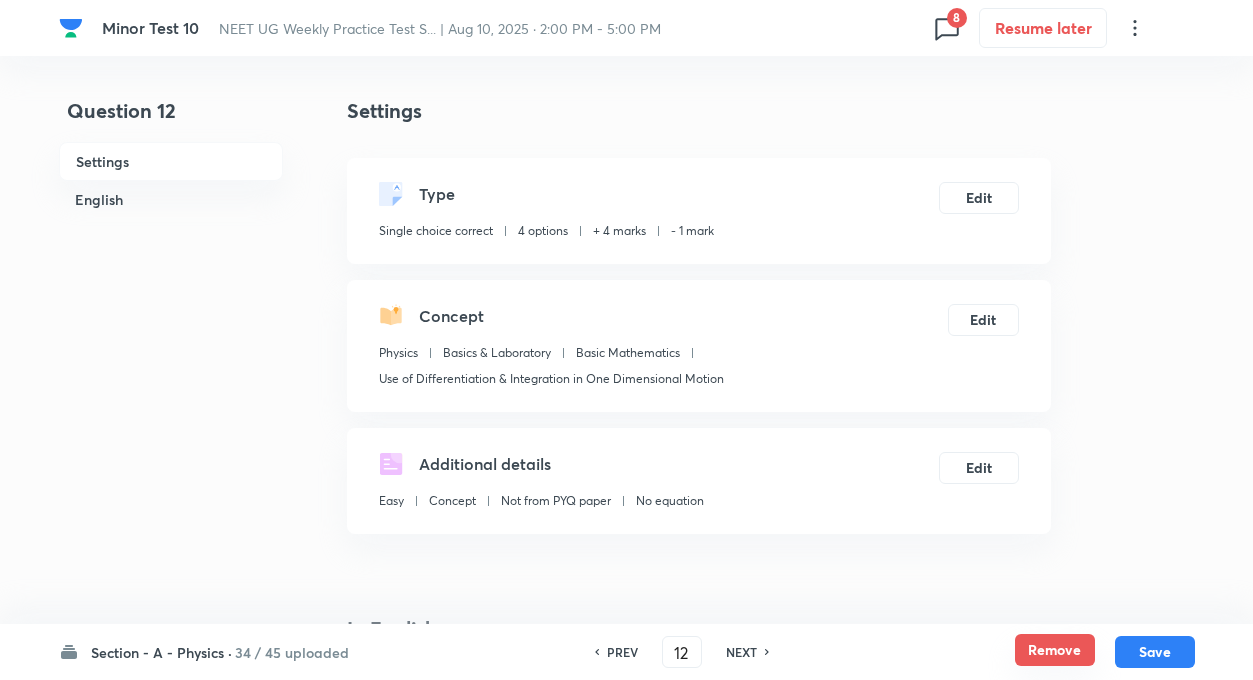 checkbox on "true" 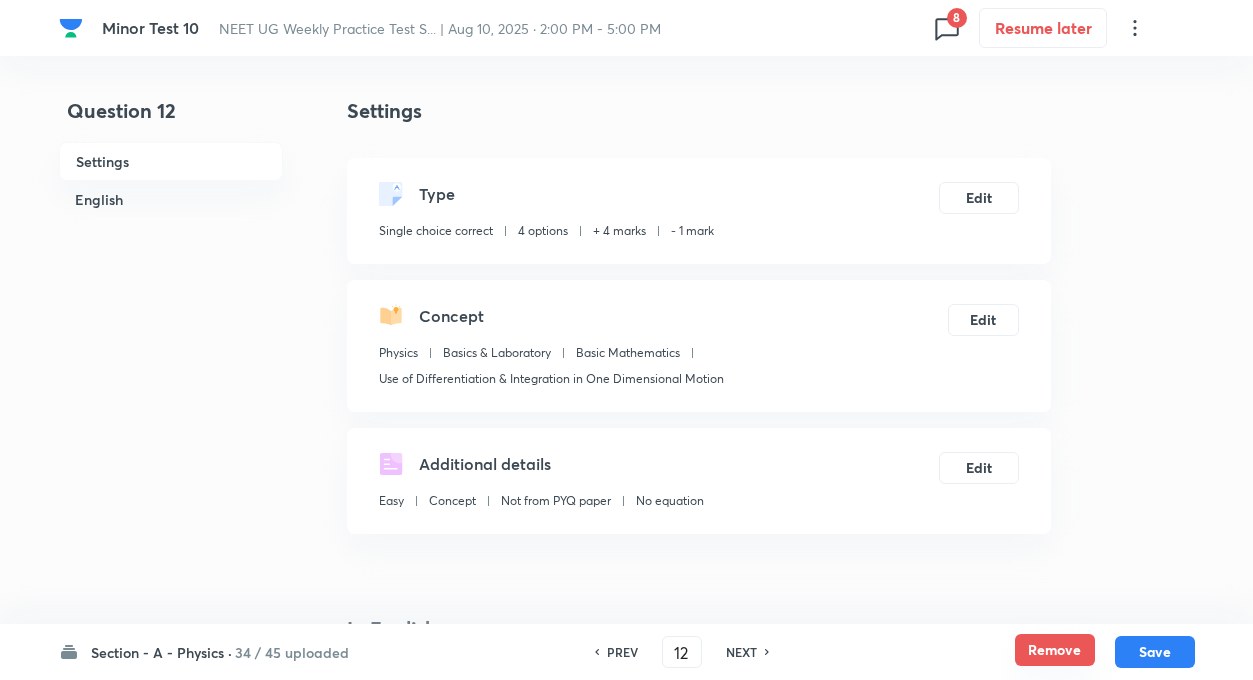 click on "Remove" at bounding box center (1055, 650) 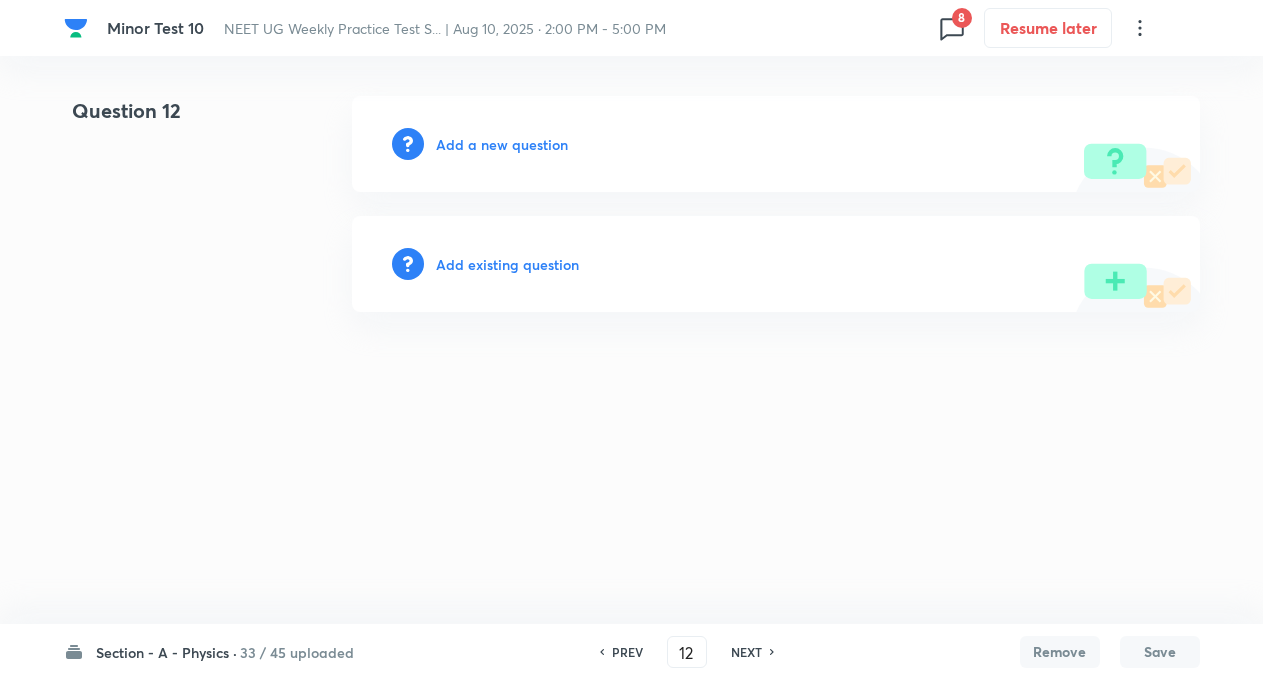 click on "NEXT" at bounding box center (746, 652) 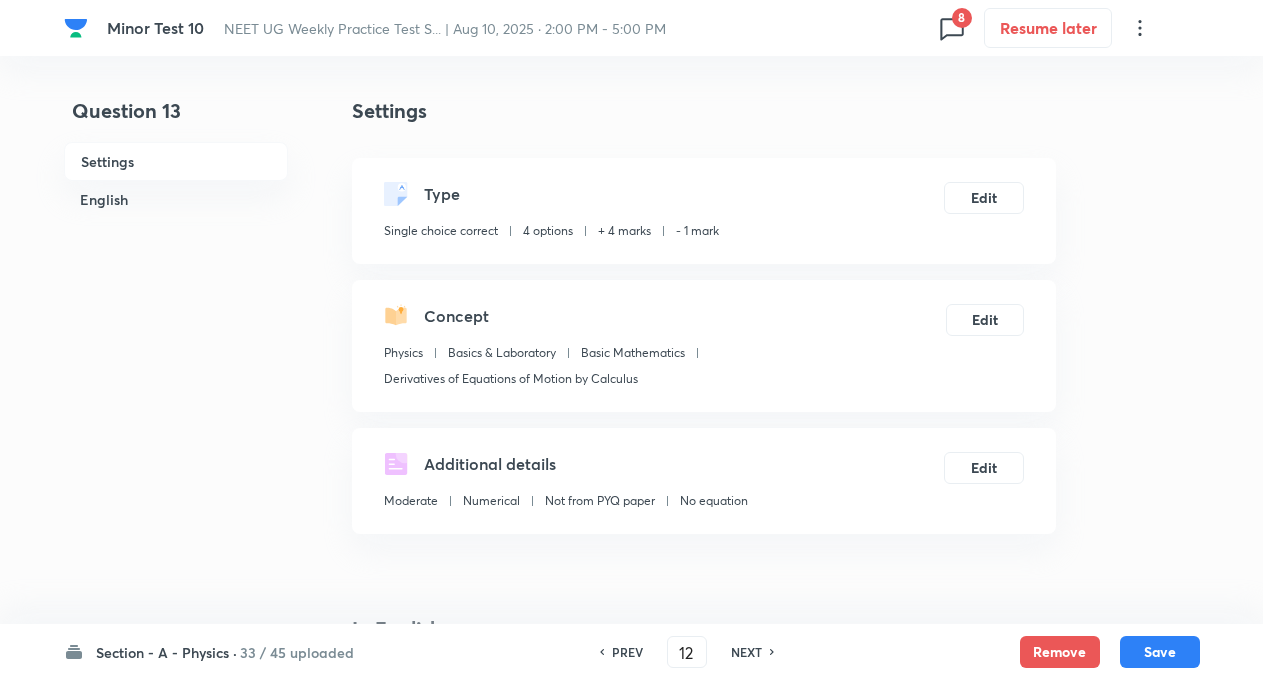 type on "13" 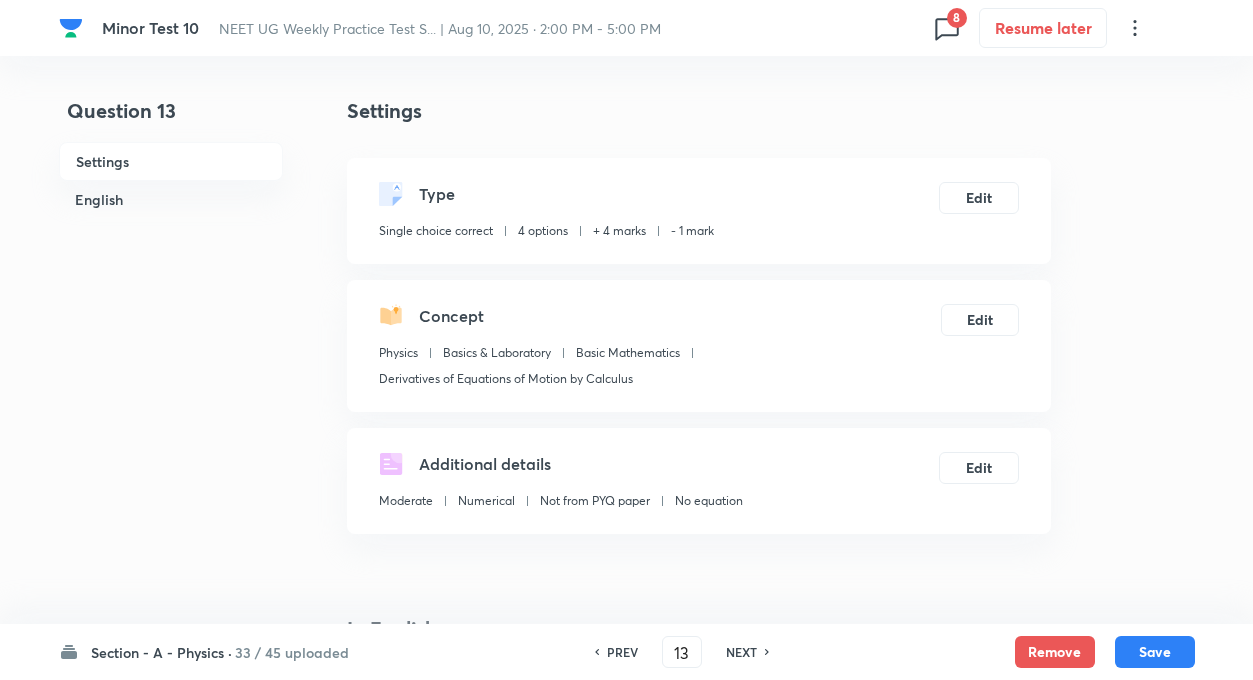 checkbox on "true" 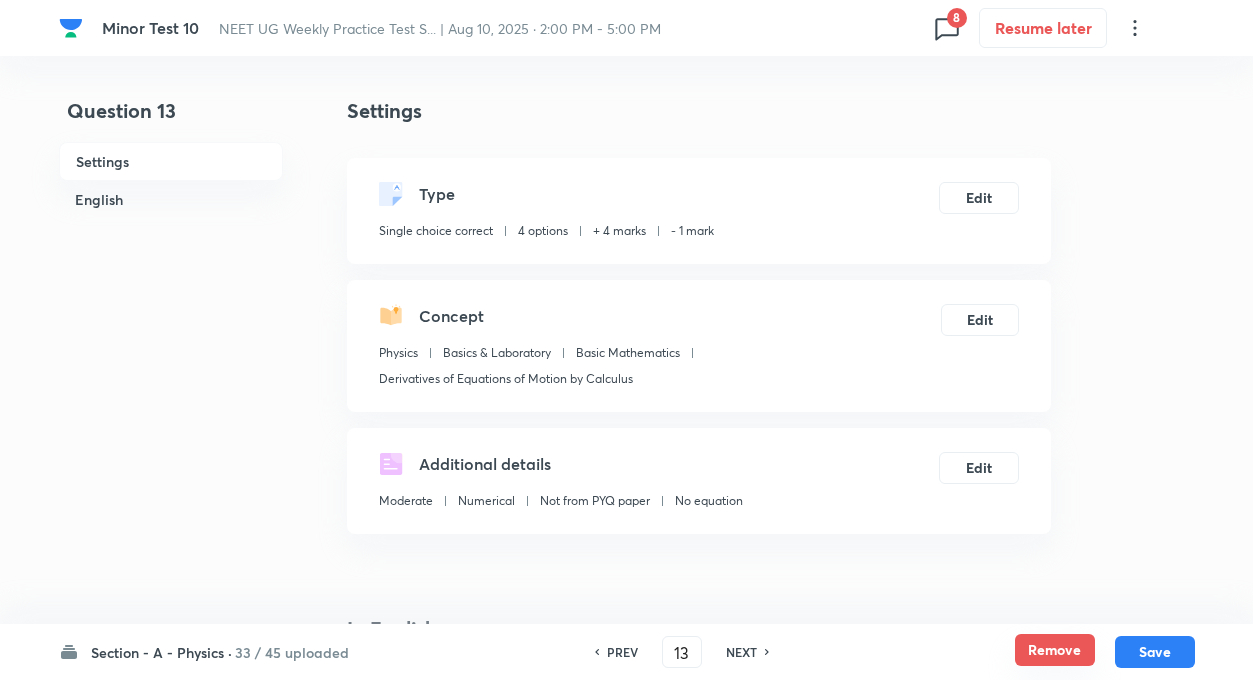 click on "Remove" at bounding box center (1055, 650) 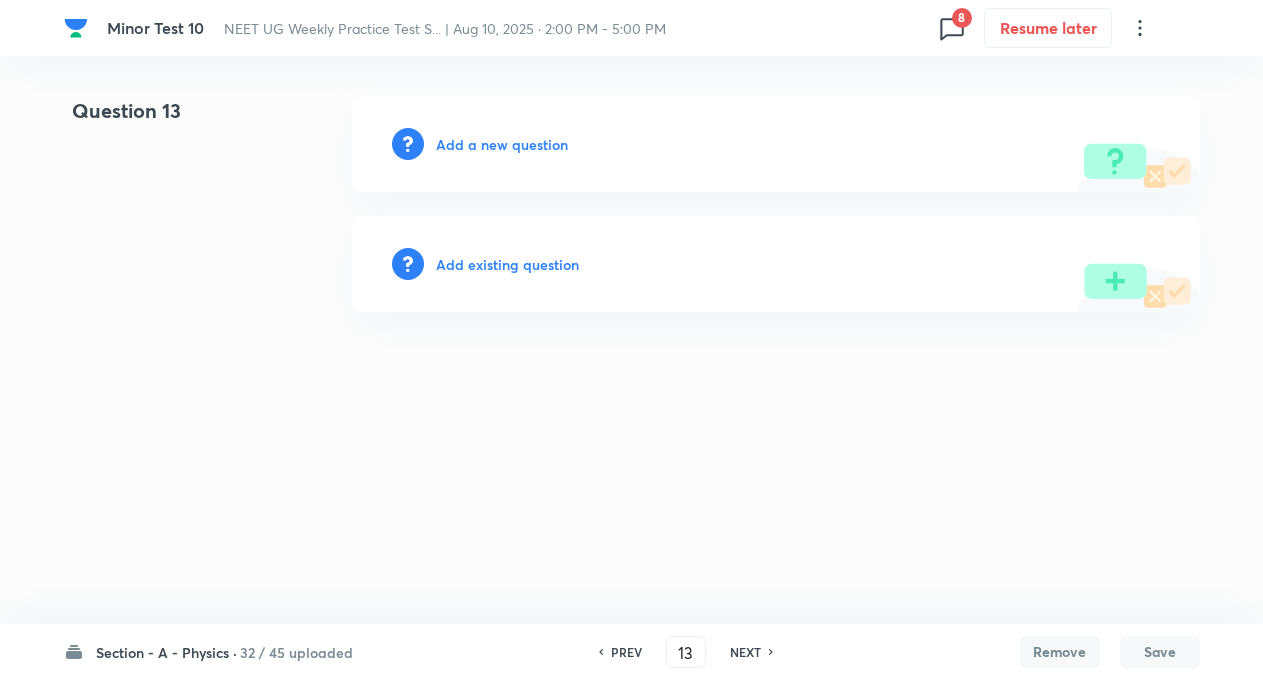 click on "NEXT" at bounding box center (745, 652) 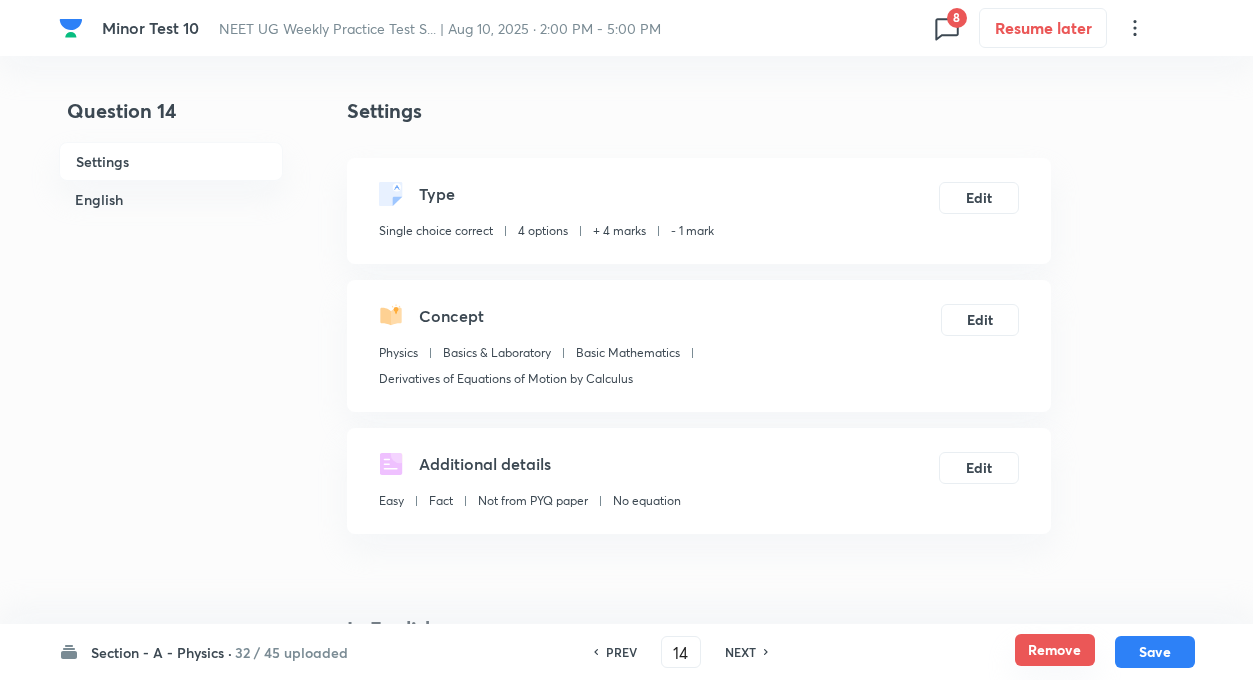 checkbox on "true" 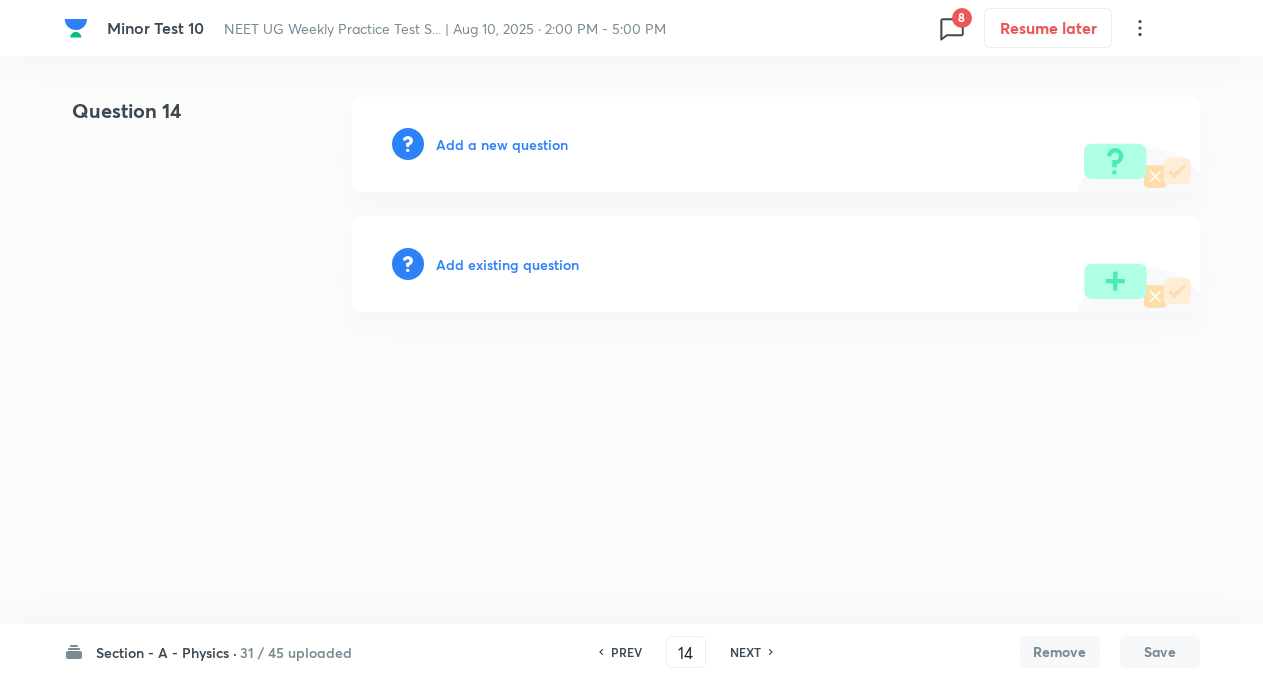 click on "NEXT" at bounding box center [745, 652] 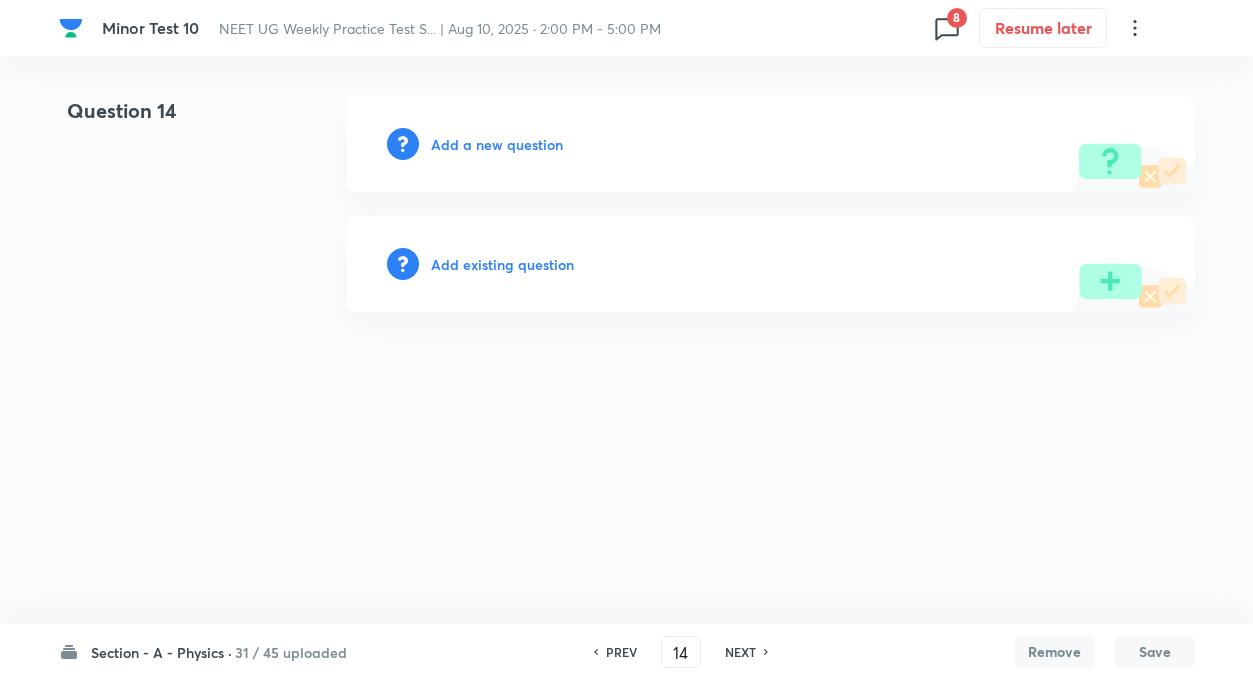 type on "15" 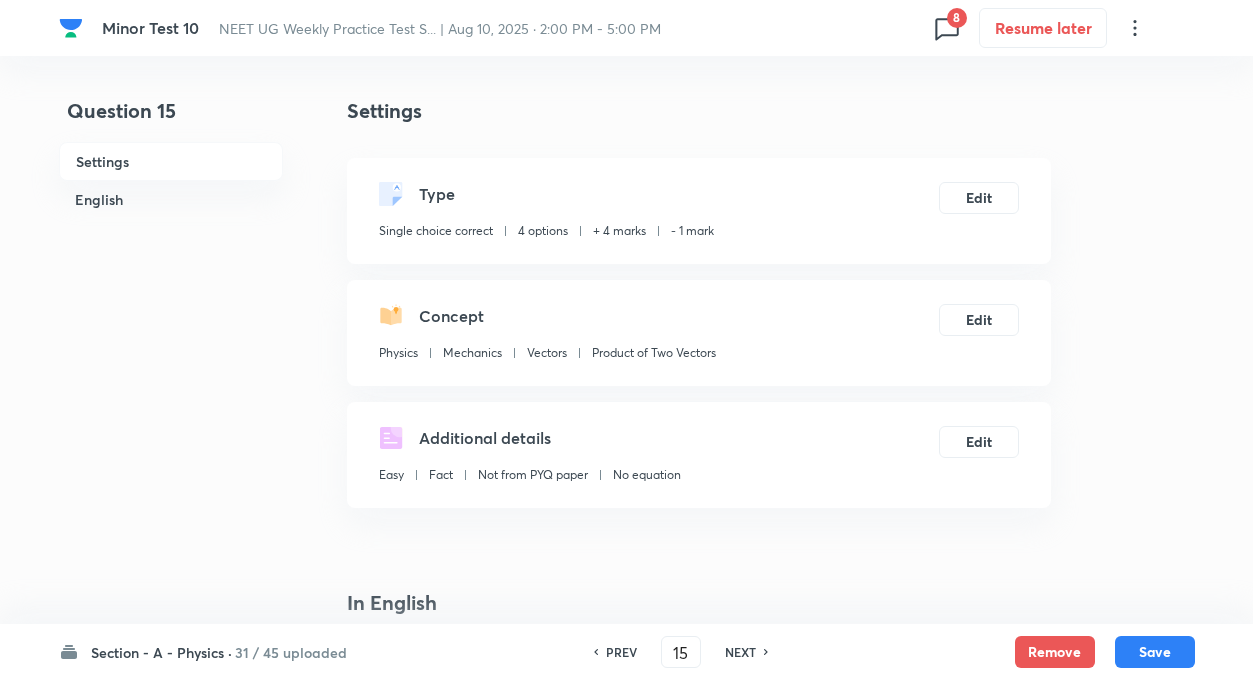 checkbox on "true" 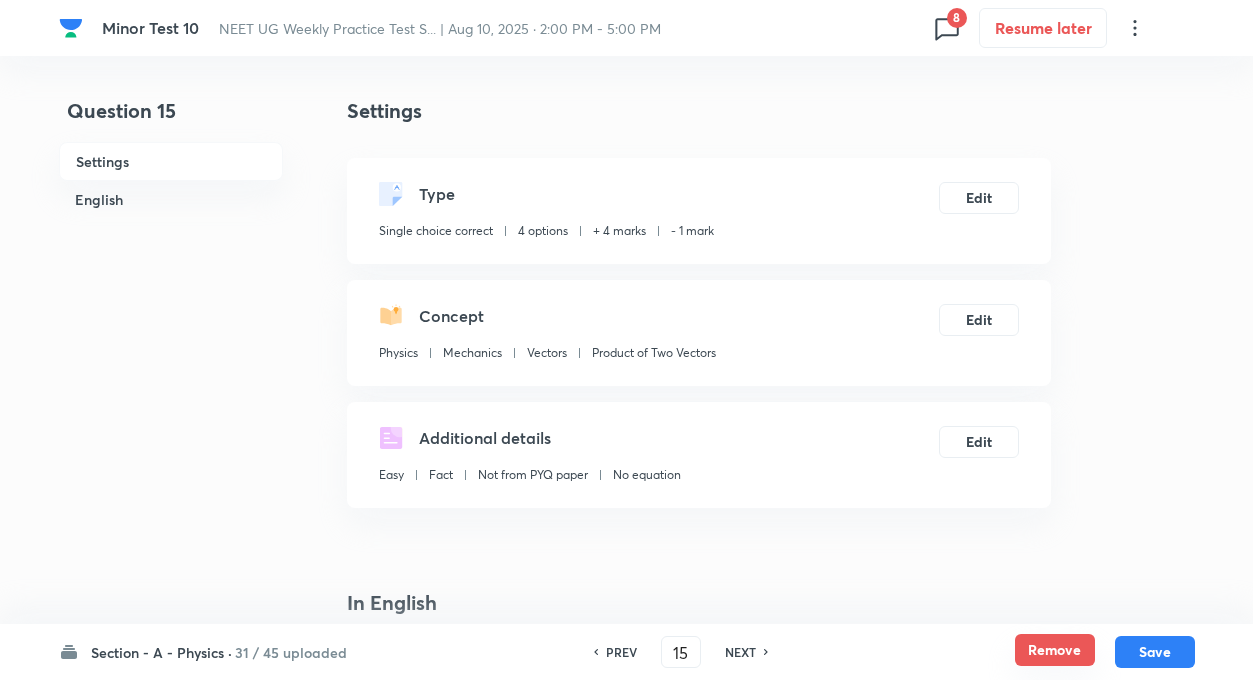 click on "Remove" at bounding box center [1055, 650] 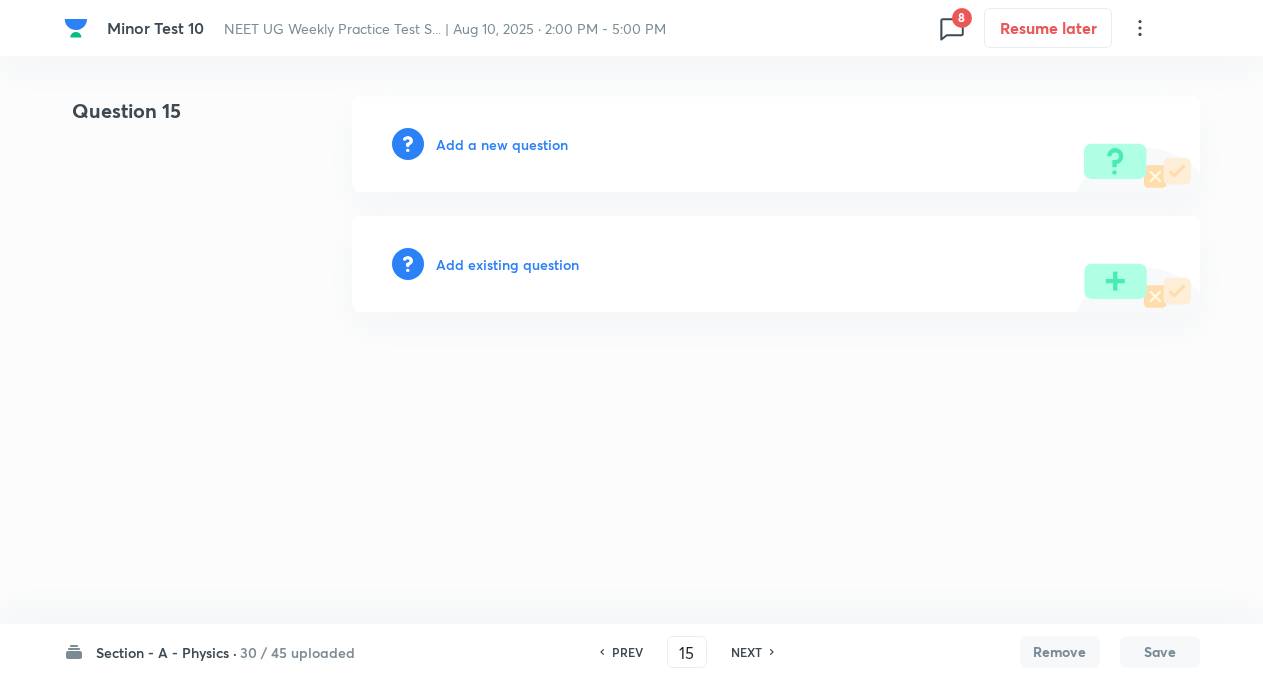 click on "NEXT" at bounding box center [746, 652] 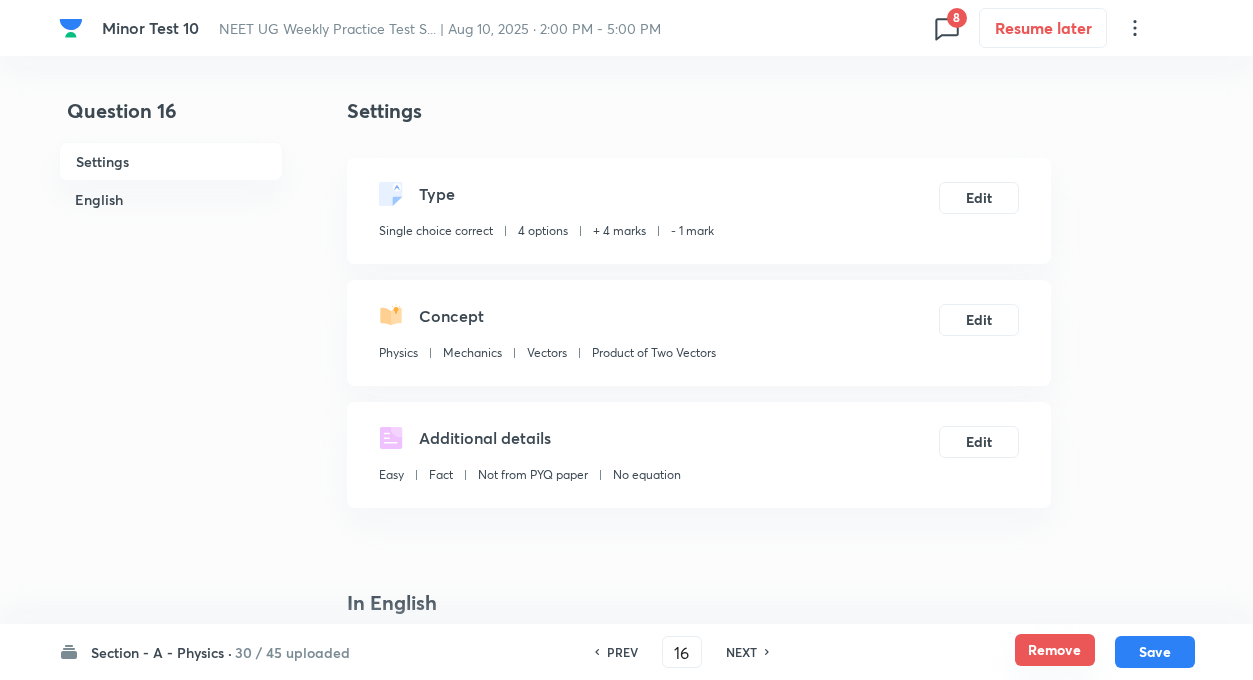 checkbox on "true" 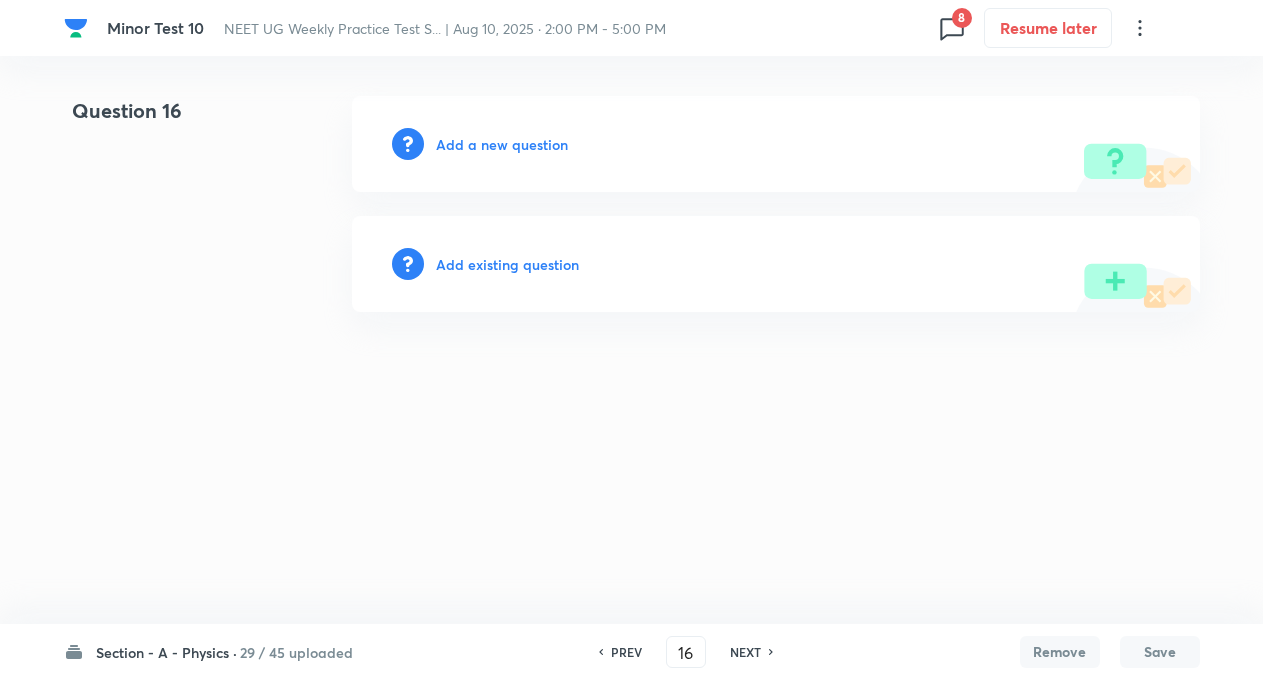 click on "NEXT" at bounding box center [745, 652] 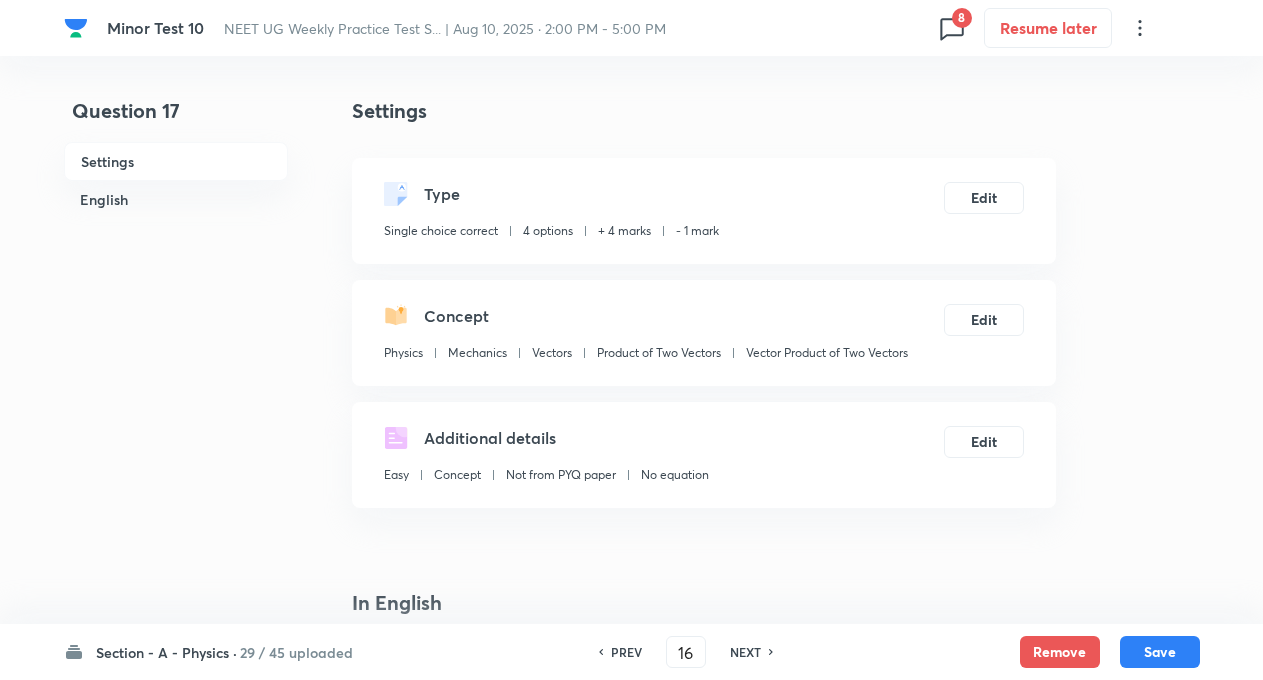 type on "17" 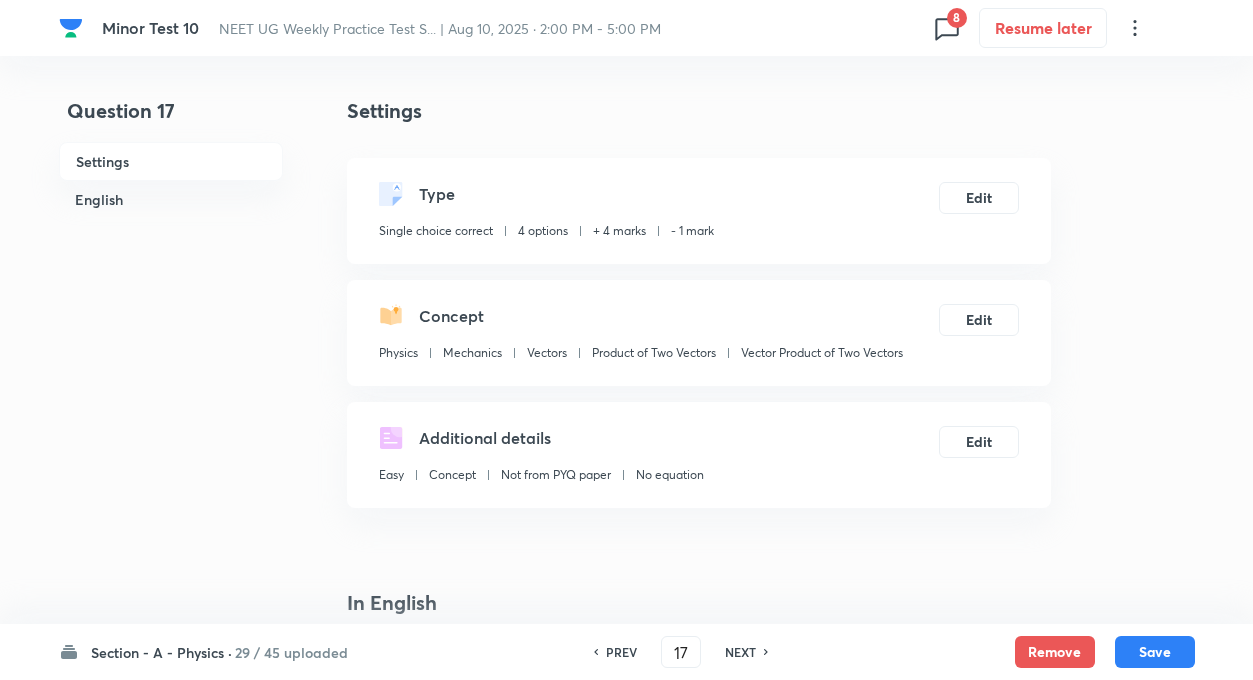 checkbox on "true" 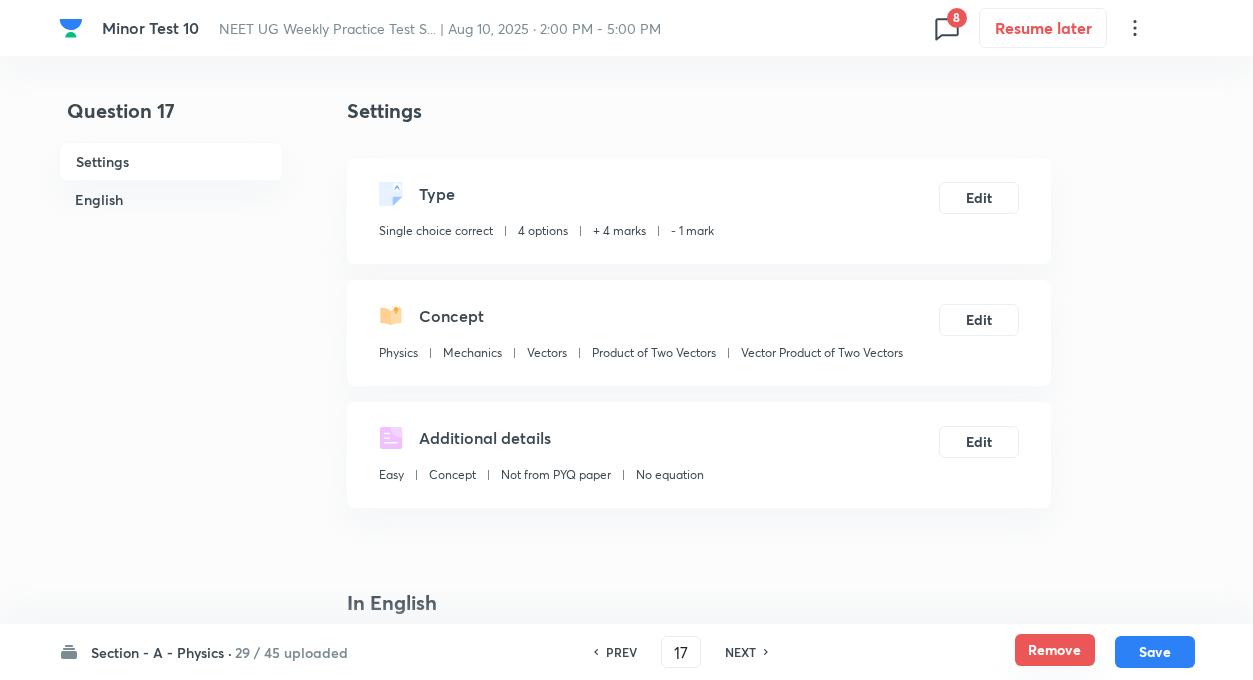click on "Remove" at bounding box center (1055, 650) 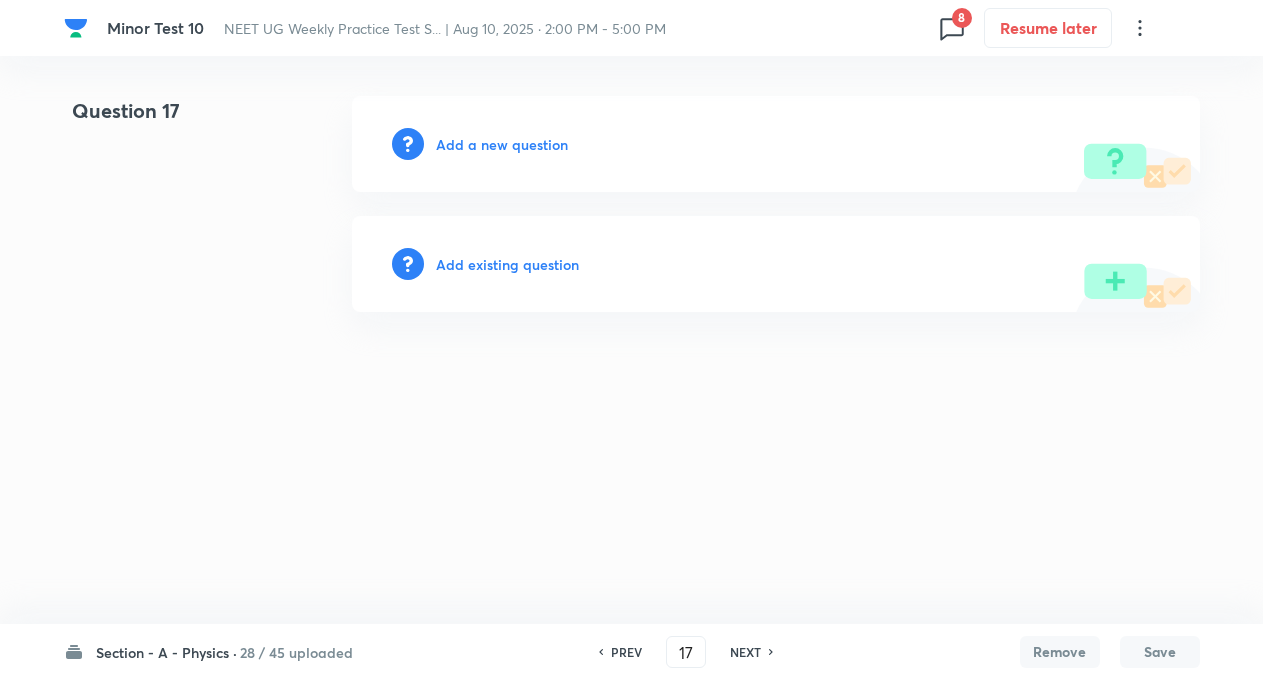 click on "NEXT" at bounding box center (745, 652) 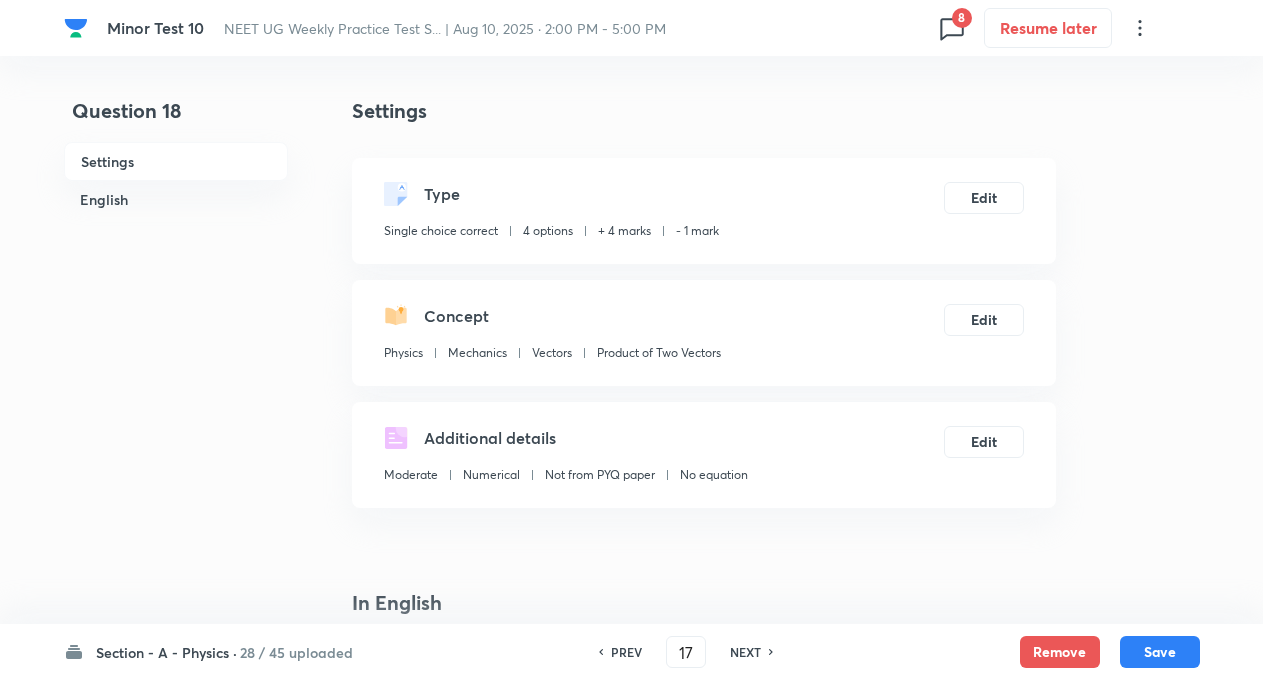 type on "18" 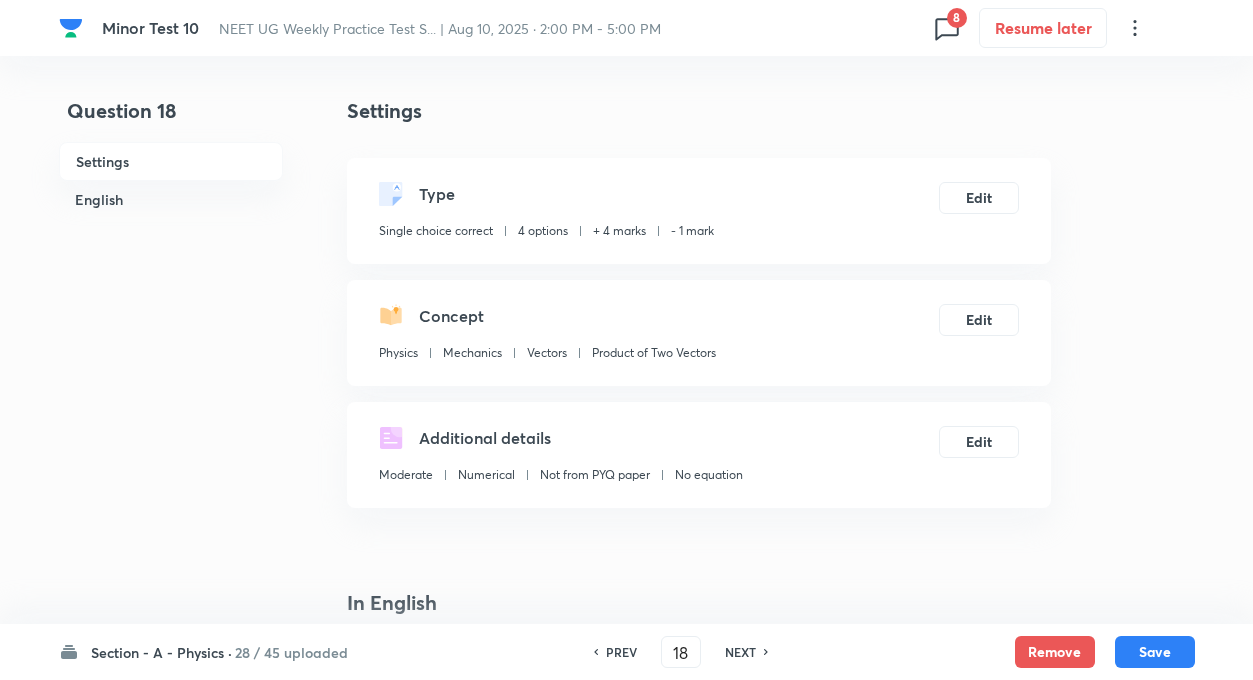 checkbox on "true" 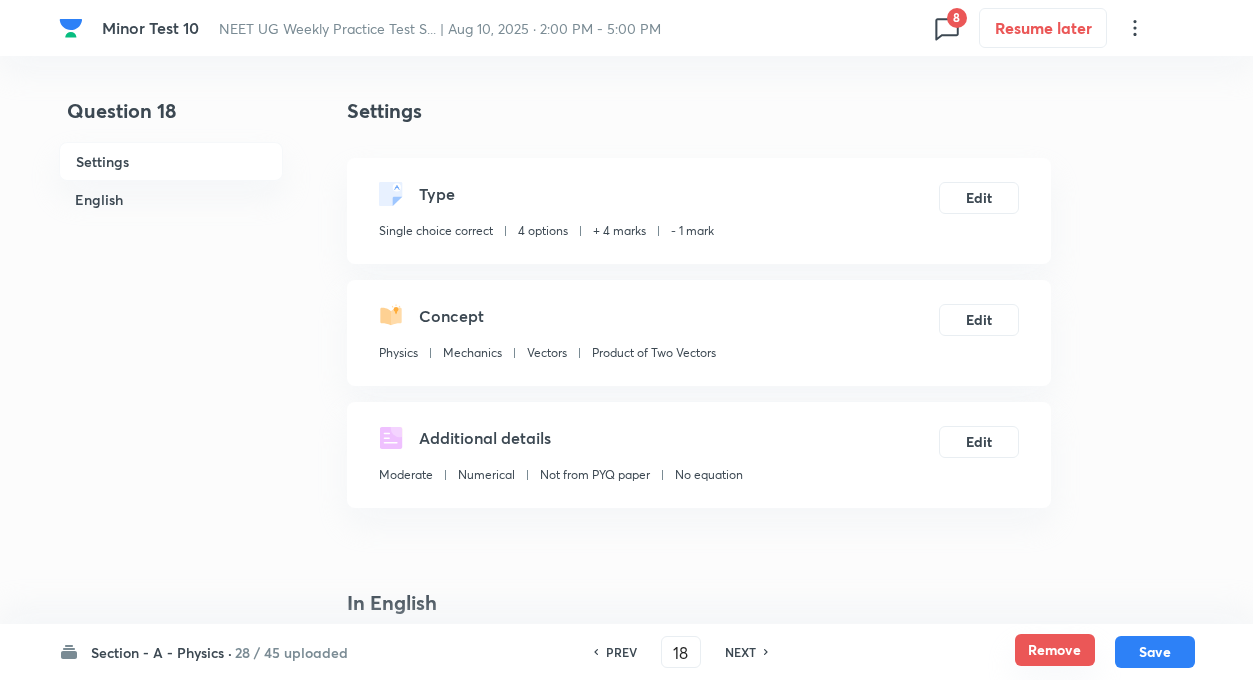 click on "Remove" at bounding box center (1055, 650) 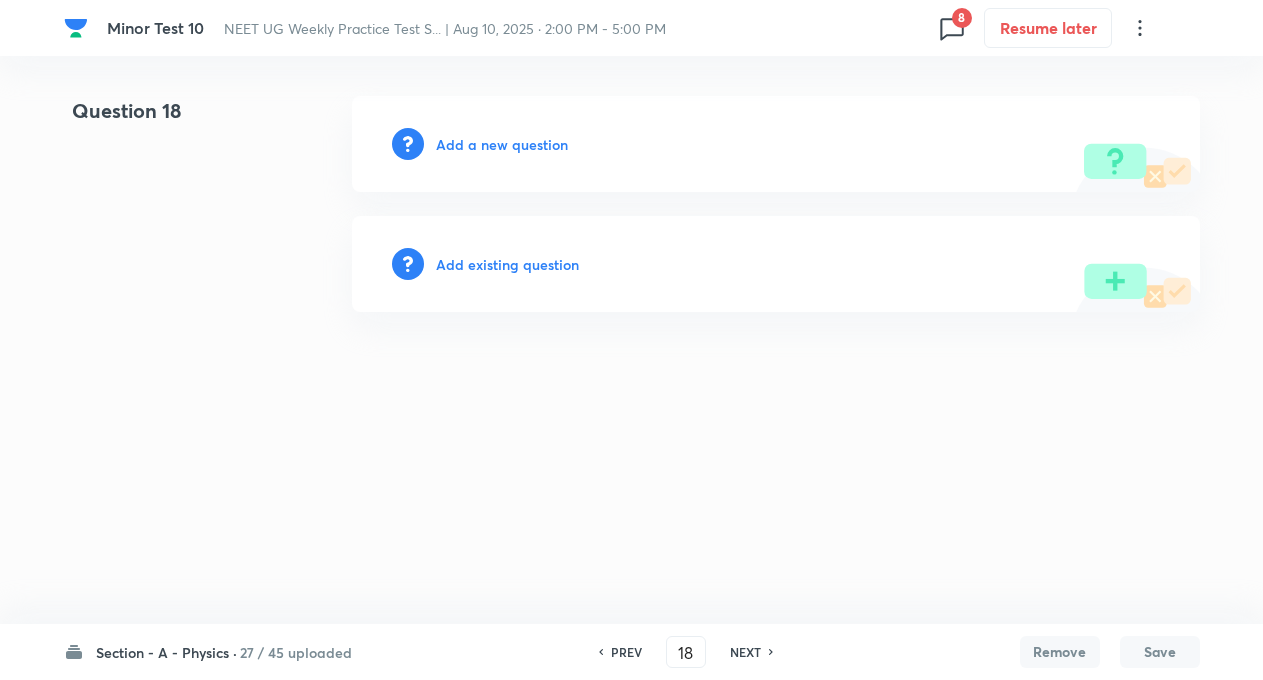 click on "NEXT" at bounding box center [745, 652] 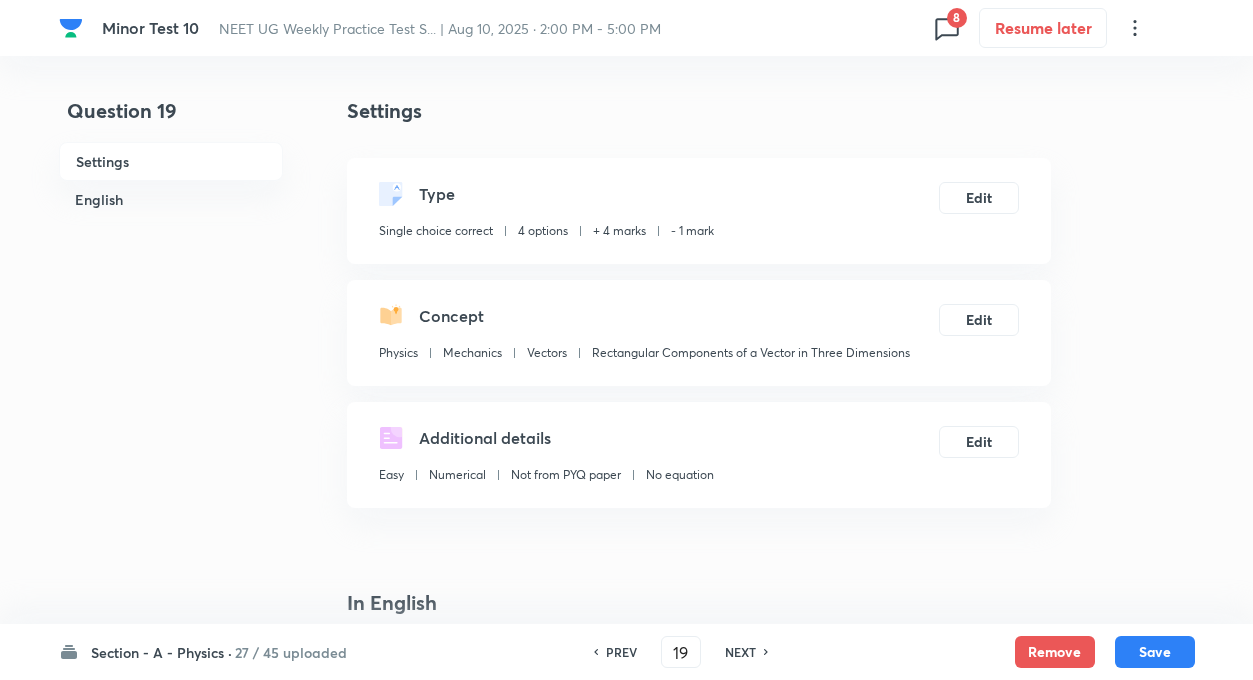 checkbox on "true" 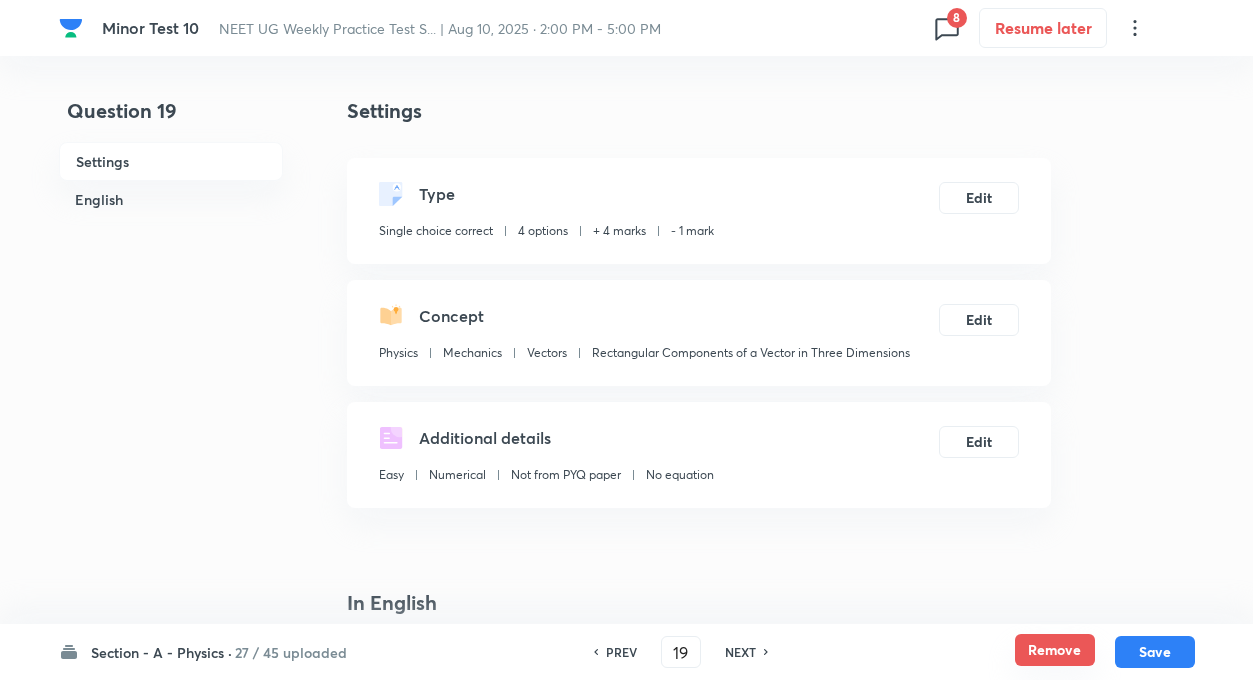 click on "Remove" at bounding box center (1055, 650) 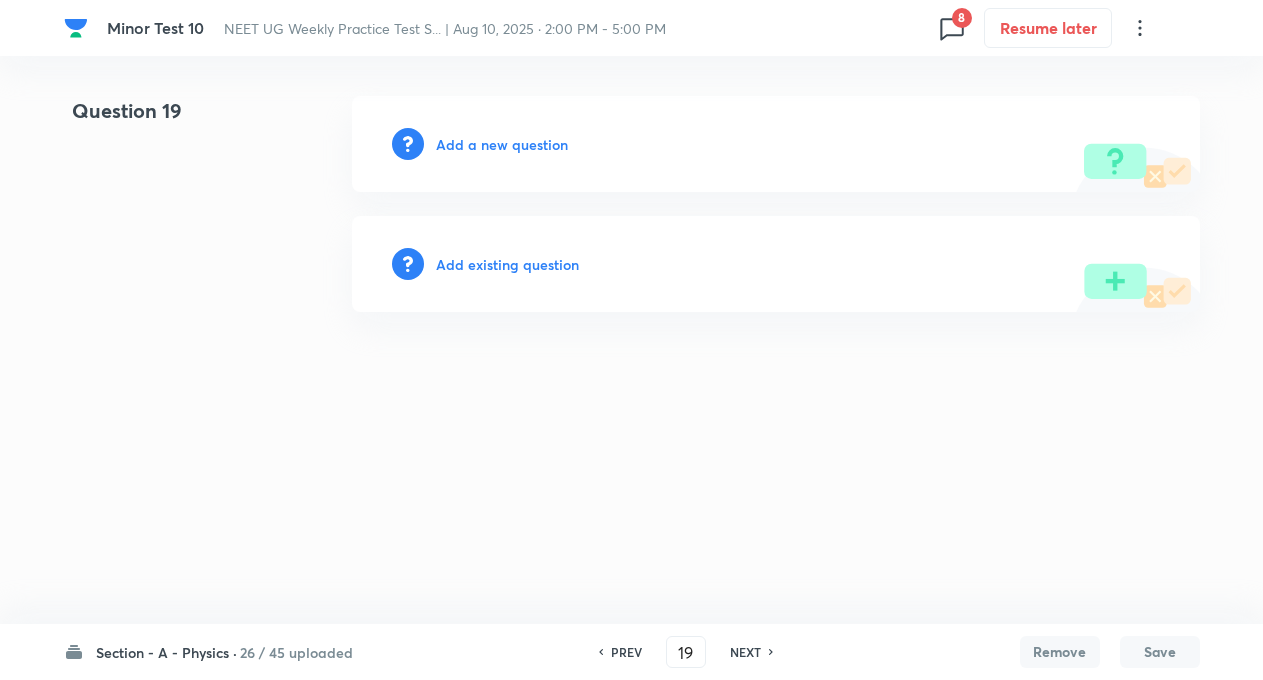 click on "NEXT" at bounding box center (745, 652) 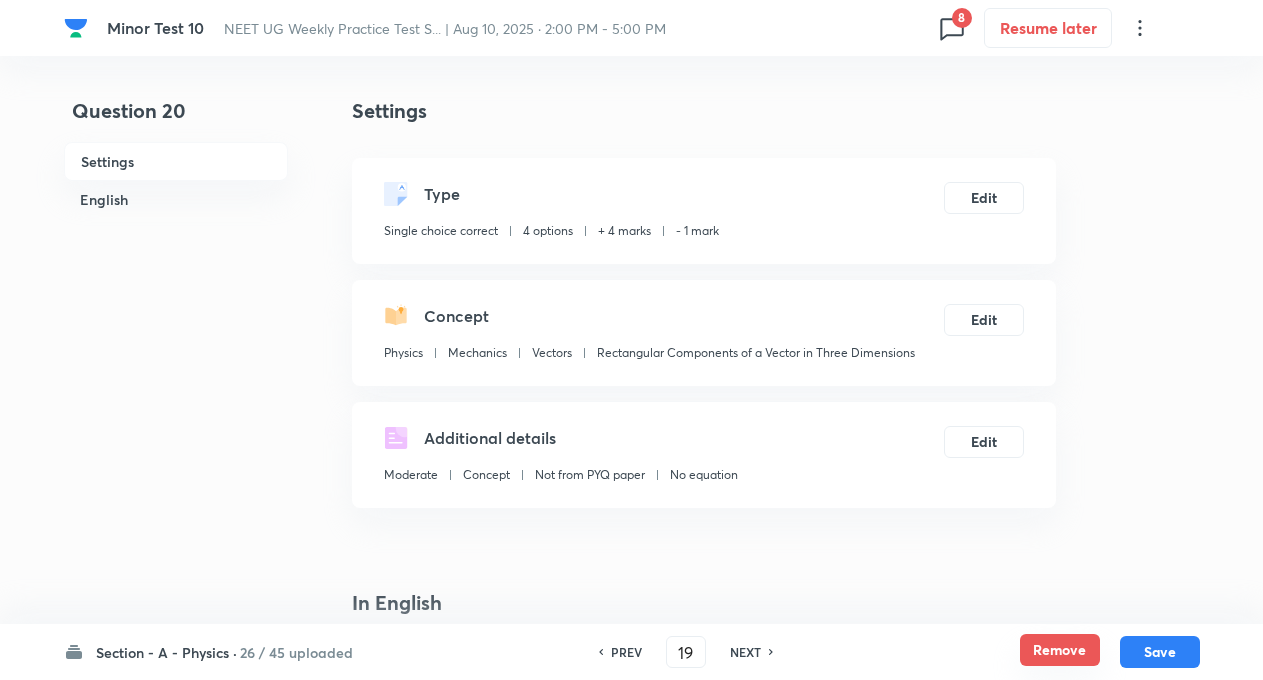 type on "20" 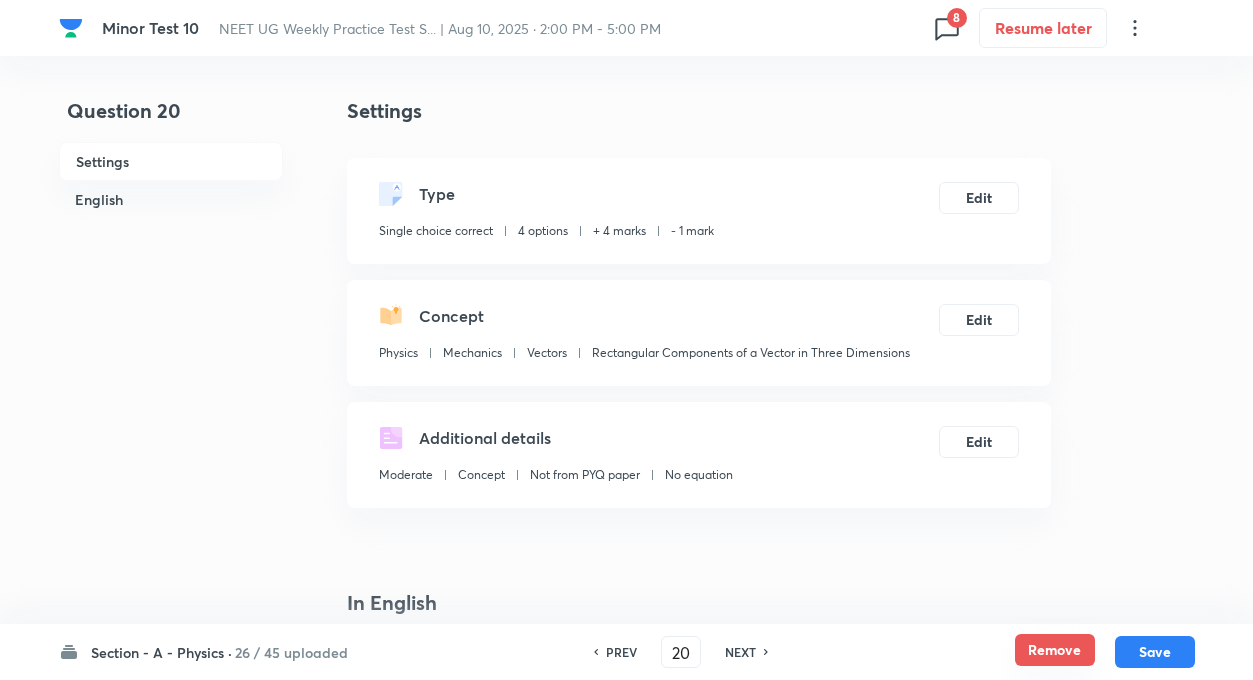 checkbox on "true" 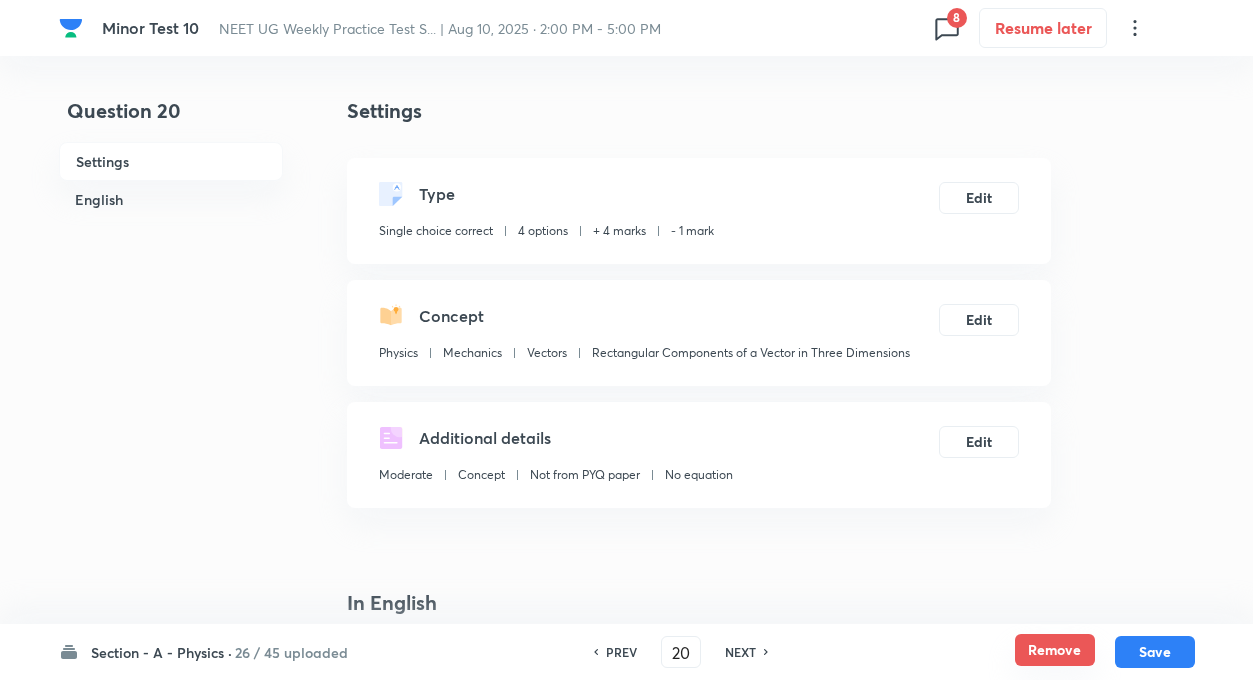 click on "Remove" at bounding box center (1055, 650) 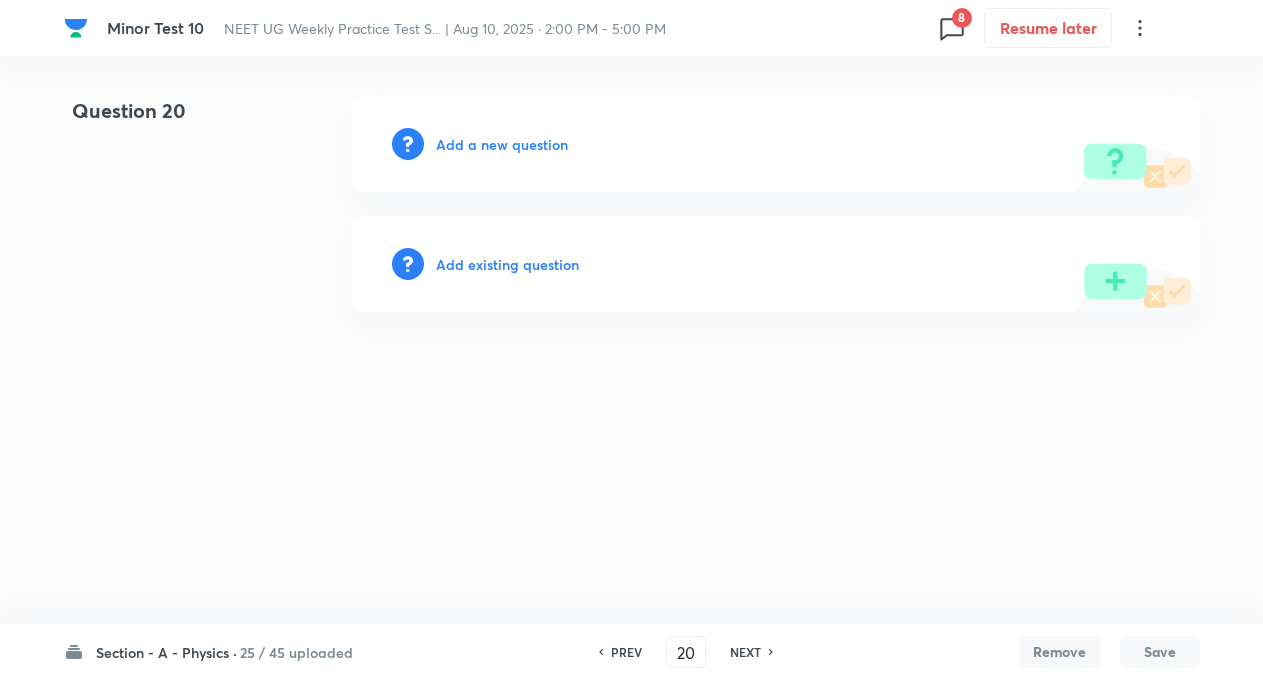 click on "NEXT" at bounding box center [745, 652] 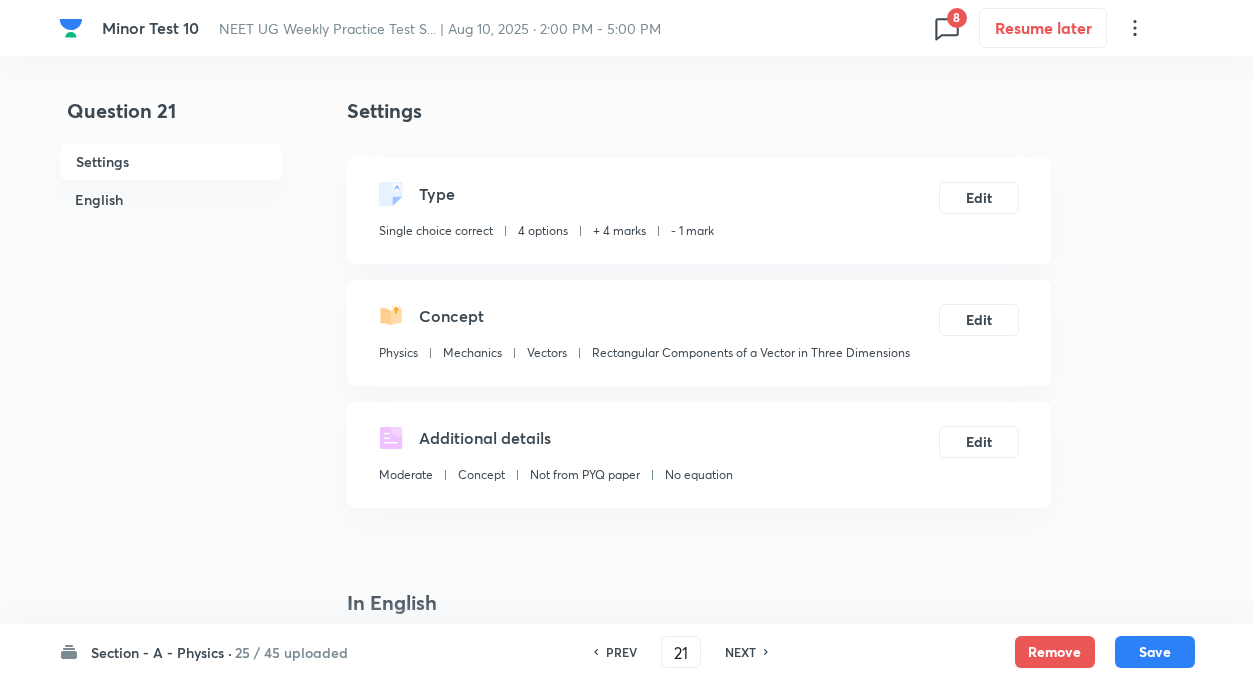 checkbox on "true" 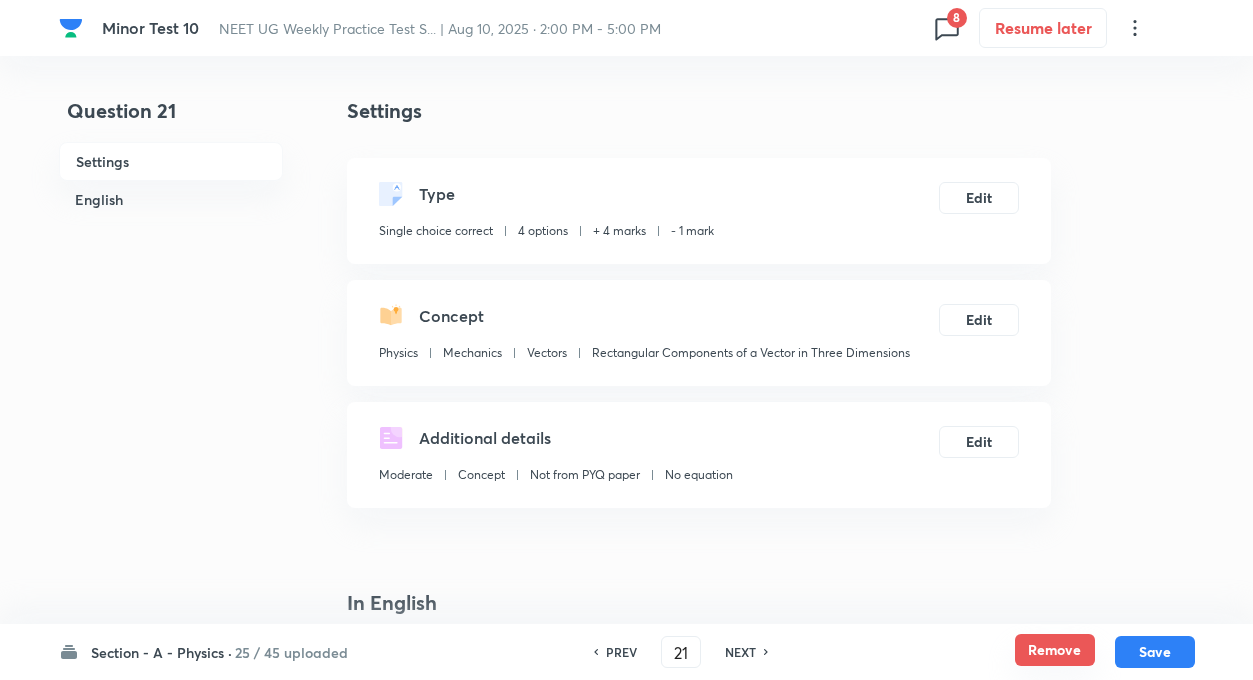 click on "Remove" at bounding box center (1055, 650) 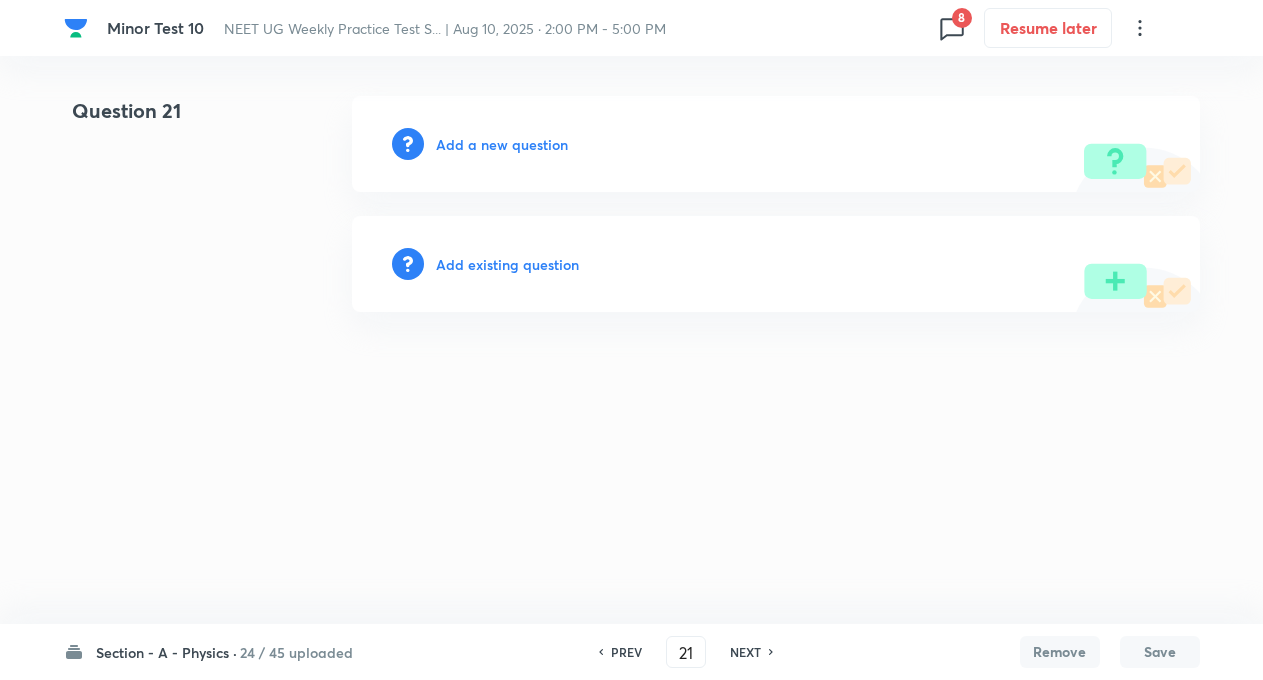 click on "NEXT" at bounding box center [745, 652] 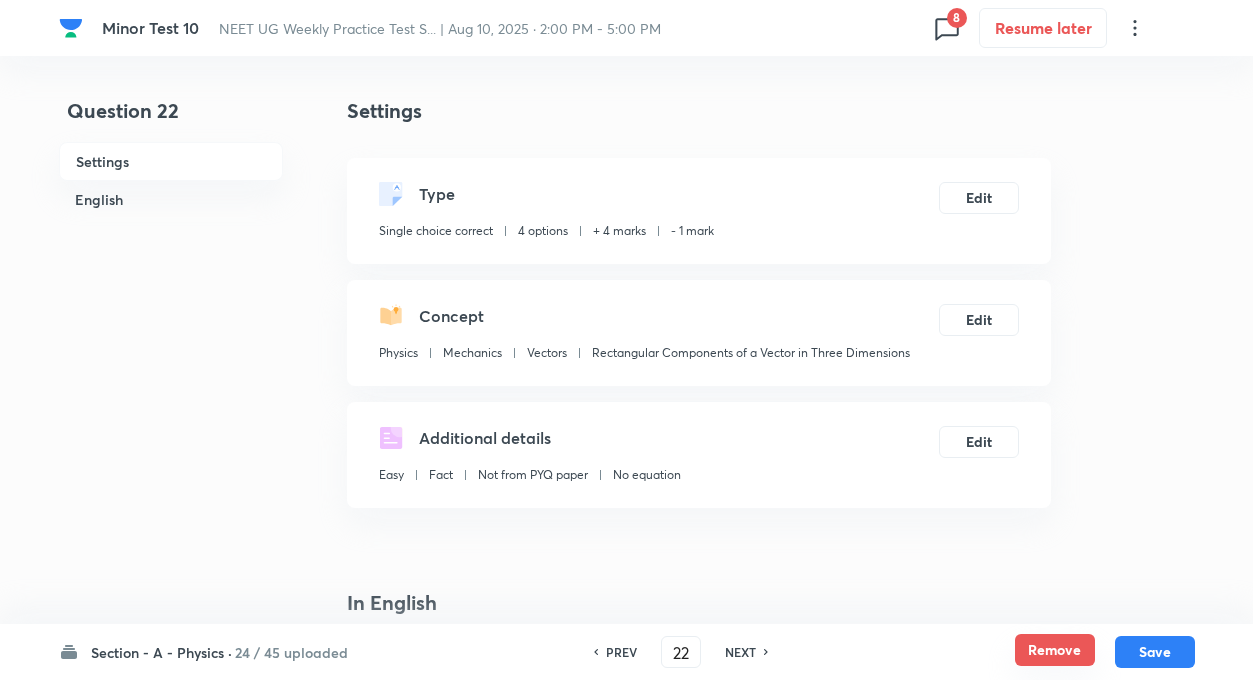 checkbox on "true" 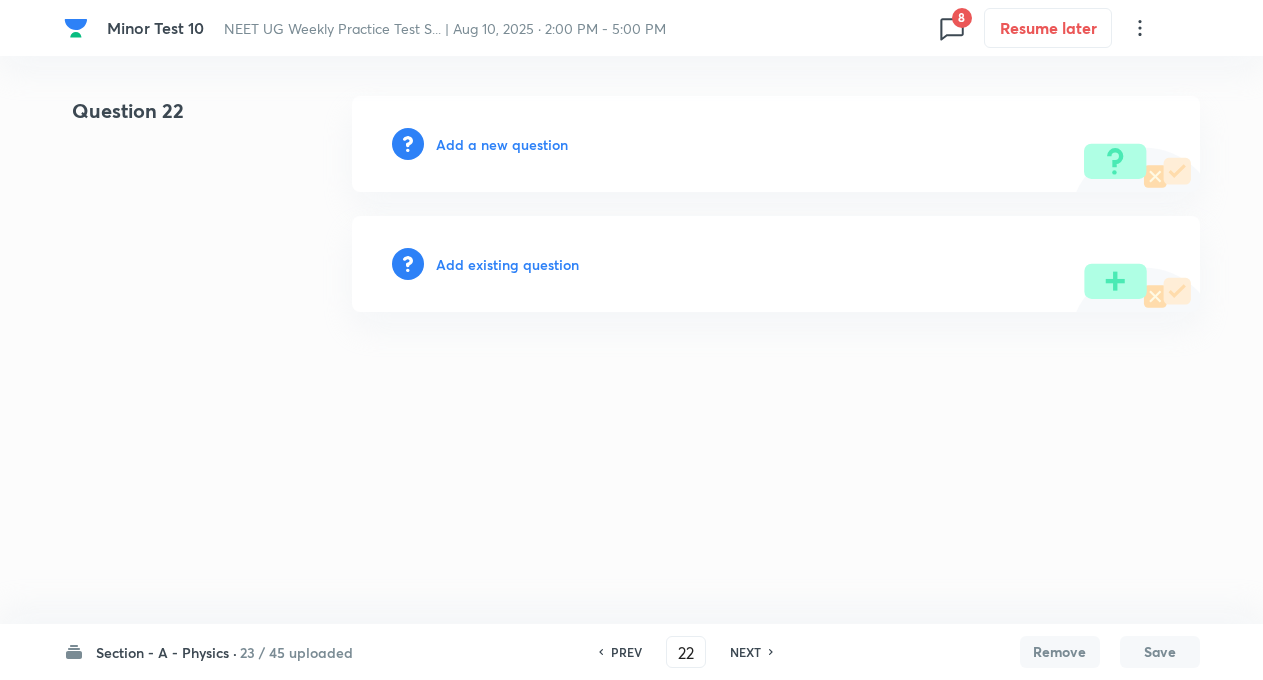 click on "NEXT" at bounding box center (745, 652) 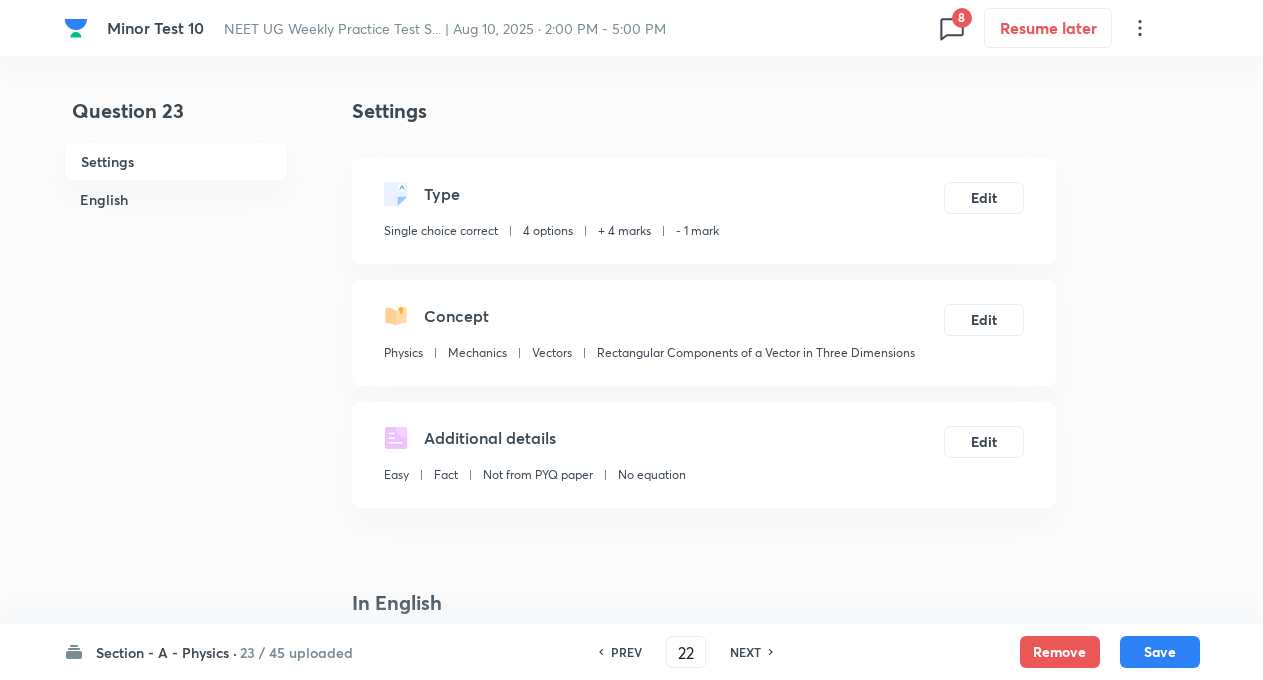 type on "23" 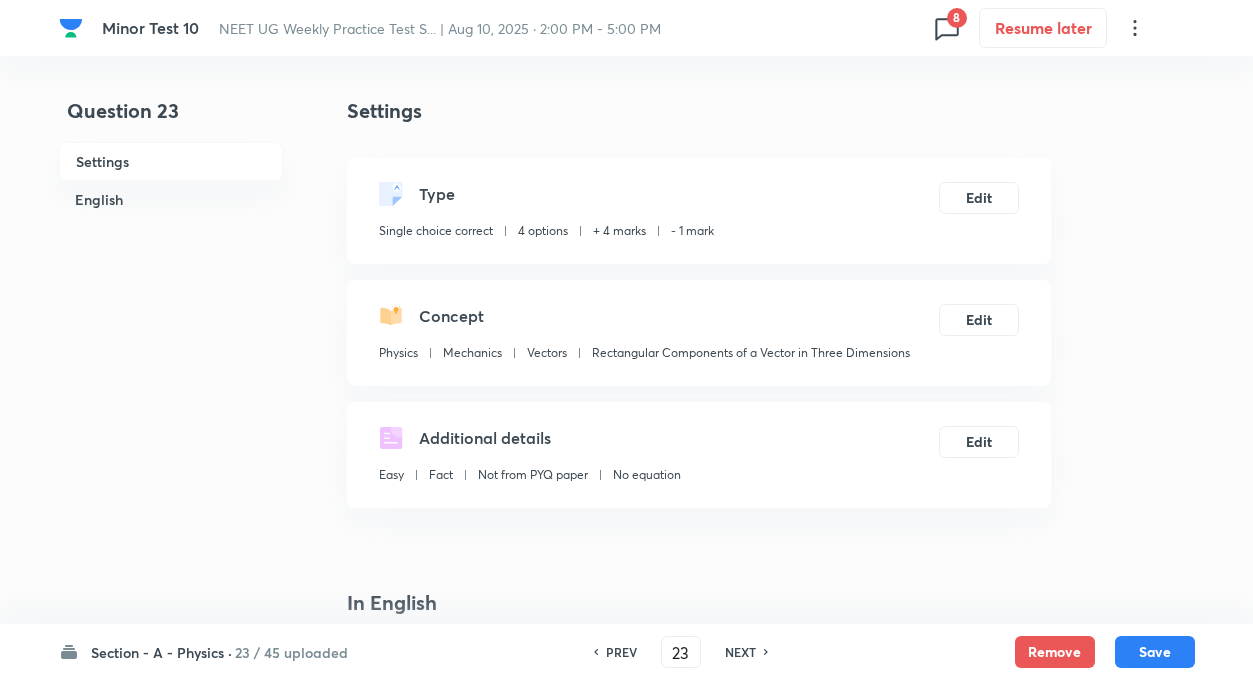 checkbox on "true" 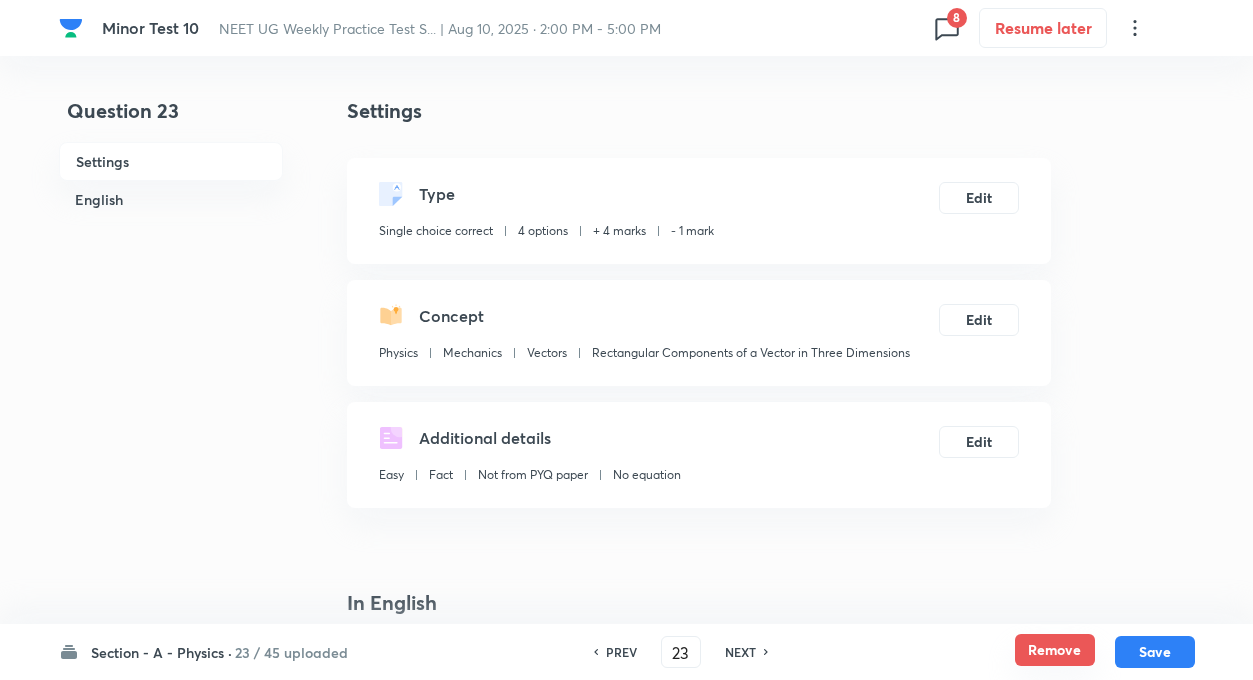 click on "Remove" at bounding box center [1055, 650] 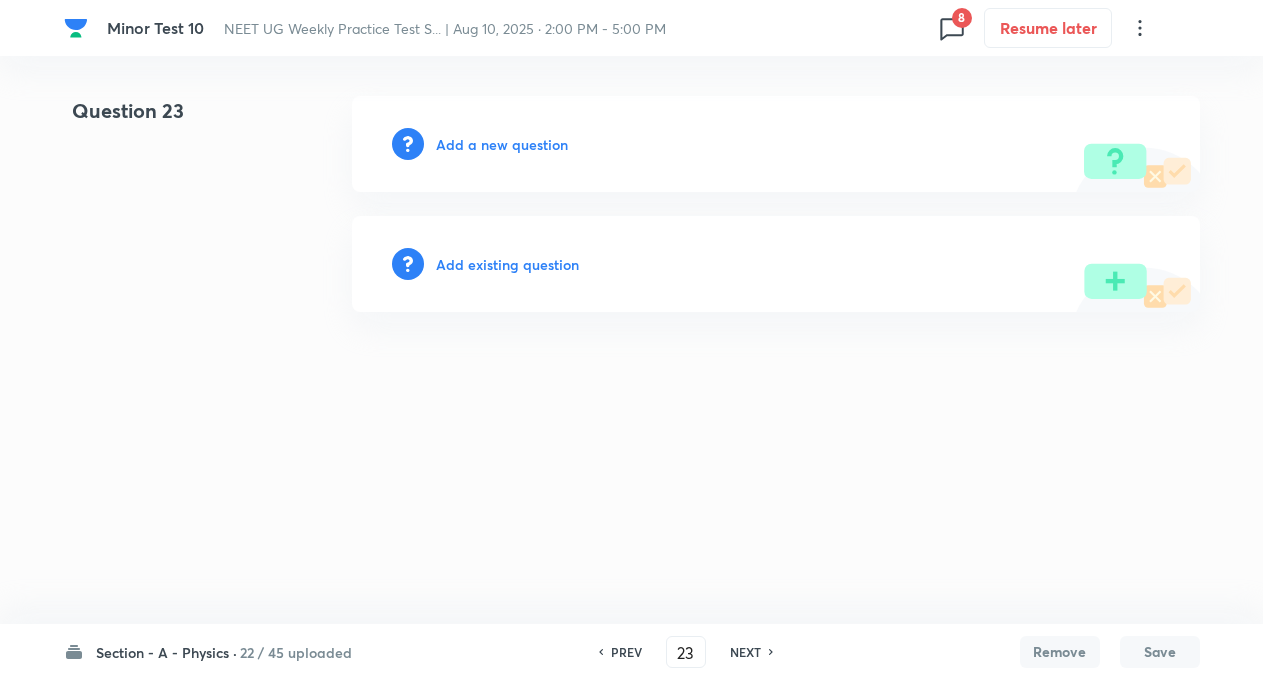 click on "NEXT" at bounding box center (745, 652) 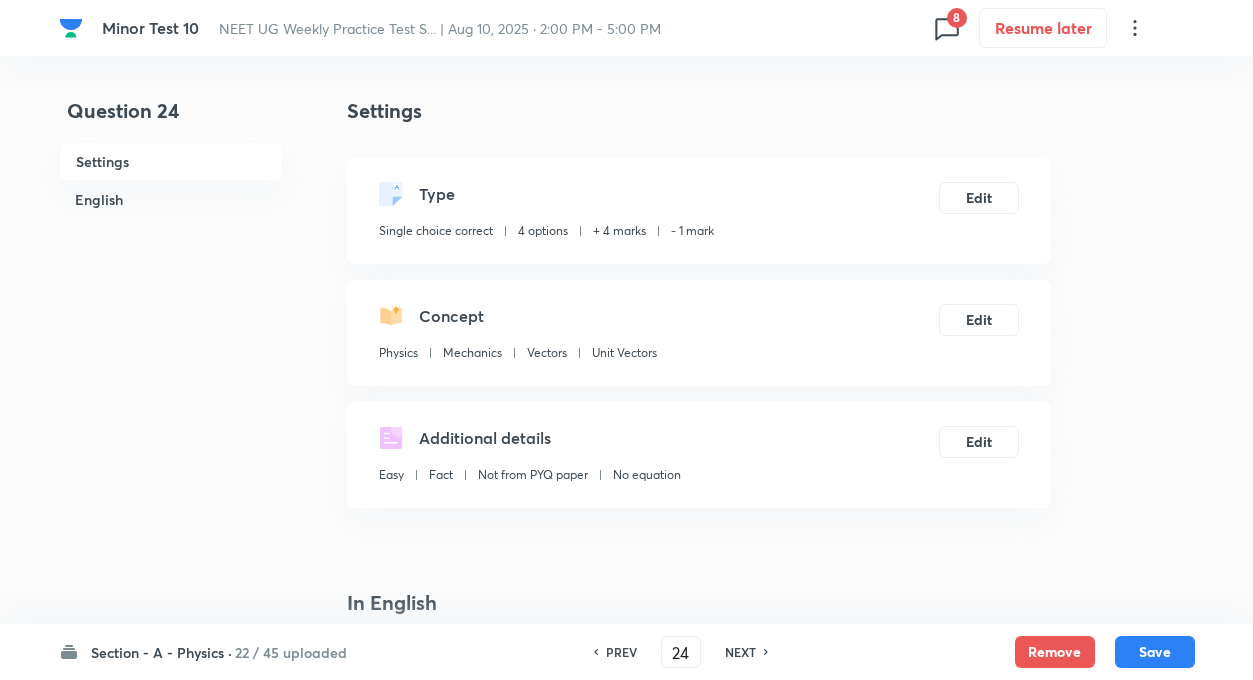 checkbox on "true" 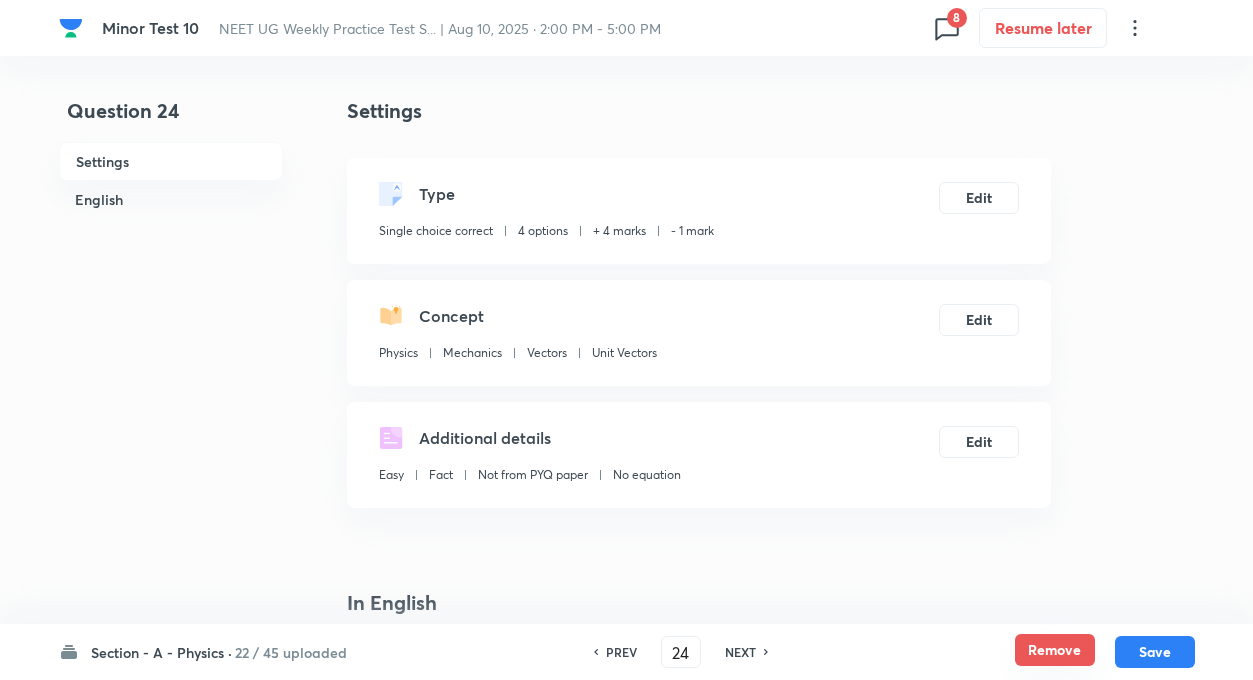 click on "Remove" at bounding box center (1055, 650) 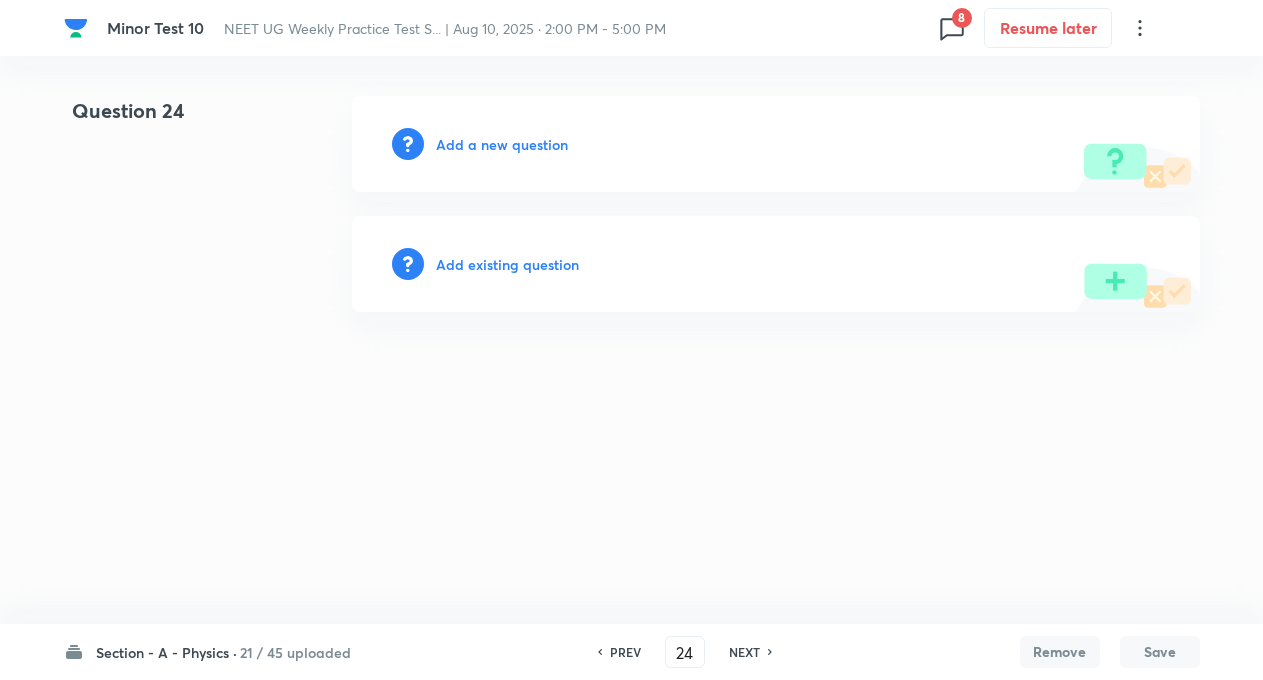 click on "NEXT" at bounding box center [744, 652] 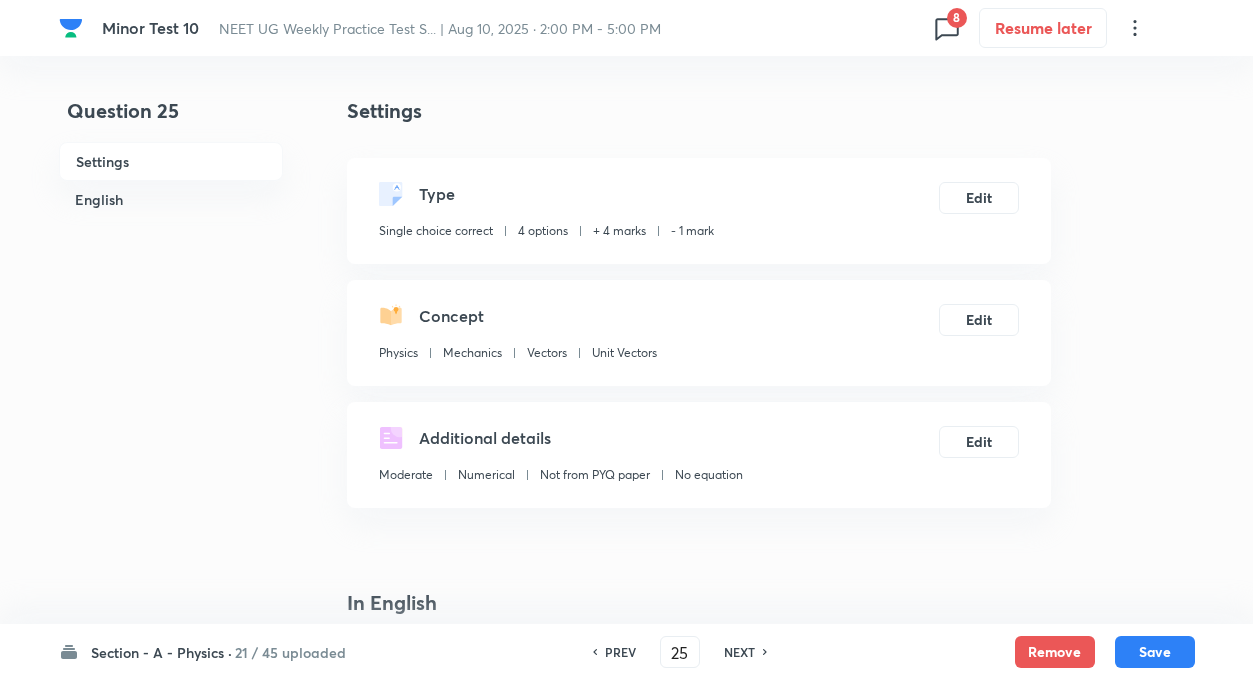 checkbox on "true" 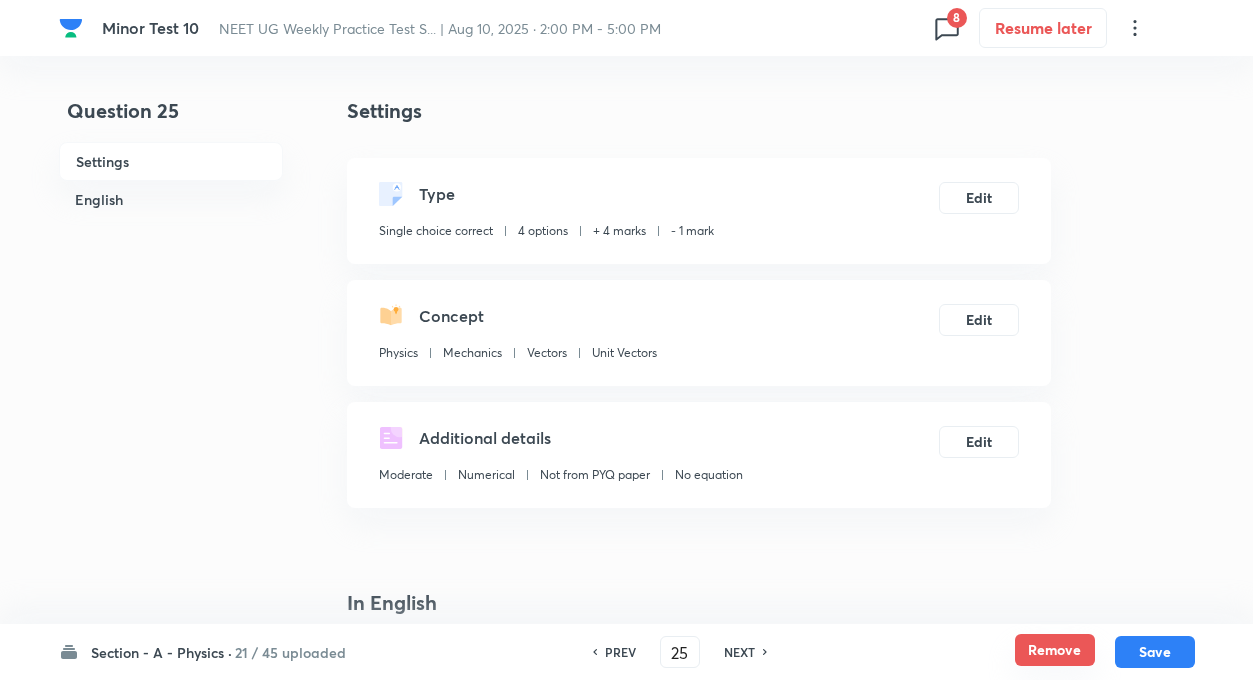click on "Remove" at bounding box center [1055, 650] 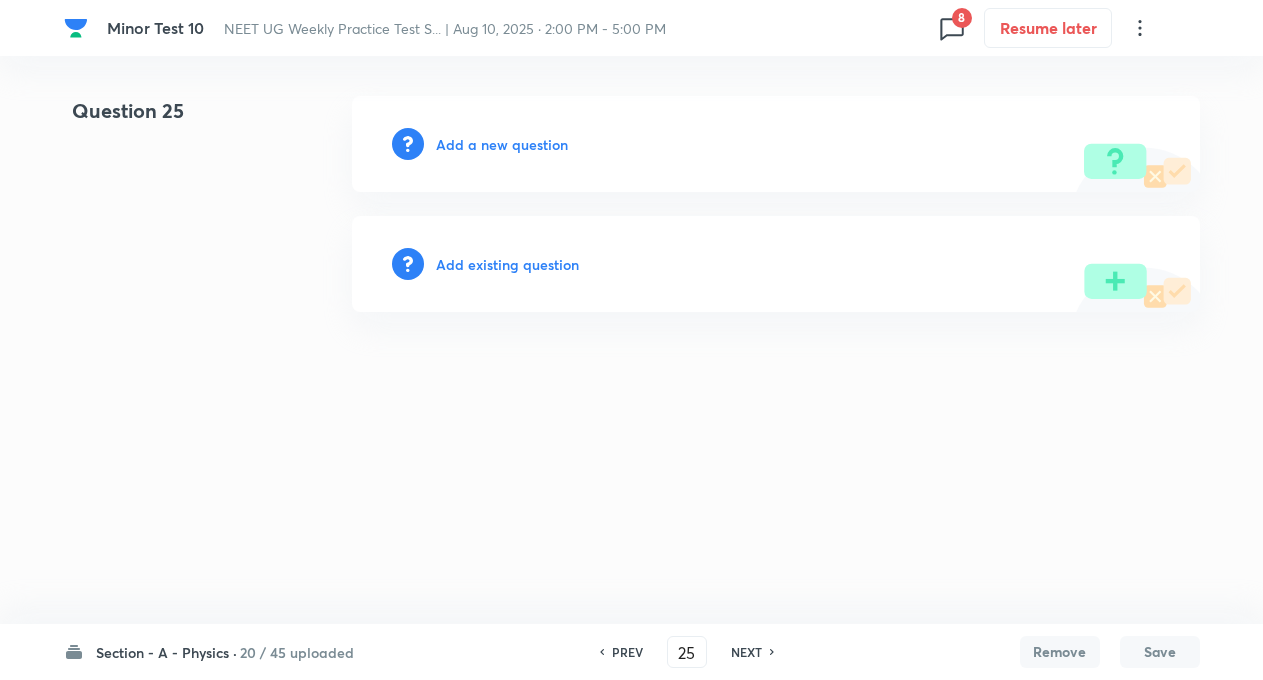 click on "NEXT" at bounding box center [746, 652] 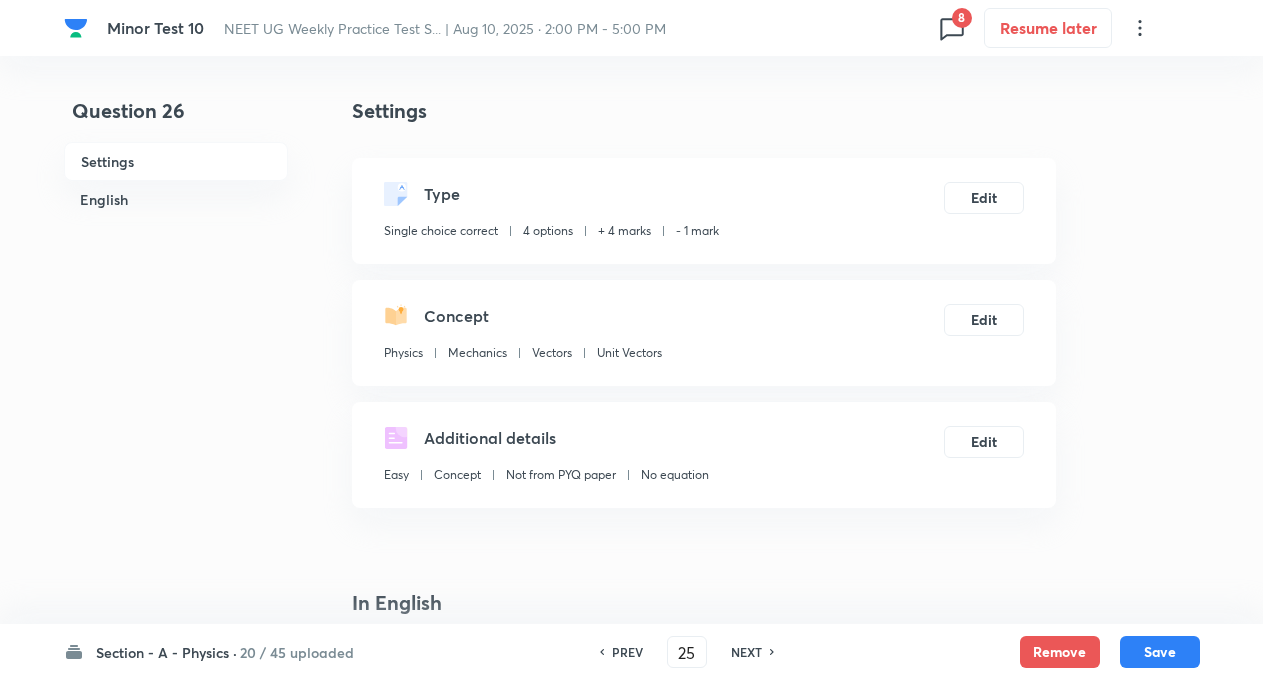 type on "26" 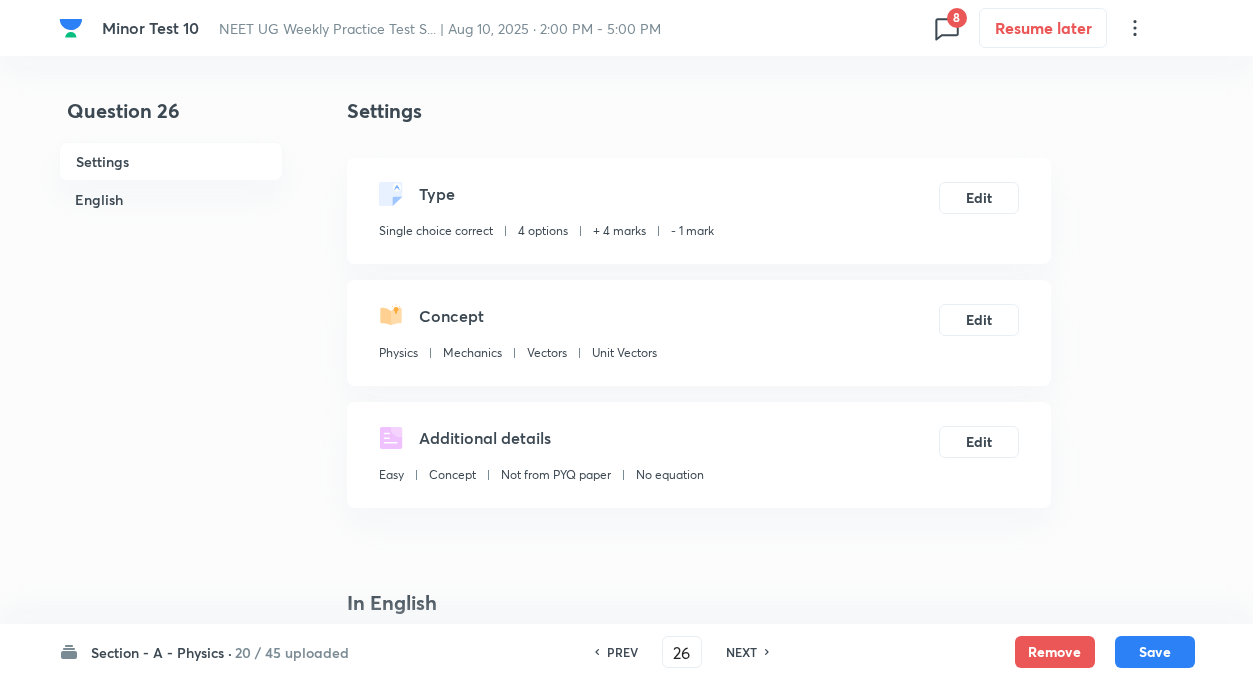 checkbox on "true" 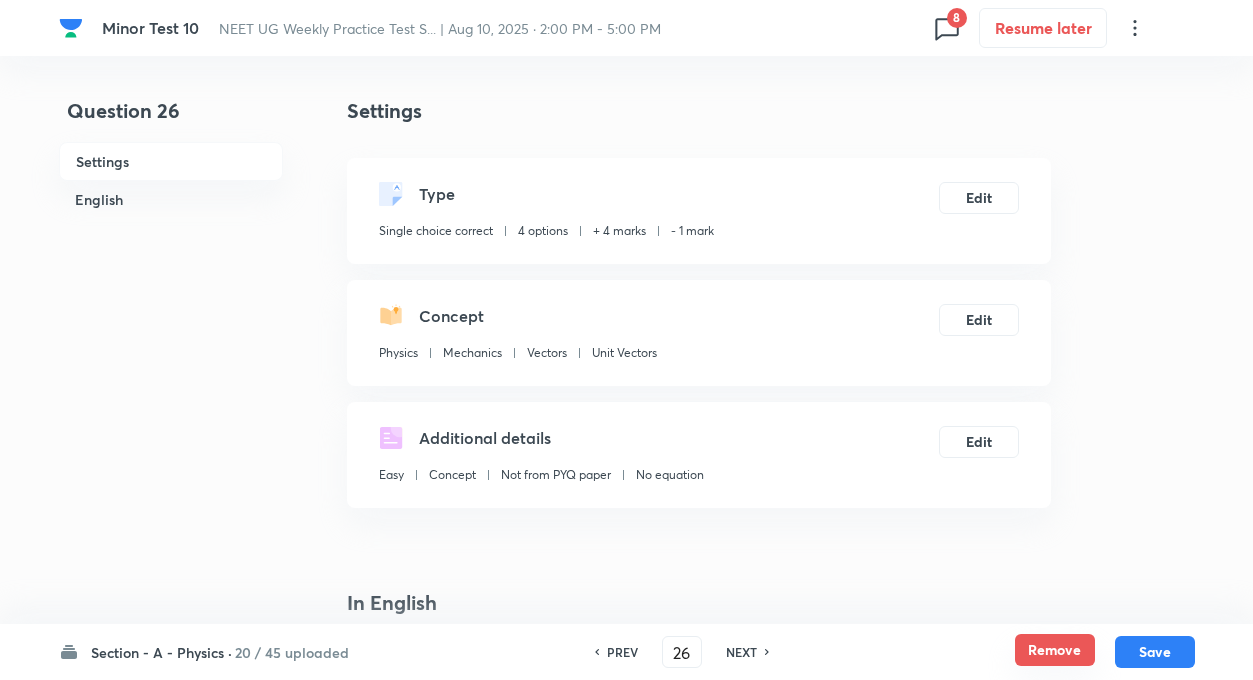 click on "Remove" at bounding box center [1055, 650] 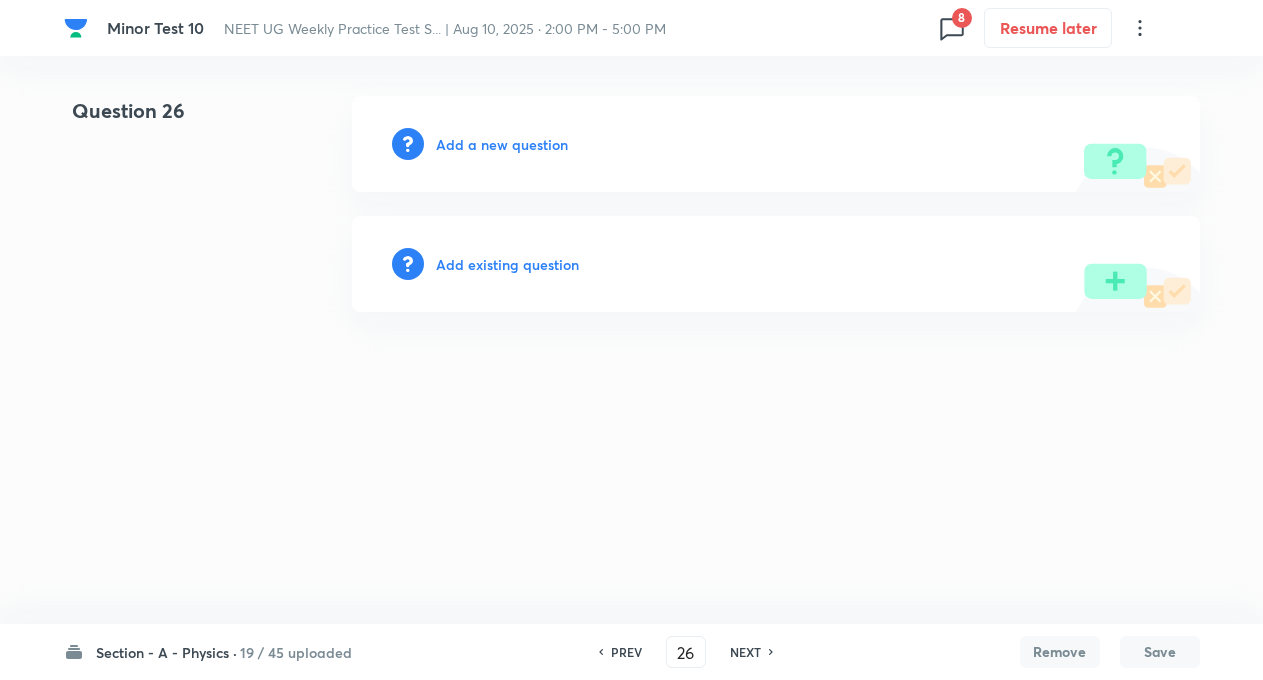 click on "NEXT" at bounding box center (745, 652) 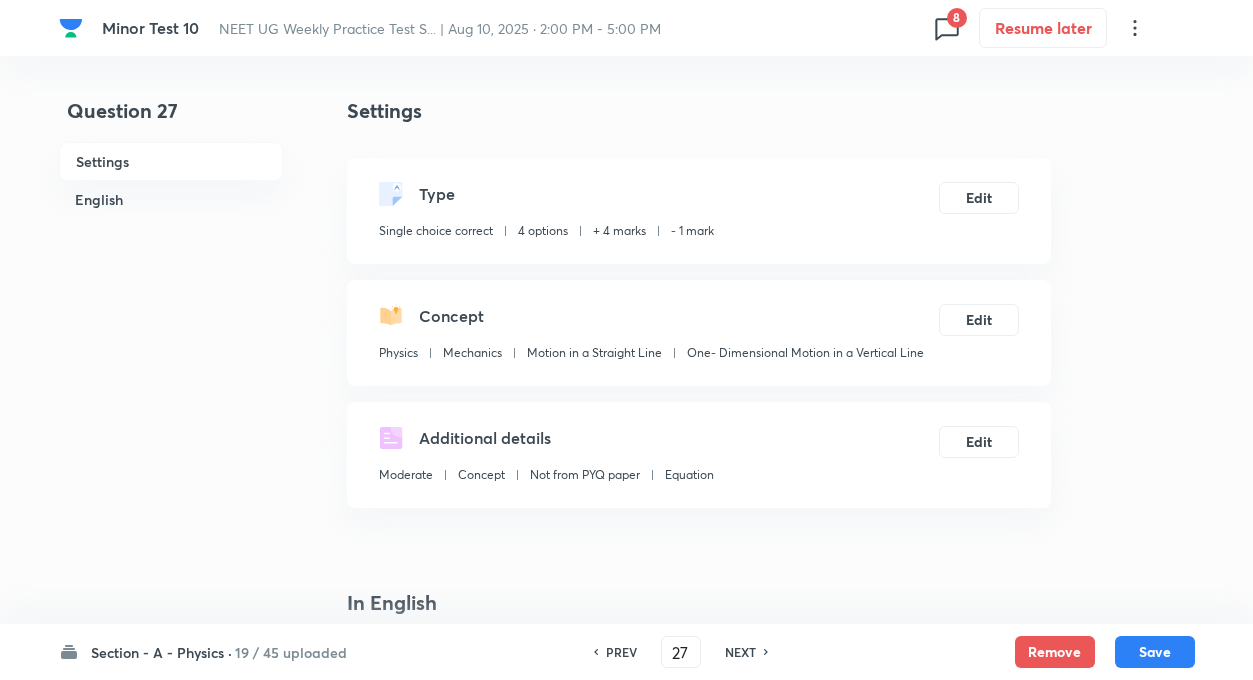 checkbox on "true" 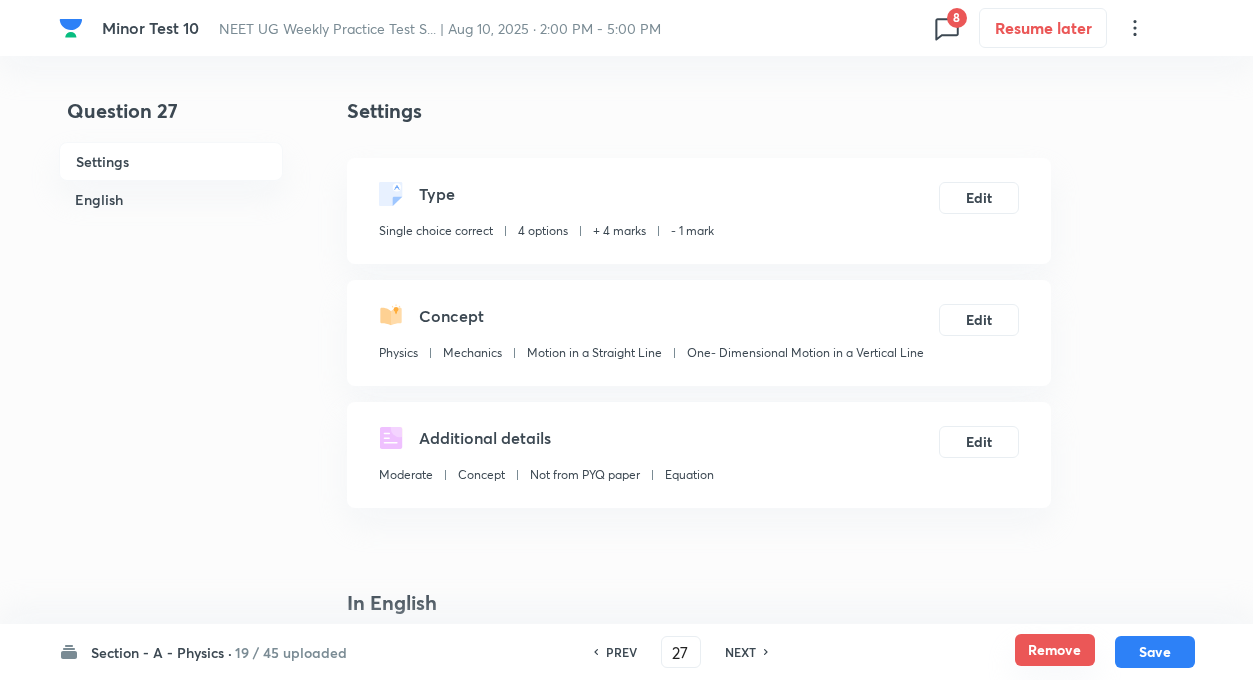 click on "Remove" at bounding box center (1055, 650) 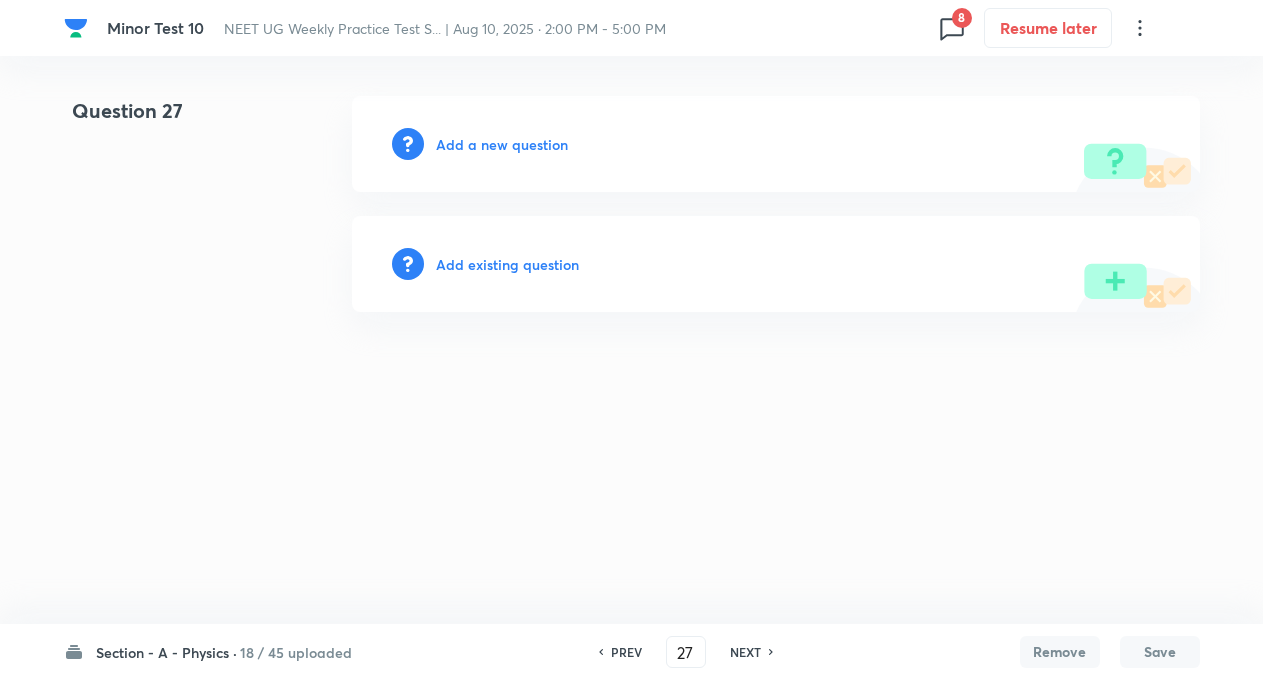 click on "NEXT" at bounding box center (745, 652) 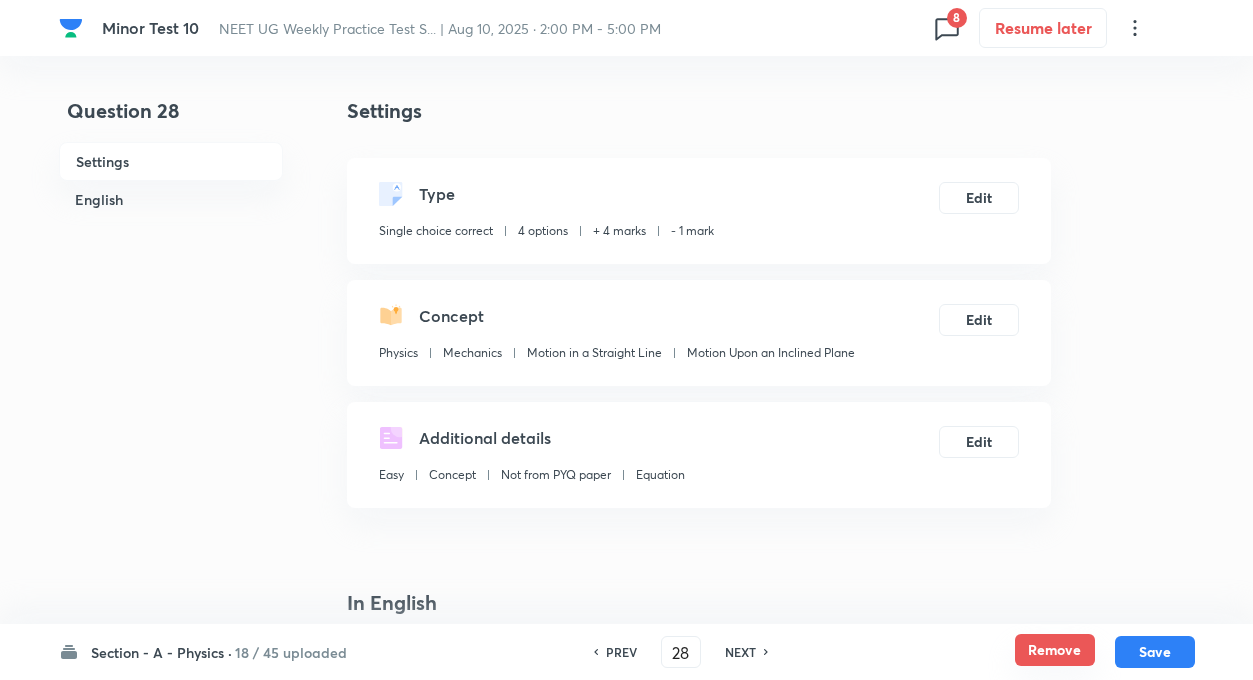 checkbox on "true" 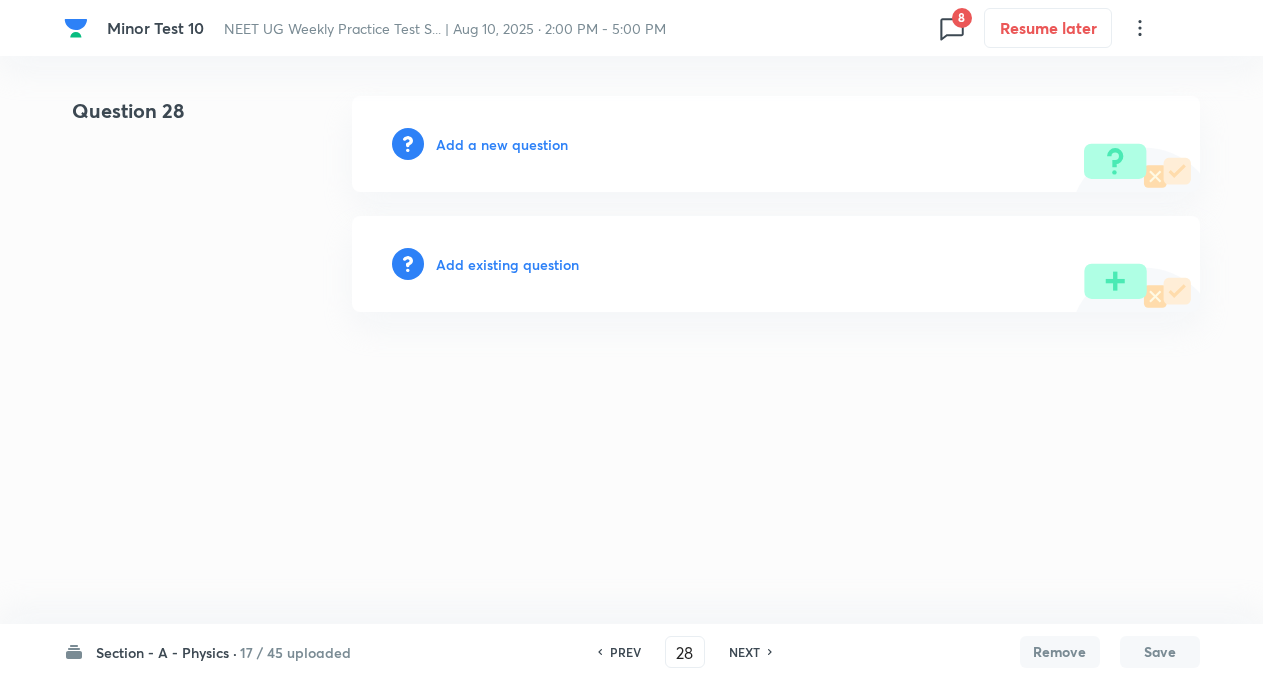 click on "NEXT" at bounding box center (747, 652) 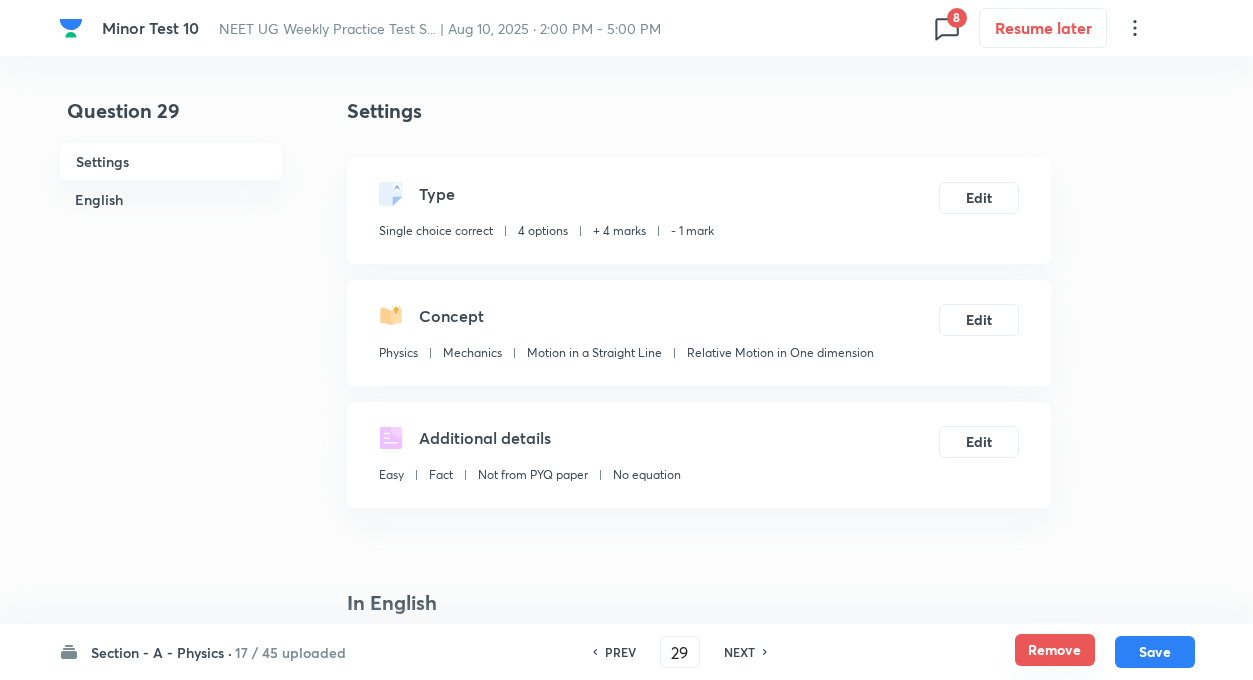 checkbox on "true" 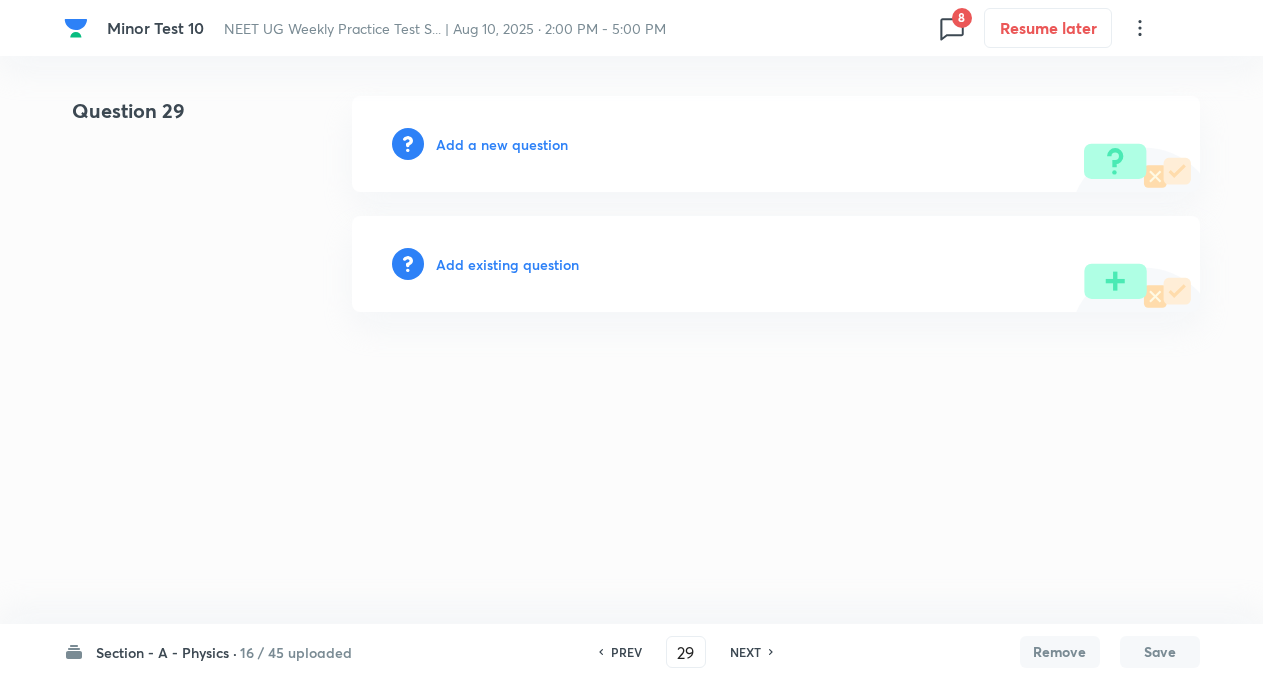 click on "NEXT" at bounding box center [745, 652] 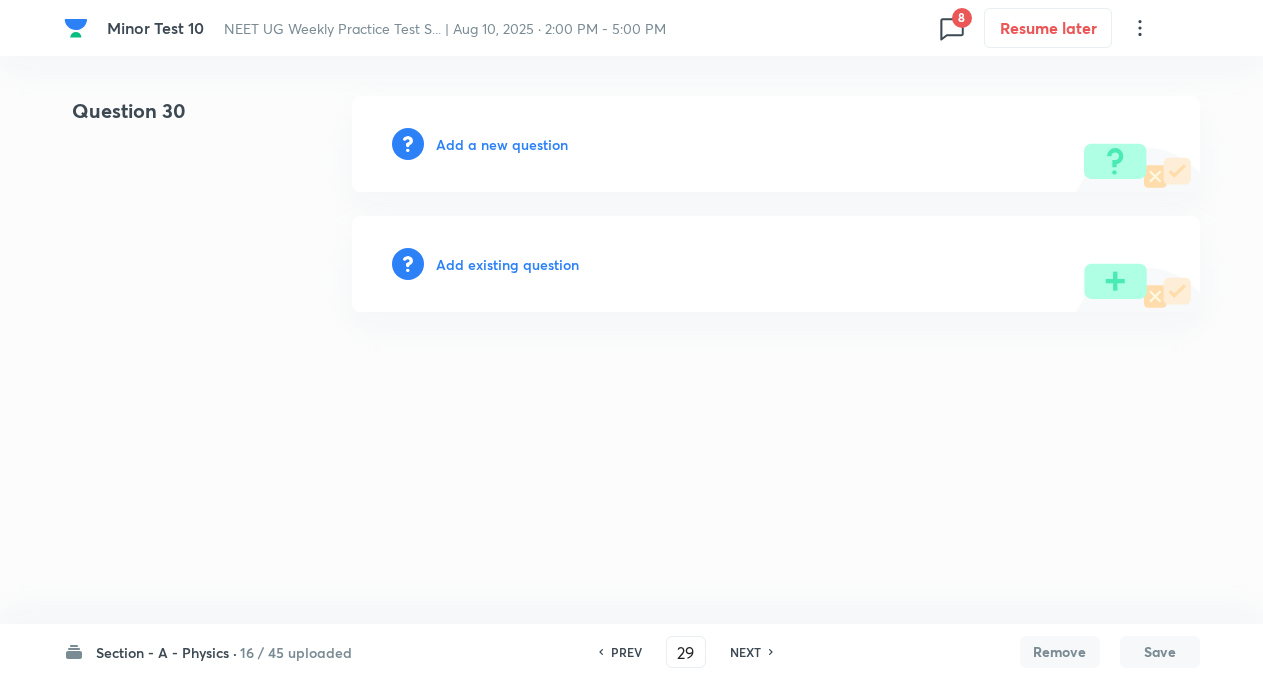 type on "30" 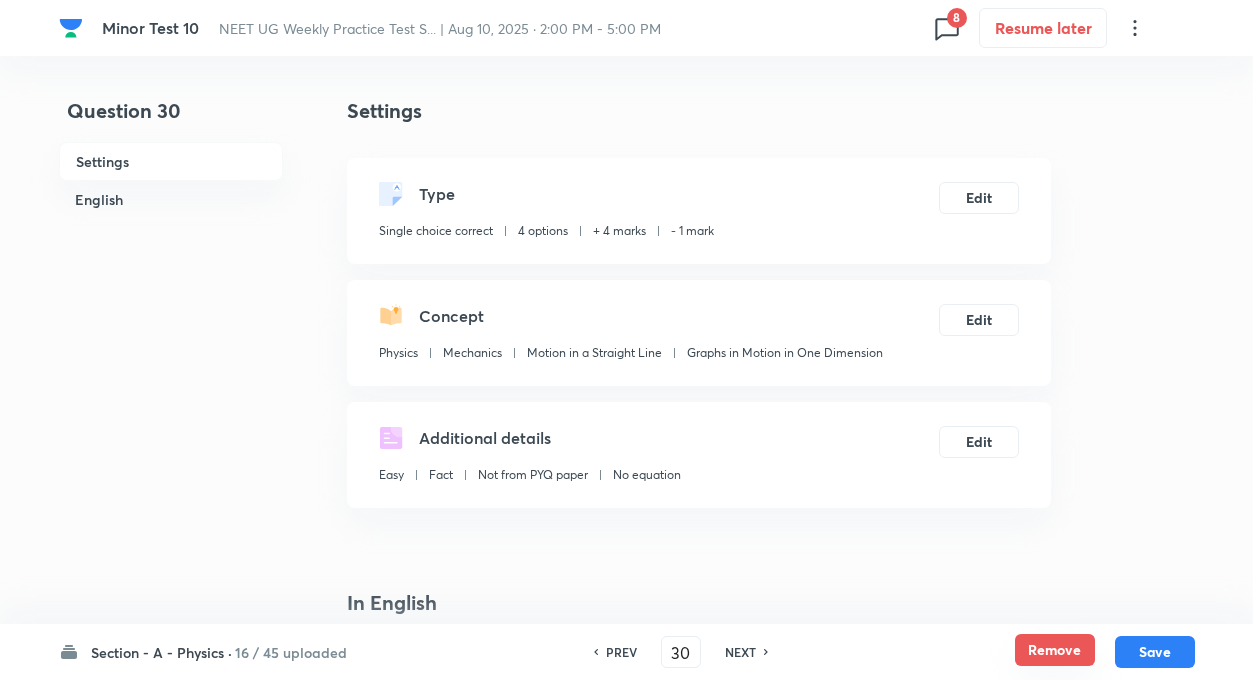 checkbox on "true" 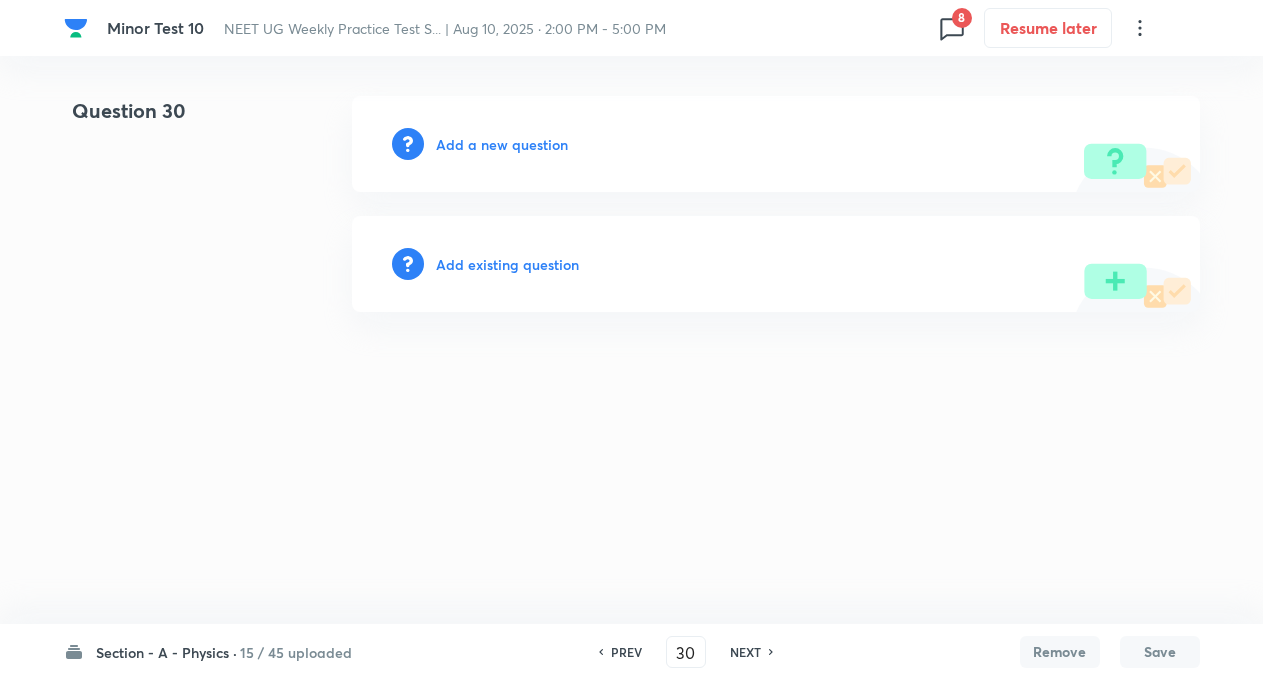 click on "PREV 30 ​ NEXT" at bounding box center [686, 652] 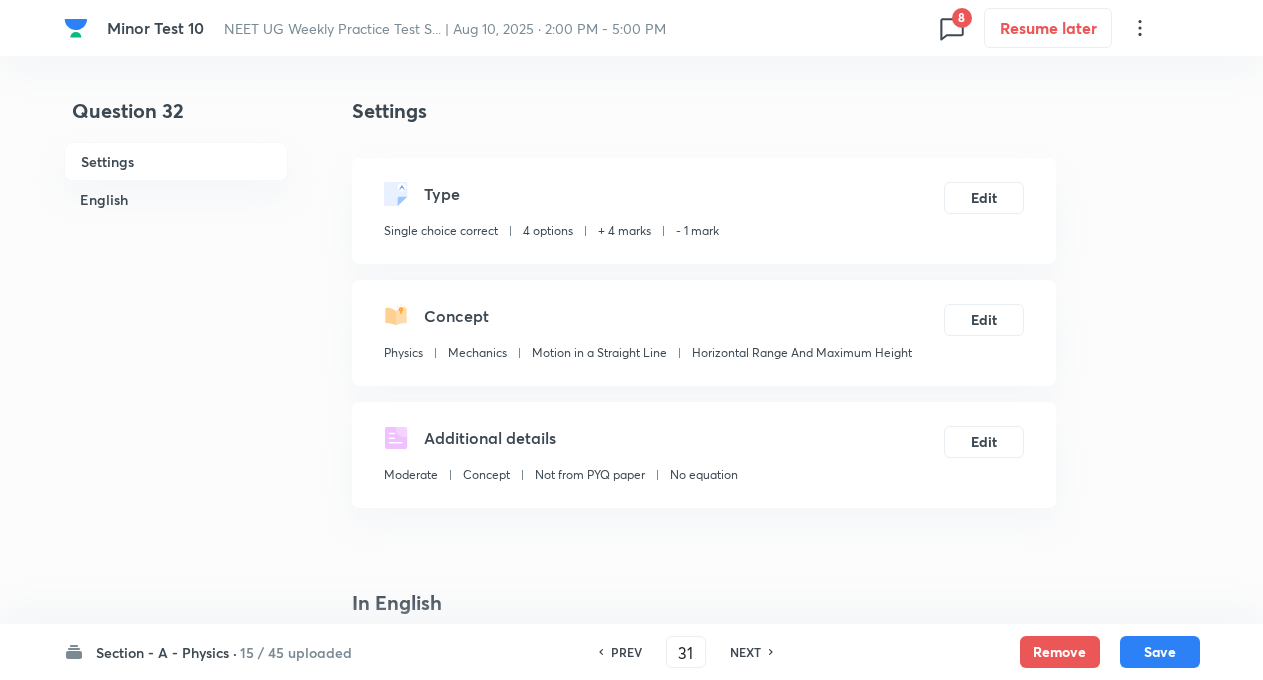 type on "32" 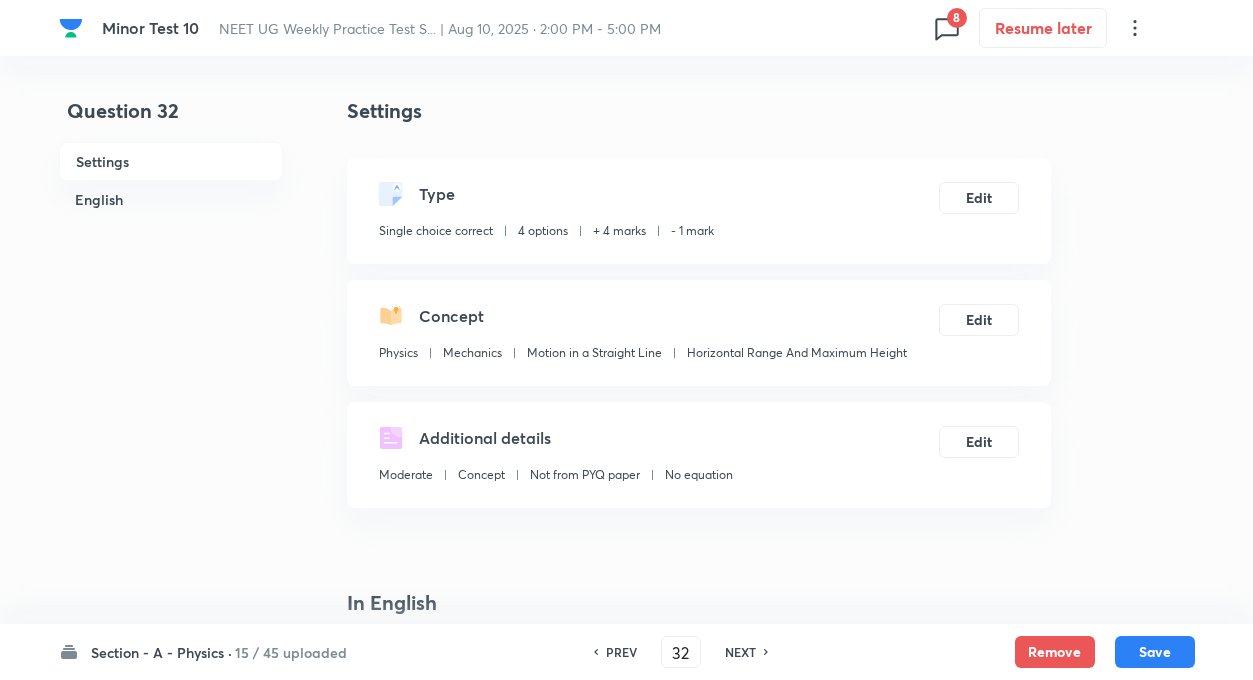 checkbox on "true" 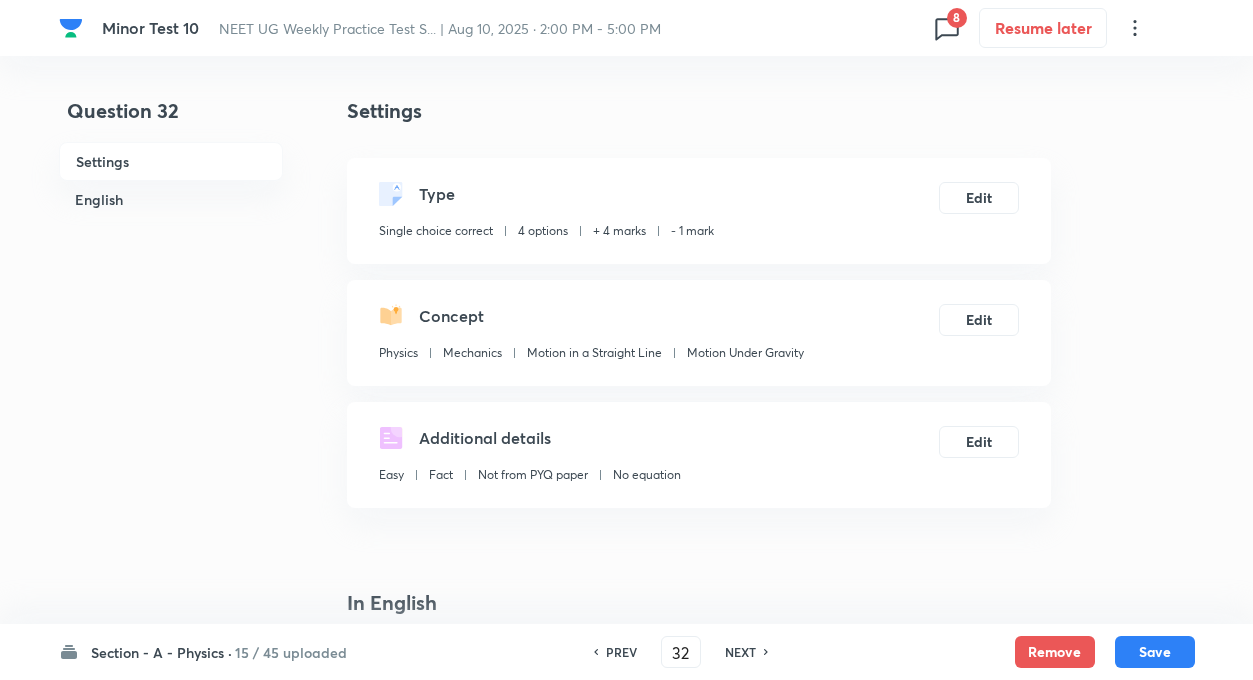 click on "Section - A - Physics ·
15 / 45 uploaded
PREV 32 ​ NEXT Remove Save" at bounding box center (627, 652) 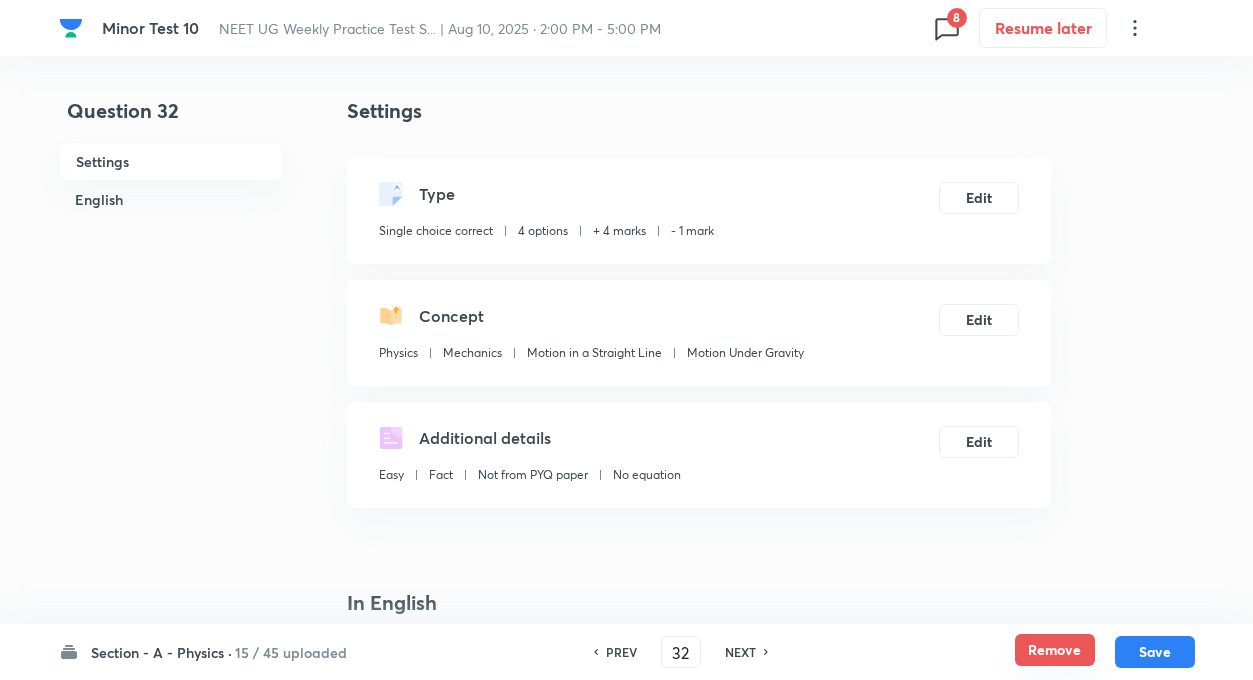 click on "Remove" at bounding box center [1055, 650] 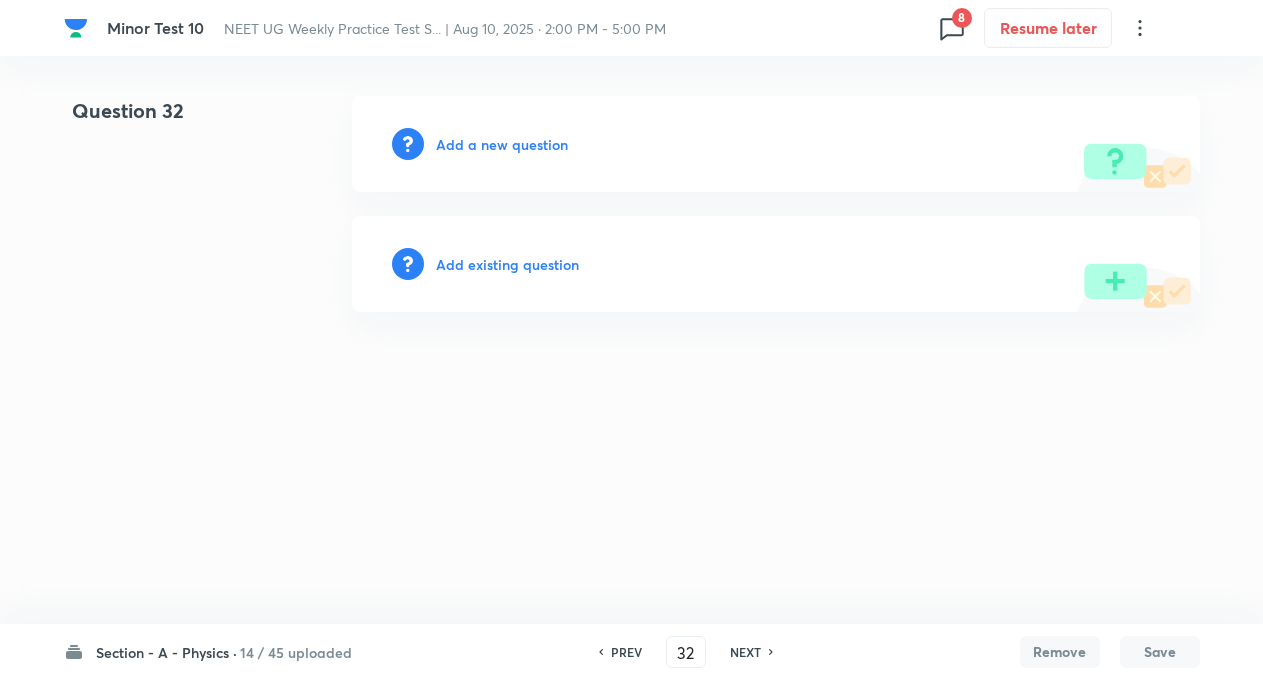 click on "NEXT" at bounding box center (745, 652) 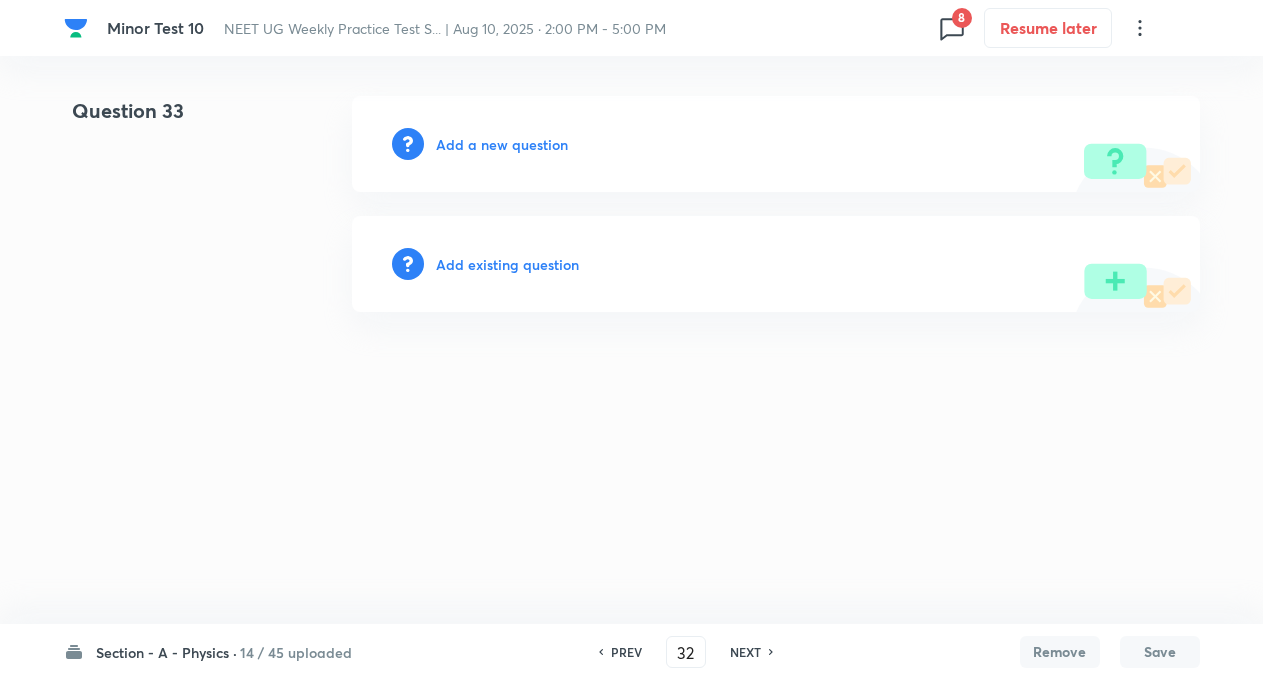 type on "33" 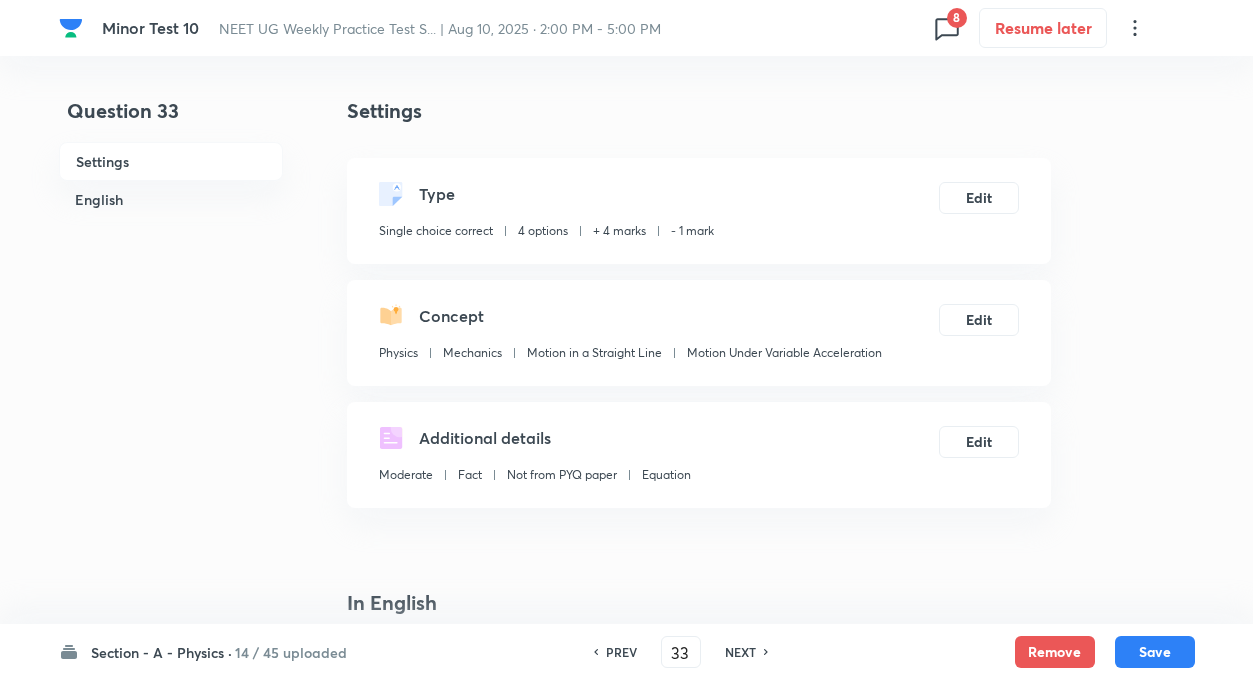 checkbox on "true" 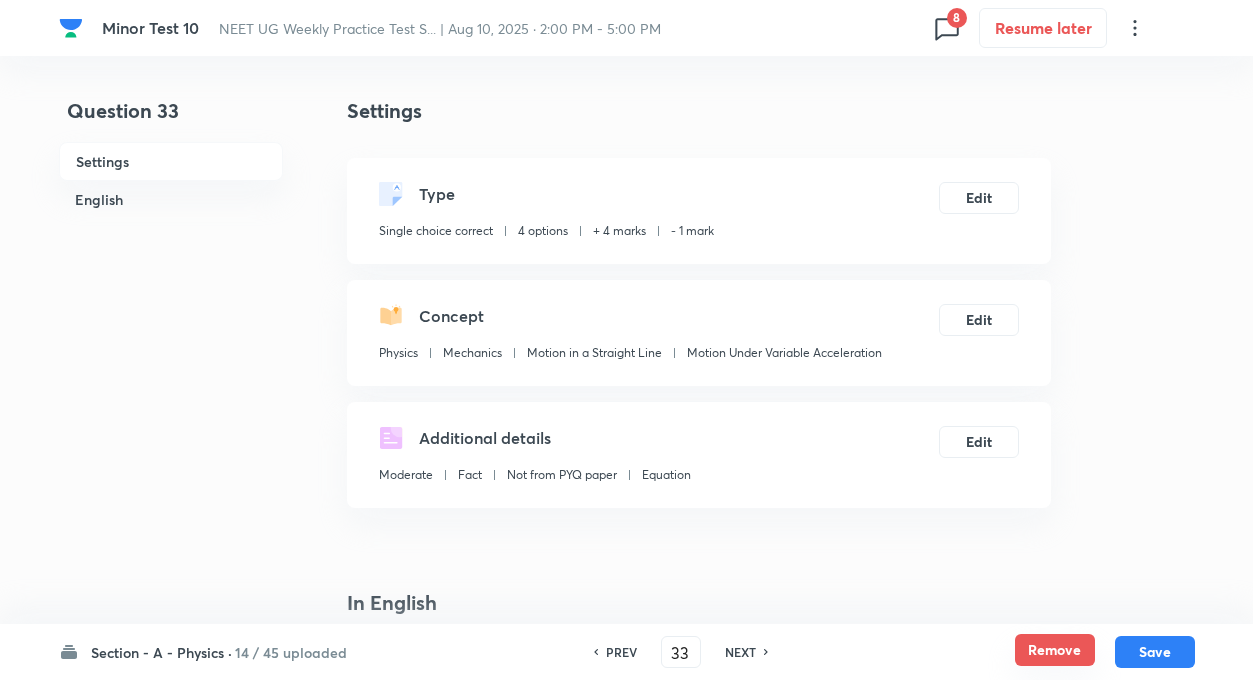 click on "Remove" at bounding box center [1055, 650] 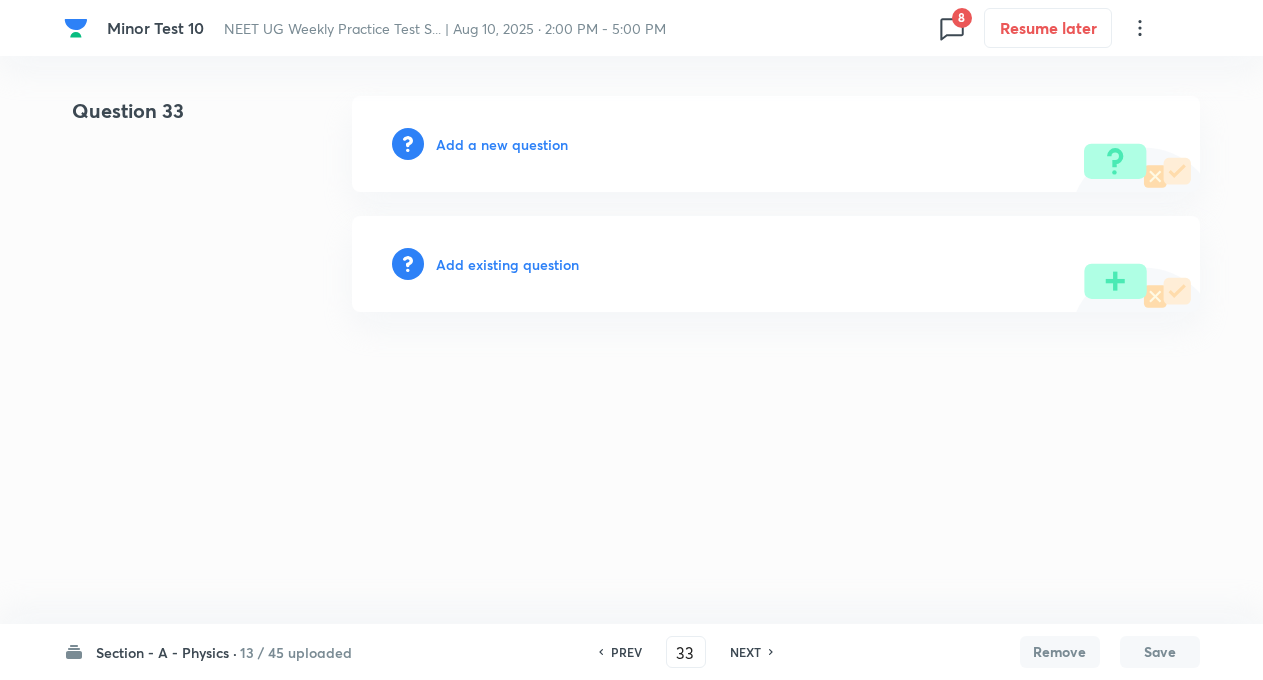 click on "NEXT" at bounding box center [745, 652] 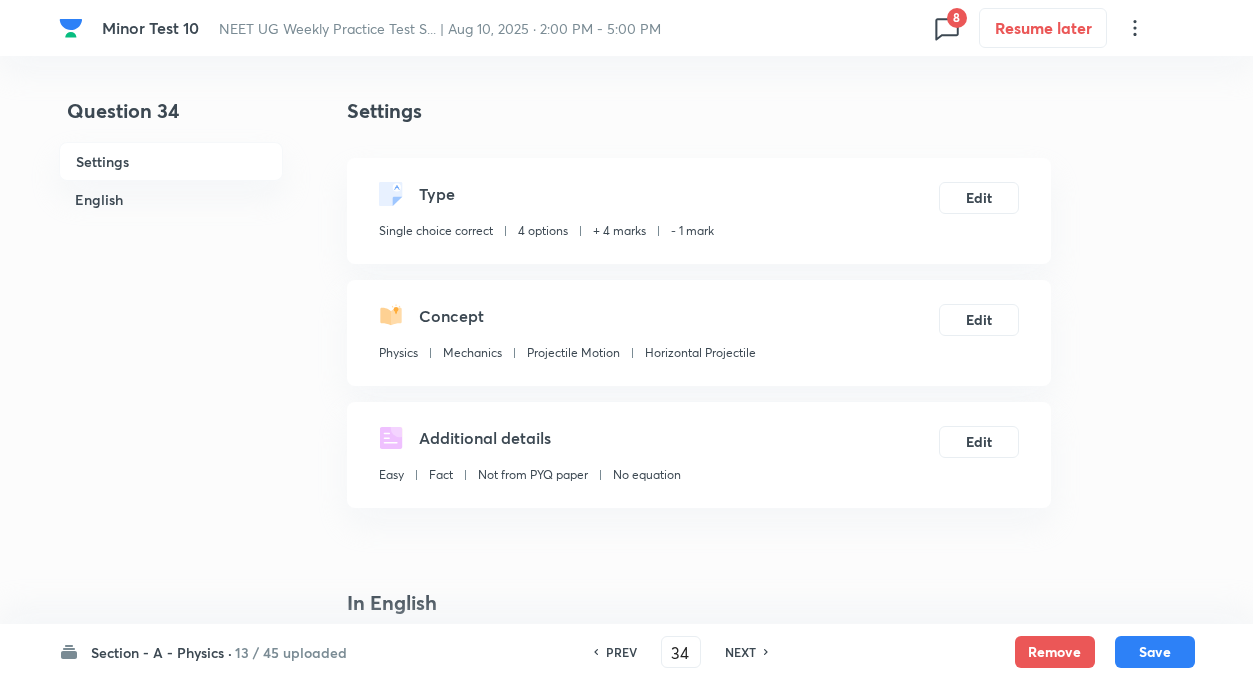 checkbox on "true" 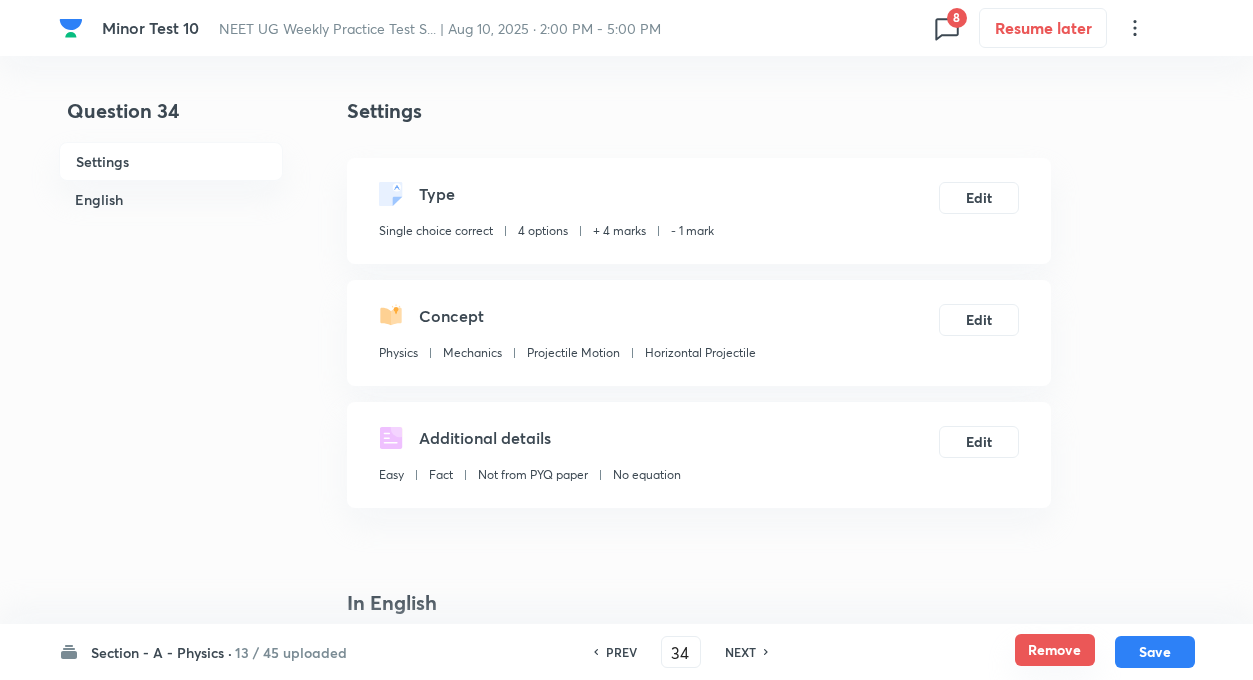 click on "Remove" at bounding box center (1055, 650) 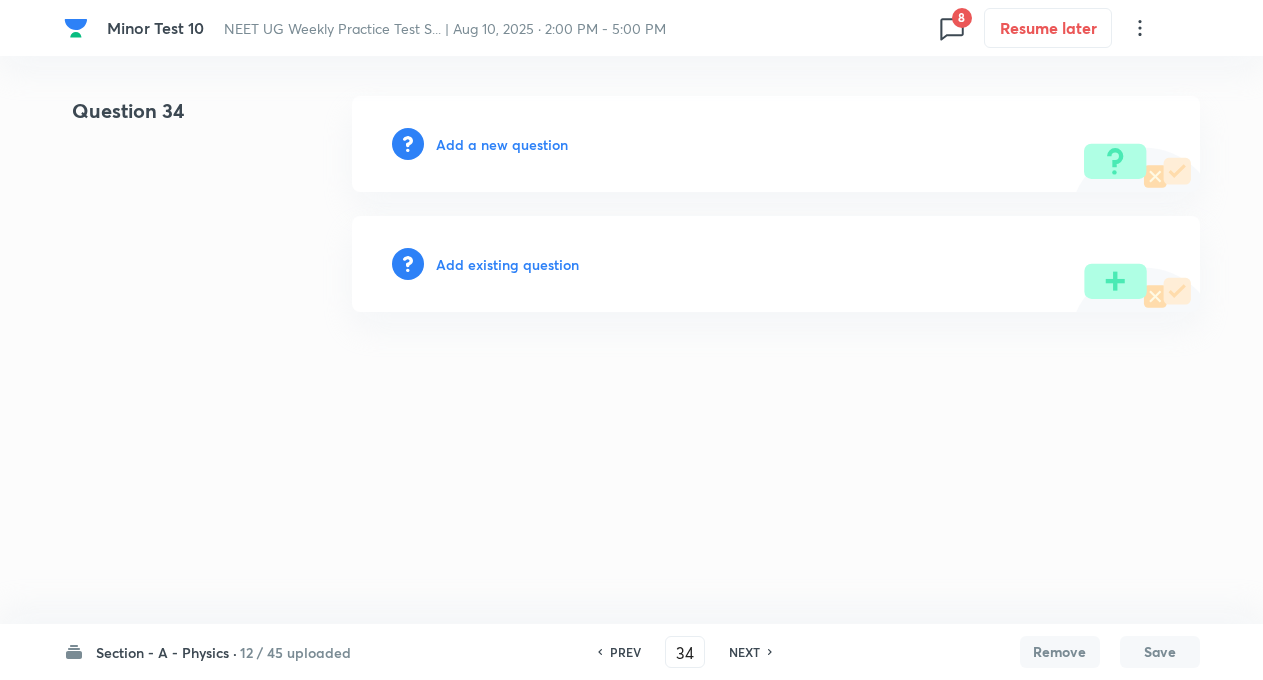 click on "NEXT" at bounding box center (744, 652) 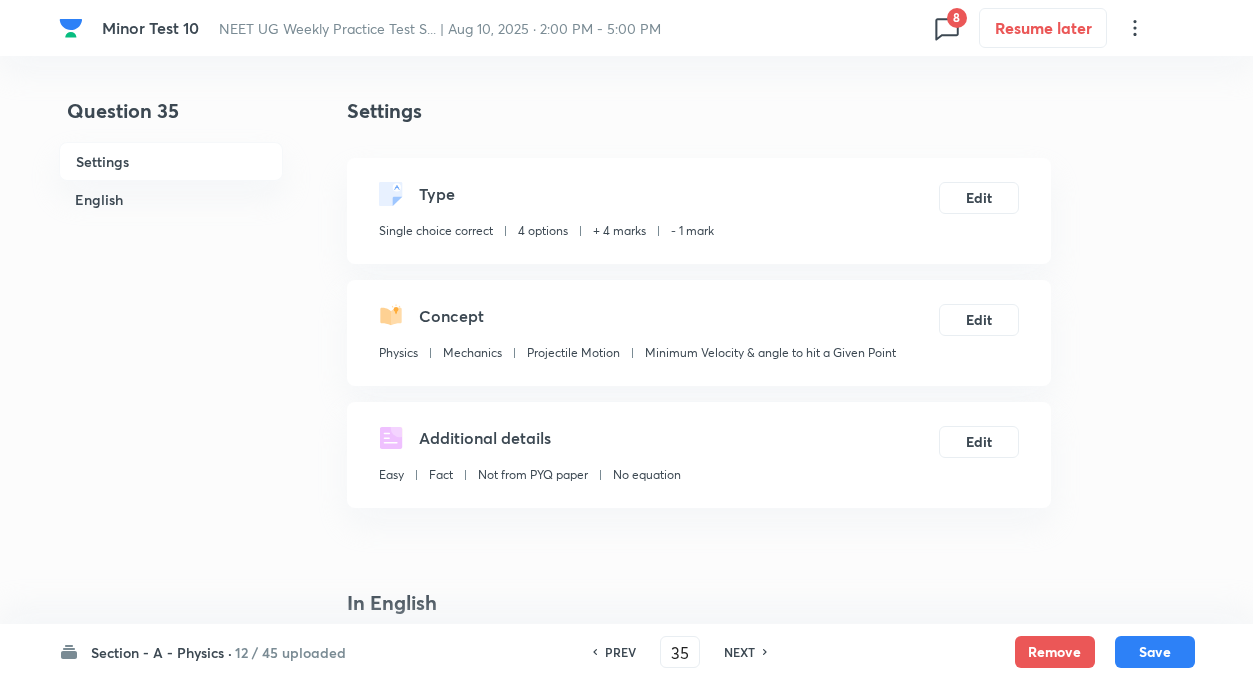 checkbox on "true" 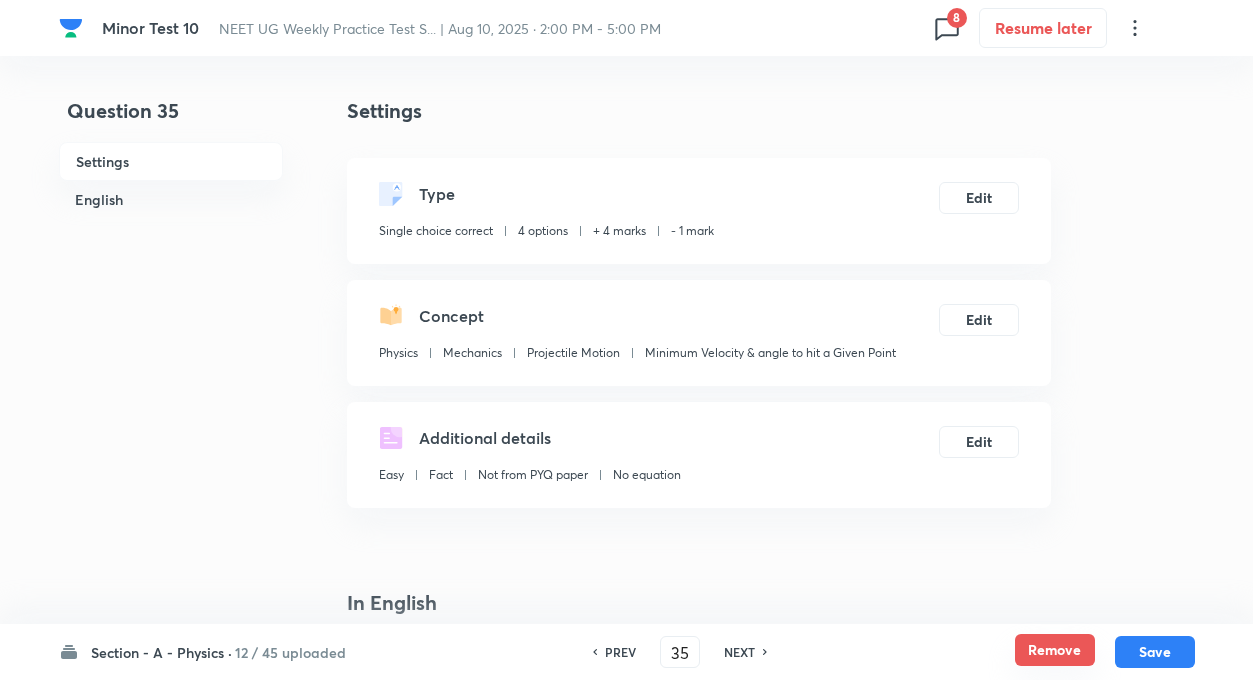 click on "Remove" at bounding box center (1055, 650) 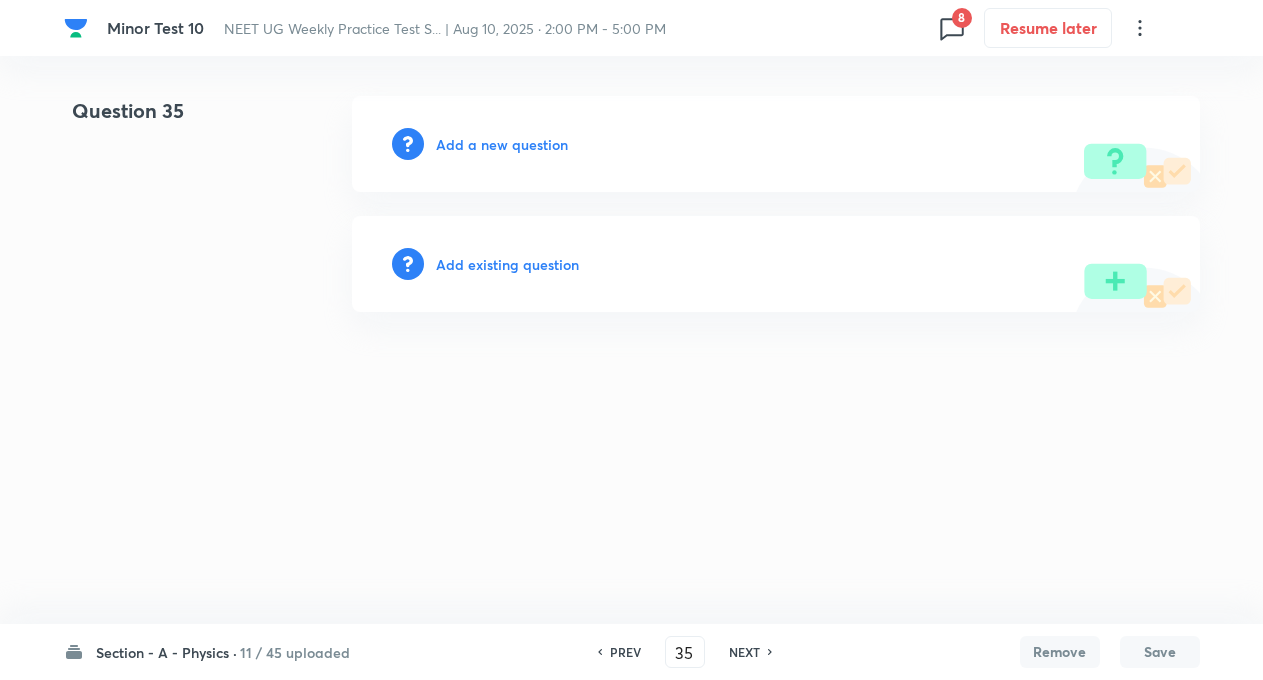 click on "NEXT" at bounding box center (747, 652) 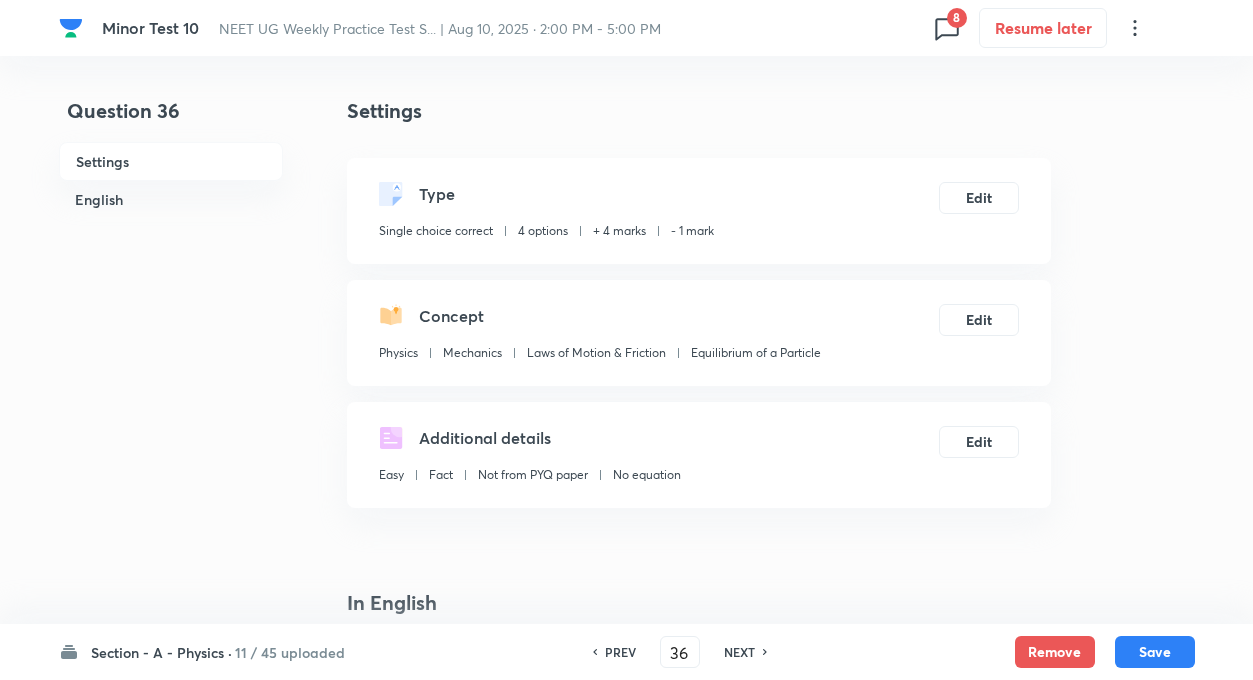 checkbox on "true" 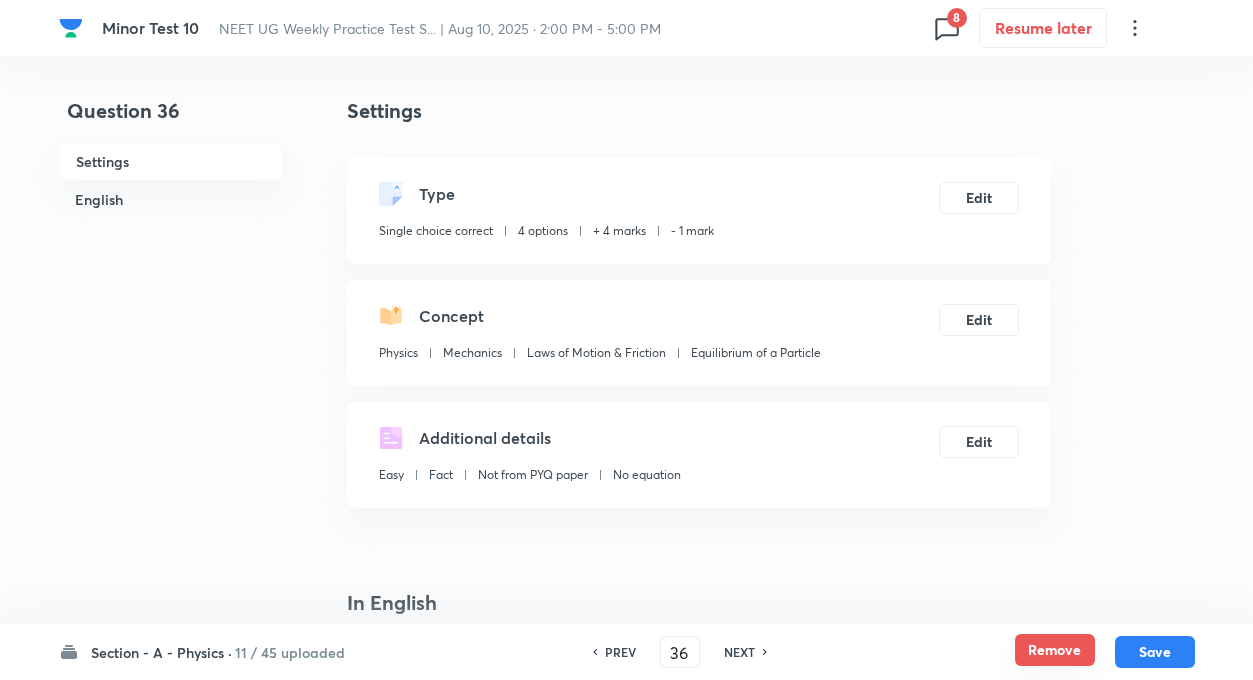click on "Remove" at bounding box center [1055, 650] 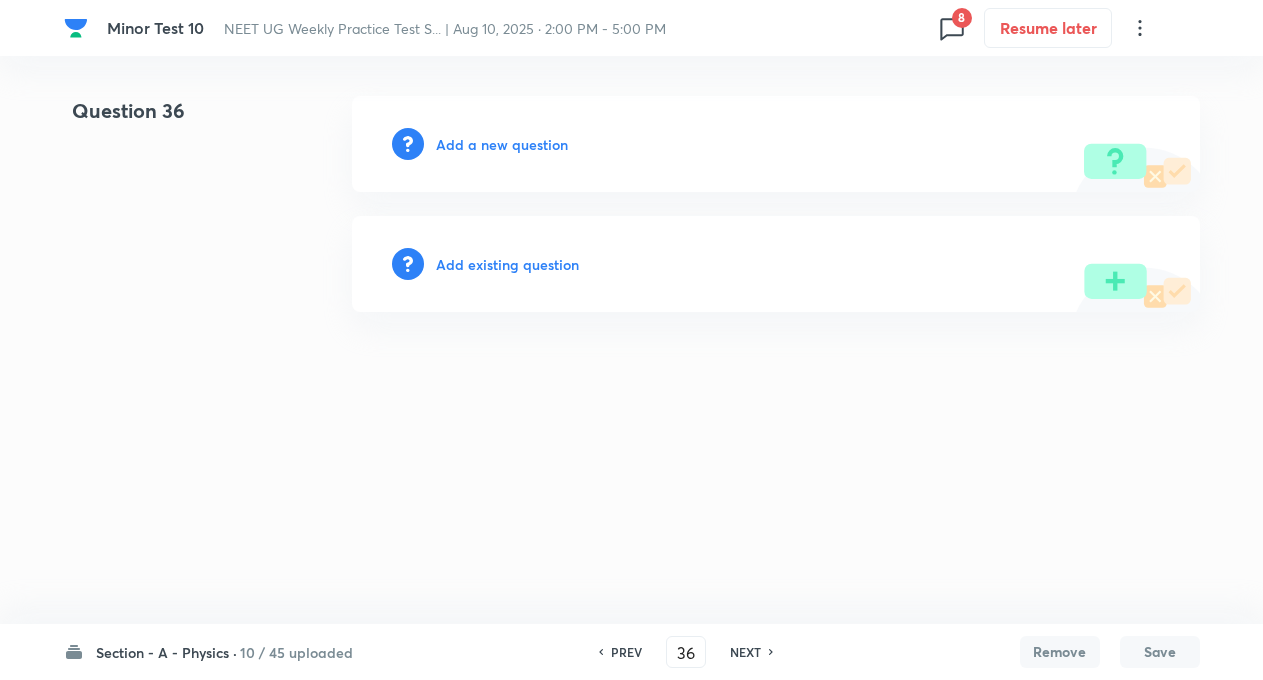 click on "NEXT" at bounding box center [745, 652] 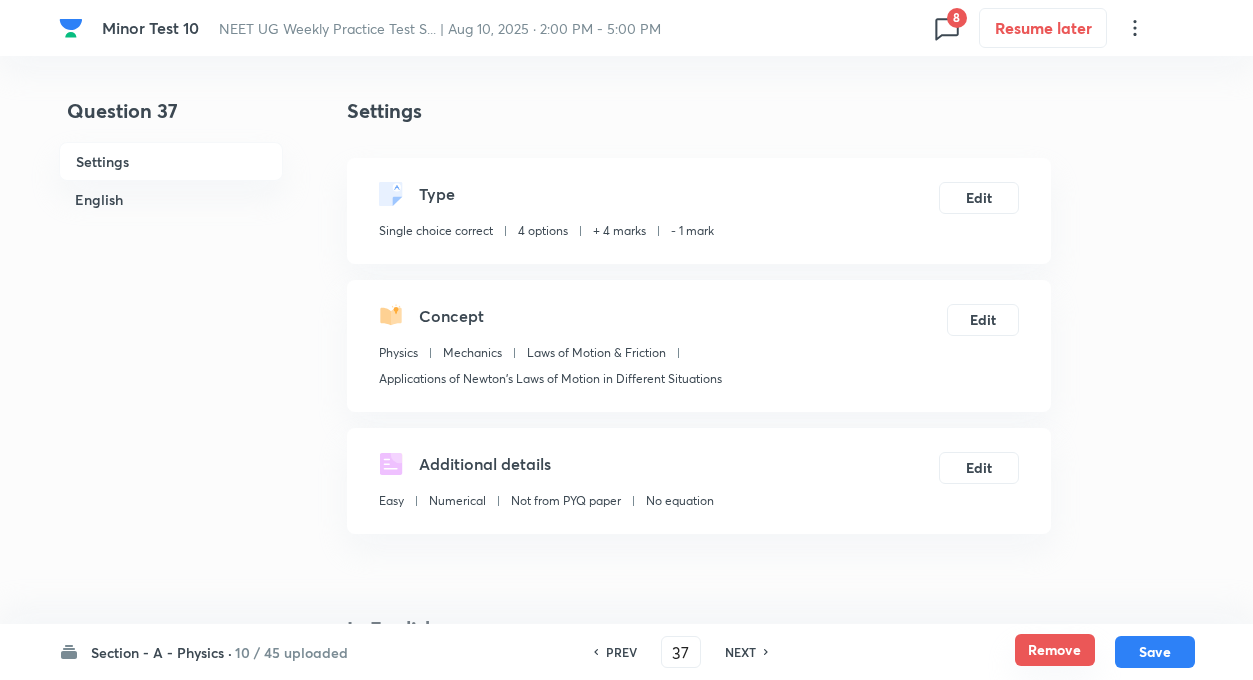 checkbox on "true" 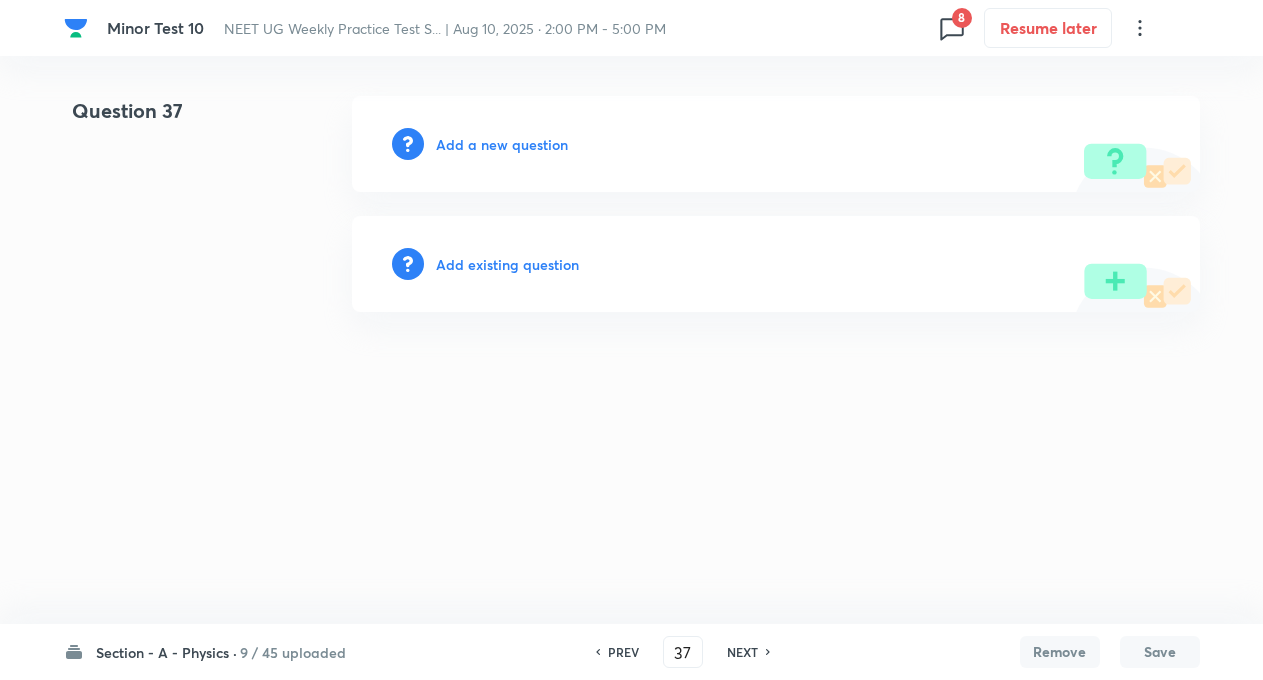 click on "PREV 37 ​ NEXT" at bounding box center (683, 652) 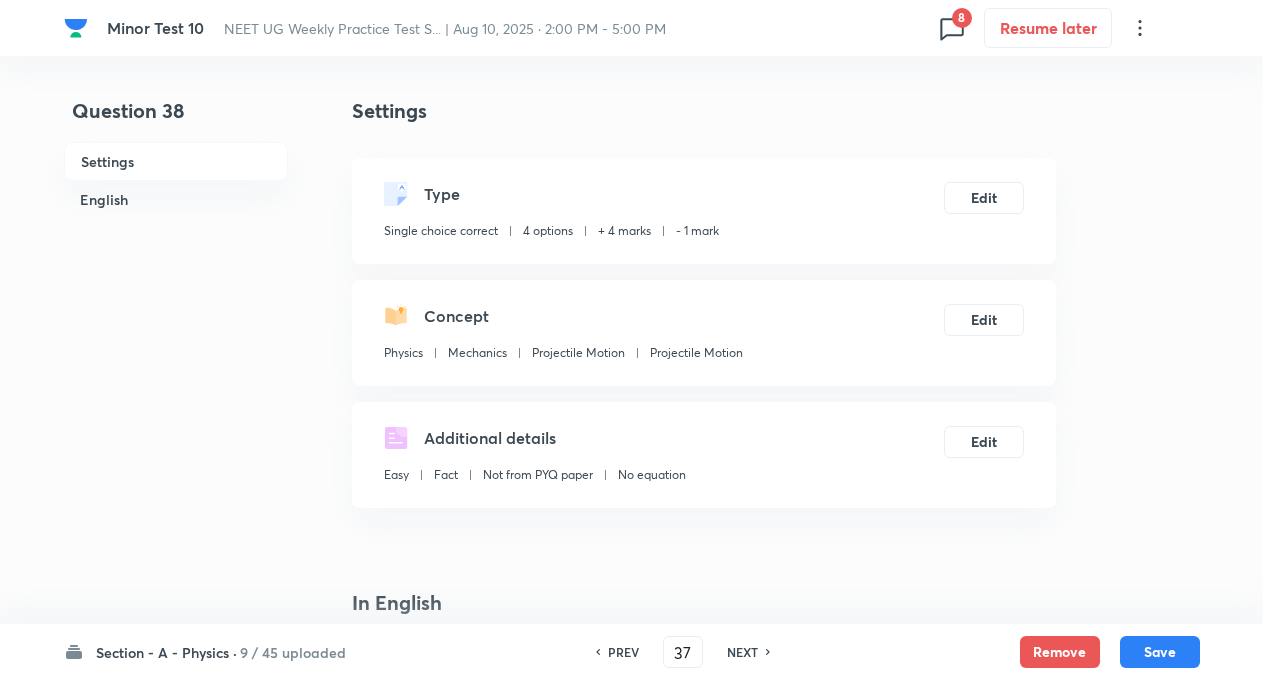 type on "38" 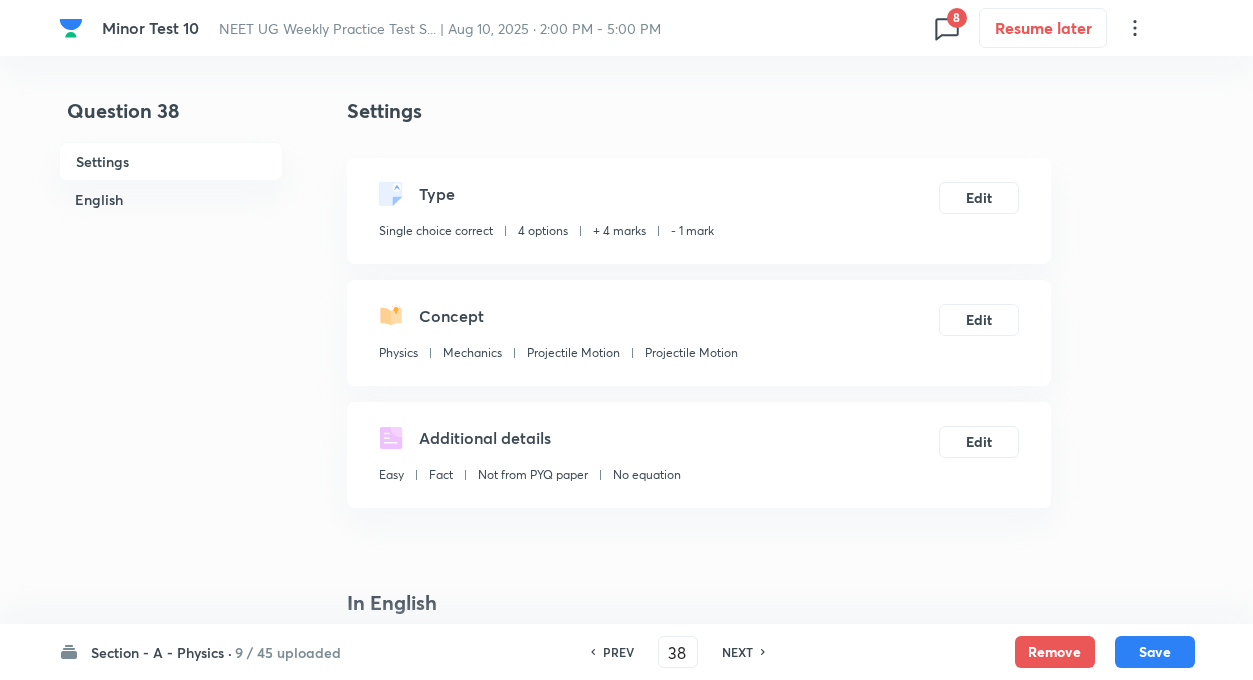 checkbox on "true" 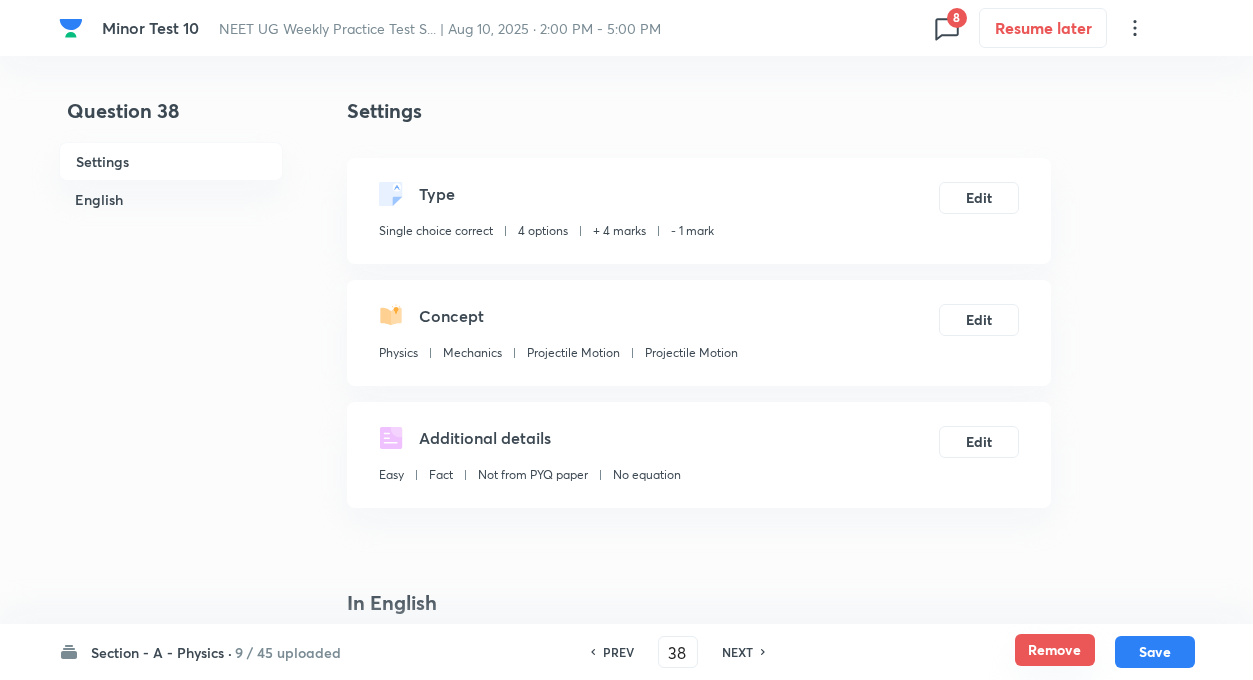 click on "Remove" at bounding box center (1055, 650) 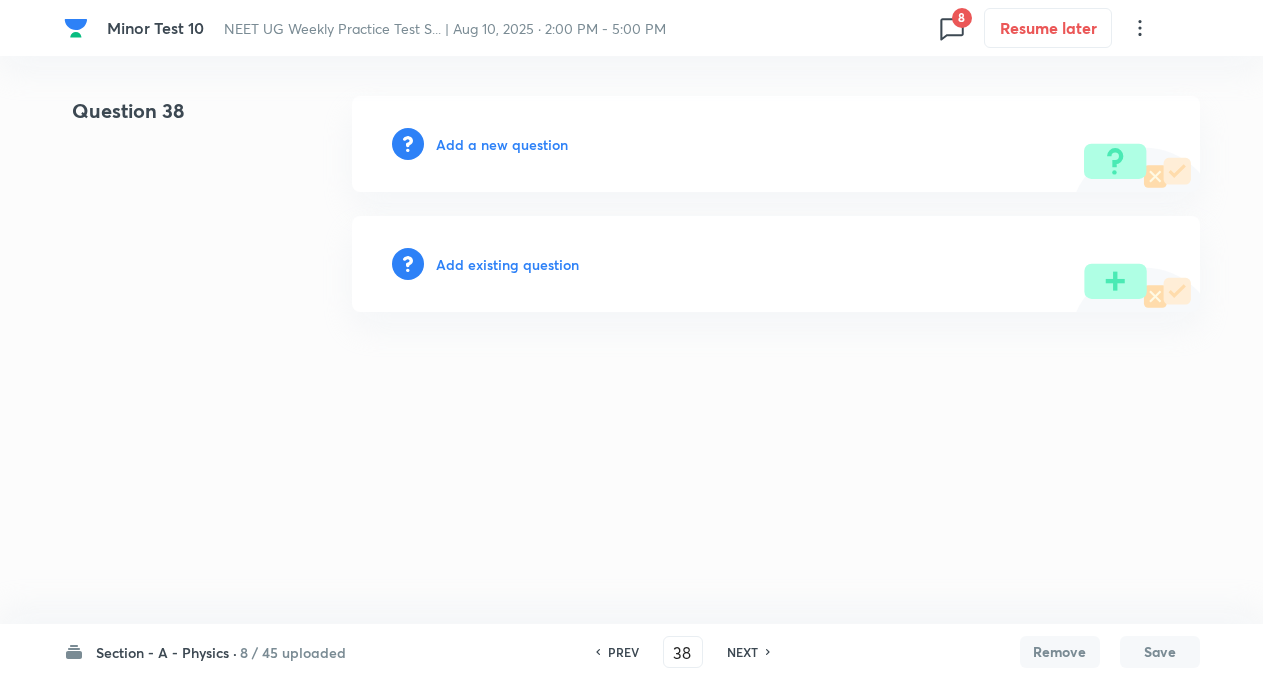 click on "NEXT" at bounding box center (742, 652) 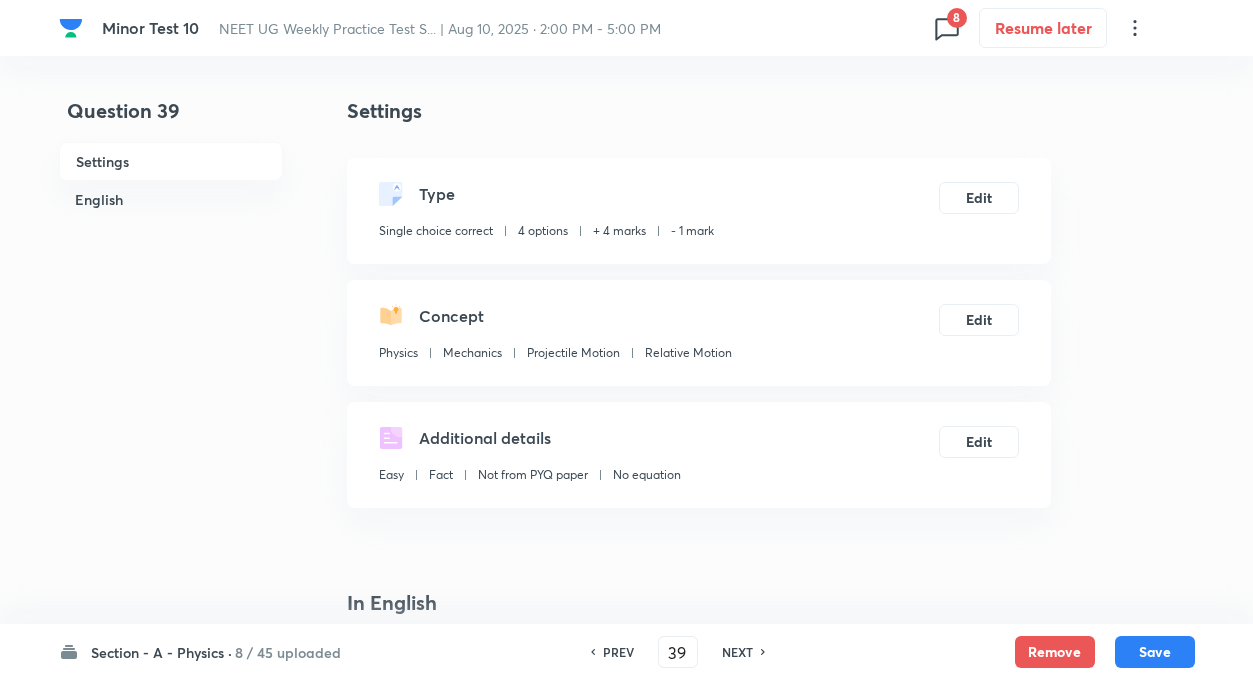 checkbox on "true" 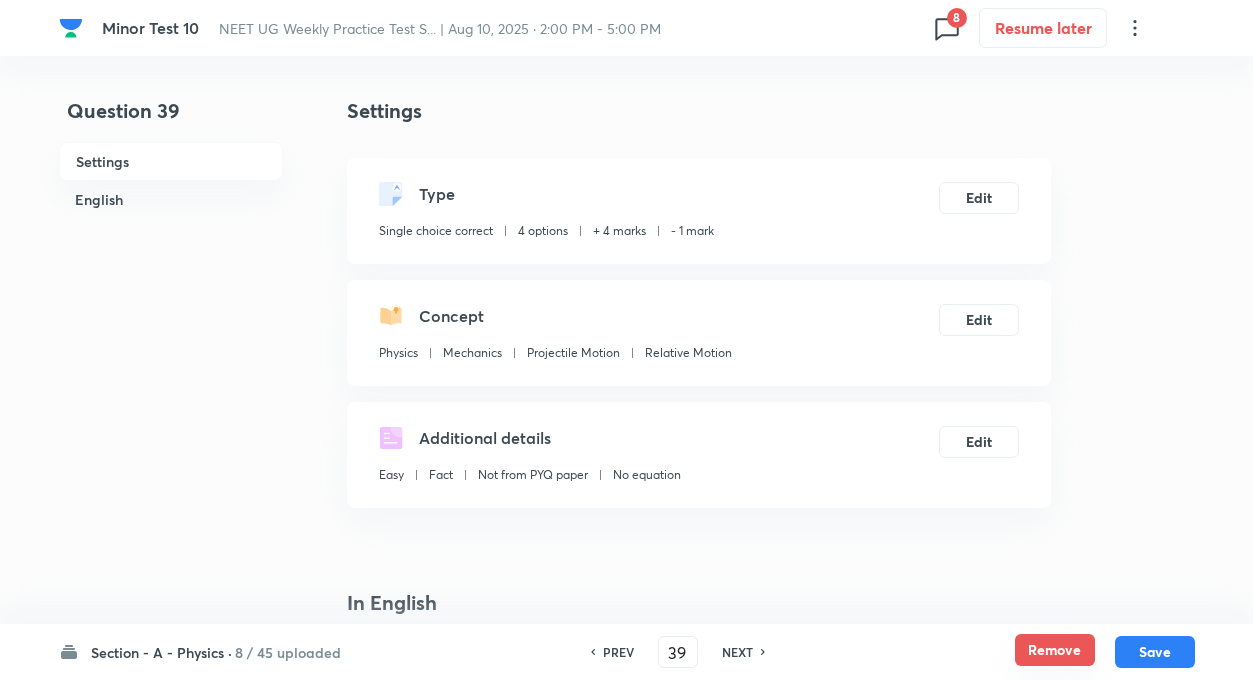 click on "Remove" at bounding box center (1055, 650) 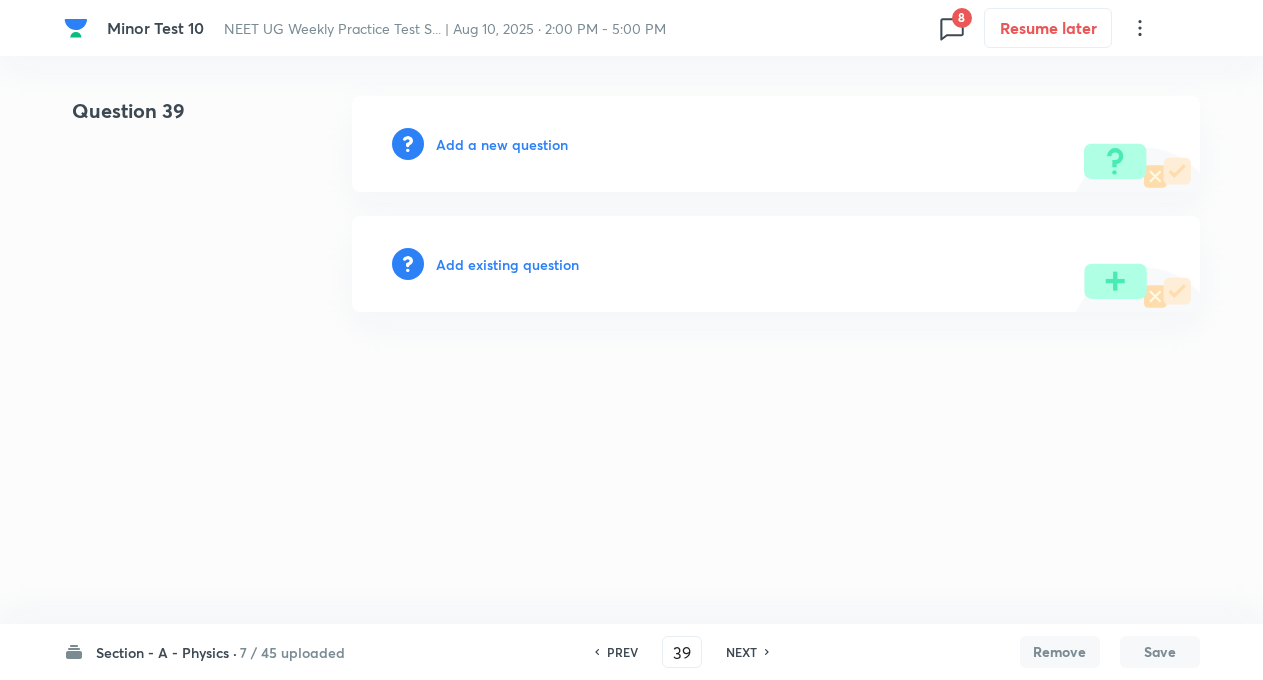 click on "NEXT" at bounding box center (741, 652) 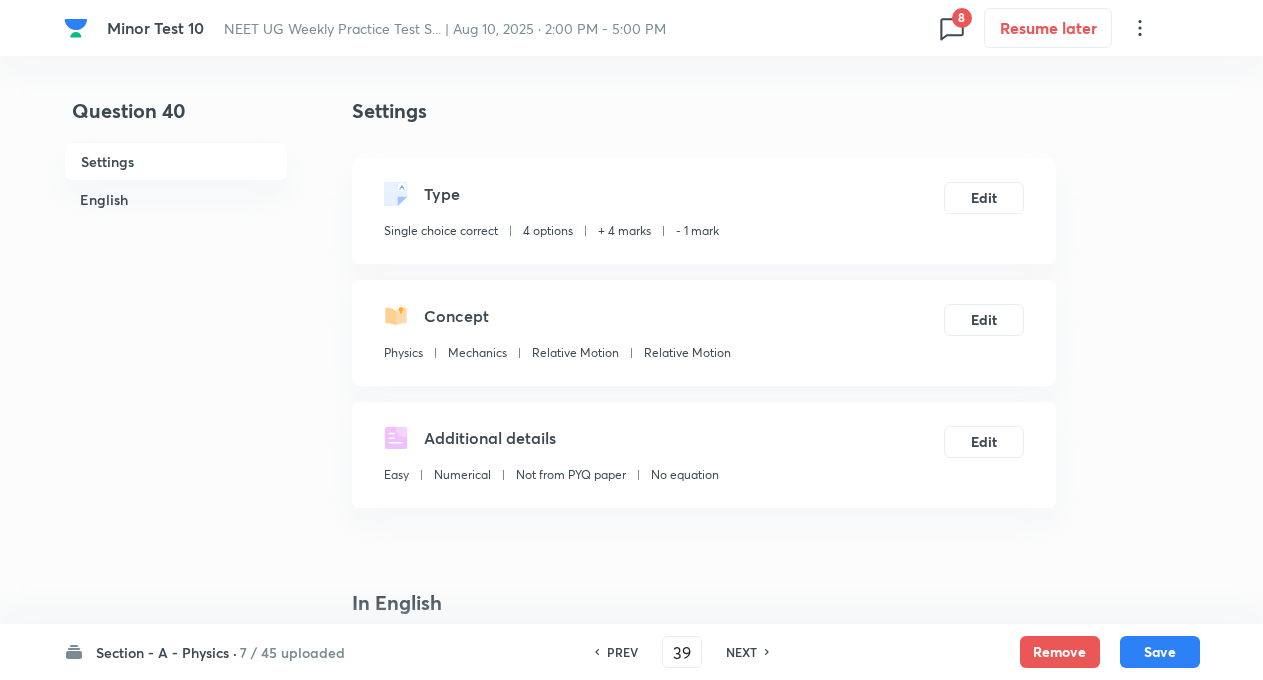 type on "40" 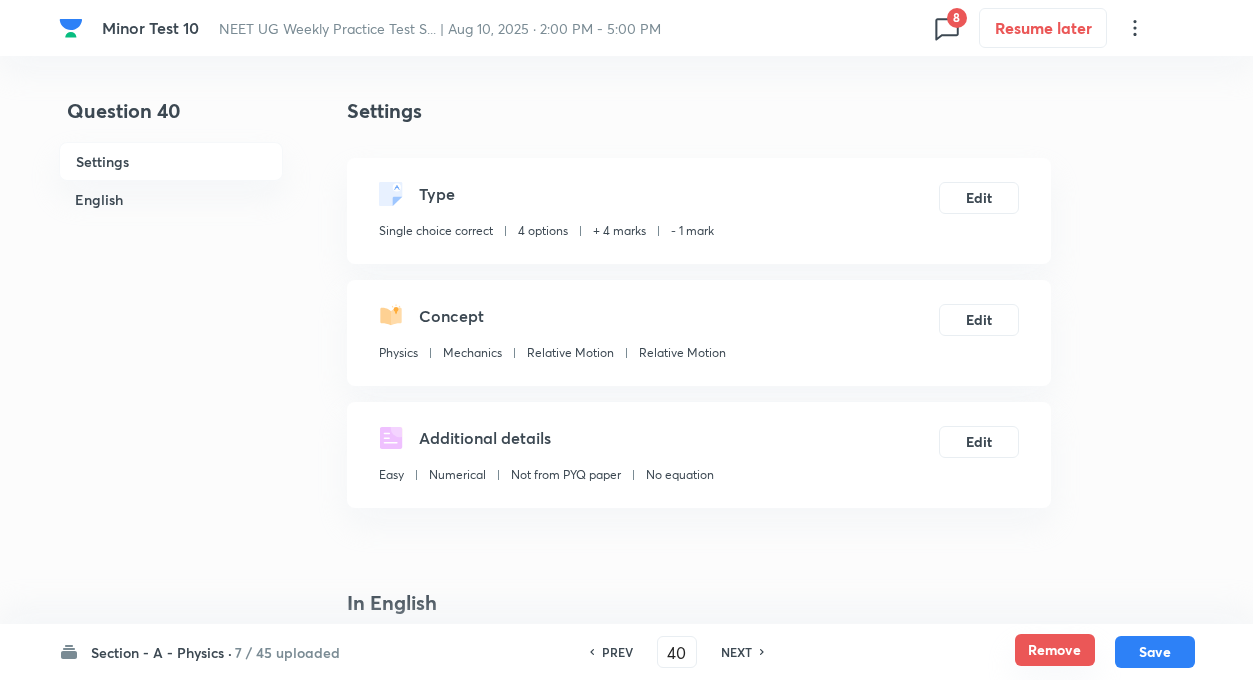 checkbox on "true" 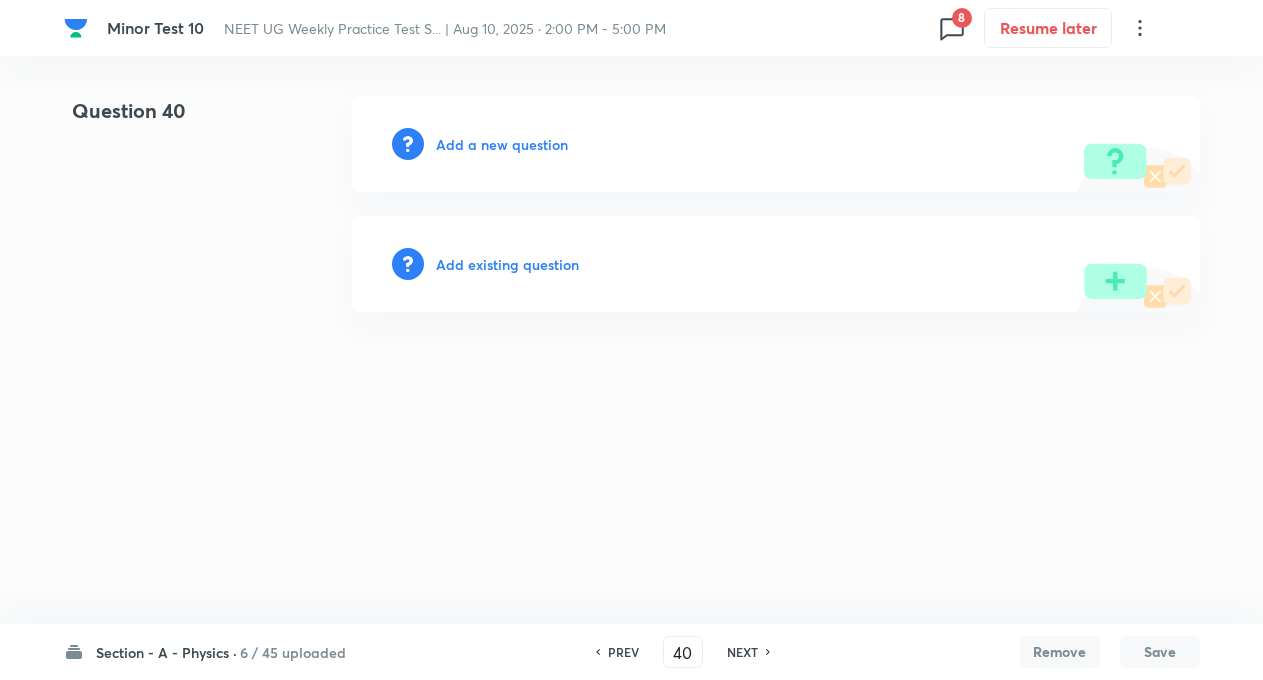 click on "NEXT" at bounding box center (742, 652) 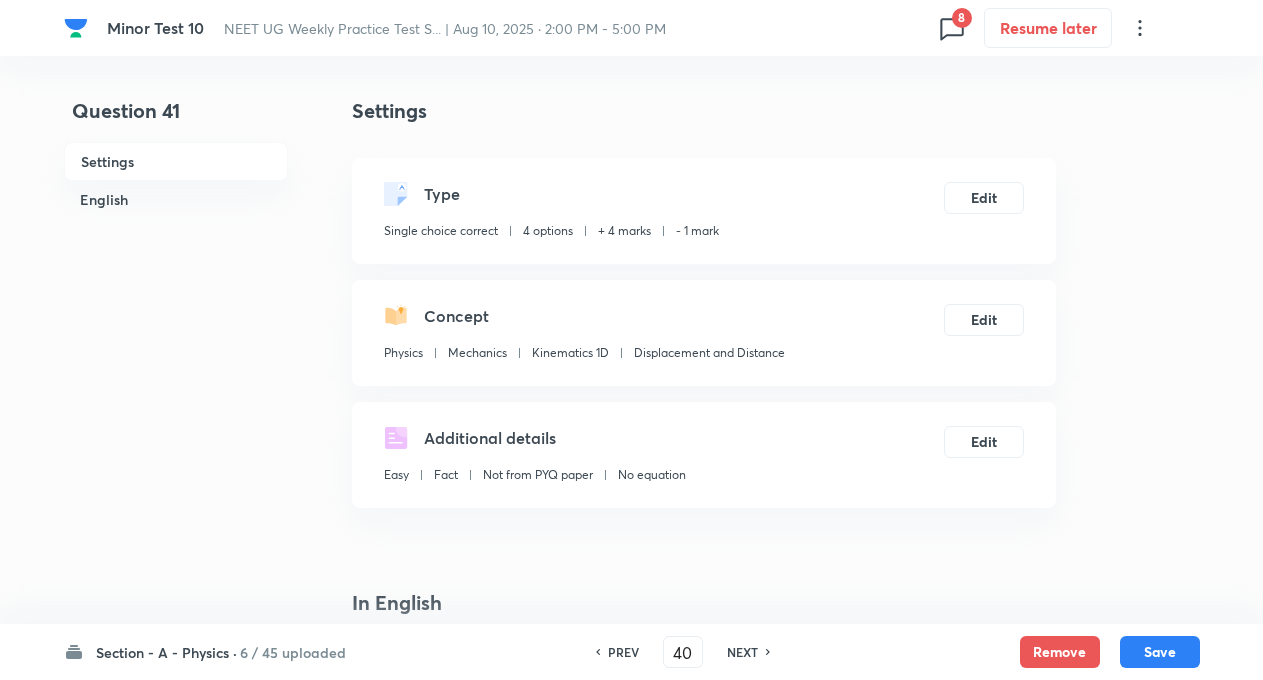 type on "41" 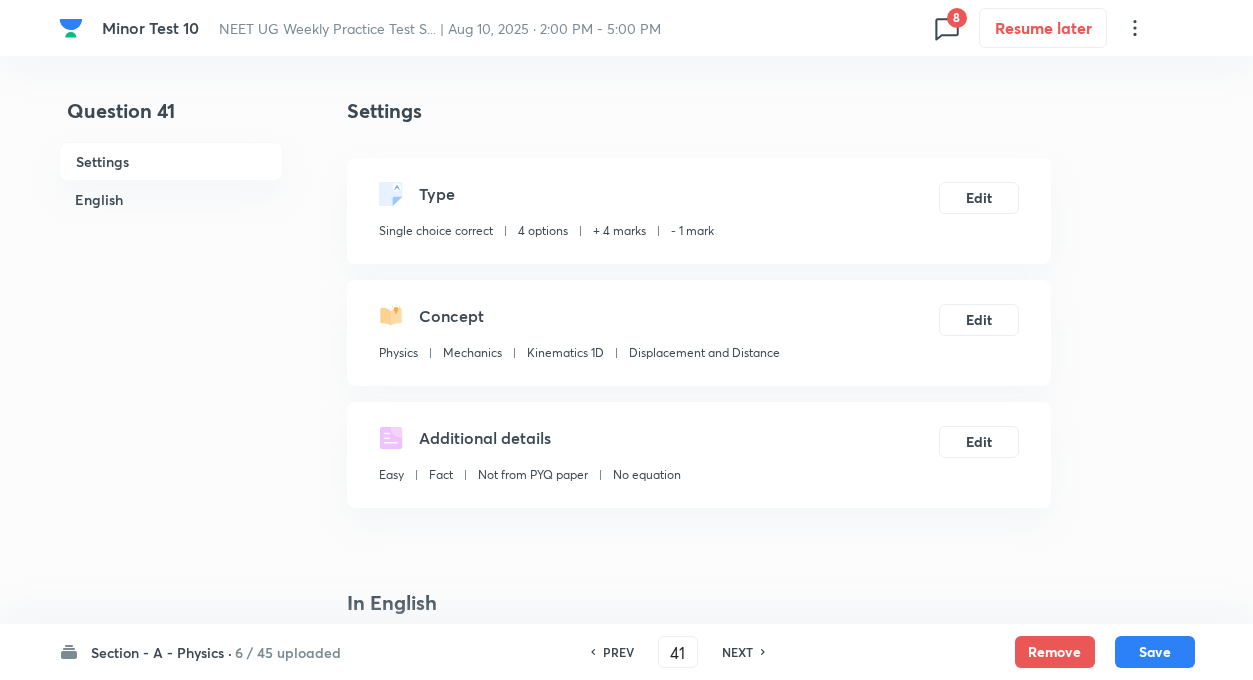 checkbox on "true" 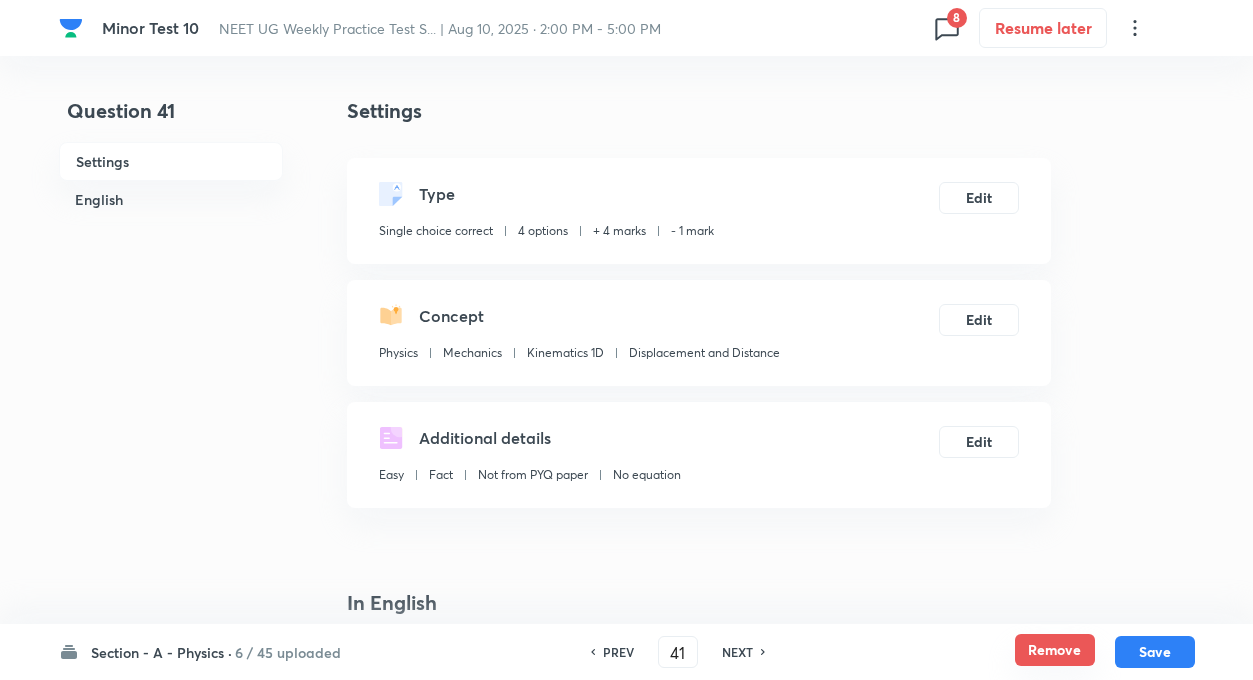 click on "Remove" at bounding box center [1055, 650] 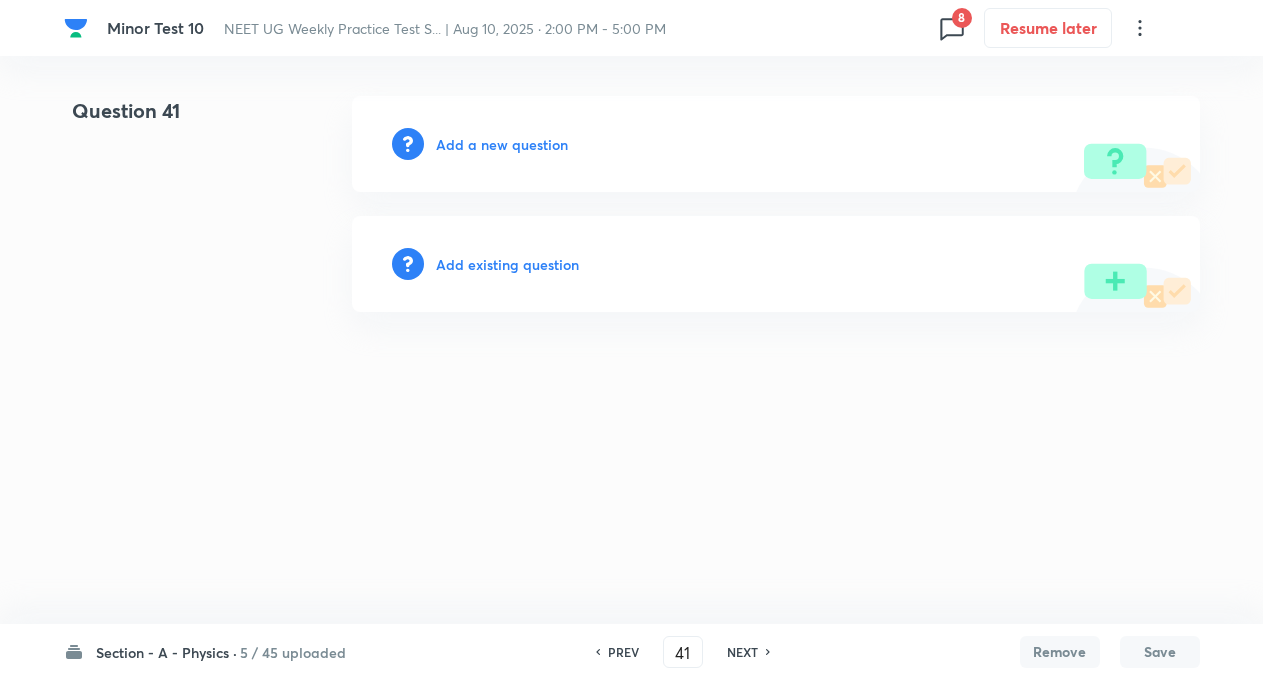 click on "NEXT" at bounding box center (742, 652) 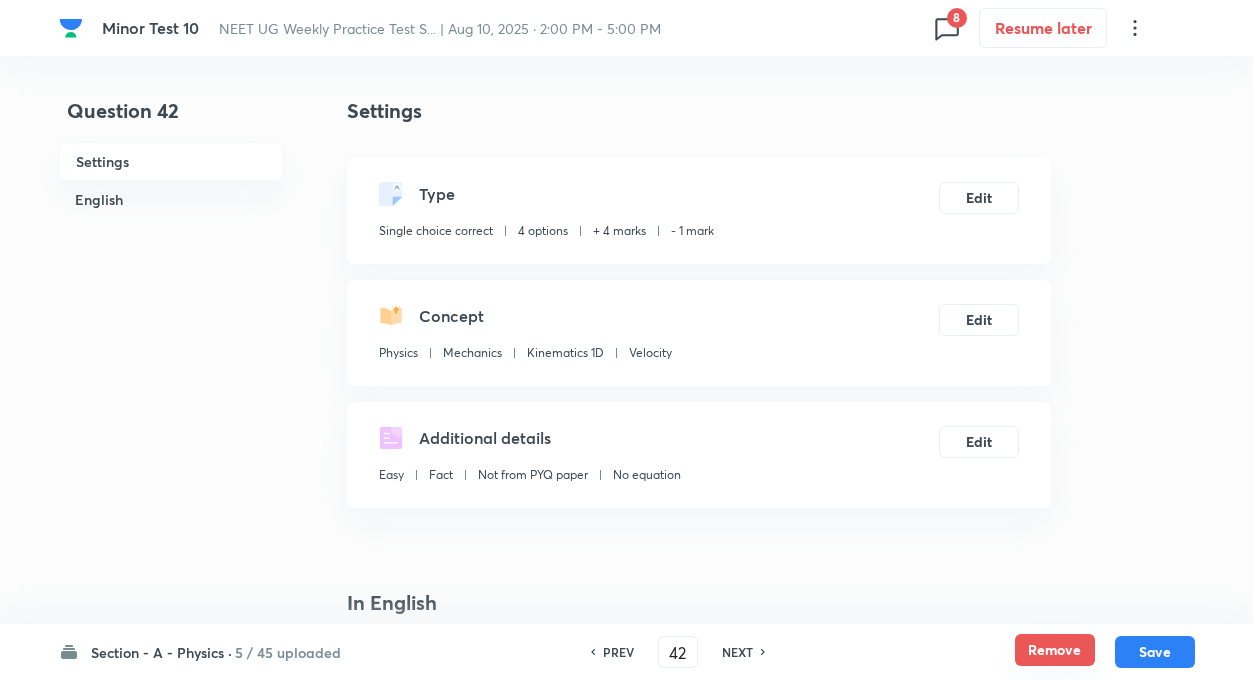 checkbox on "true" 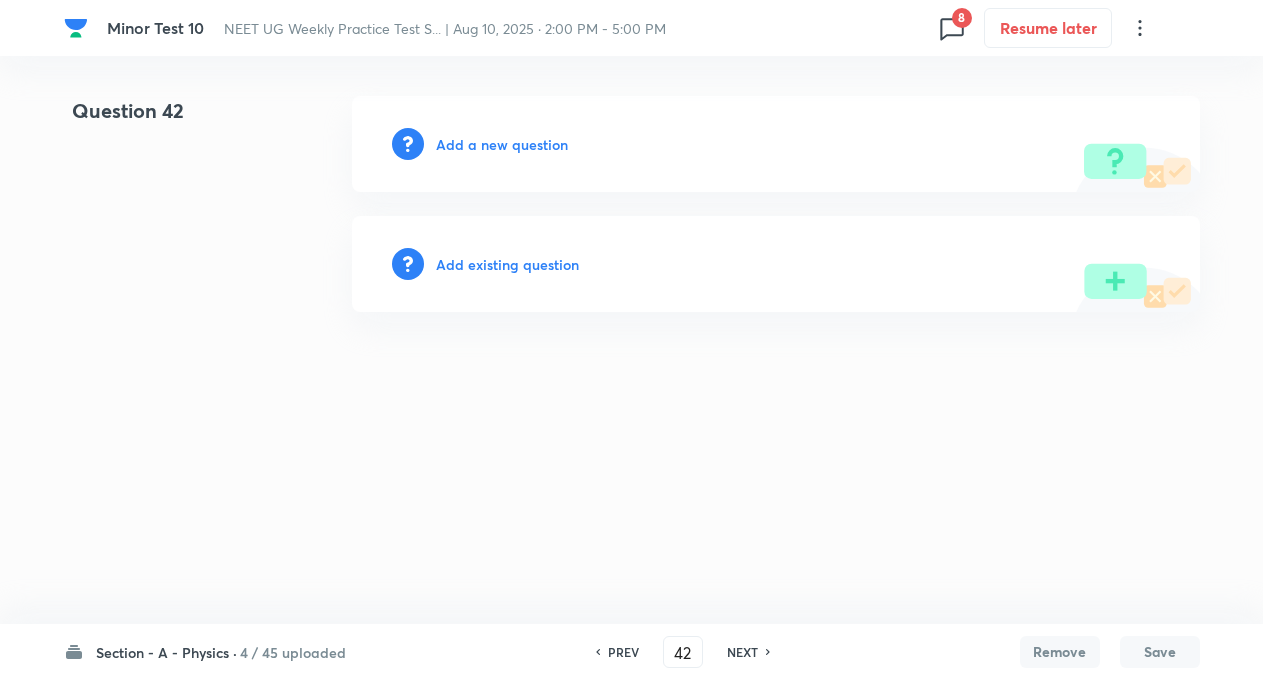 click on "NEXT" at bounding box center [742, 652] 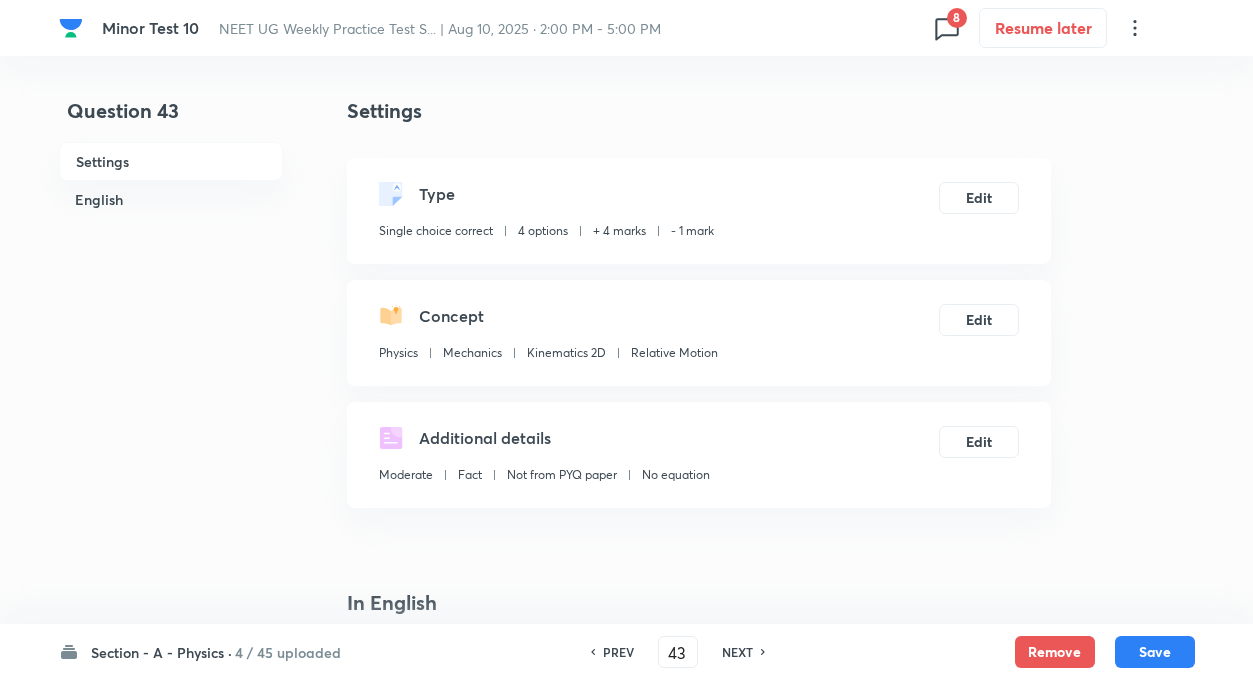 checkbox on "true" 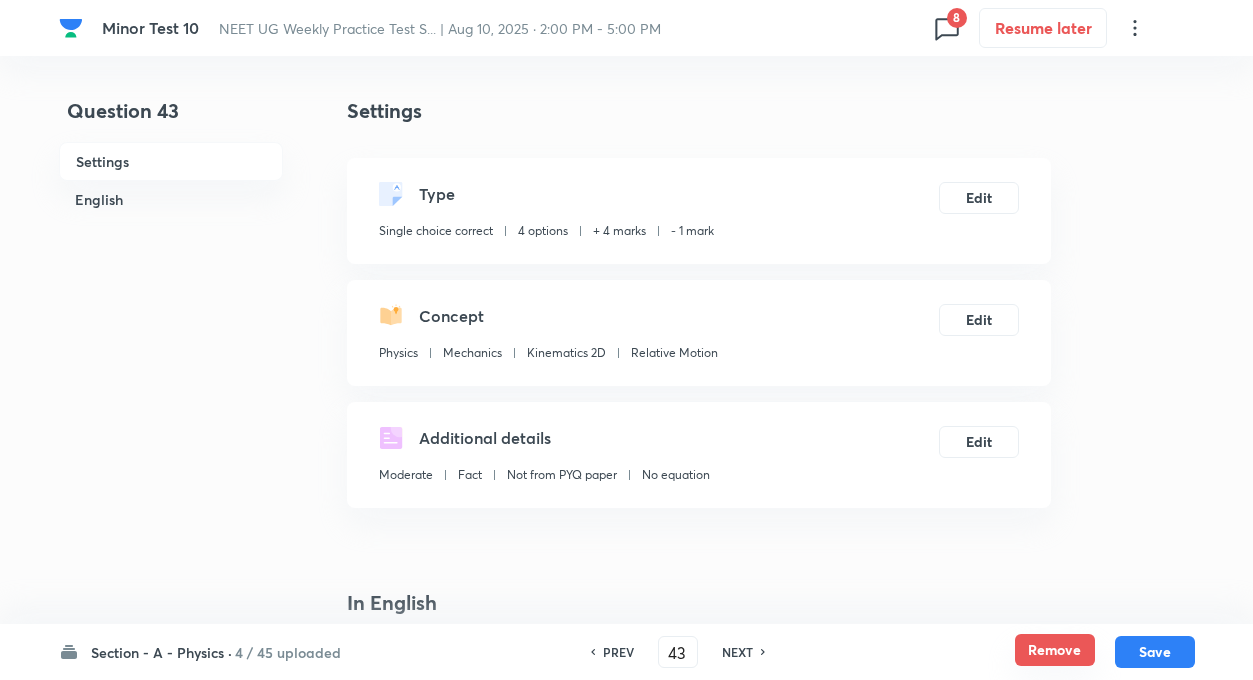 click on "Remove" at bounding box center [1055, 650] 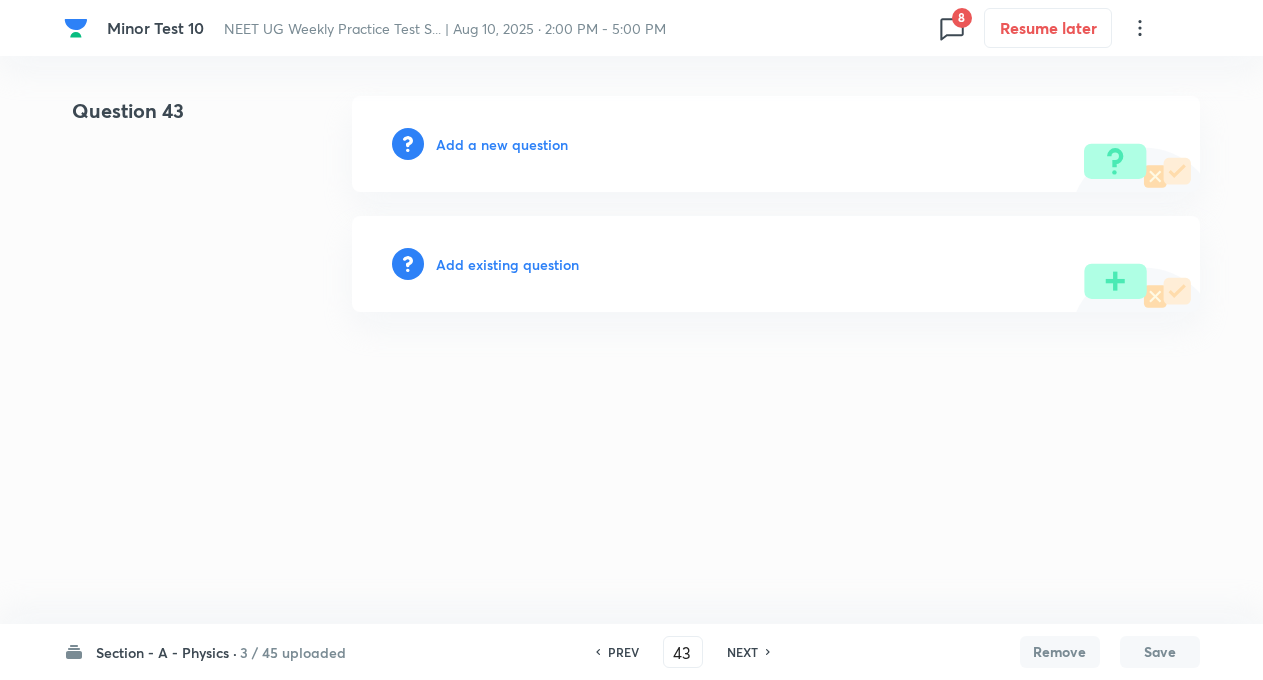 click on "NEXT" at bounding box center (742, 652) 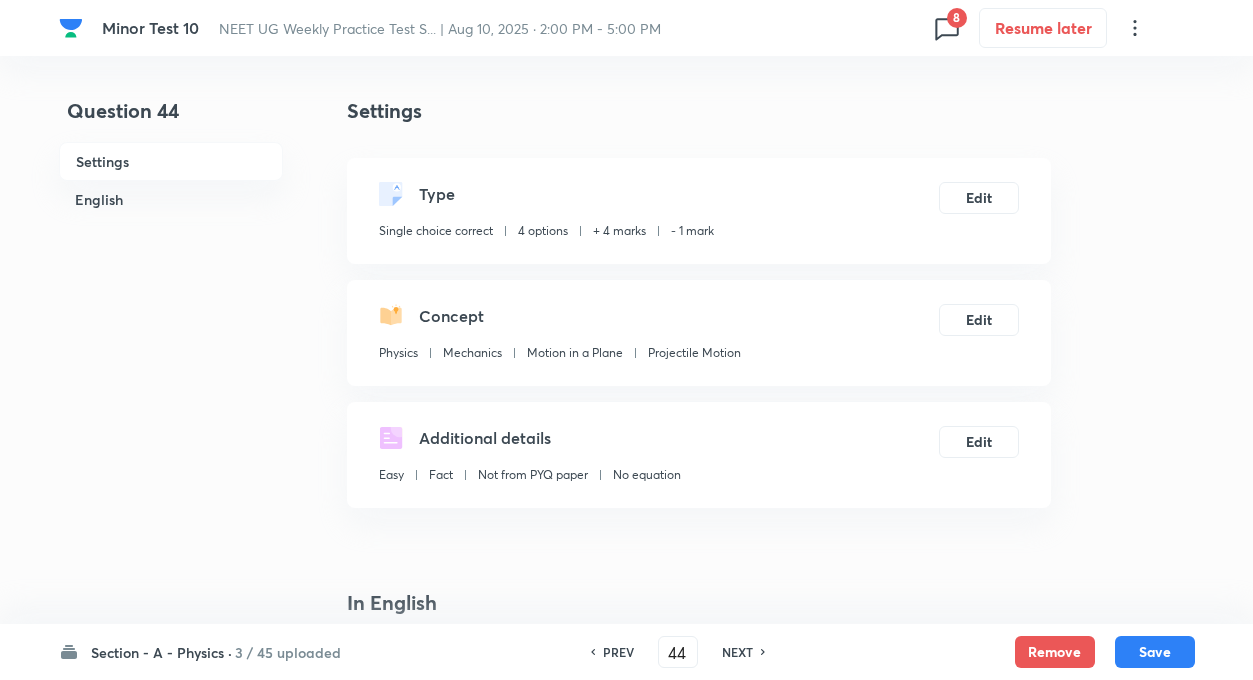 checkbox on "true" 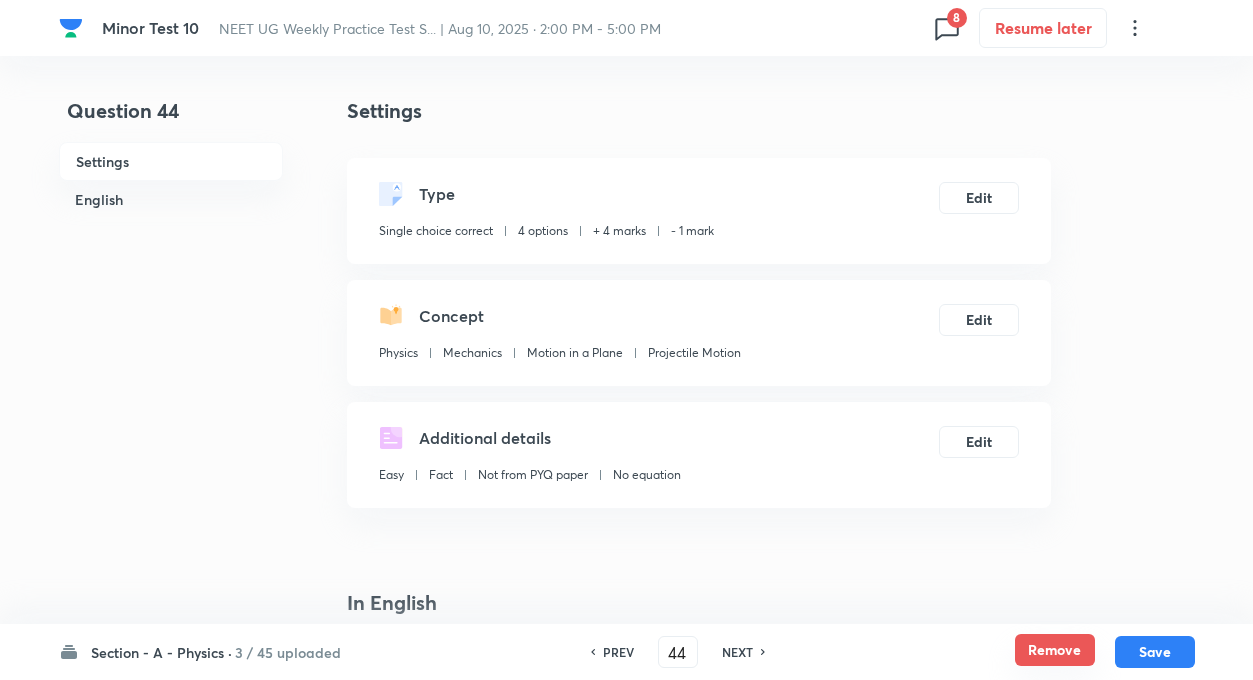 click on "Remove" at bounding box center [1055, 650] 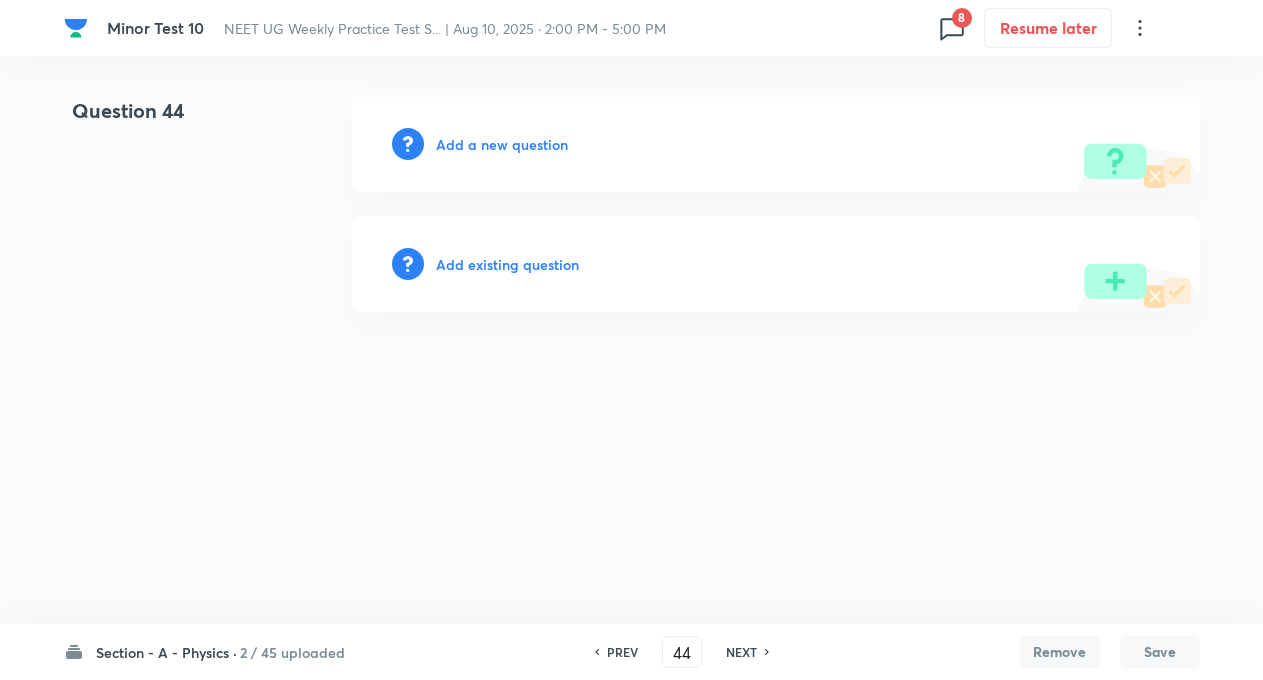 click on "NEXT" at bounding box center [741, 652] 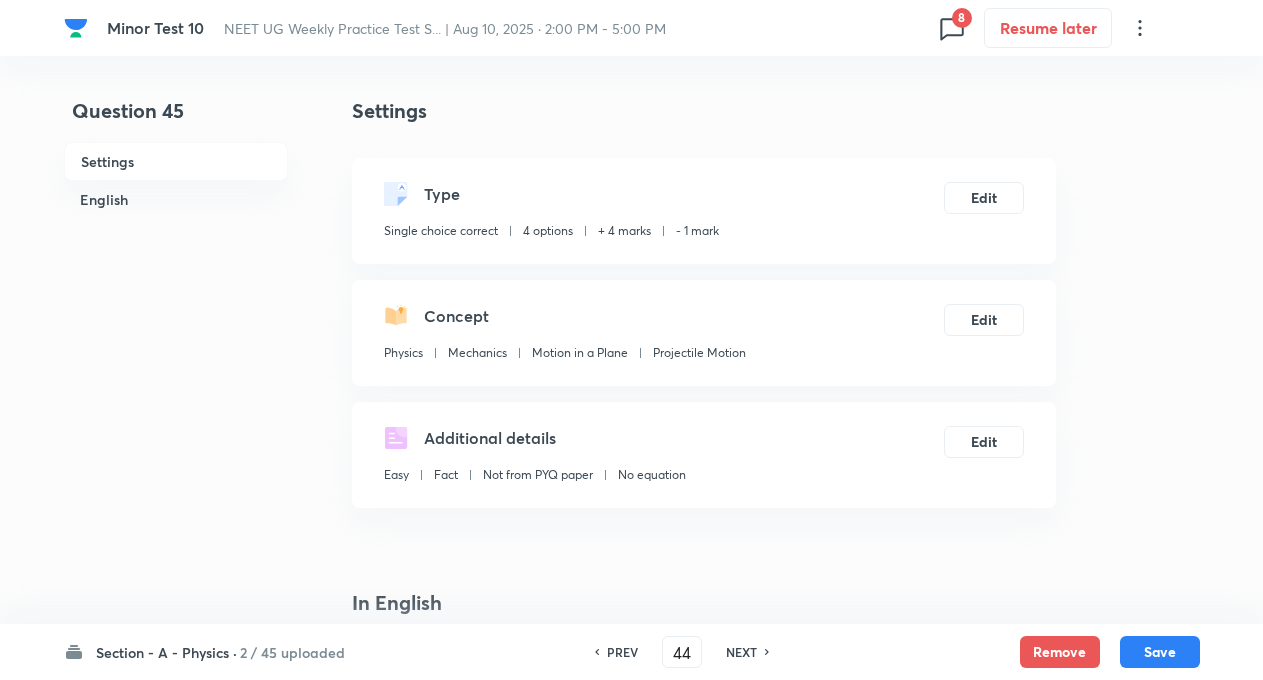 type on "45" 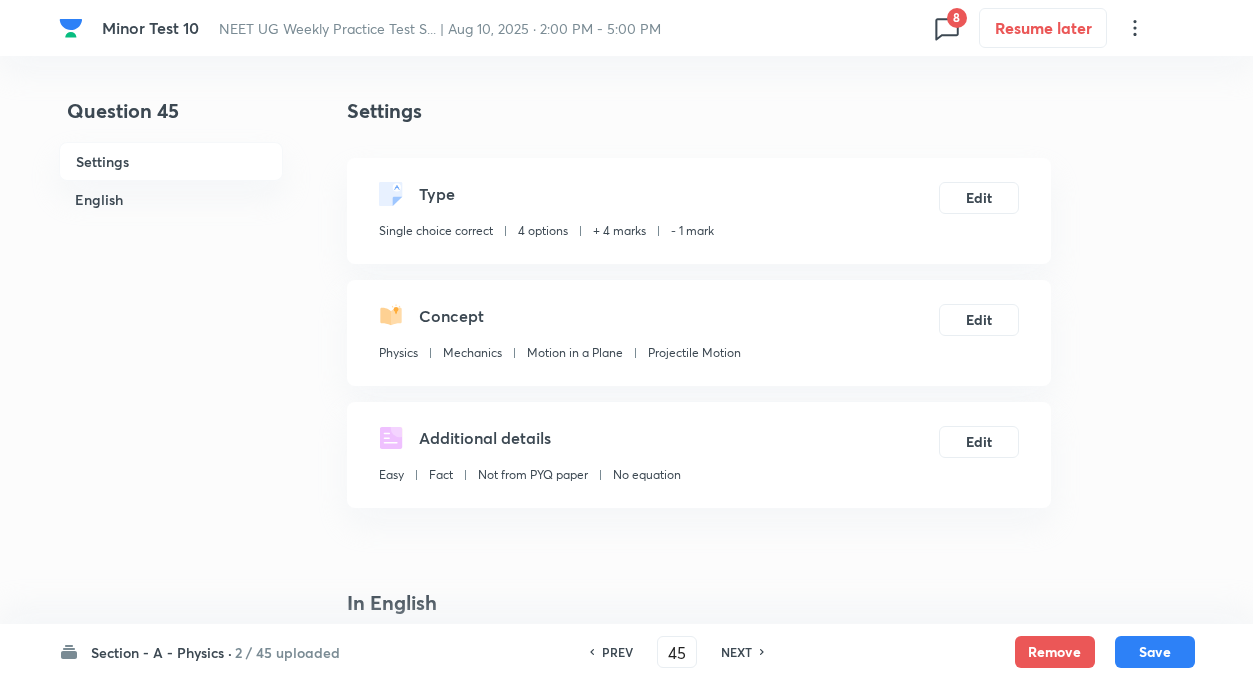 checkbox on "true" 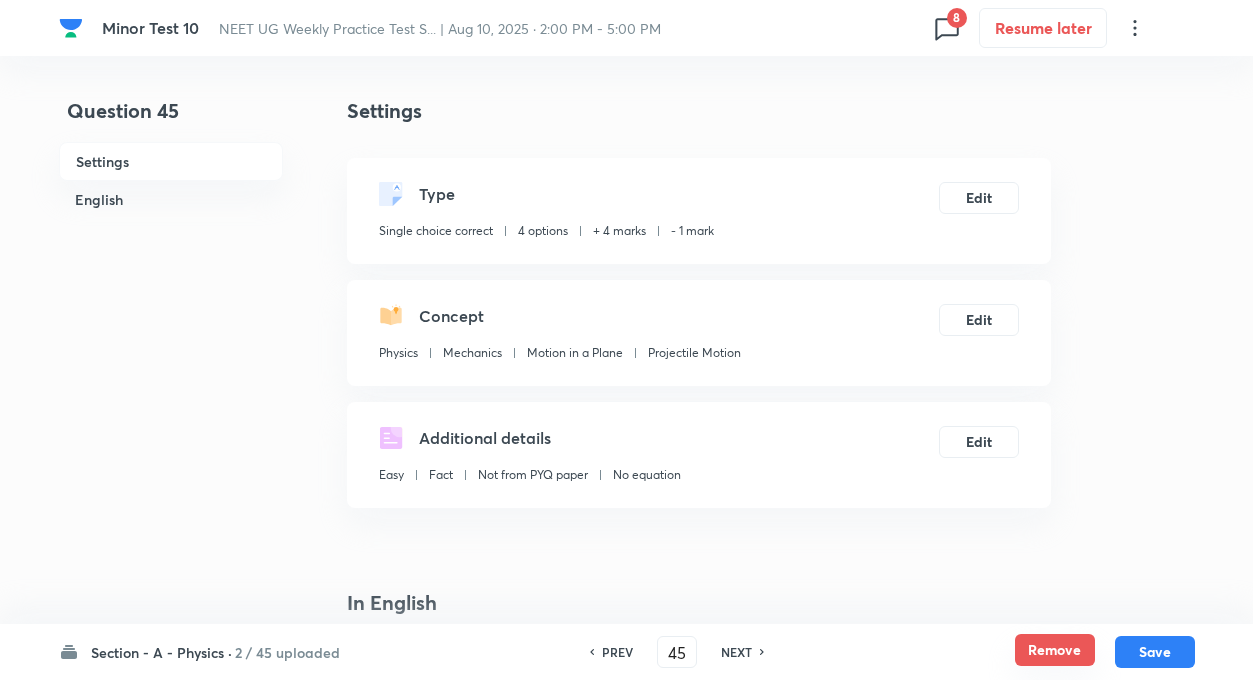 click on "Remove" at bounding box center [1055, 650] 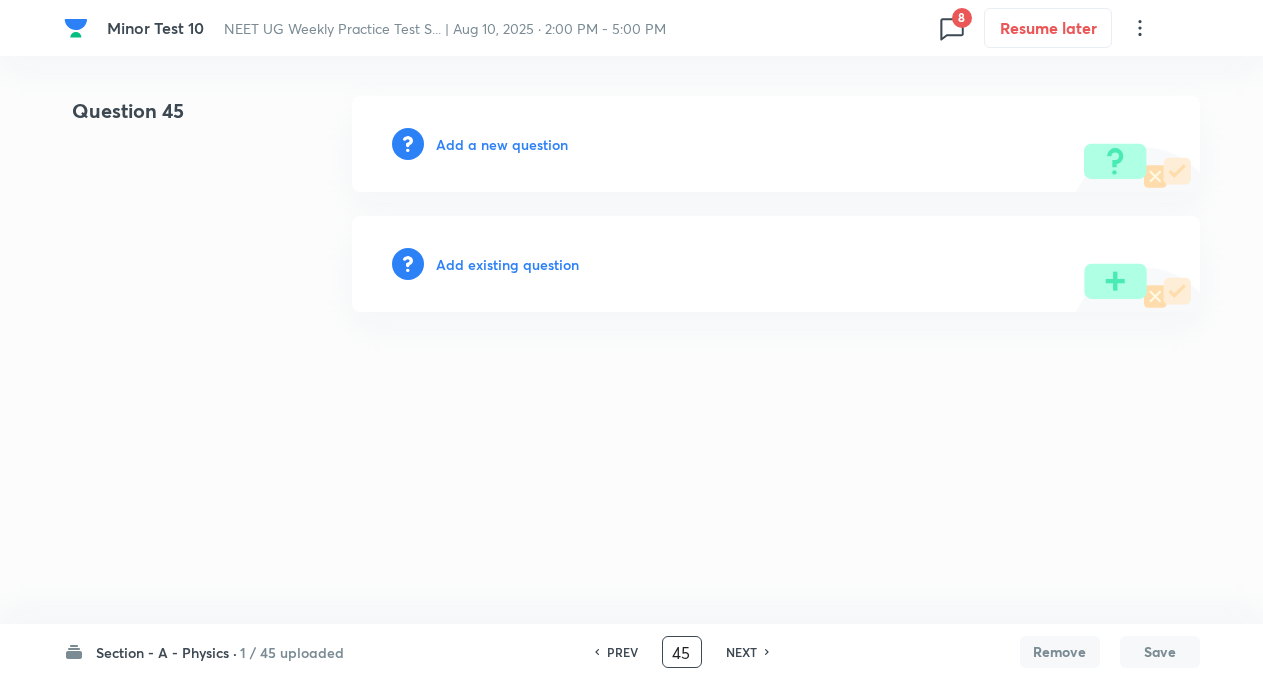 click on "45" at bounding box center (682, 652) 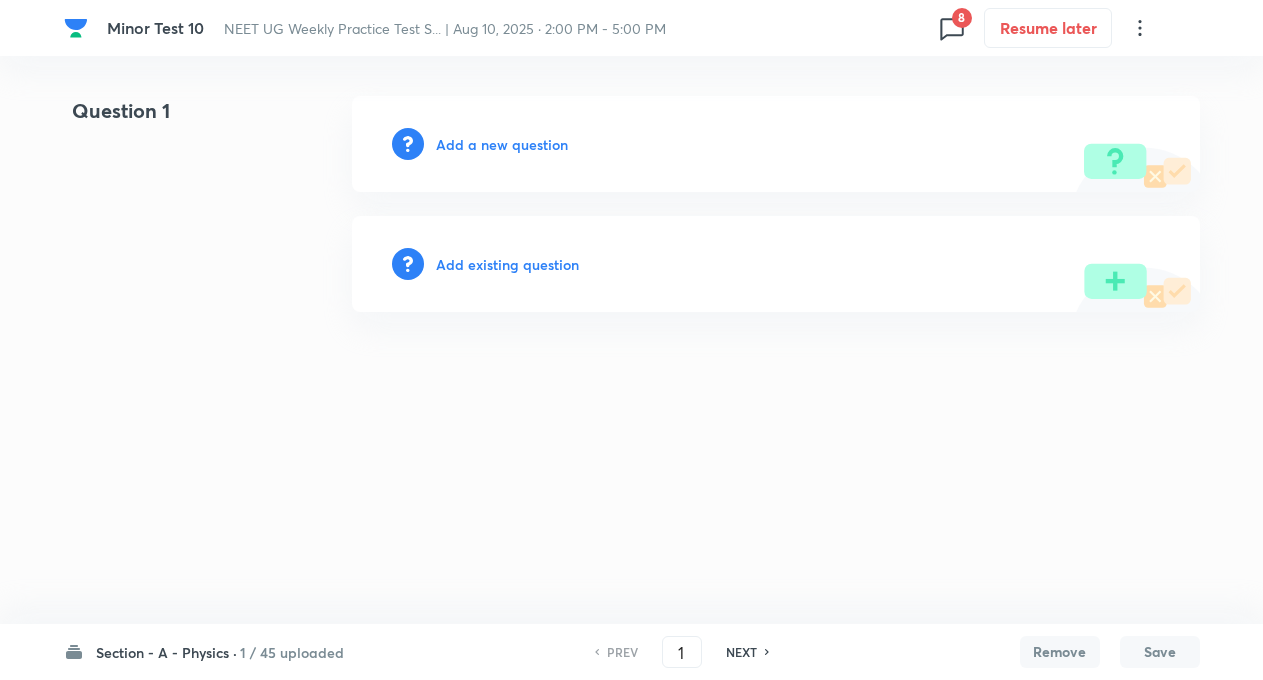 click on "PREV 1 ​ NEXT" at bounding box center [682, 652] 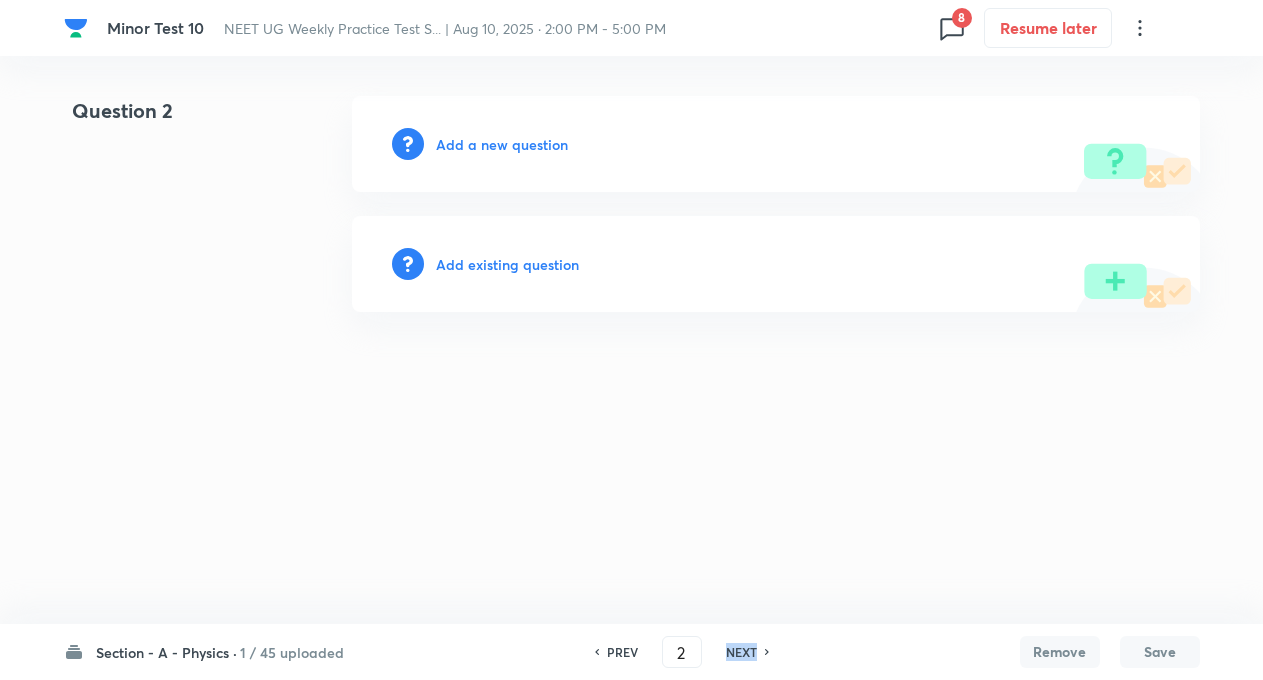 click on "NEXT" at bounding box center [741, 652] 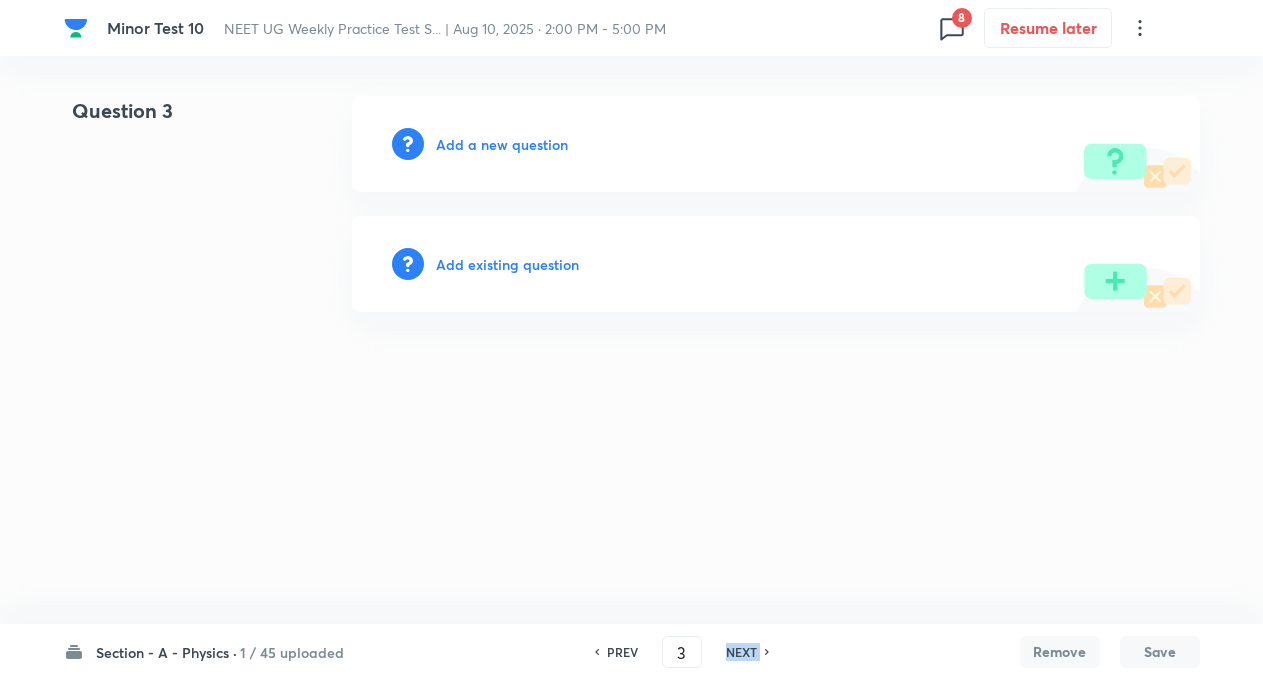 click on "NEXT" at bounding box center (741, 652) 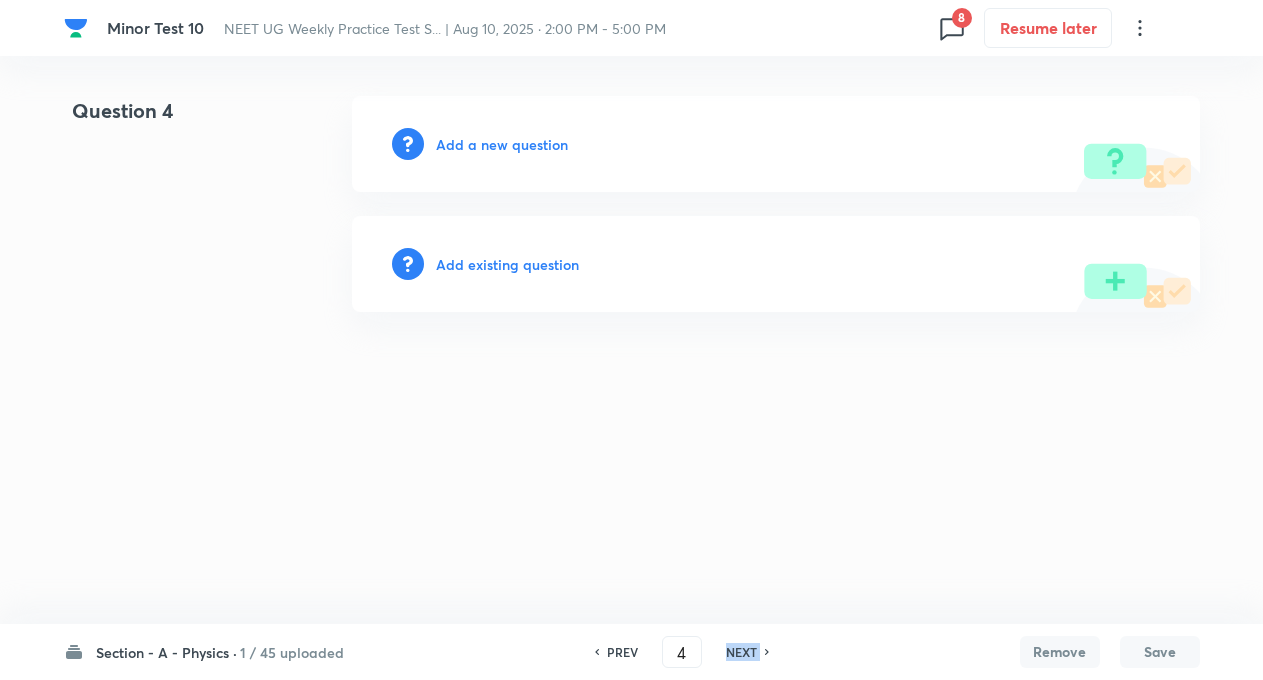 click on "NEXT" at bounding box center [741, 652] 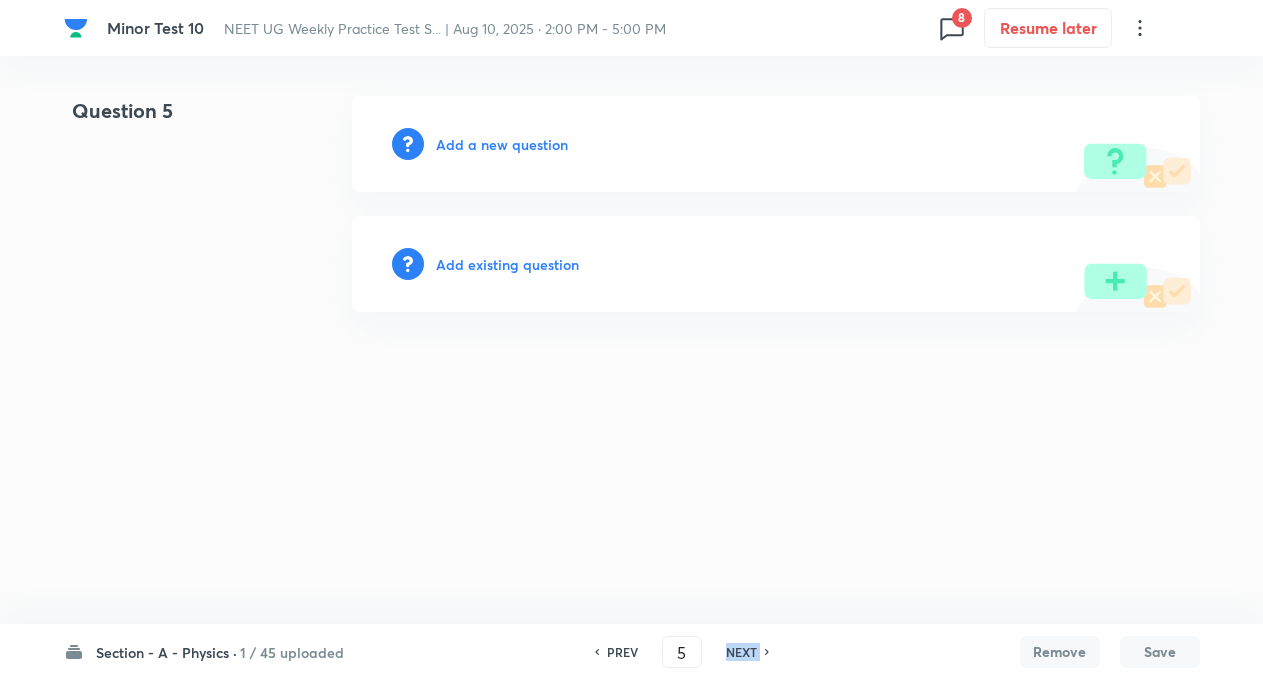 click on "NEXT" at bounding box center (741, 652) 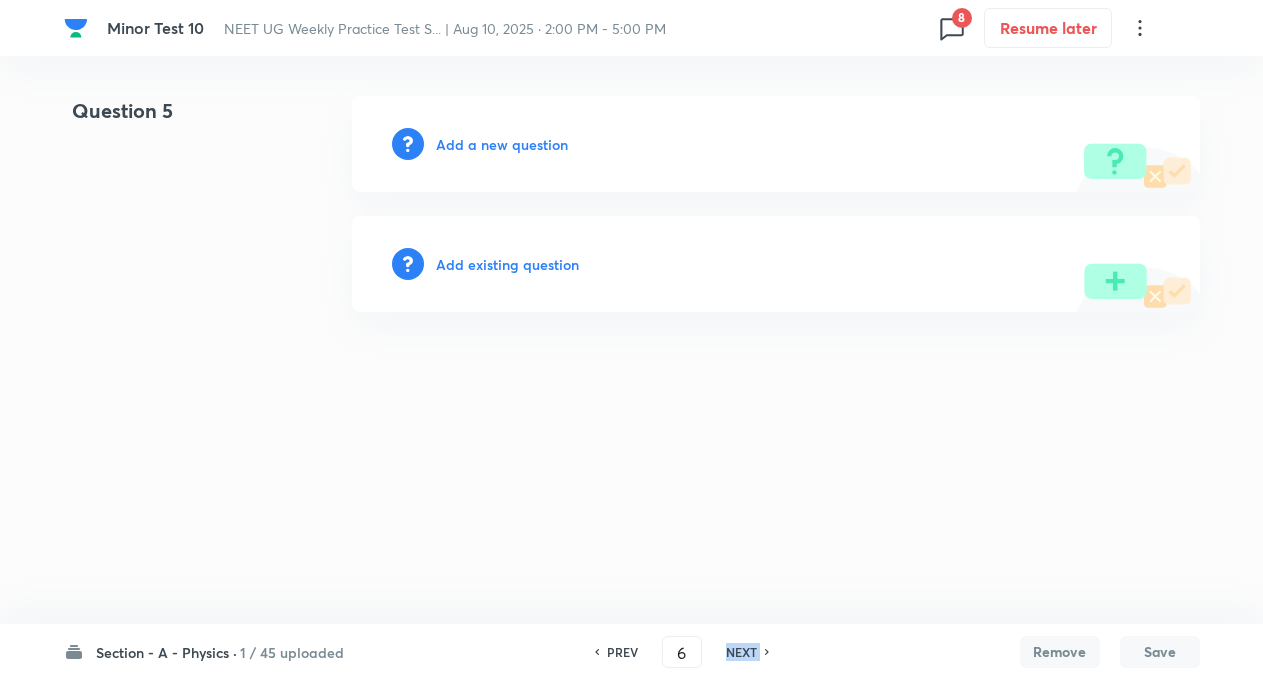 click on "NEXT" at bounding box center (741, 652) 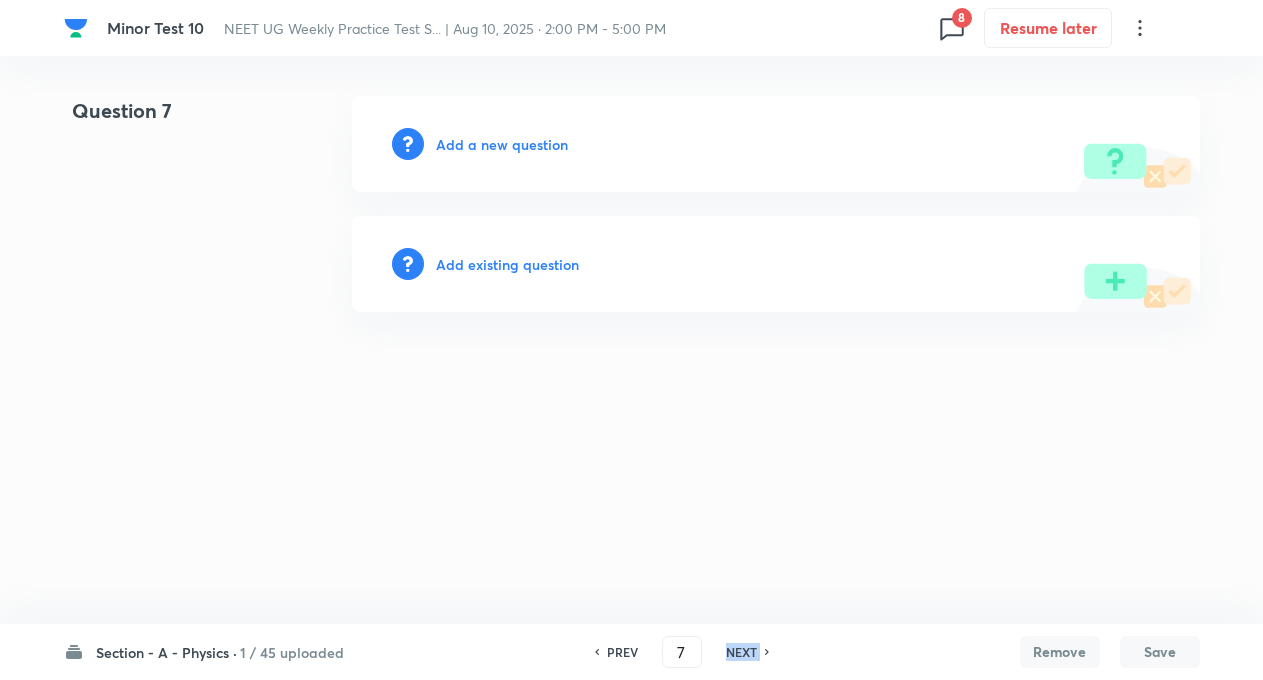 click on "NEXT" at bounding box center [741, 652] 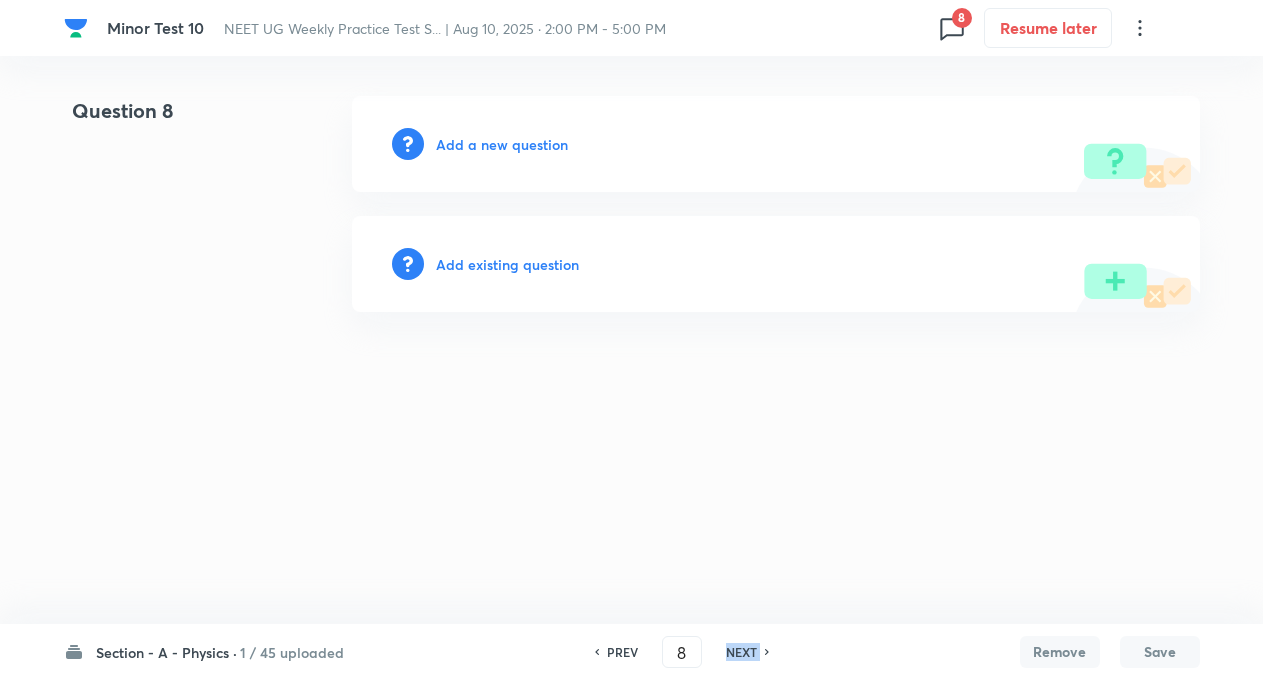 click on "NEXT" at bounding box center [741, 652] 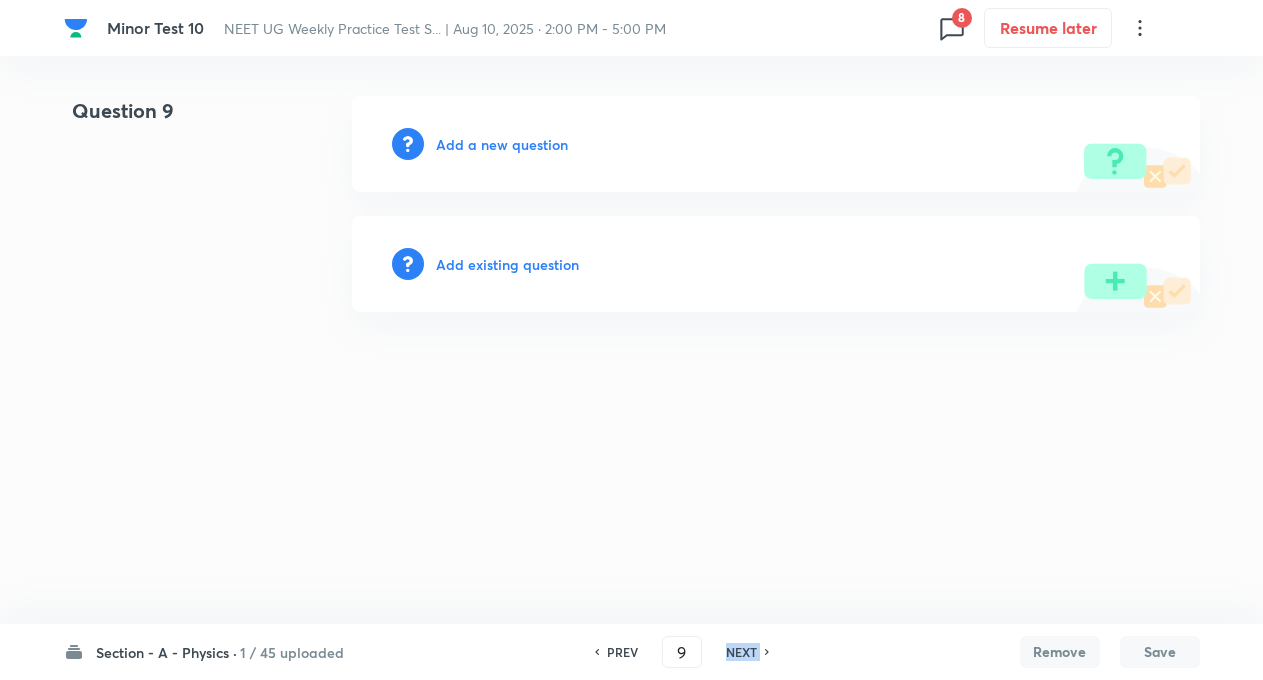 click on "NEXT" at bounding box center (741, 652) 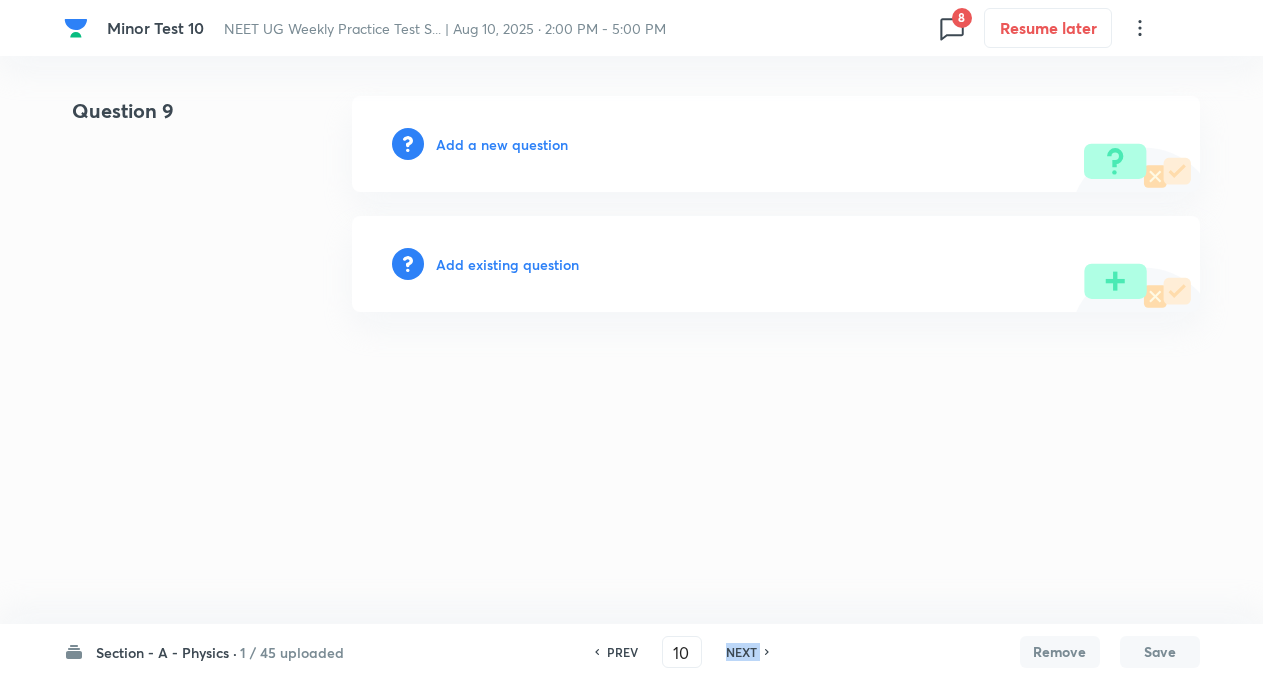 click on "NEXT" at bounding box center [741, 652] 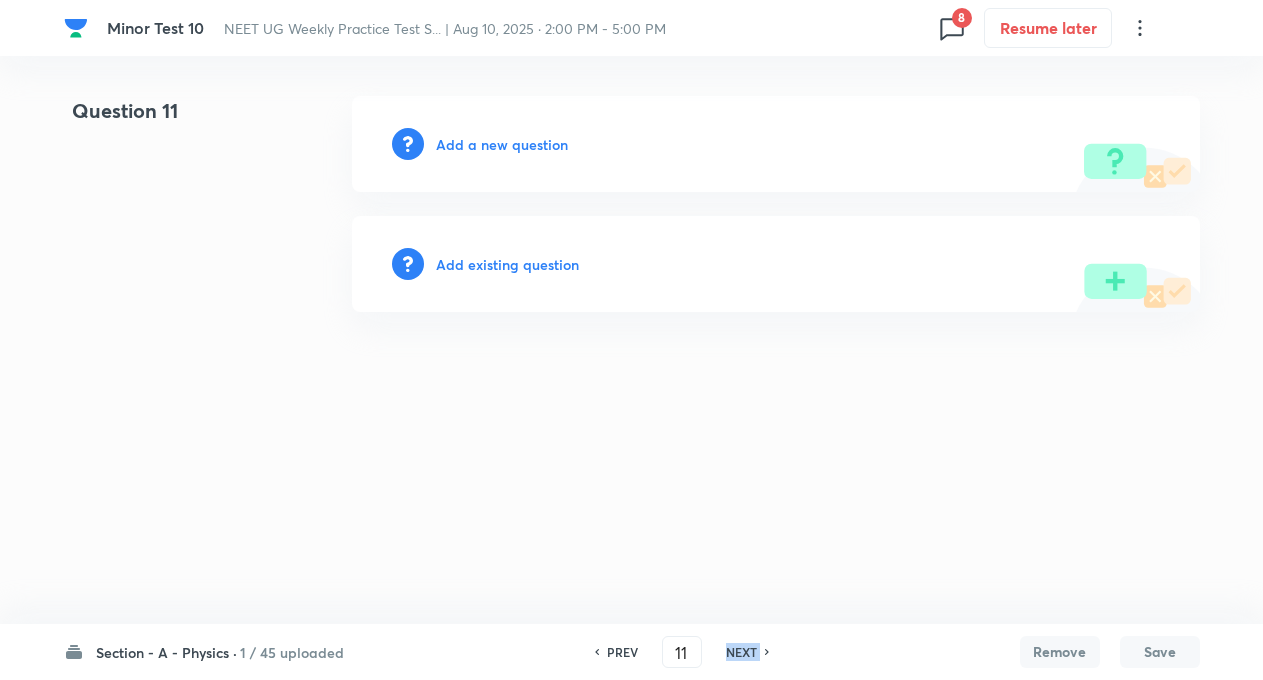 click on "NEXT" at bounding box center (741, 652) 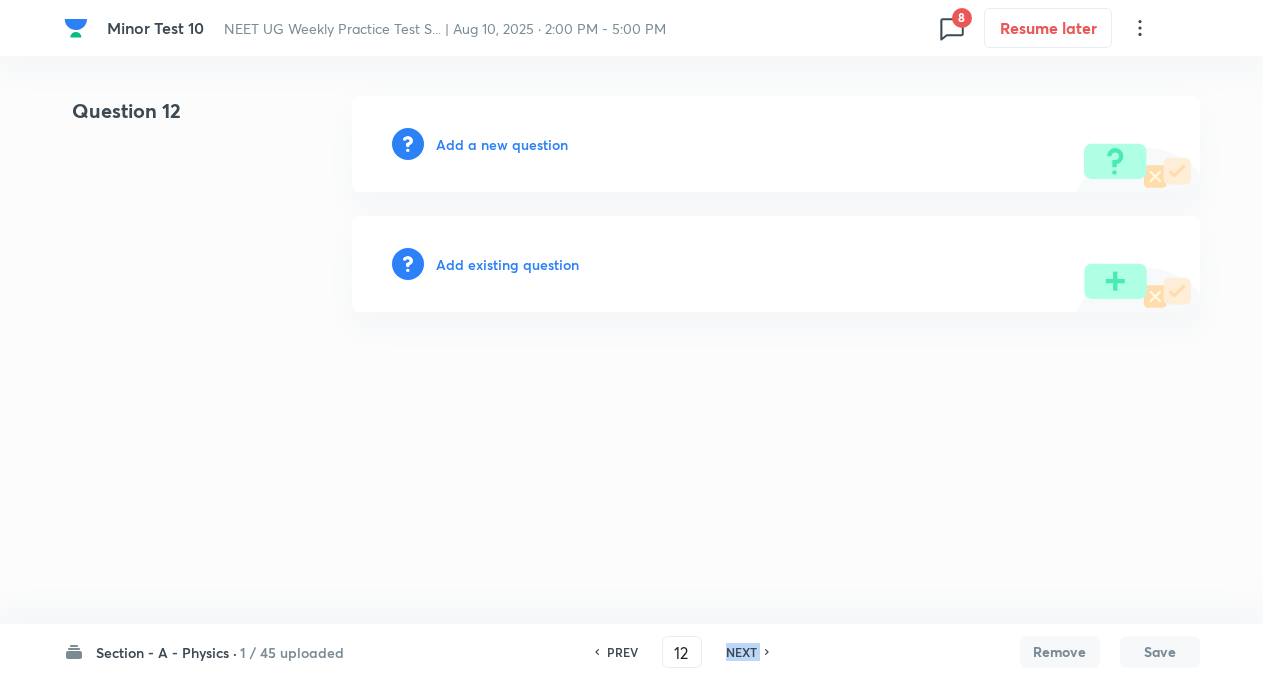 click on "NEXT" at bounding box center [741, 652] 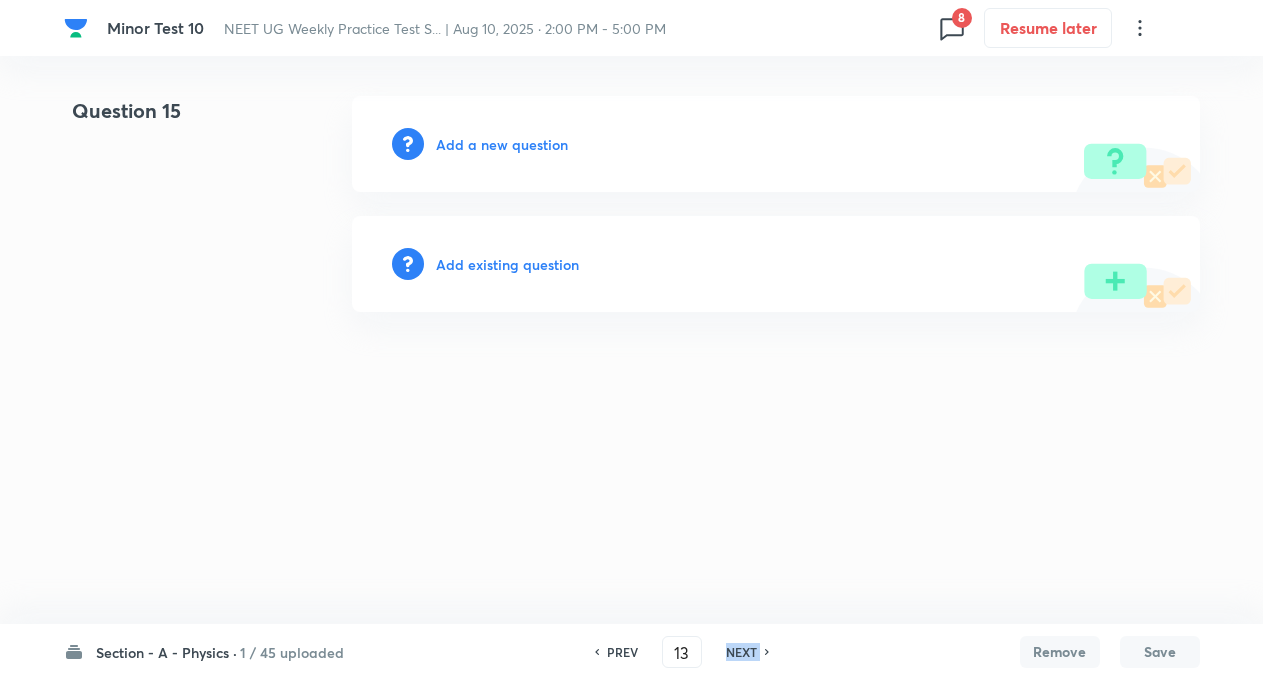 click on "NEXT" at bounding box center (741, 652) 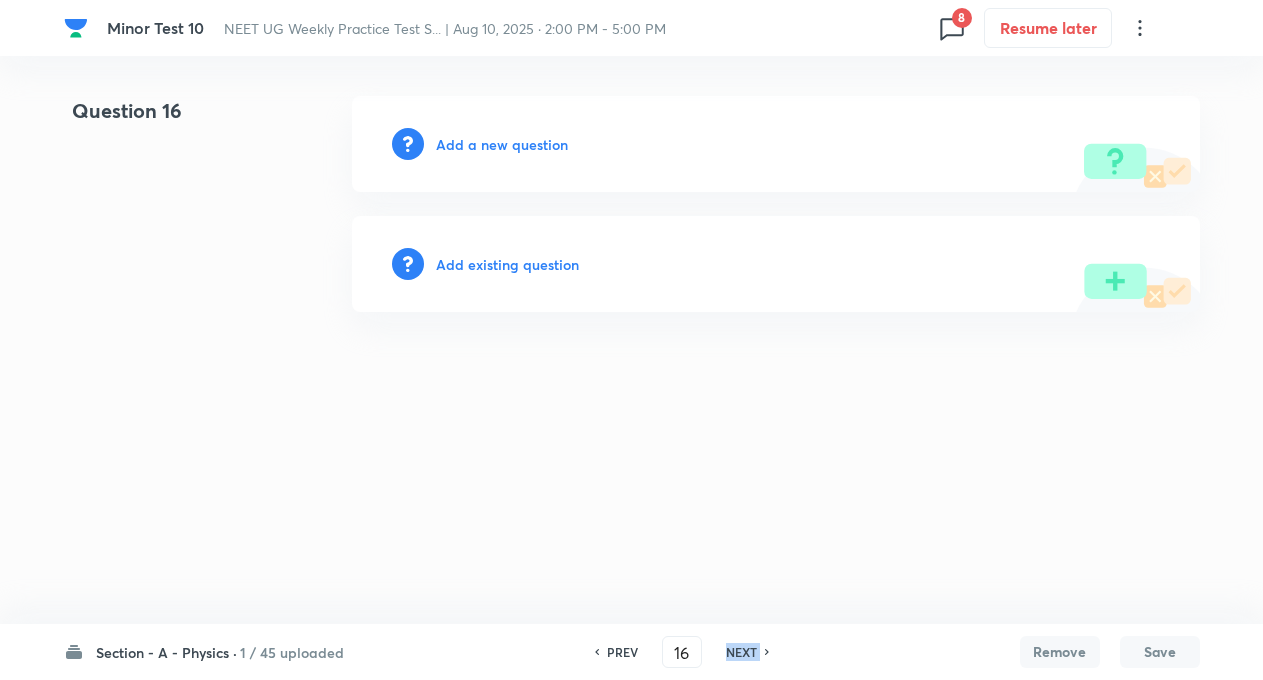 click on "NEXT" at bounding box center [741, 652] 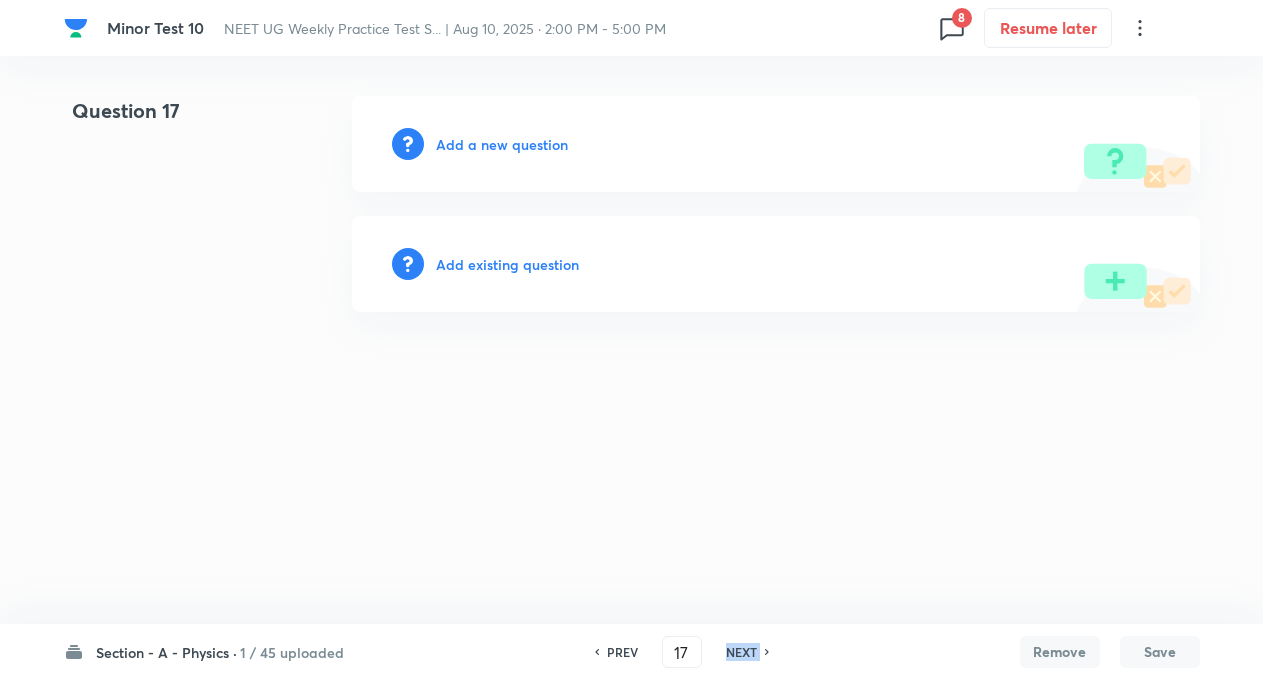 click on "NEXT" at bounding box center [741, 652] 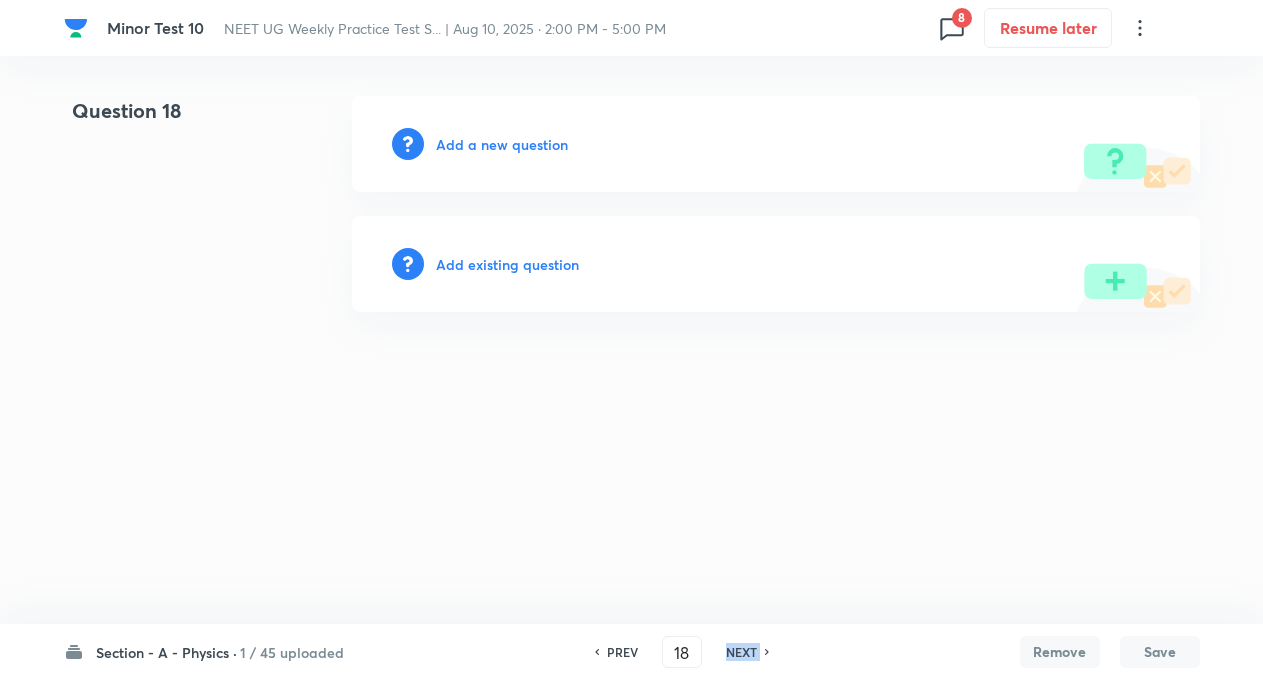 click on "NEXT" at bounding box center (741, 652) 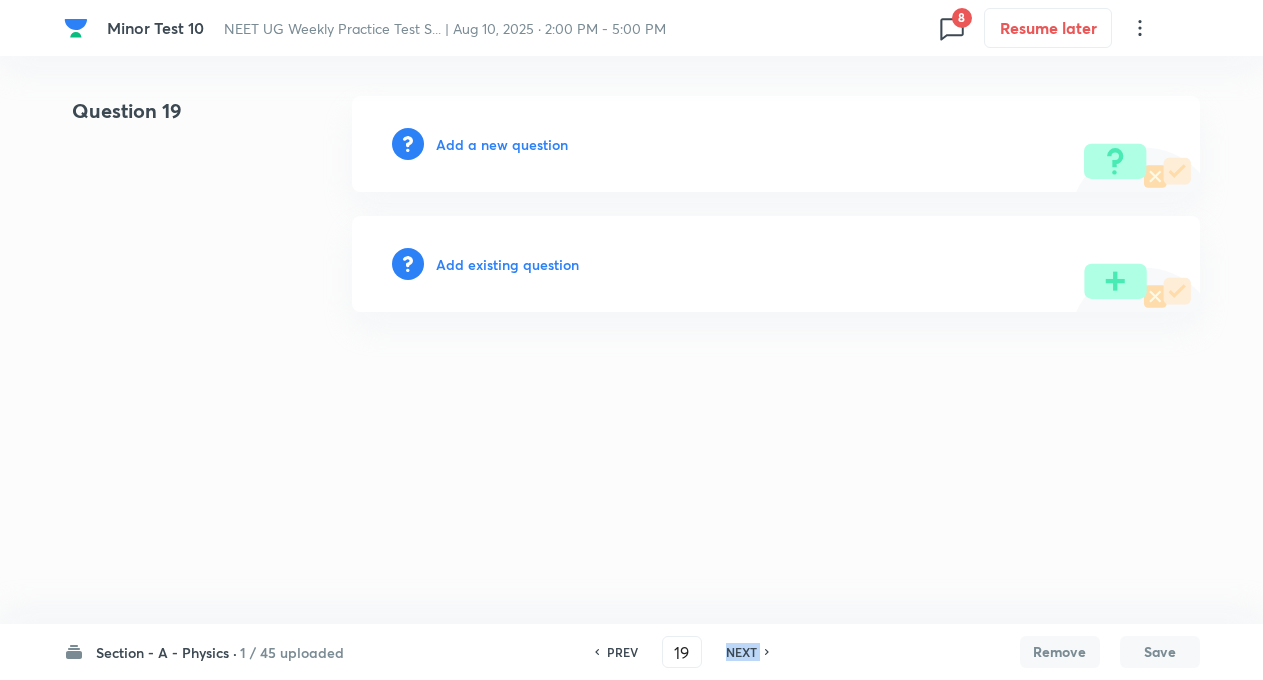 click on "NEXT" at bounding box center (741, 652) 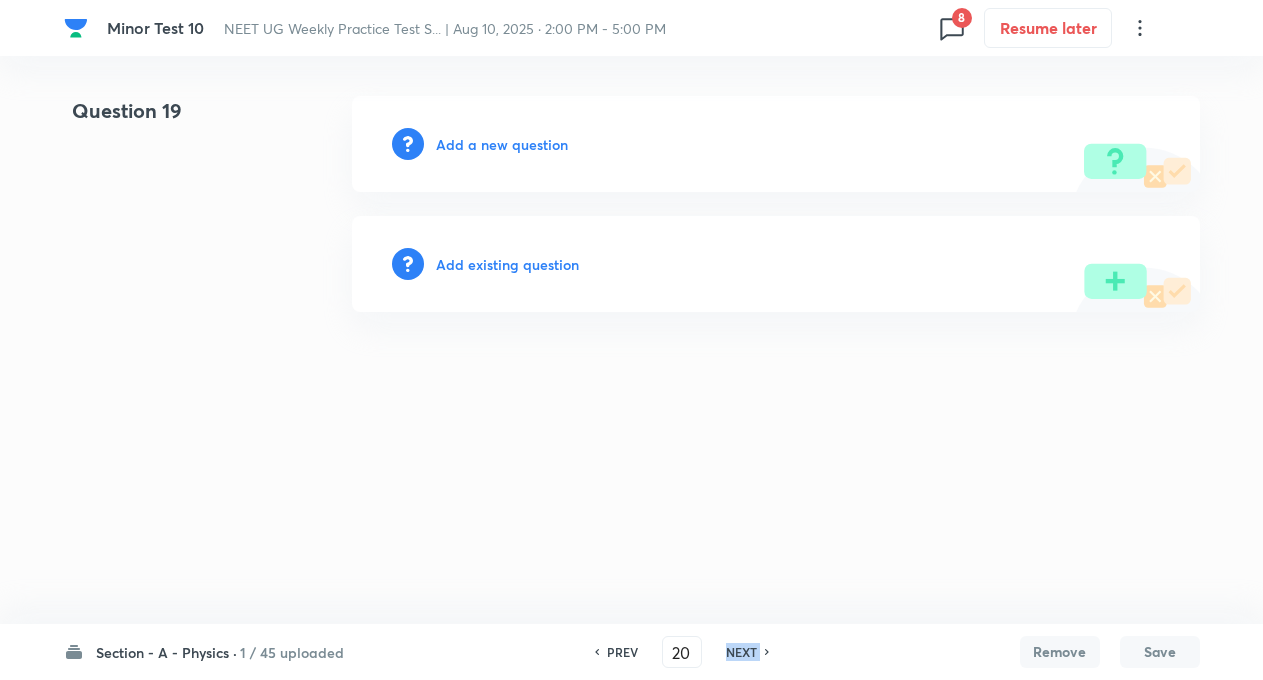 click on "NEXT" at bounding box center (741, 652) 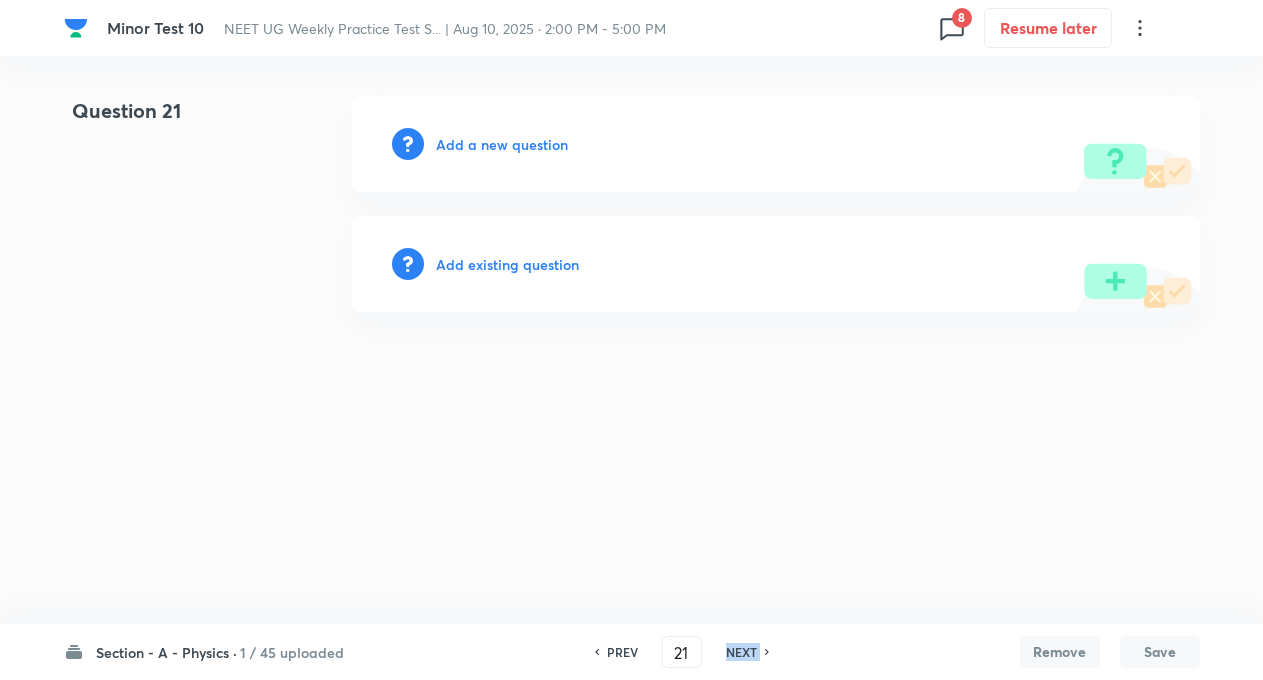 click on "NEXT" at bounding box center (741, 652) 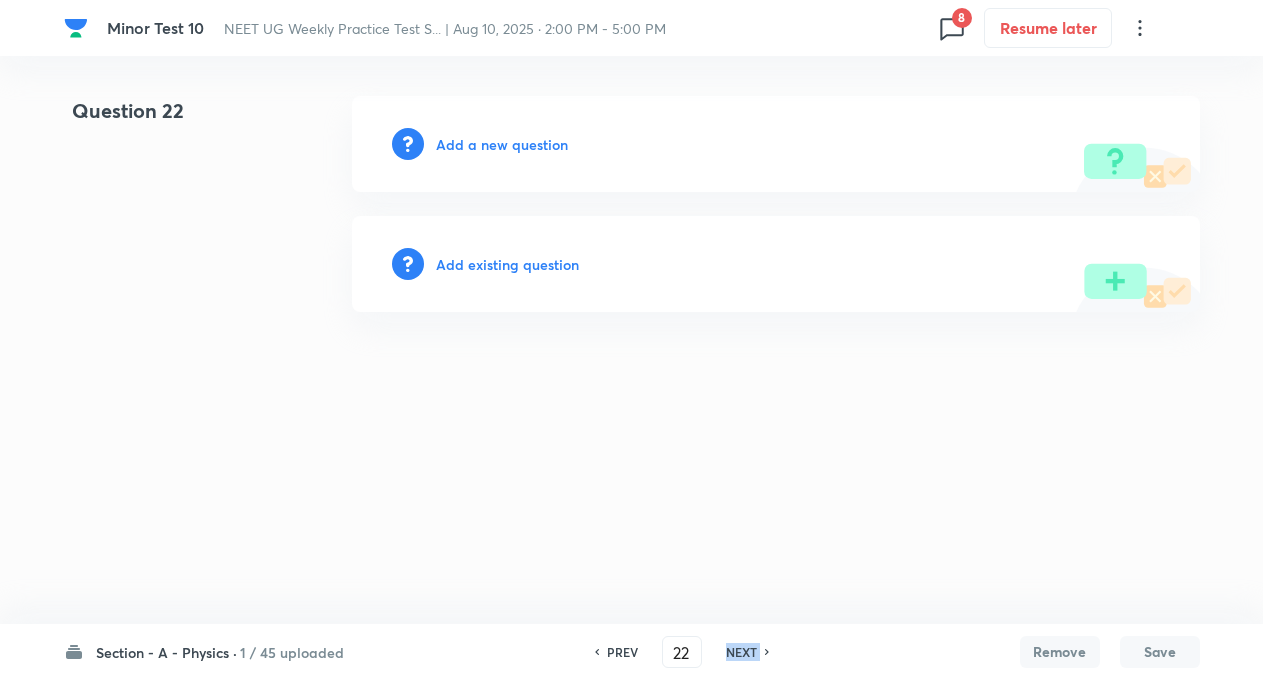 click on "NEXT" at bounding box center (741, 652) 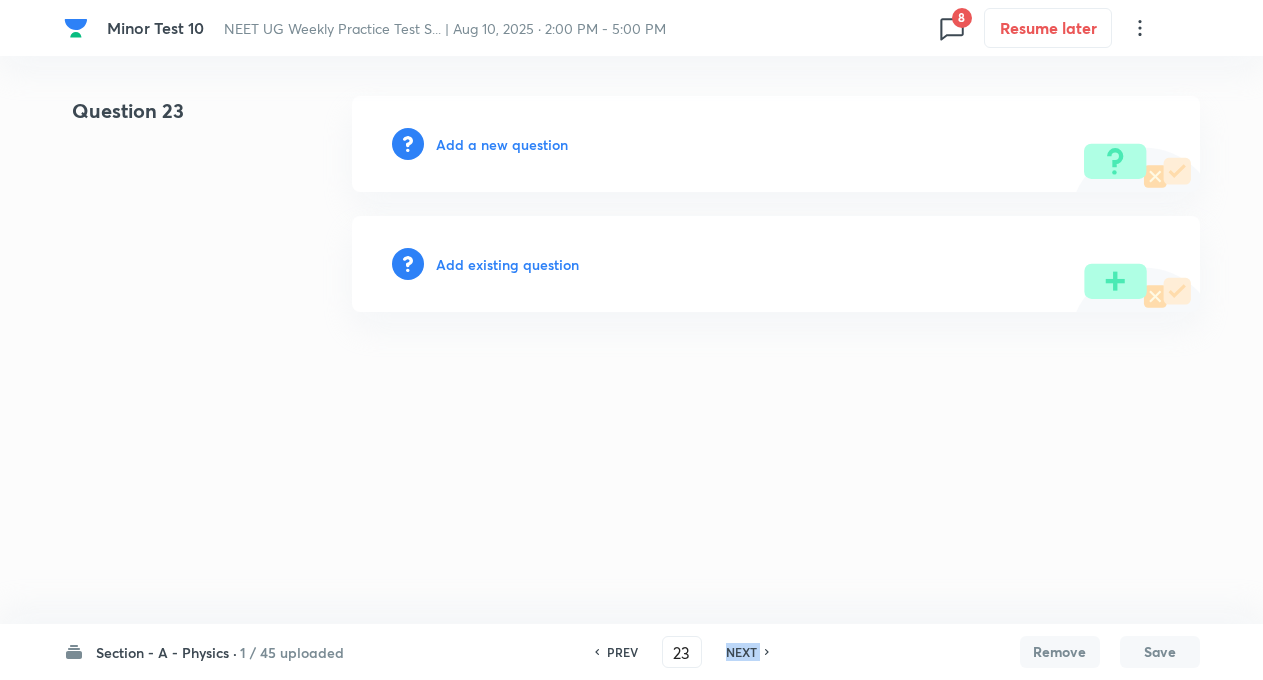 click on "NEXT" at bounding box center [741, 652] 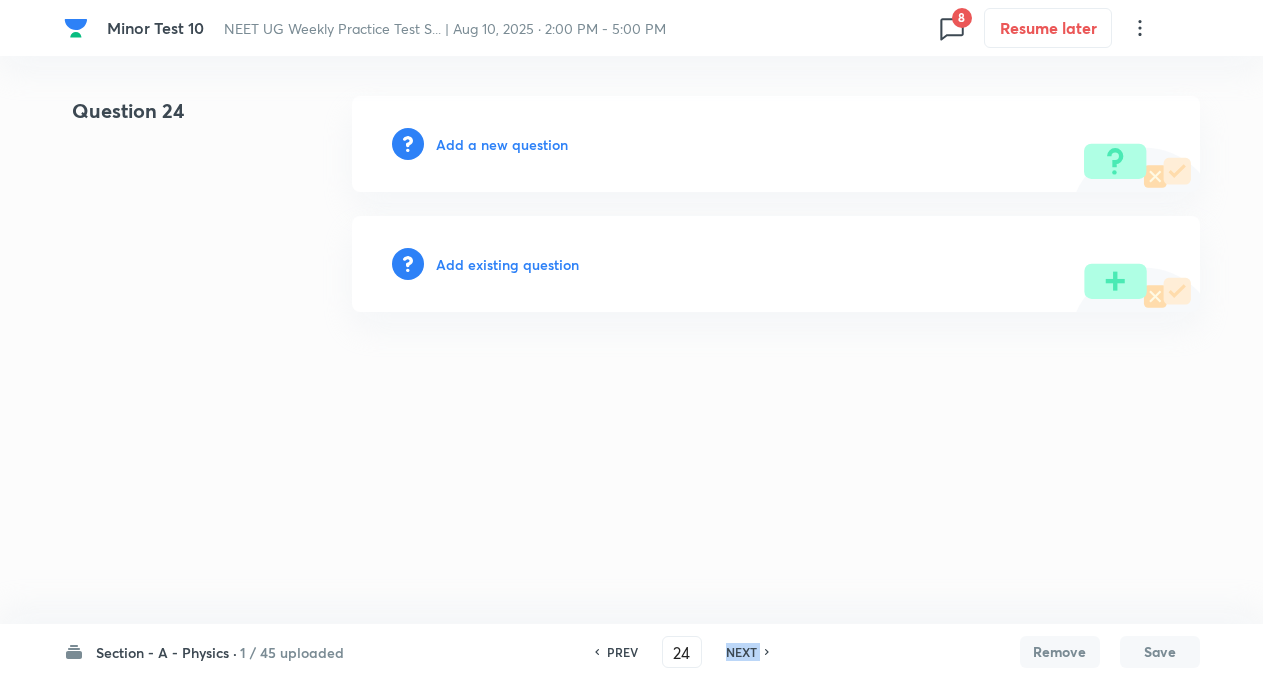 click on "NEXT" at bounding box center [741, 652] 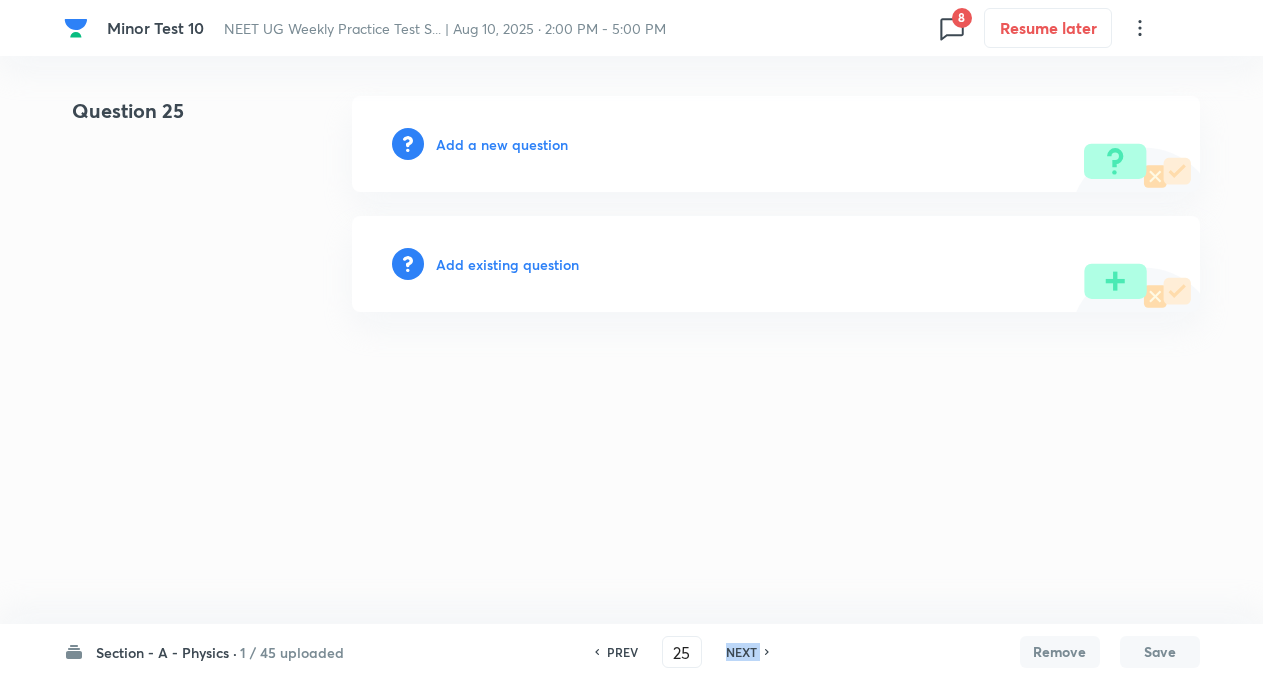 click on "NEXT" at bounding box center (741, 652) 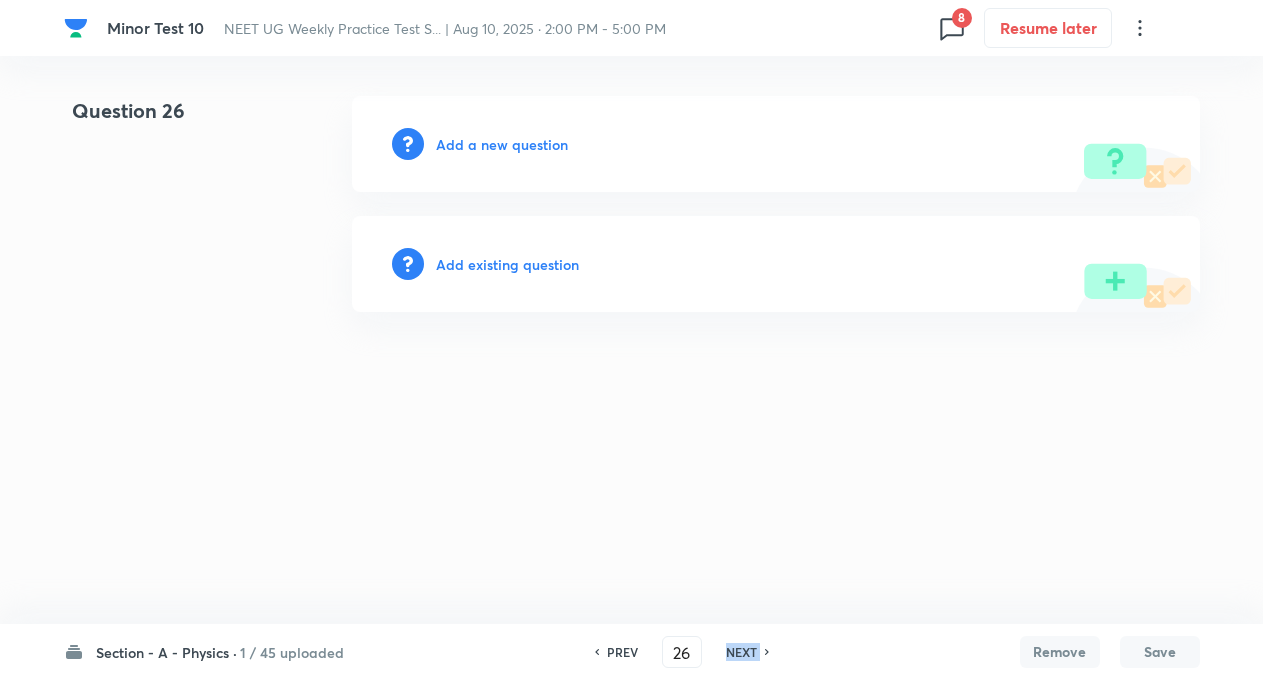 click on "NEXT" at bounding box center (741, 652) 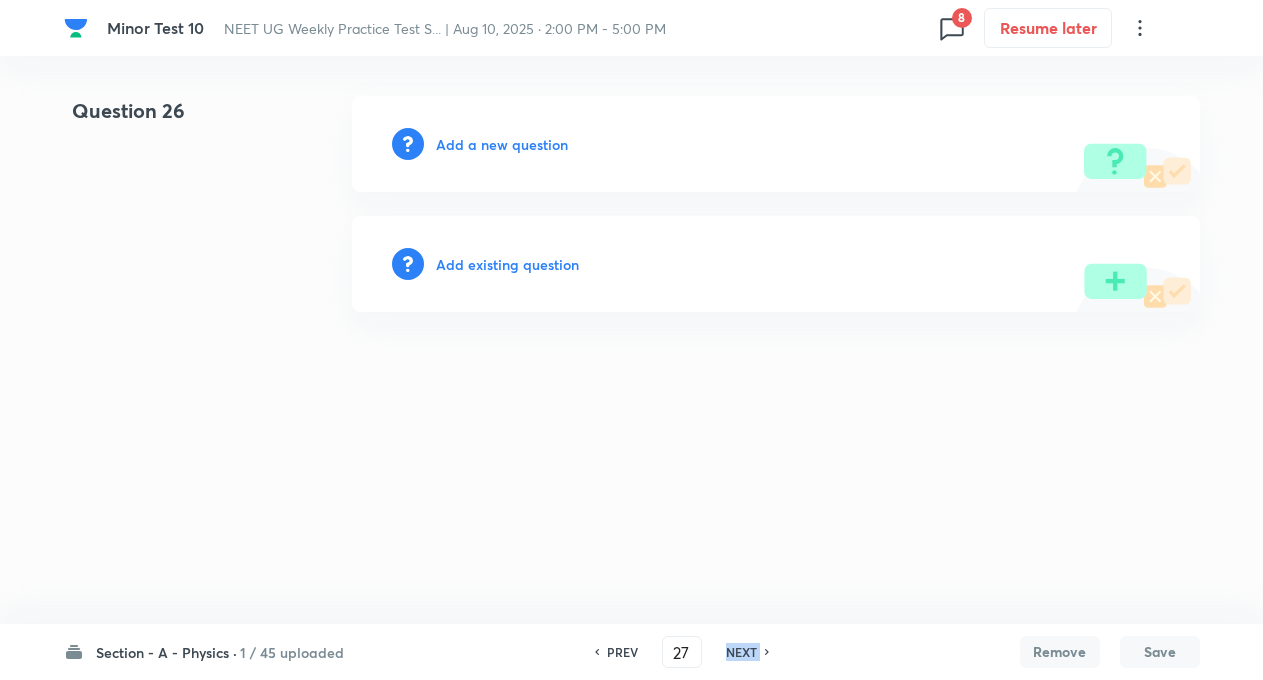click on "NEXT" at bounding box center (741, 652) 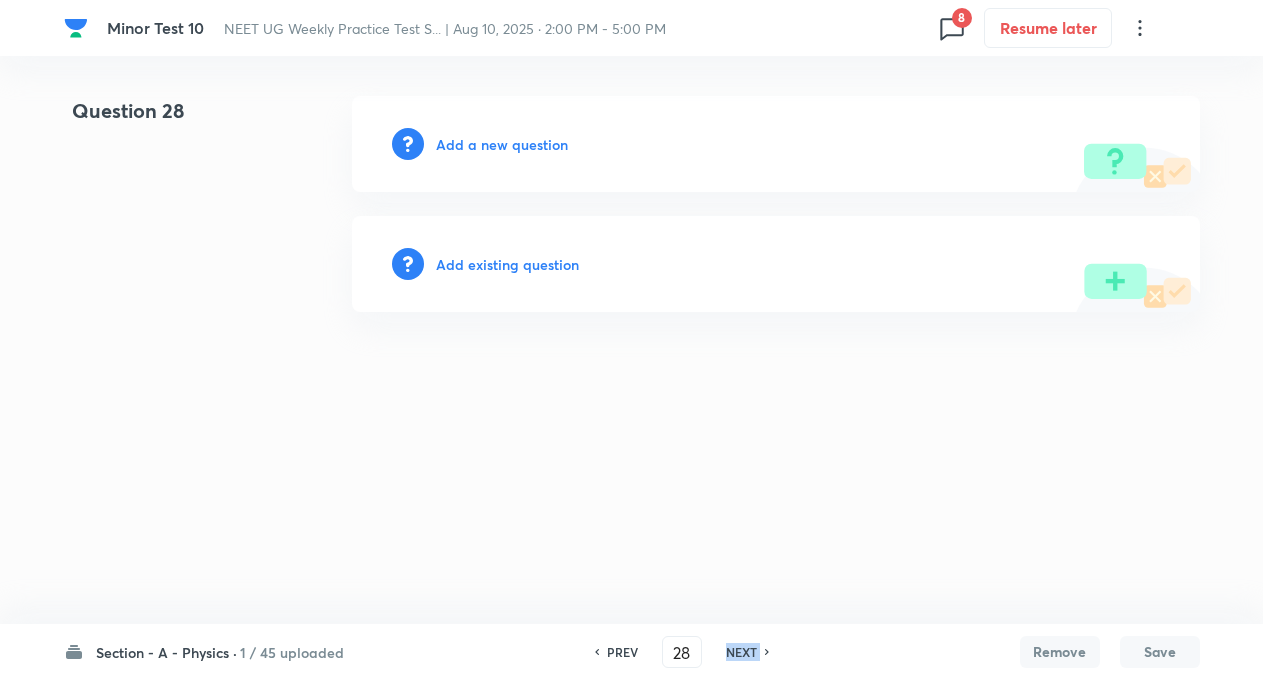 click on "NEXT" at bounding box center [741, 652] 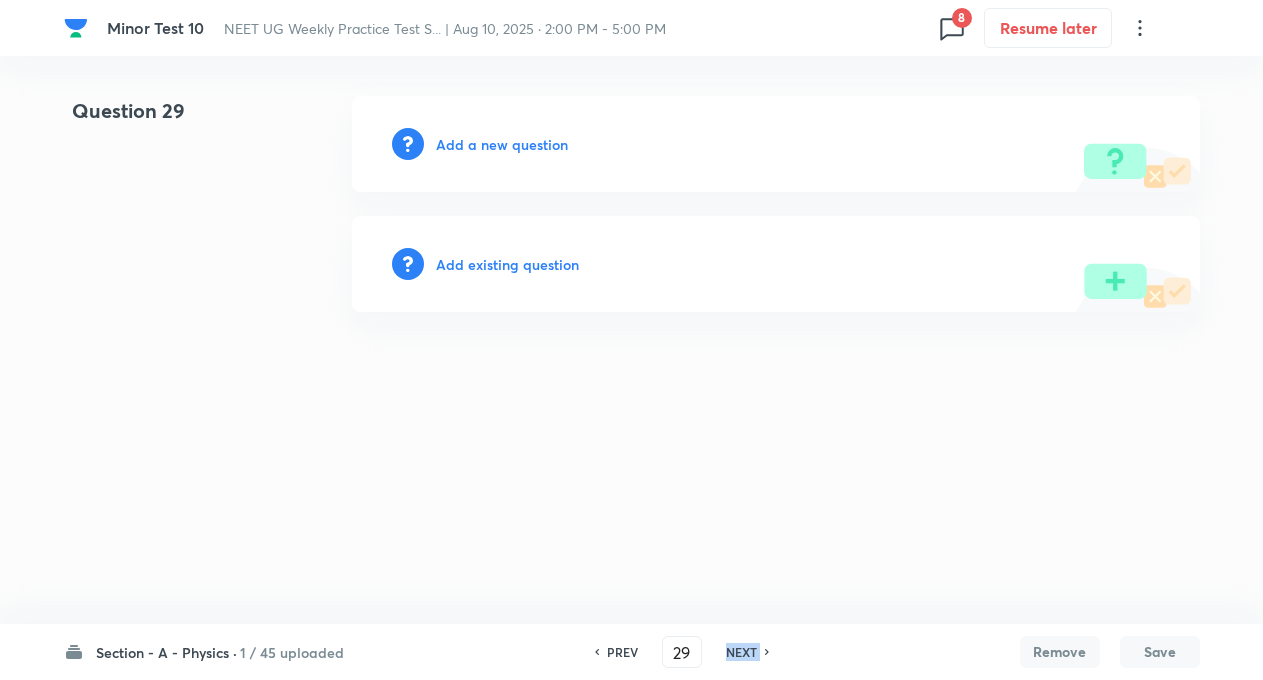click on "NEXT" at bounding box center [741, 652] 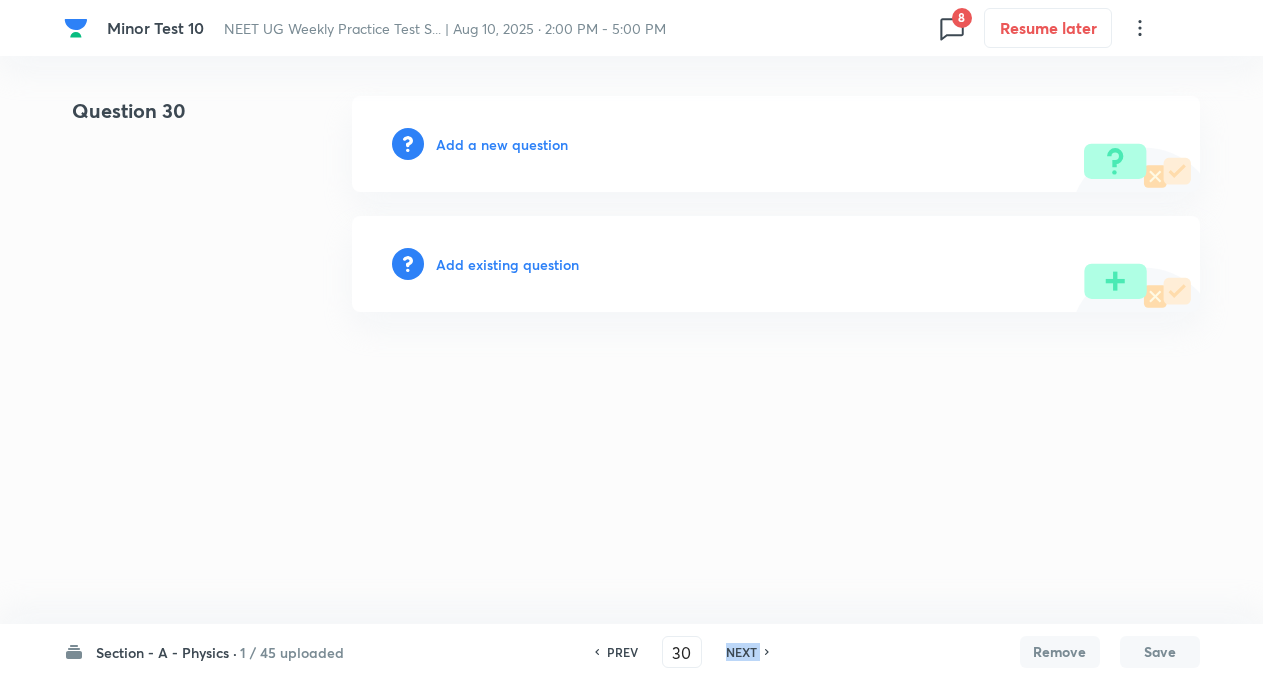 click on "NEXT" at bounding box center [741, 652] 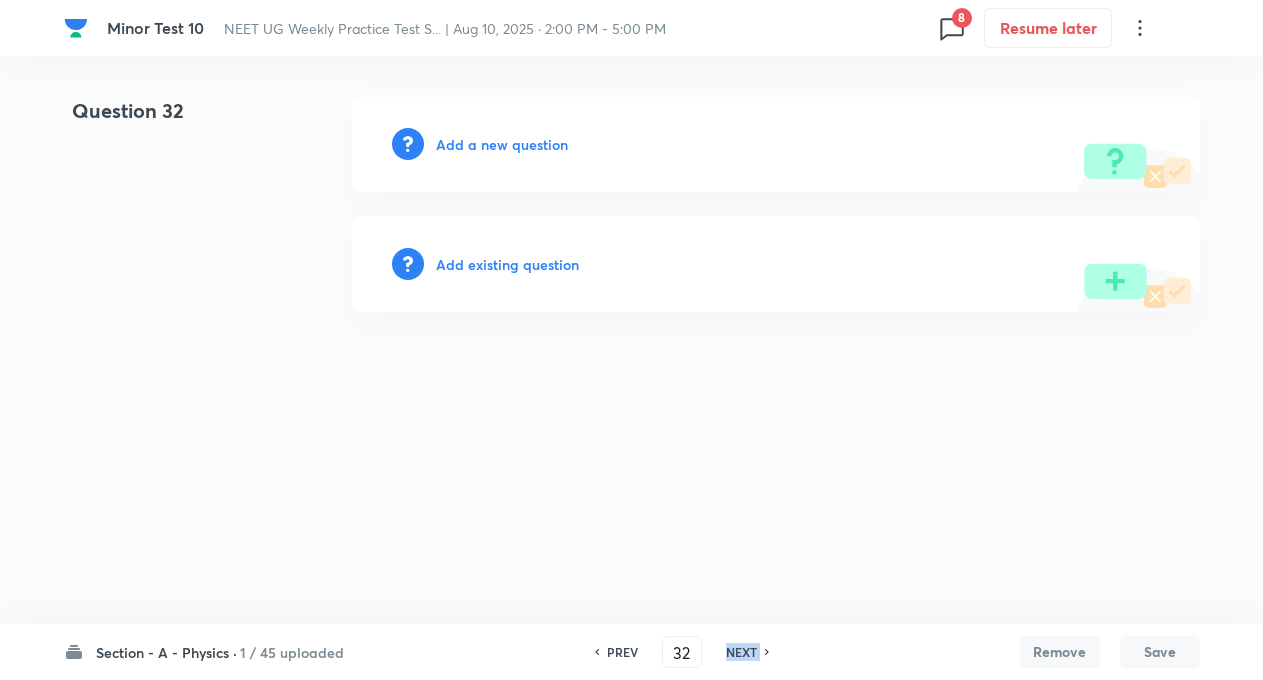 click on "NEXT" at bounding box center [741, 652] 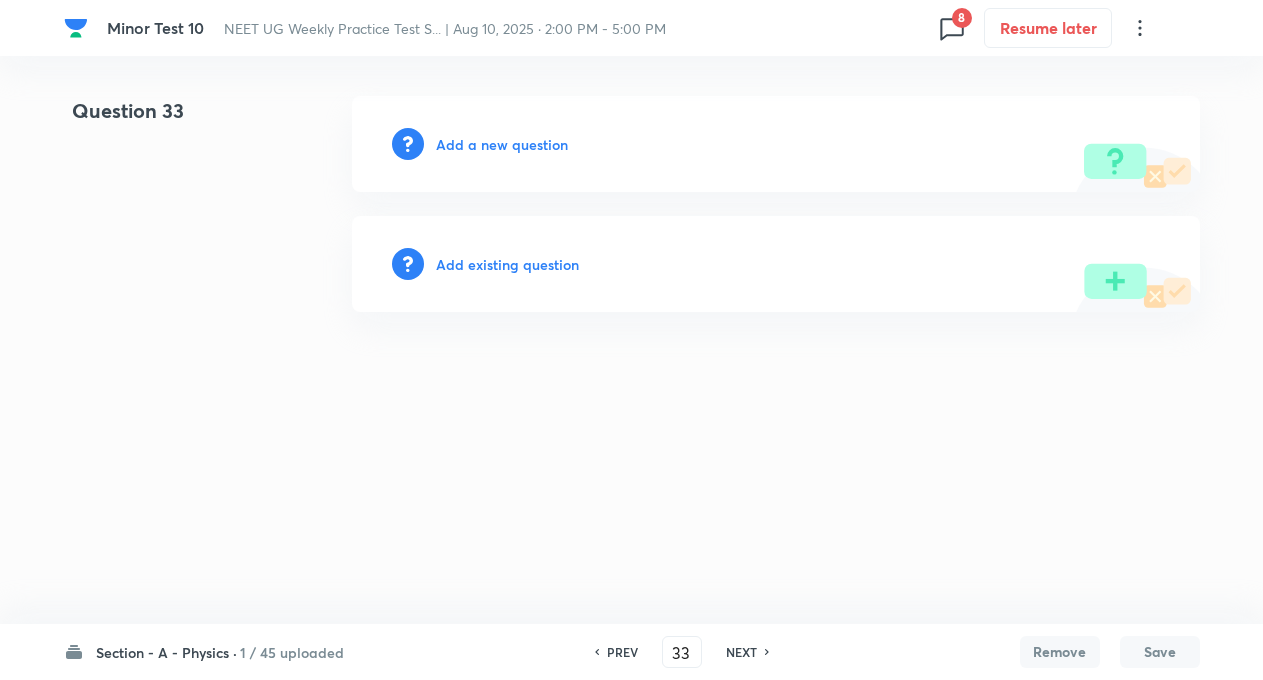 click on "PREV" at bounding box center (622, 652) 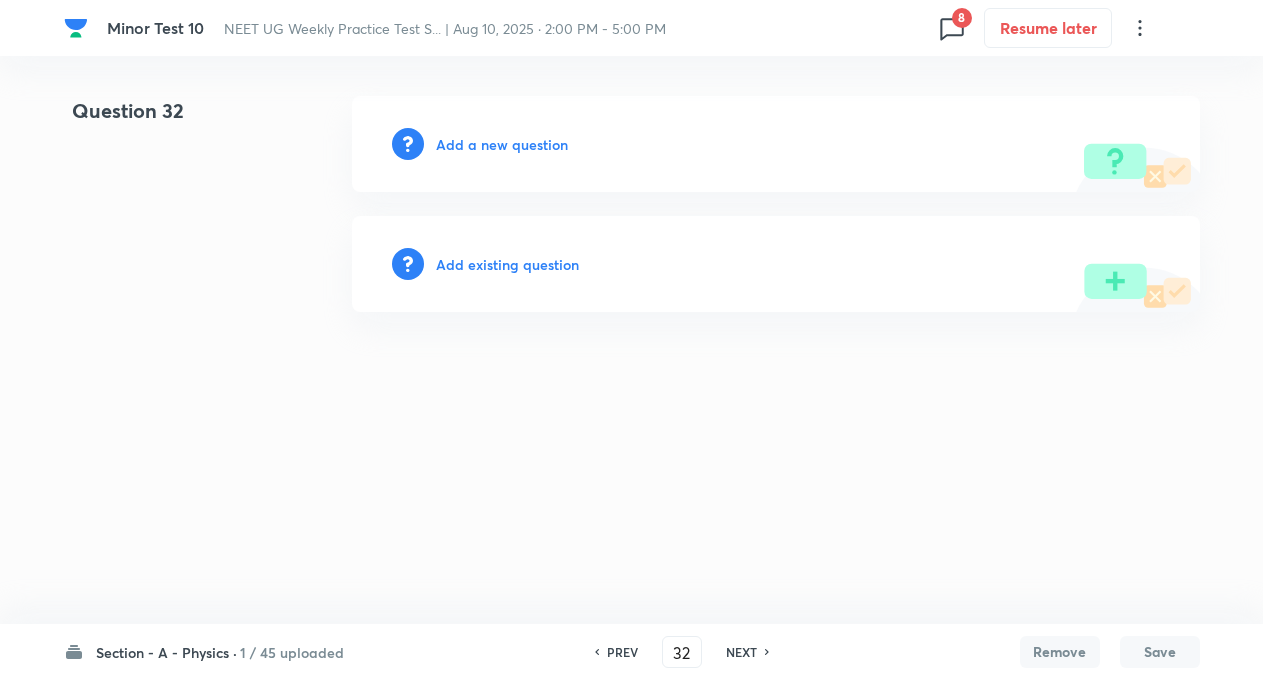 click on "PREV" at bounding box center [622, 652] 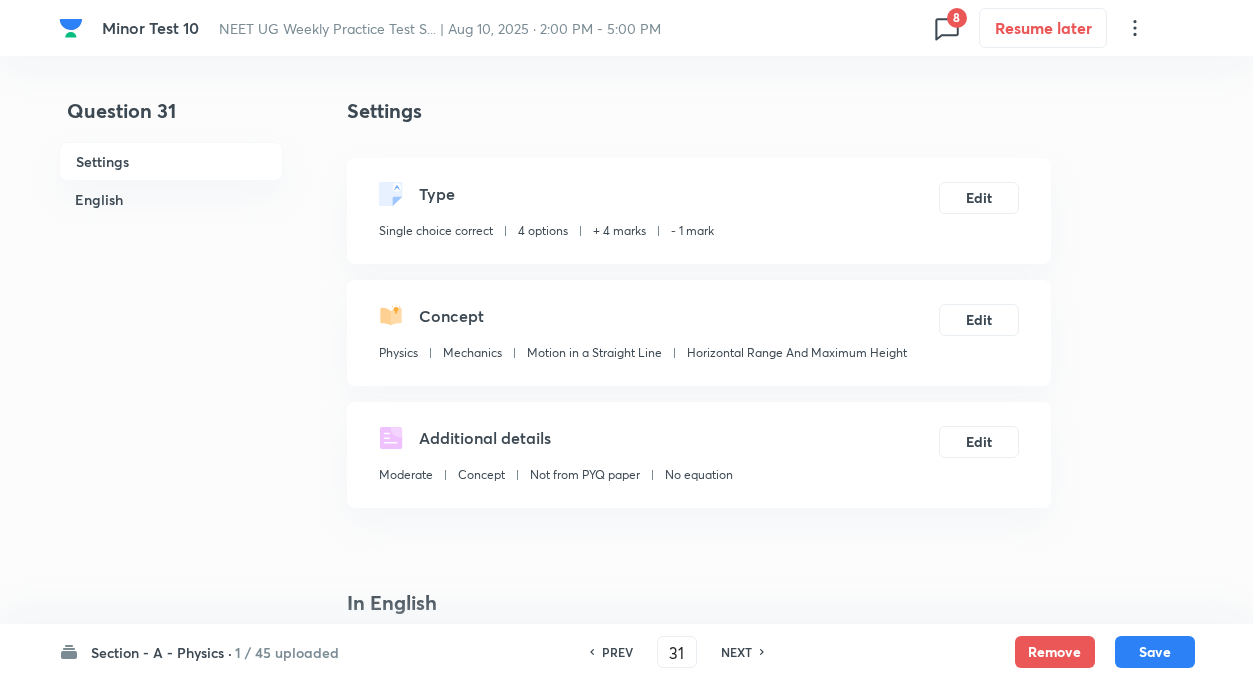 checkbox on "true" 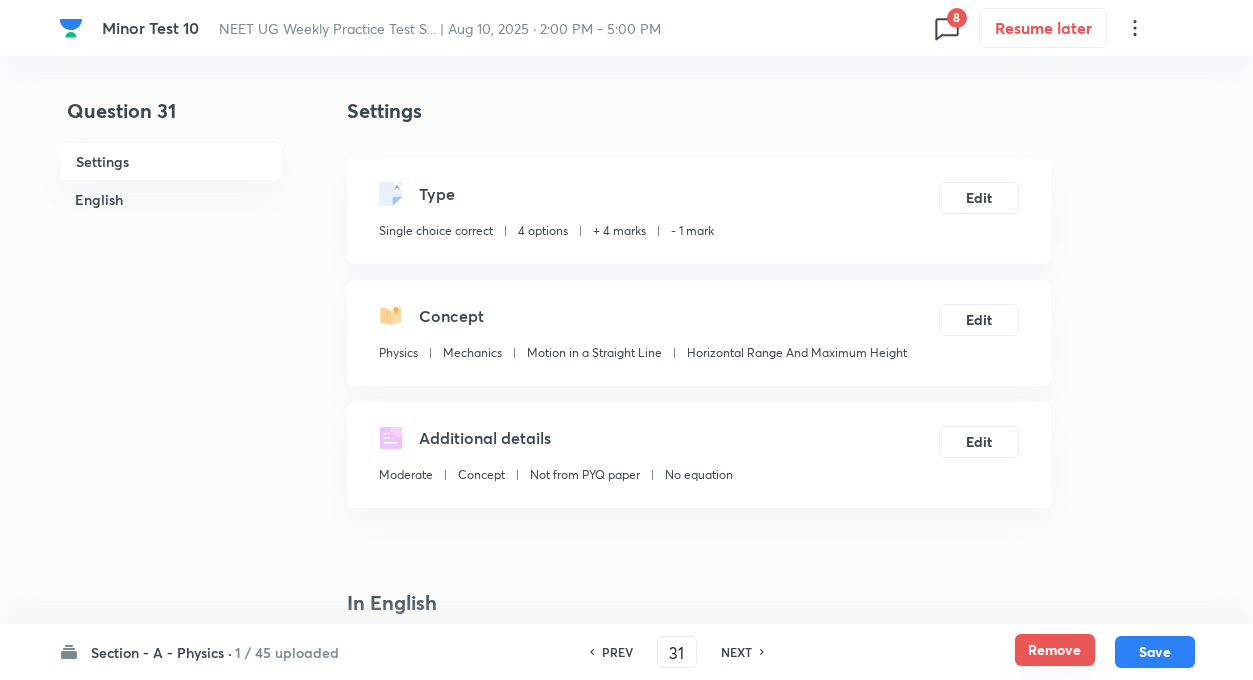 click on "Remove" at bounding box center (1055, 650) 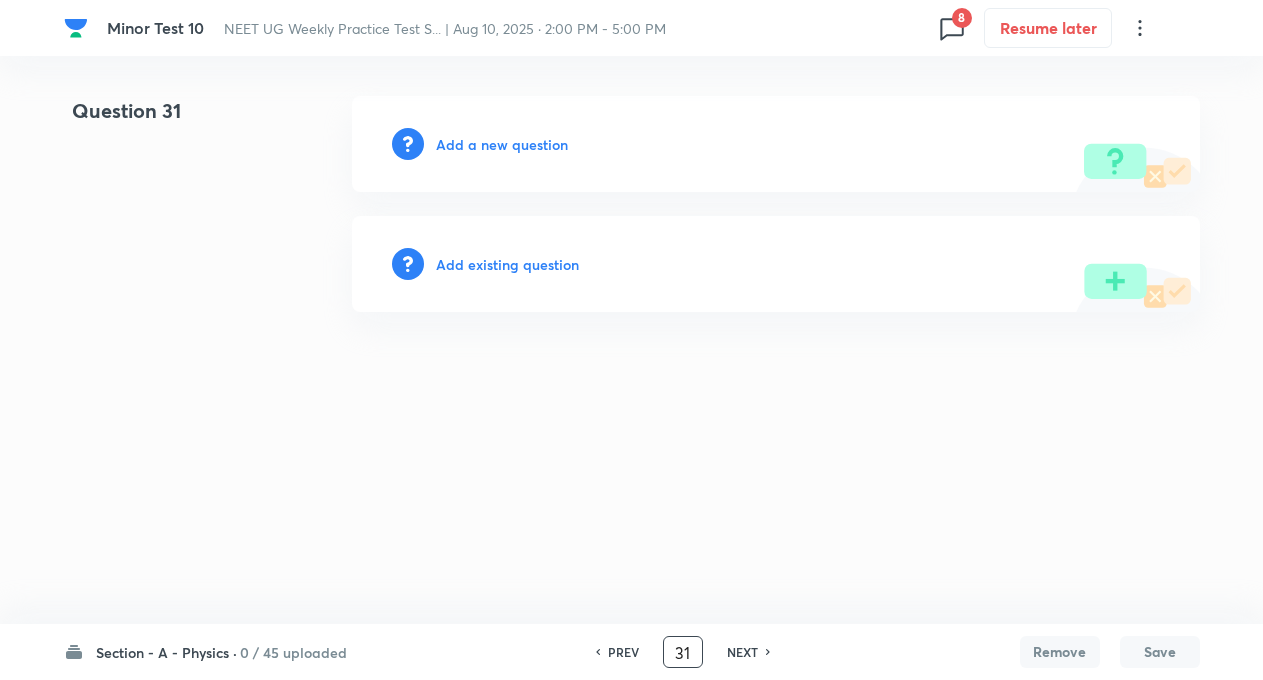 click on "31" at bounding box center (683, 652) 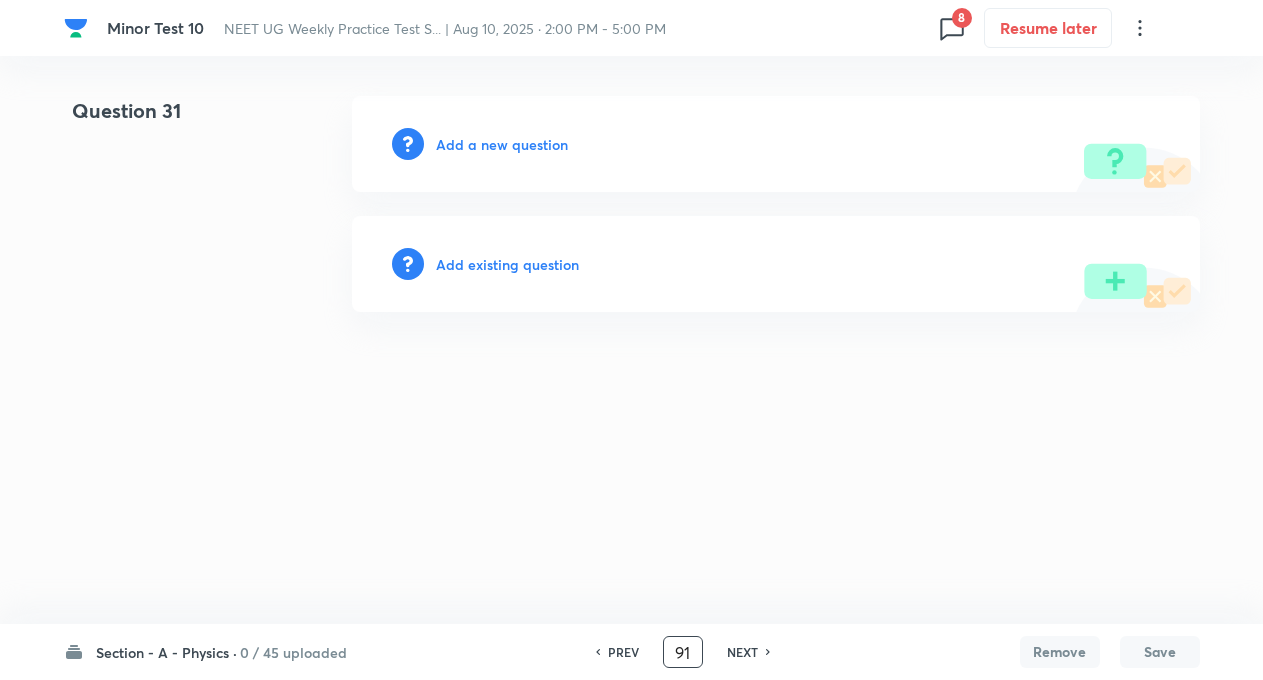 type on "91" 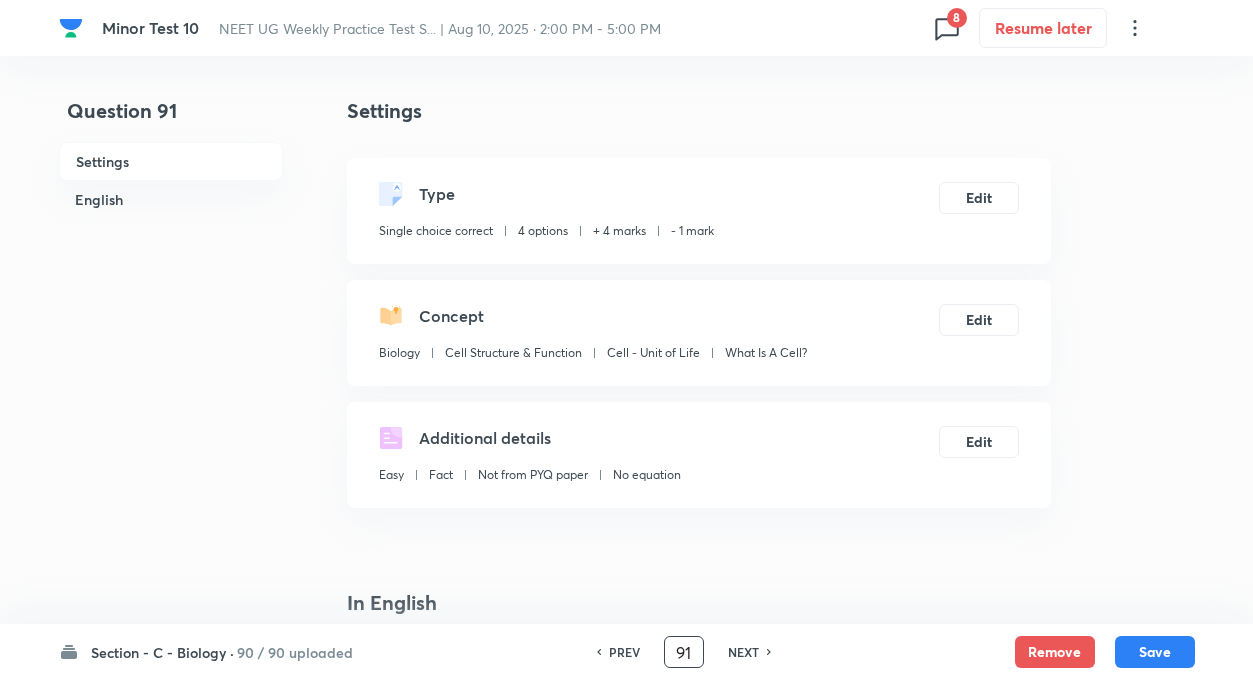 checkbox on "true" 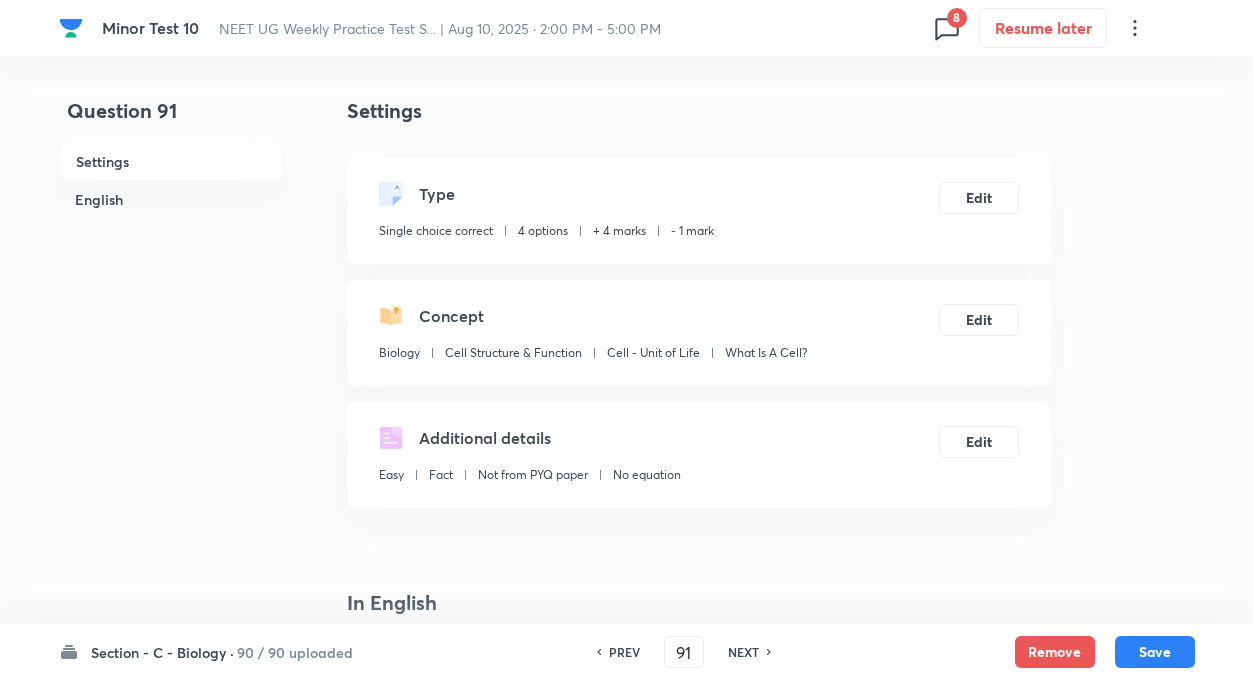 click on "NEXT" at bounding box center (743, 652) 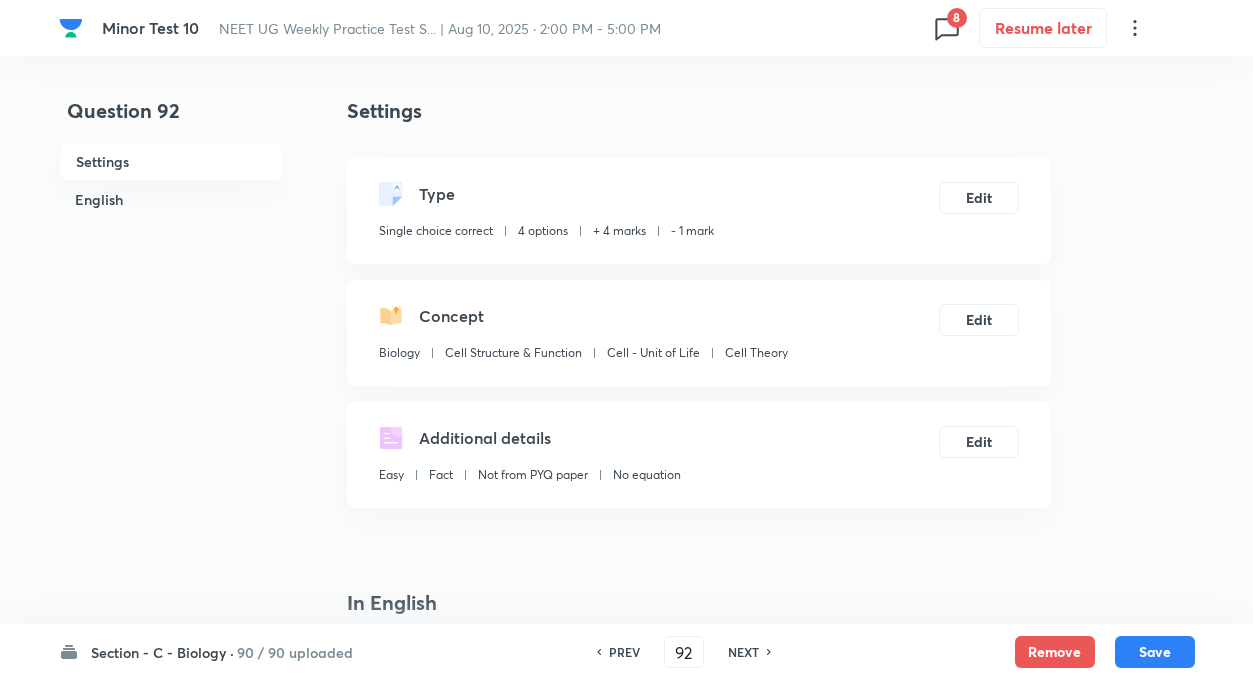 checkbox on "true" 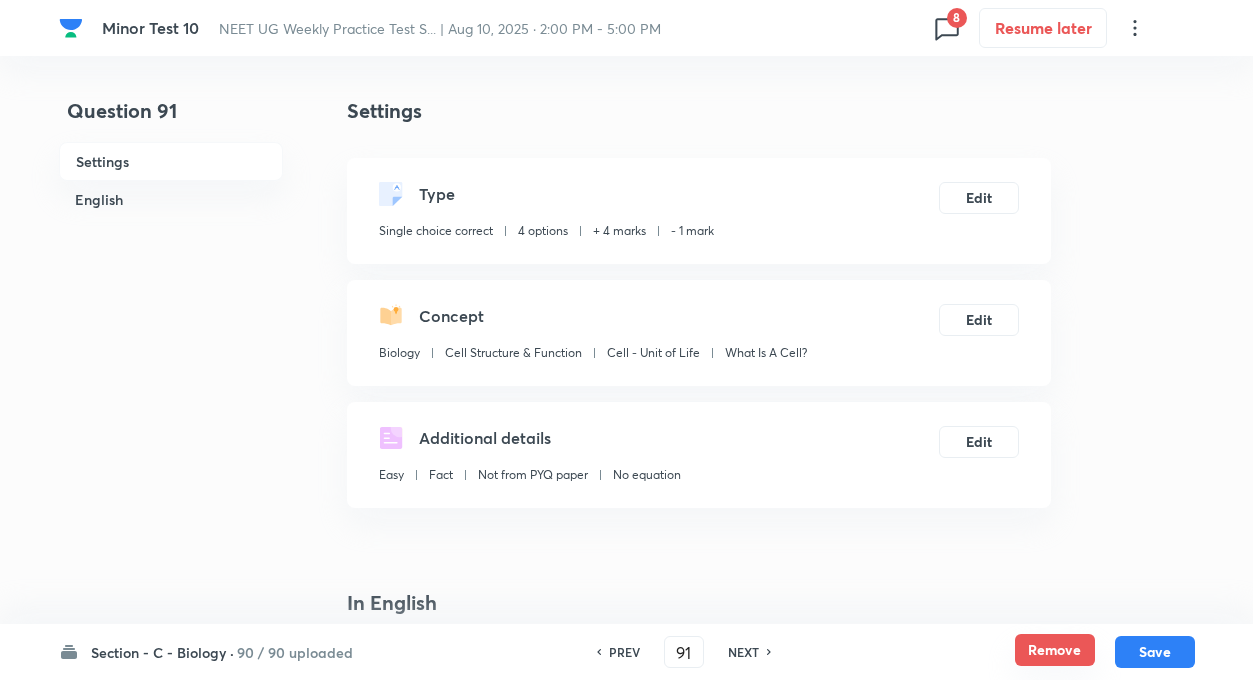 checkbox on "true" 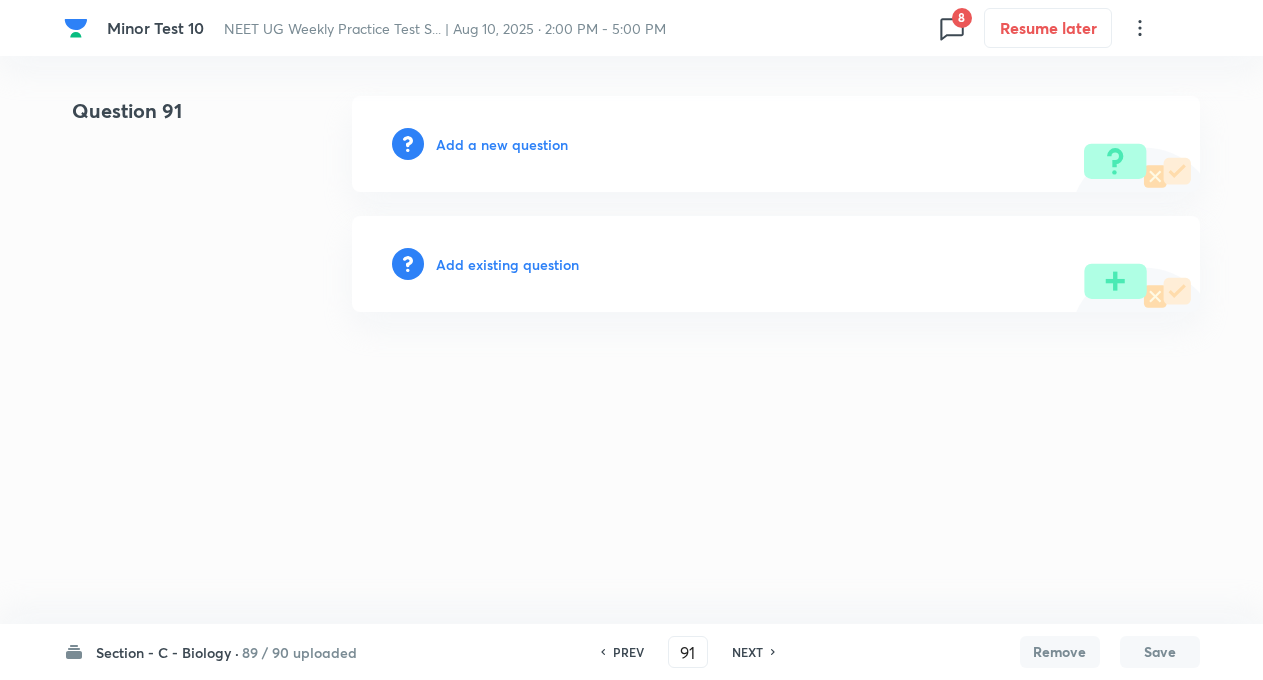 click on "NEXT" at bounding box center (747, 652) 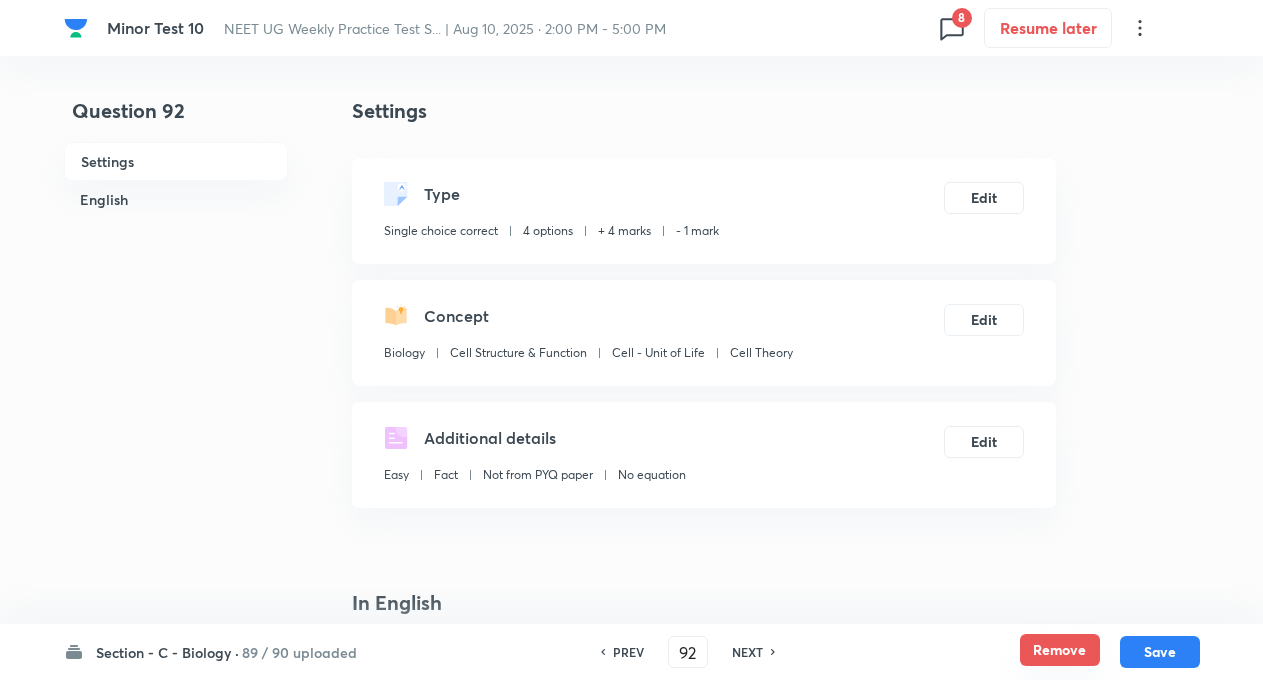 checkbox on "true" 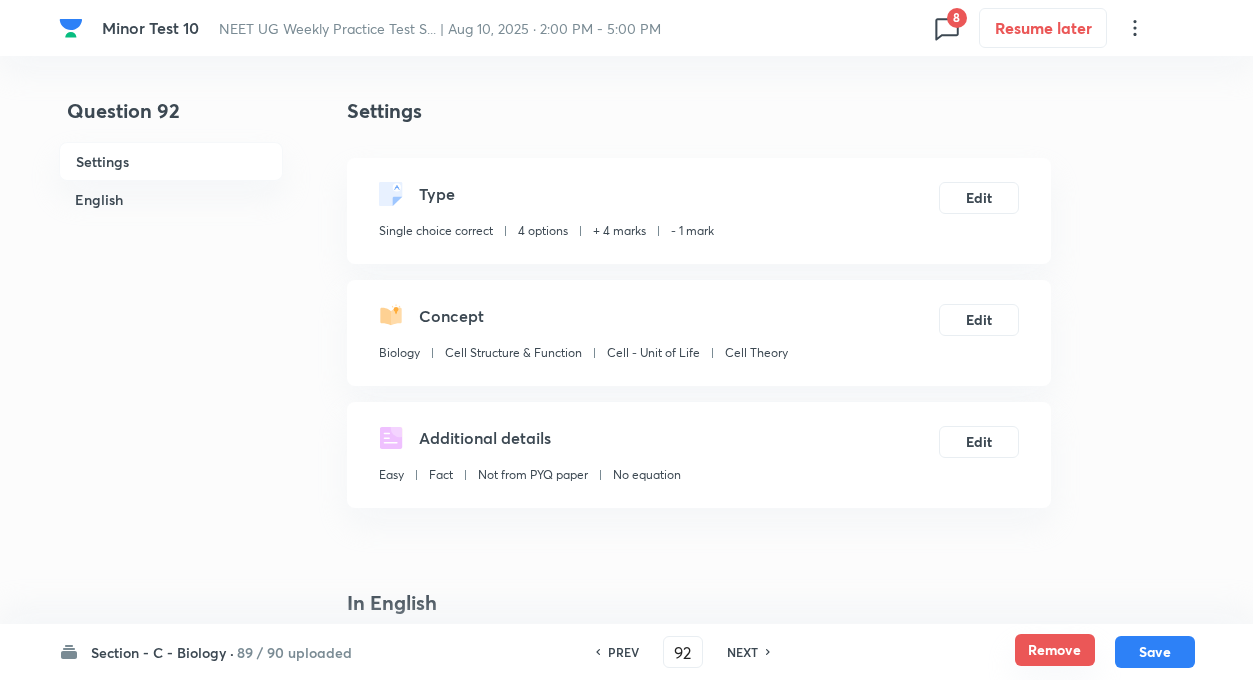 click on "Remove" at bounding box center [1055, 650] 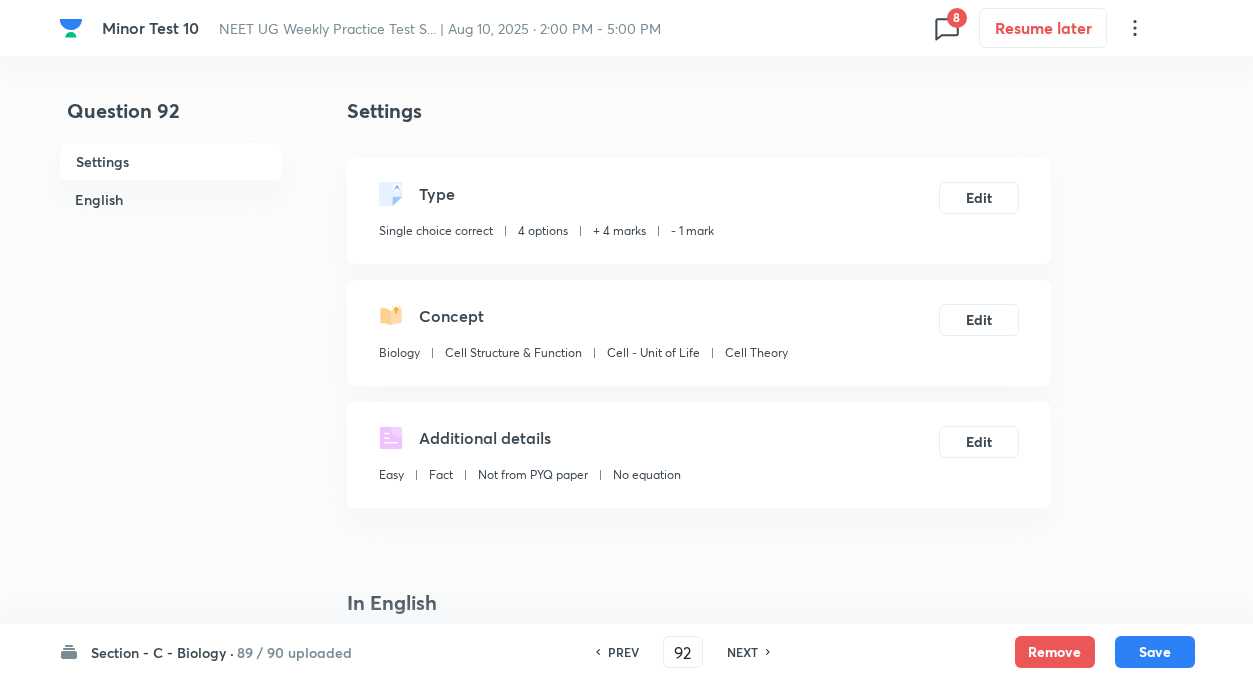 click on "NEXT" at bounding box center (742, 652) 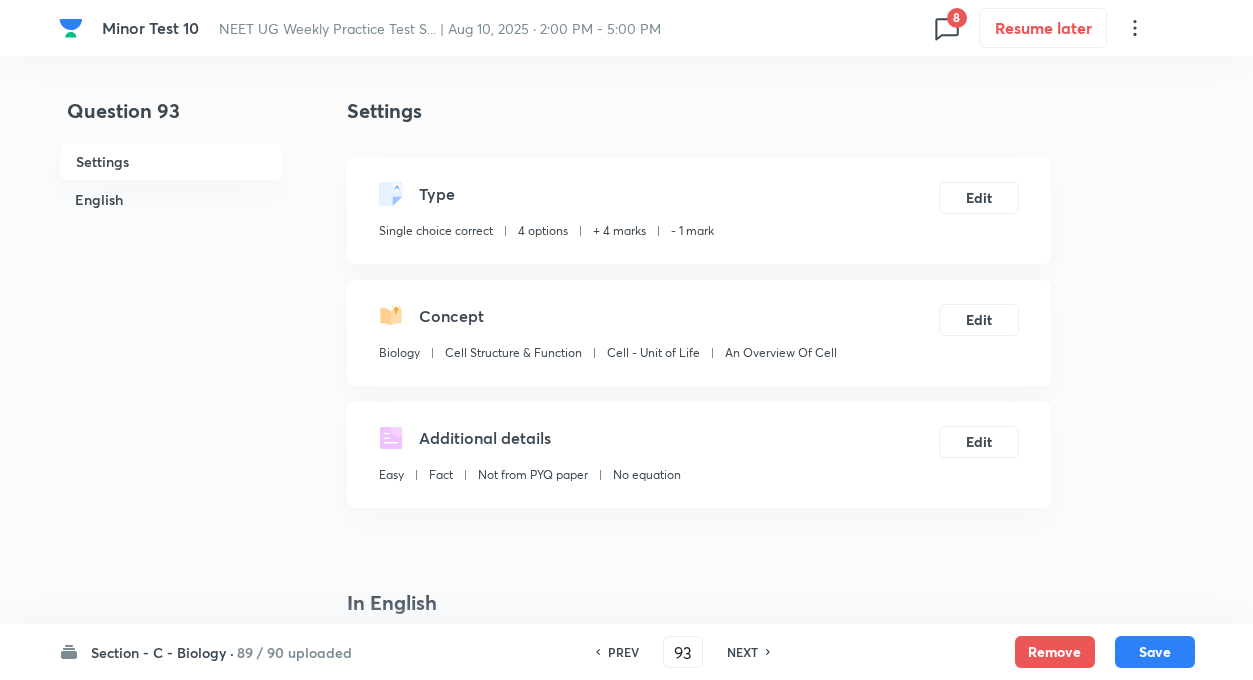 checkbox on "false" 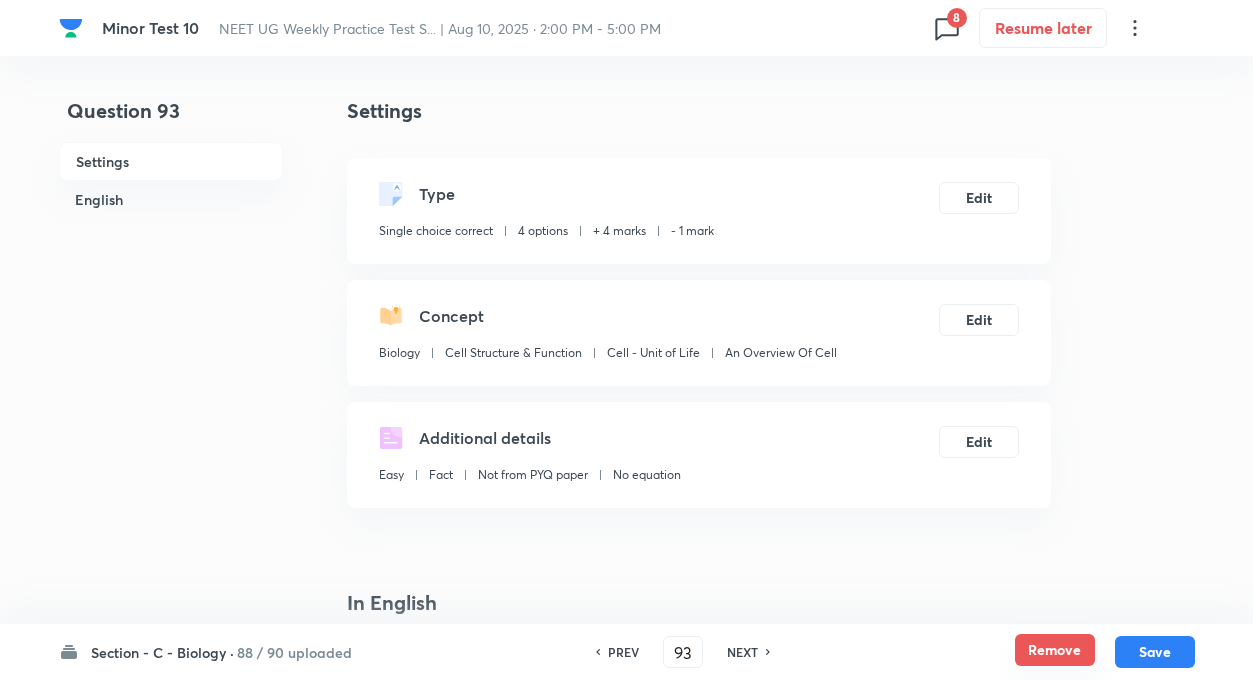 checkbox on "false" 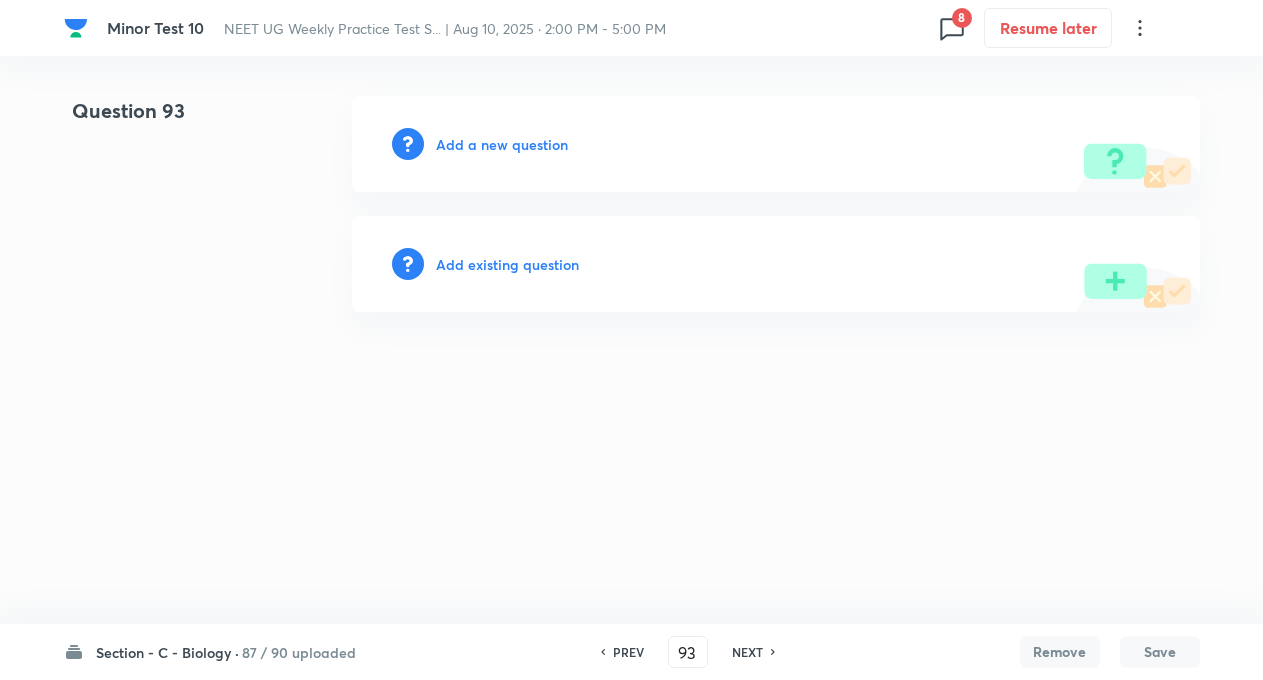 click on "NEXT" at bounding box center (747, 652) 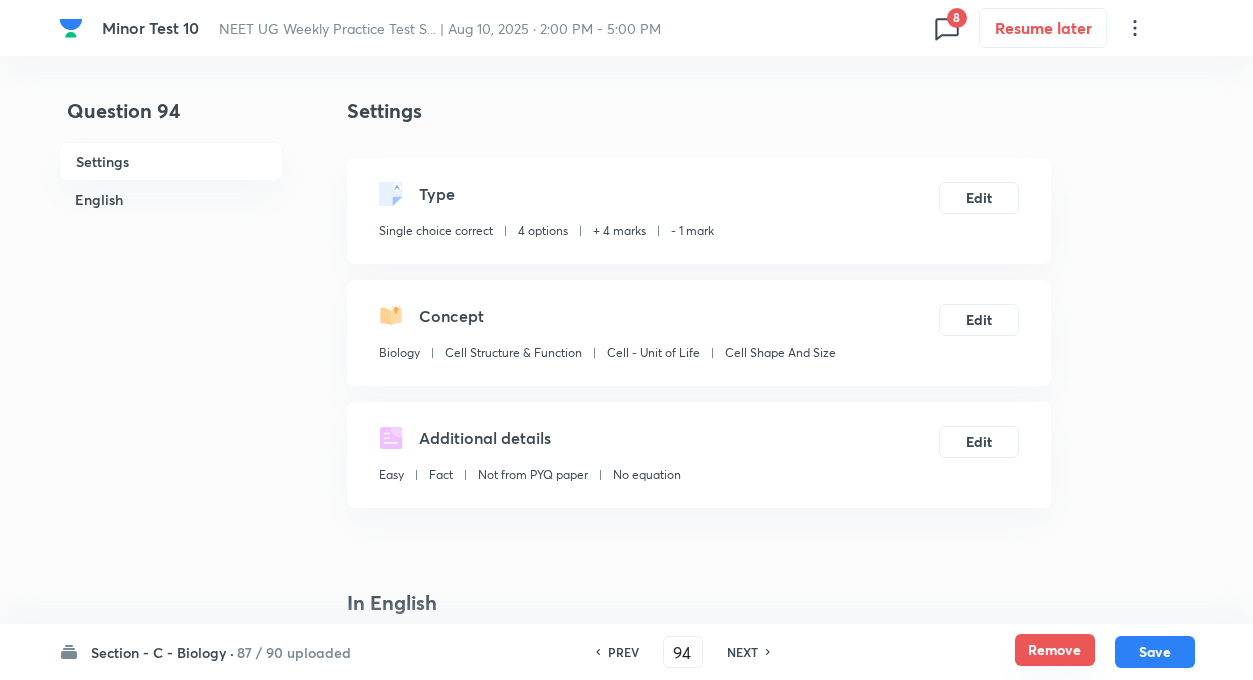 checkbox on "true" 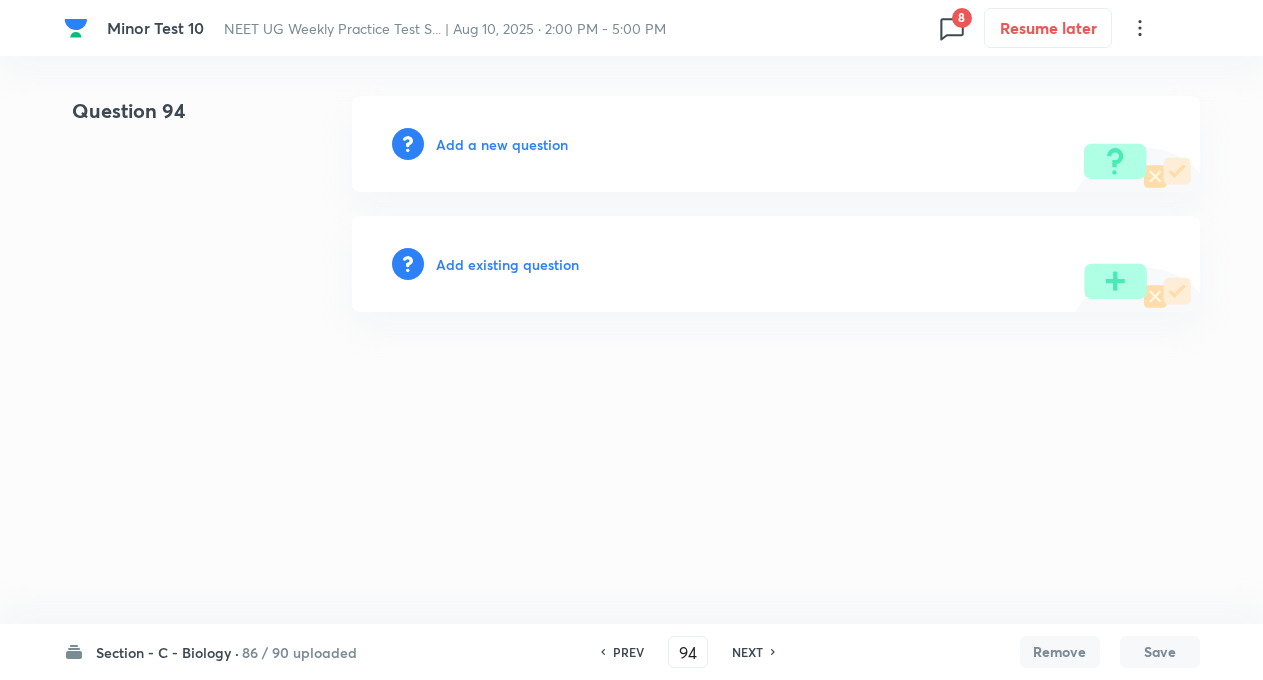 click on "NEXT" at bounding box center (747, 652) 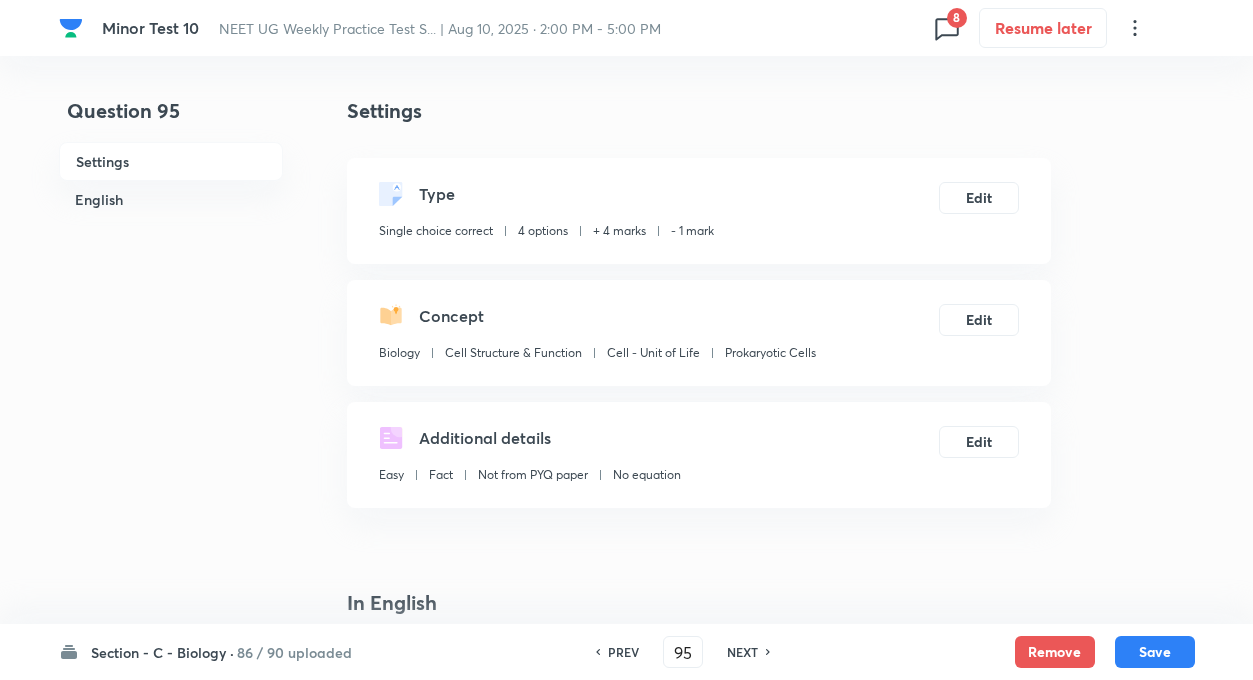 checkbox on "true" 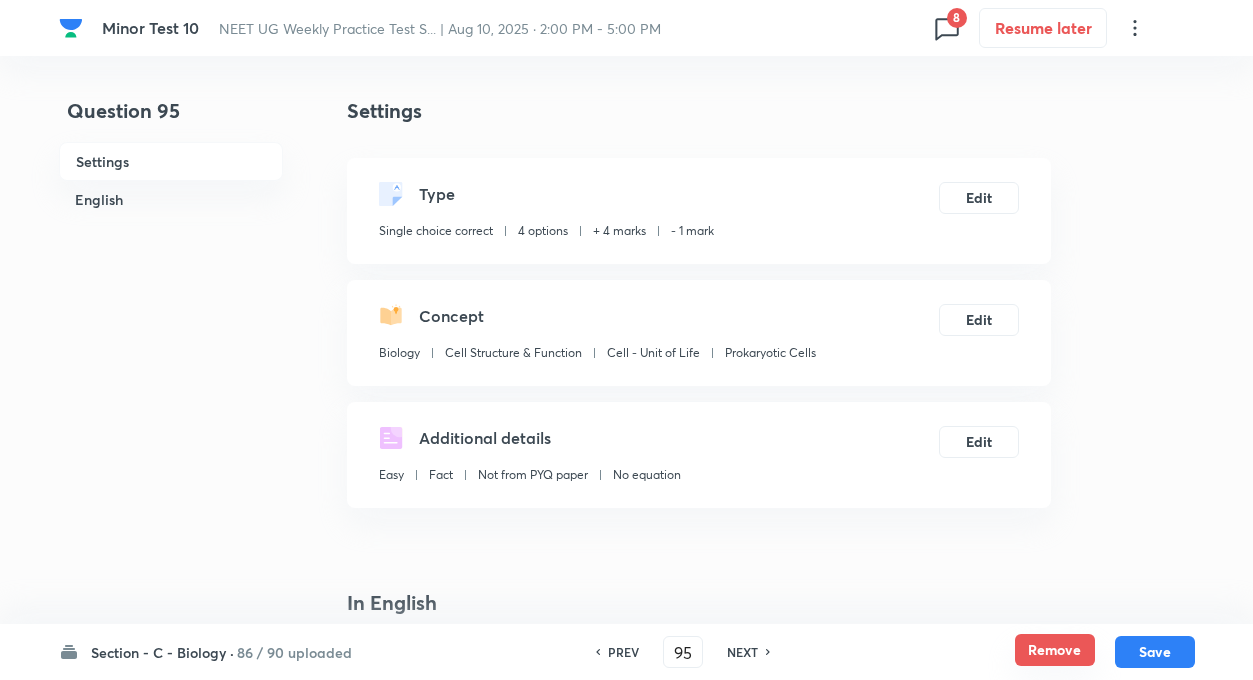 click on "Remove" at bounding box center (1055, 650) 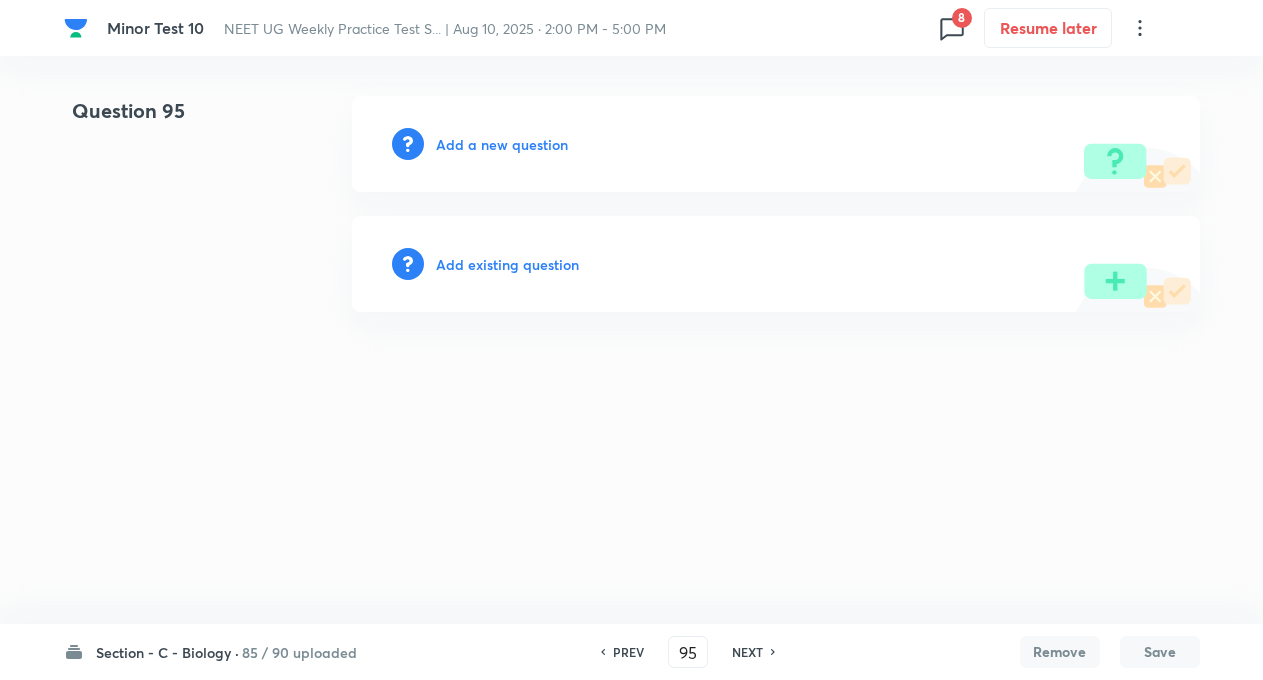 click on "NEXT" at bounding box center (747, 652) 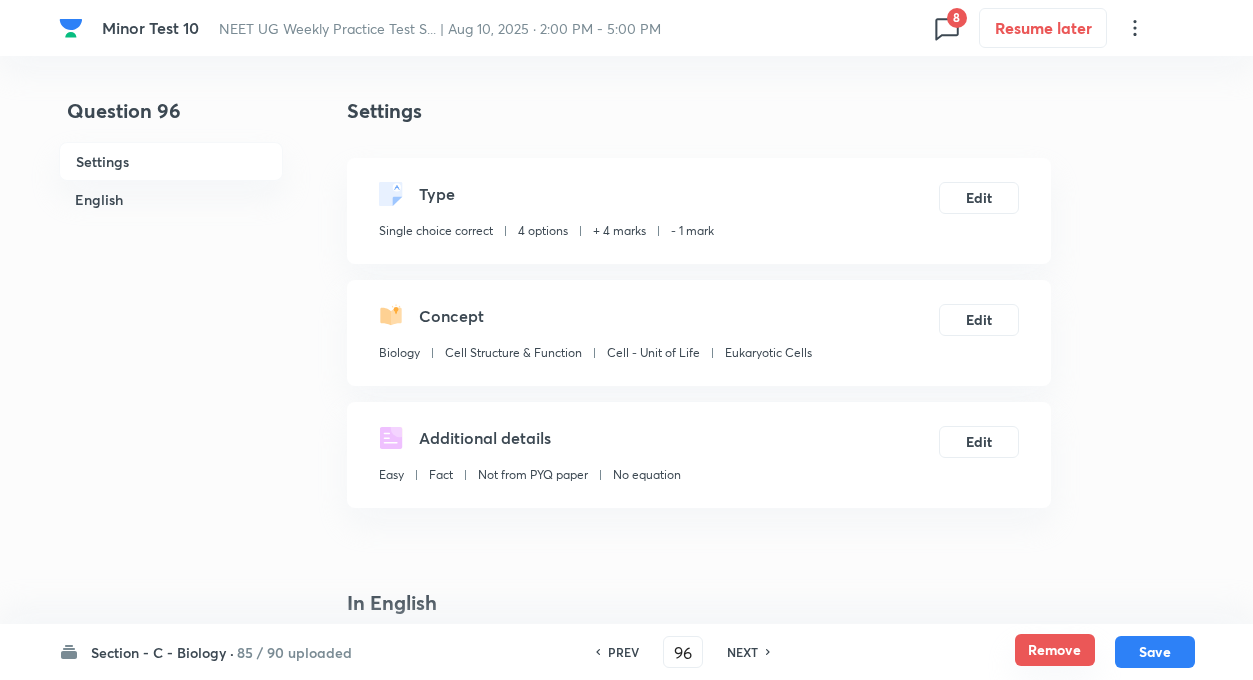 checkbox on "true" 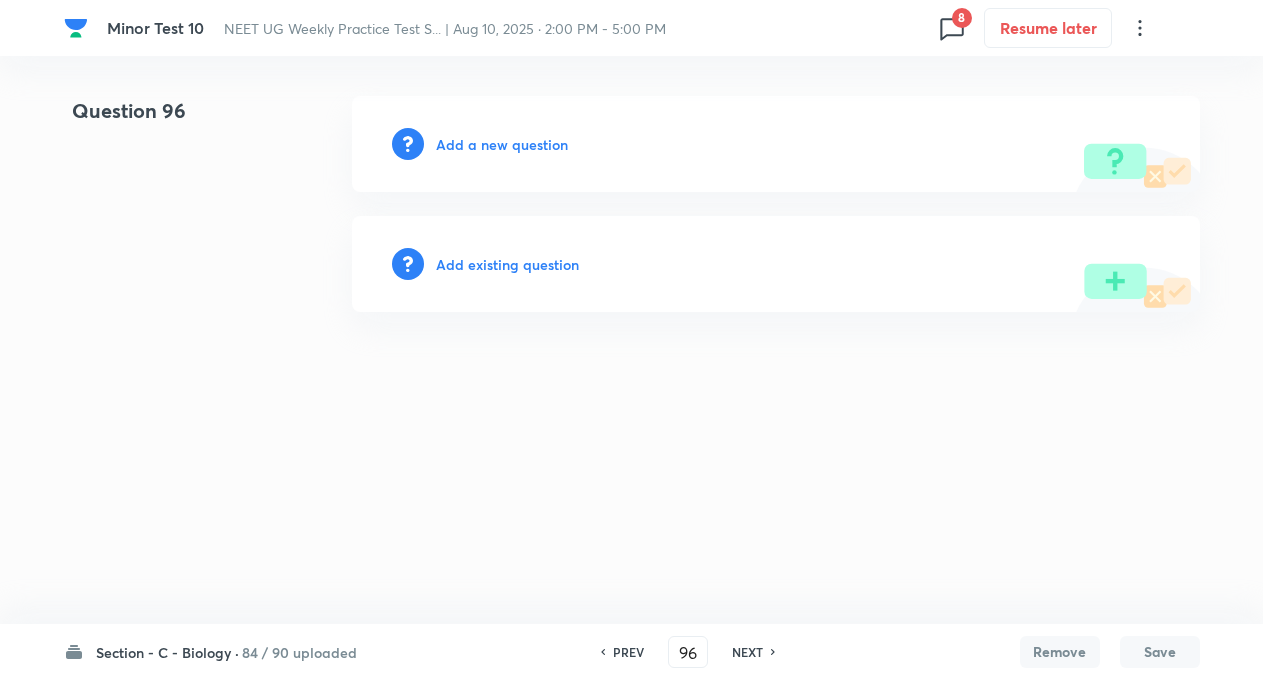 click on "NEXT" at bounding box center (747, 652) 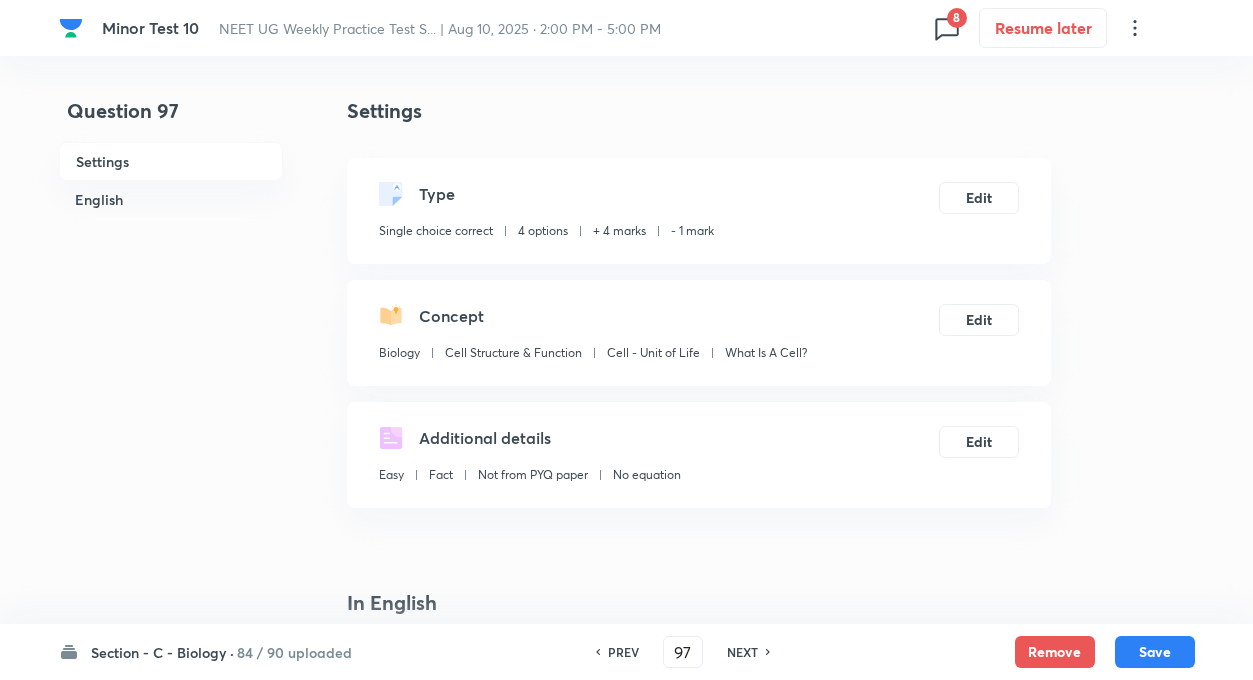 checkbox on "true" 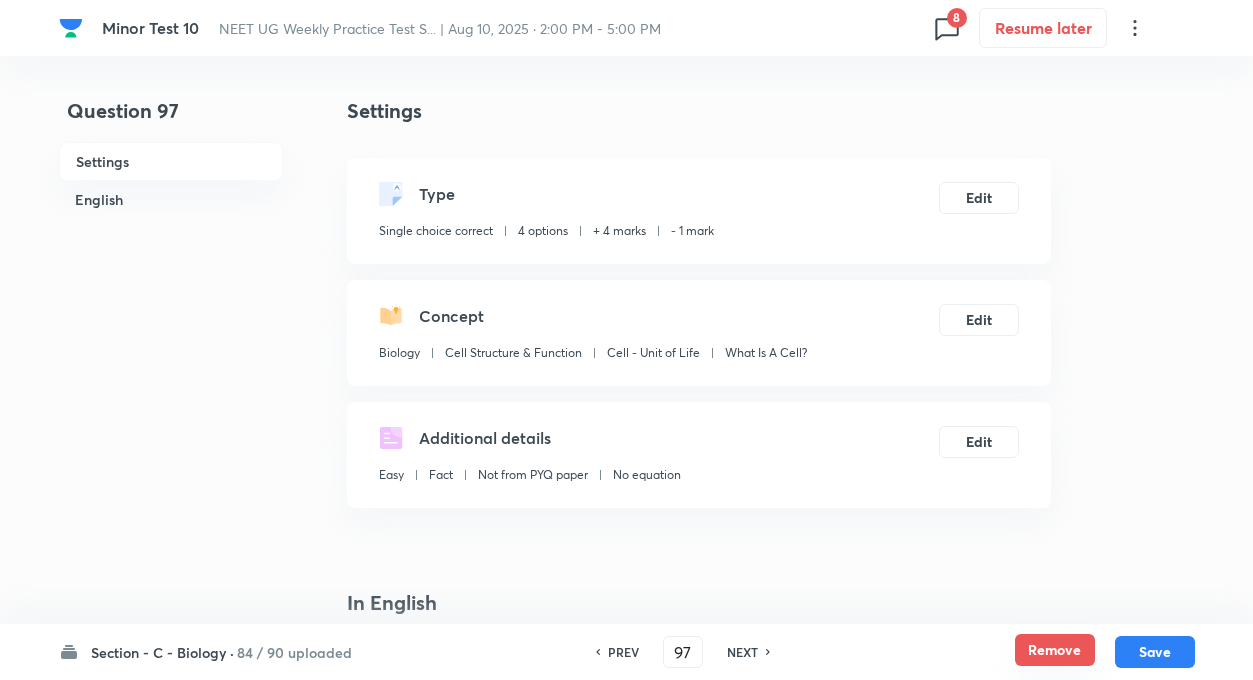 click on "Remove" at bounding box center (1055, 650) 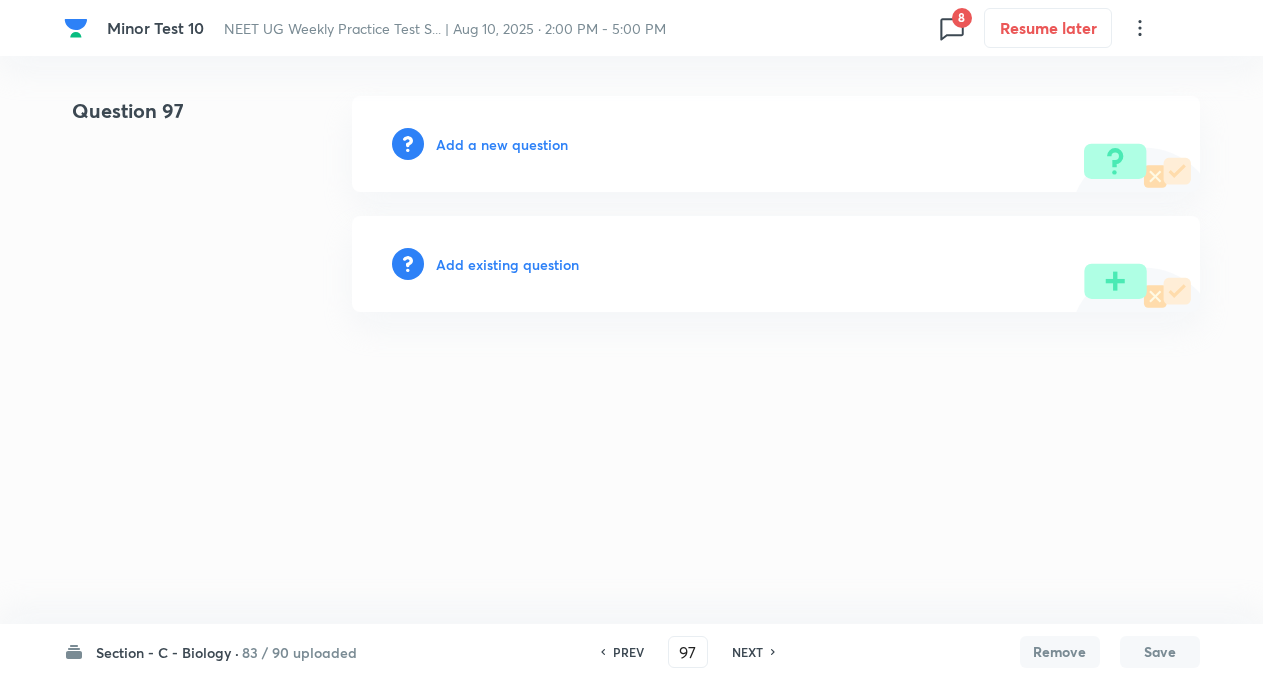 click on "NEXT" at bounding box center (747, 652) 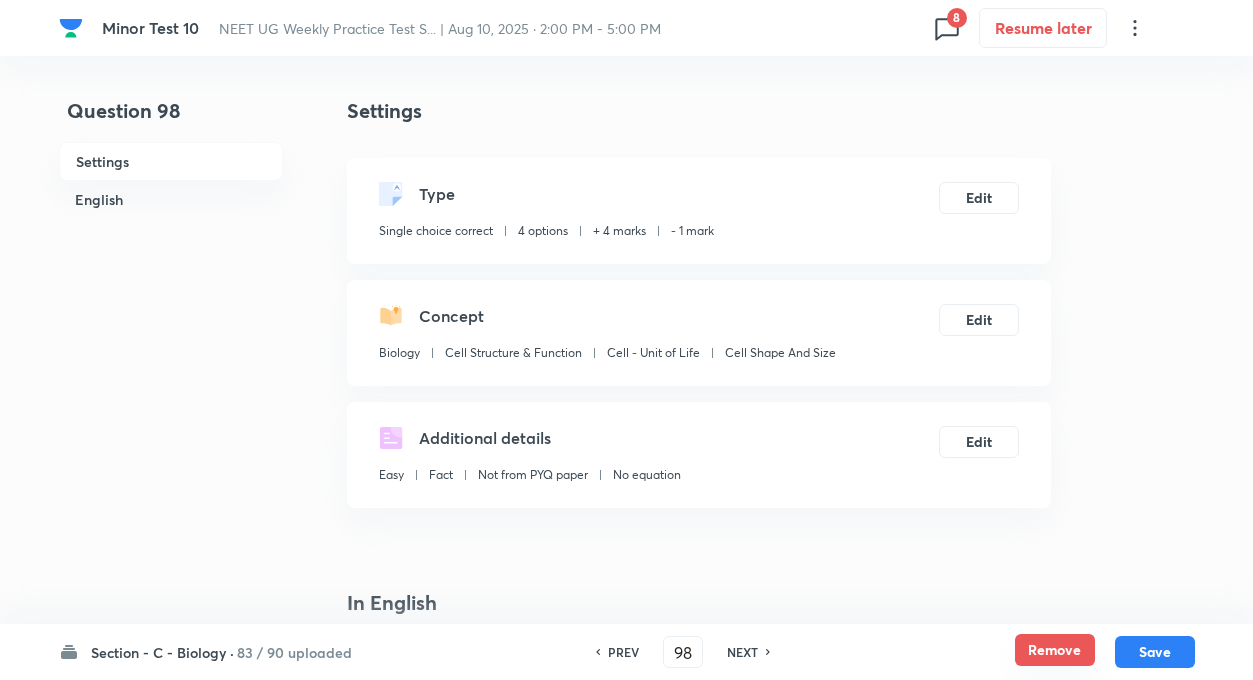 checkbox on "true" 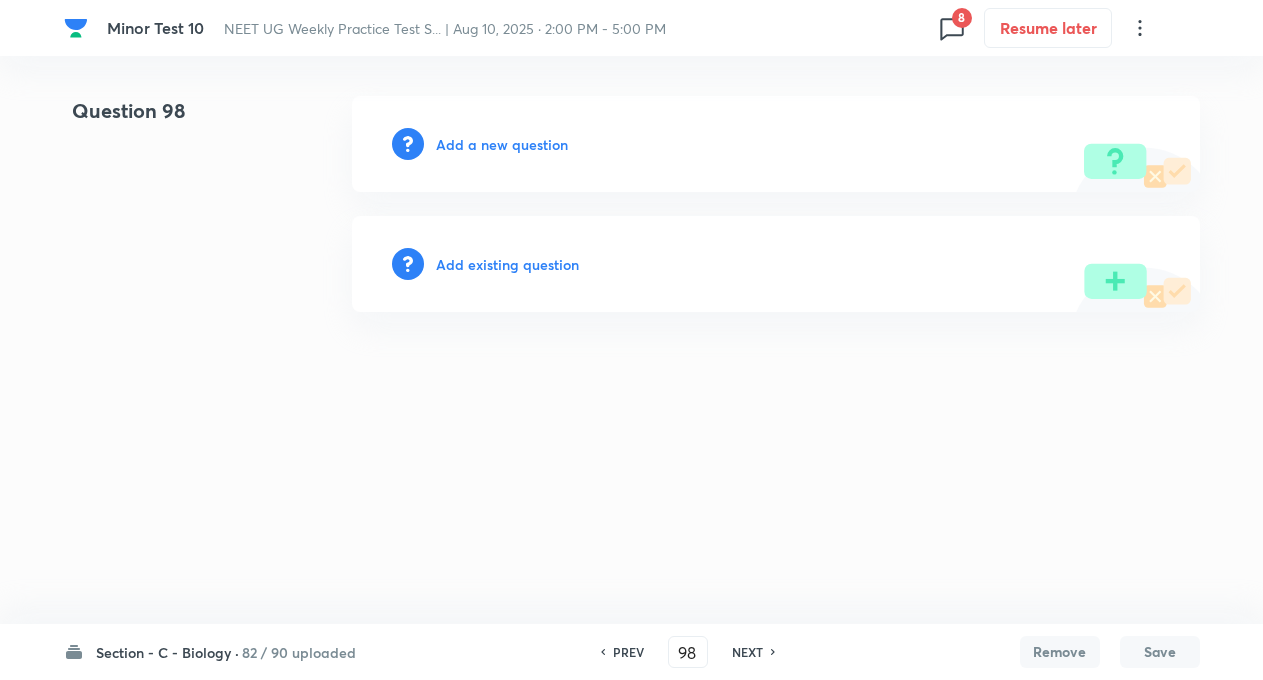 click on "NEXT" at bounding box center [747, 652] 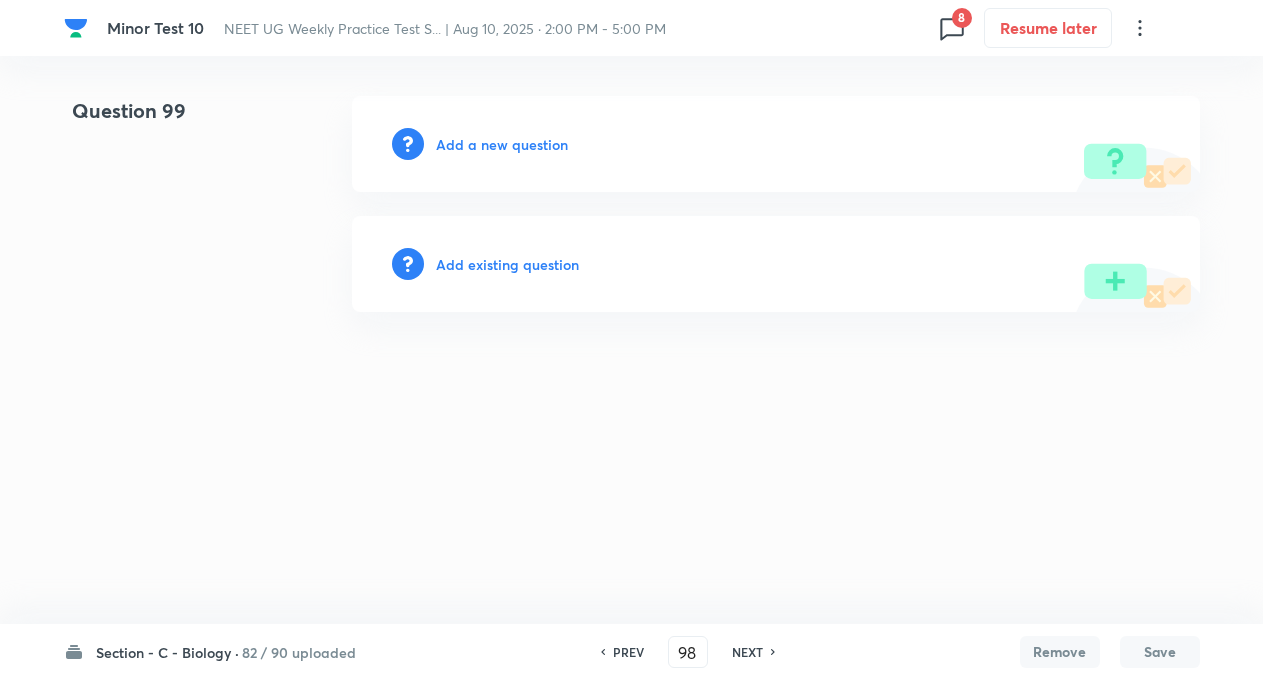 type on "99" 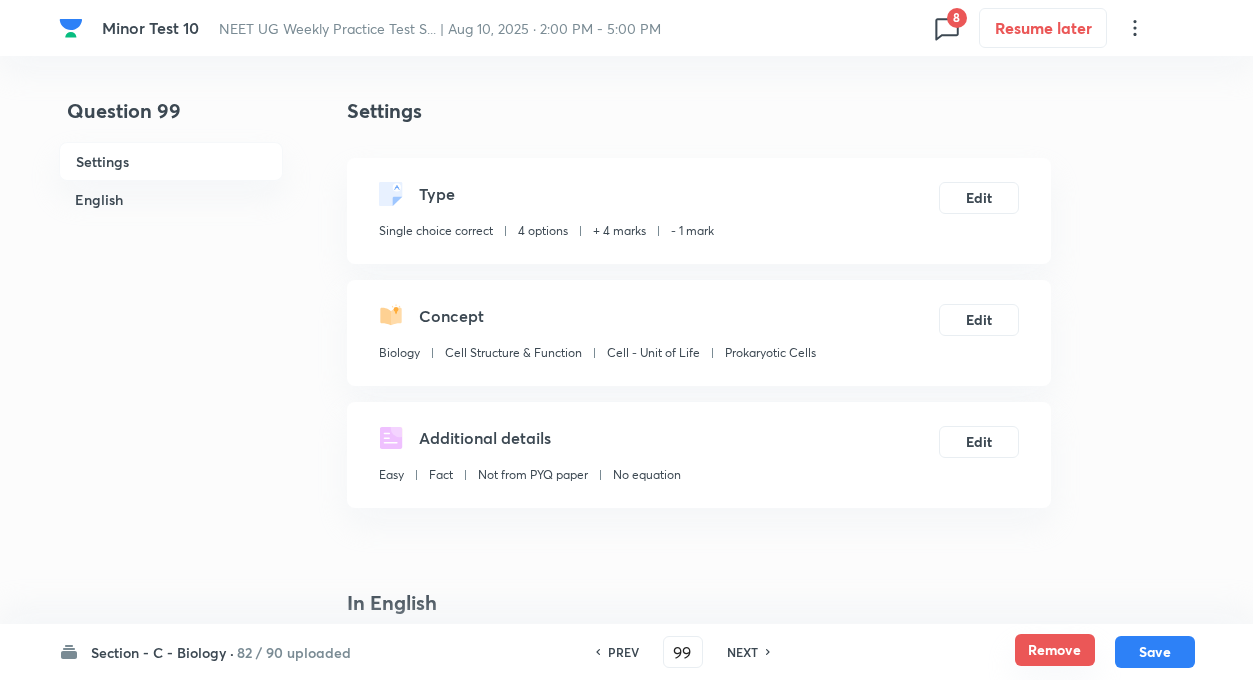checkbox on "true" 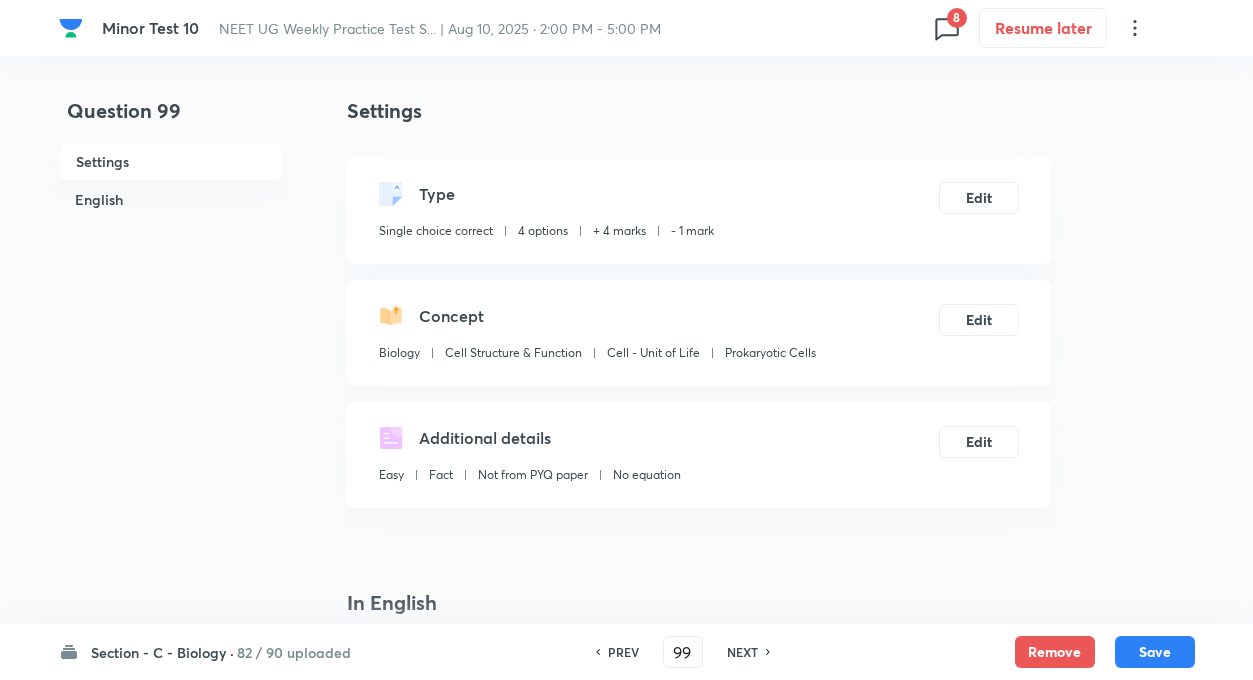 click on "NEXT" at bounding box center (742, 652) 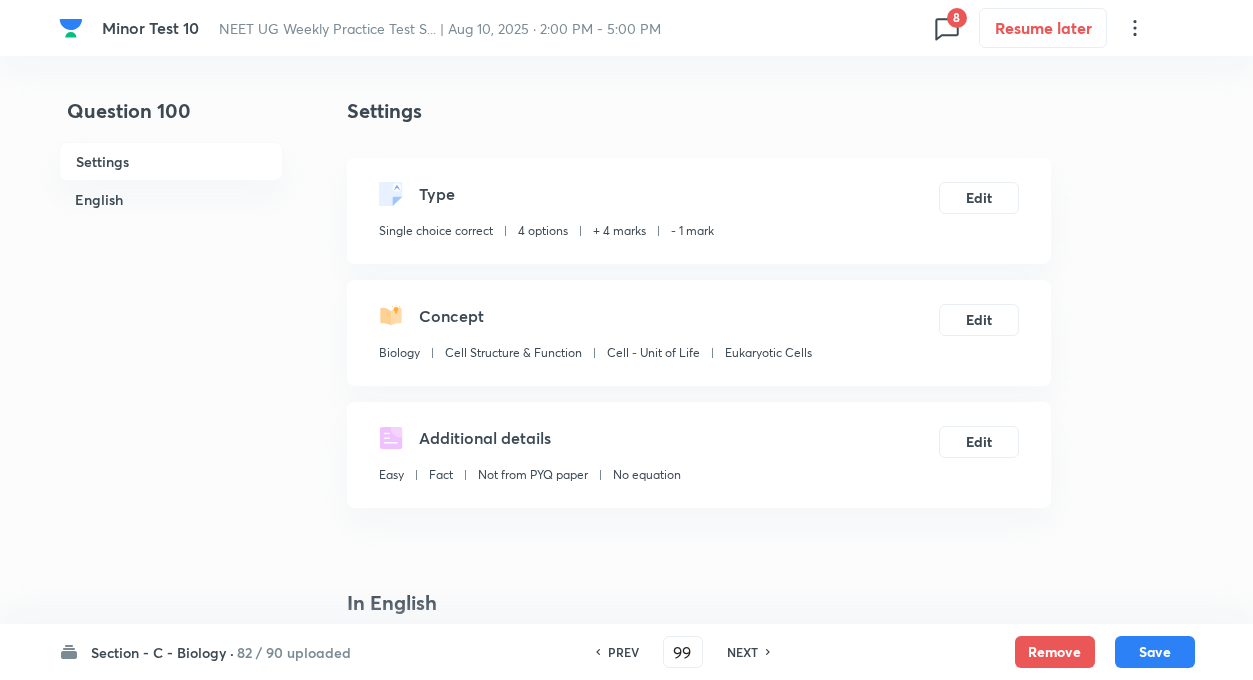 type on "100" 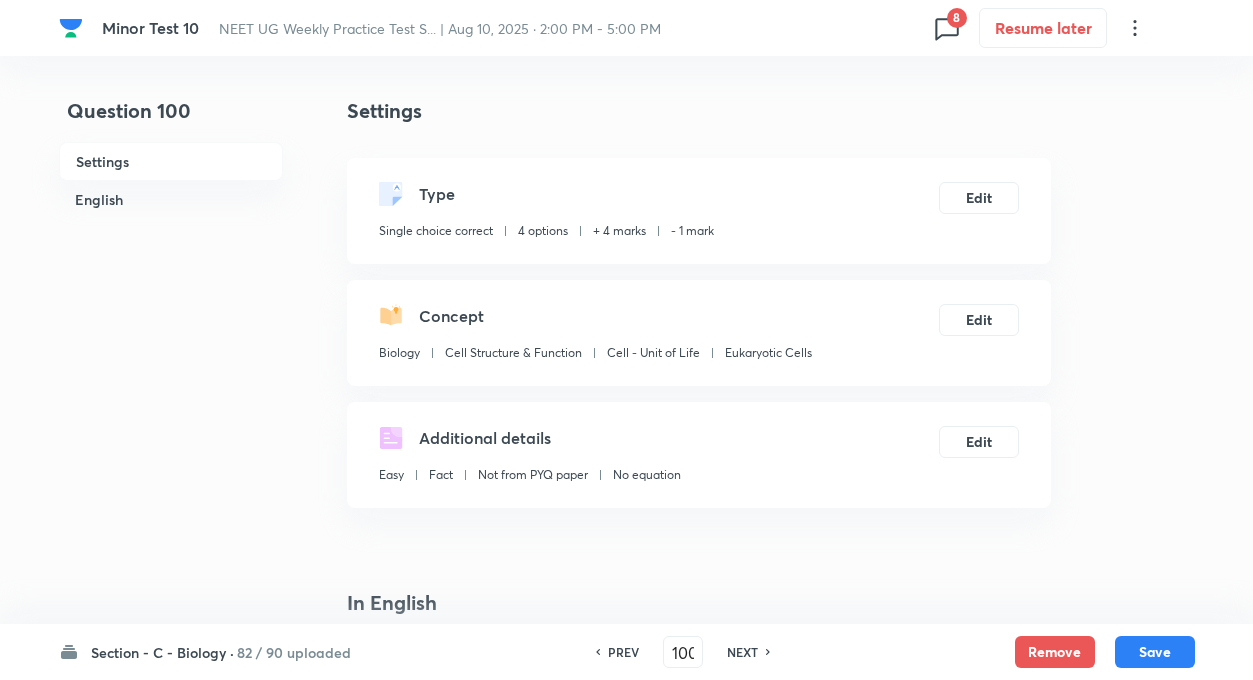 checkbox on "false" 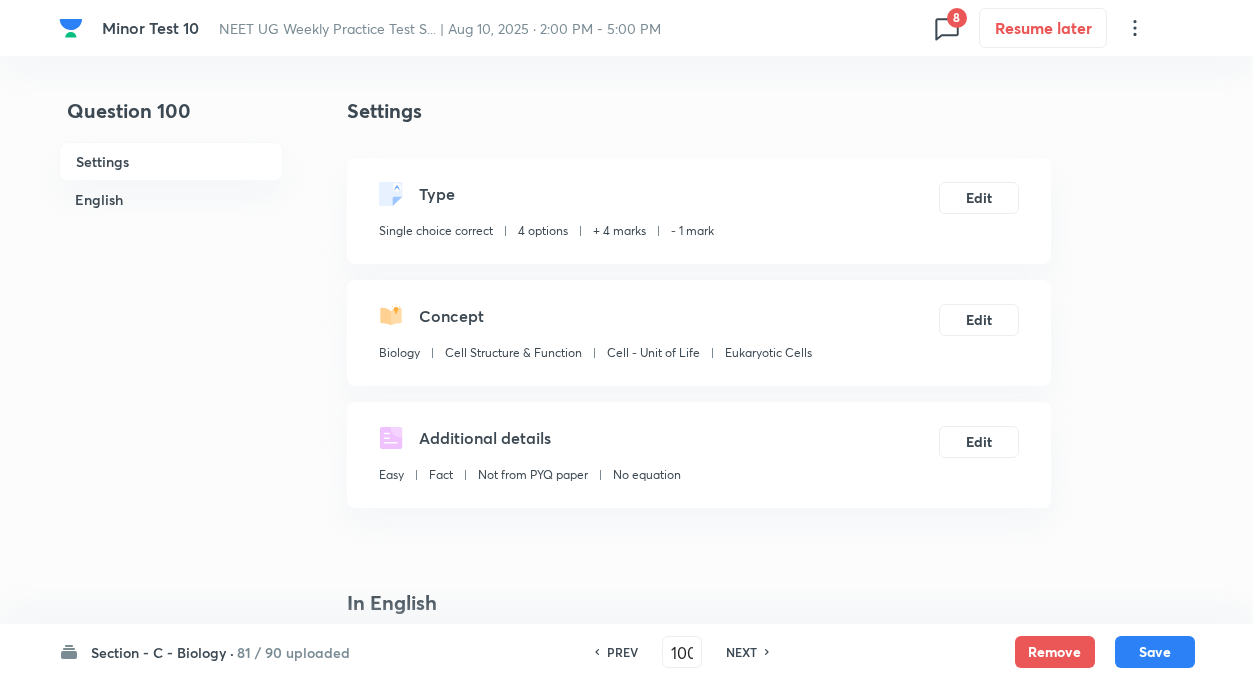 checkbox on "false" 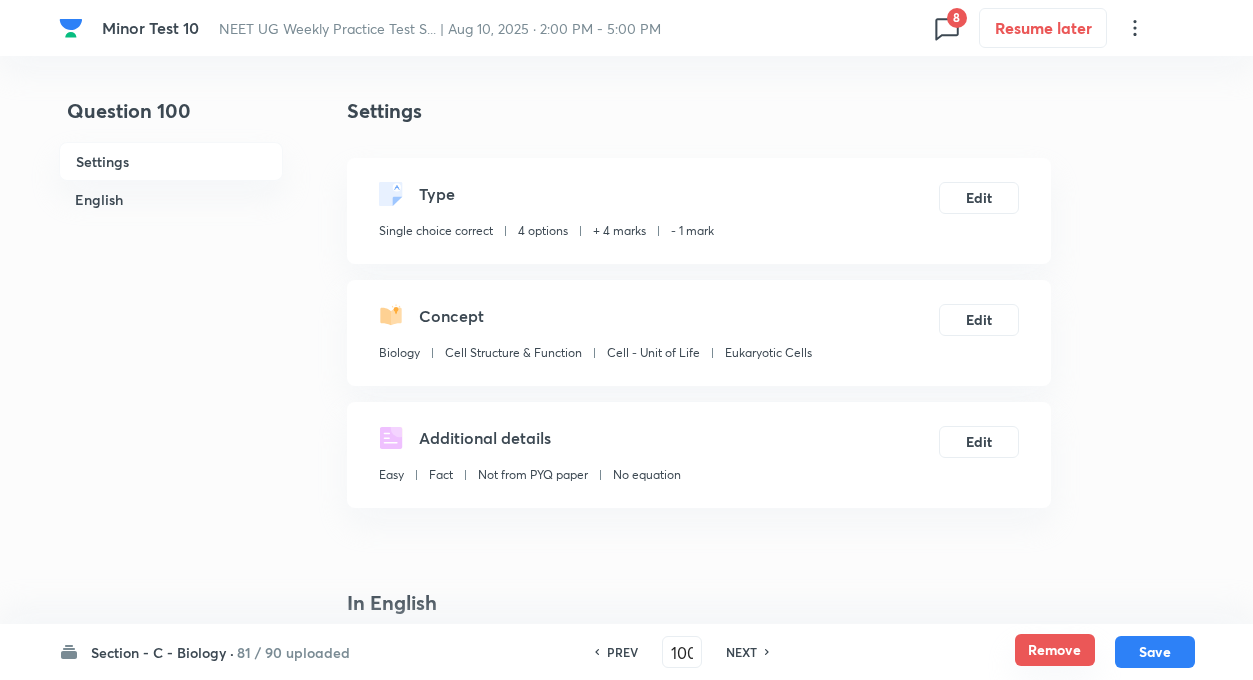 click on "Remove" at bounding box center [1055, 650] 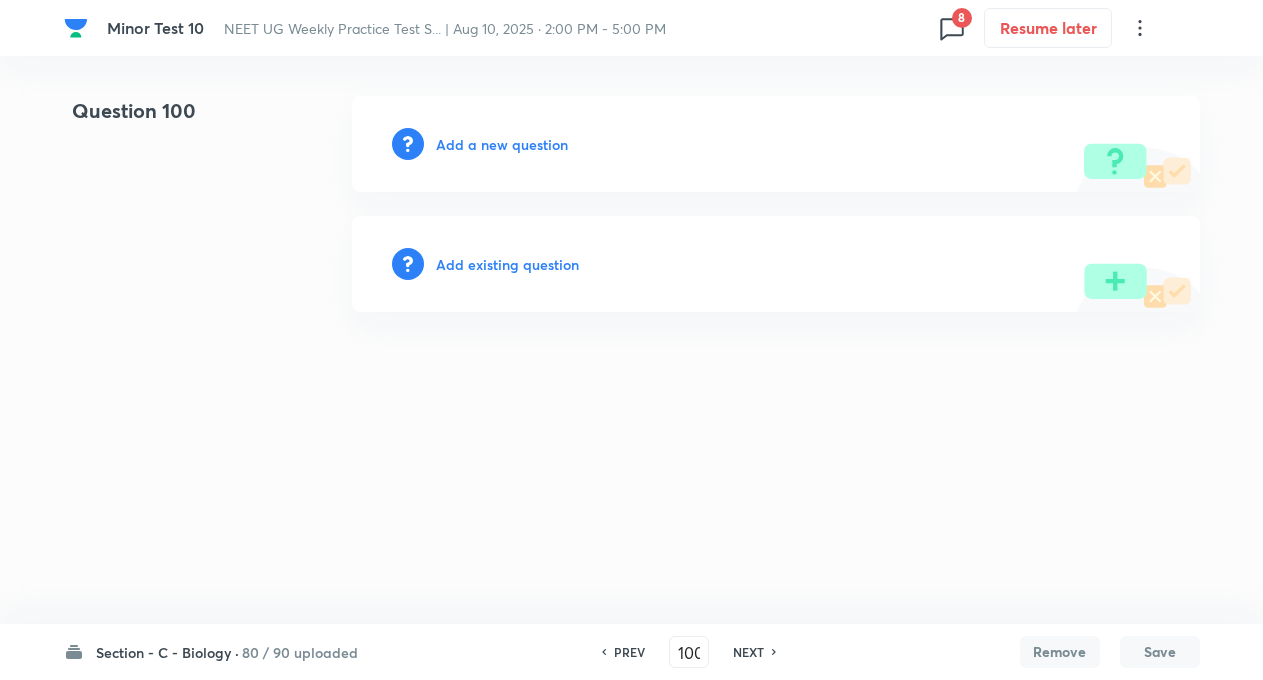 click on "NEXT" at bounding box center (748, 652) 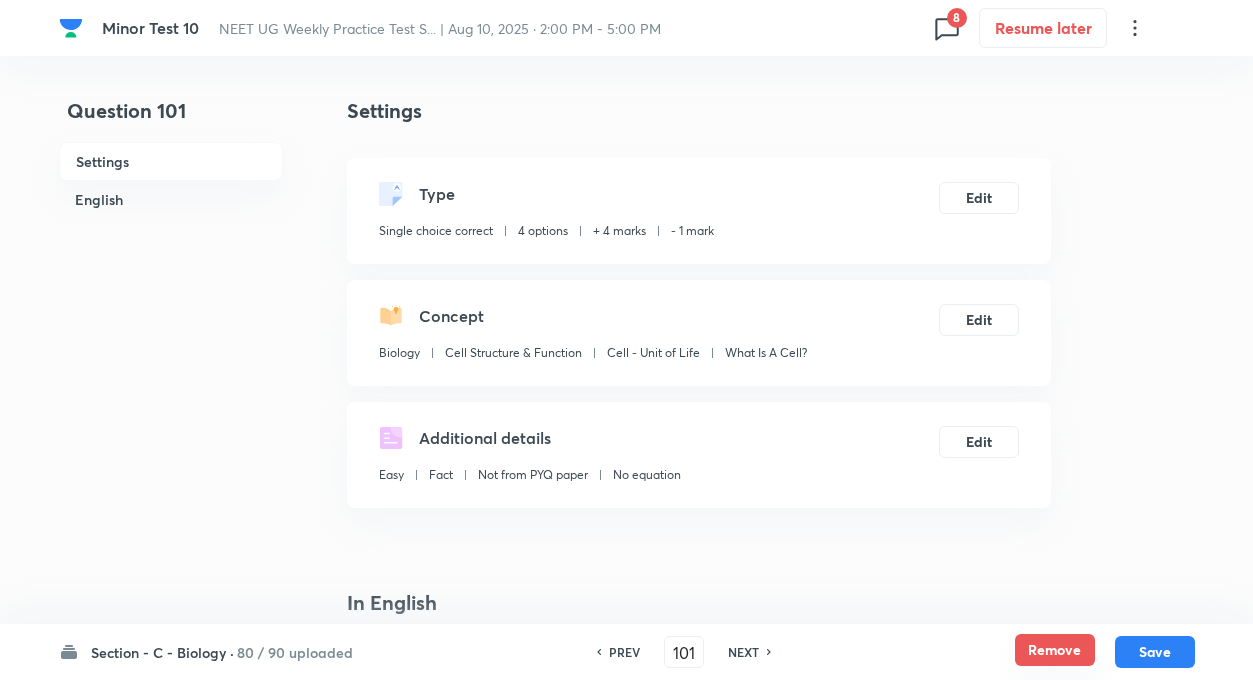 checkbox on "true" 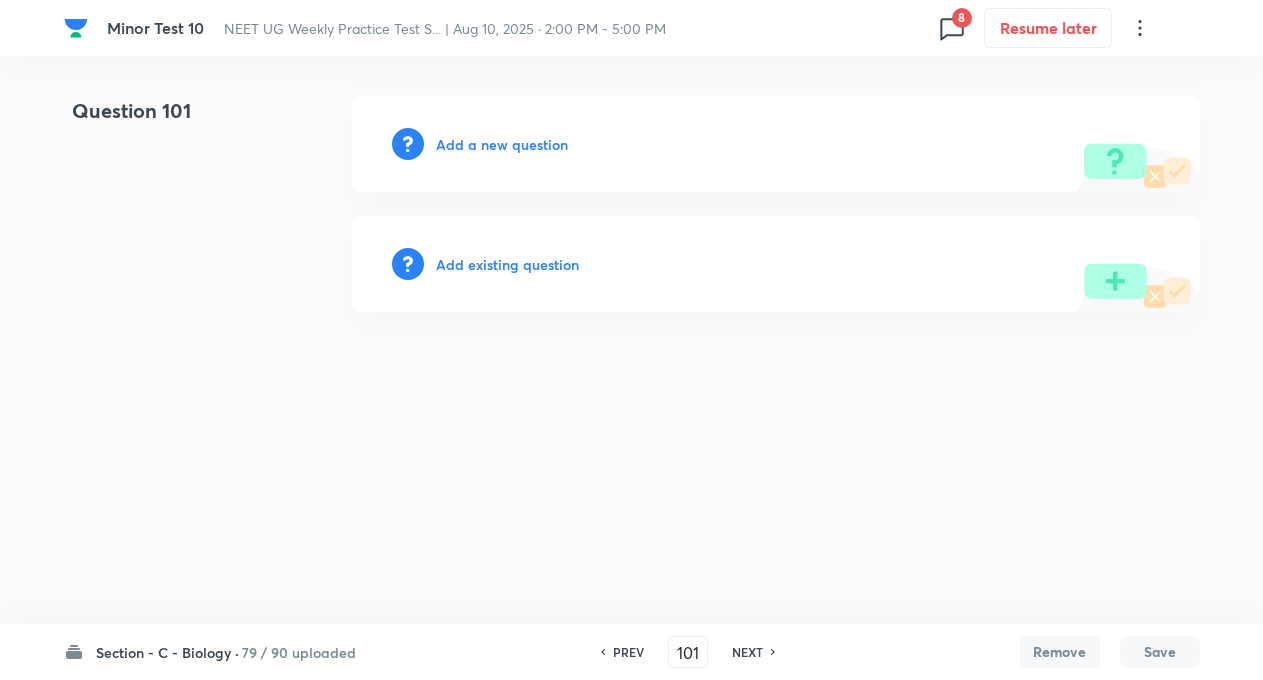 click on "NEXT" at bounding box center [747, 652] 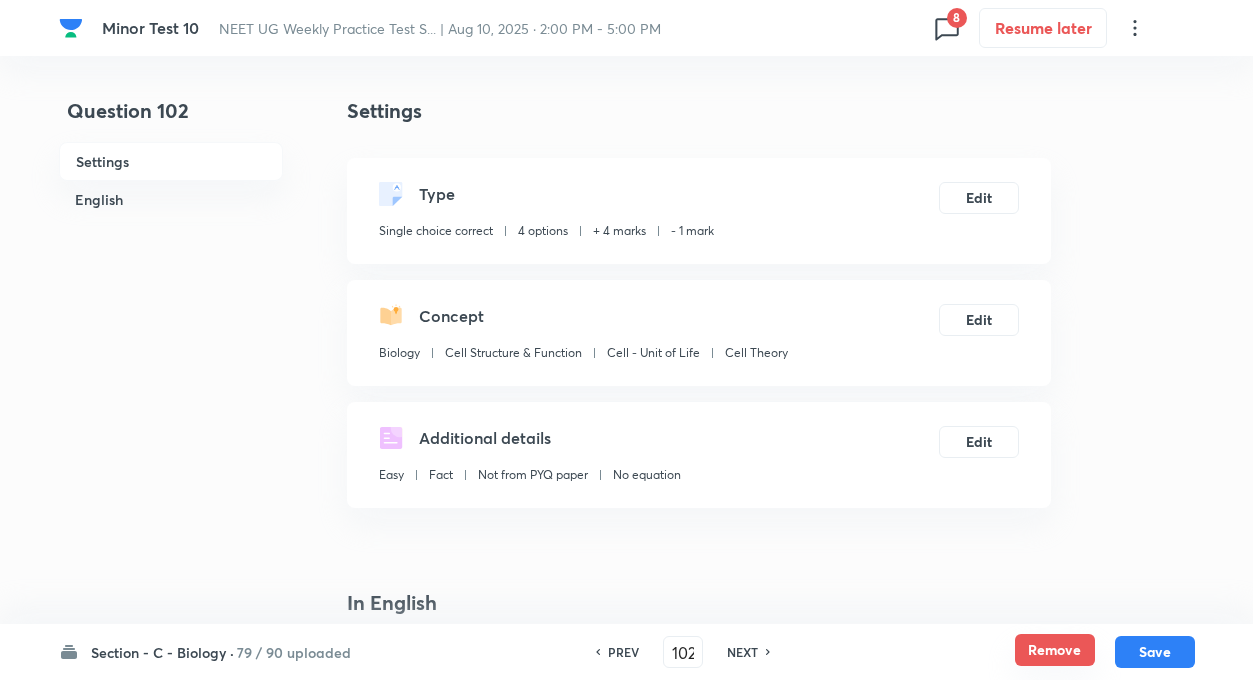 checkbox on "true" 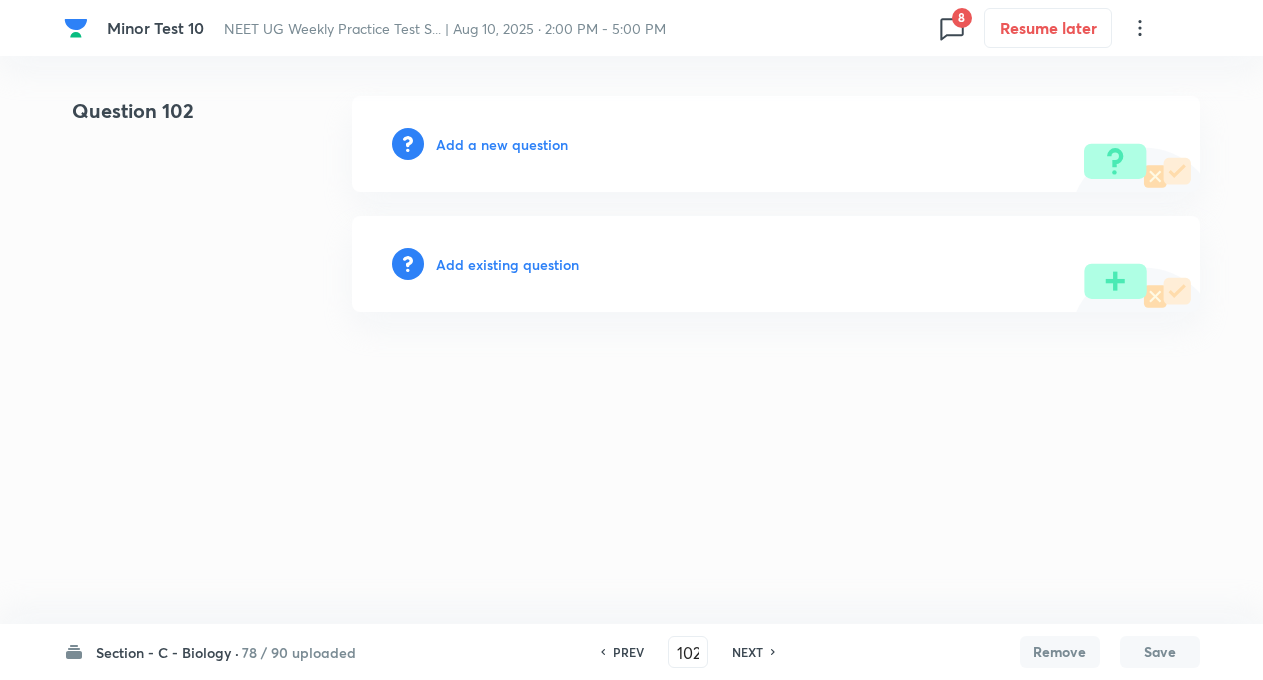click on "NEXT" at bounding box center [747, 652] 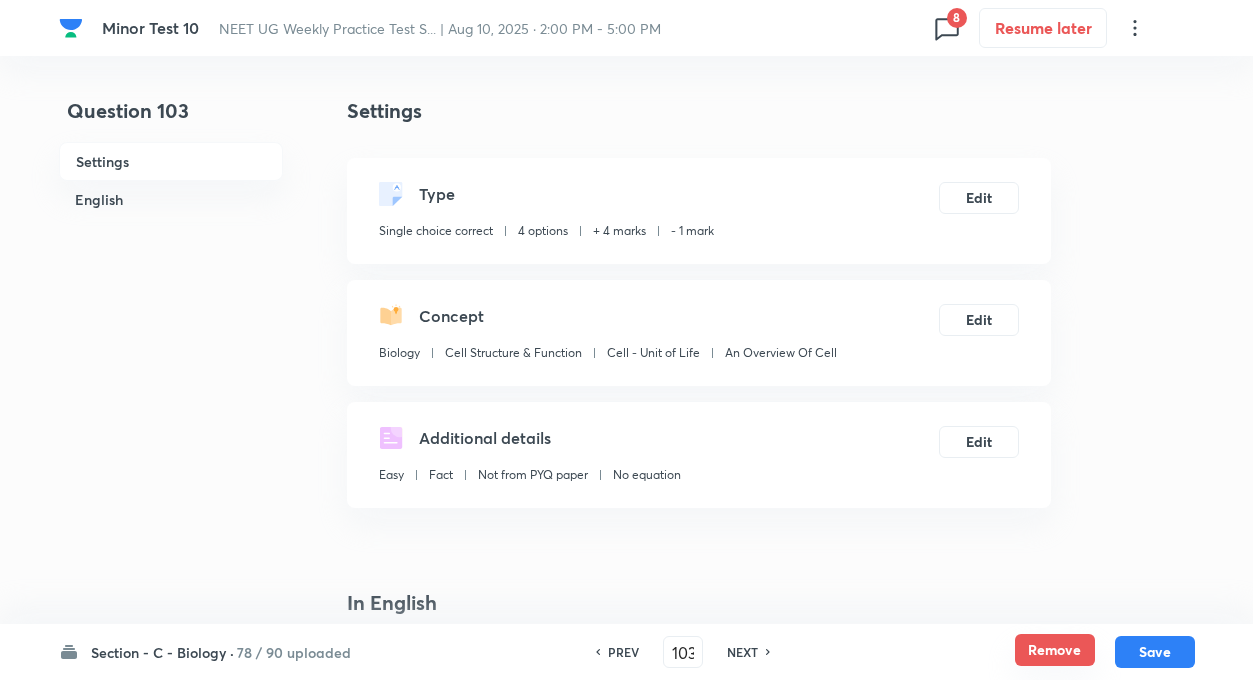 checkbox on "true" 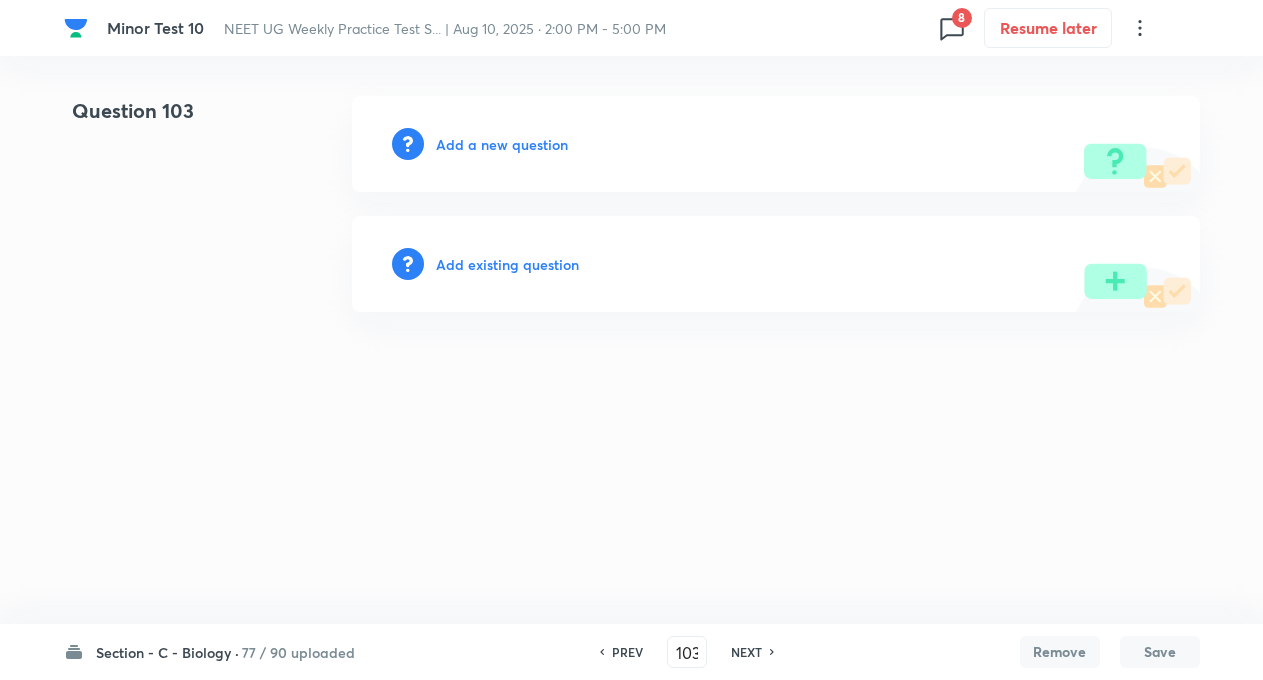 click on "NEXT" at bounding box center (746, 652) 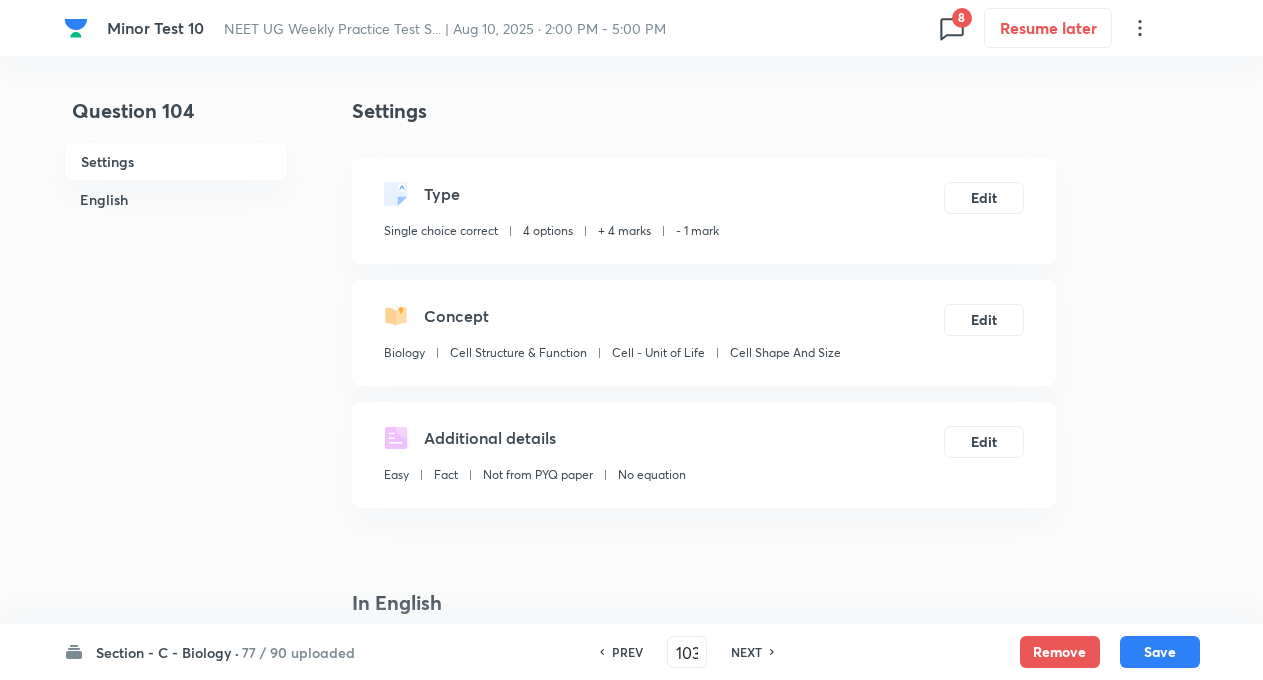 type on "104" 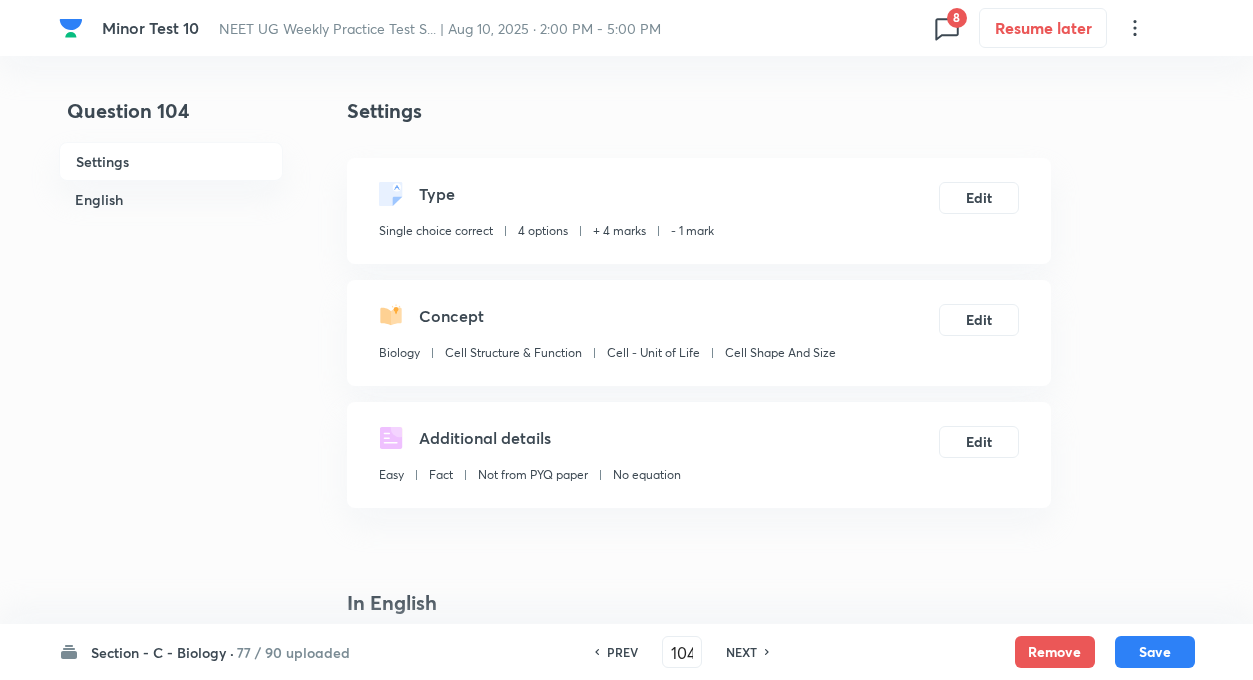 checkbox on "true" 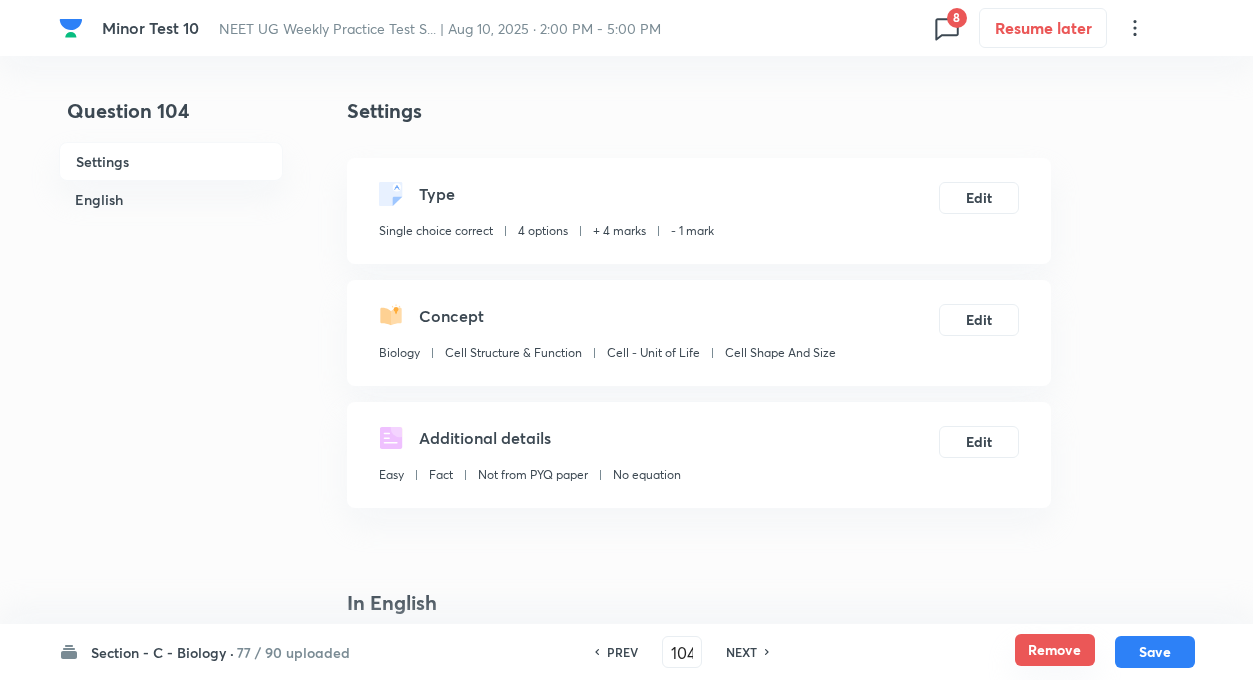click on "Remove" at bounding box center (1055, 650) 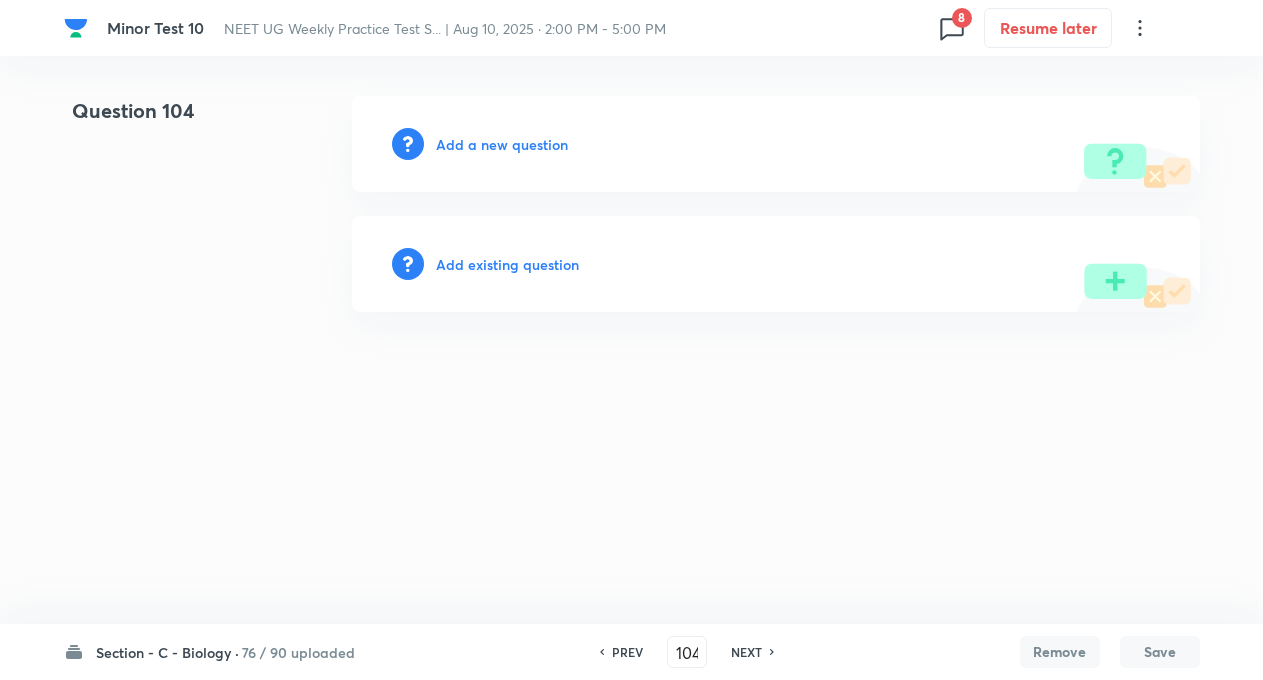 click on "NEXT" at bounding box center (746, 652) 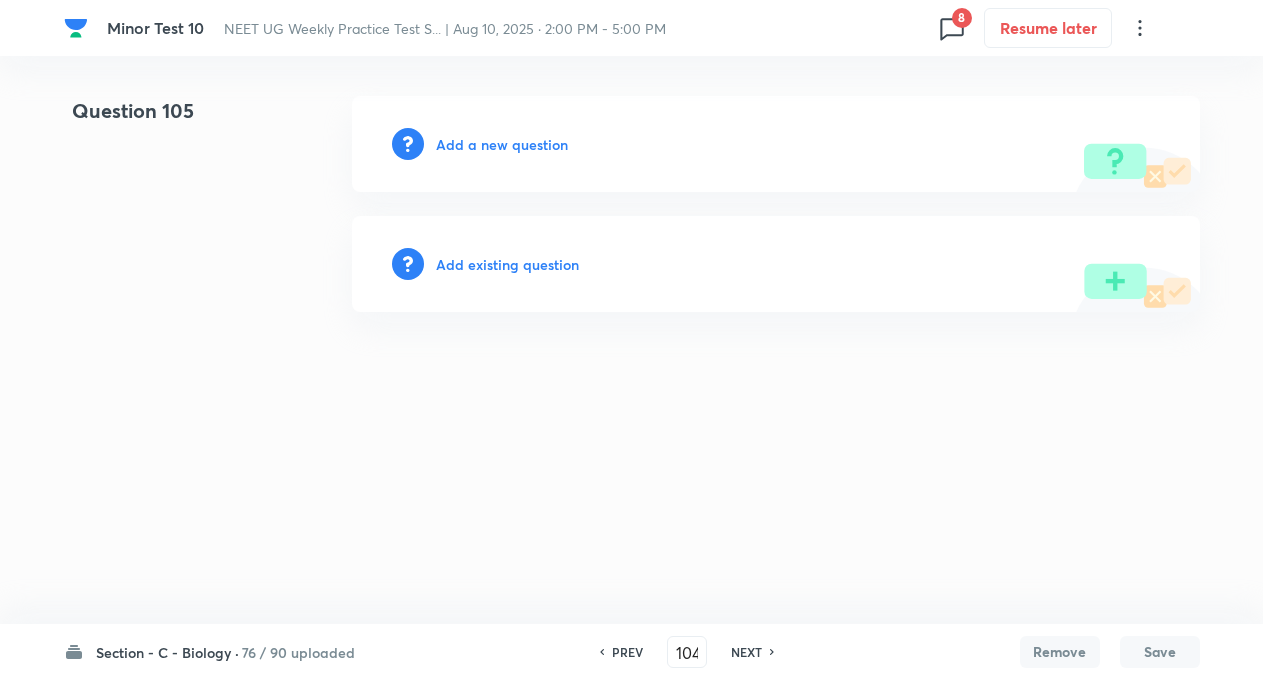type on "105" 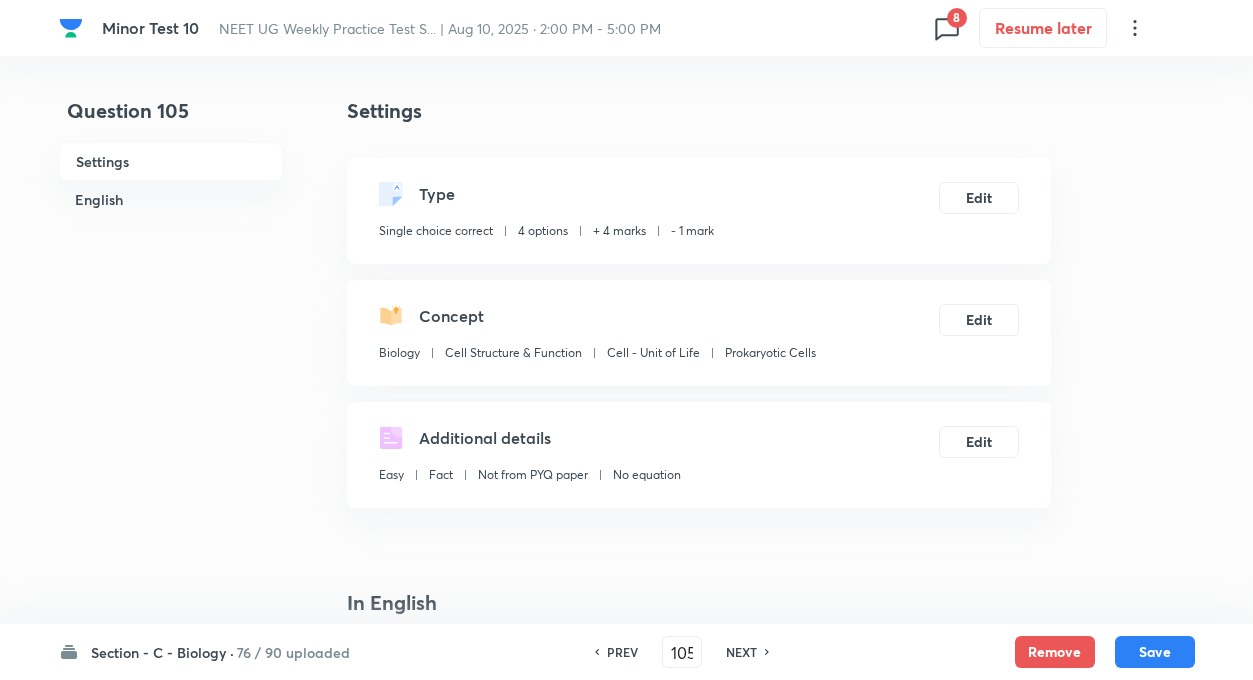 checkbox on "true" 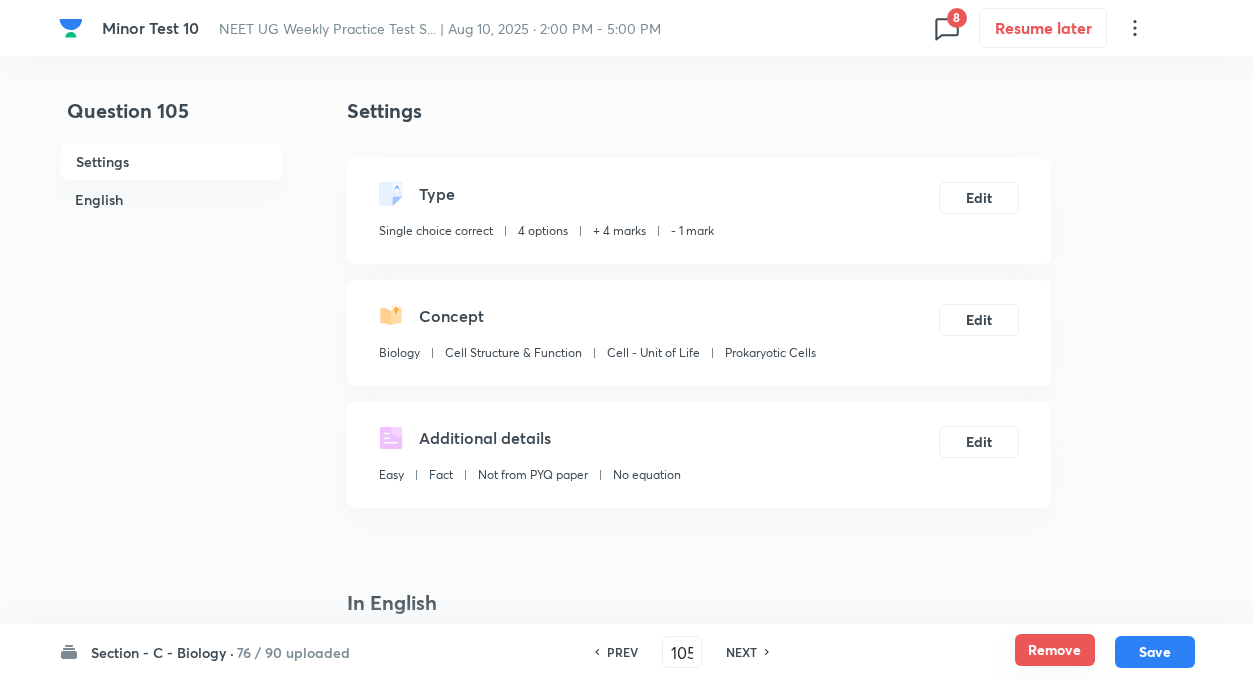 click on "Remove" at bounding box center [1055, 650] 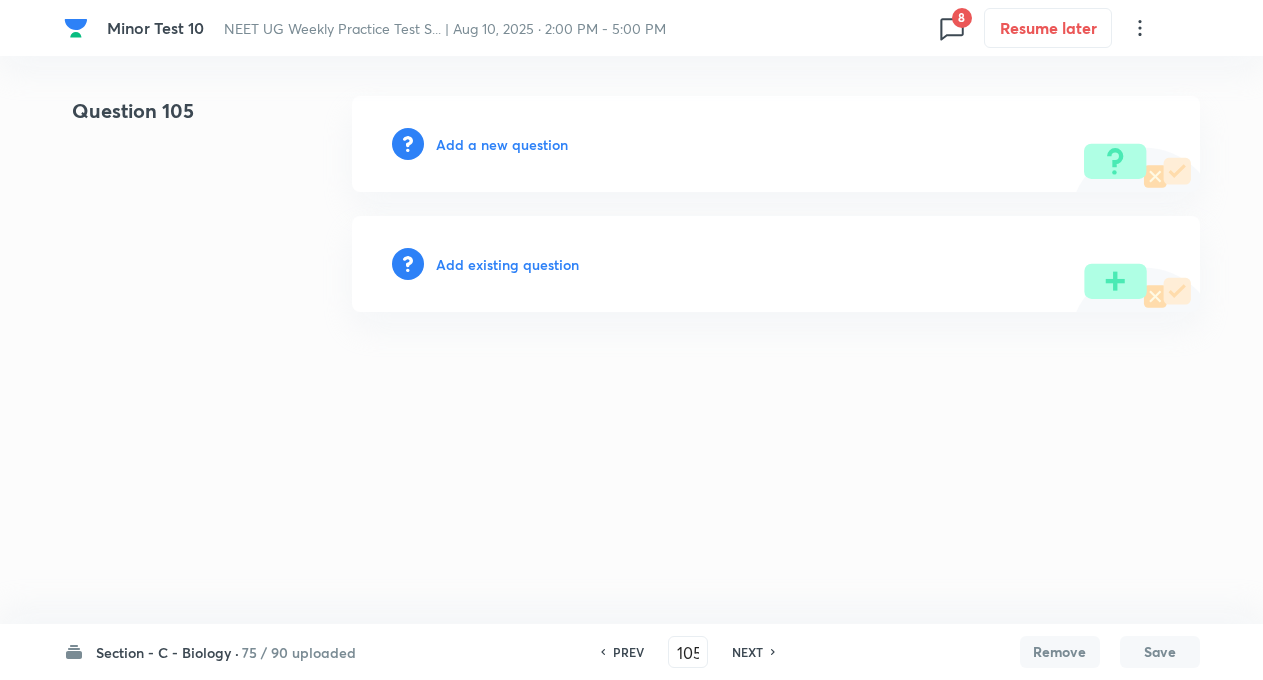 click on "NEXT" at bounding box center [747, 652] 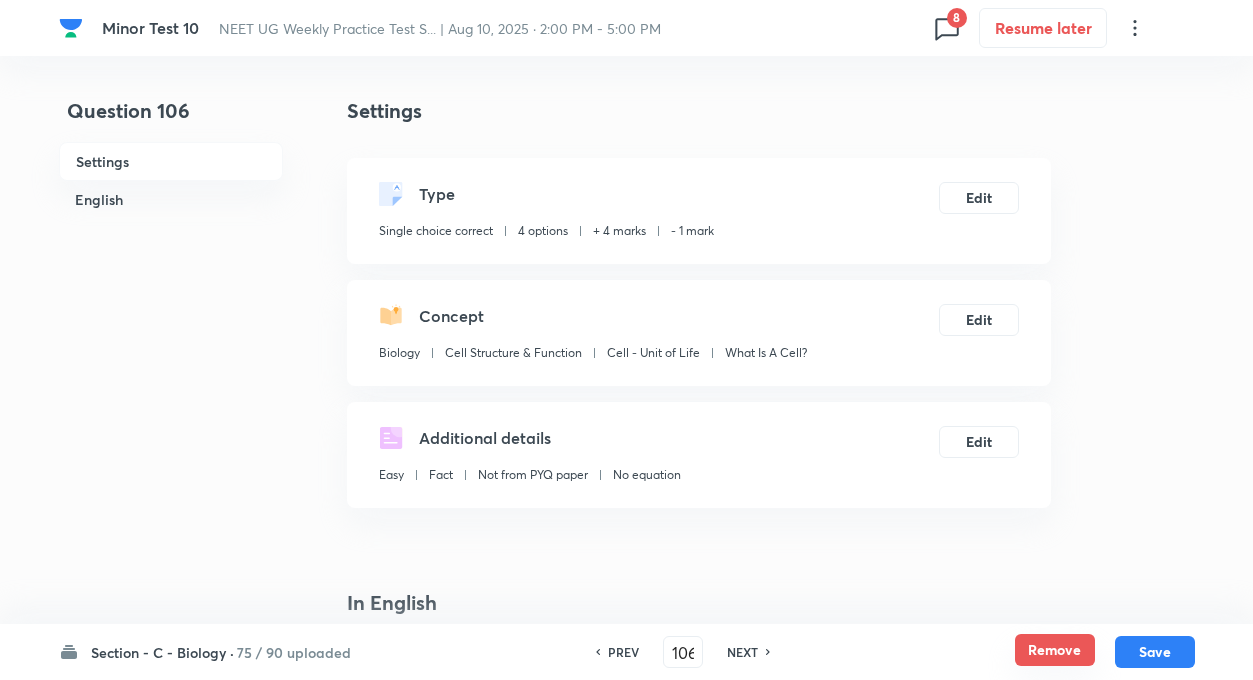 checkbox on "true" 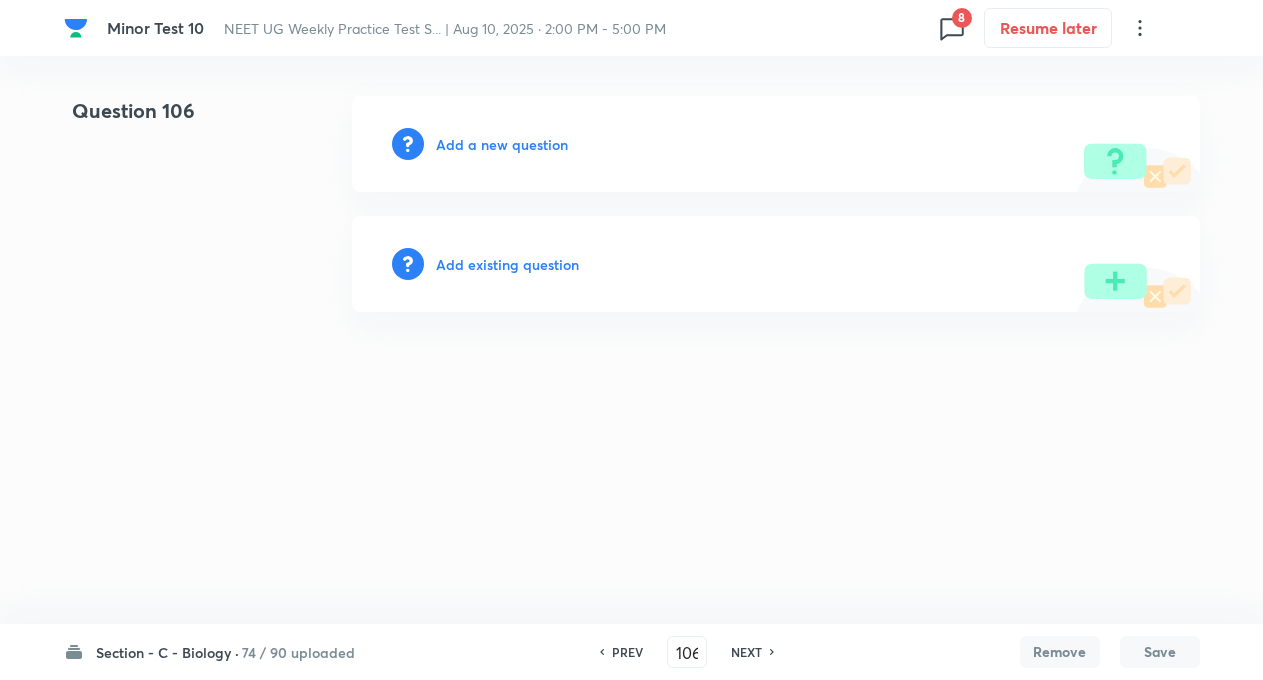 click on "NEXT" at bounding box center (746, 652) 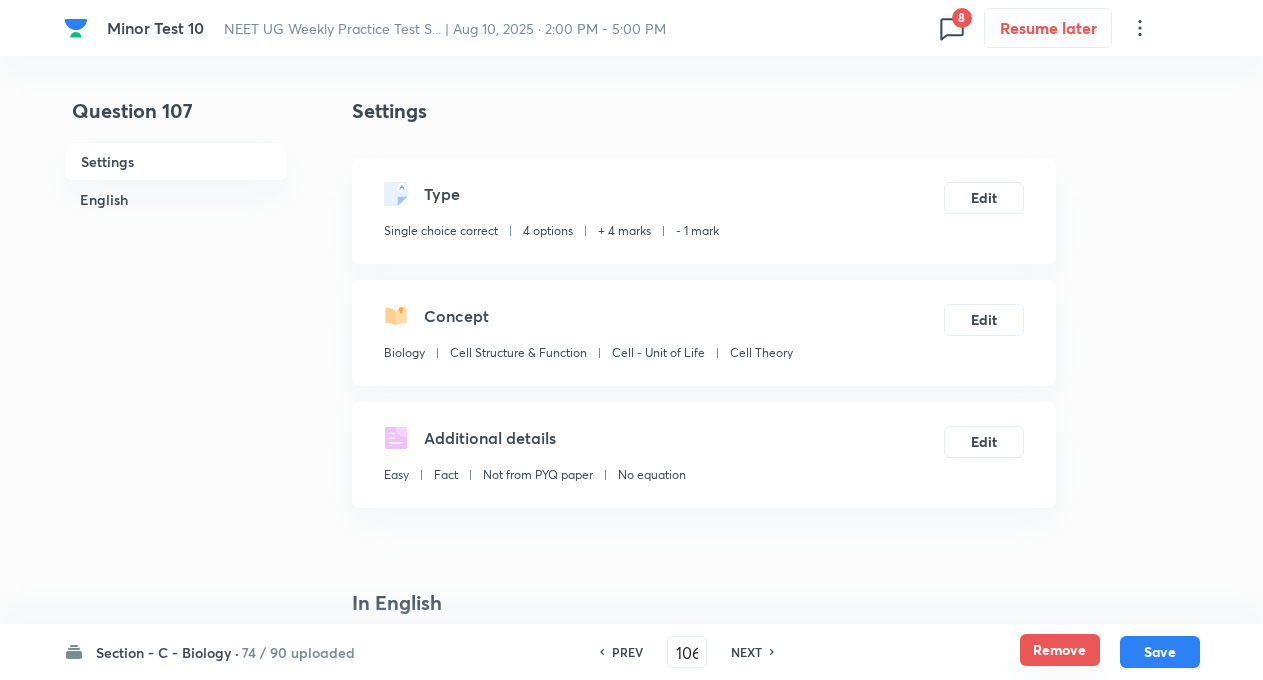 type on "107" 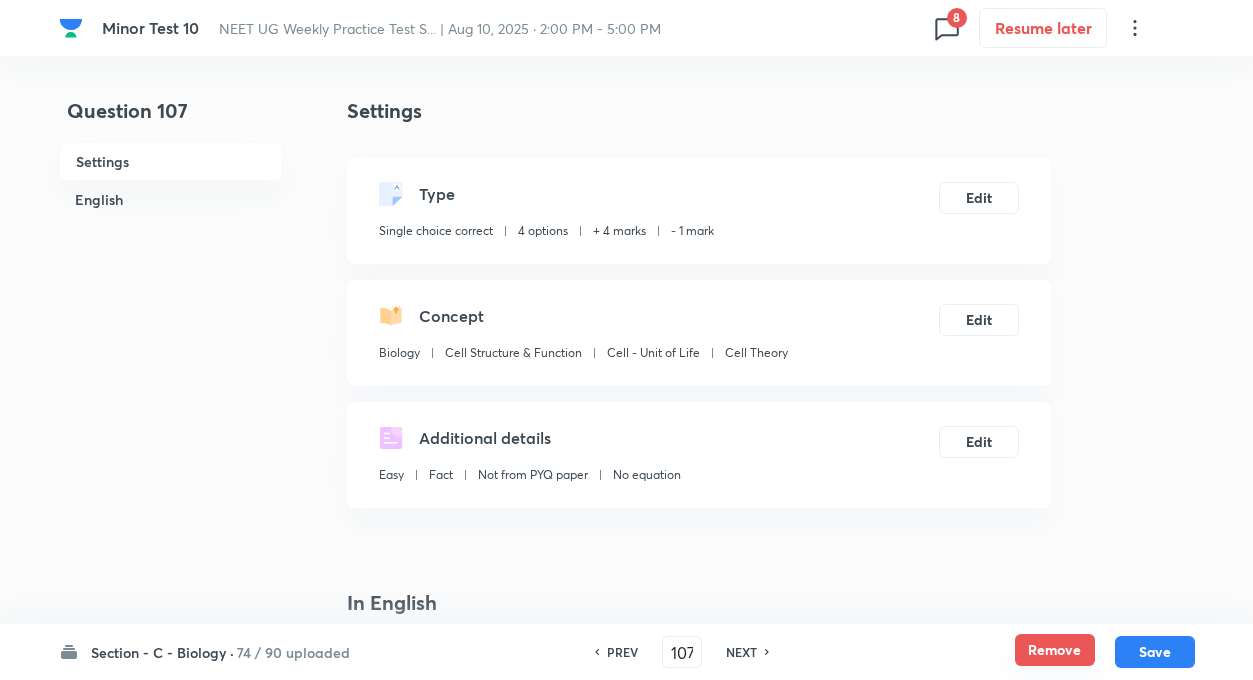 checkbox on "true" 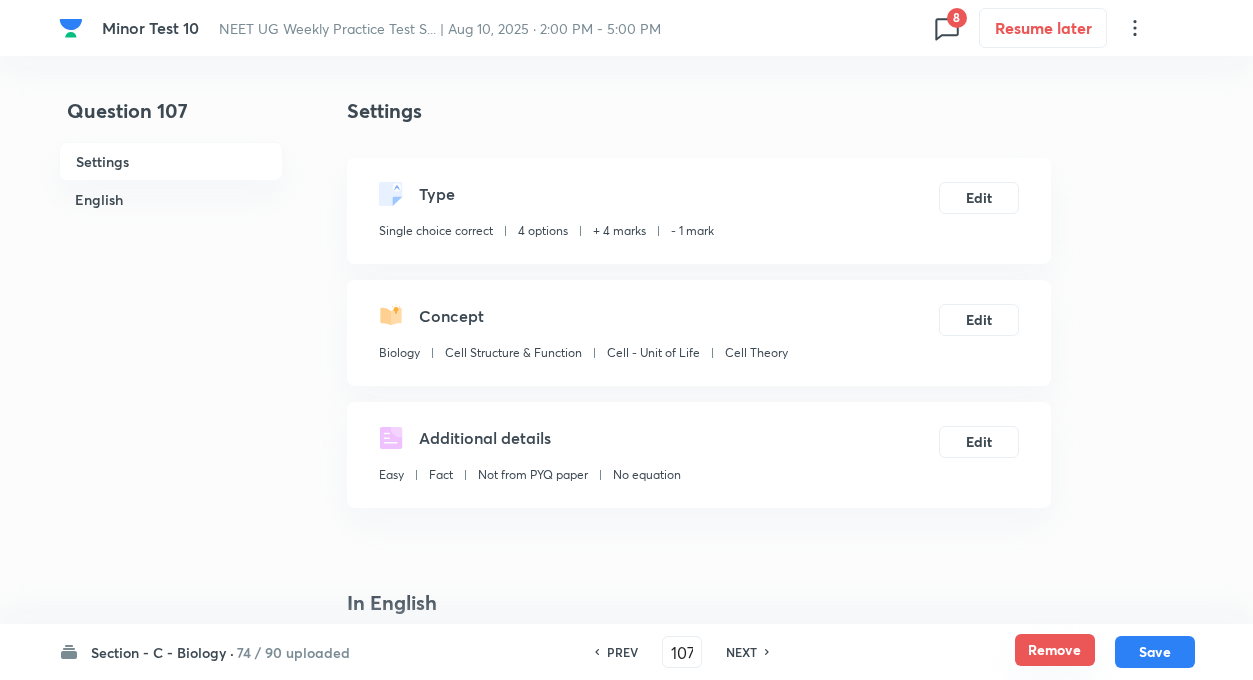 click on "Remove" at bounding box center [1055, 650] 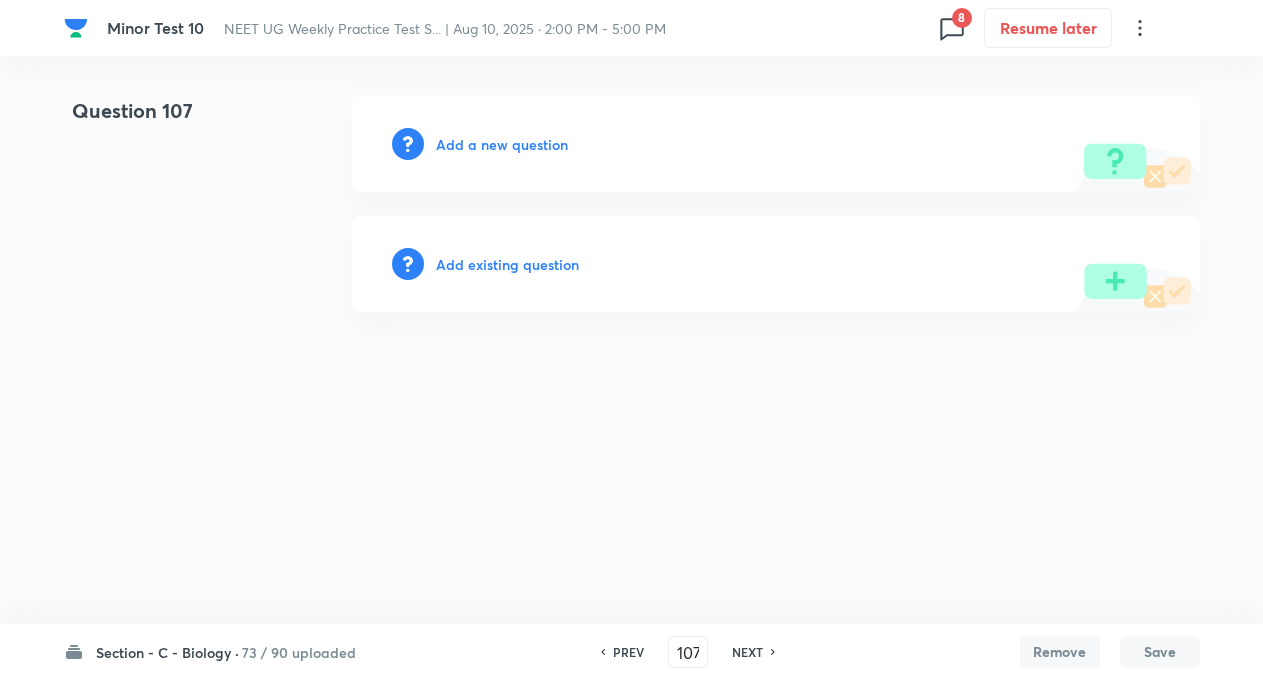 click on "NEXT" at bounding box center [747, 652] 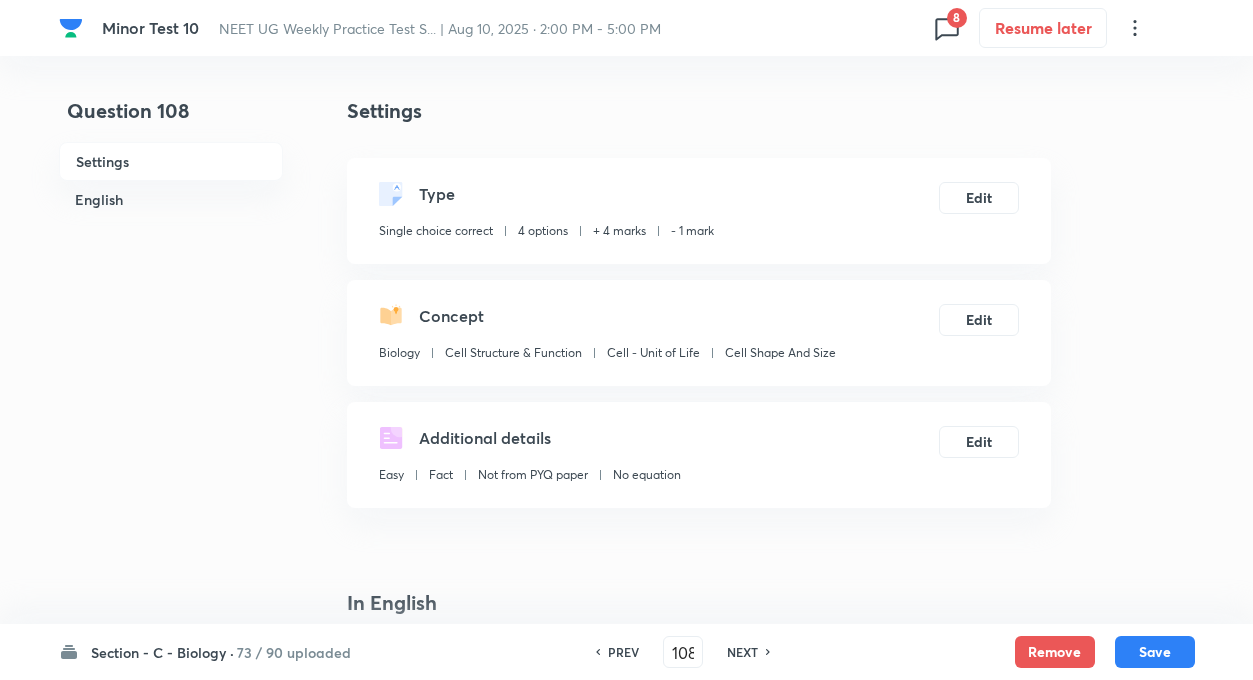 checkbox on "true" 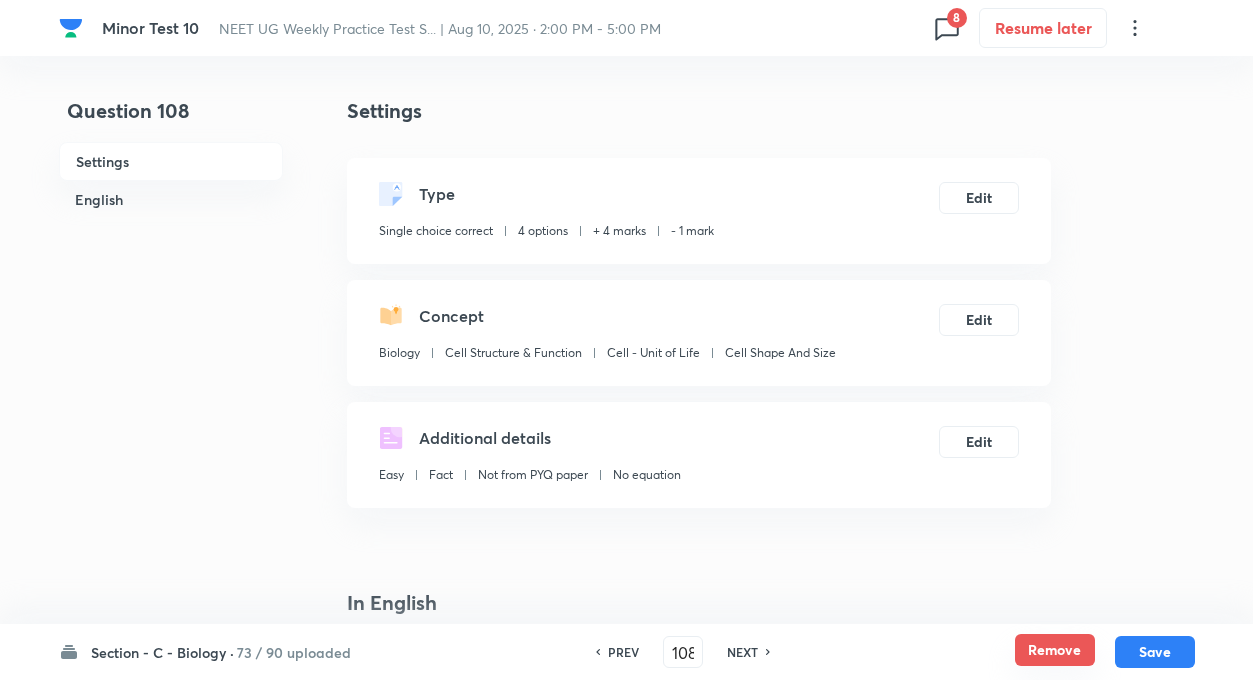 click on "Remove" at bounding box center (1055, 650) 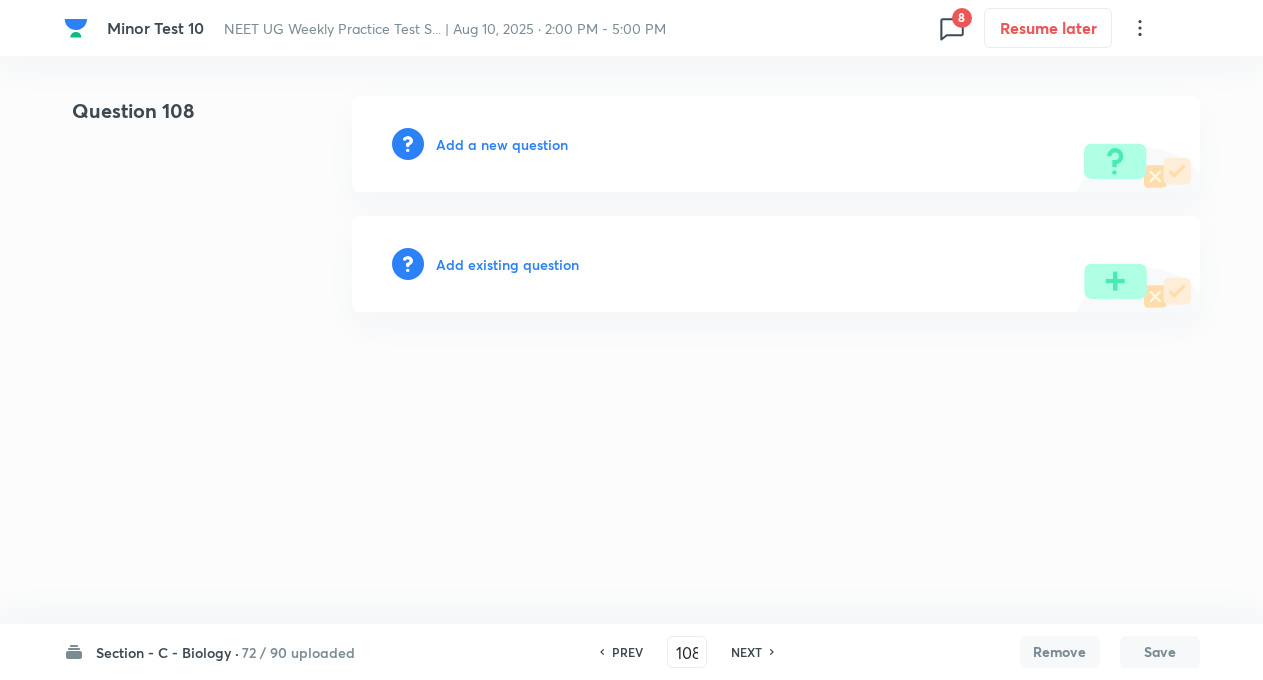 click on "NEXT" at bounding box center [746, 652] 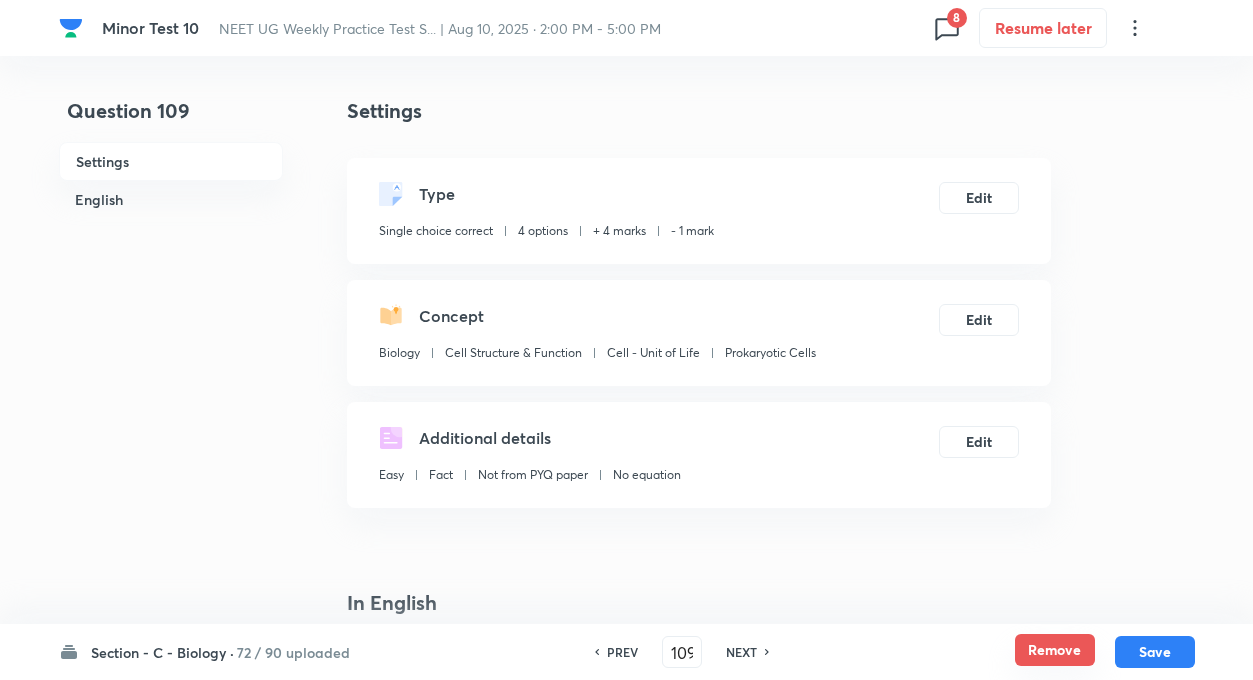 checkbox on "true" 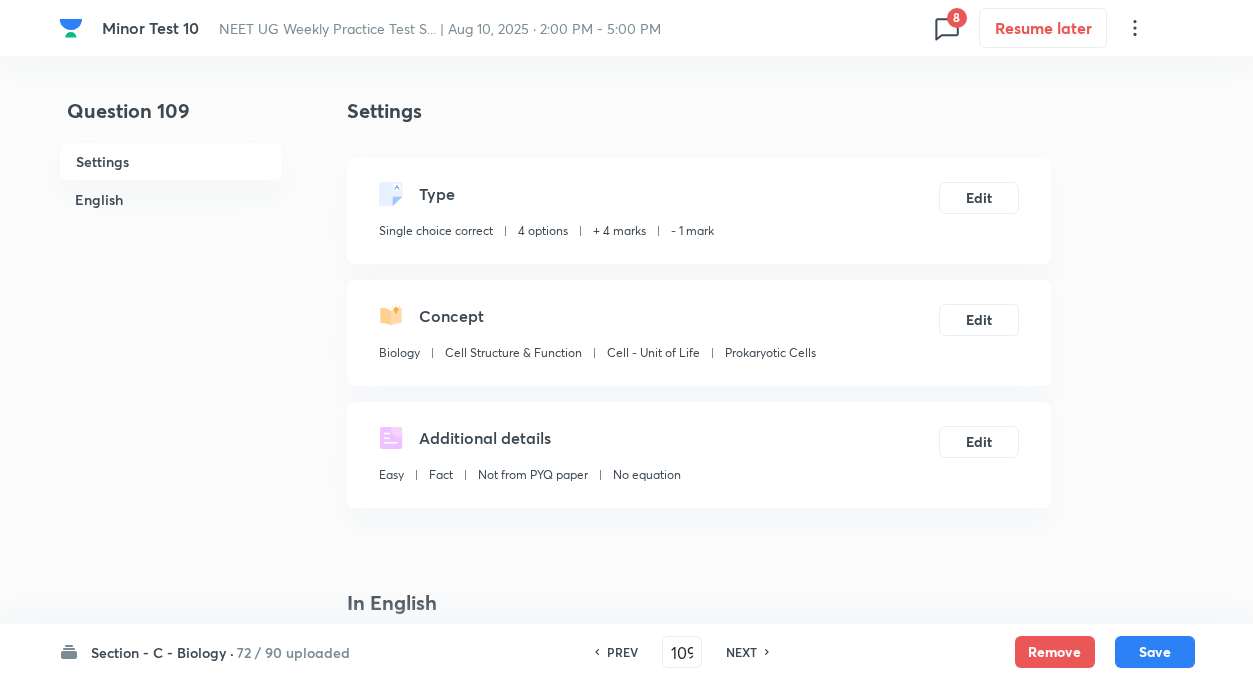 click on "NEXT" at bounding box center [741, 652] 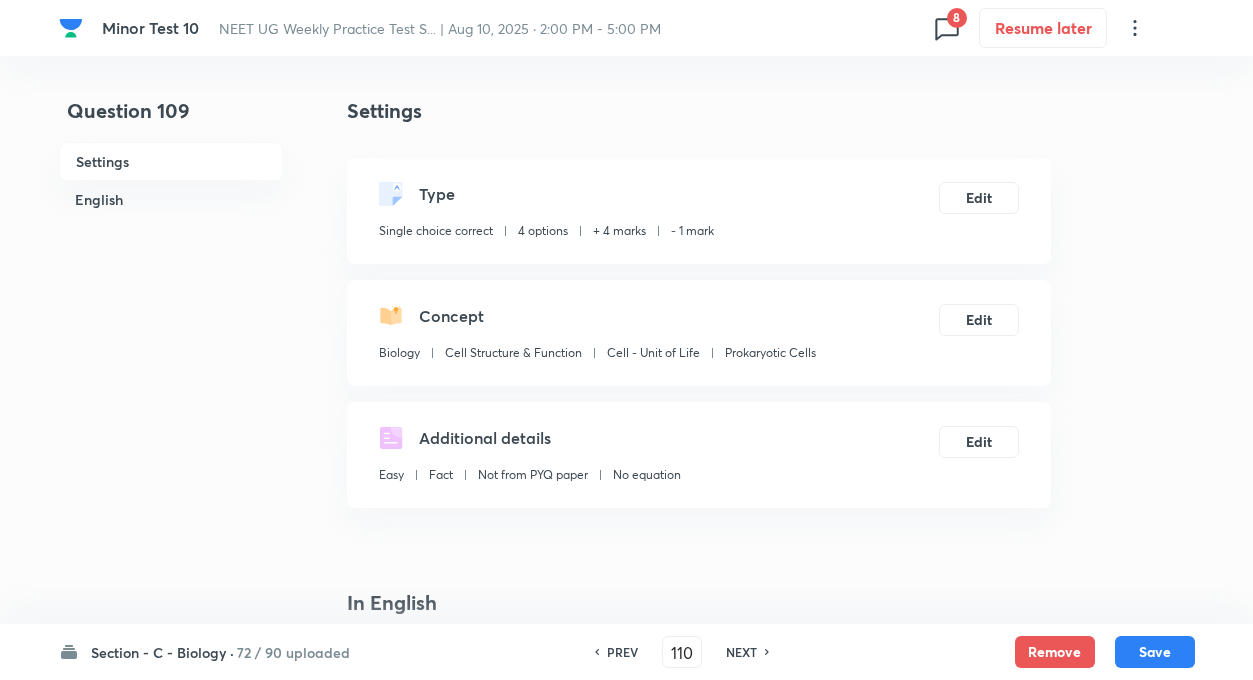 checkbox on "false" 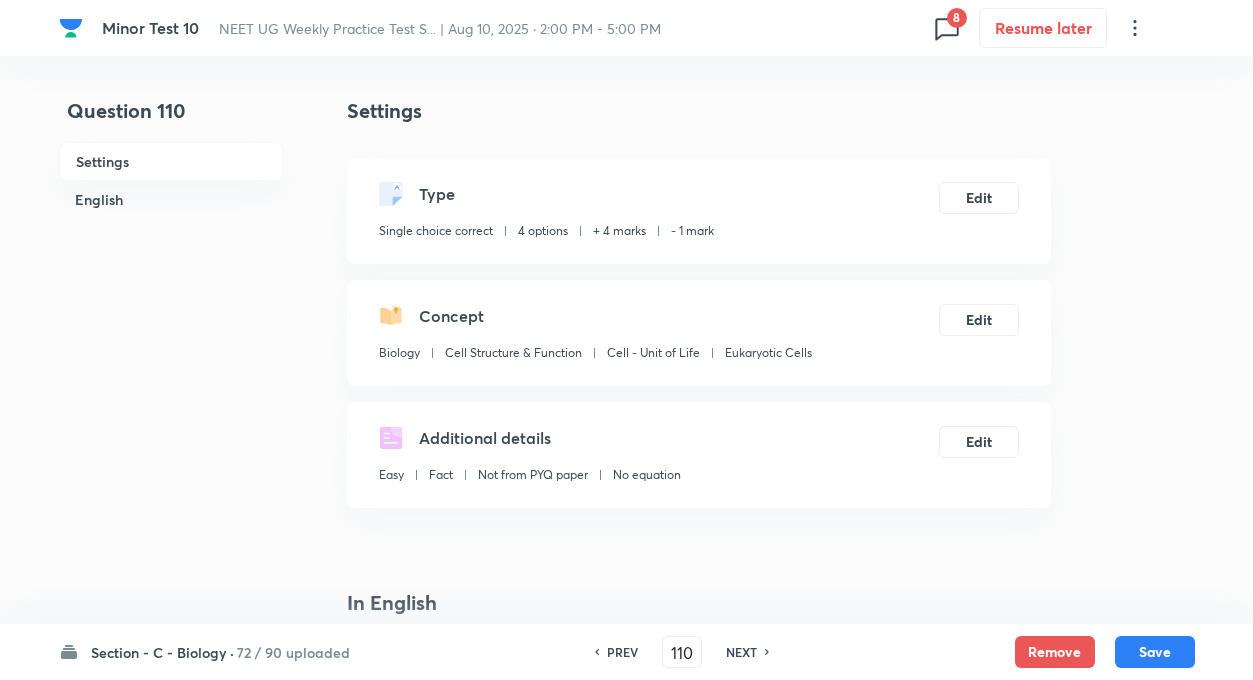 checkbox on "false" 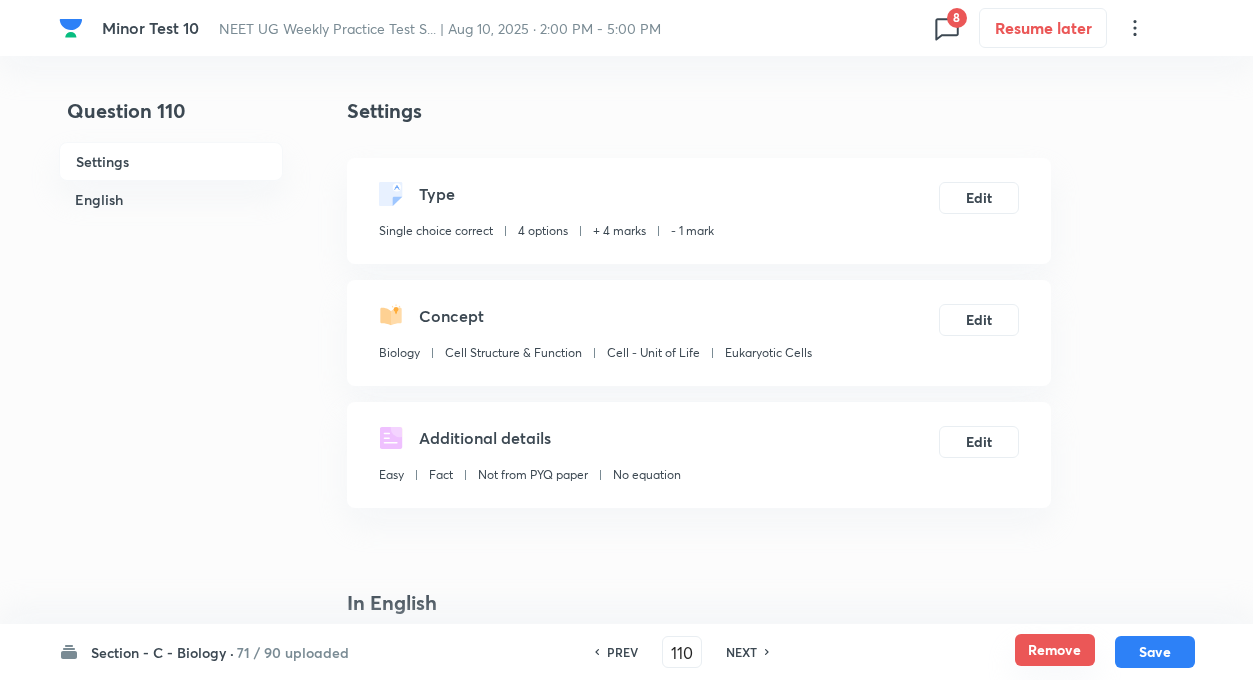 click on "Remove" at bounding box center (1055, 650) 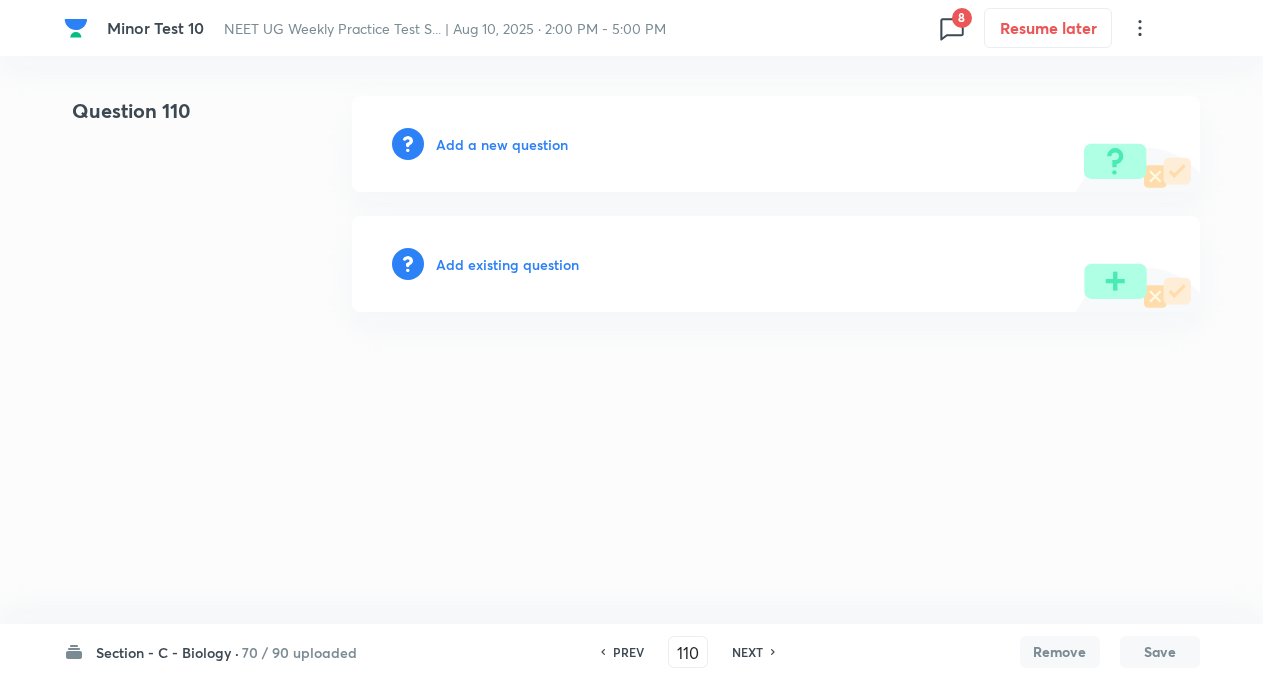 click on "NEXT" at bounding box center [747, 652] 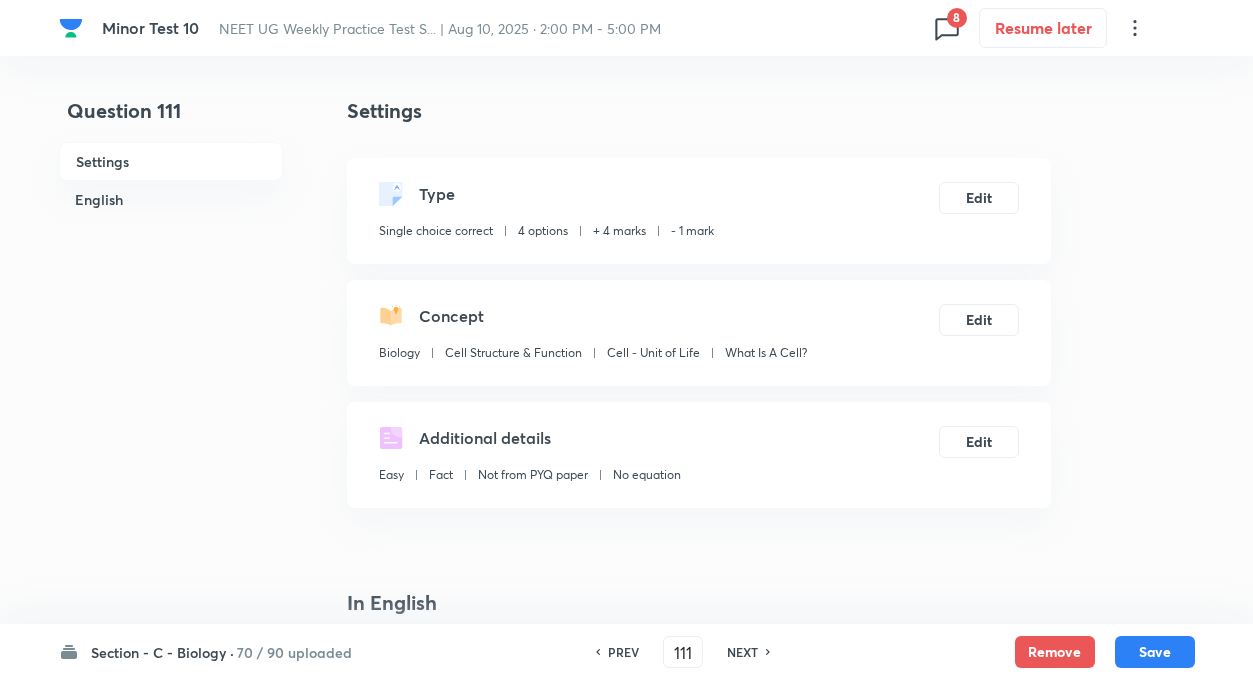 checkbox on "true" 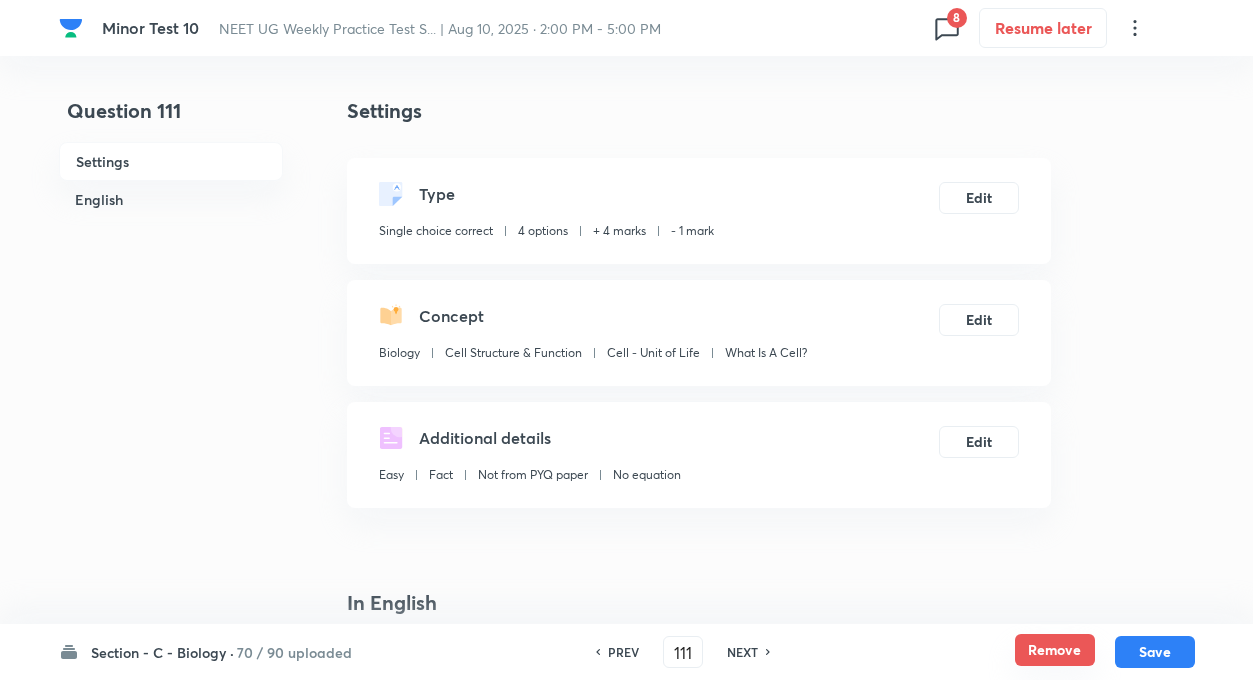 click on "Remove" at bounding box center [1055, 650] 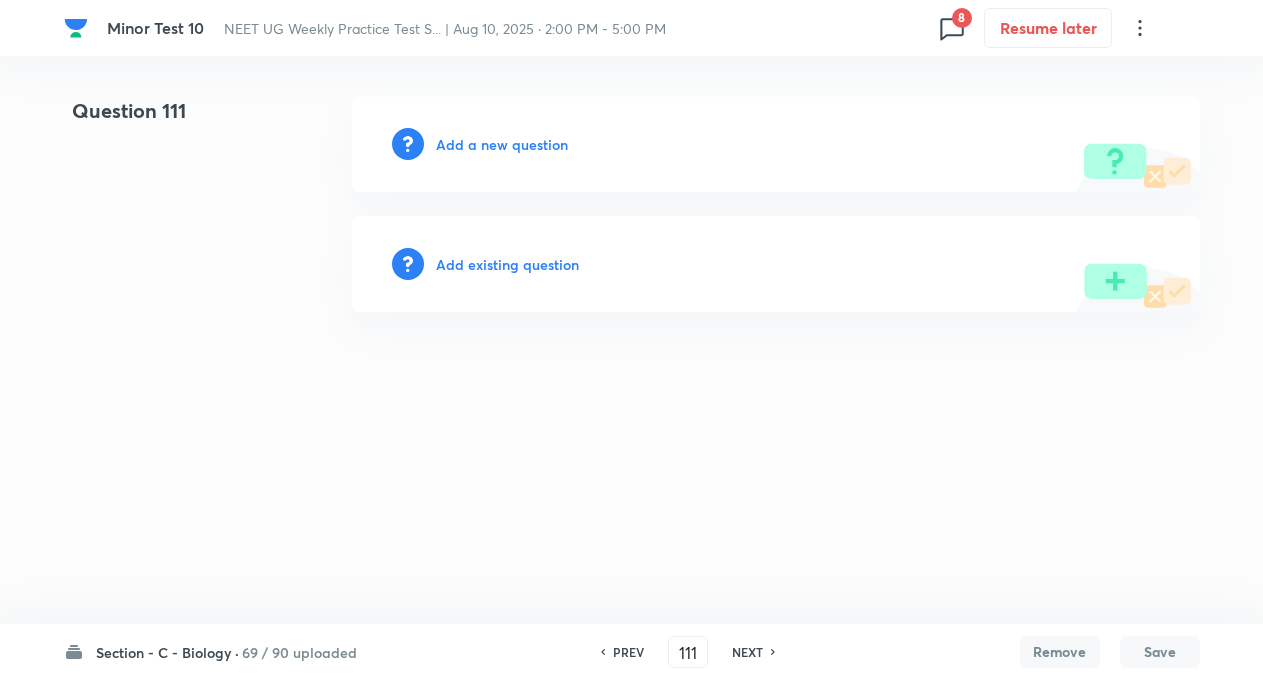 click on "NEXT" at bounding box center [747, 652] 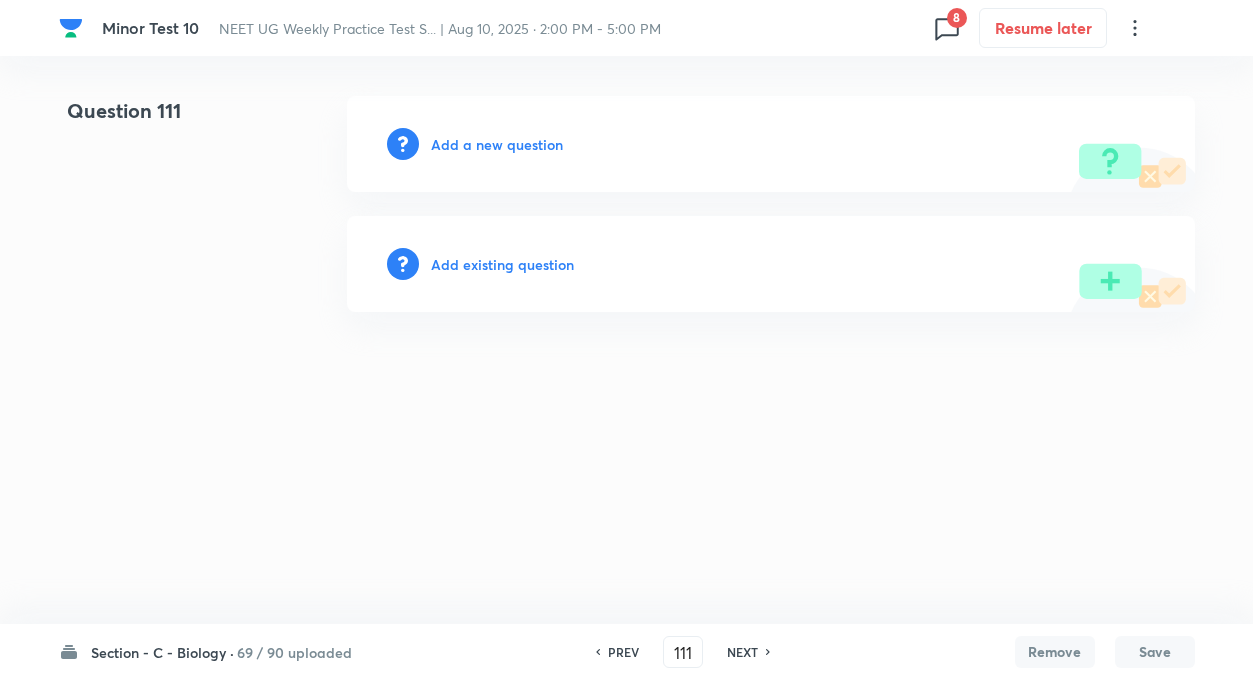 type on "112" 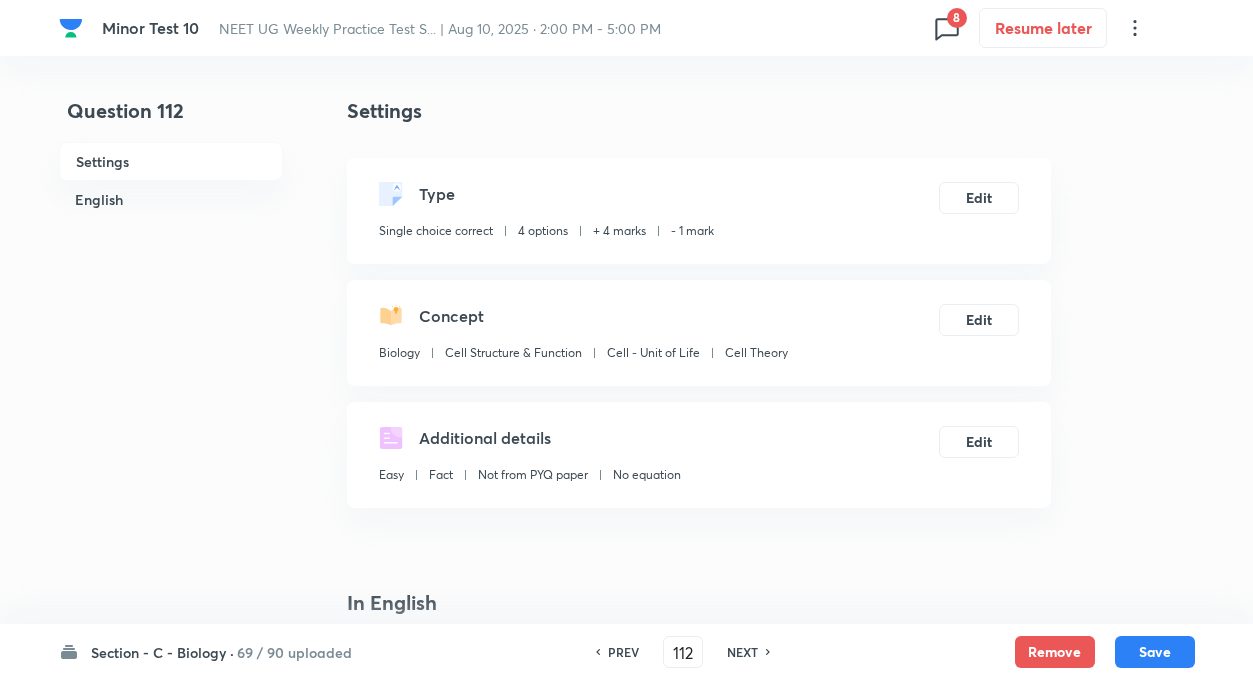checkbox on "true" 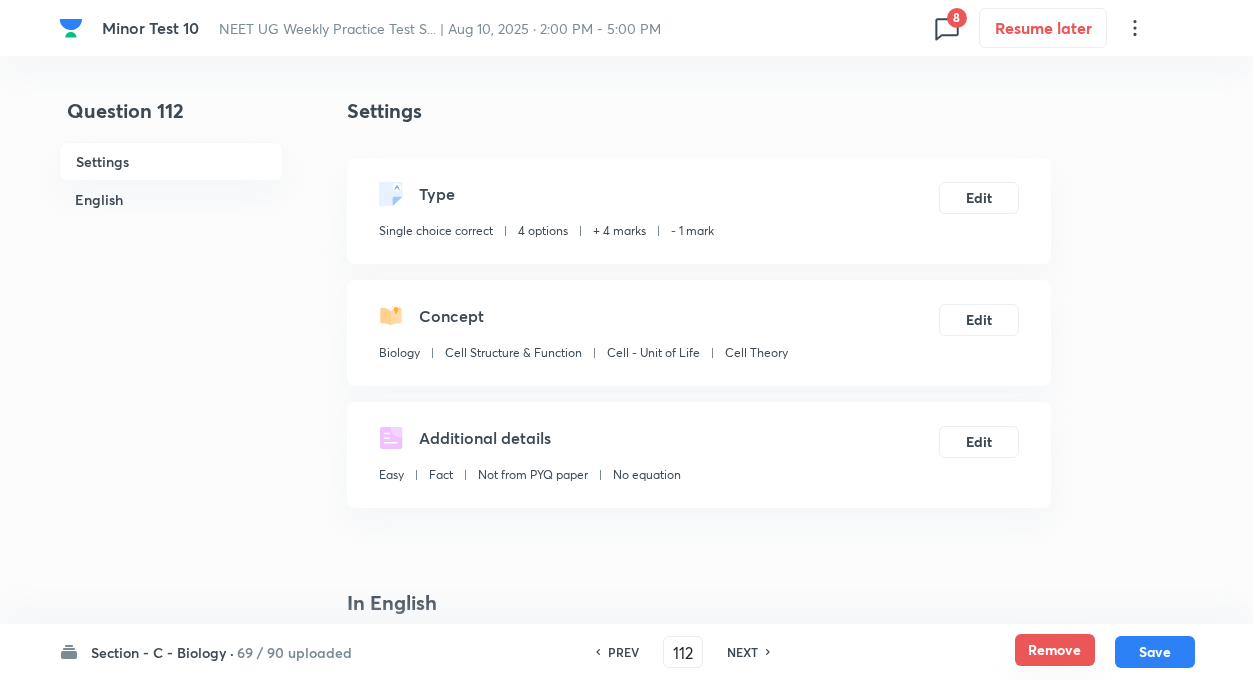 click on "Remove" at bounding box center (1055, 650) 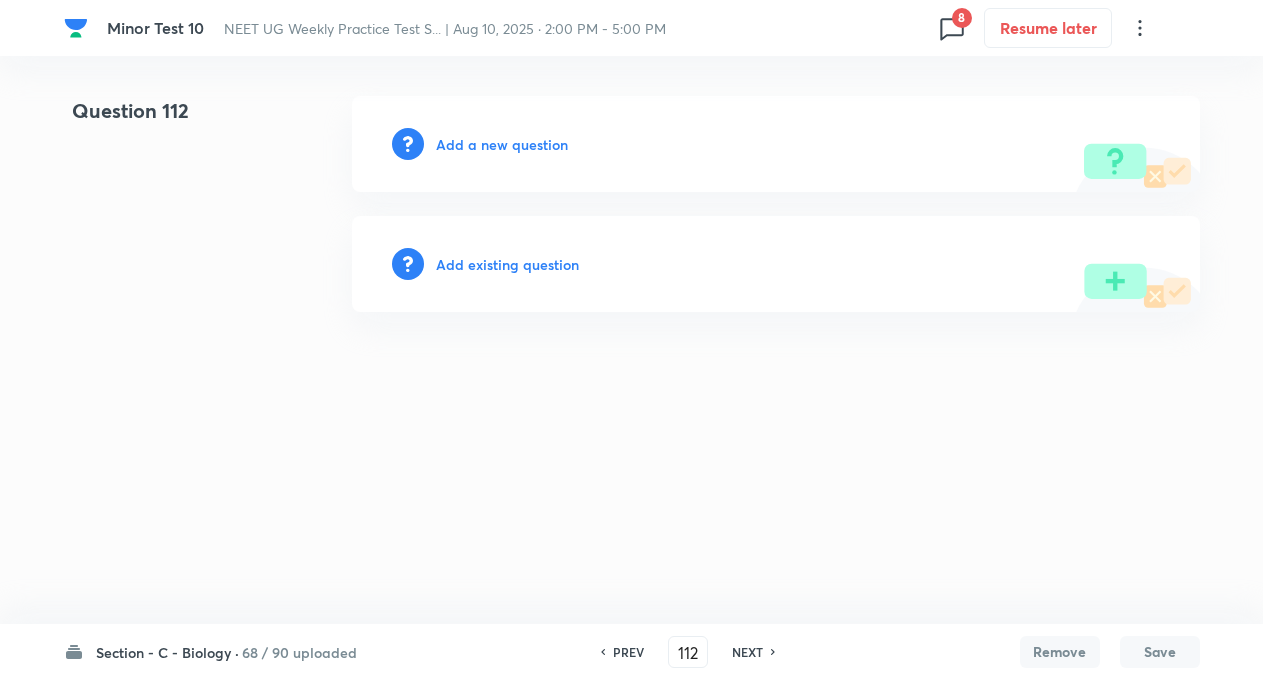 click on "NEXT" at bounding box center [747, 652] 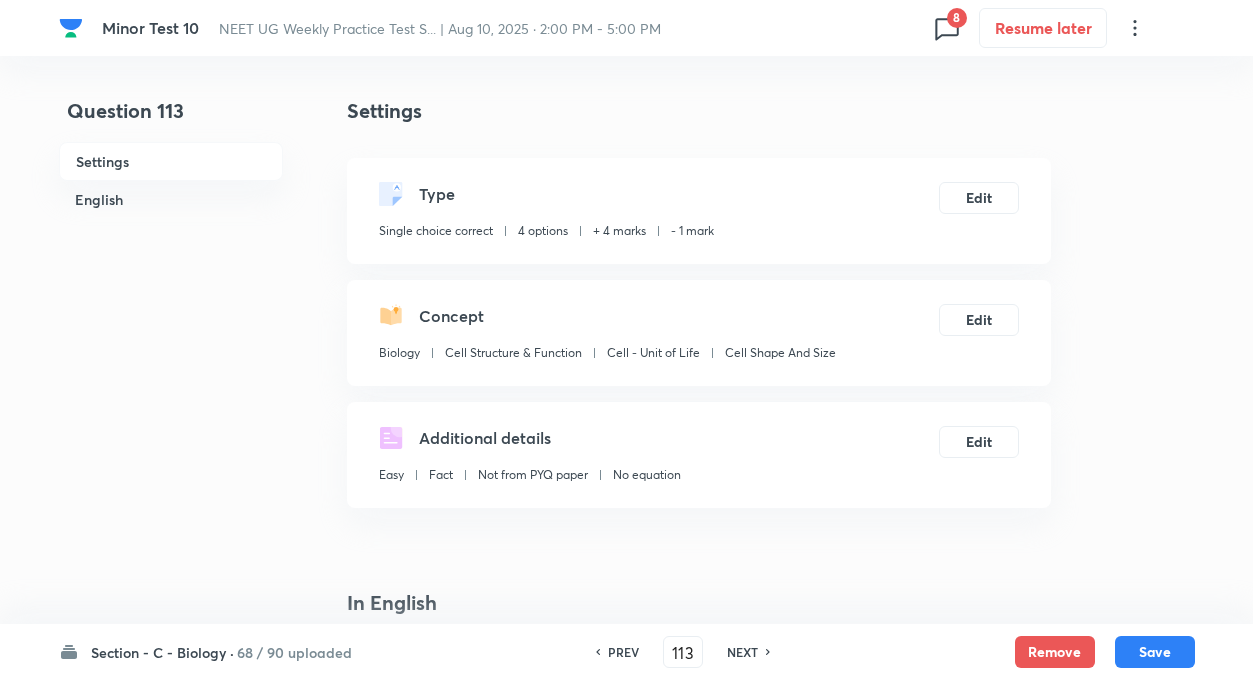 checkbox on "true" 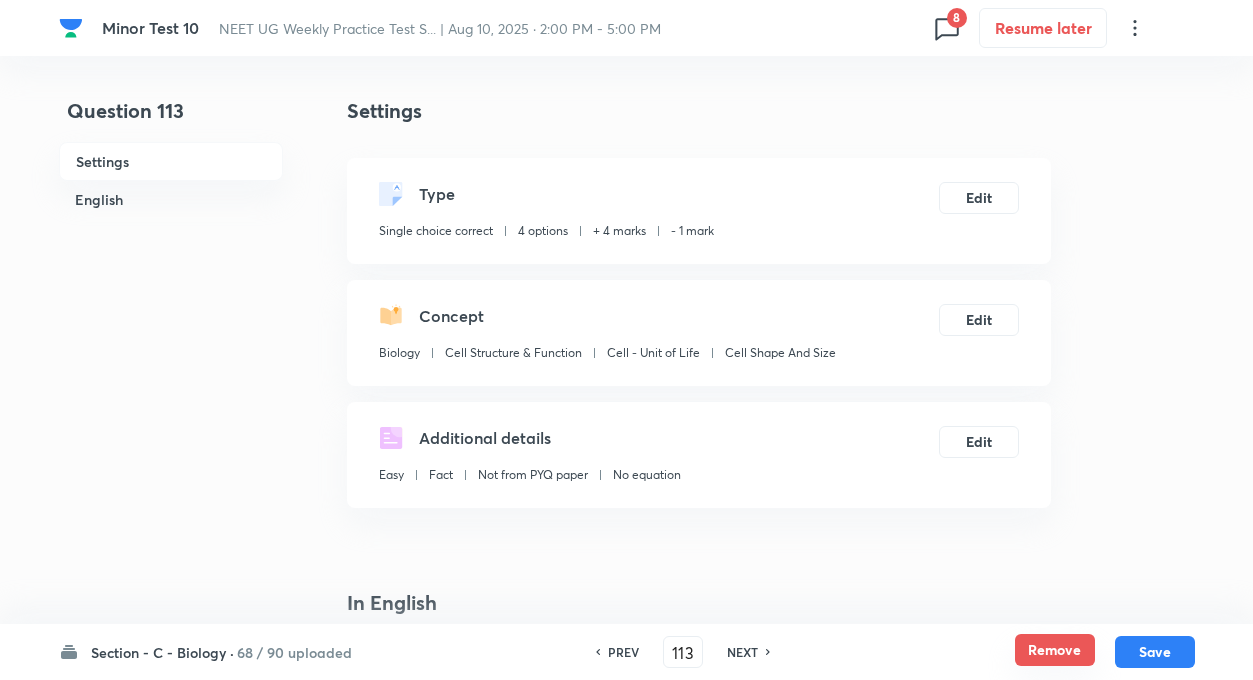 click on "Remove" at bounding box center (1055, 650) 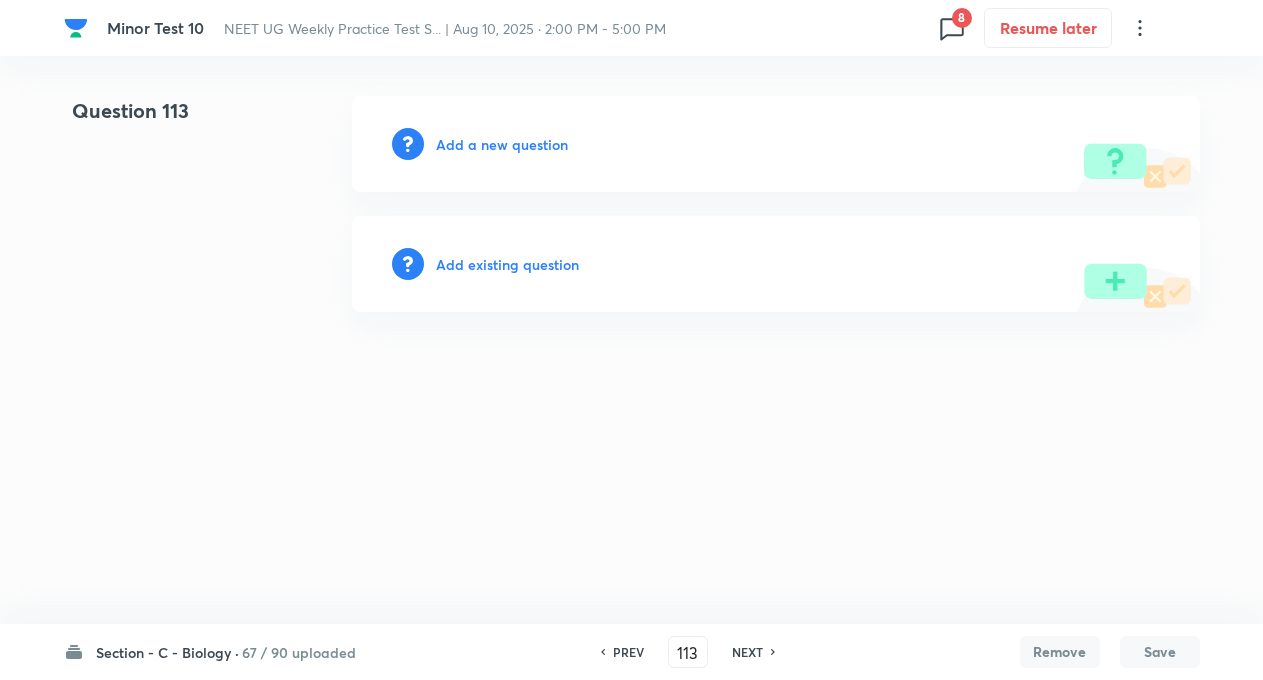 click on "NEXT" at bounding box center (747, 652) 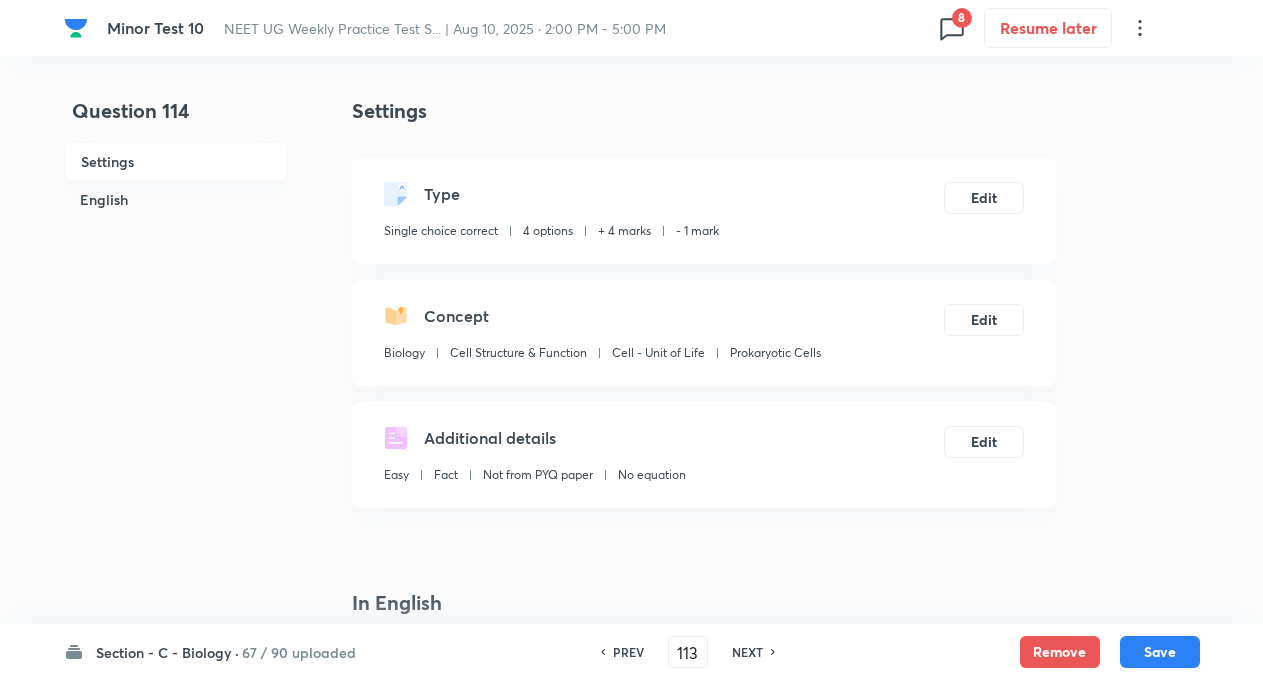 type on "114" 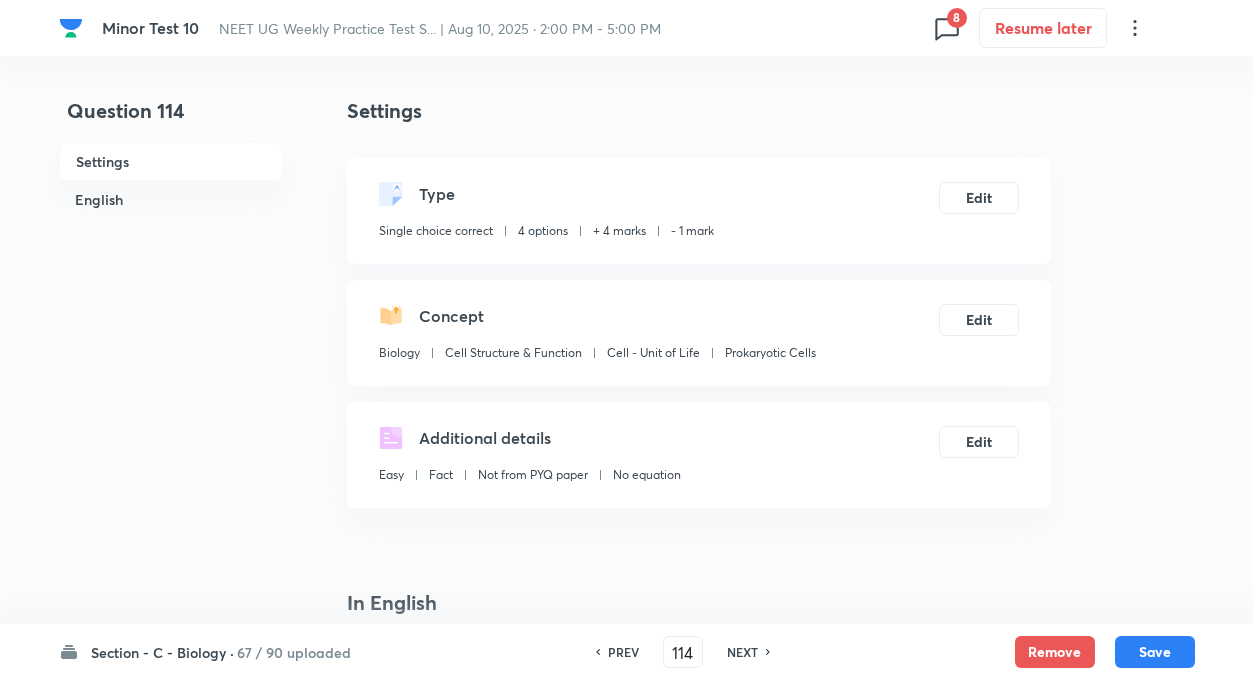 checkbox on "true" 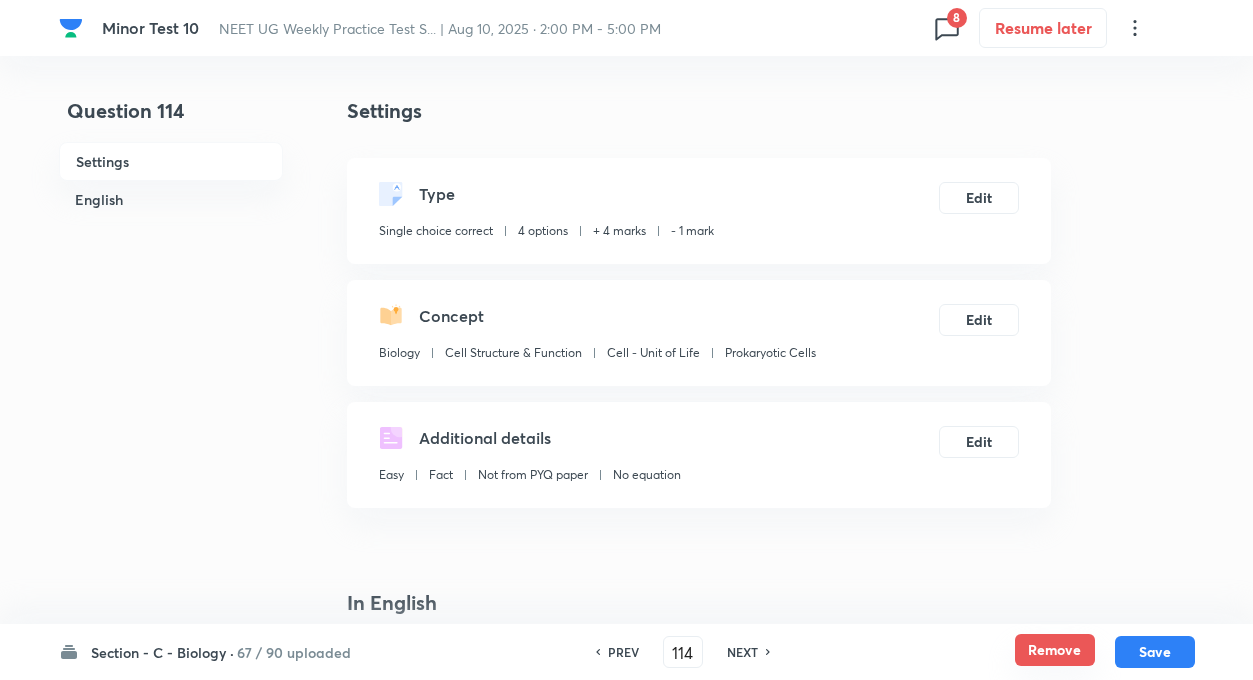 click on "Remove" at bounding box center [1055, 650] 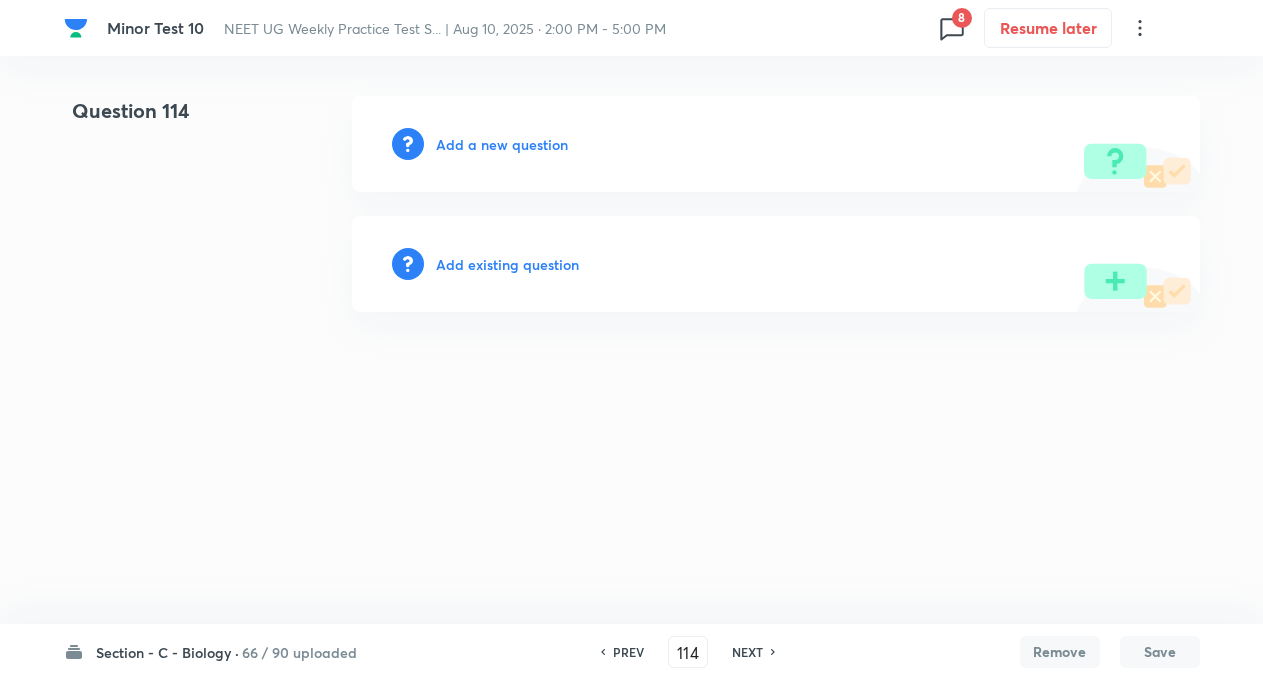click on "NEXT" at bounding box center (747, 652) 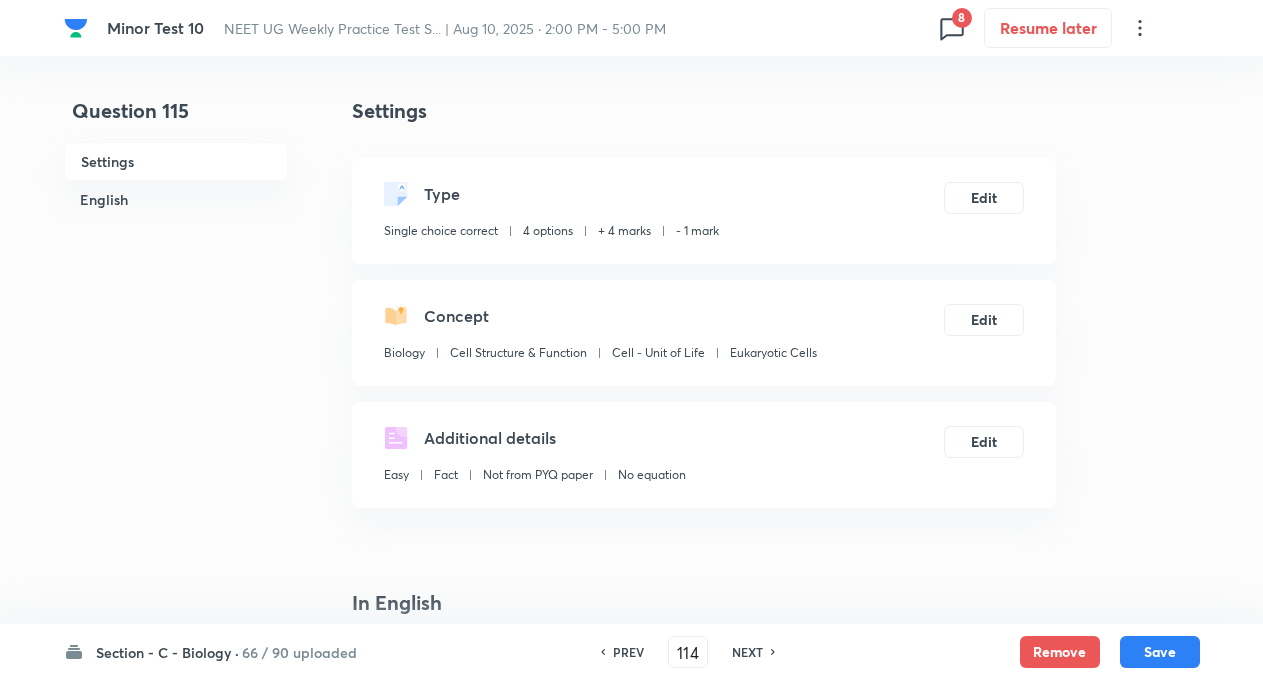 type on "115" 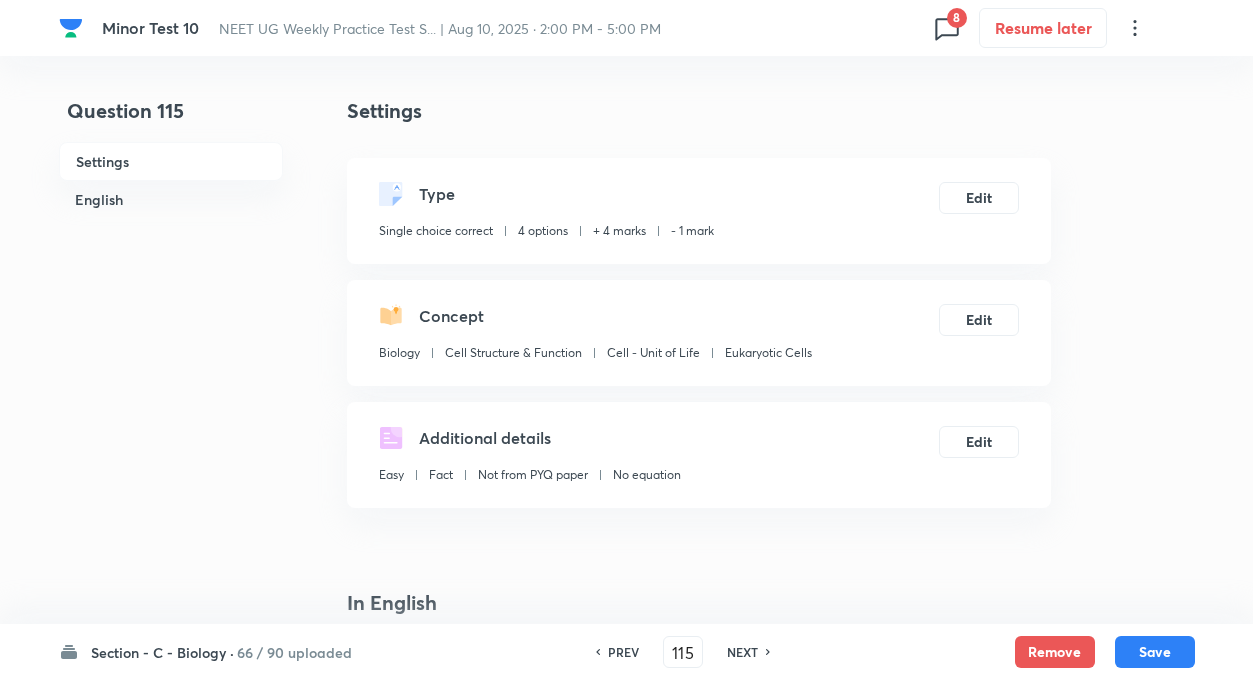 checkbox on "true" 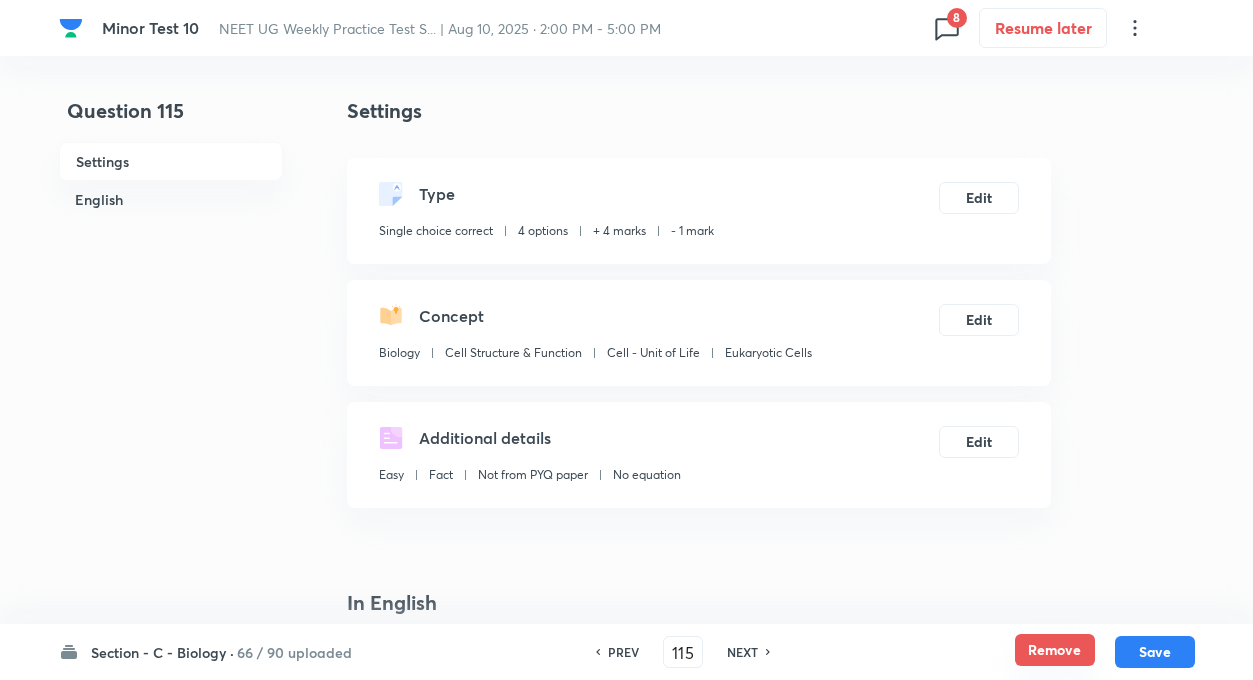 click on "Remove" at bounding box center [1055, 650] 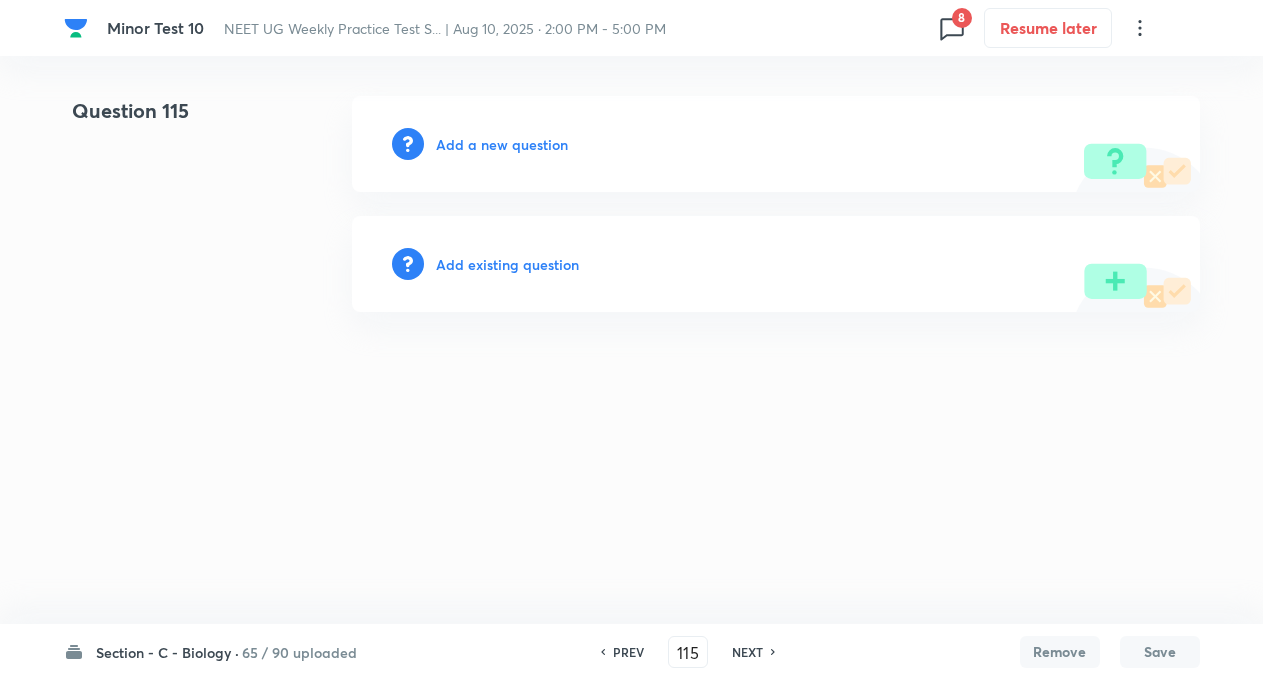 click on "NEXT" at bounding box center (747, 652) 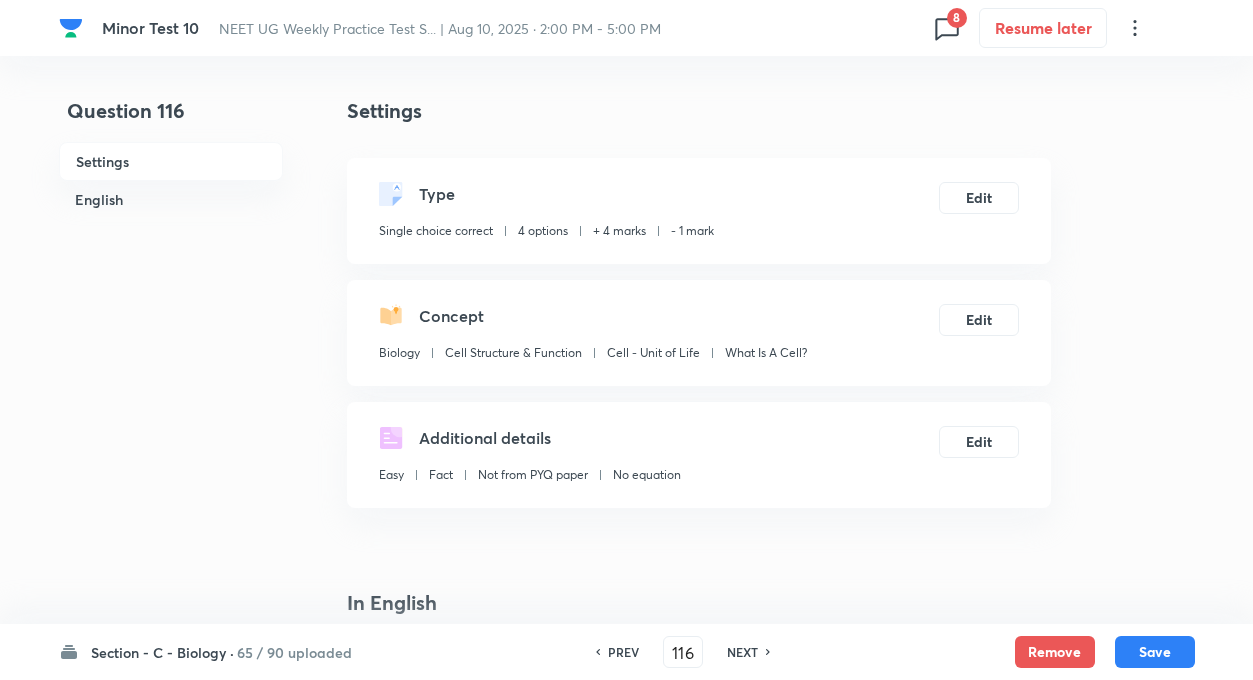 checkbox on "true" 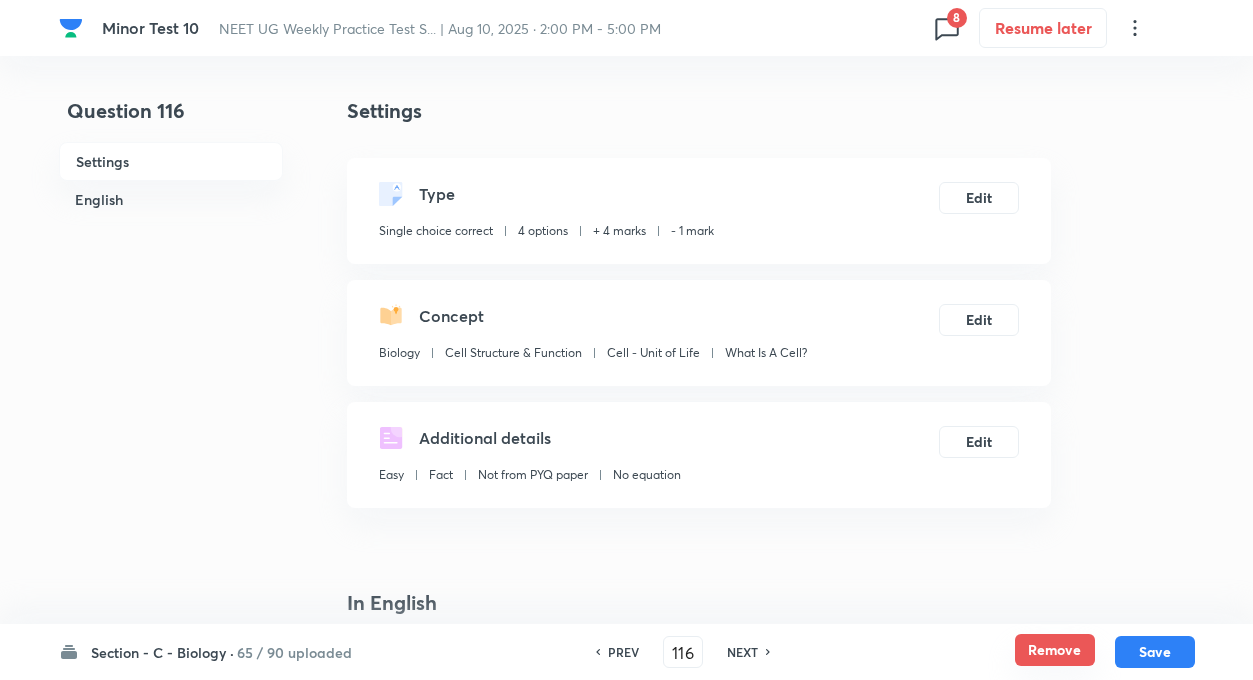 click on "Remove" at bounding box center [1055, 650] 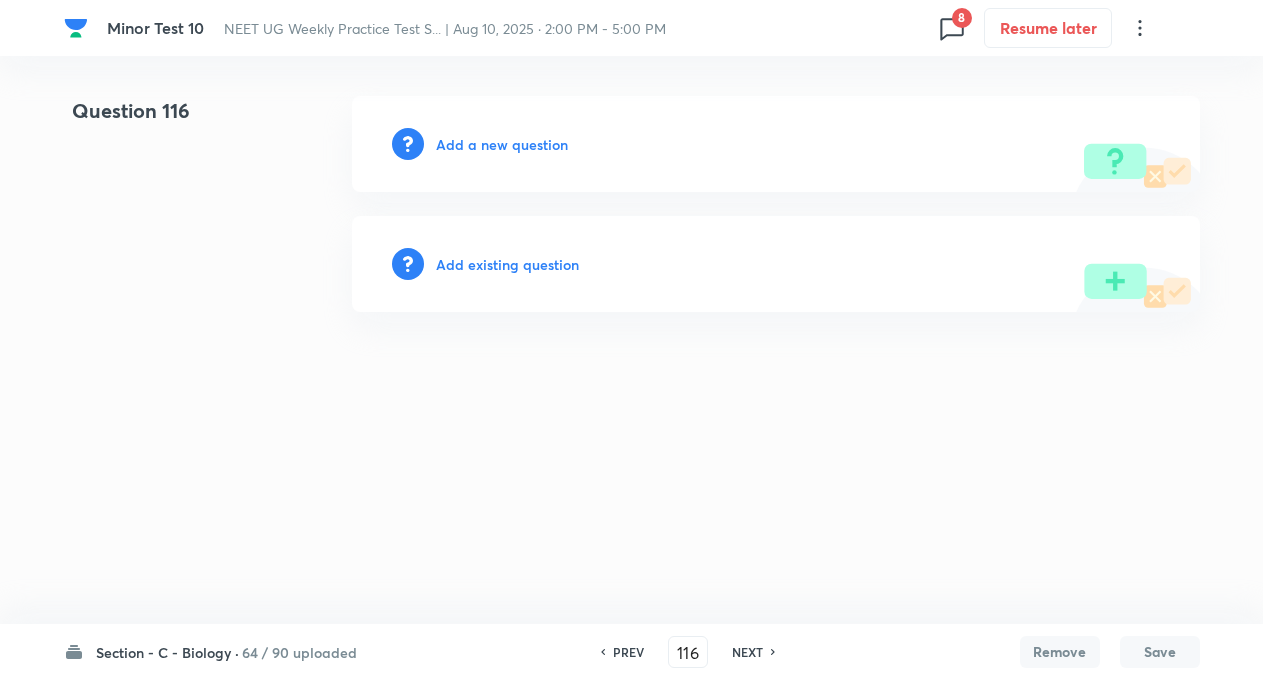 click on "NEXT" at bounding box center (747, 652) 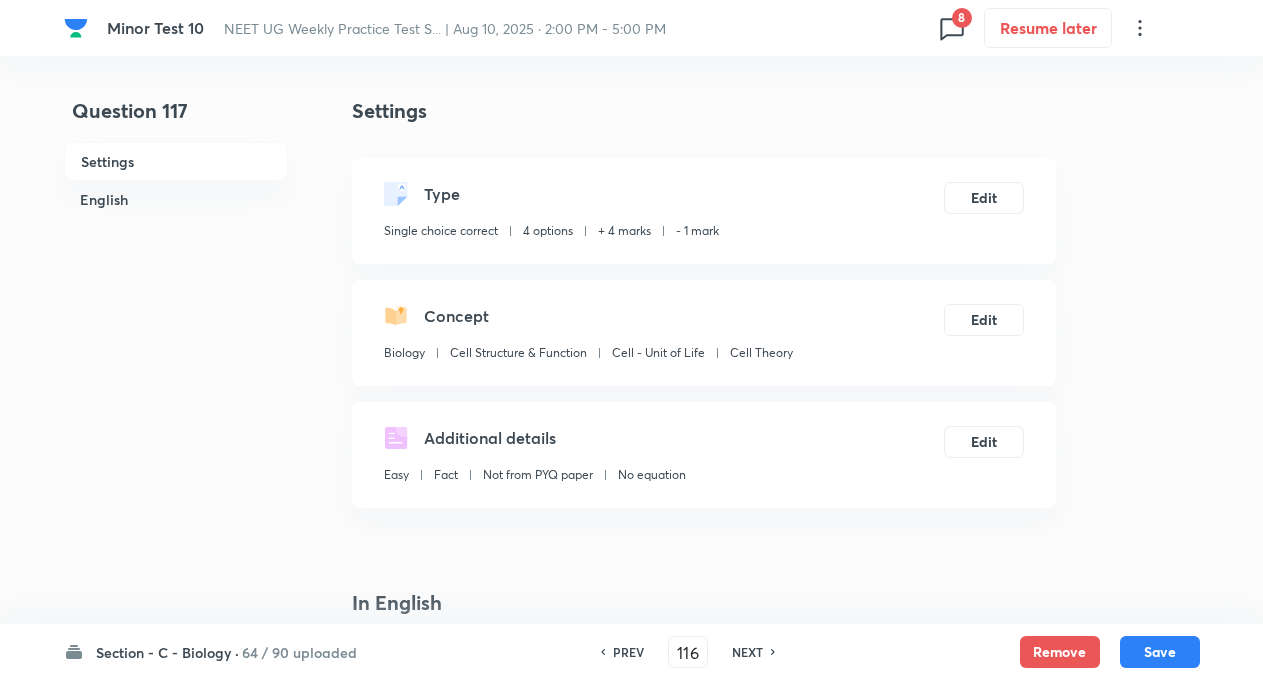 type on "117" 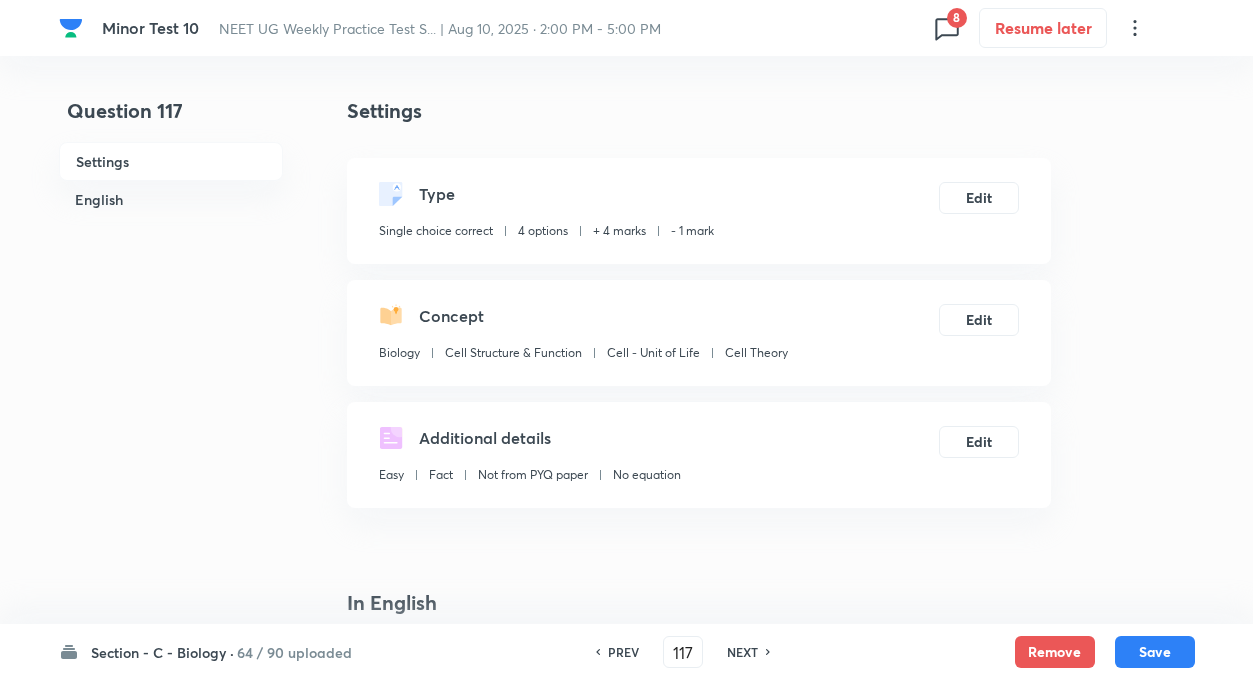 checkbox on "true" 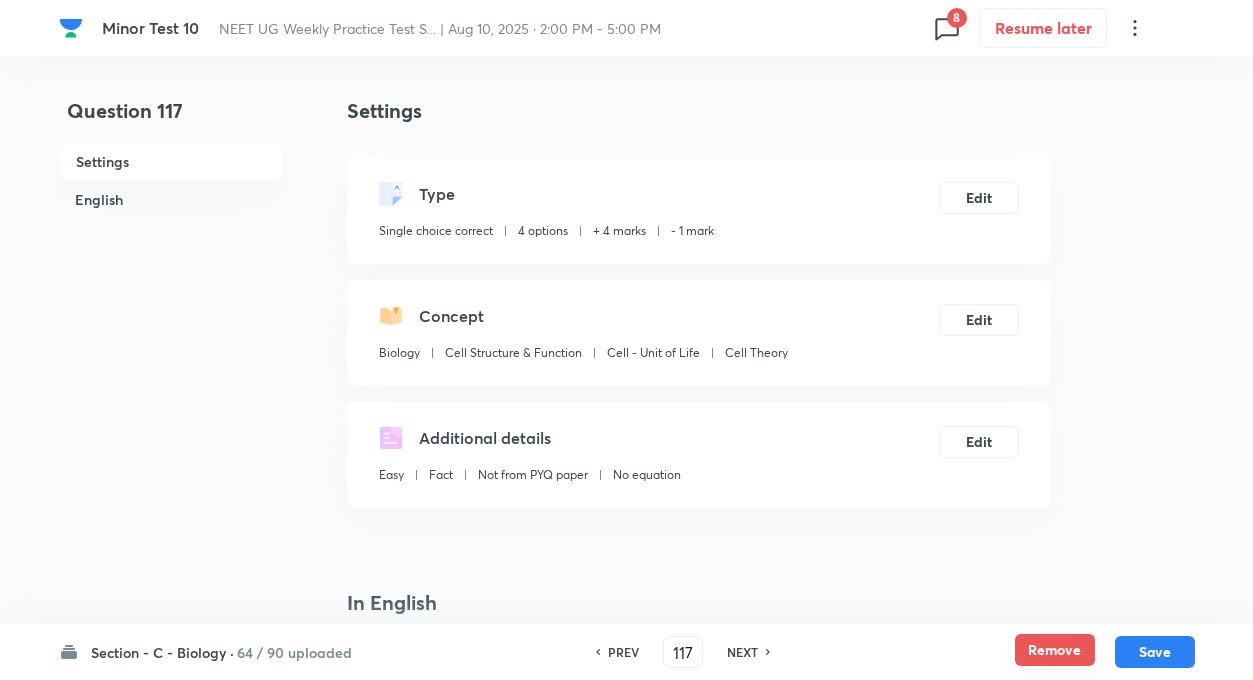 click on "Remove" at bounding box center [1055, 650] 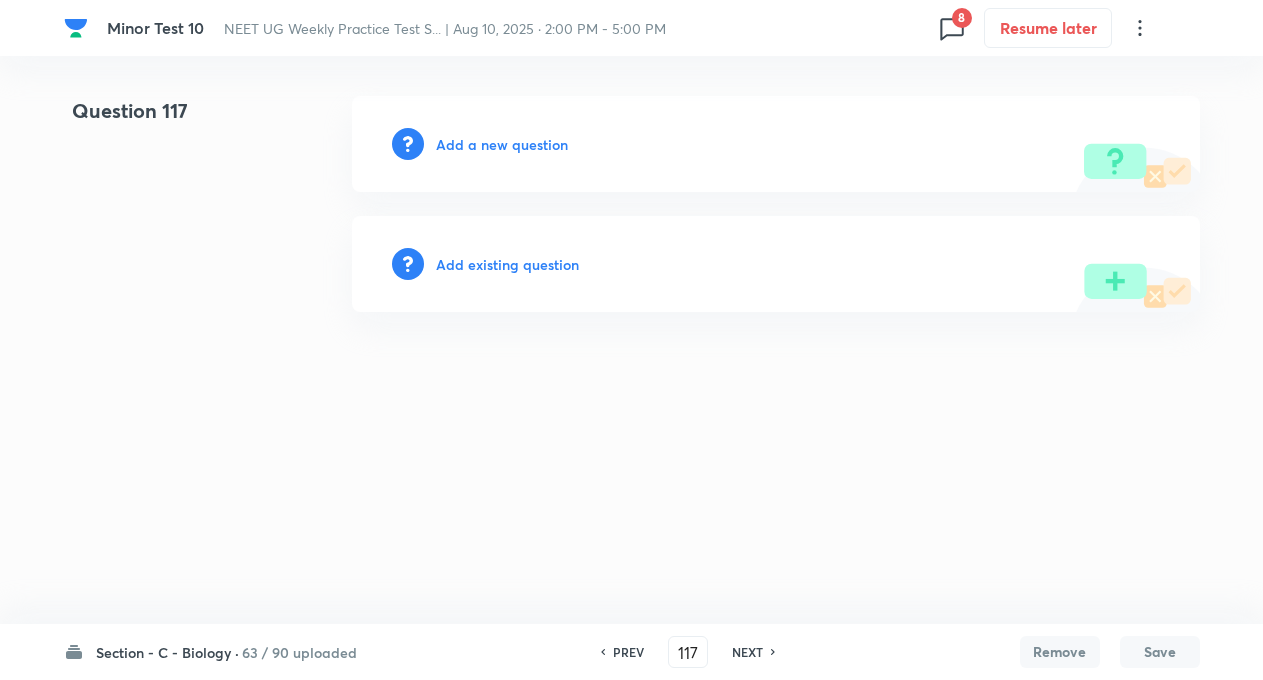 click on "NEXT" at bounding box center (747, 652) 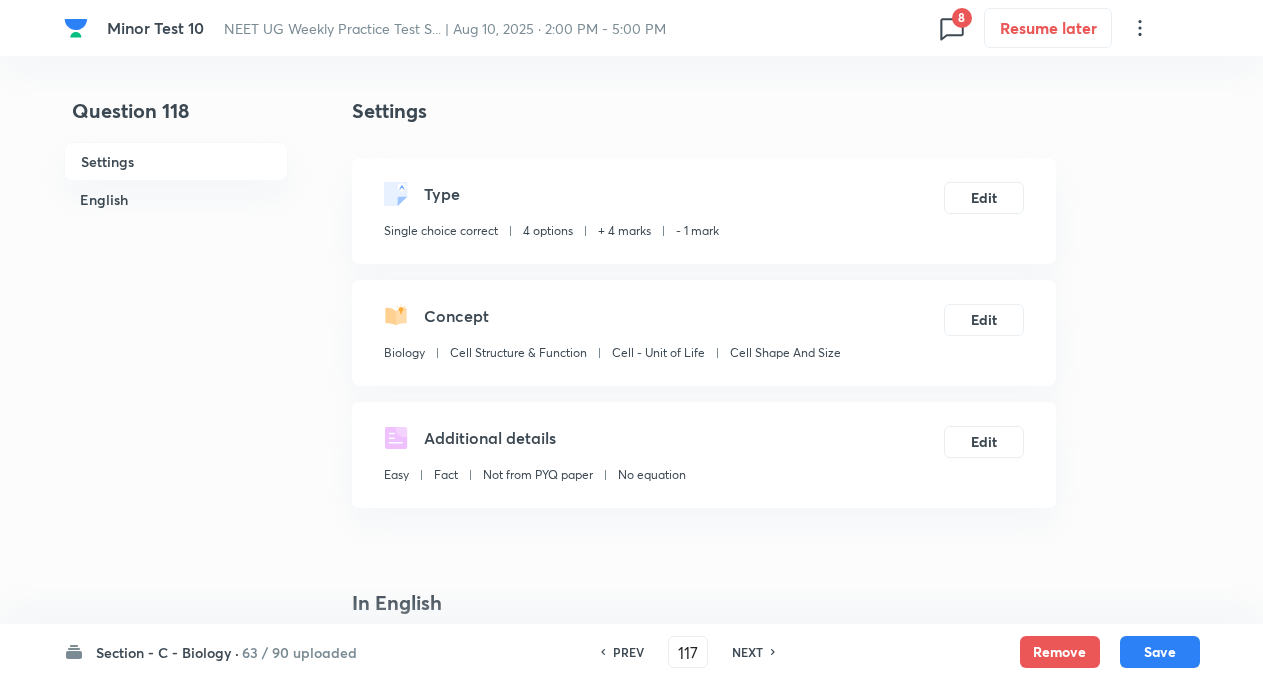 type on "118" 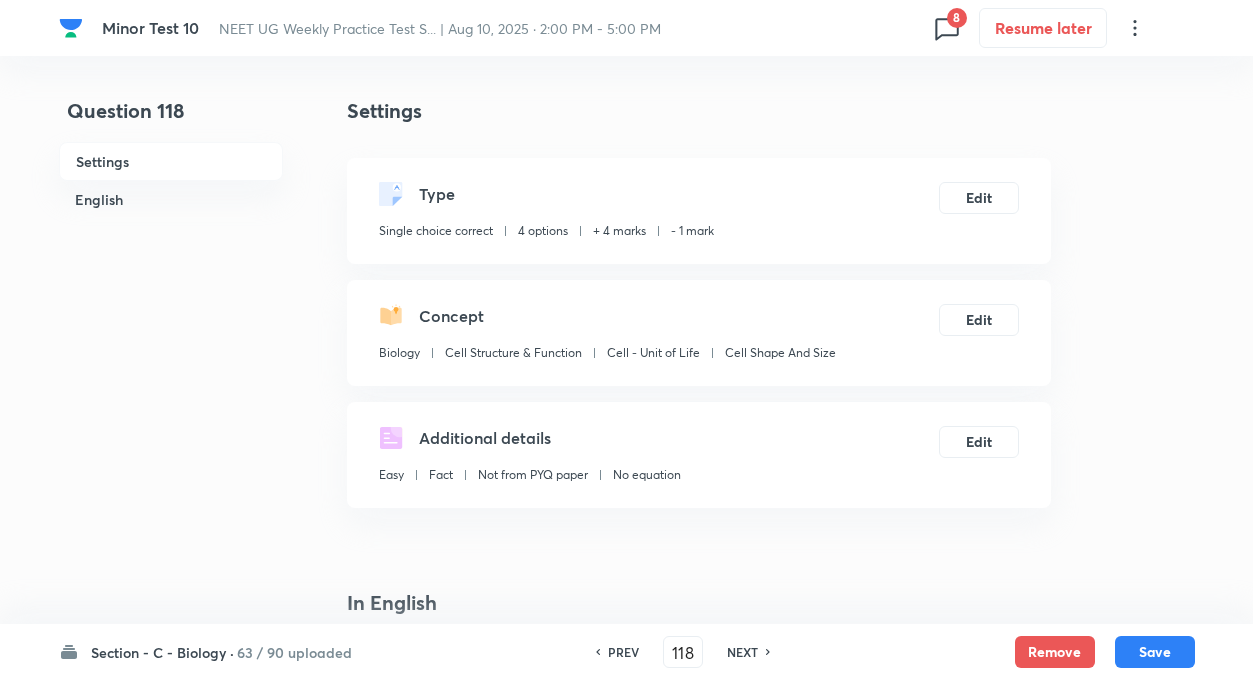 checkbox on "true" 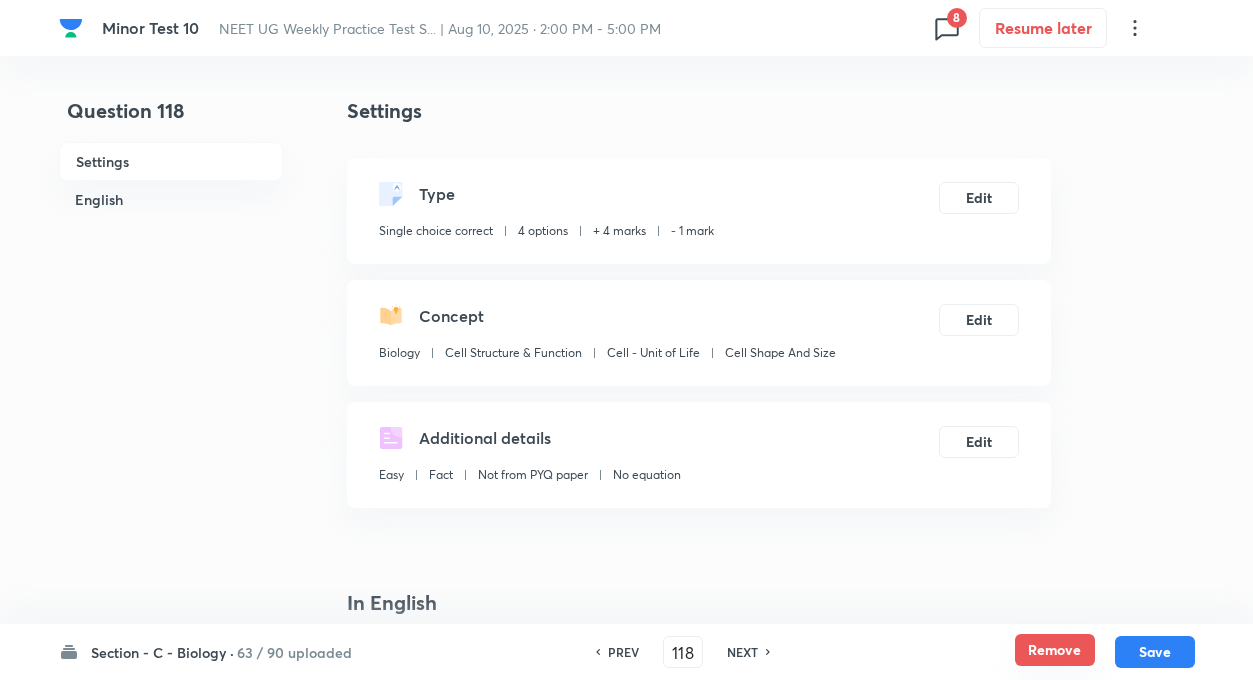click on "Remove" at bounding box center [1055, 650] 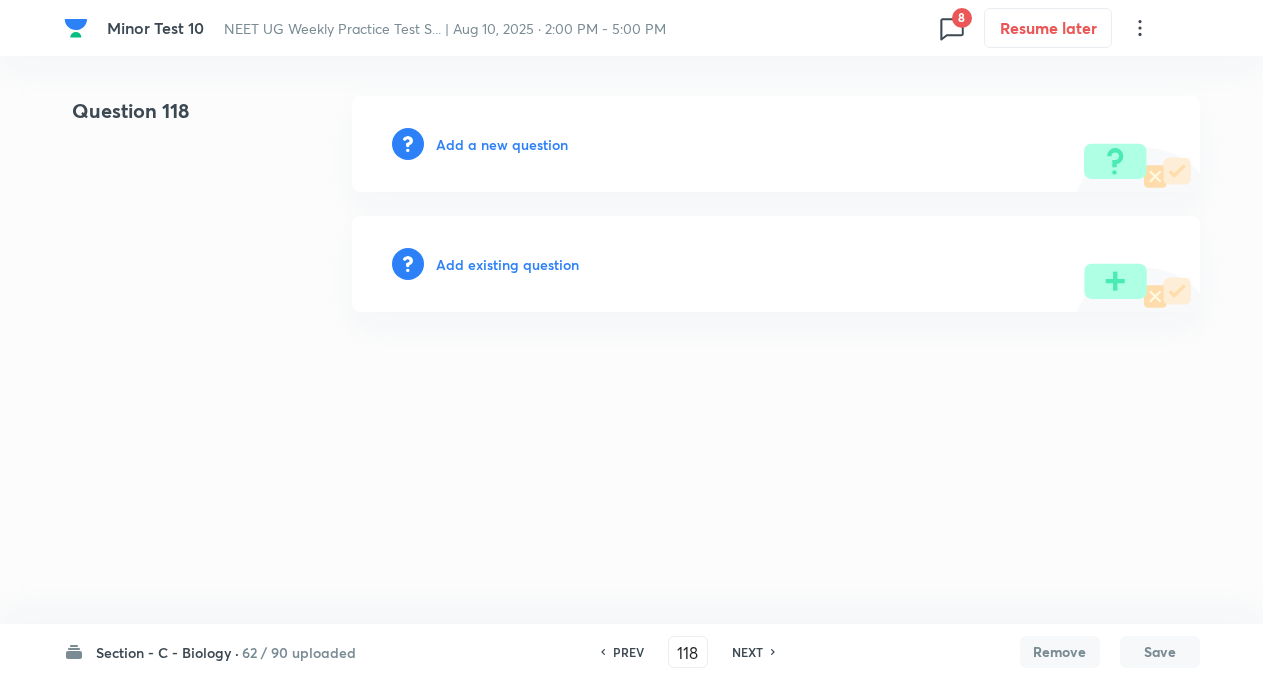 click on "NEXT" at bounding box center [747, 652] 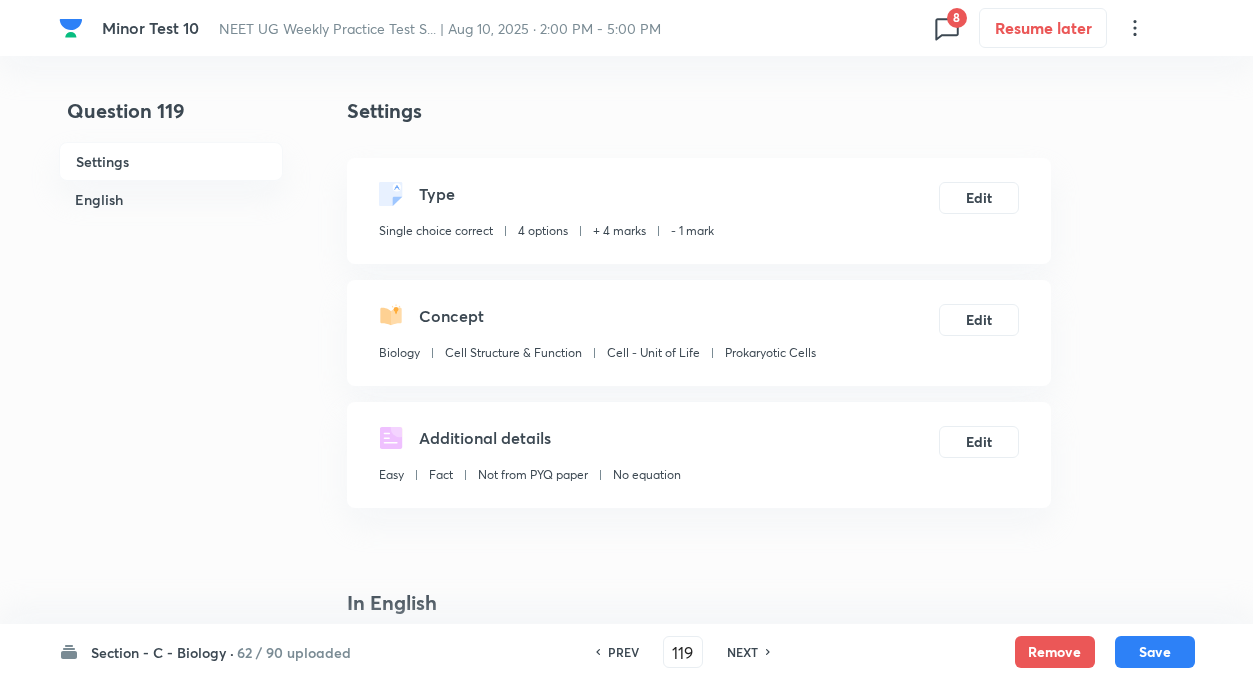 checkbox on "true" 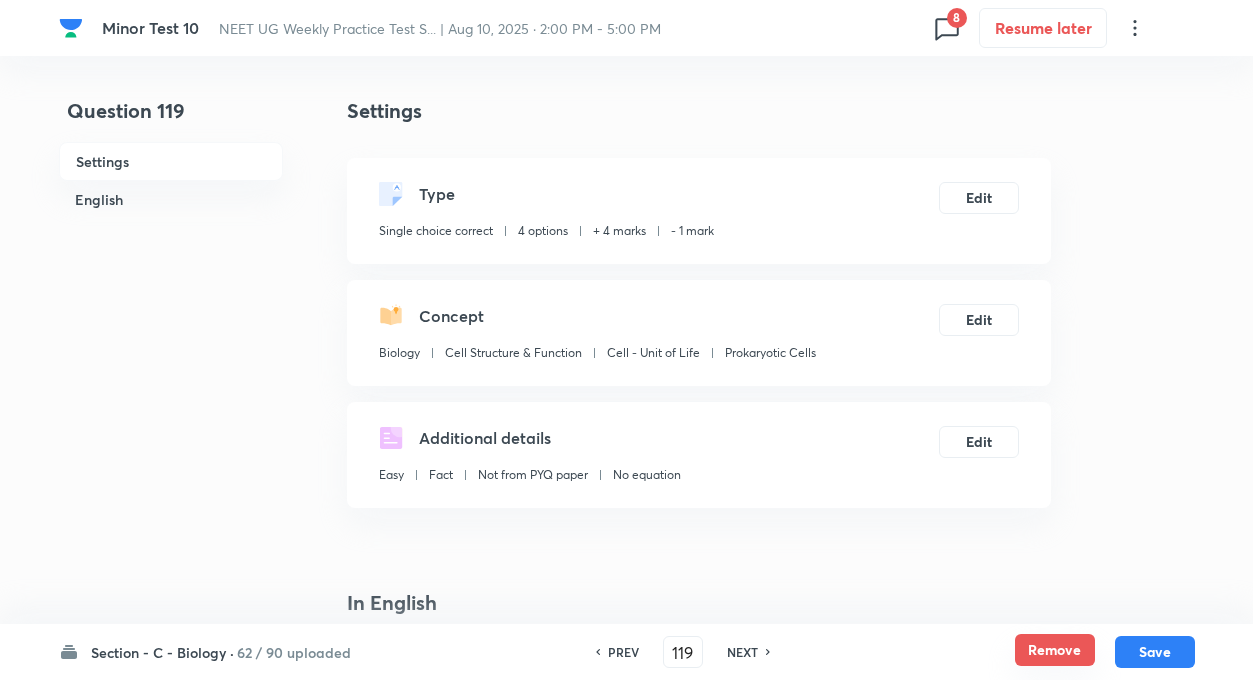 click on "Remove" at bounding box center [1055, 650] 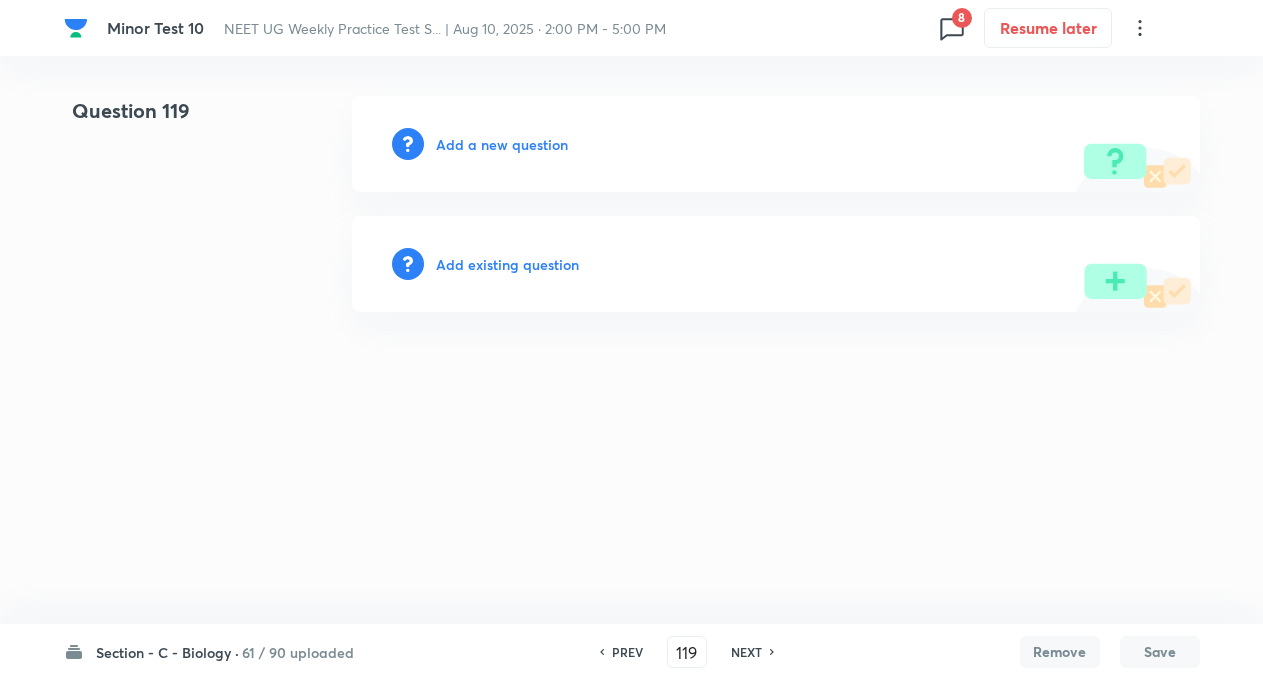click on "NEXT" at bounding box center [746, 652] 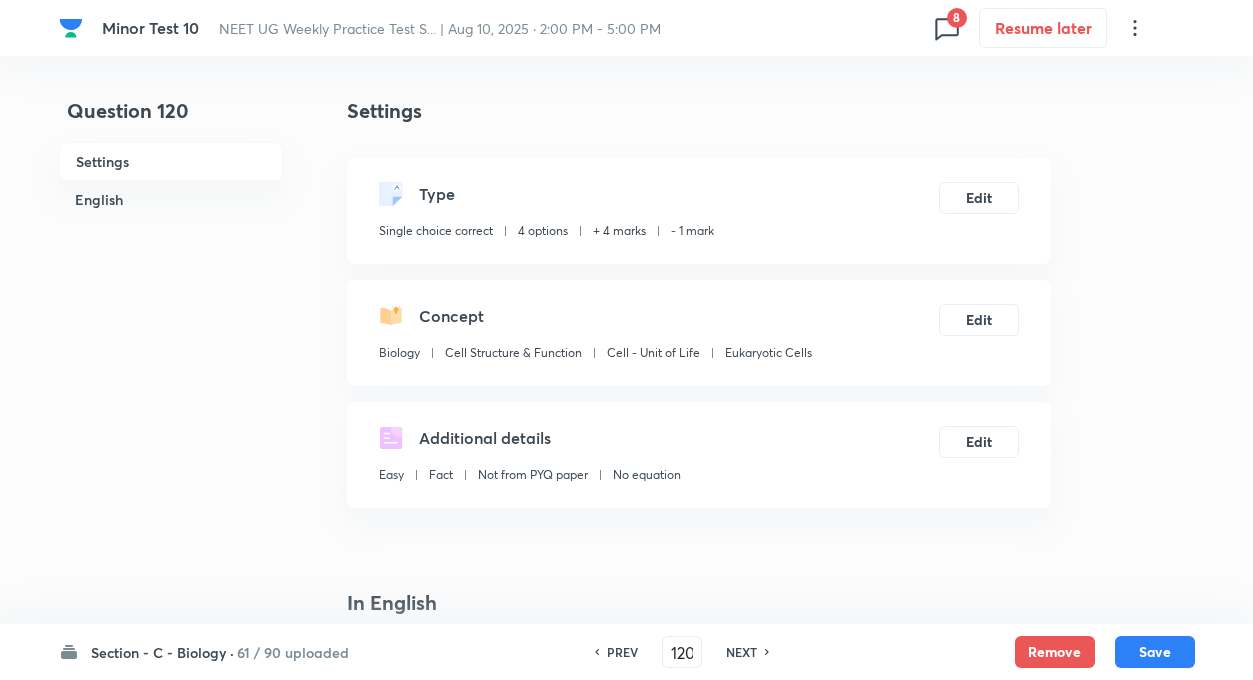 checkbox on "true" 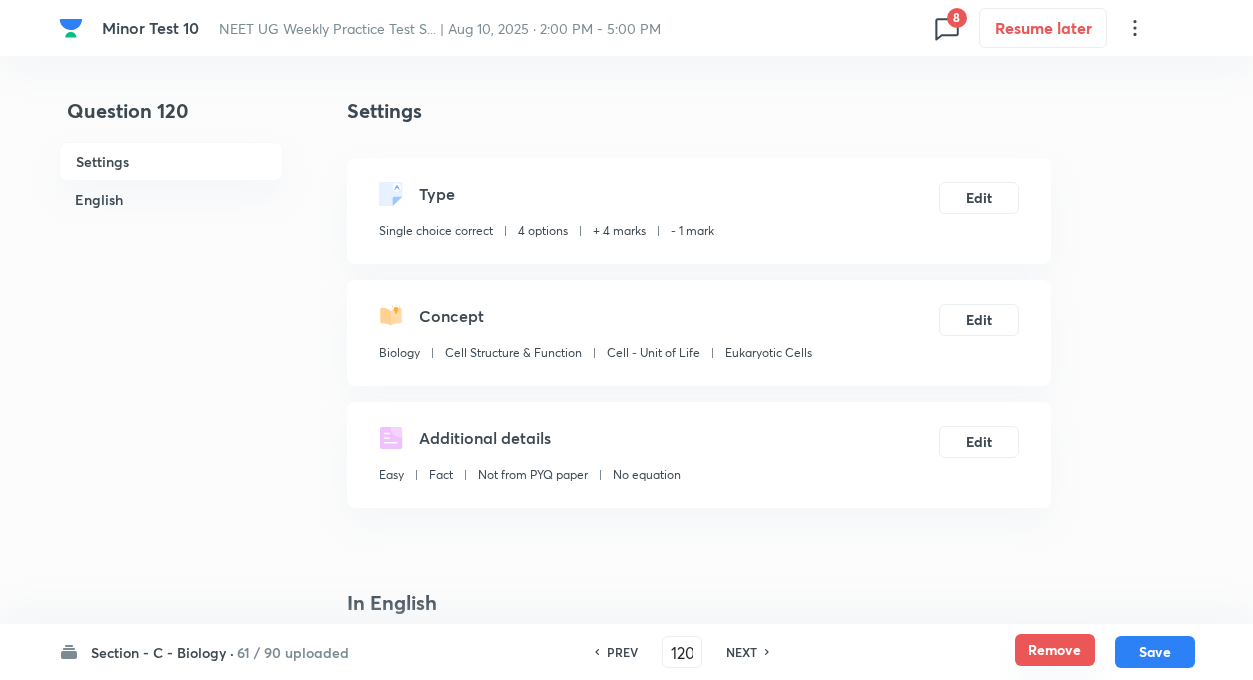 click on "Remove" at bounding box center (1055, 650) 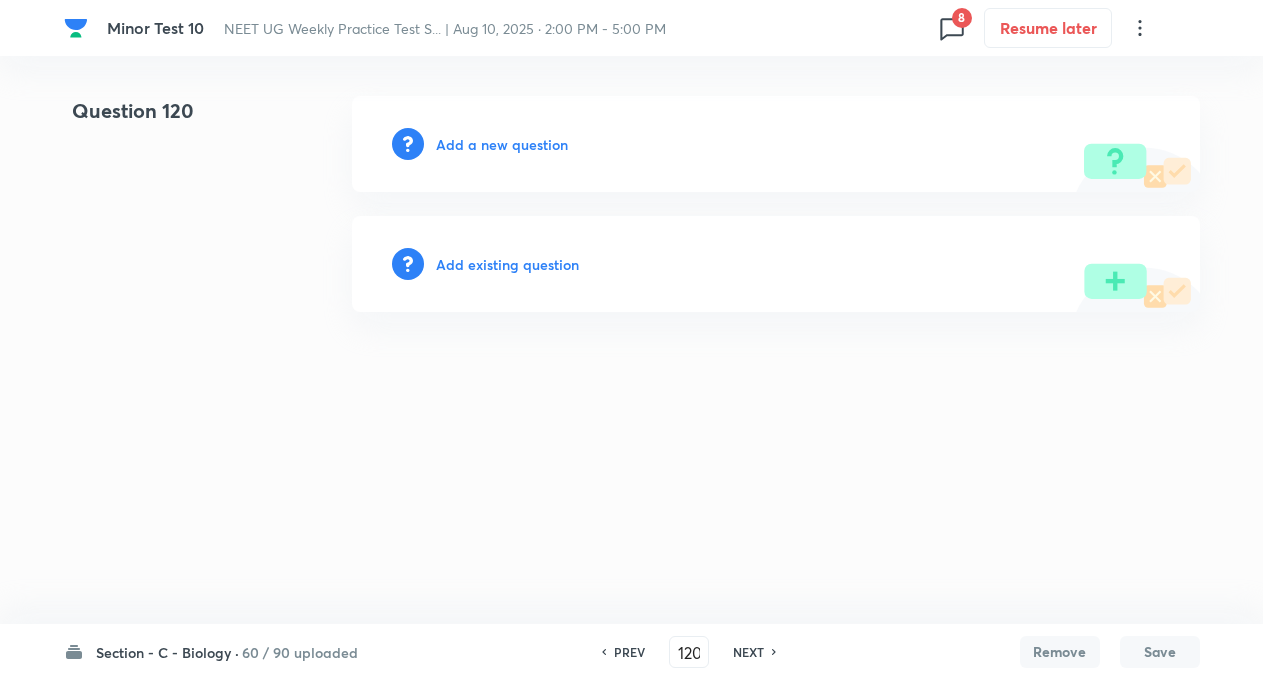 click on "NEXT" at bounding box center (748, 652) 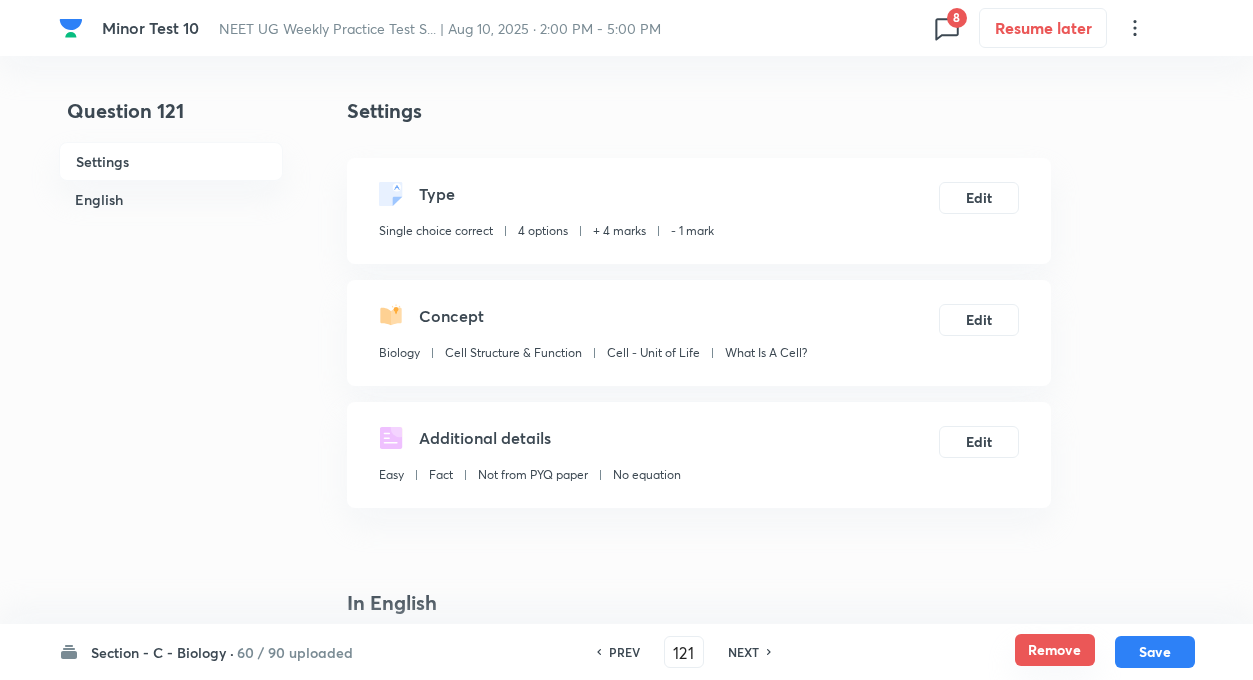 checkbox on "true" 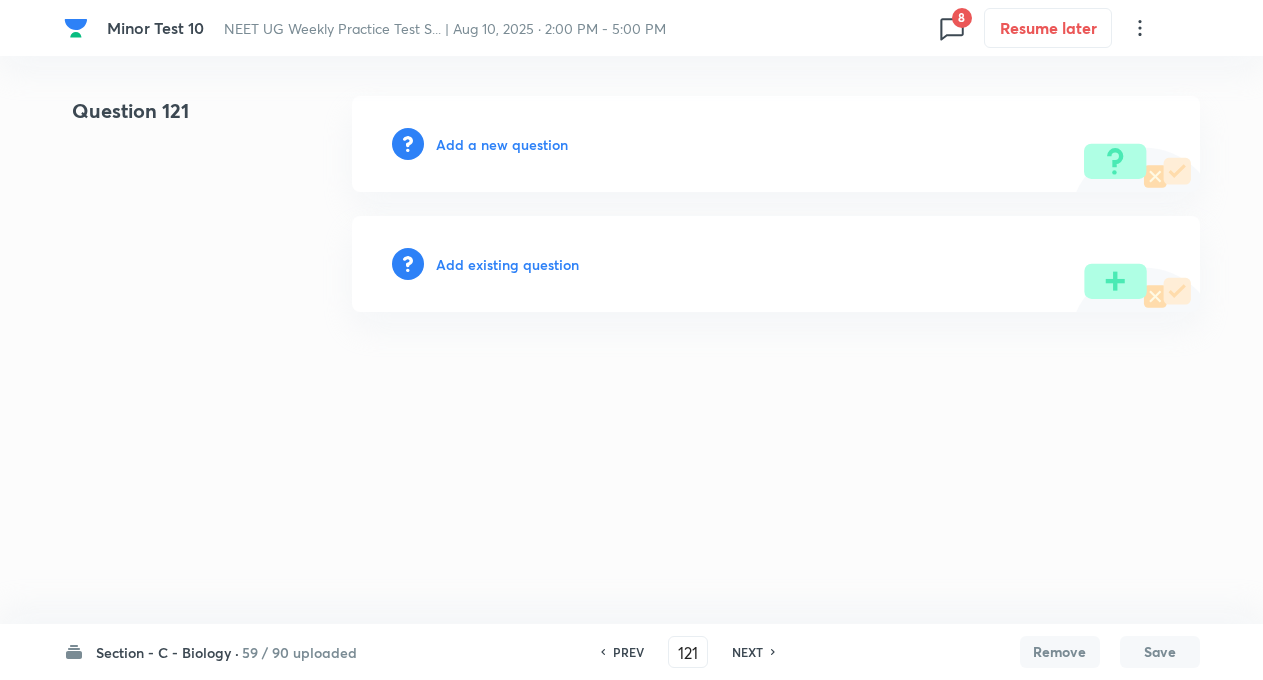 click on "NEXT" at bounding box center [747, 652] 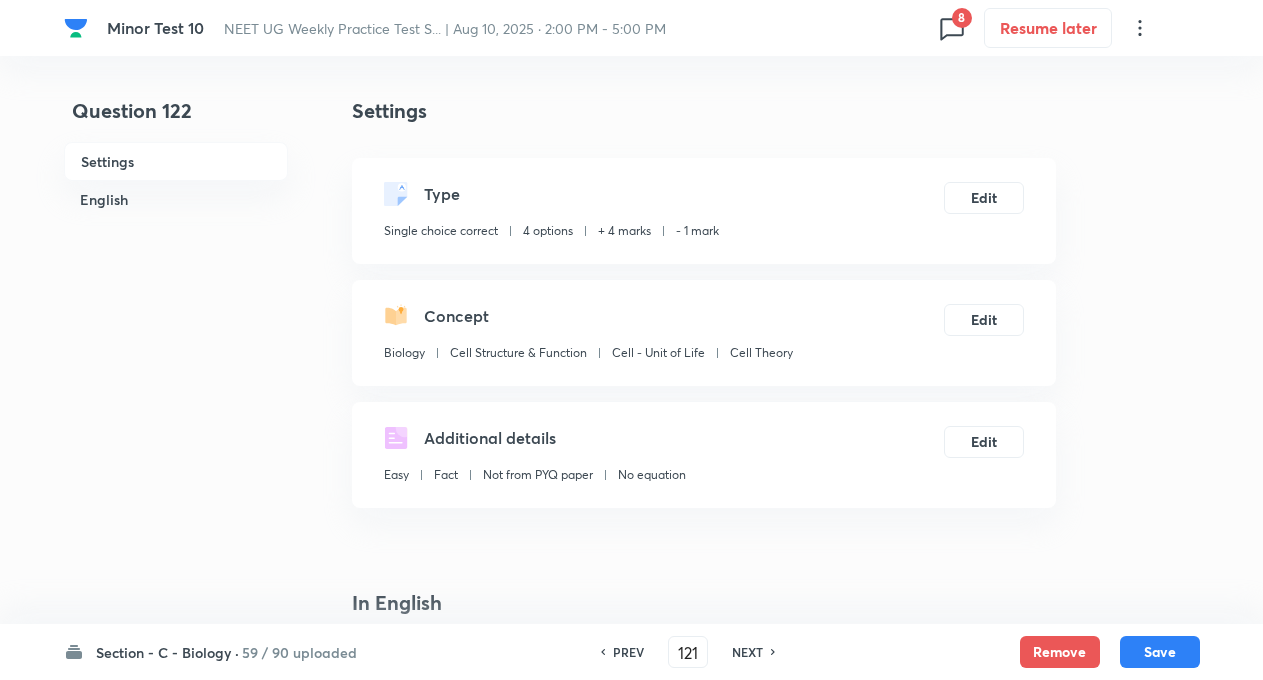 type on "122" 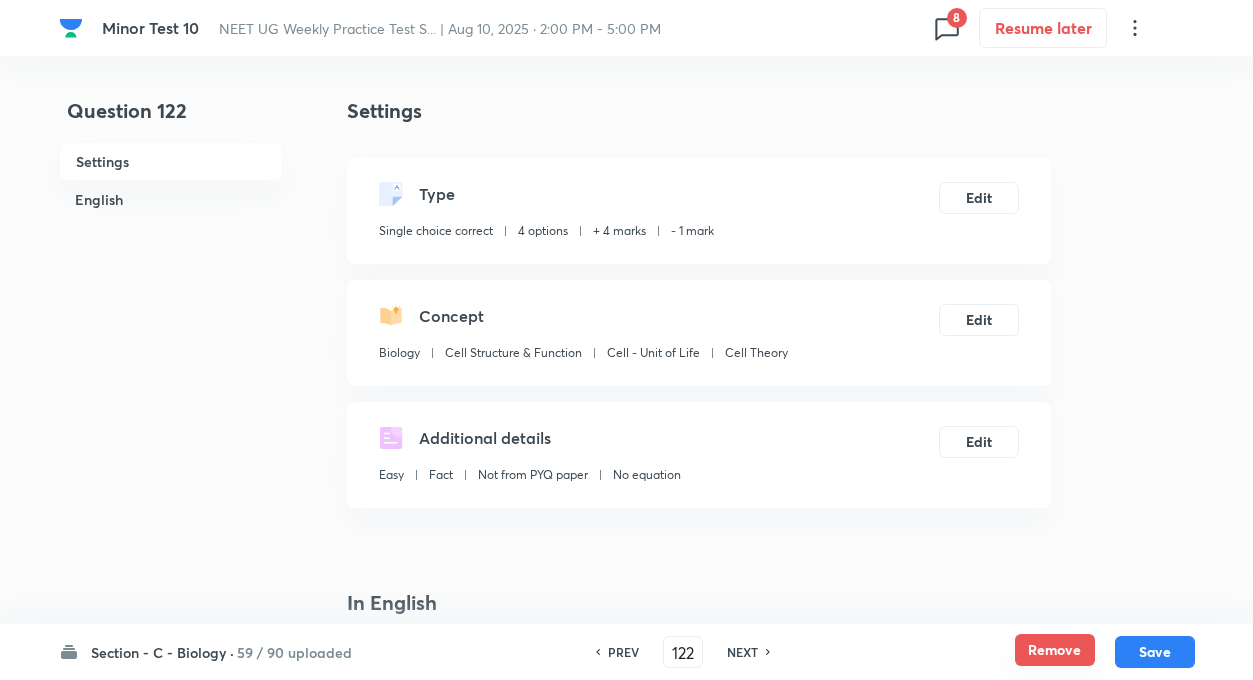 checkbox on "true" 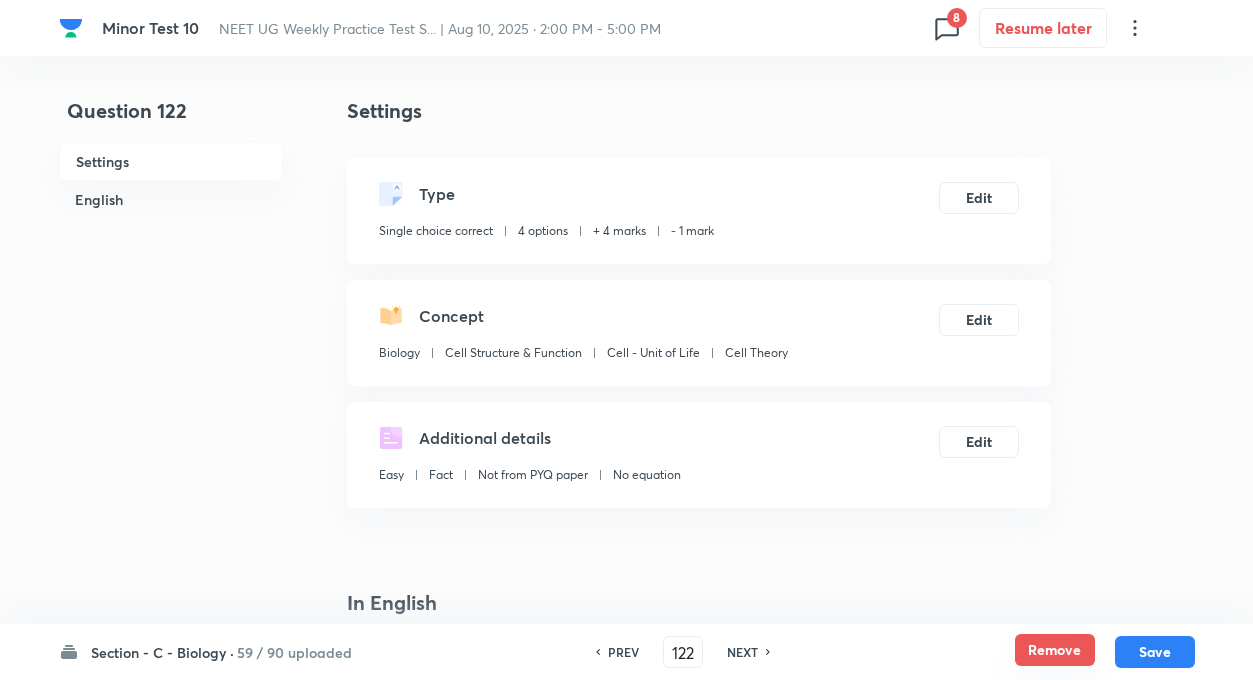 click on "Remove" at bounding box center [1055, 650] 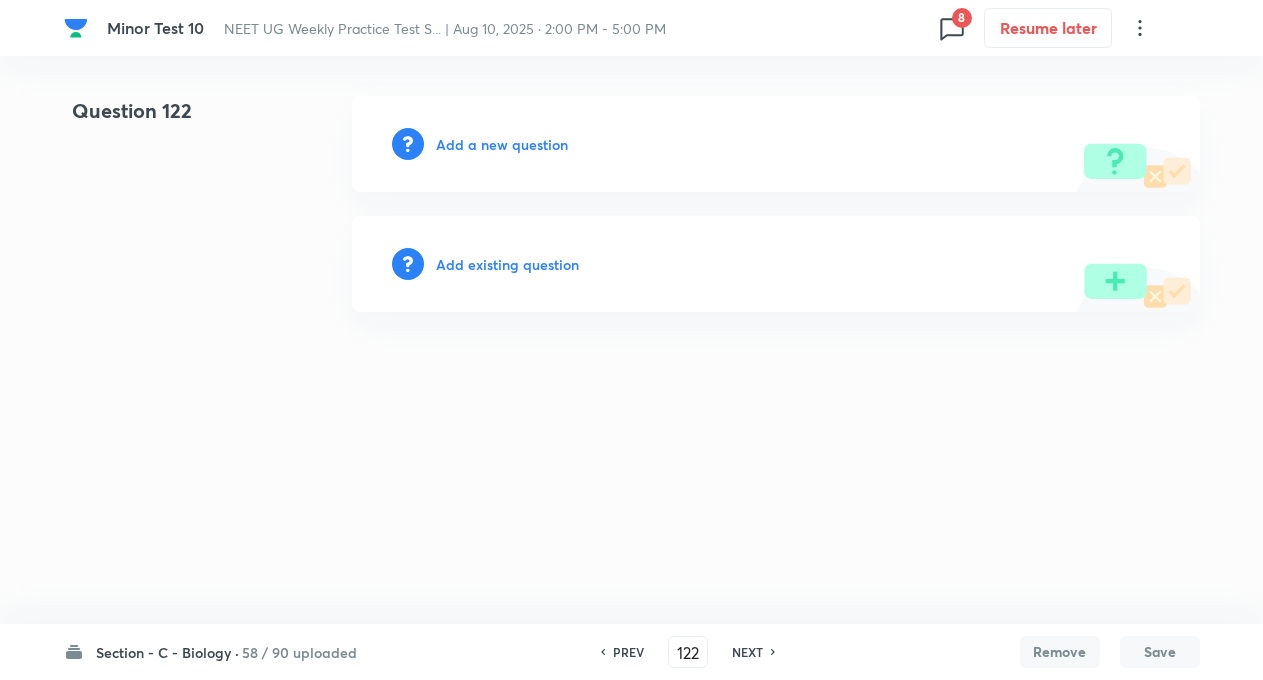 click on "NEXT" at bounding box center [747, 652] 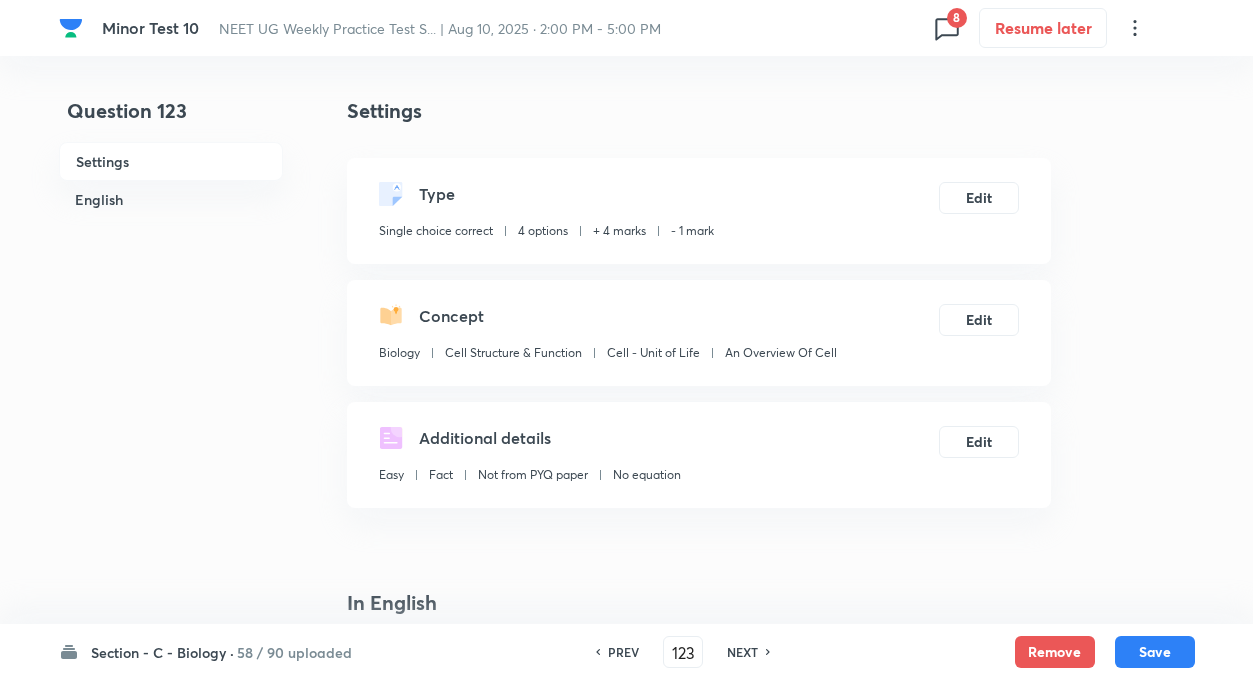 checkbox on "true" 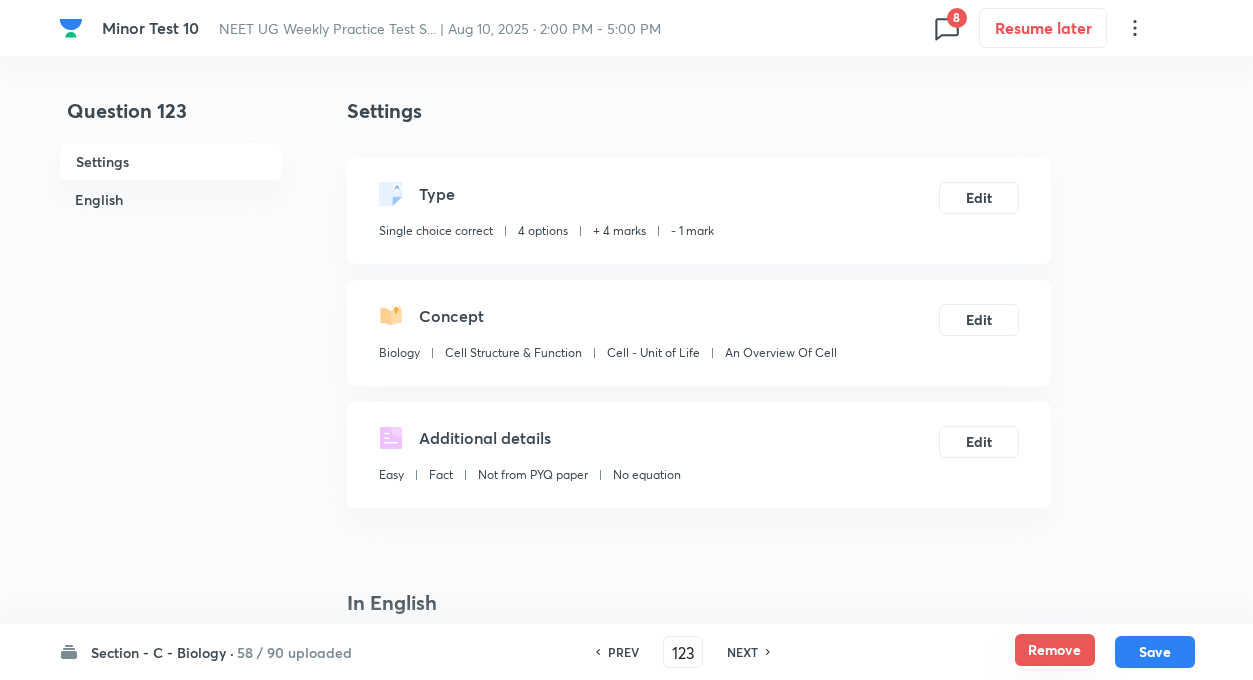 click on "Remove" at bounding box center (1055, 650) 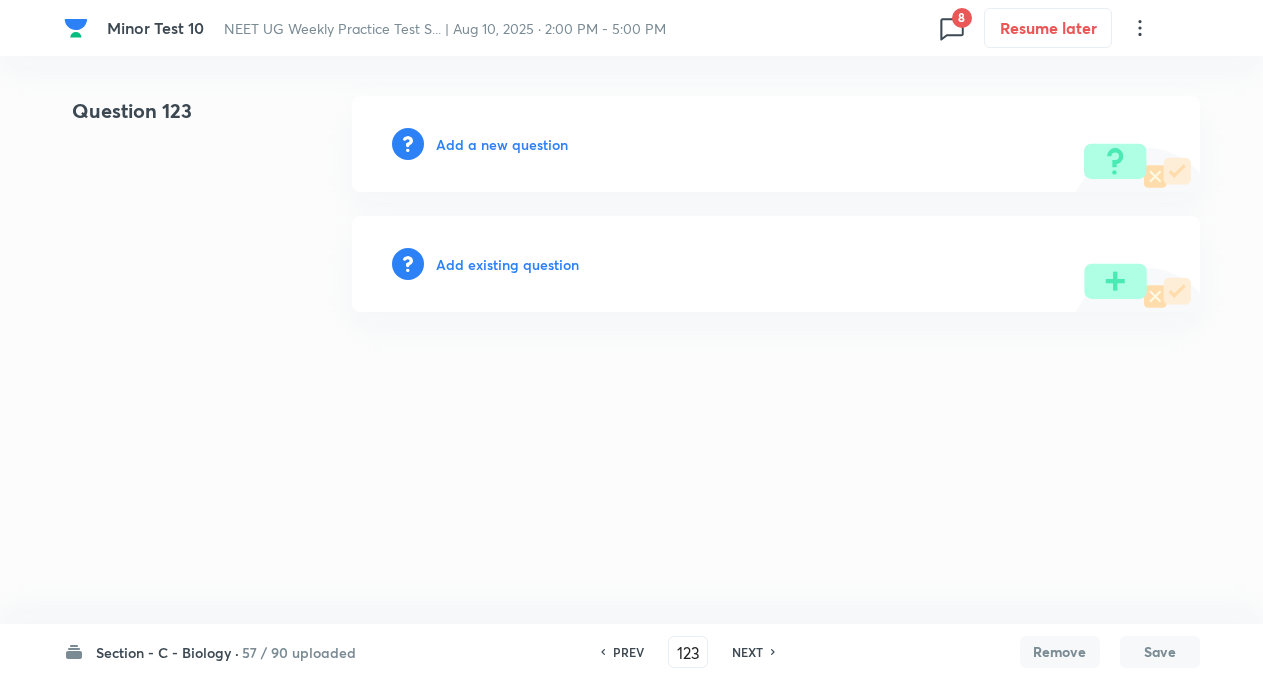 click on "NEXT" at bounding box center (747, 652) 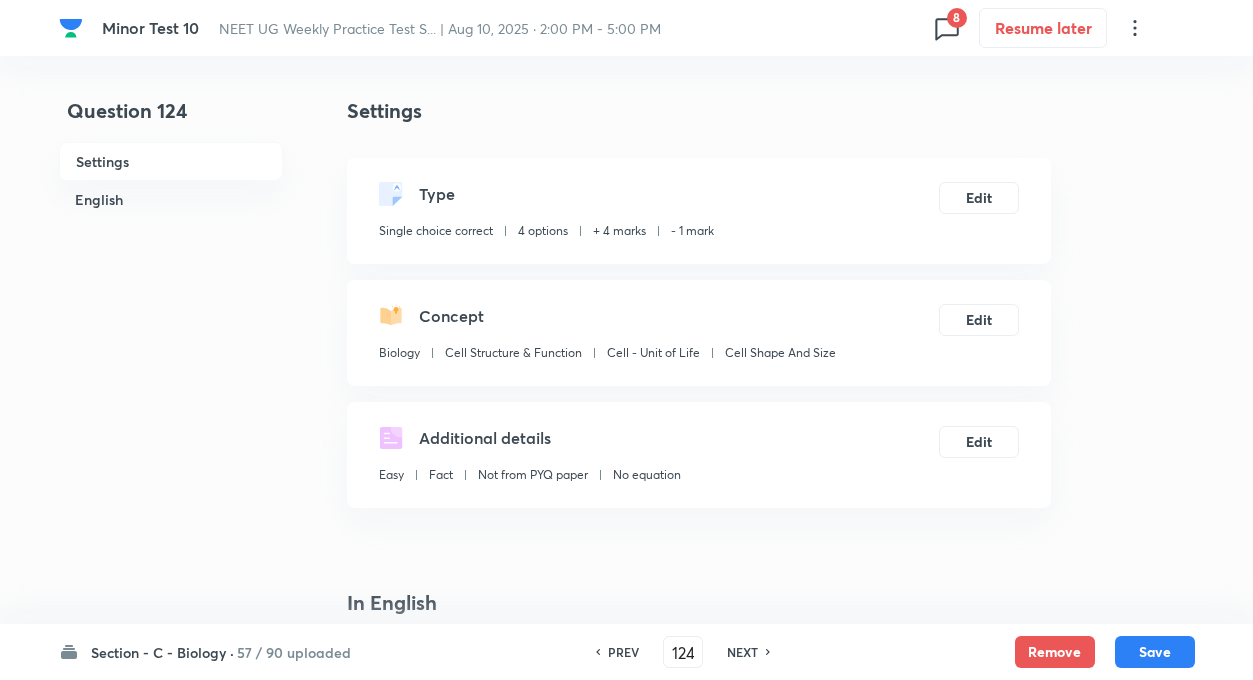 checkbox on "true" 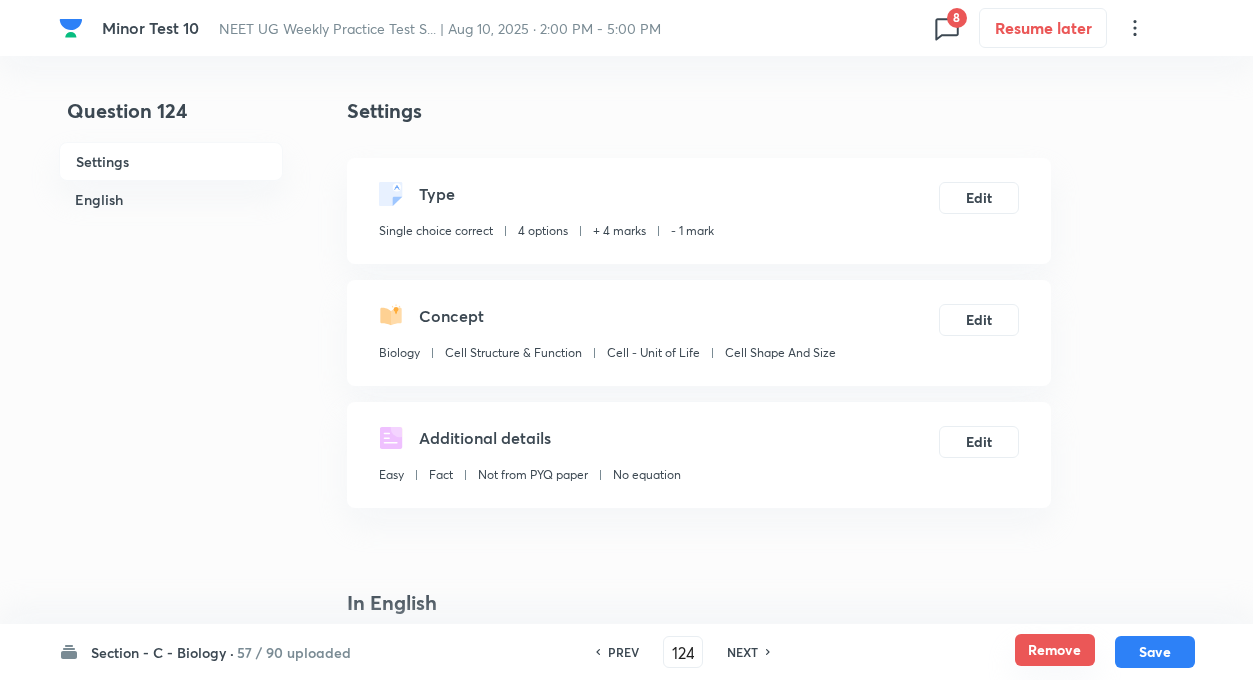 click on "Remove" at bounding box center [1055, 650] 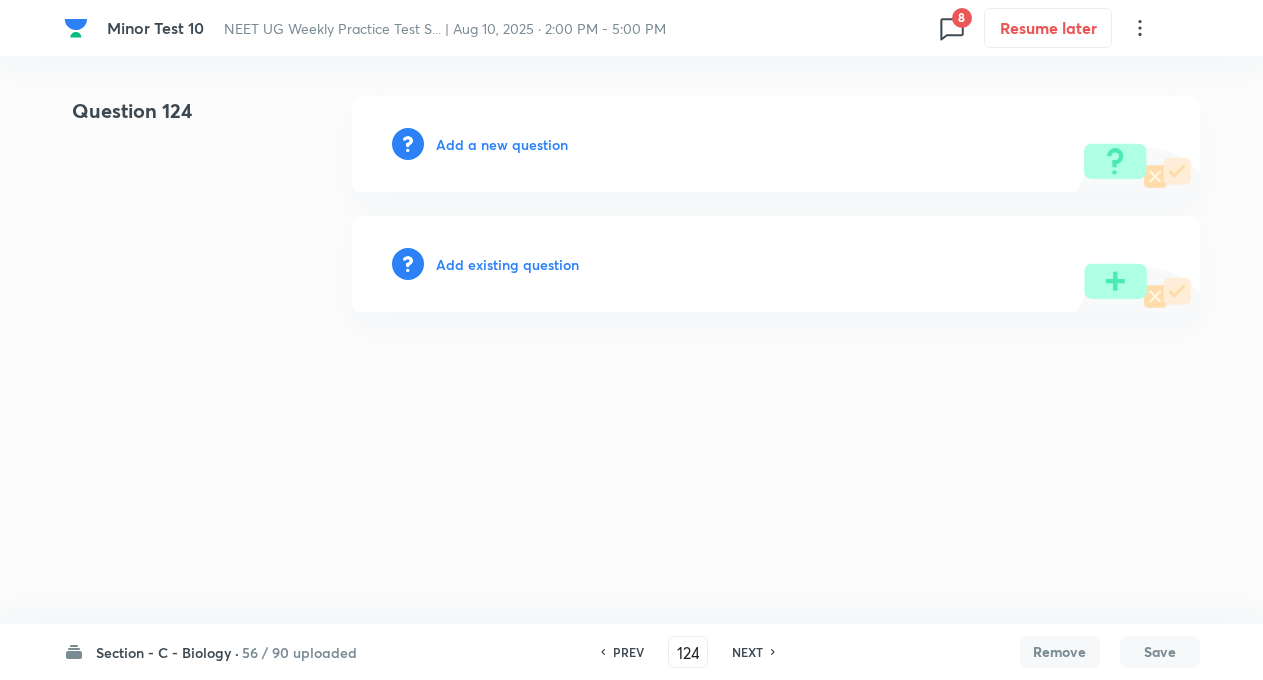 click on "NEXT" at bounding box center (747, 652) 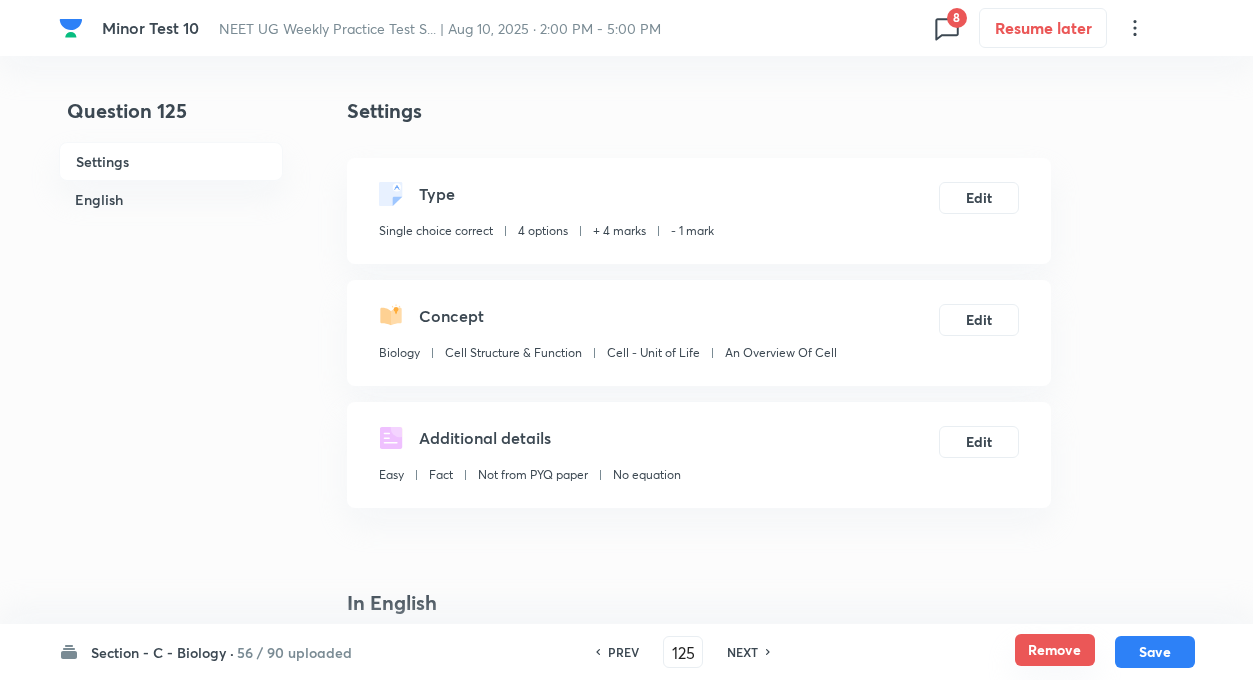 checkbox on "true" 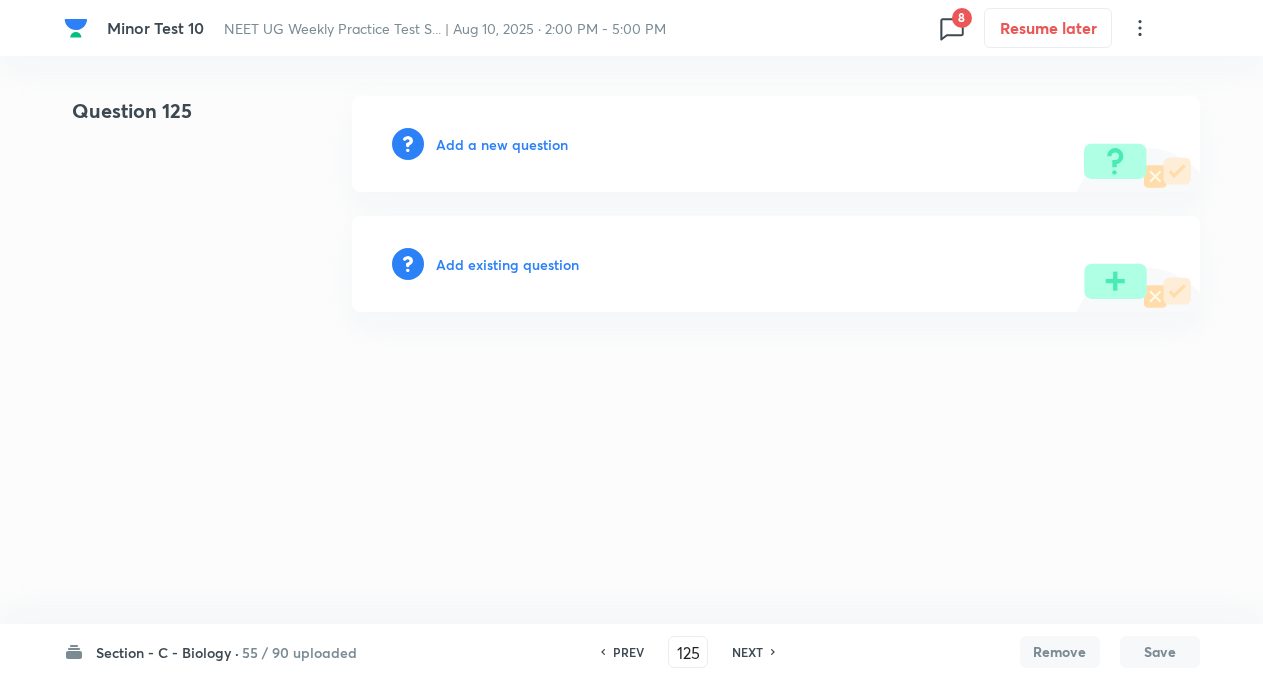 click on "NEXT" at bounding box center (747, 652) 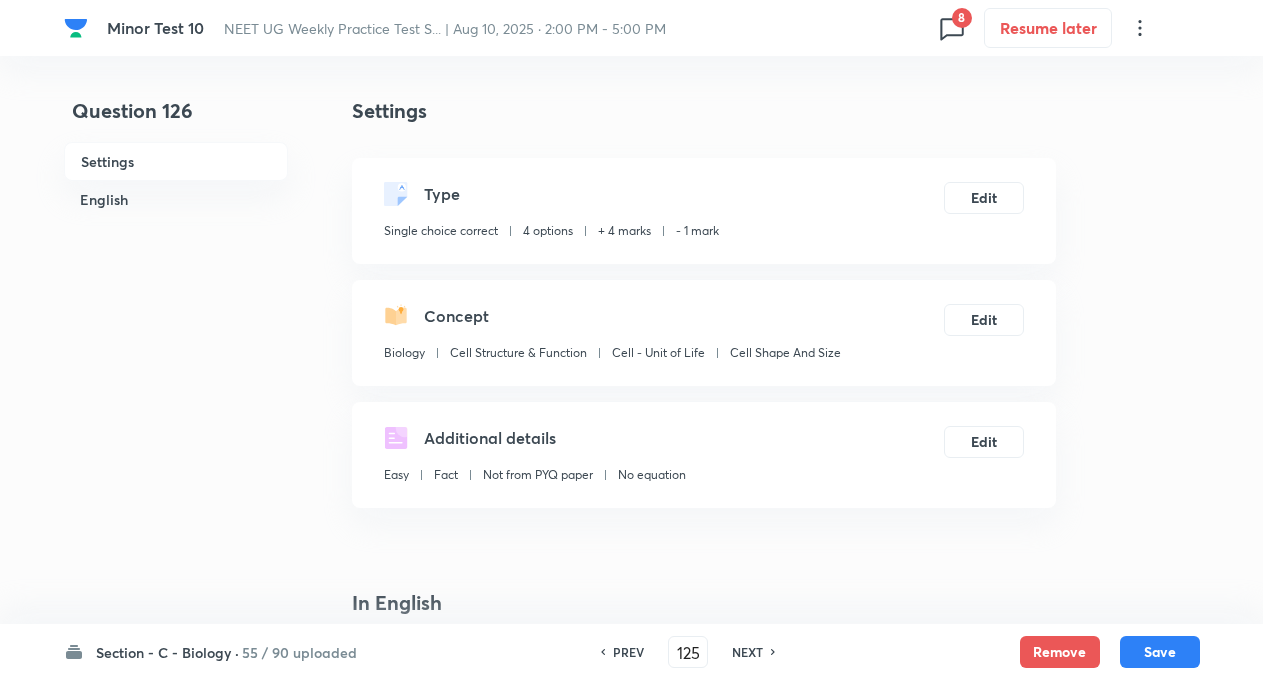 type on "126" 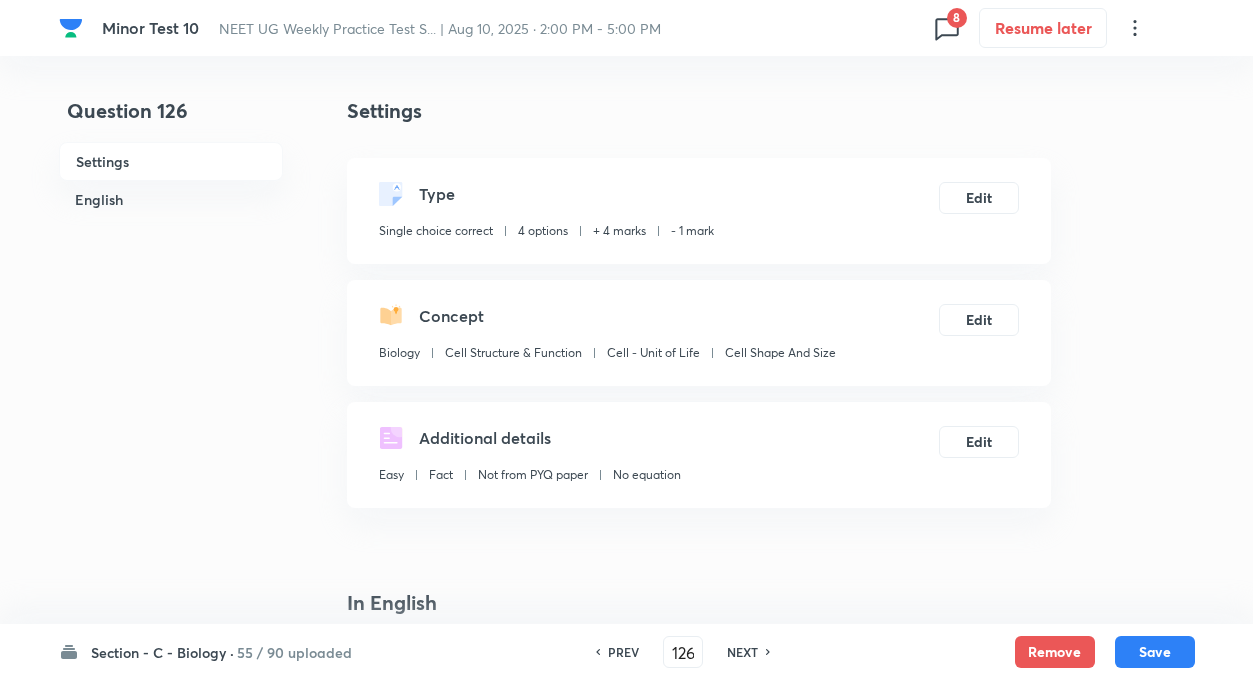 checkbox on "true" 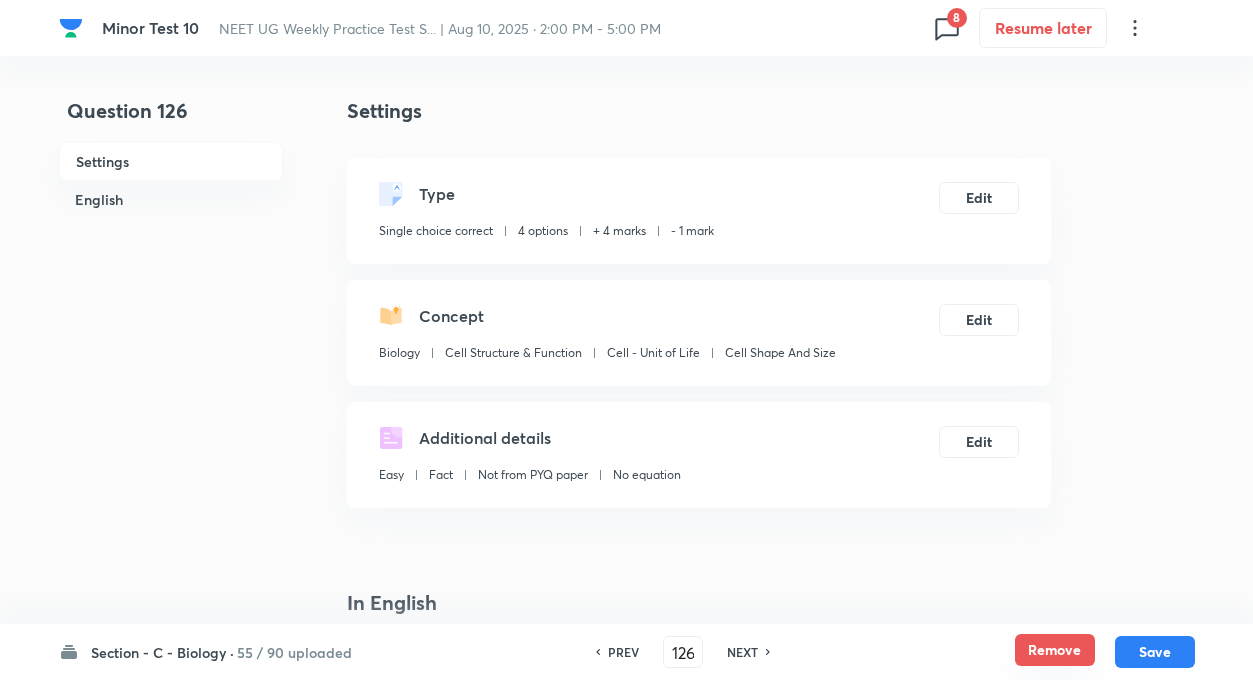 click on "Remove" at bounding box center (1055, 650) 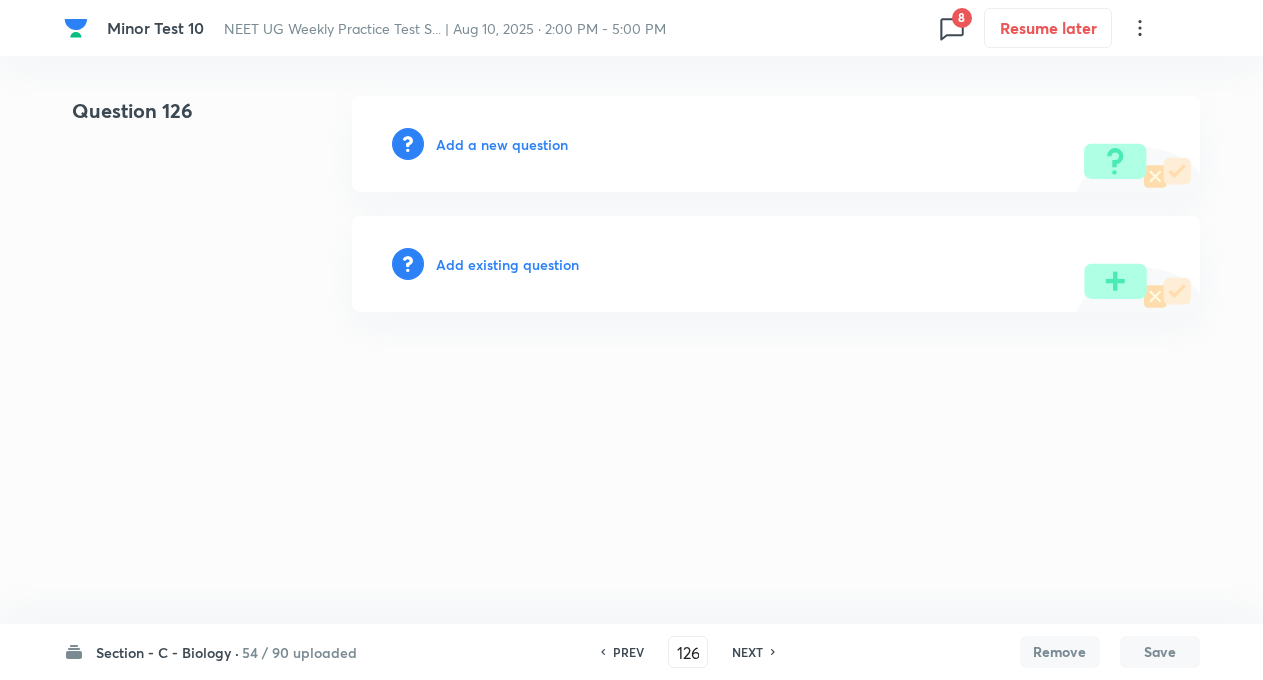click on "NEXT" at bounding box center (747, 652) 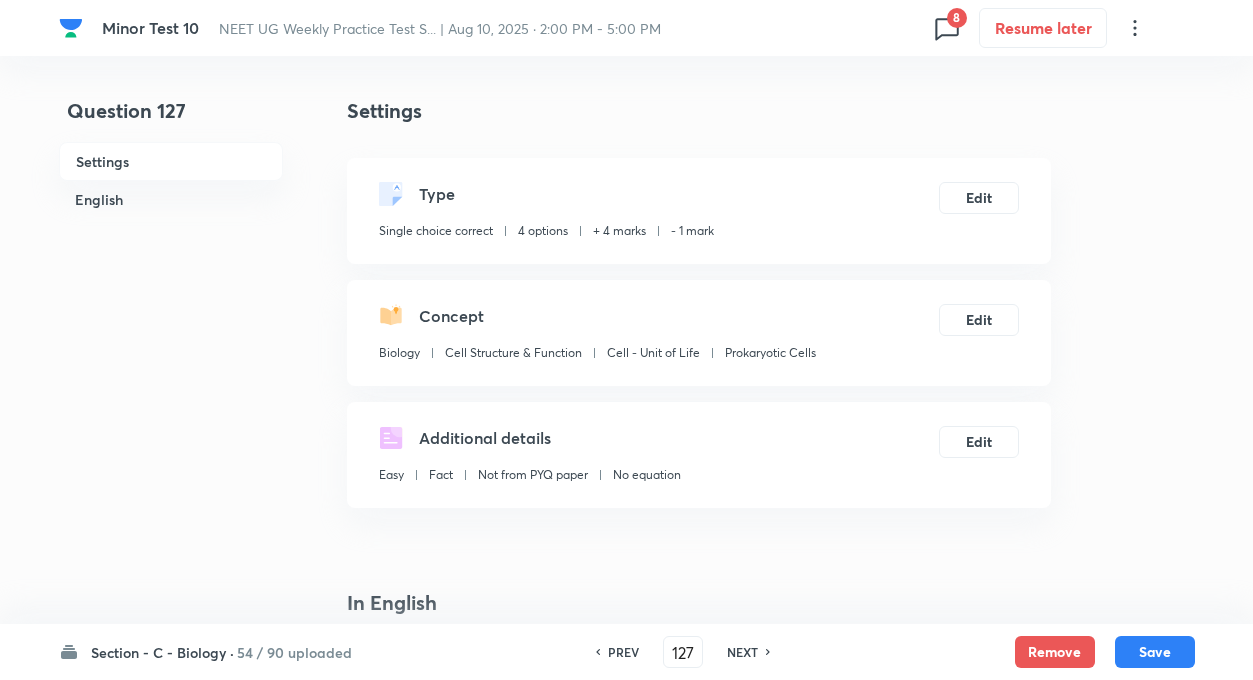 checkbox on "true" 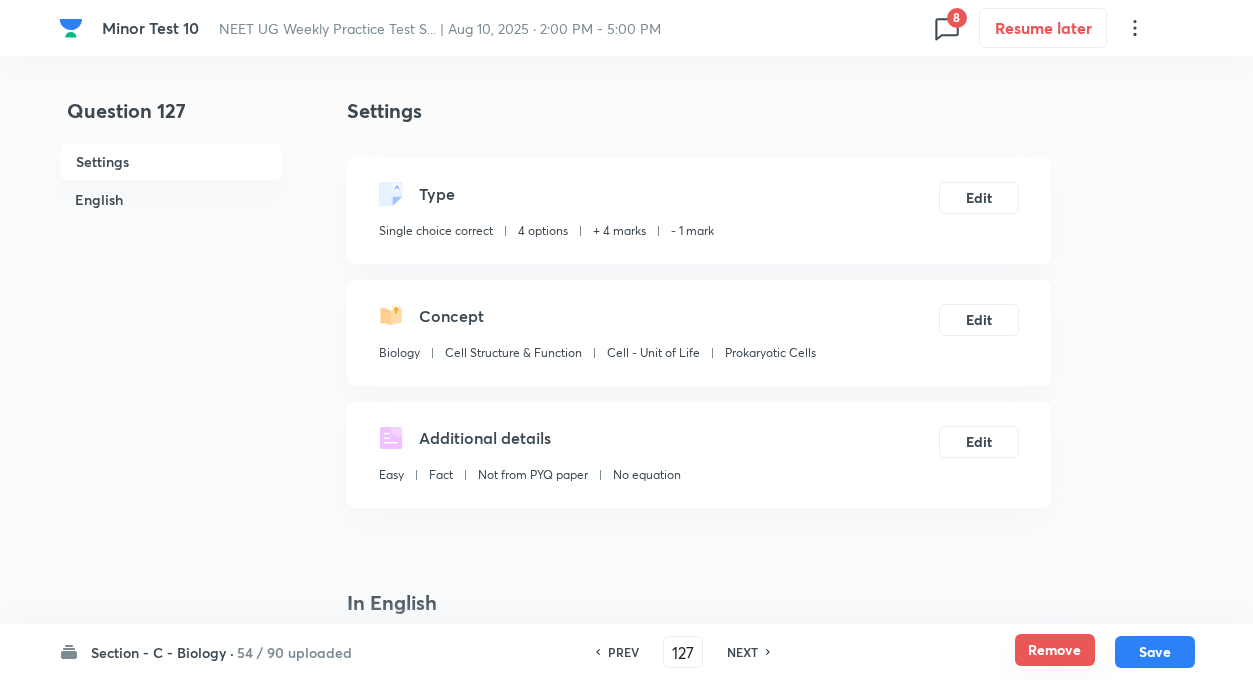 click on "Remove" at bounding box center (1055, 650) 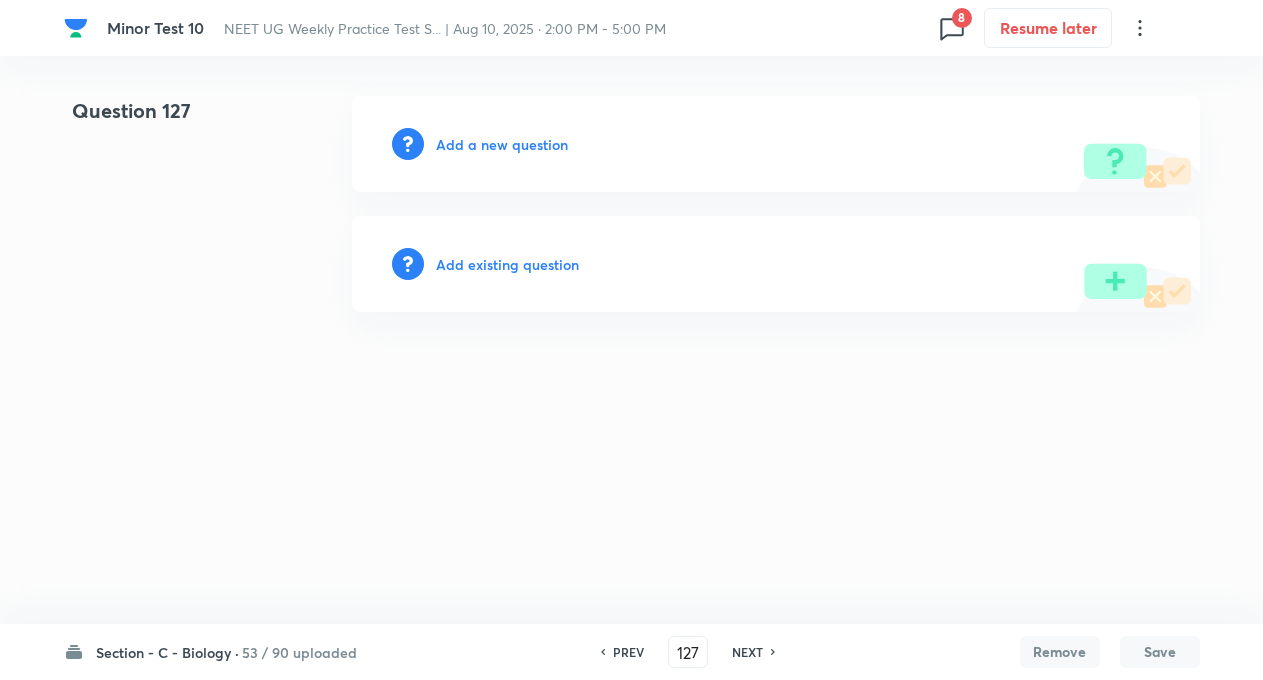 click on "NEXT" at bounding box center (747, 652) 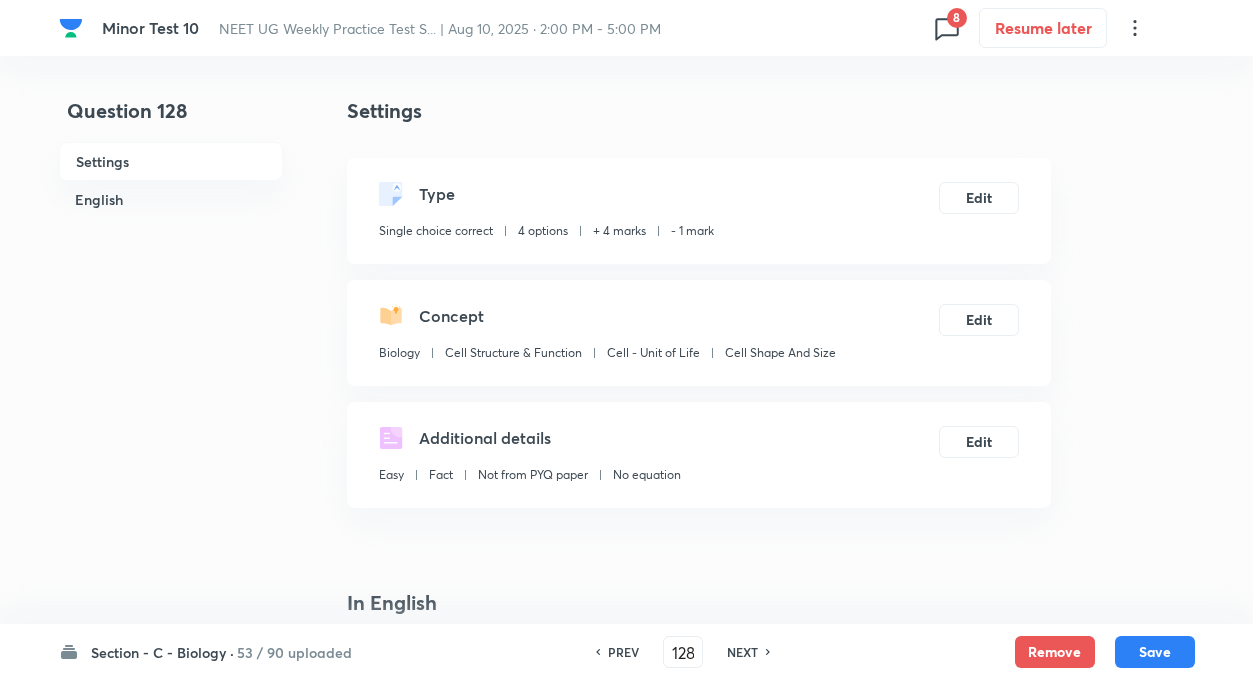 checkbox on "true" 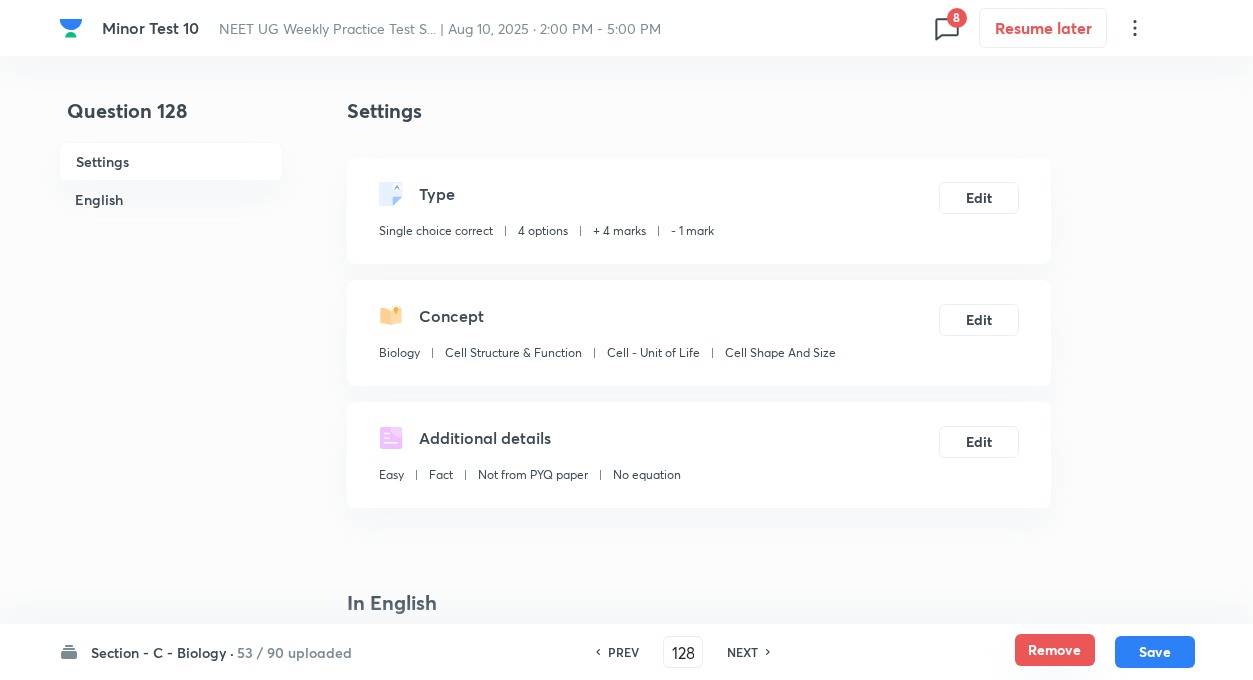 click on "Remove" at bounding box center (1055, 650) 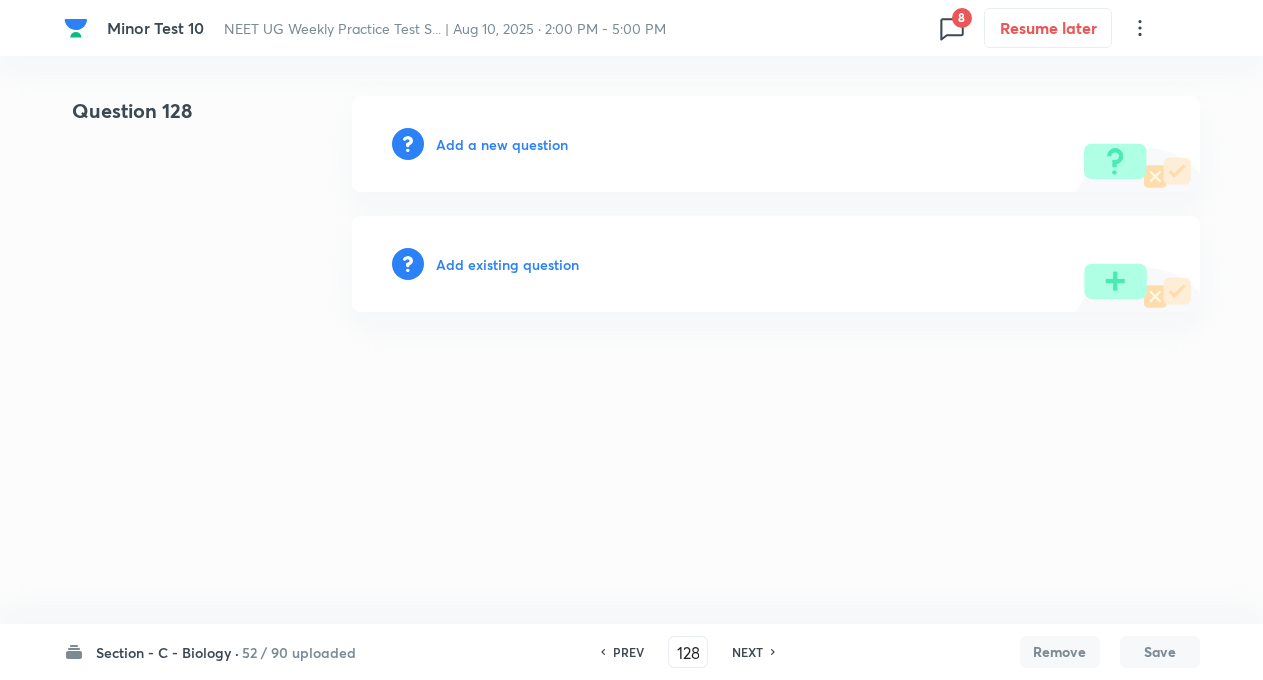 click on "NEXT" at bounding box center (747, 652) 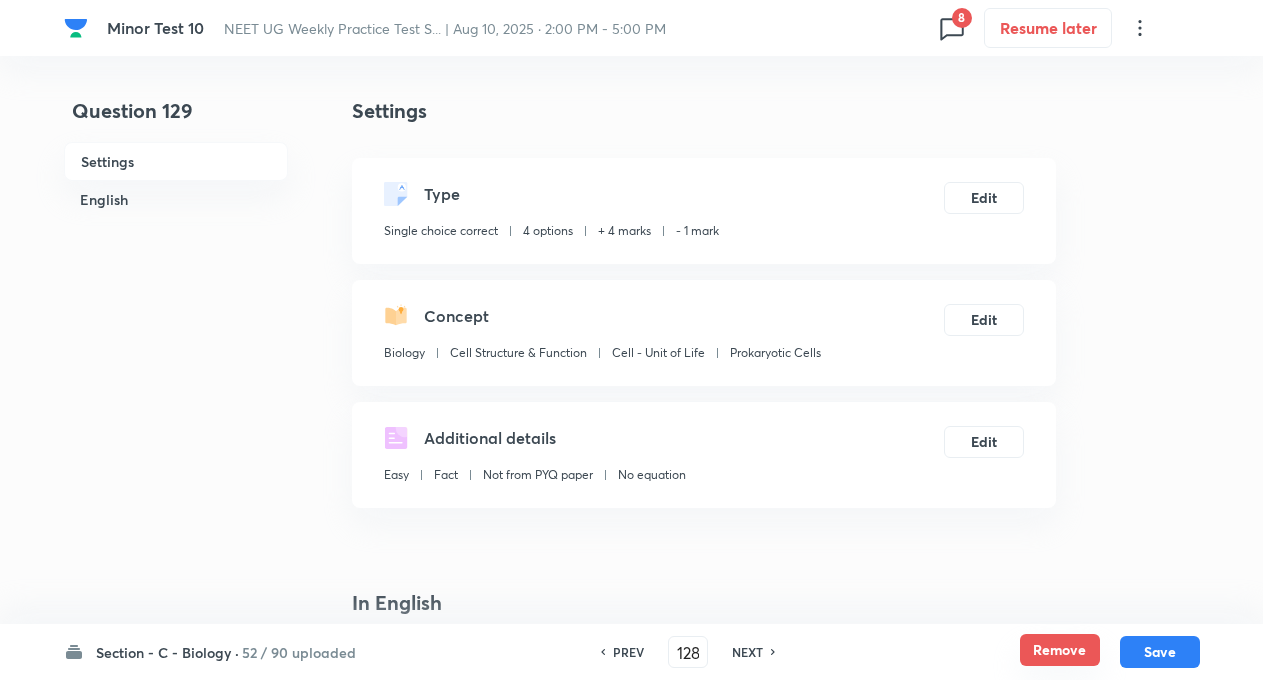 type on "129" 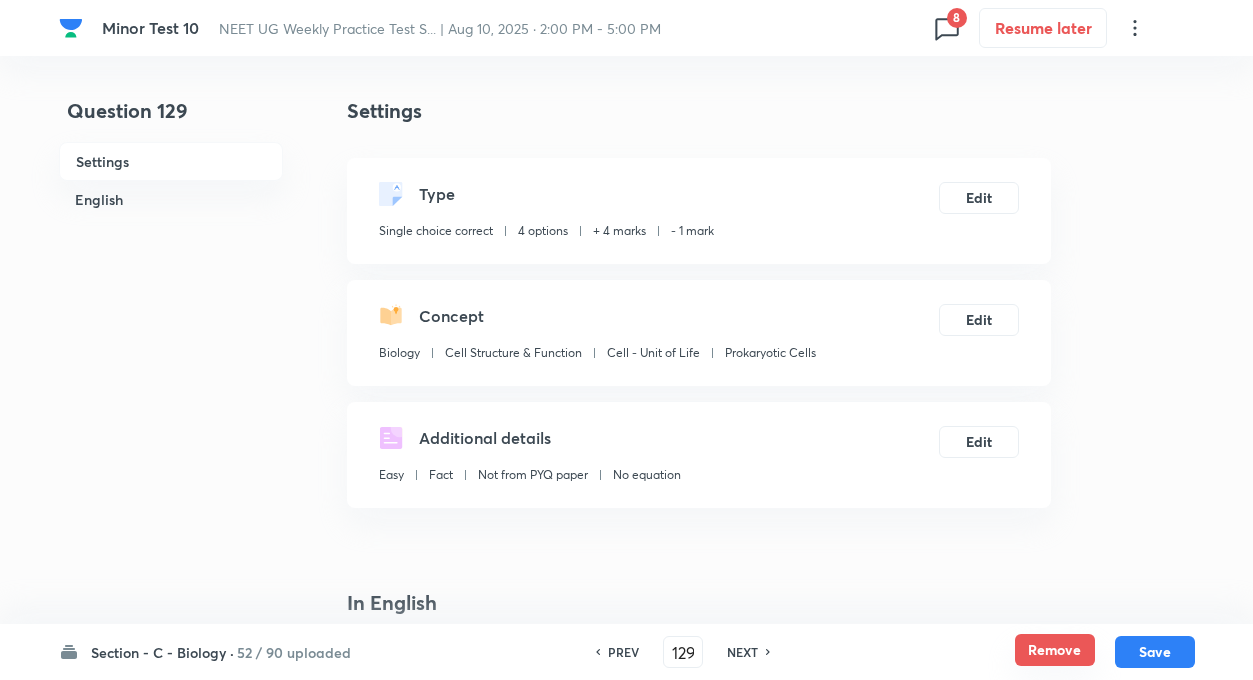 checkbox on "true" 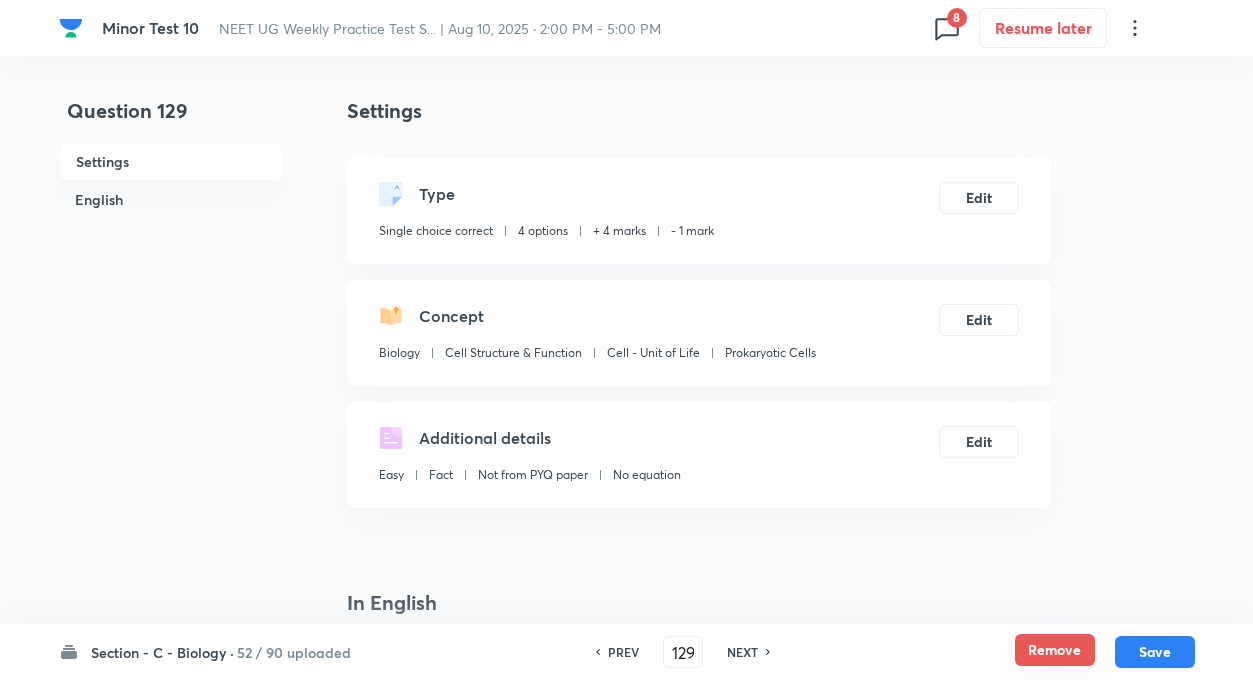 click on "Remove" at bounding box center [1055, 650] 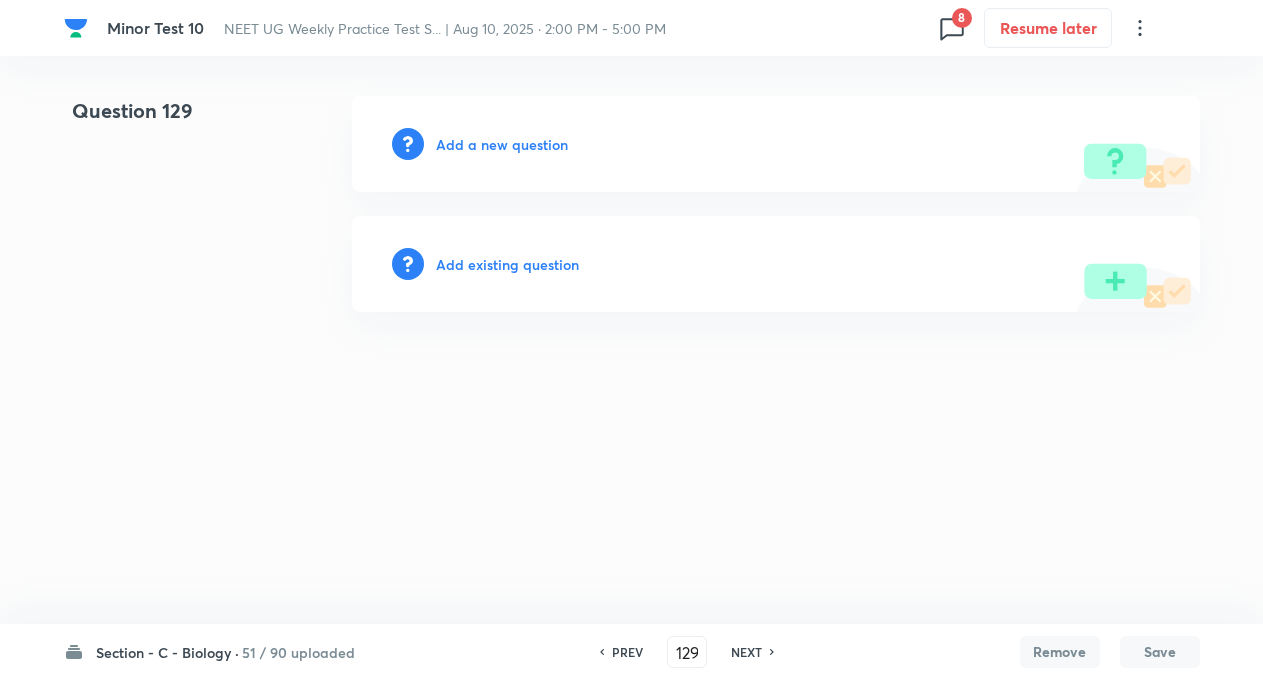 click on "NEXT" at bounding box center [749, 652] 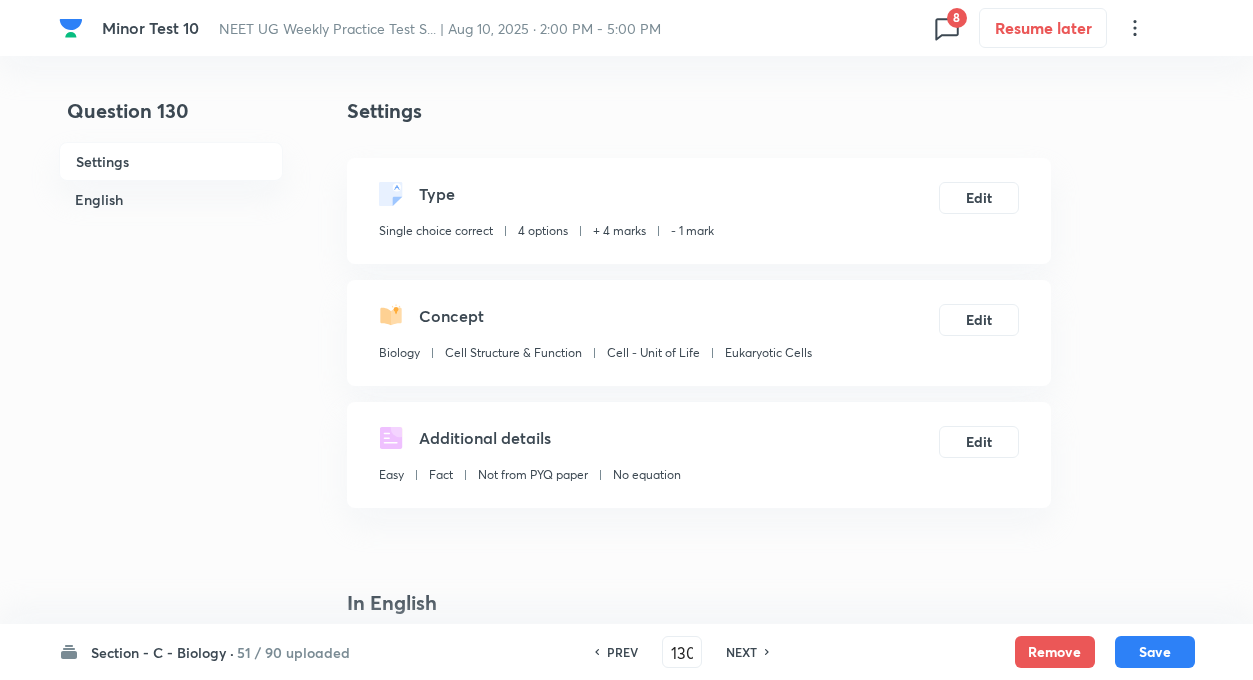 checkbox on "true" 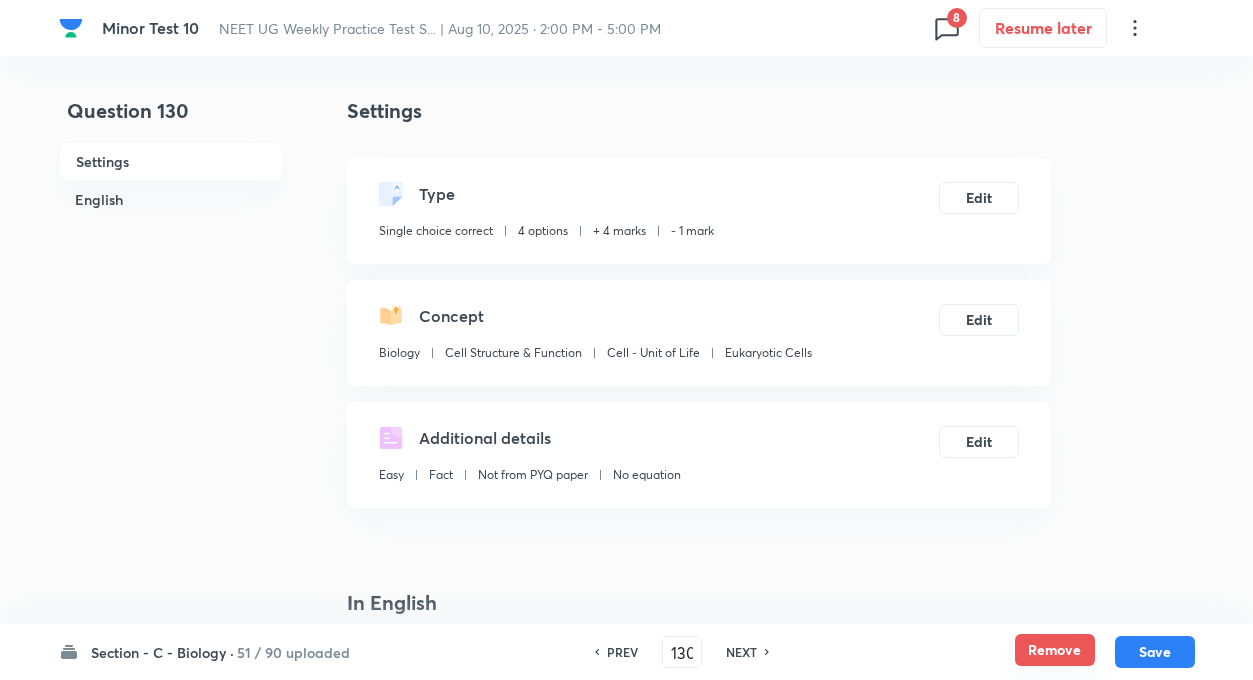 click on "Remove" at bounding box center (1055, 650) 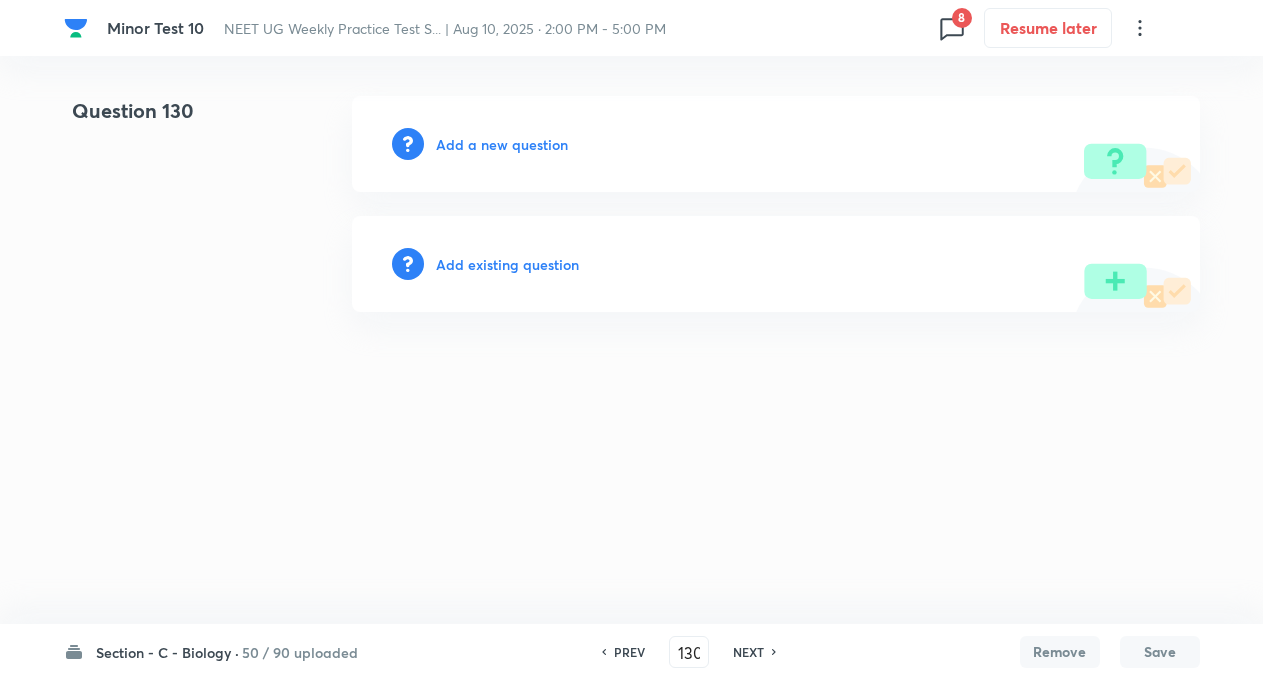 click on "NEXT" at bounding box center [748, 652] 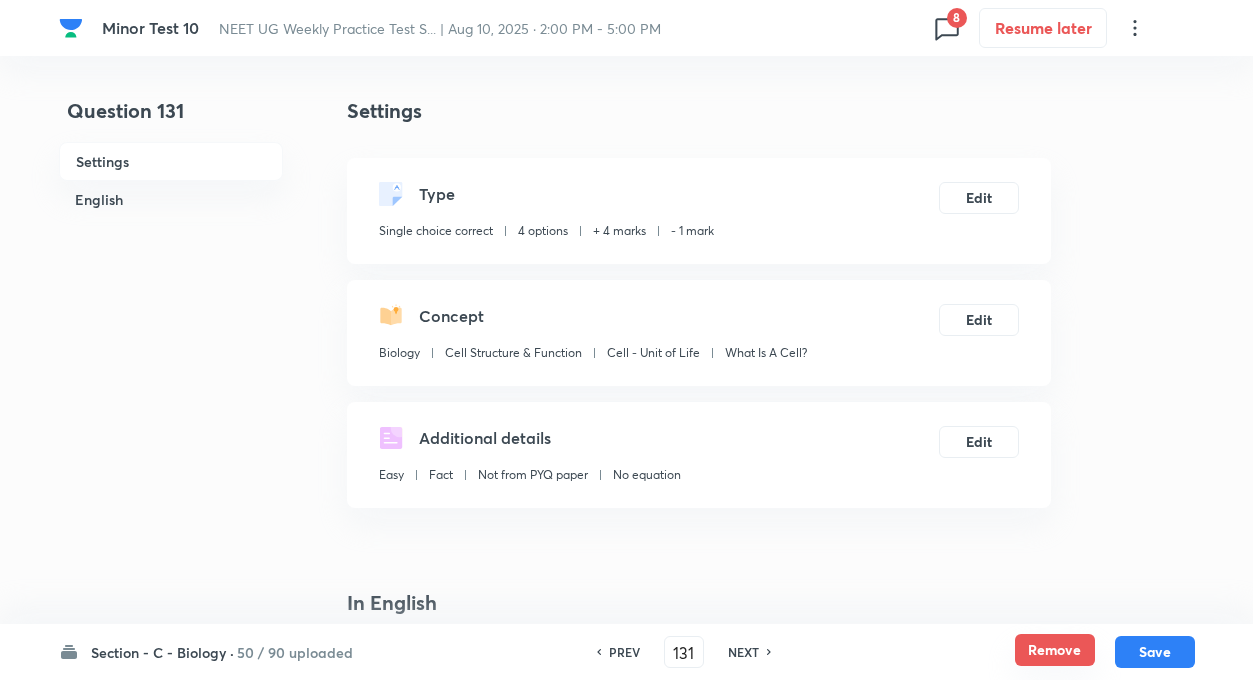 checkbox on "true" 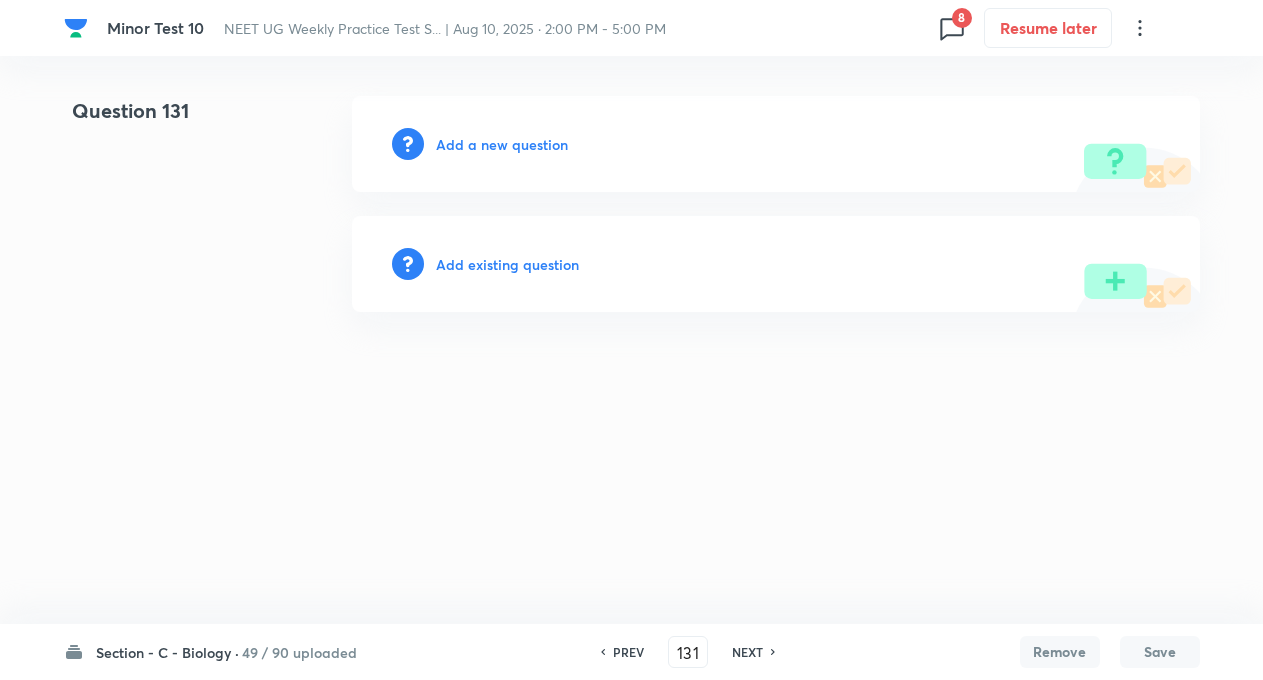 click on "NEXT" at bounding box center [750, 652] 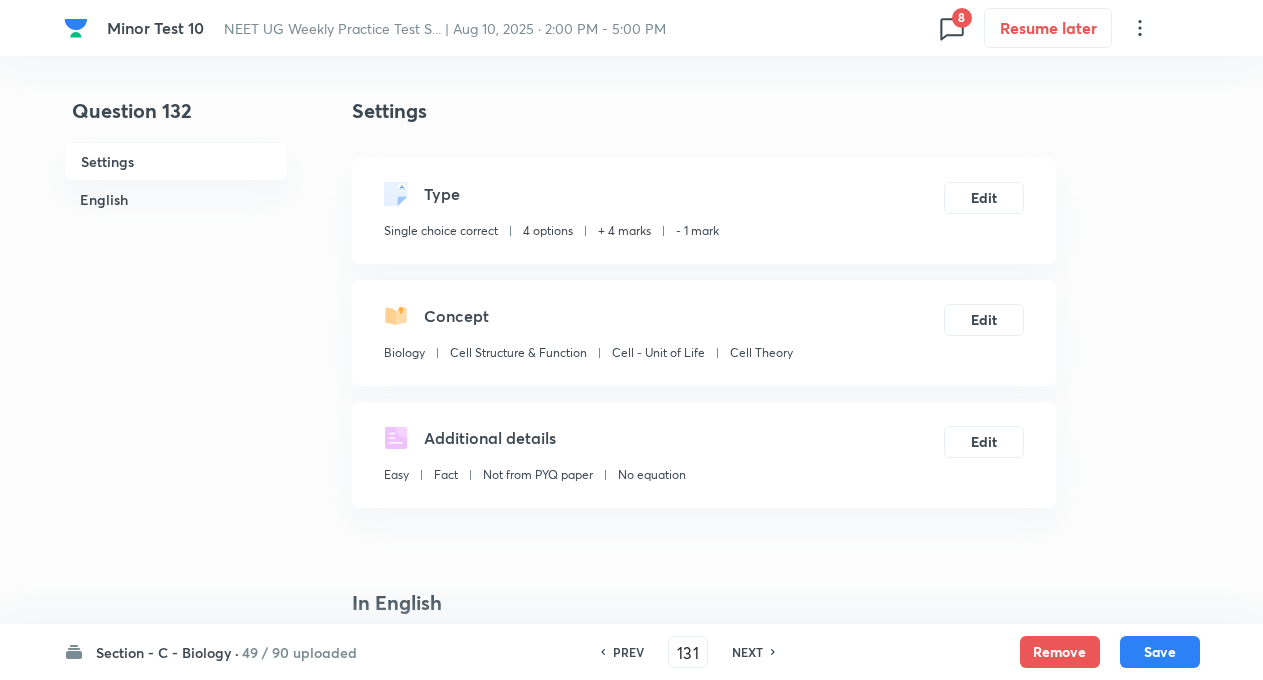 type on "132" 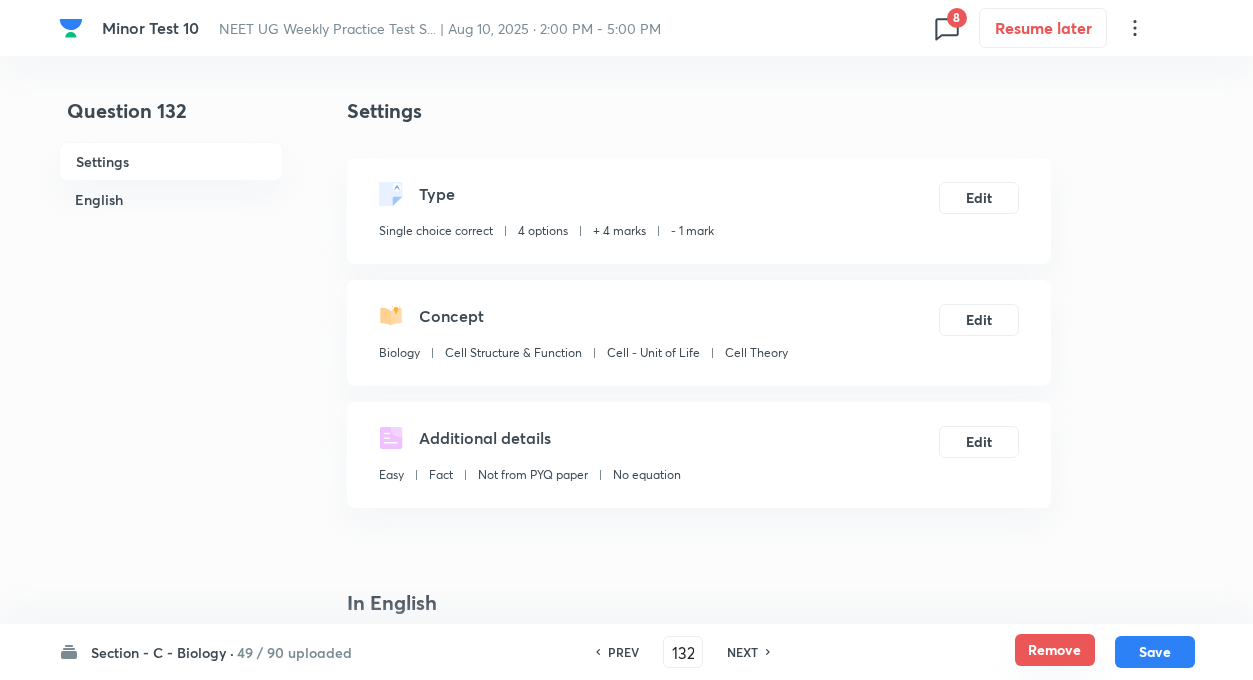 checkbox on "true" 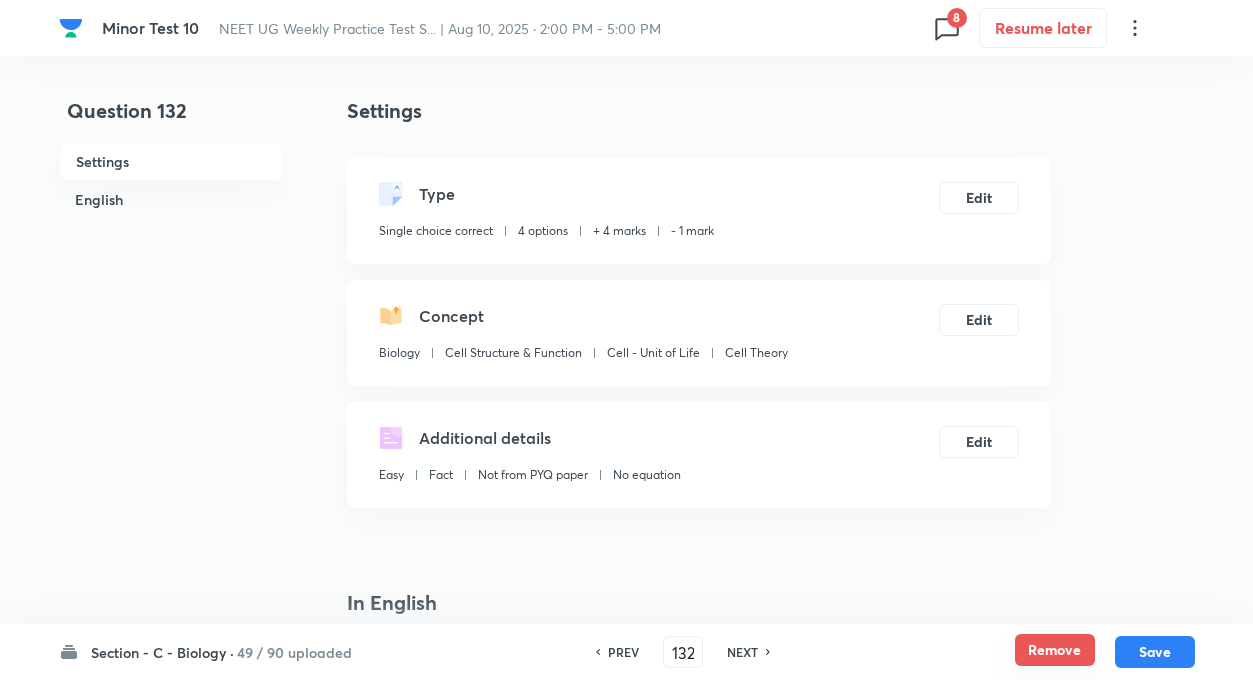click on "Remove" at bounding box center (1055, 650) 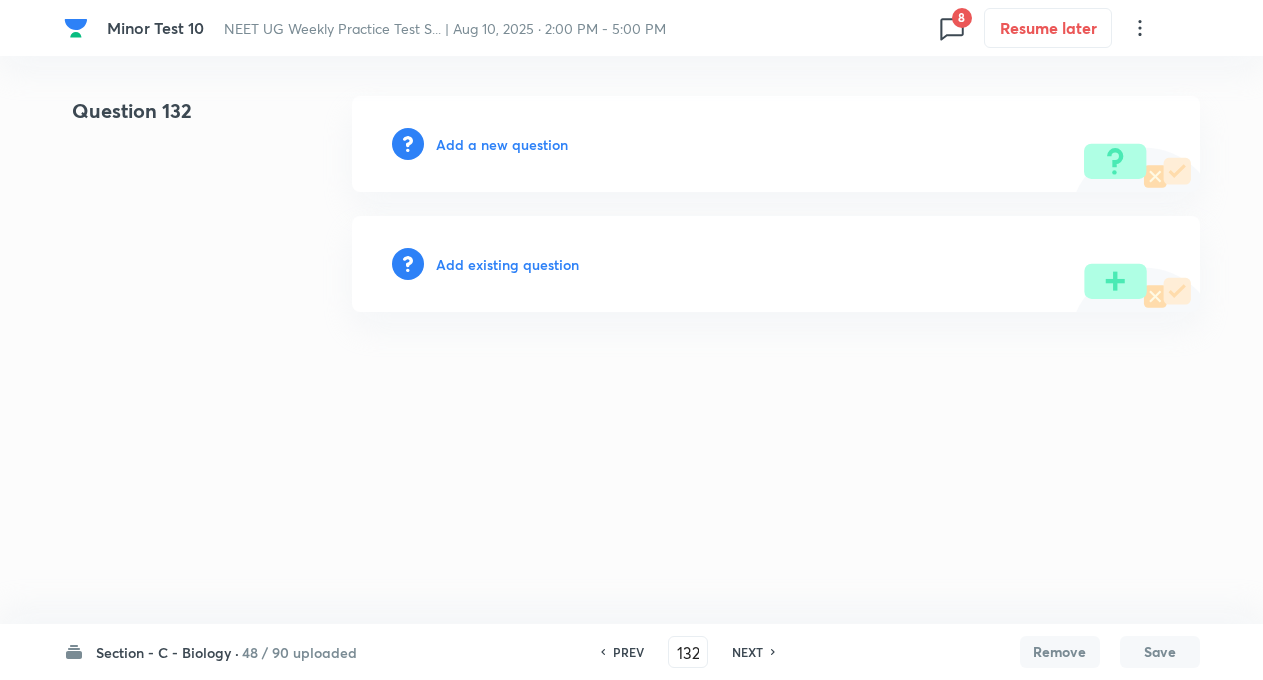 click on "NEXT" at bounding box center (747, 652) 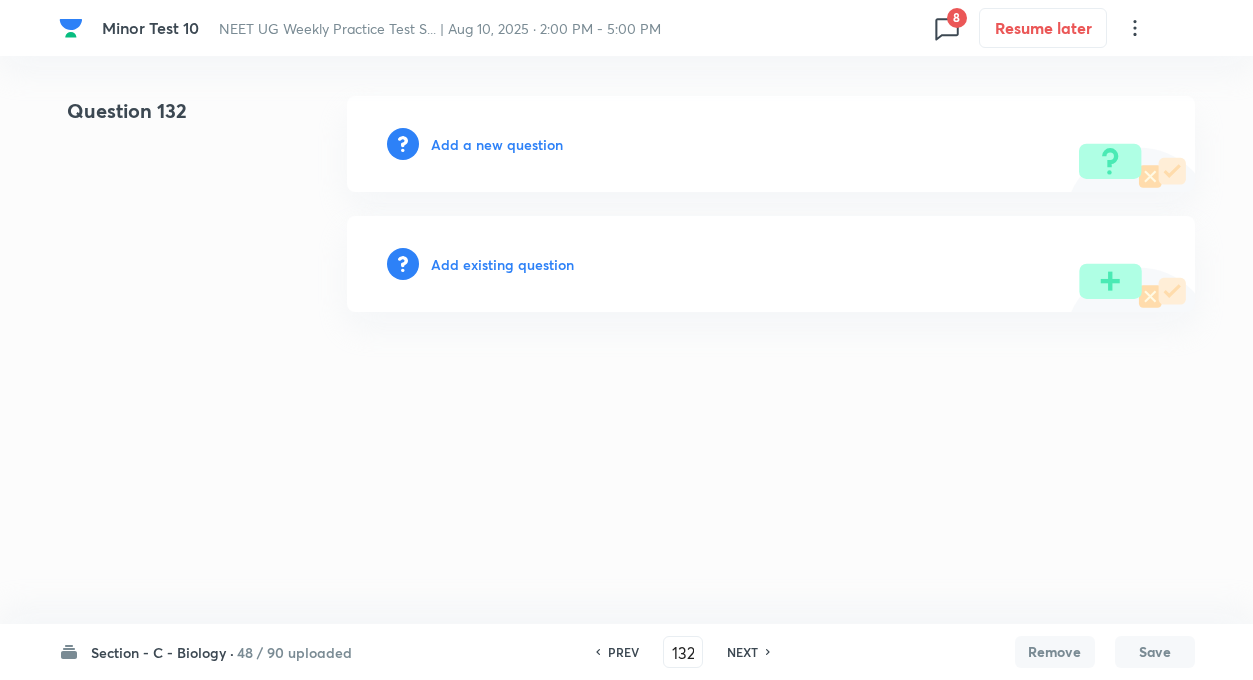 type on "133" 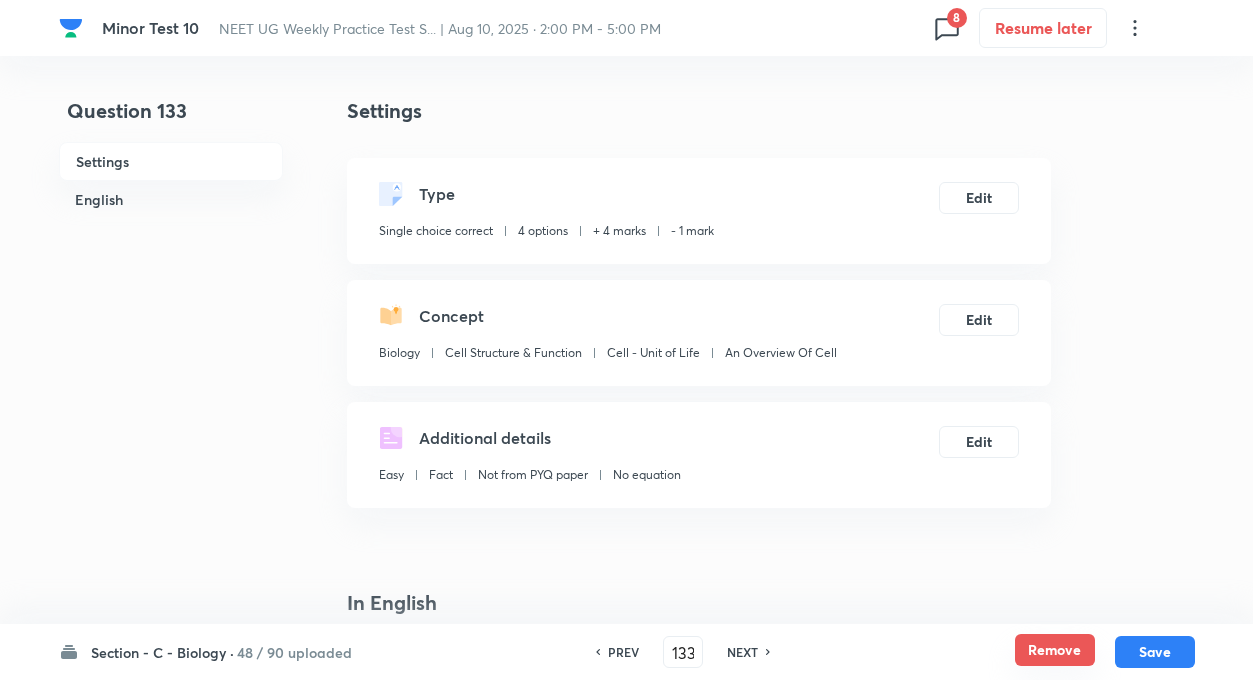 checkbox on "true" 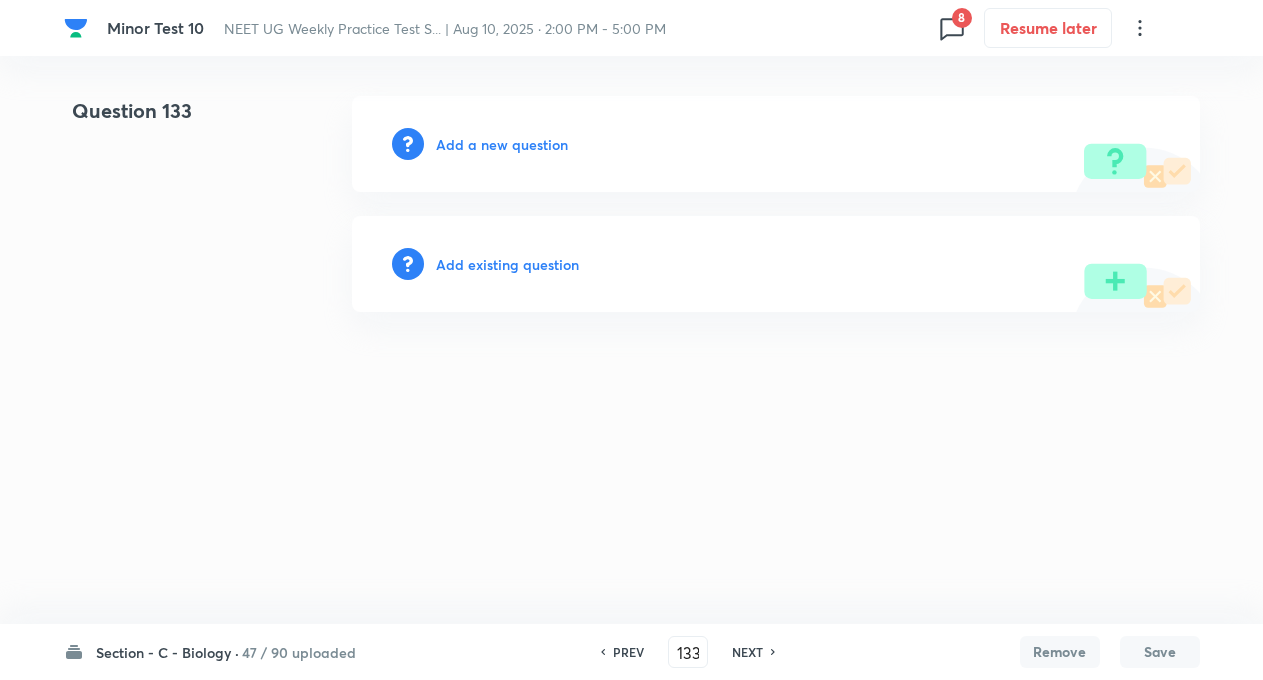 click on "NEXT" at bounding box center [747, 652] 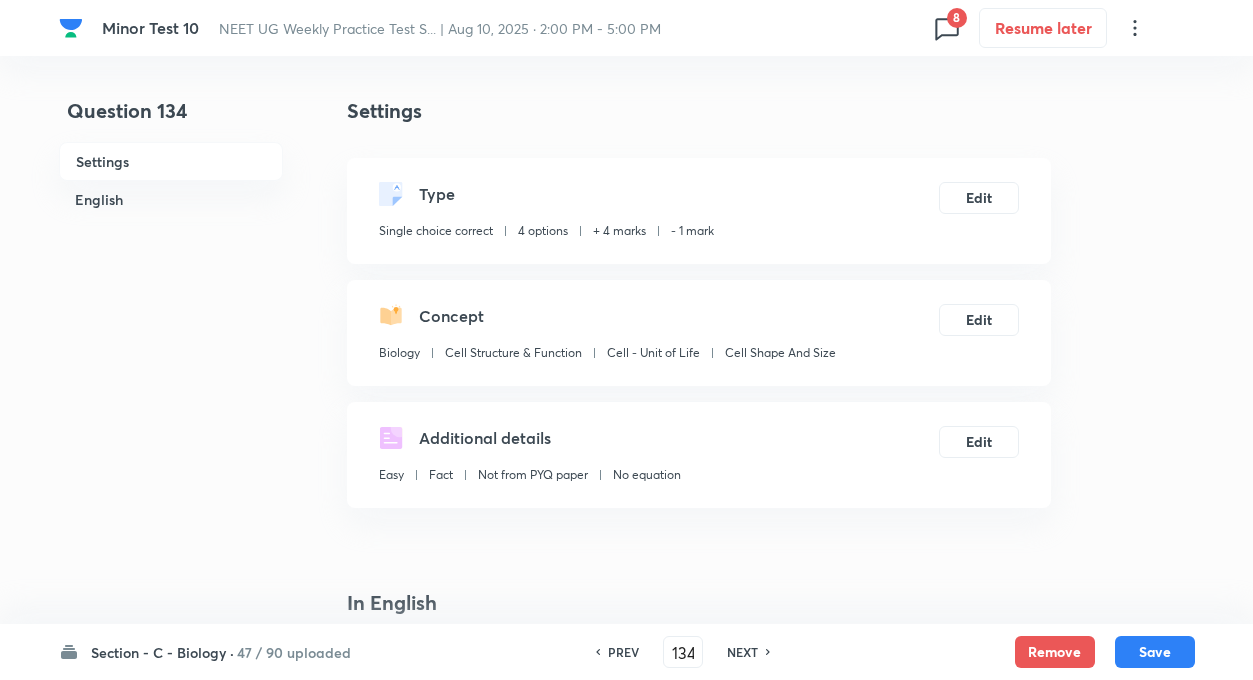 checkbox on "true" 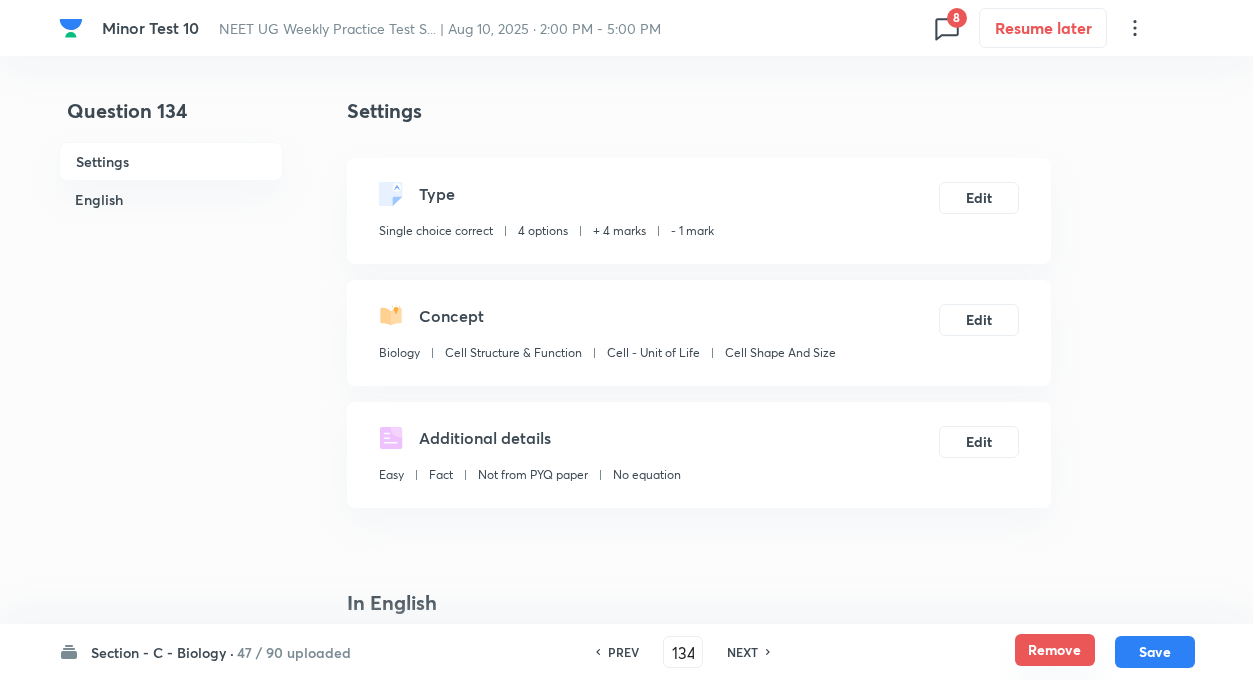 click on "Remove" at bounding box center [1055, 650] 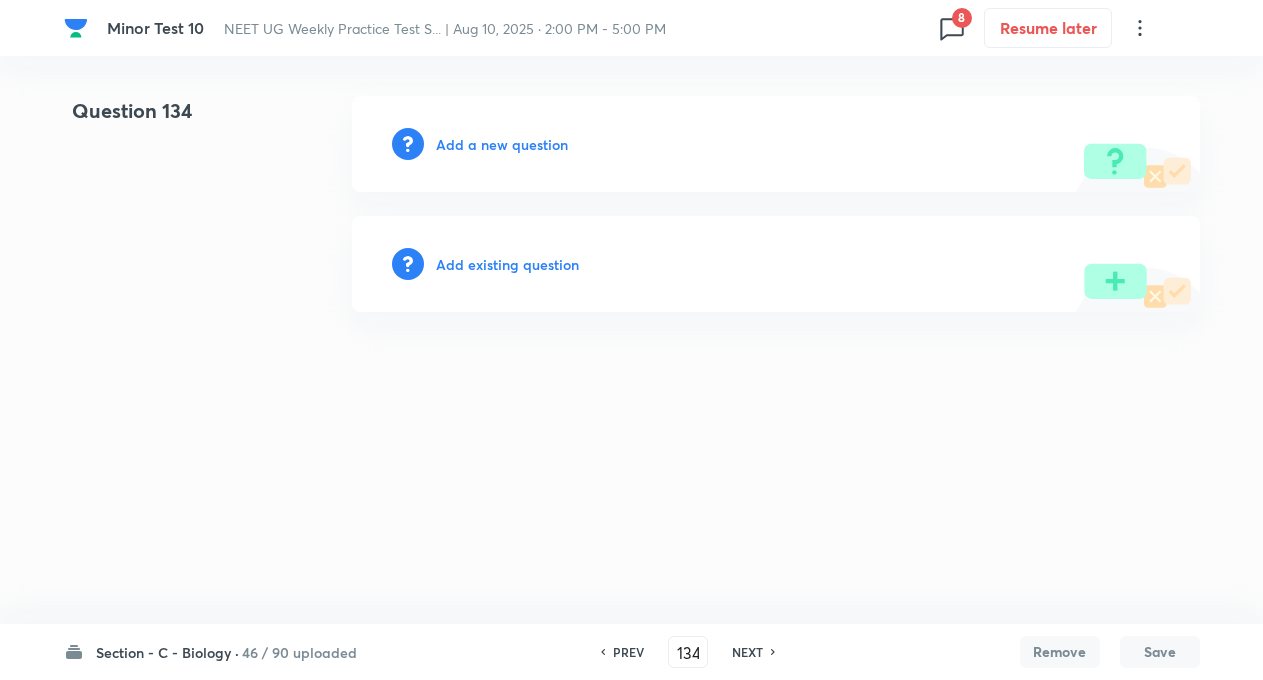 click on "NEXT" at bounding box center (750, 652) 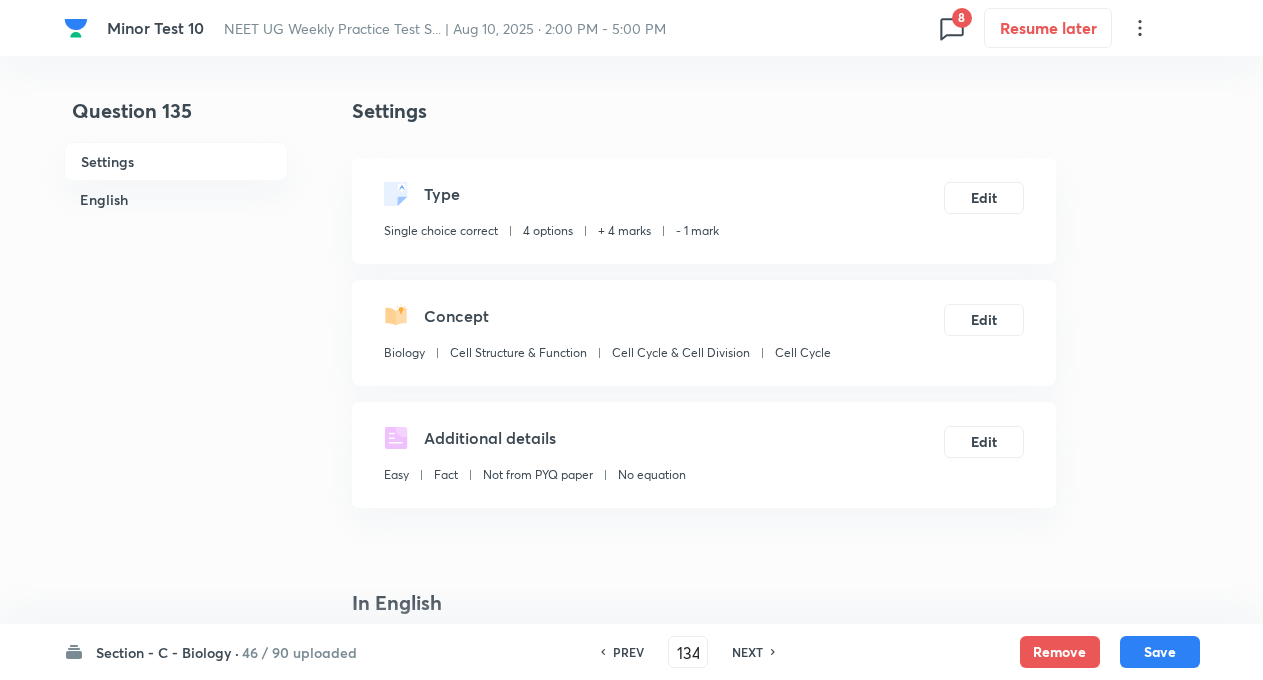 type on "135" 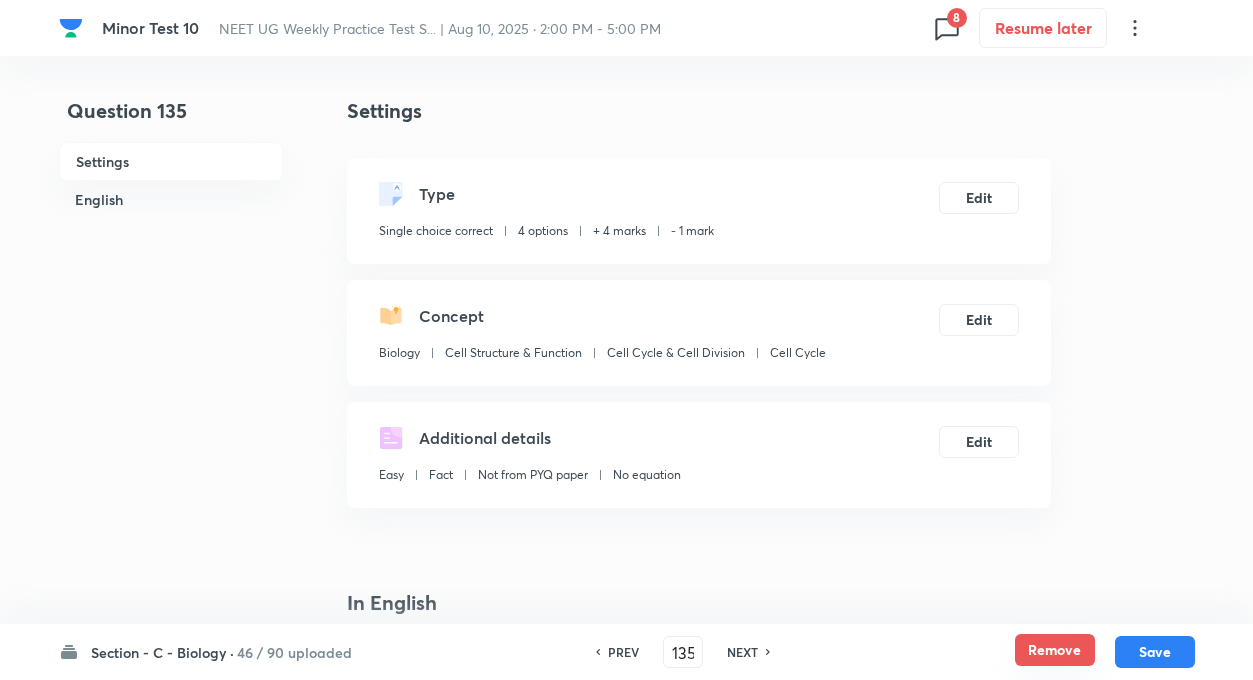 checkbox on "true" 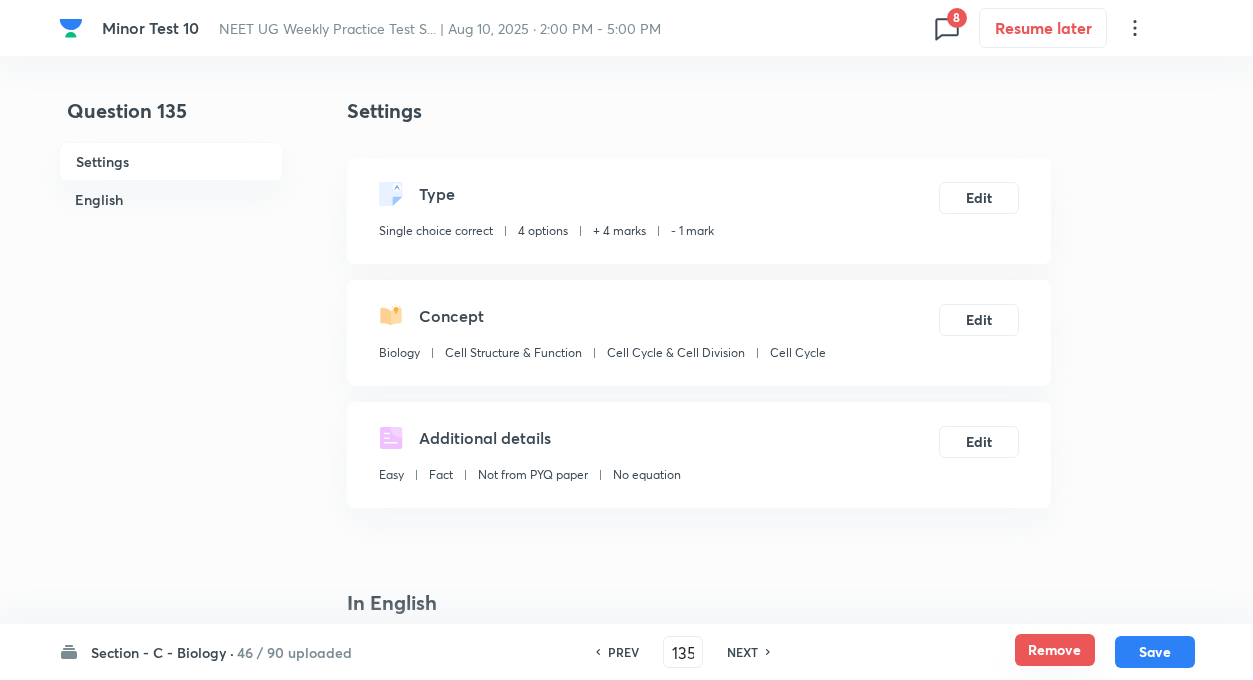 click on "Remove" at bounding box center [1055, 650] 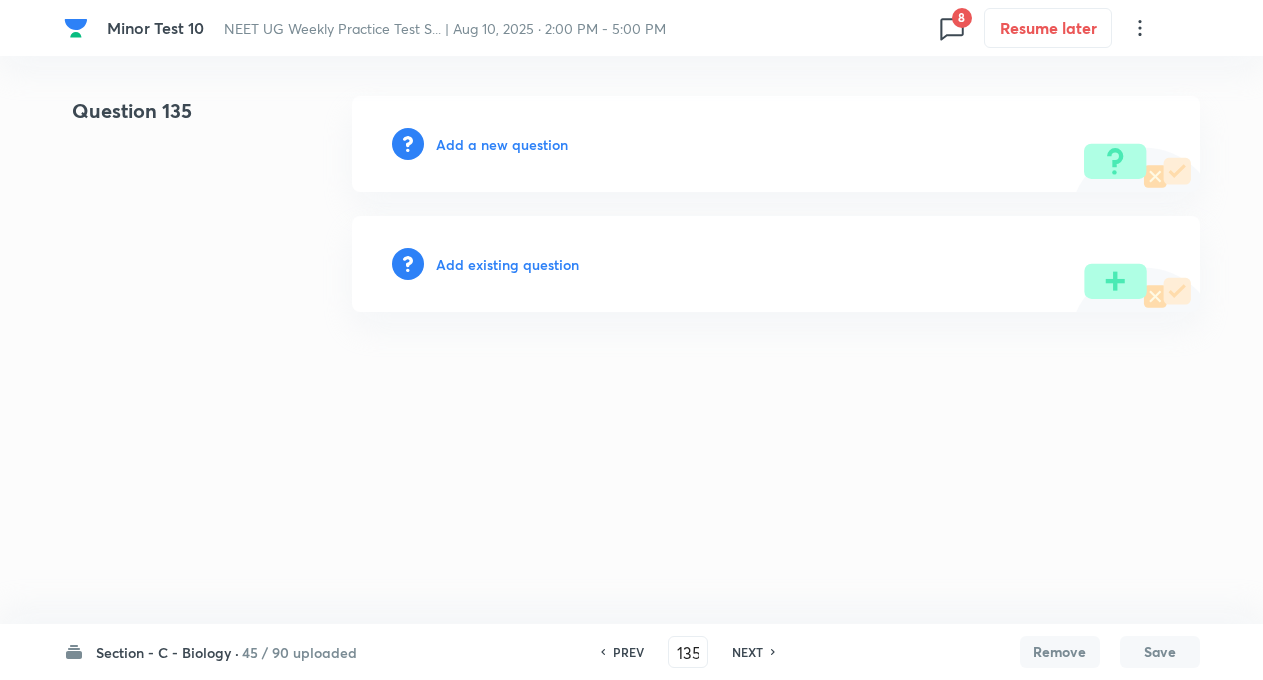 click on "NEXT" at bounding box center [747, 652] 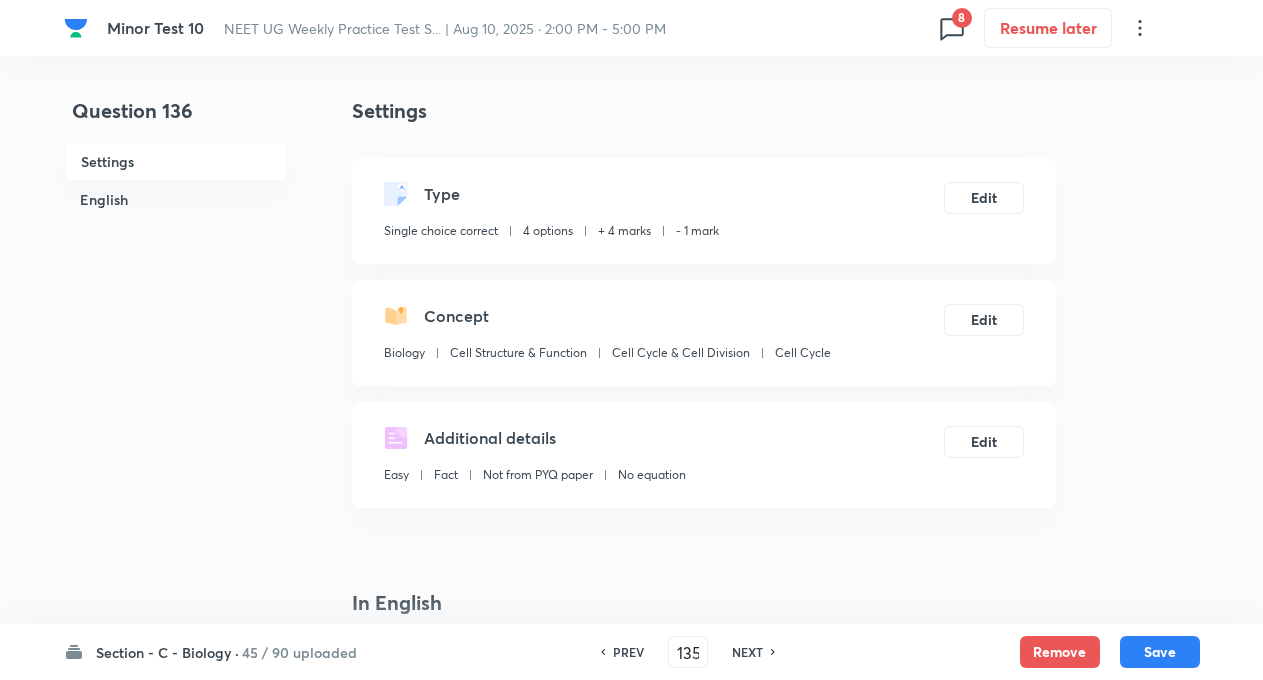 type on "136" 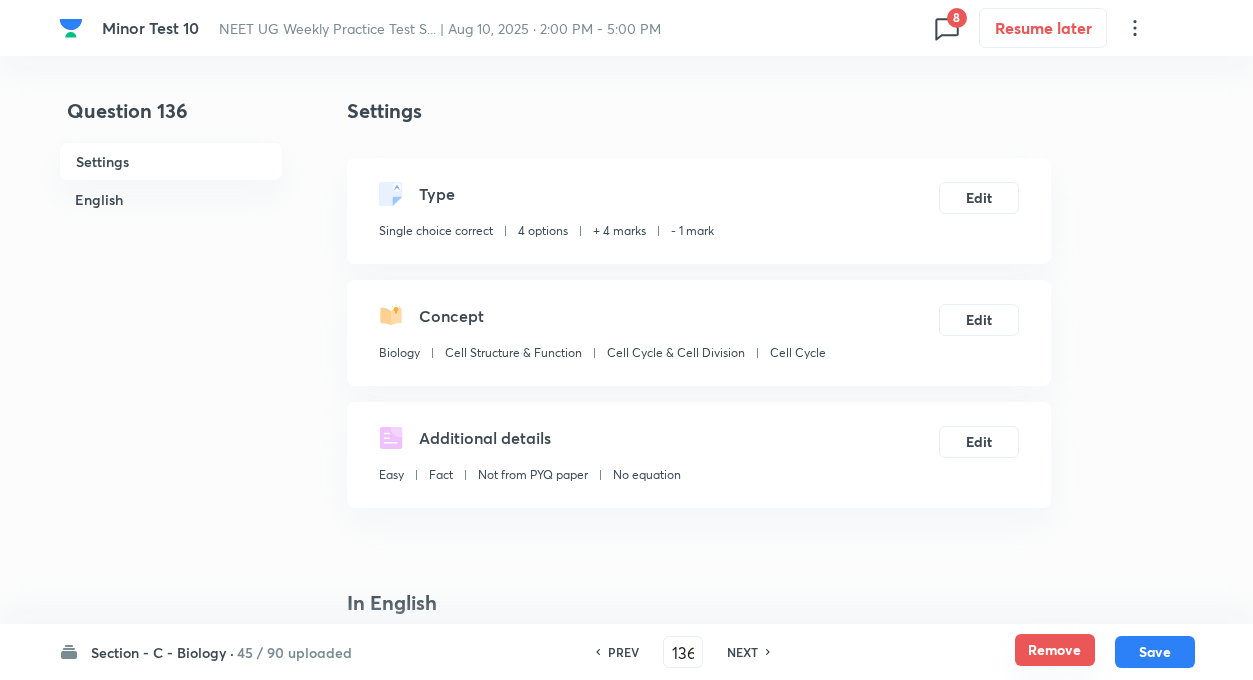 checkbox on "true" 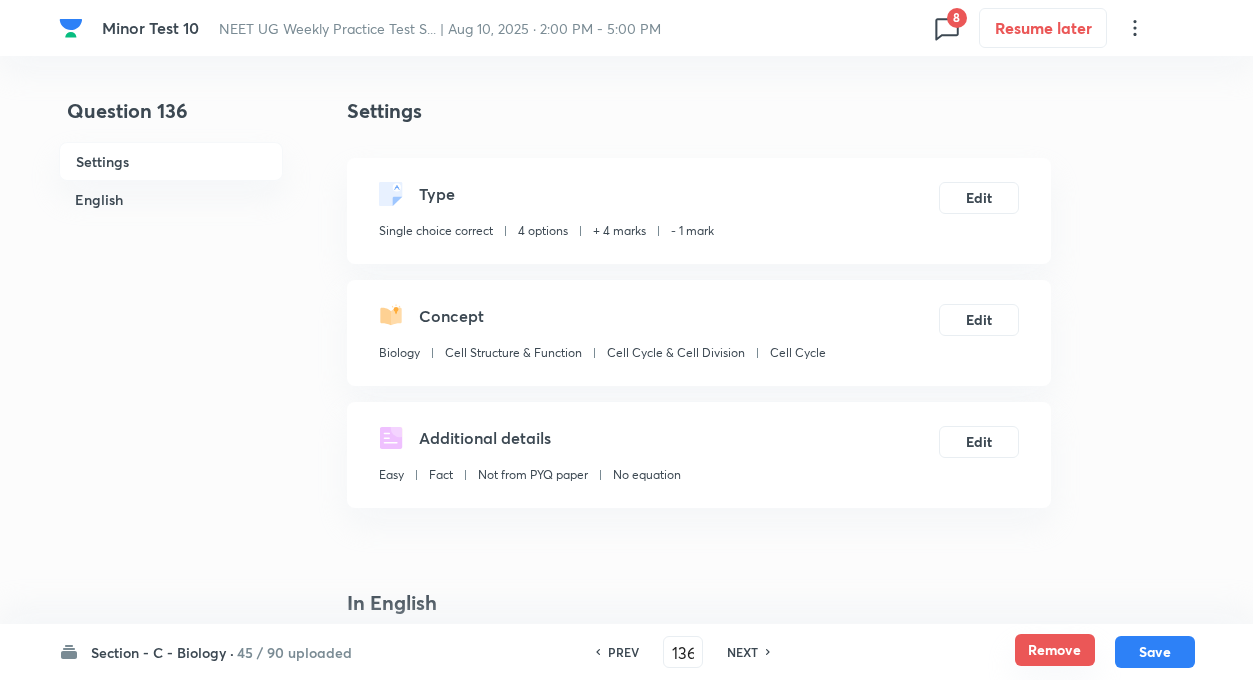 click on "Remove" at bounding box center [1055, 650] 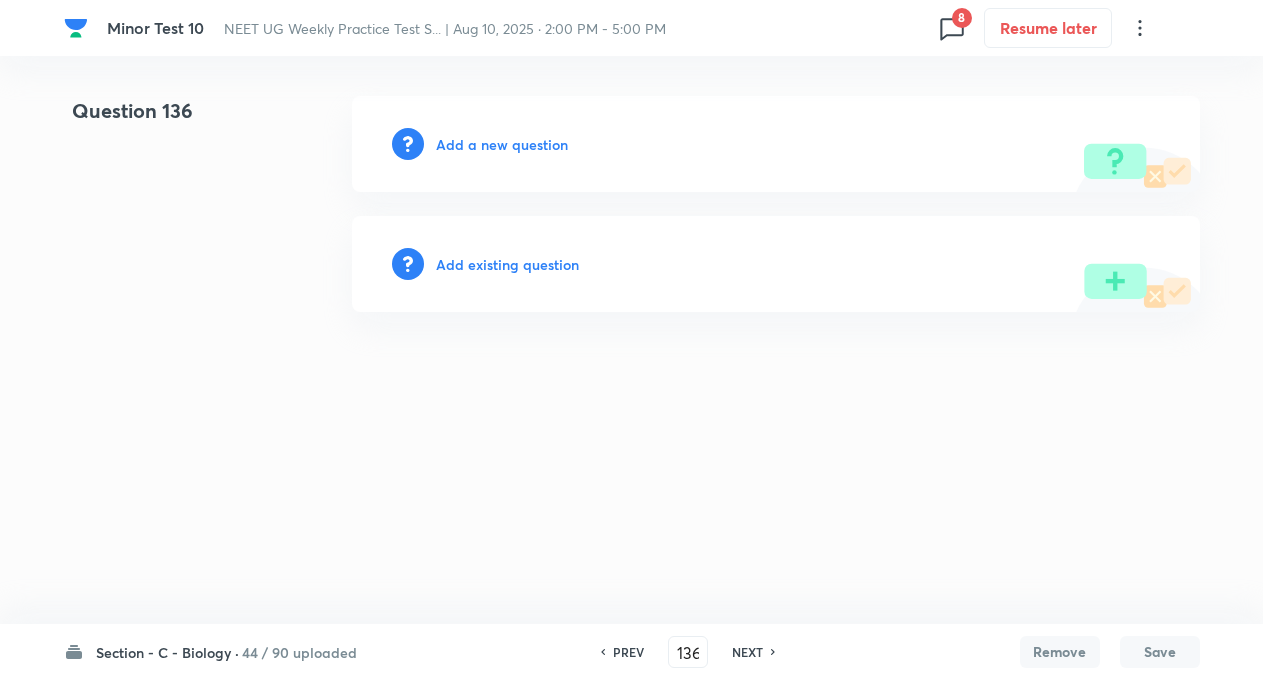 click on "NEXT" at bounding box center [747, 652] 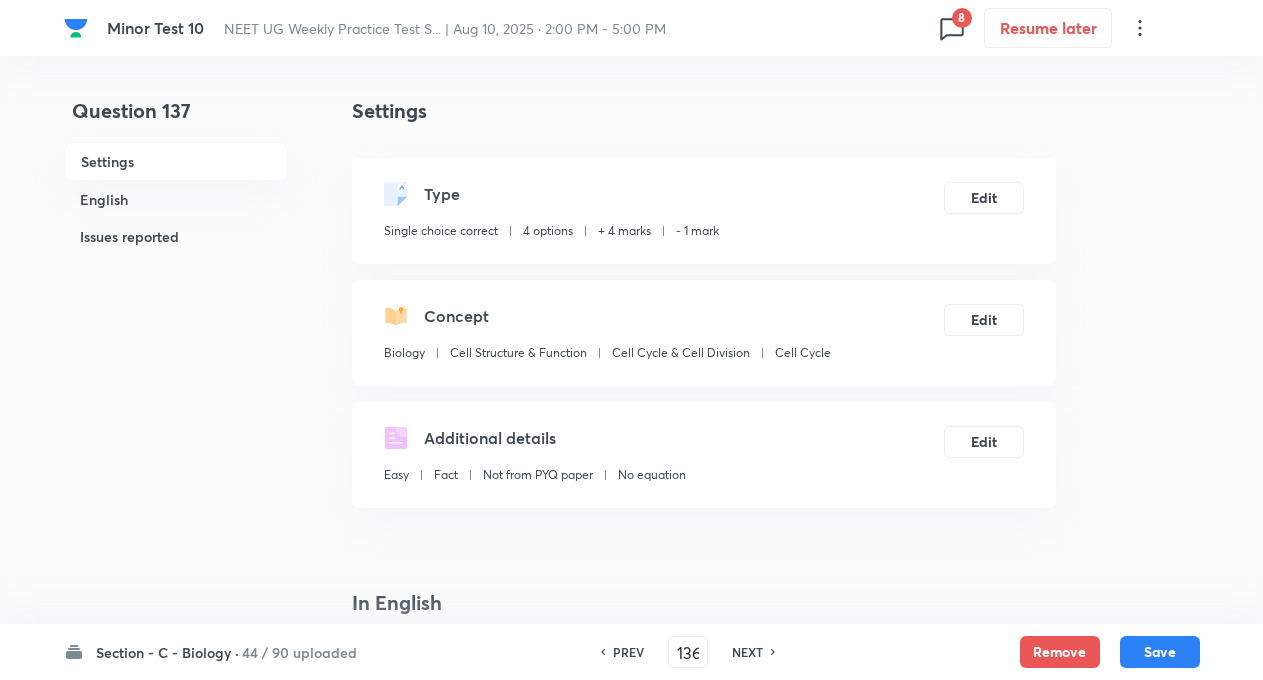 type on "137" 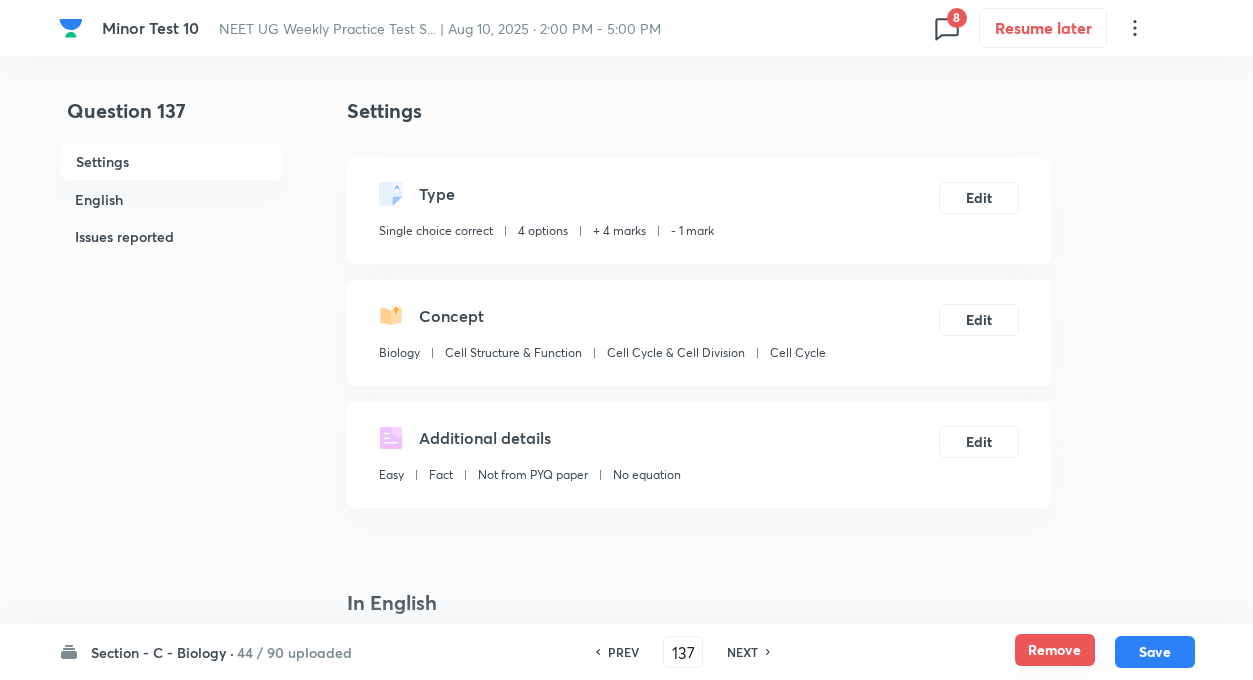 checkbox on "true" 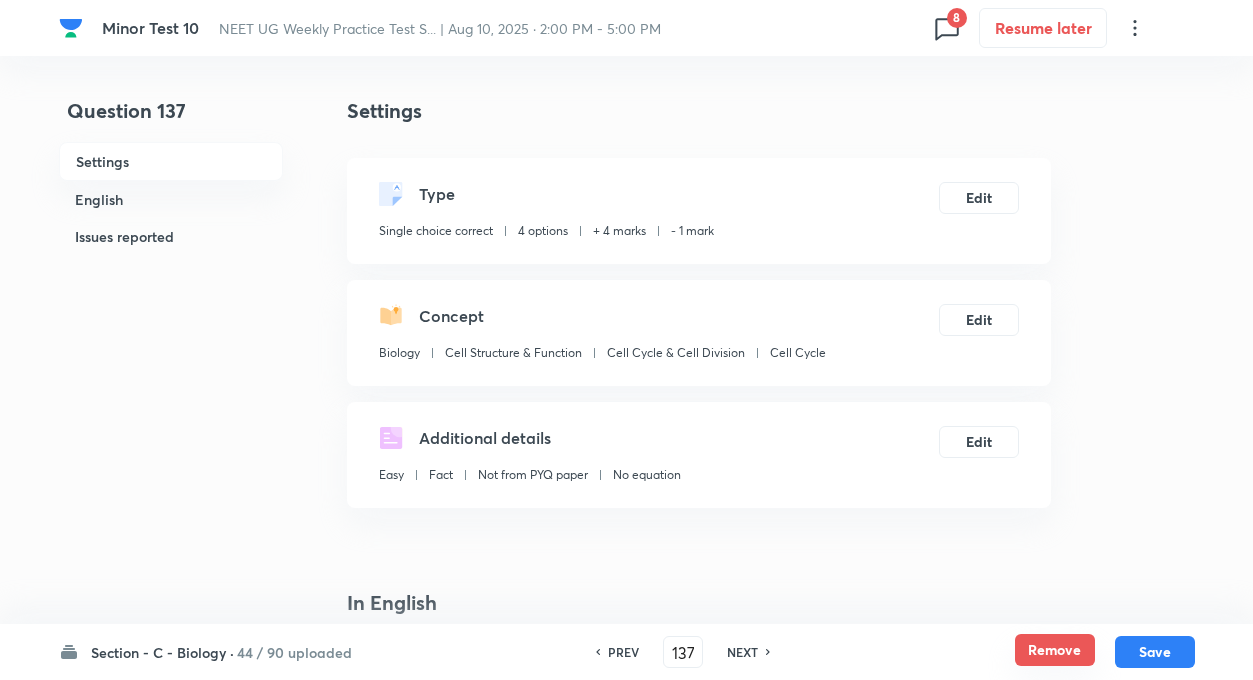 click on "Remove" at bounding box center (1055, 650) 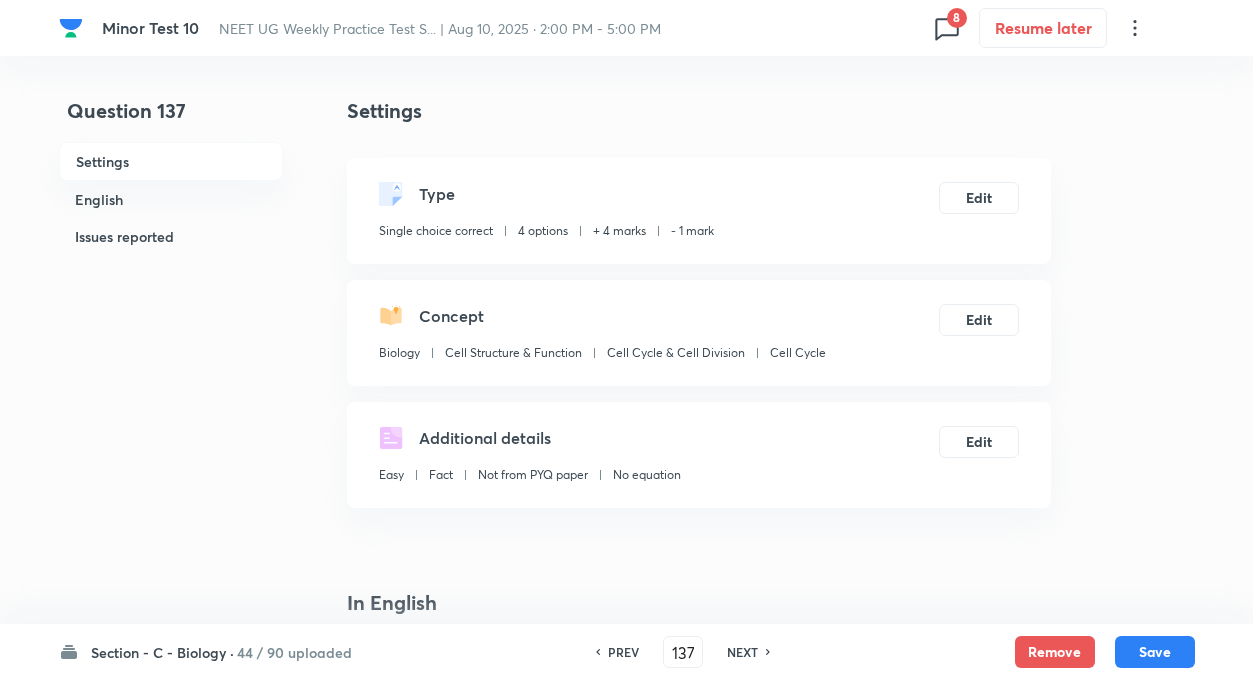 click on "NEXT" at bounding box center (742, 652) 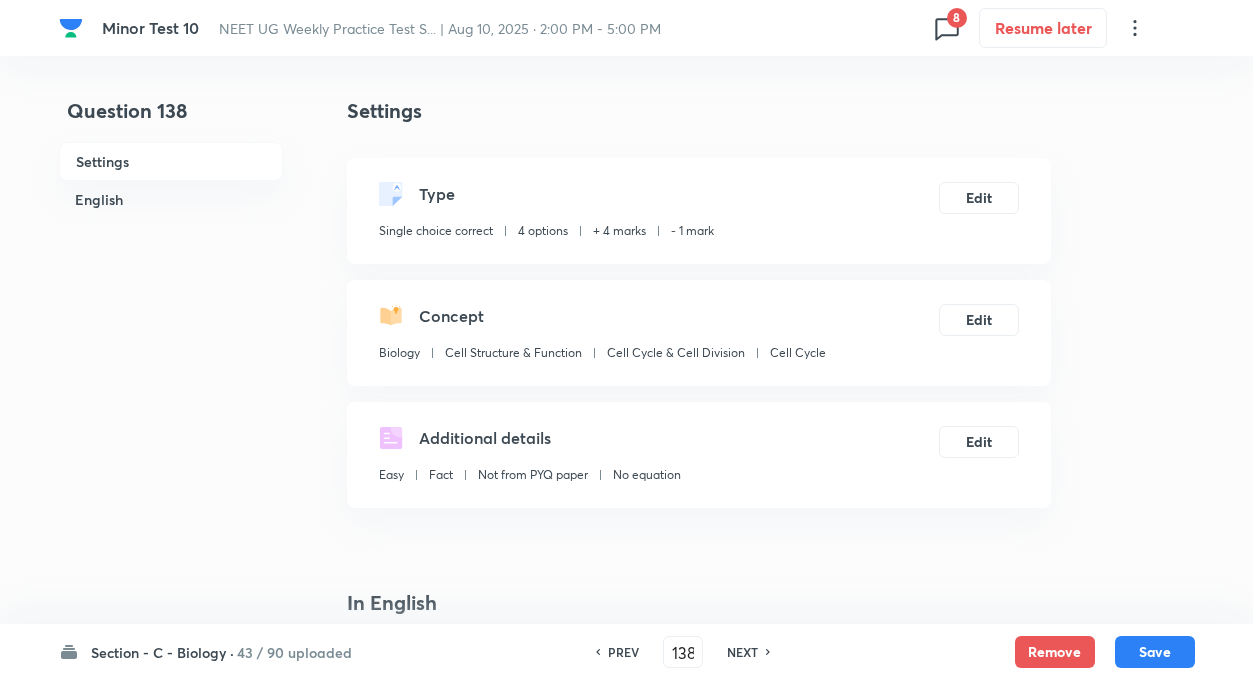 checkbox on "false" 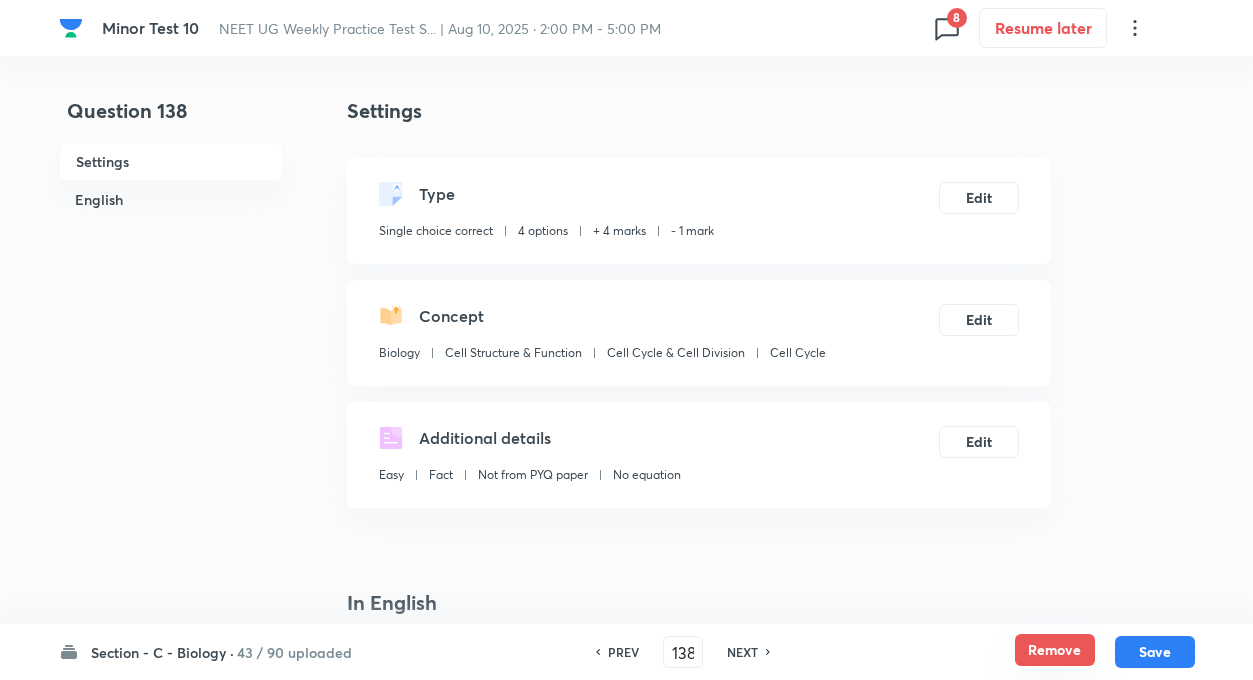 click on "Remove" at bounding box center (1055, 650) 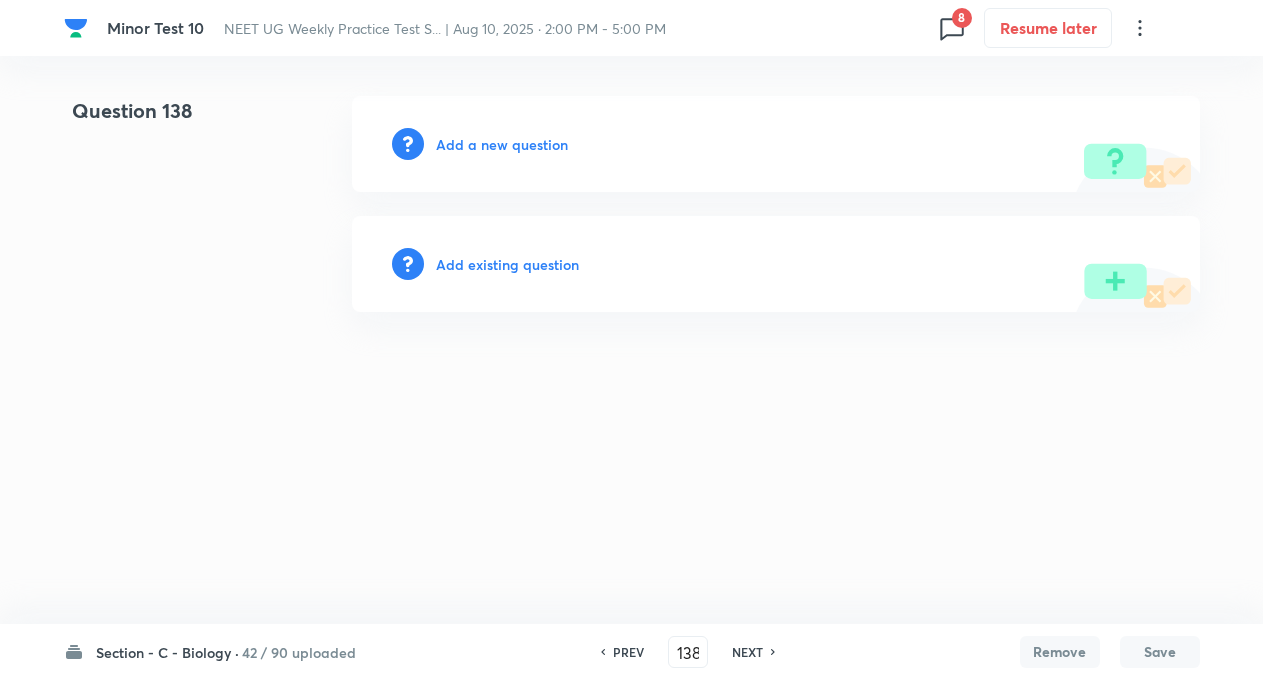 click on "NEXT" at bounding box center [747, 652] 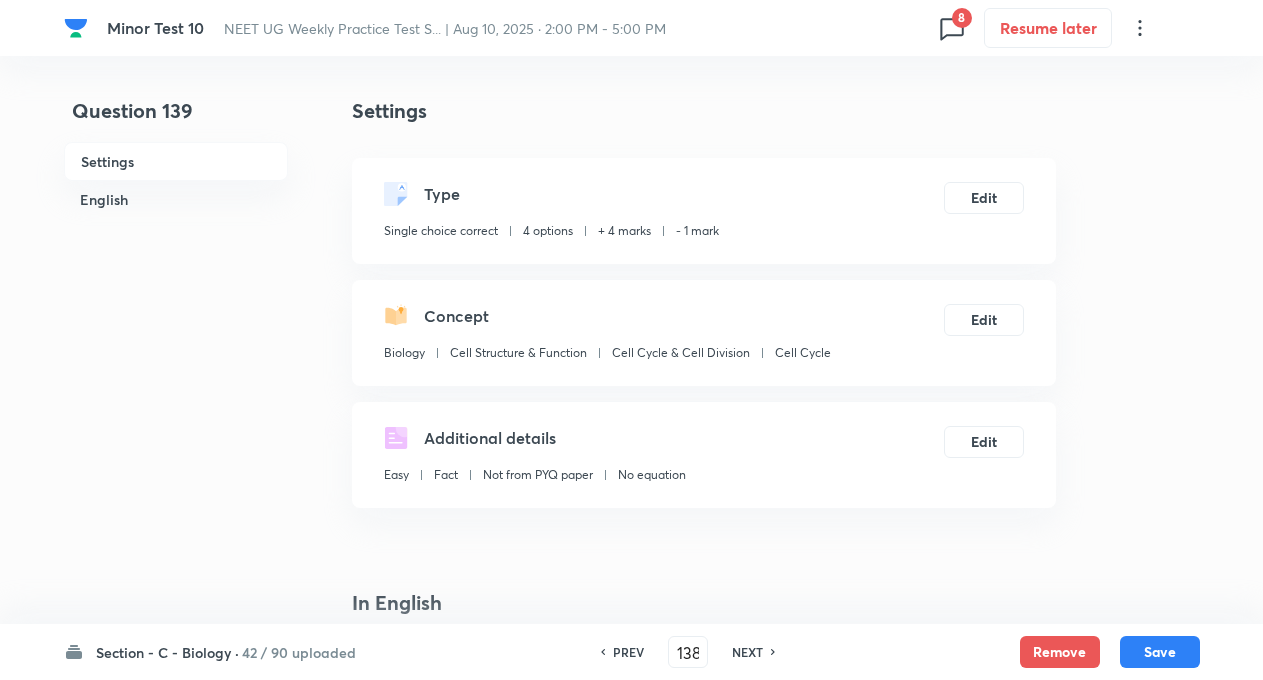 type on "139" 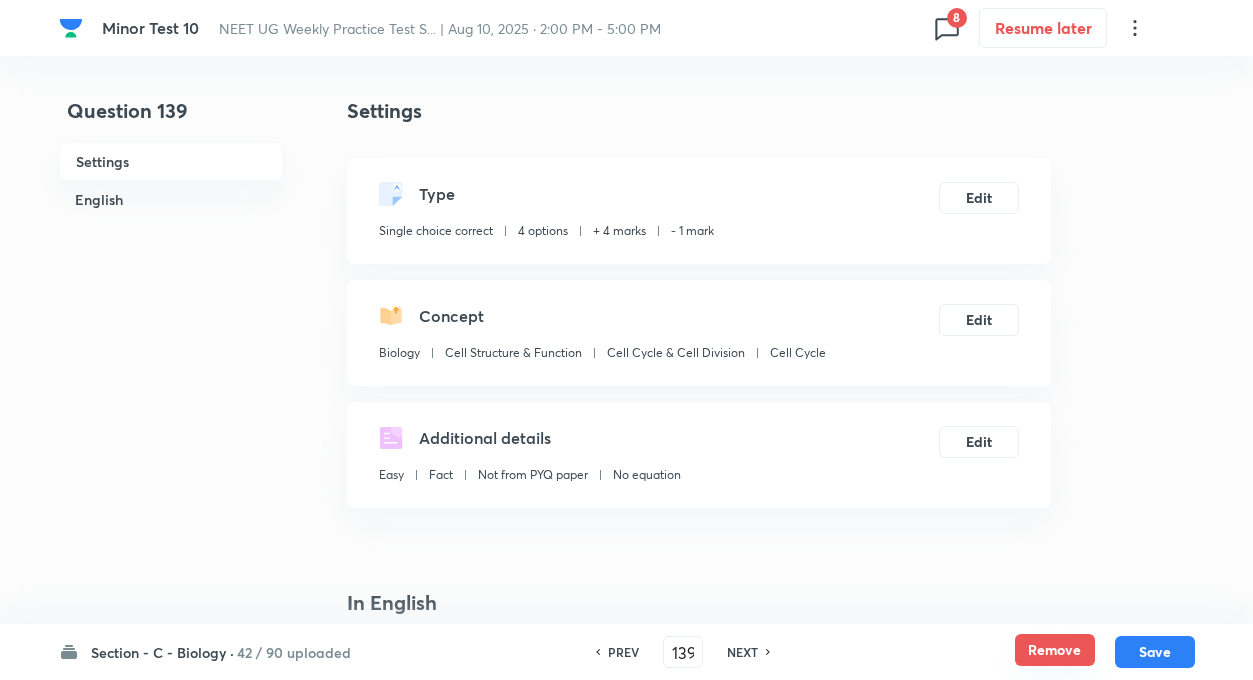checkbox on "true" 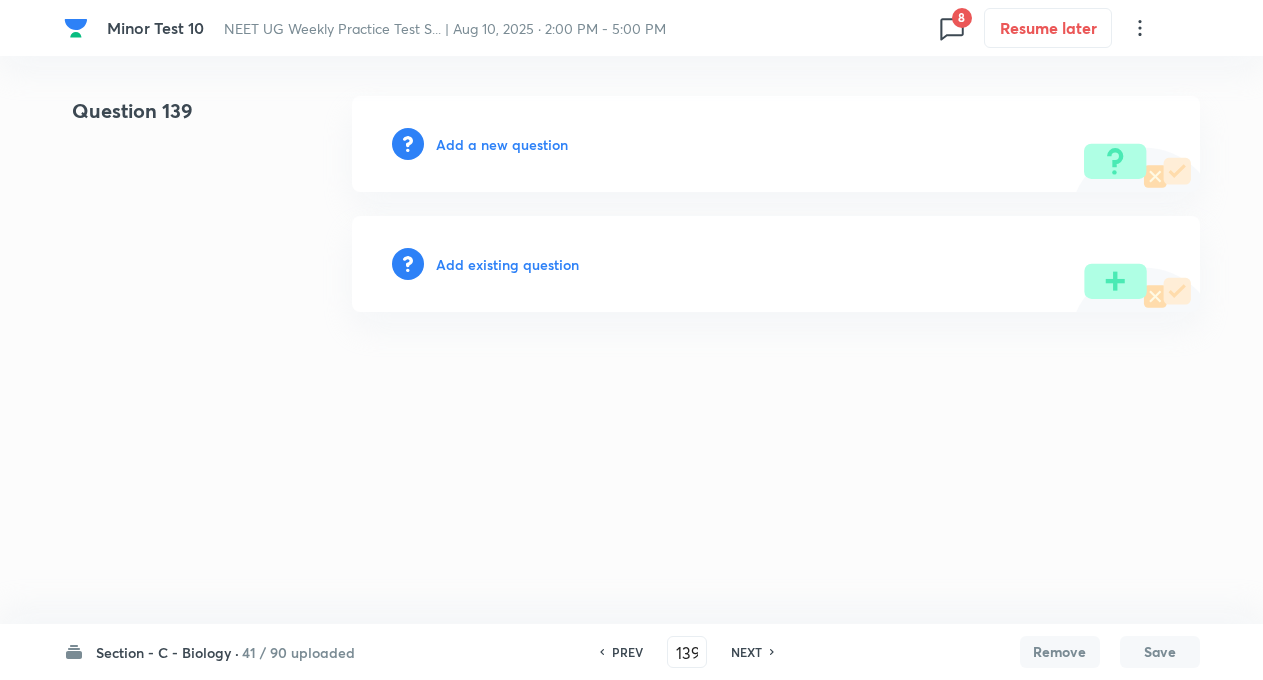 click on "NEXT" at bounding box center (746, 652) 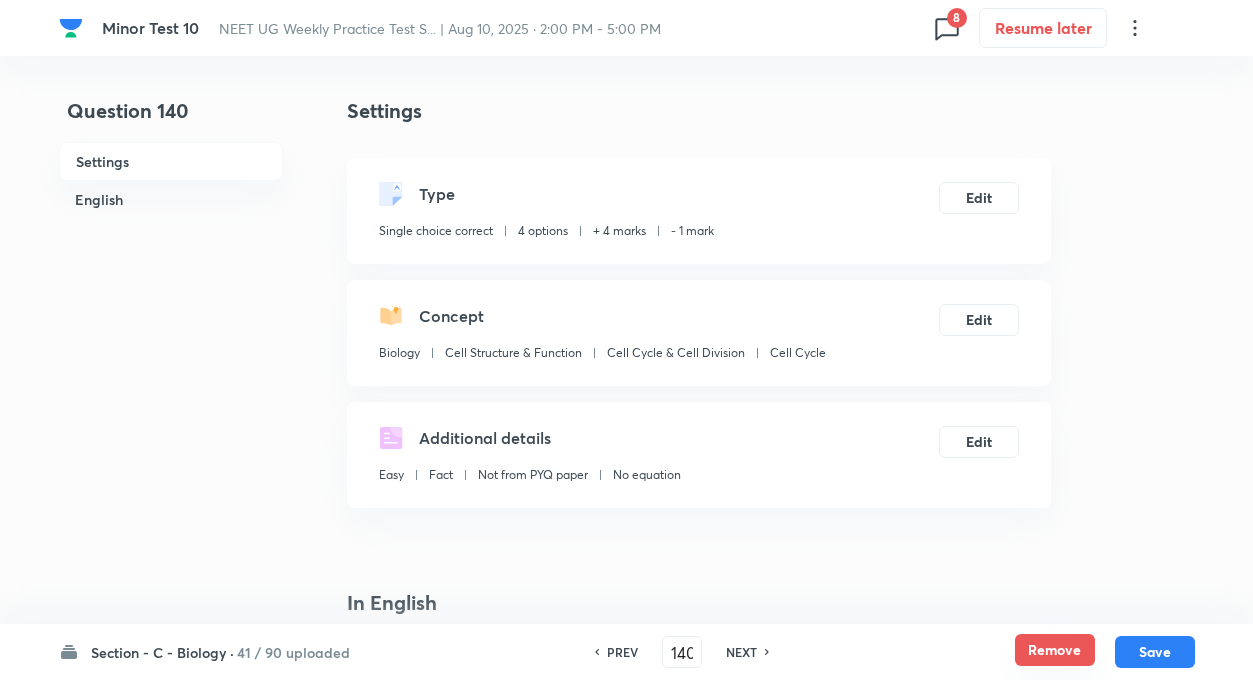 checkbox on "true" 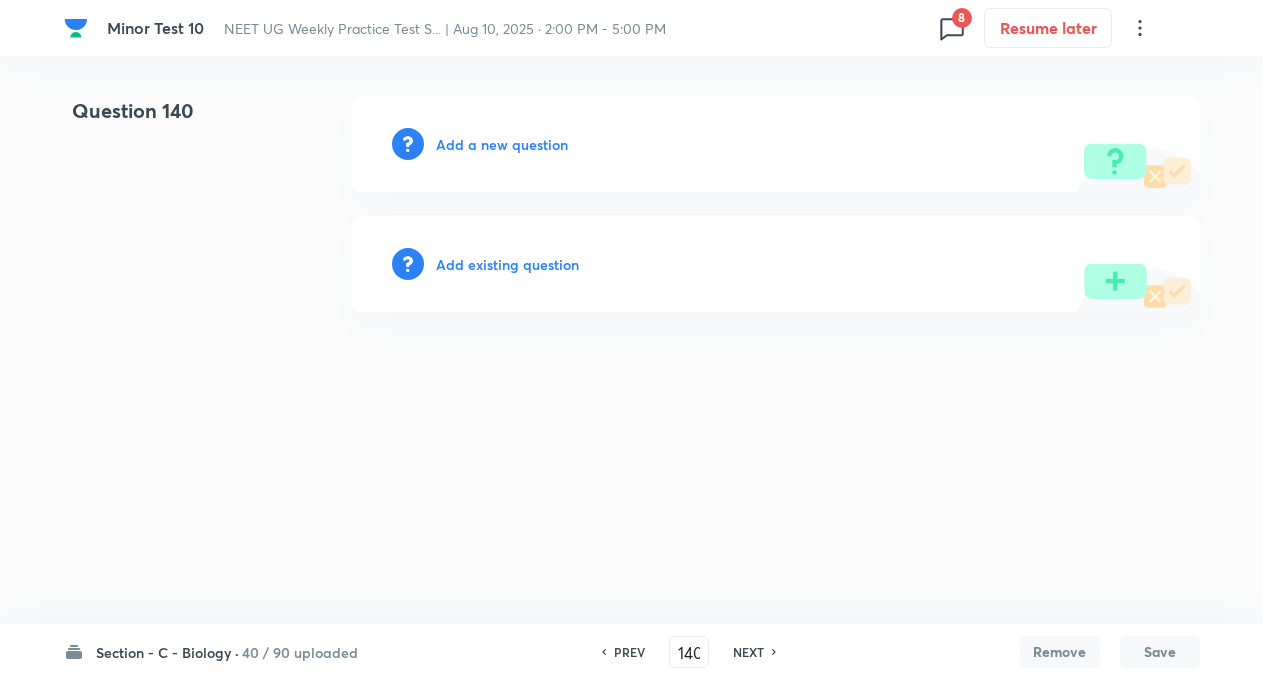 click on "NEXT" at bounding box center (748, 652) 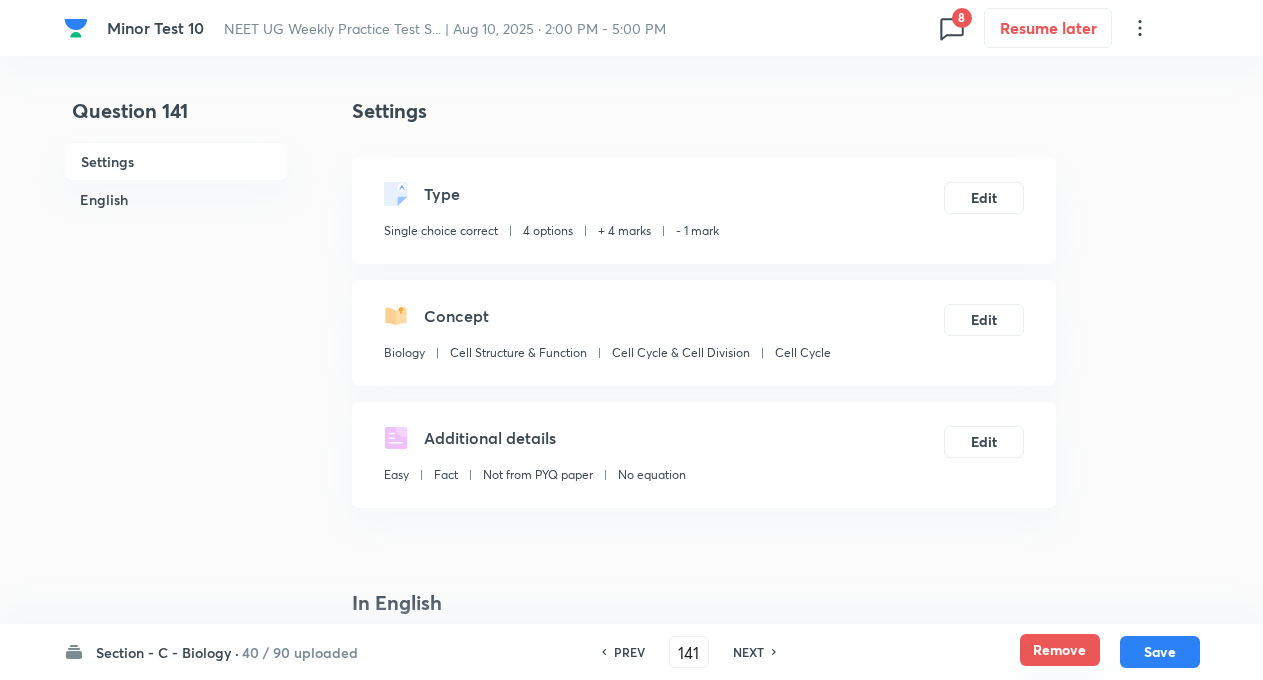checkbox on "true" 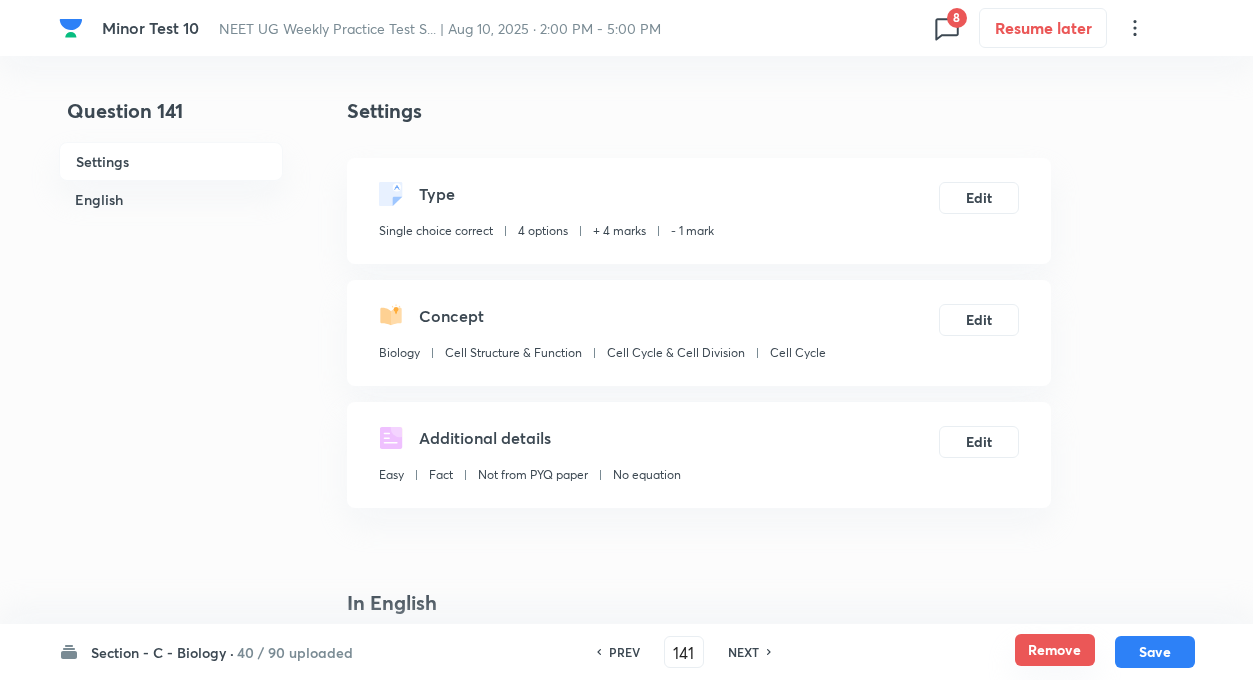 click on "Remove" at bounding box center [1055, 650] 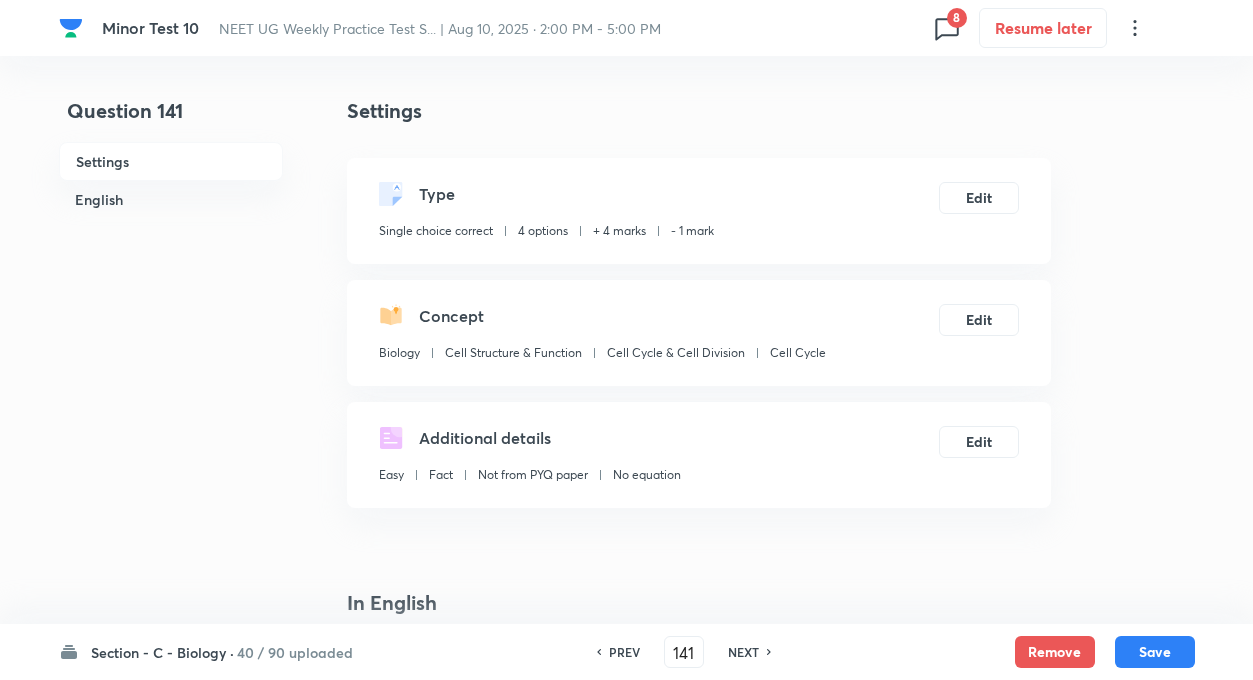 click 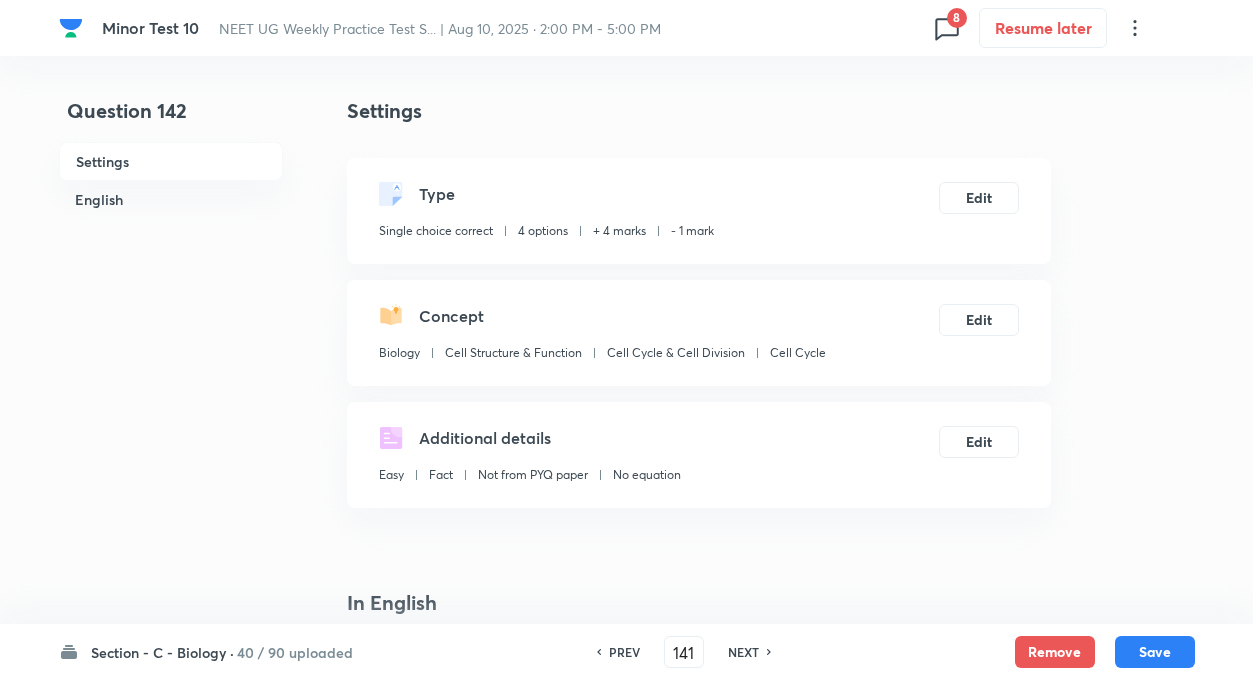 type on "142" 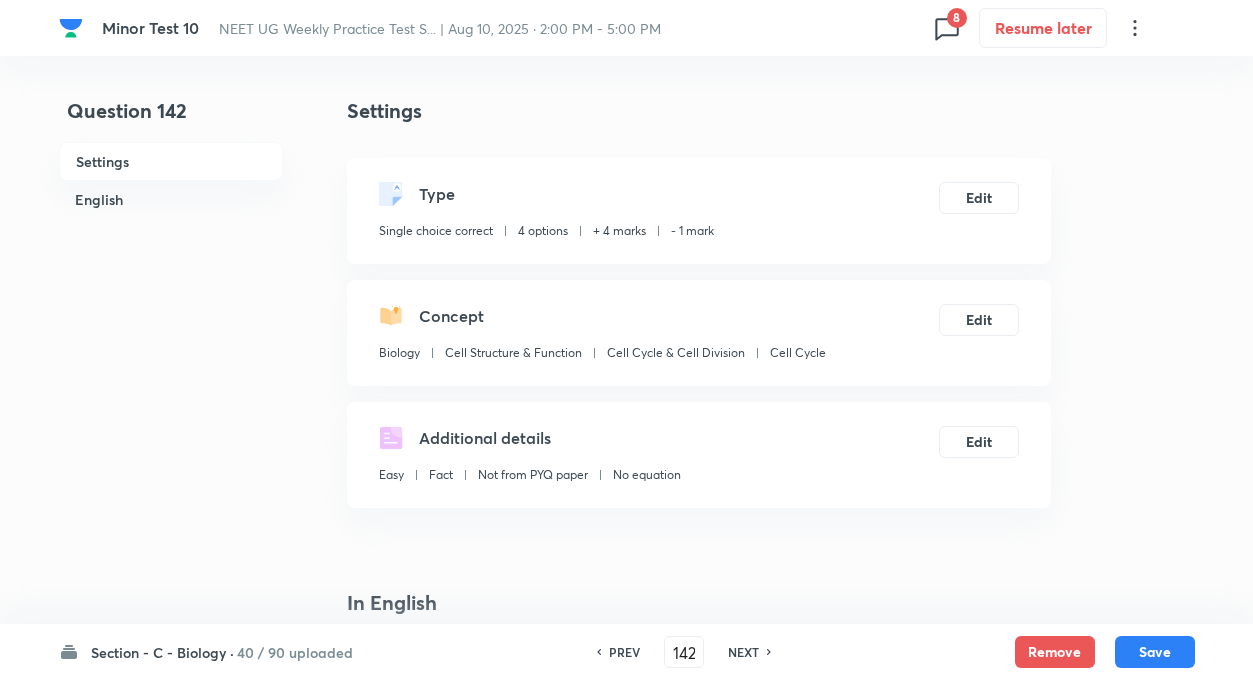 type 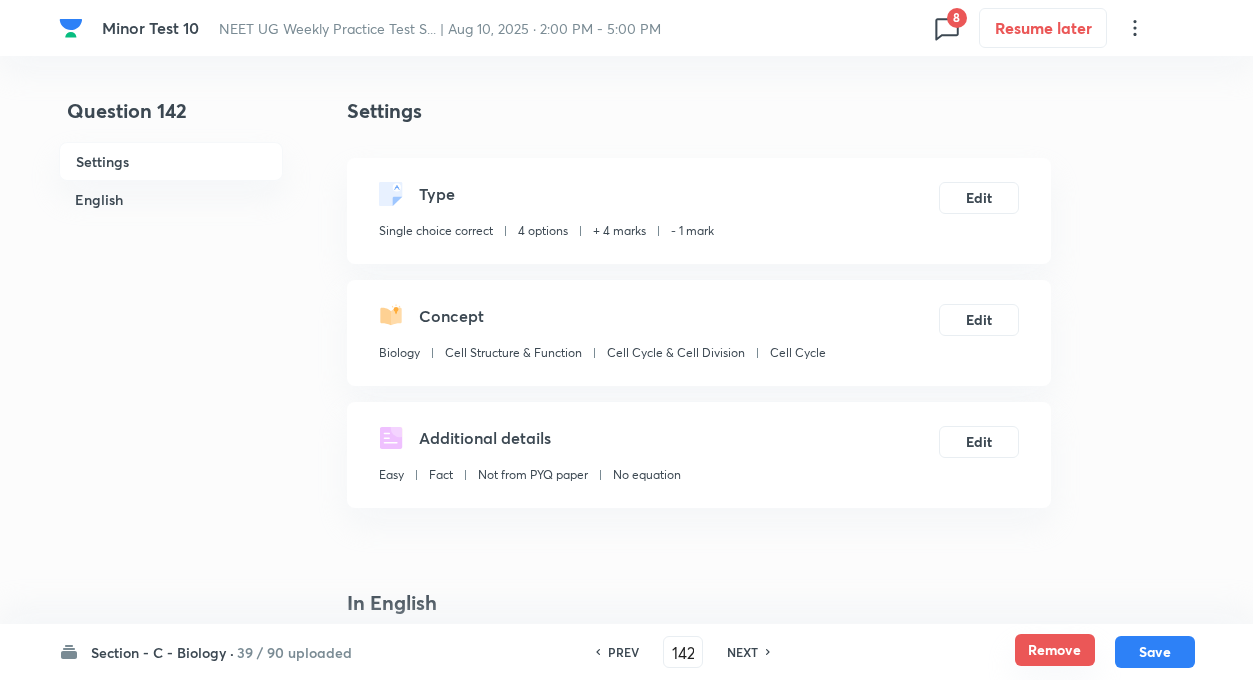 click on "Remove" at bounding box center [1055, 650] 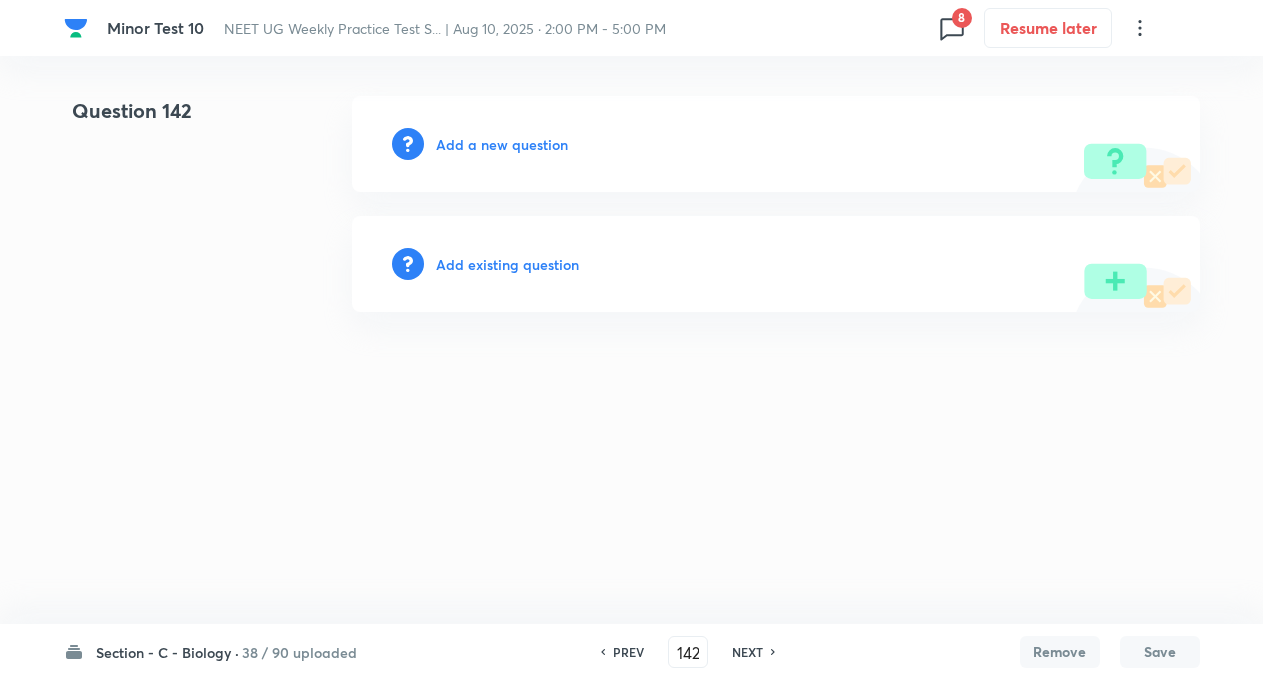 click on "NEXT" at bounding box center (747, 652) 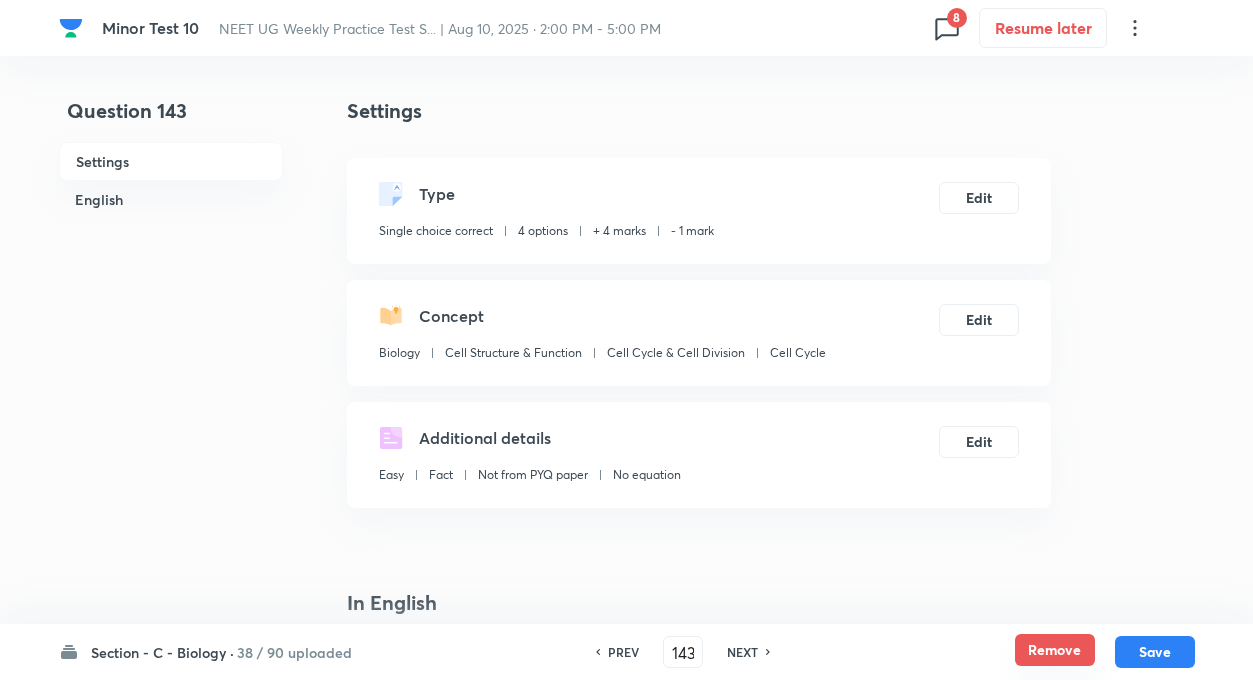click on "Remove" at bounding box center [1055, 650] 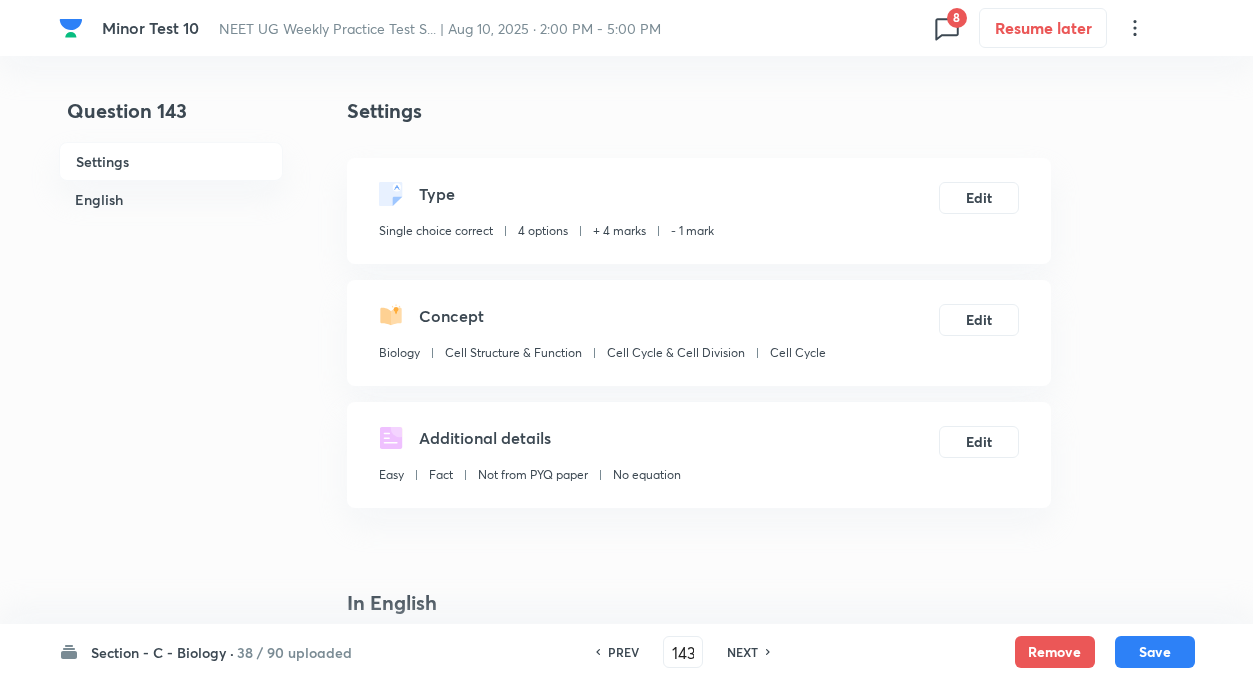 click on "NEXT" at bounding box center (742, 652) 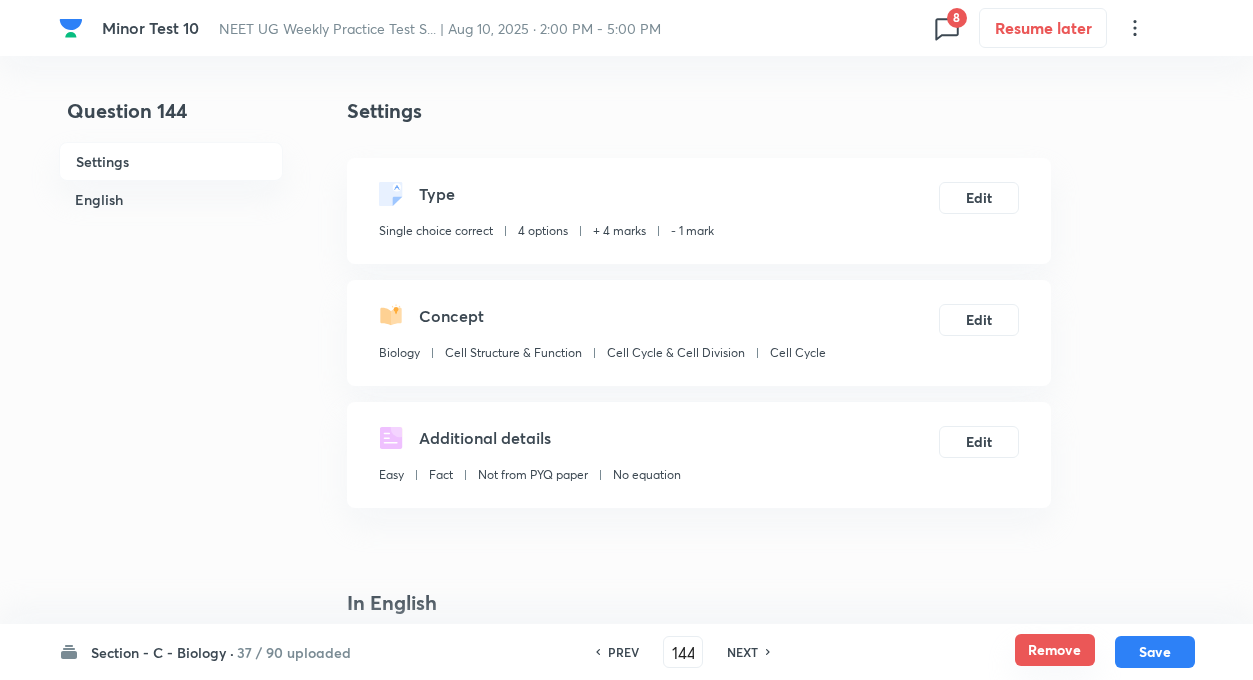 click on "Remove" at bounding box center (1055, 650) 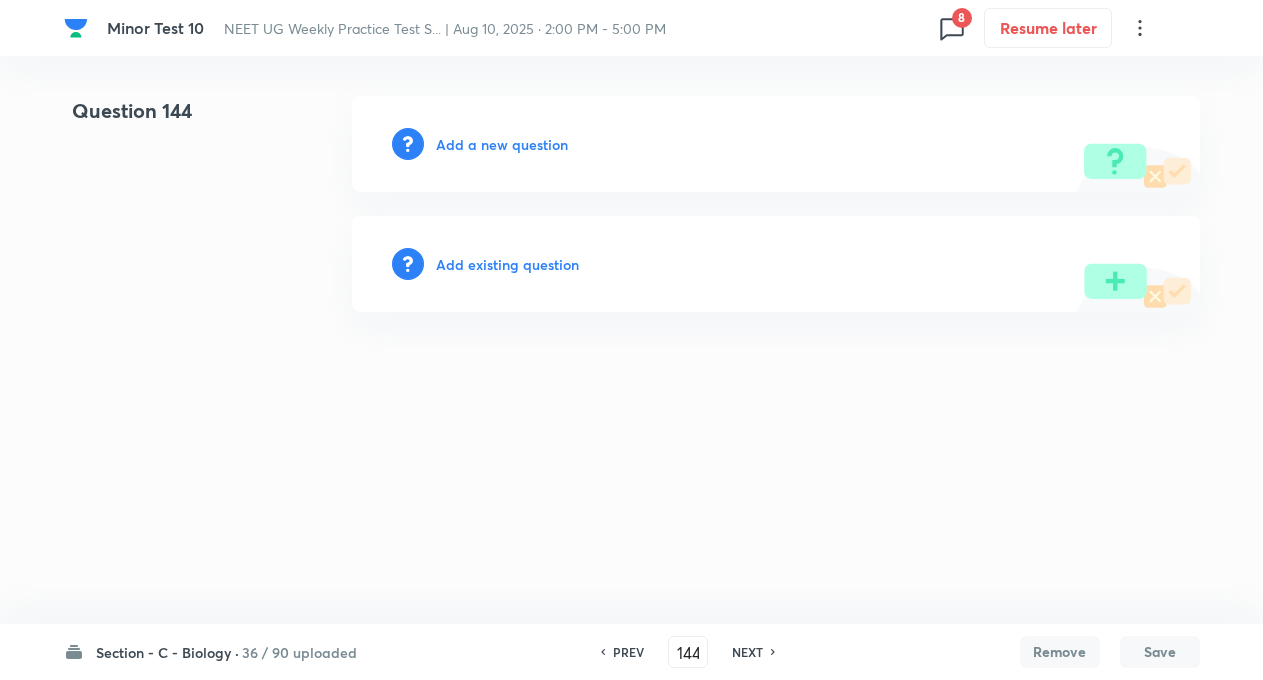 click on "NEXT" at bounding box center [747, 652] 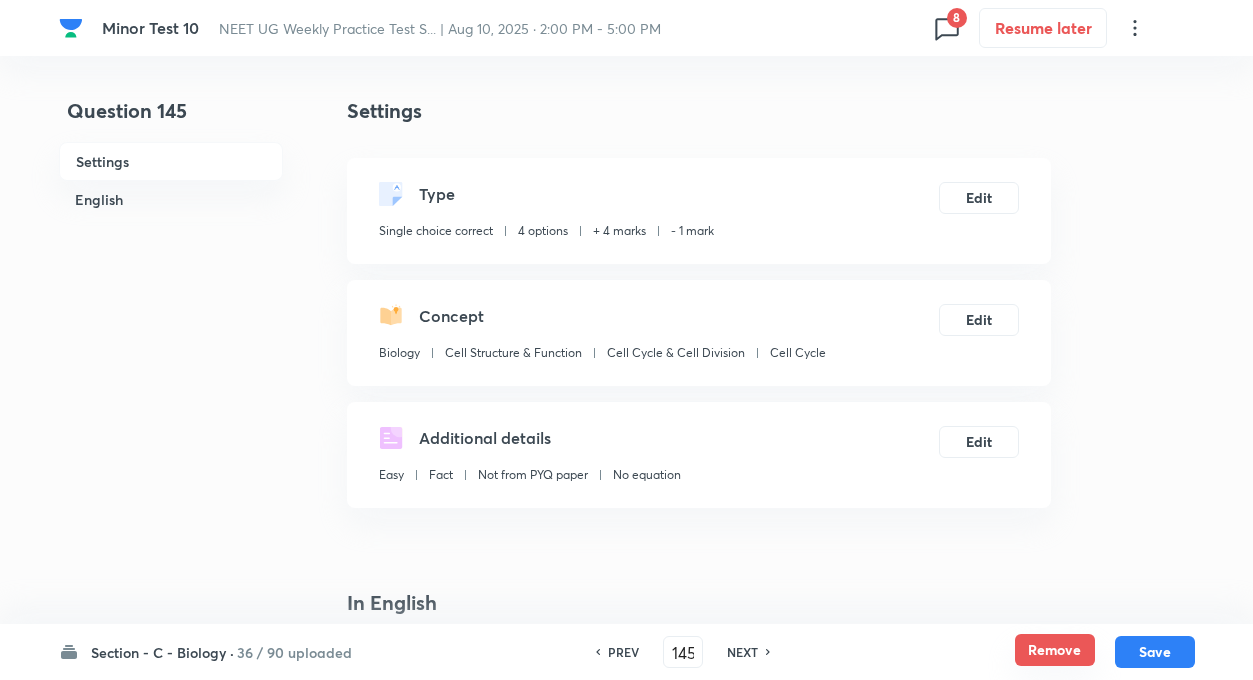 click on "Remove" at bounding box center (1055, 650) 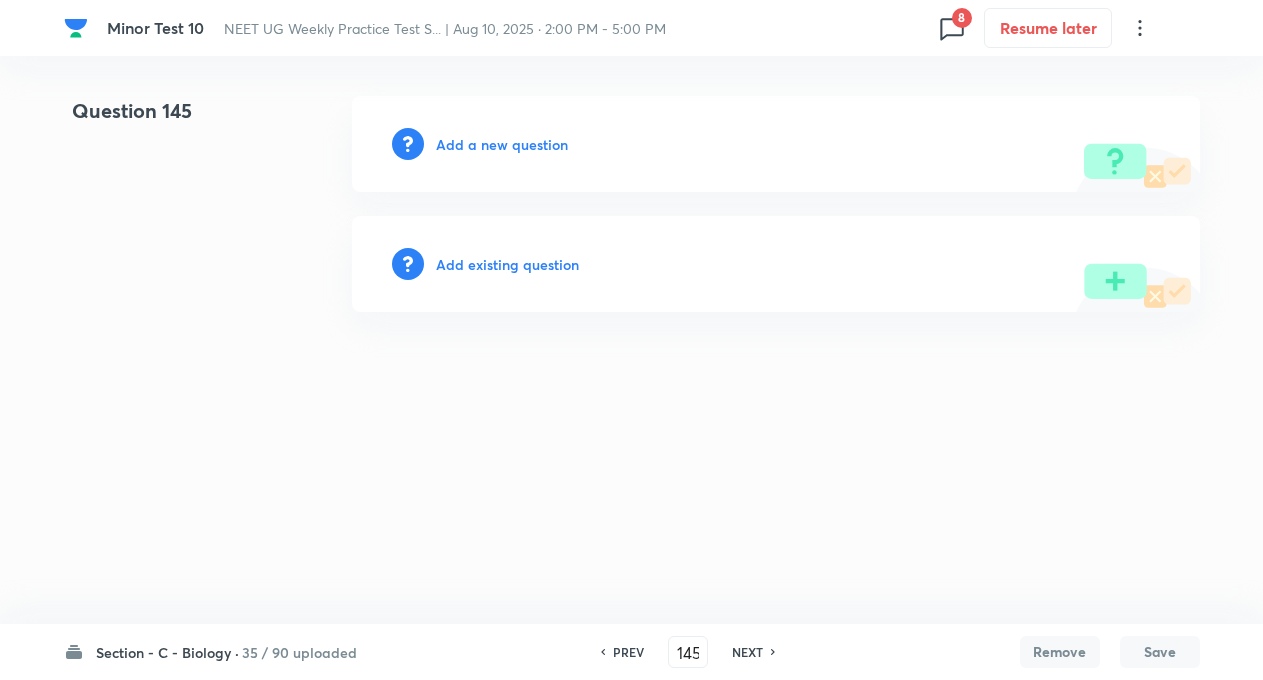 click on "NEXT" at bounding box center (750, 652) 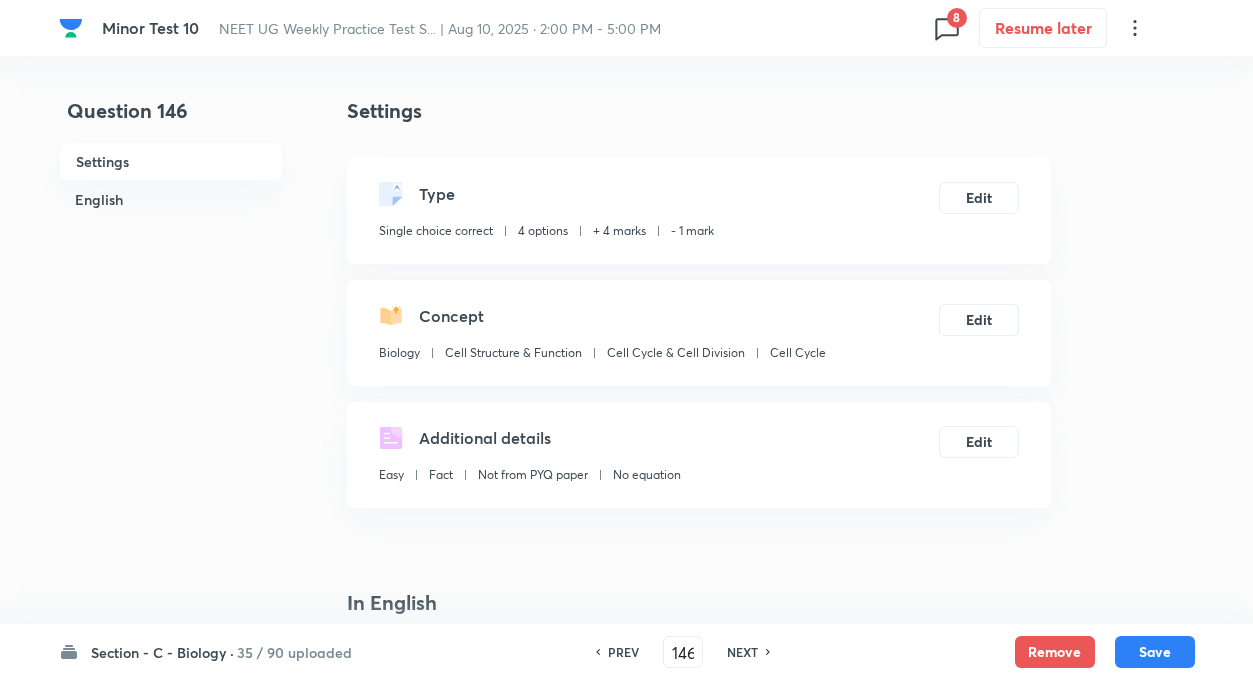 click on "Section - C - Biology ·
35 / 90 uploaded
PREV 146 ​ NEXT Remove Save" at bounding box center [627, 652] 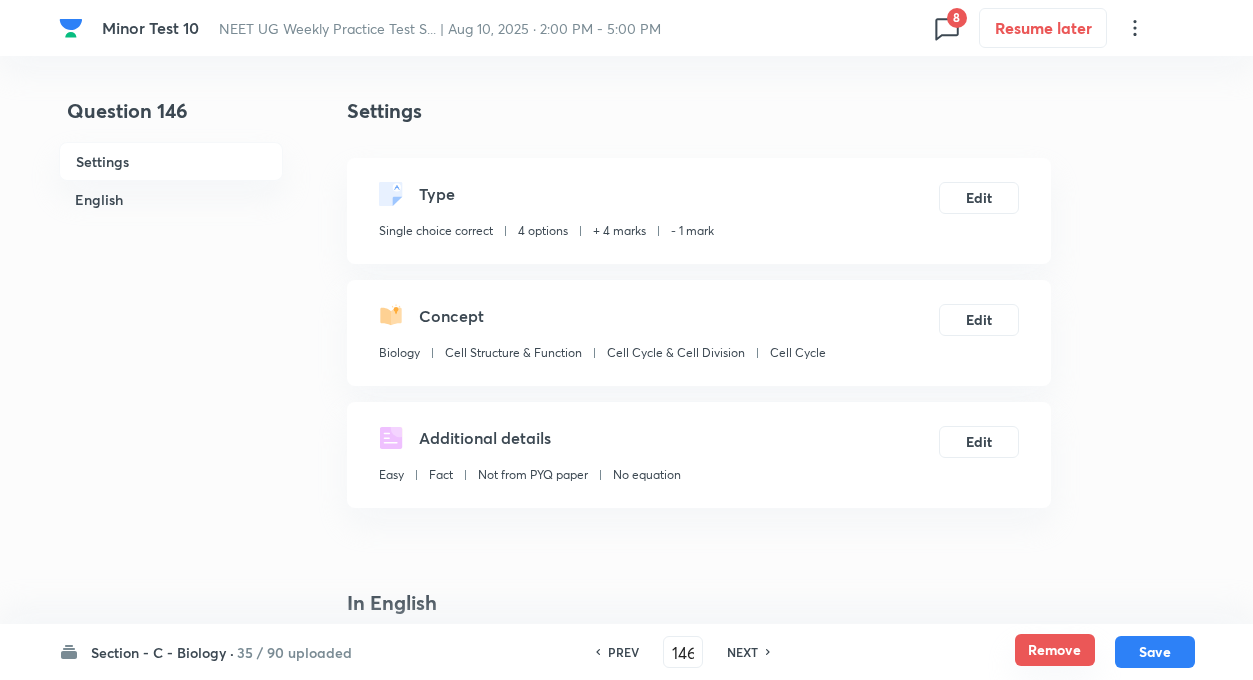 click on "Remove" at bounding box center (1055, 650) 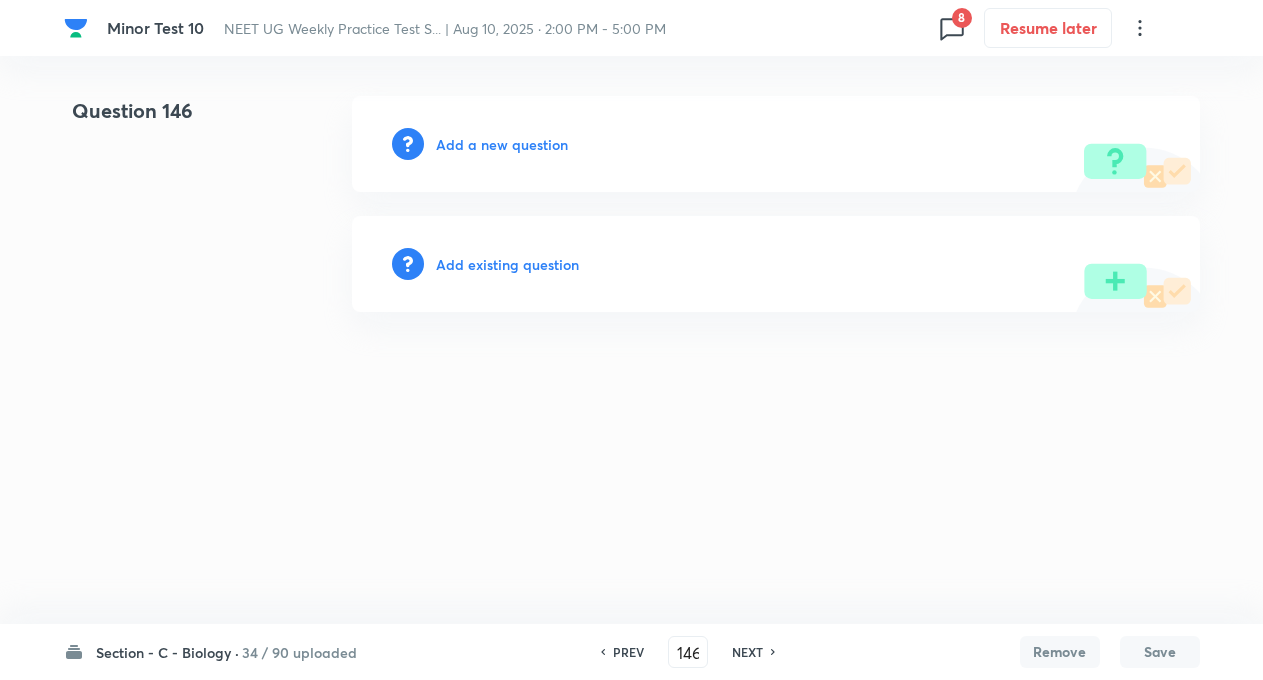 click on "NEXT" at bounding box center (747, 652) 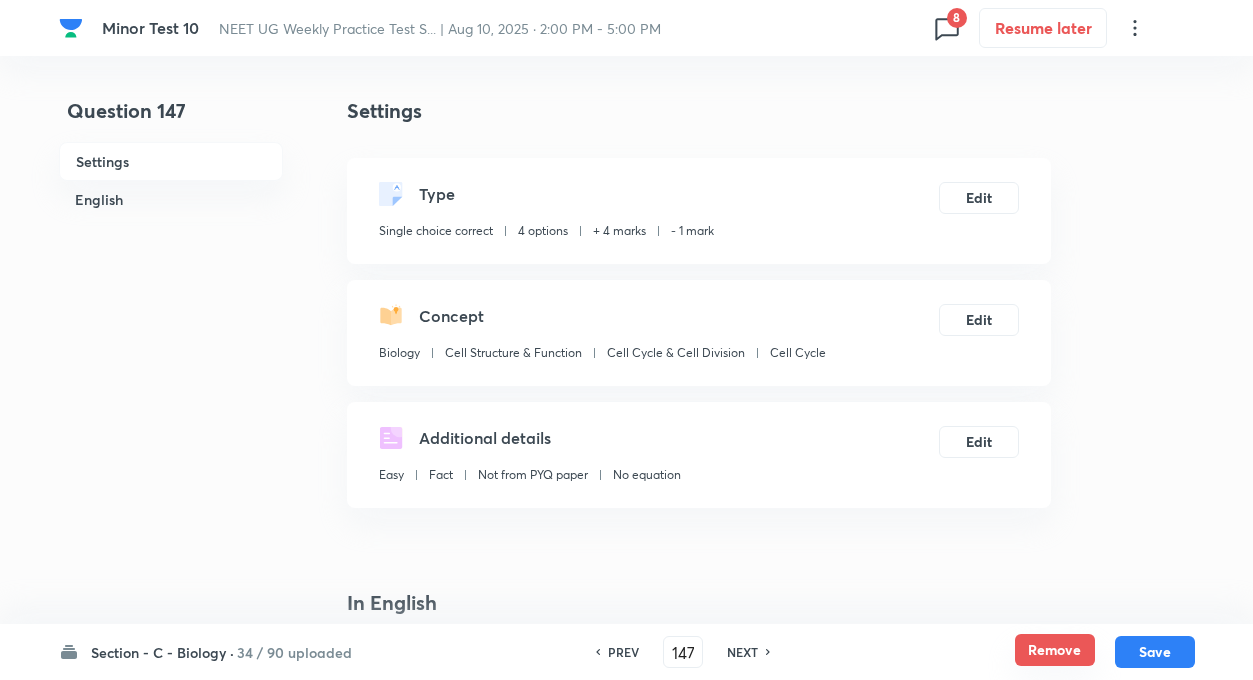 click on "Remove" at bounding box center (1055, 650) 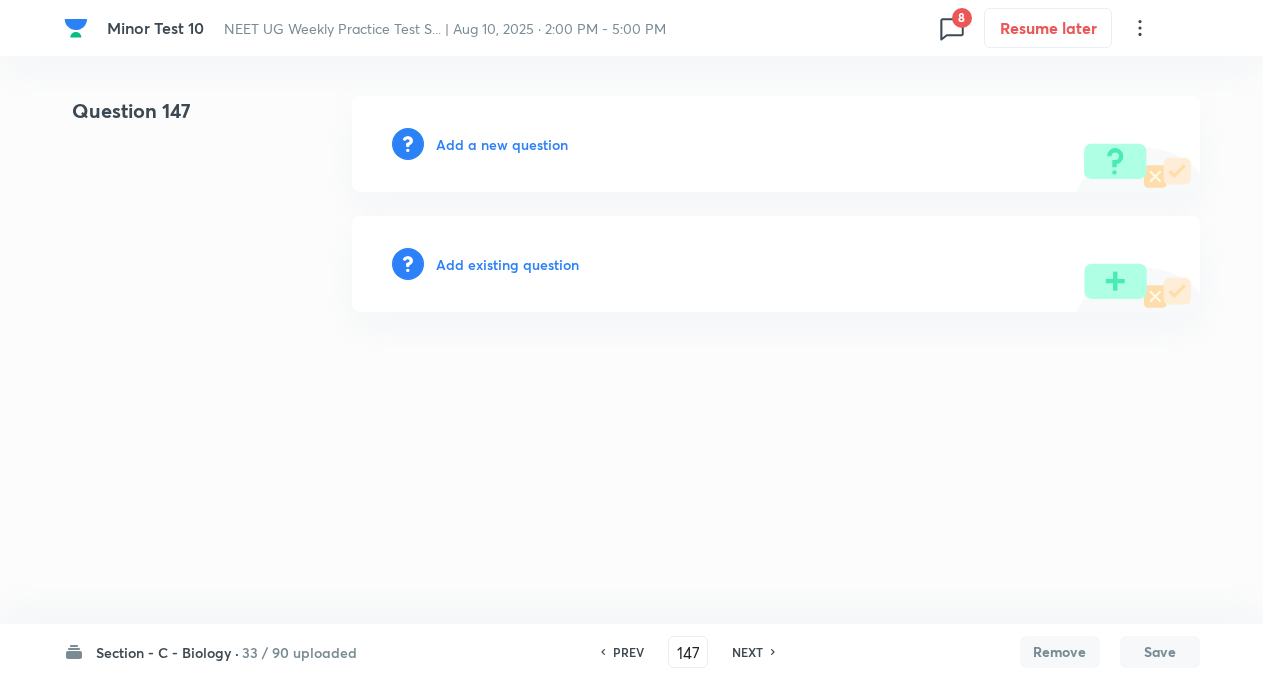 click on "NEXT" at bounding box center (747, 652) 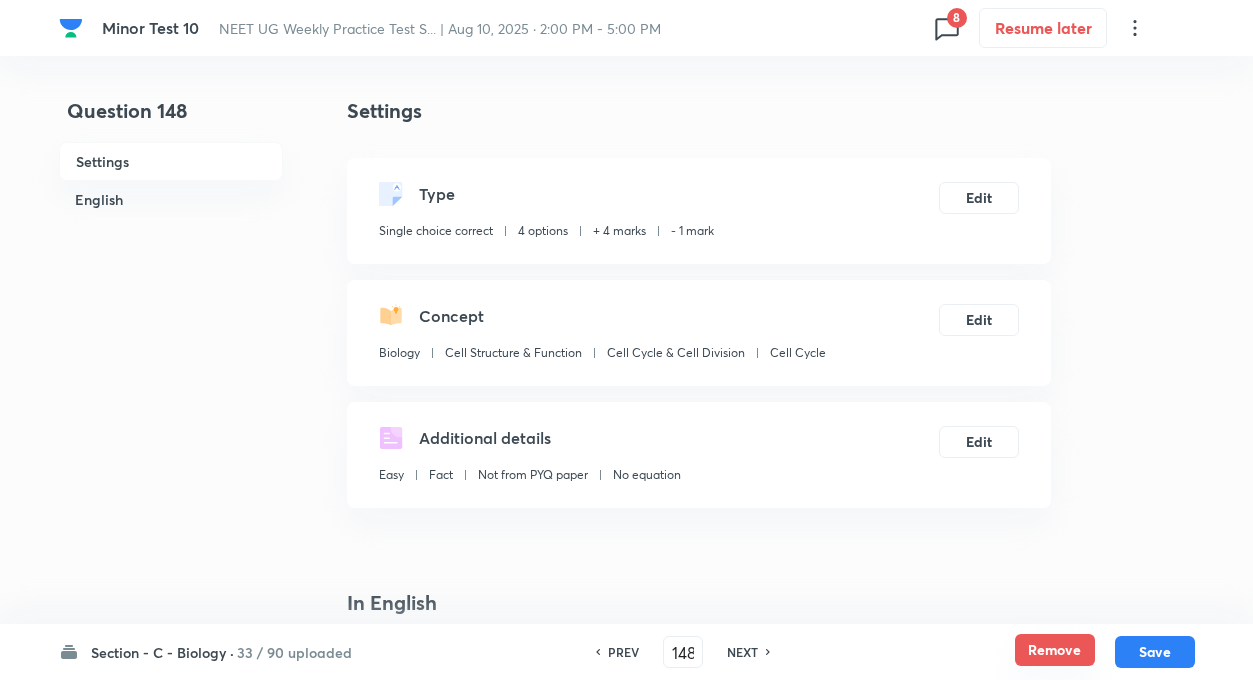 click on "Remove" at bounding box center (1055, 650) 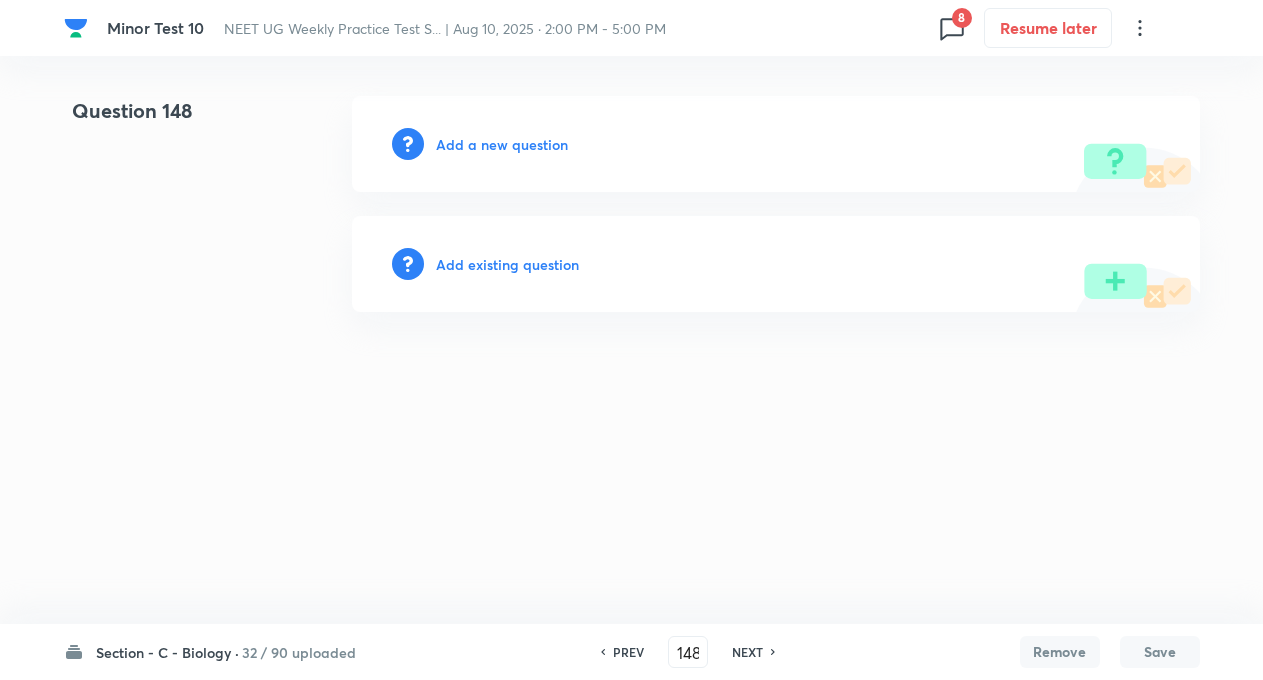 click on "NEXT" at bounding box center [747, 652] 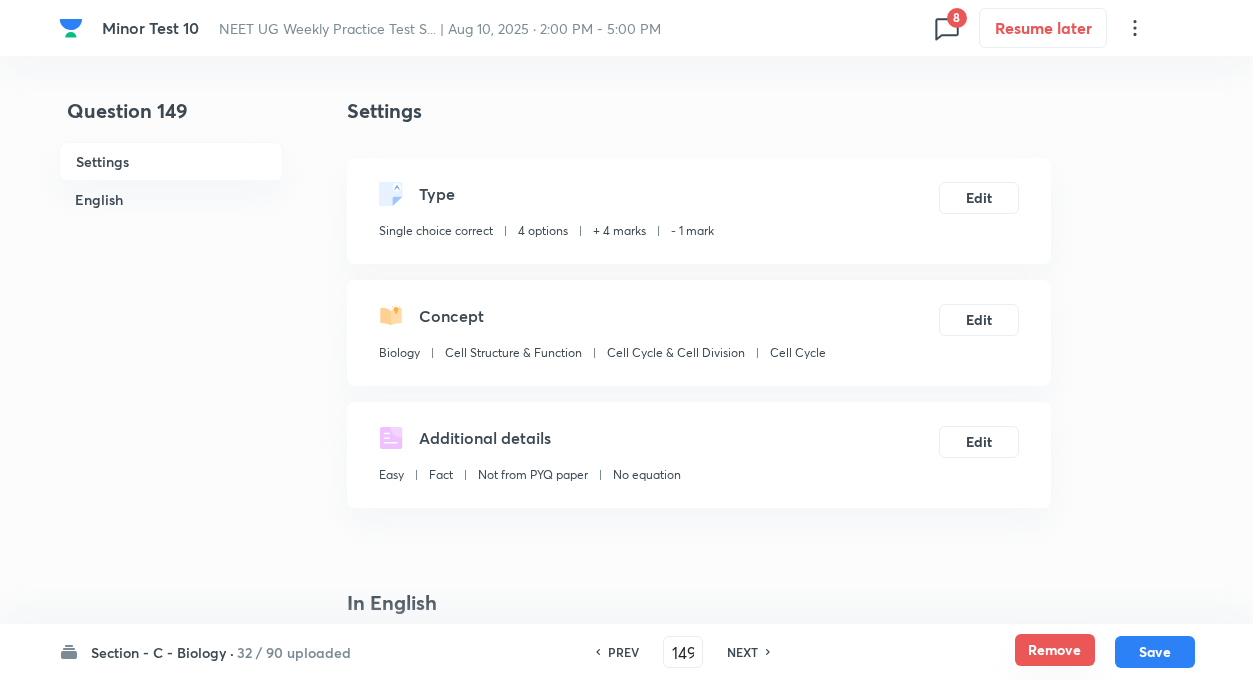 click on "Remove" at bounding box center [1055, 650] 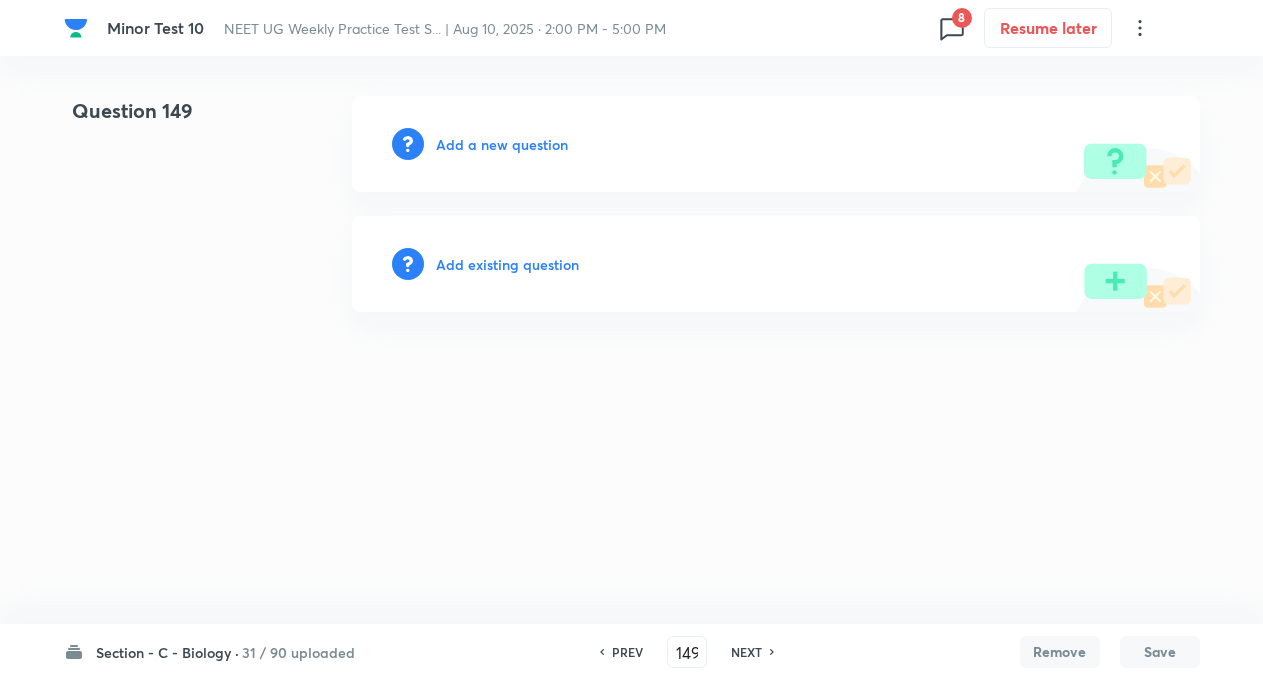 click on "NEXT" at bounding box center (746, 652) 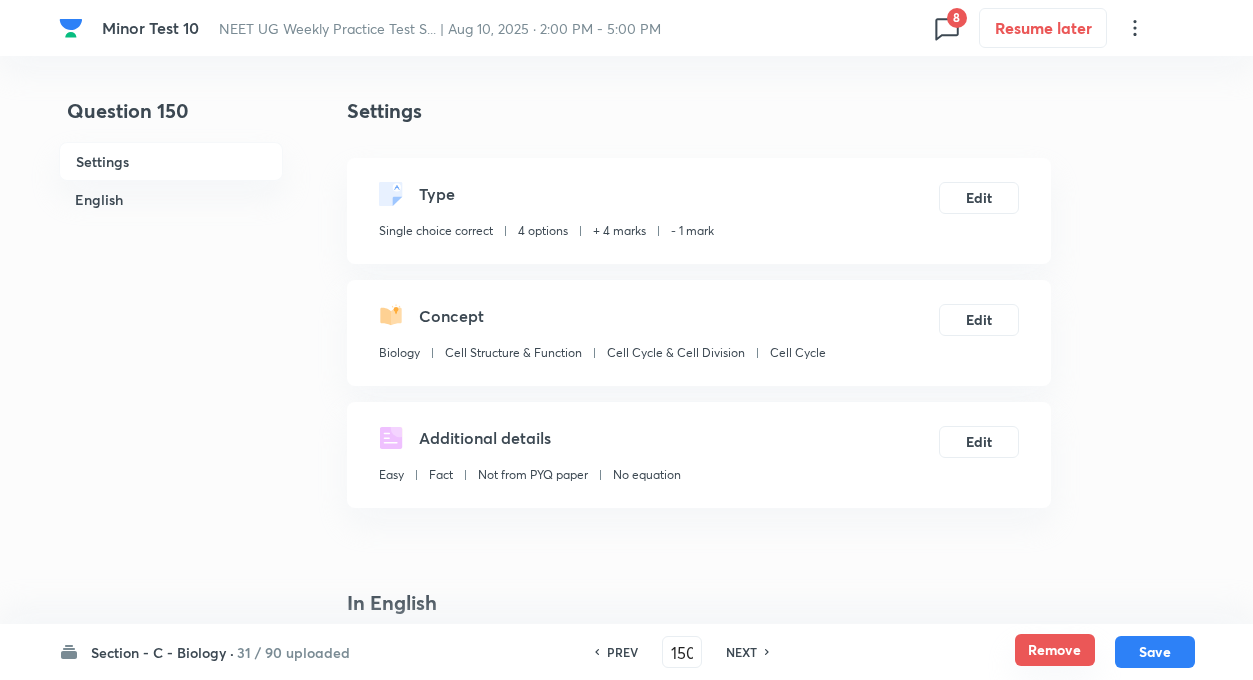 click on "Remove" at bounding box center [1055, 650] 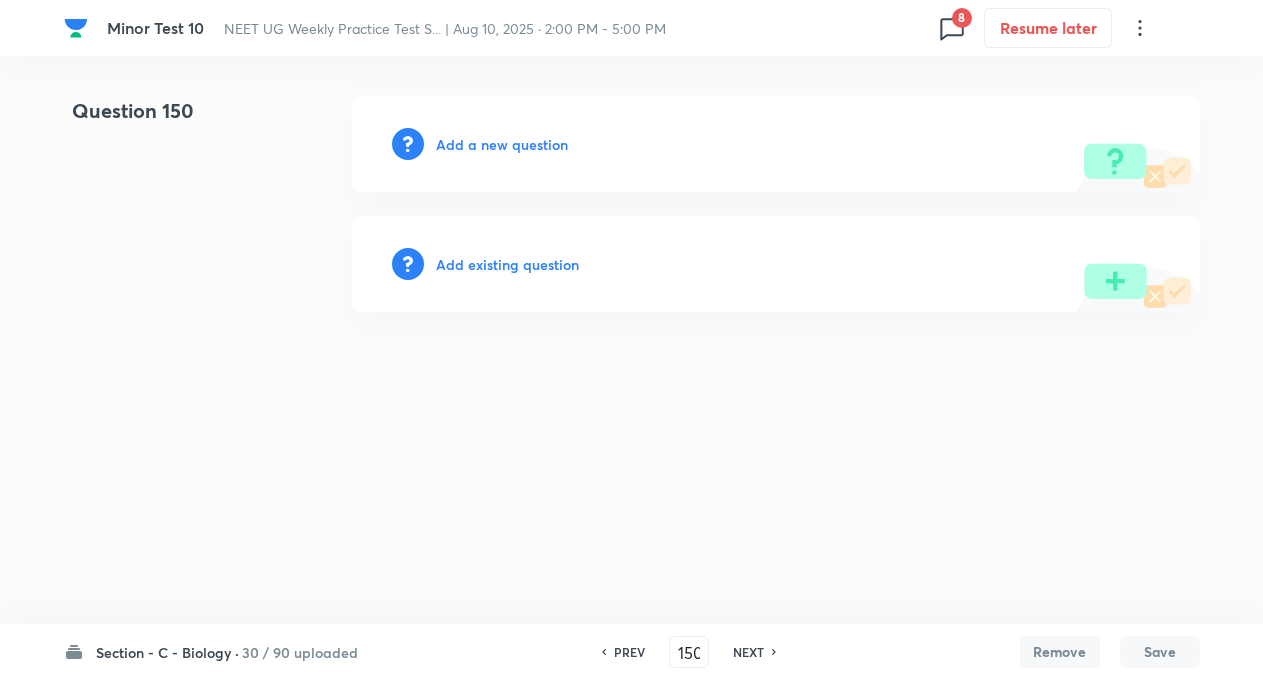 click on "NEXT" at bounding box center (748, 652) 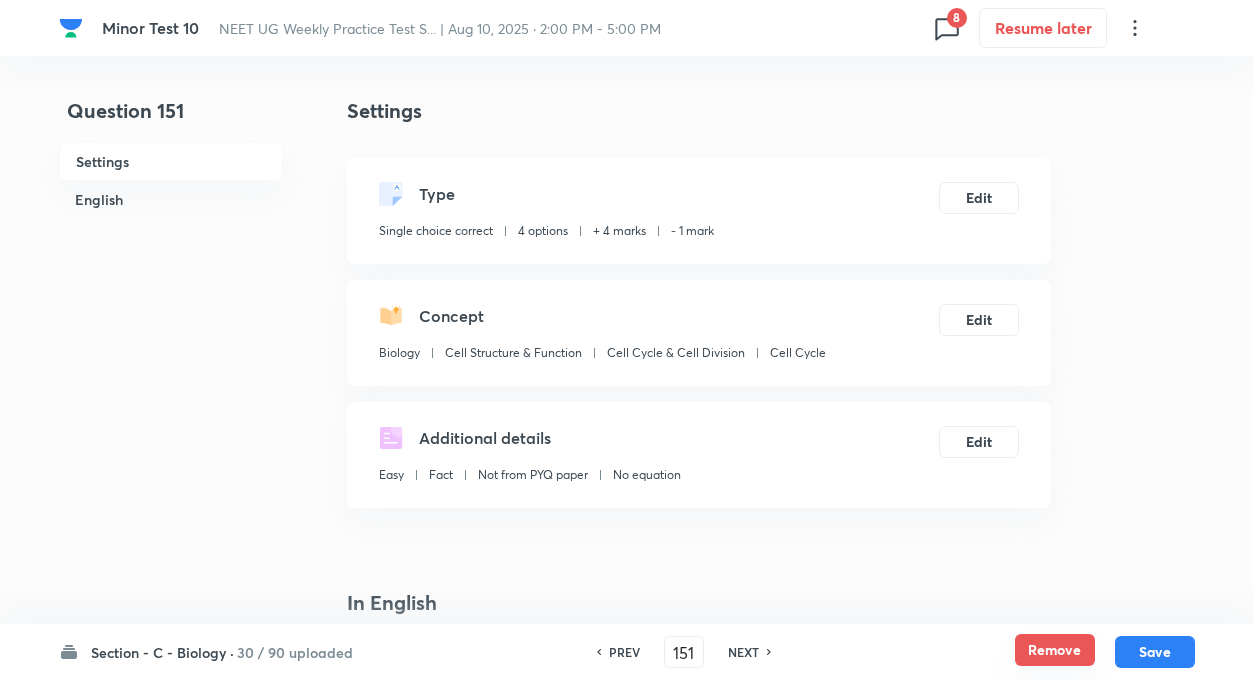 click on "Remove" at bounding box center [1055, 650] 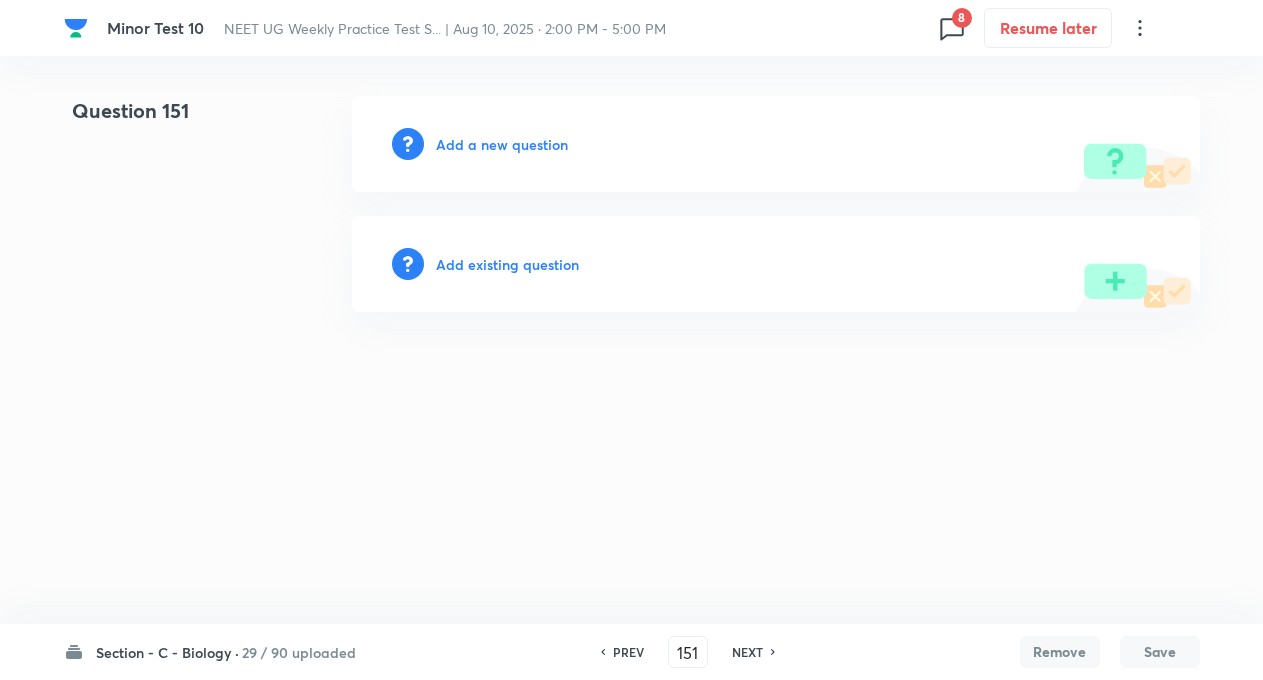 click on "NEXT" at bounding box center (747, 652) 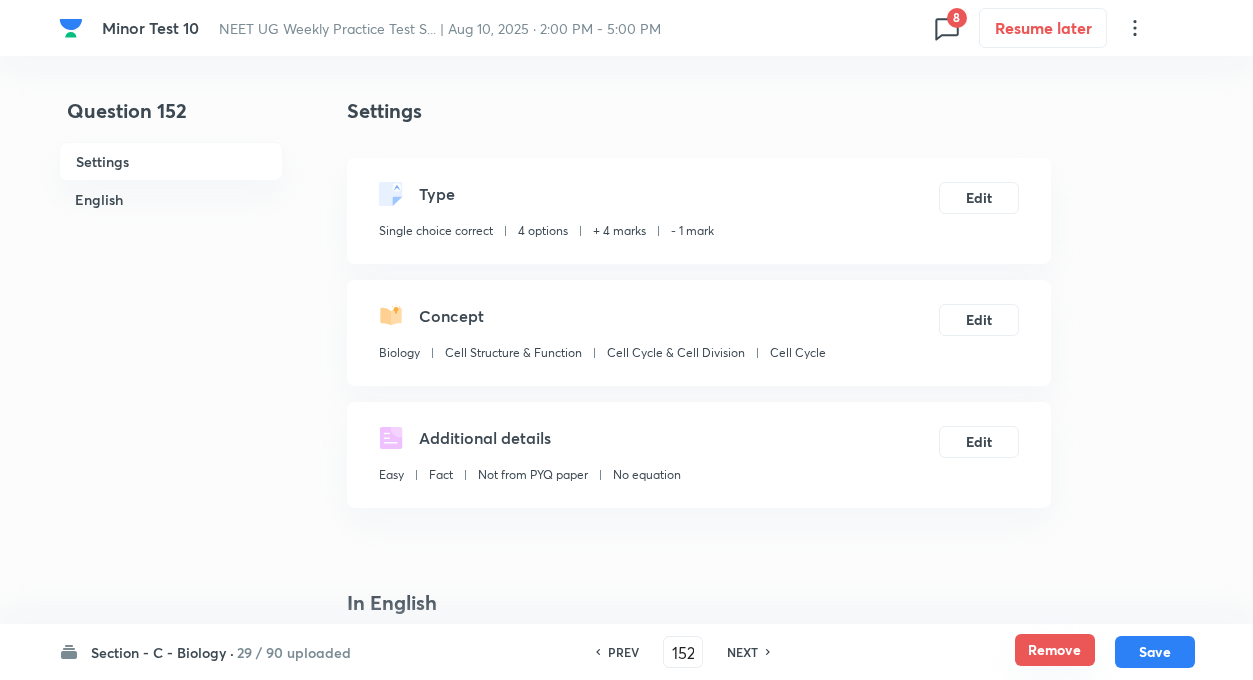 click on "Remove" at bounding box center (1055, 650) 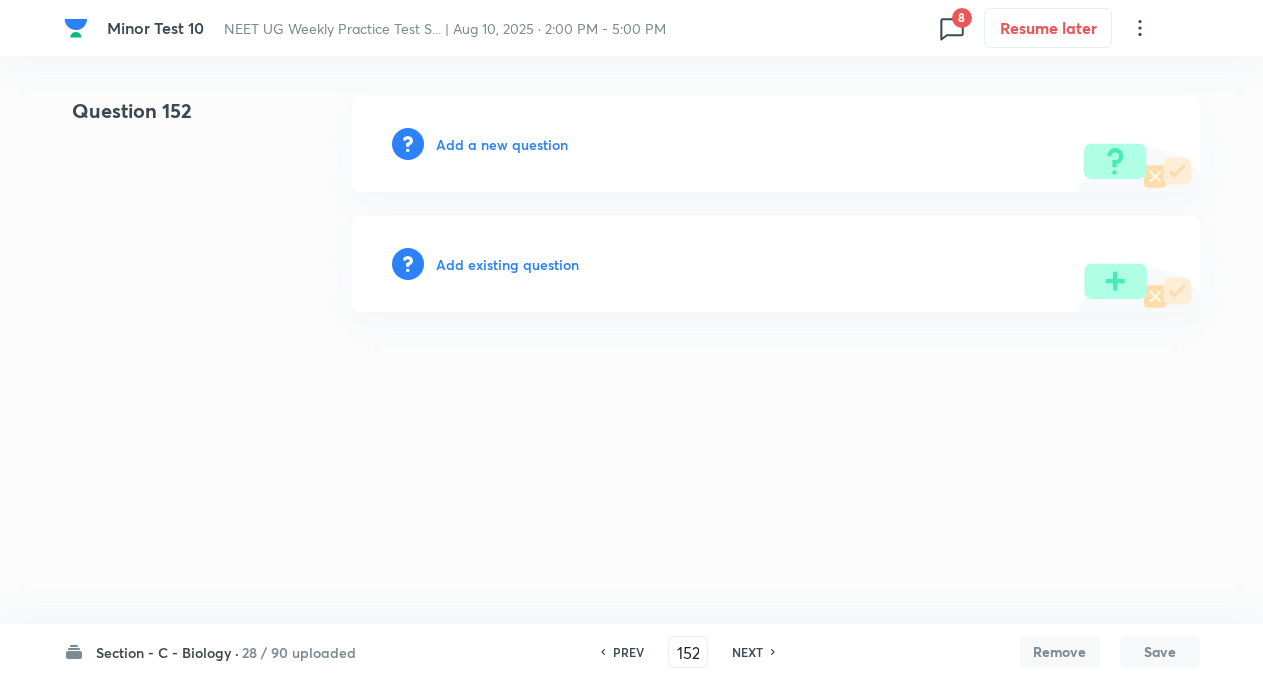 click on "NEXT" at bounding box center [747, 652] 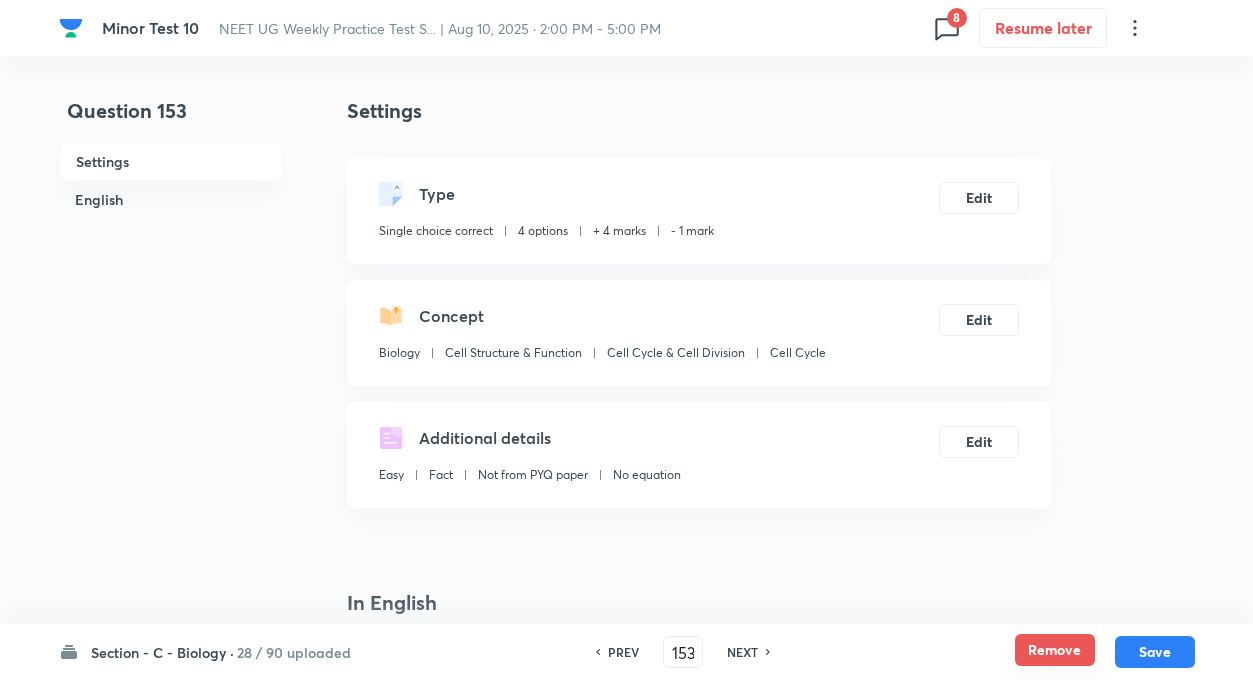click on "Remove" at bounding box center (1055, 650) 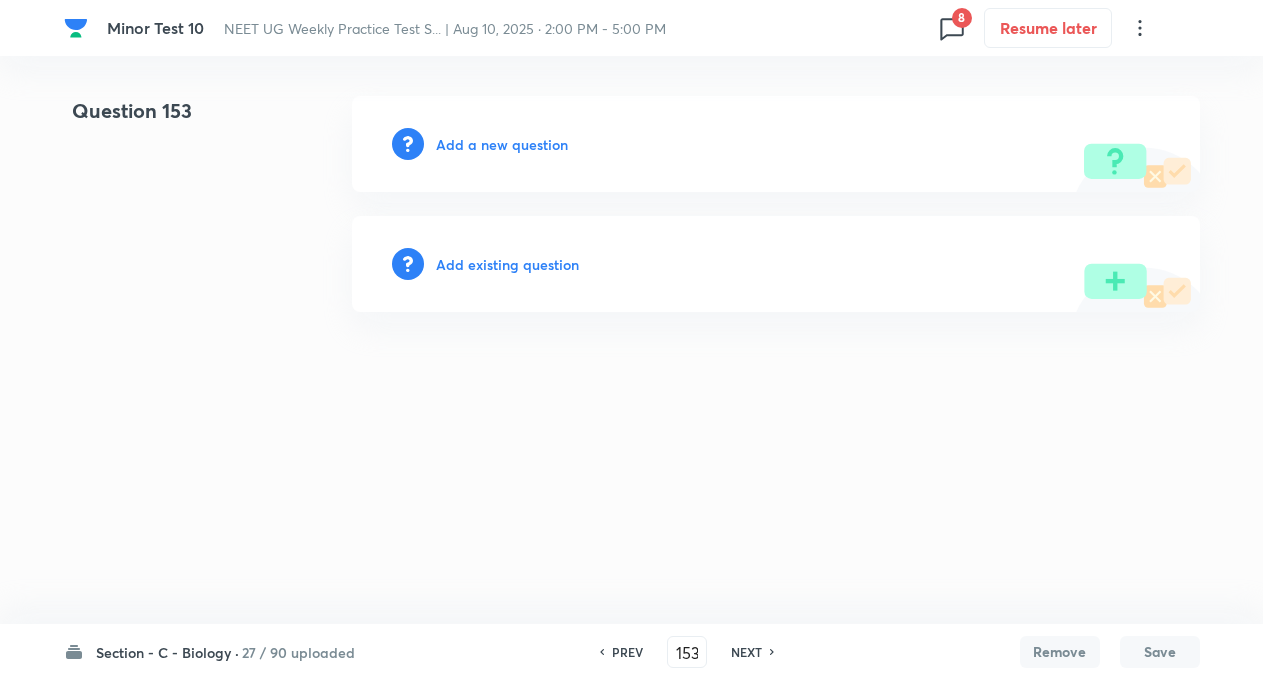 click on "NEXT" at bounding box center (746, 652) 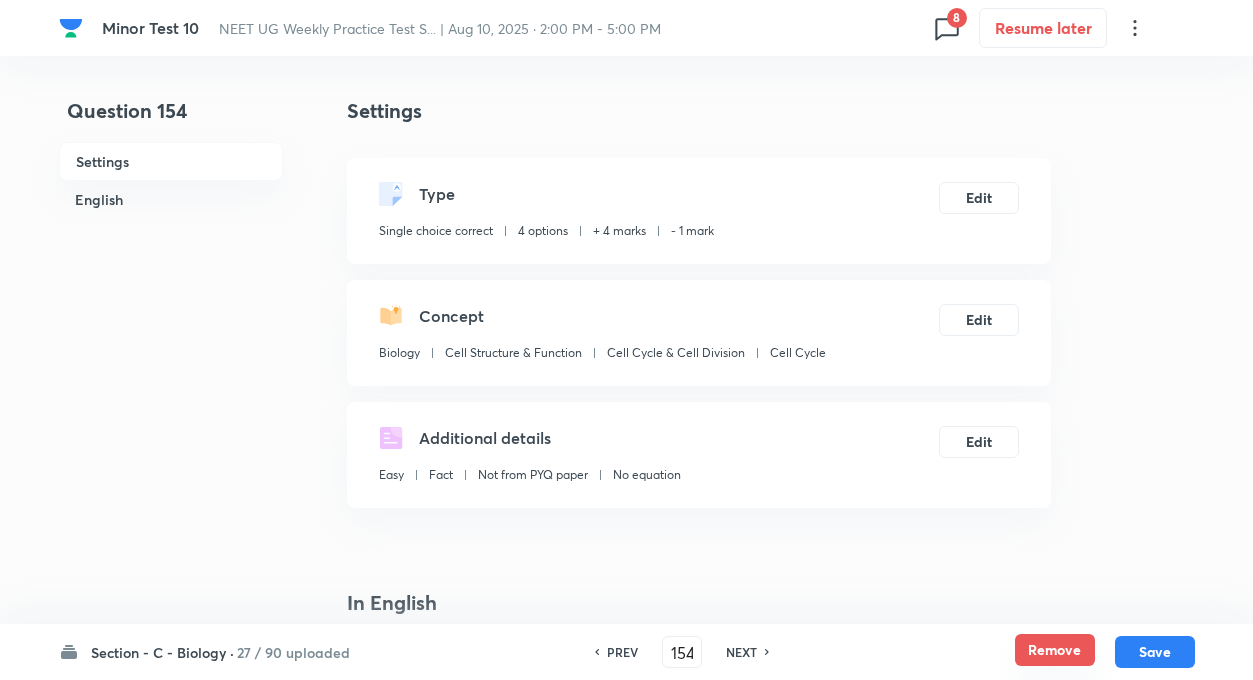 click on "Remove" at bounding box center [1055, 650] 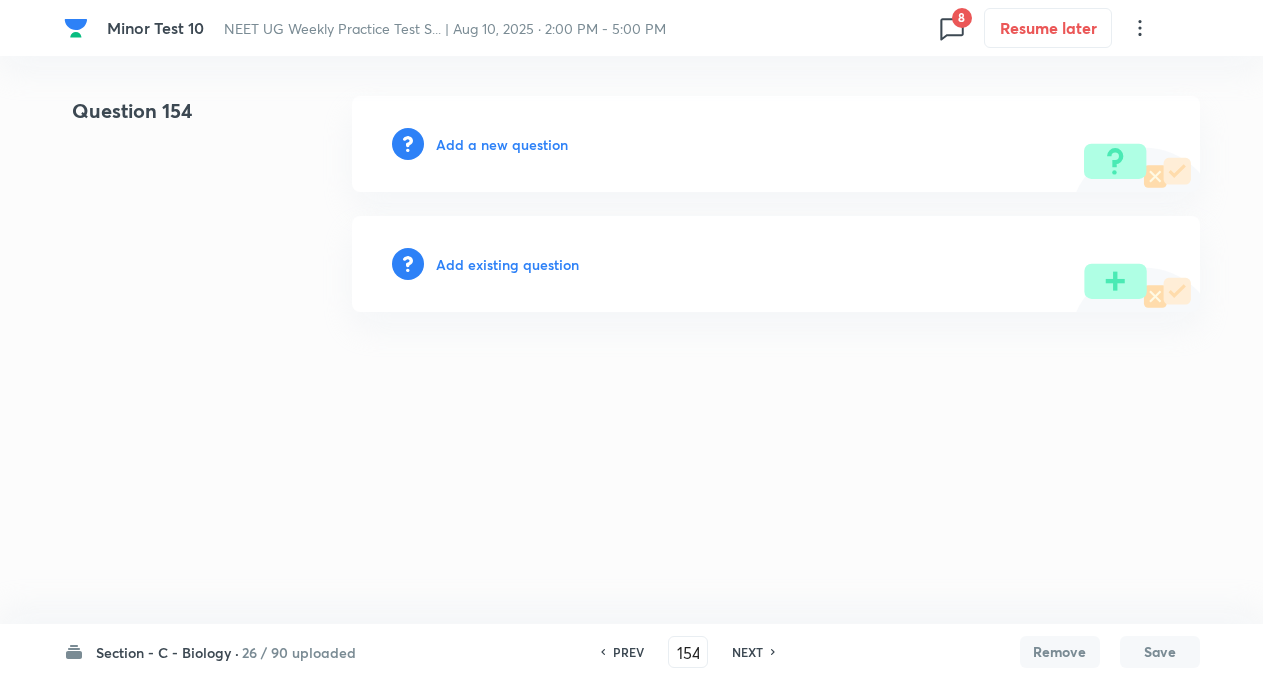click on "NEXT" at bounding box center (747, 652) 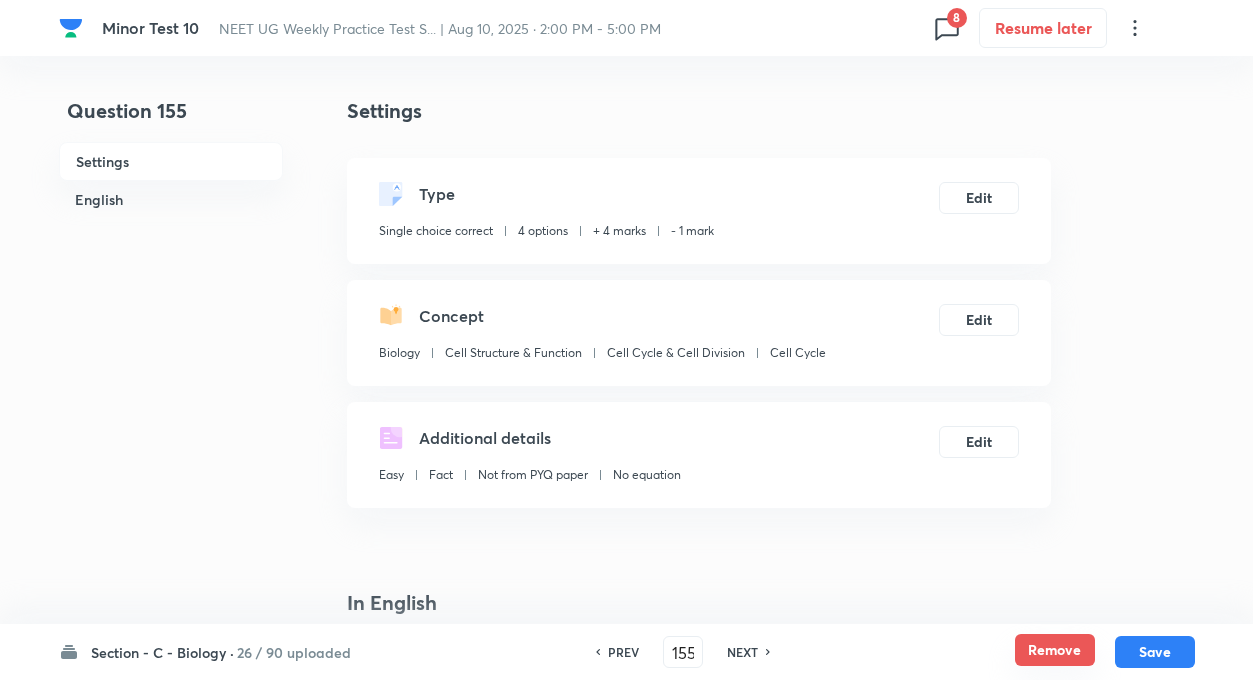 click on "Remove" at bounding box center [1055, 650] 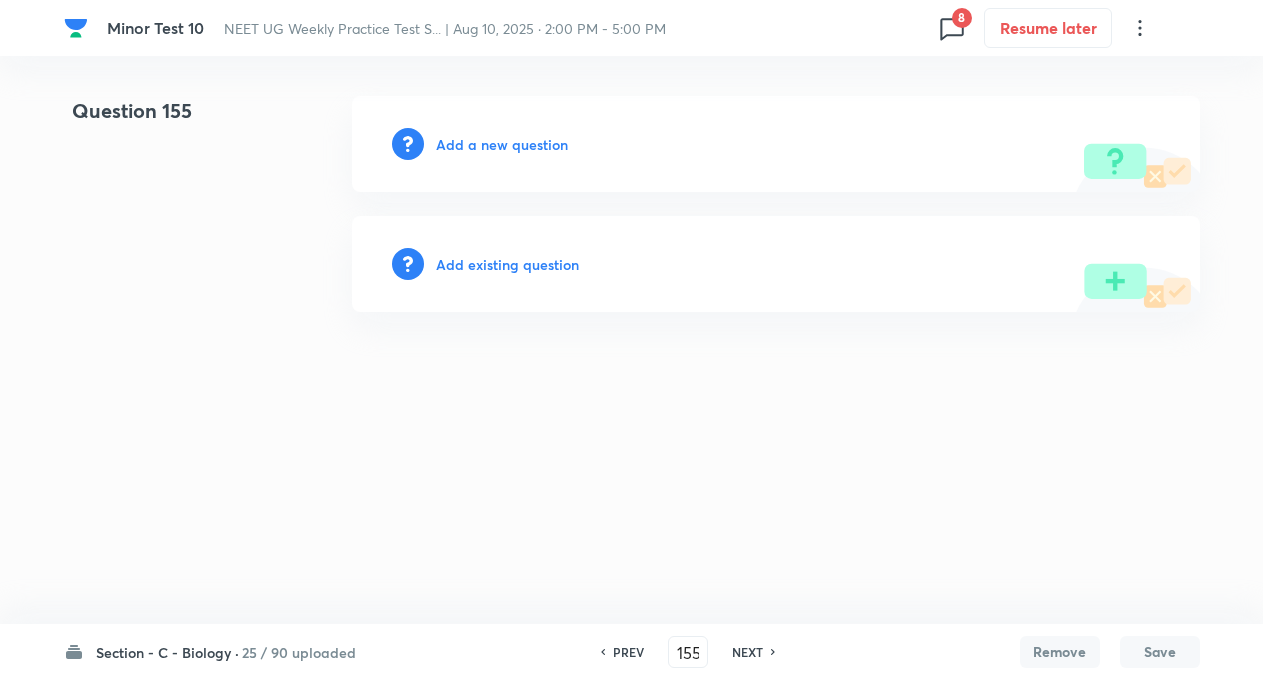 click on "NEXT" at bounding box center (747, 652) 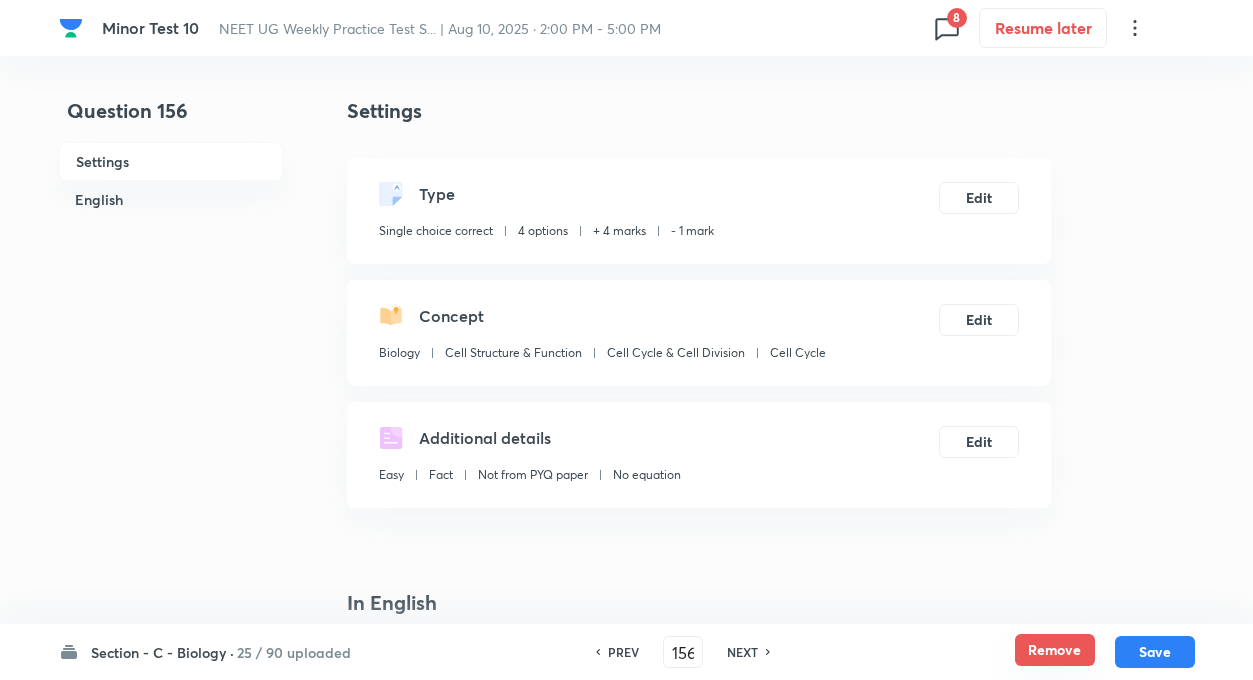 click on "Remove" at bounding box center (1055, 650) 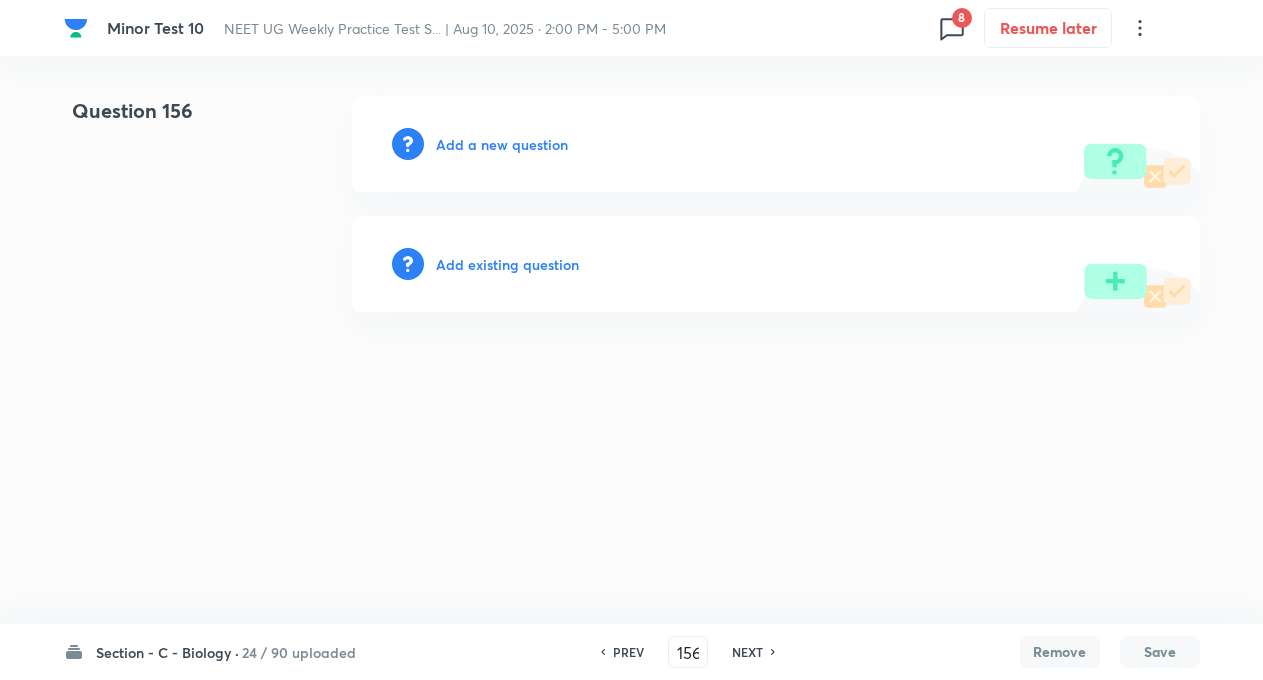 click on "NEXT" at bounding box center (747, 652) 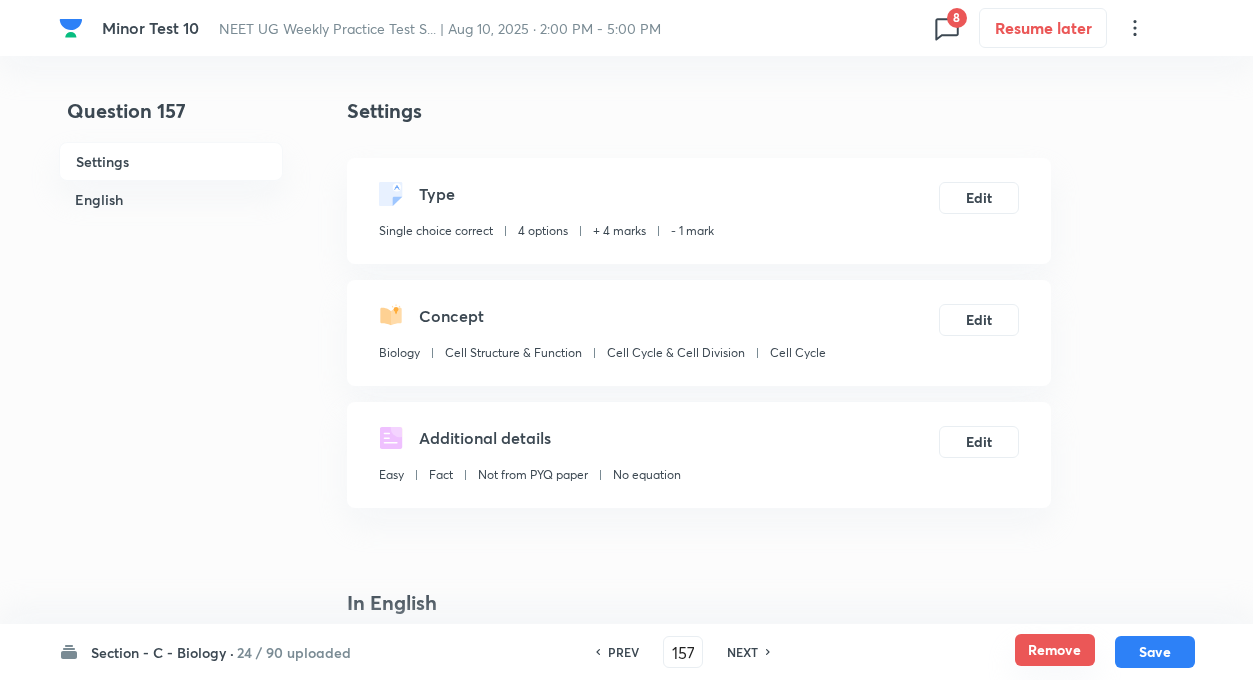 click on "Remove" at bounding box center (1055, 650) 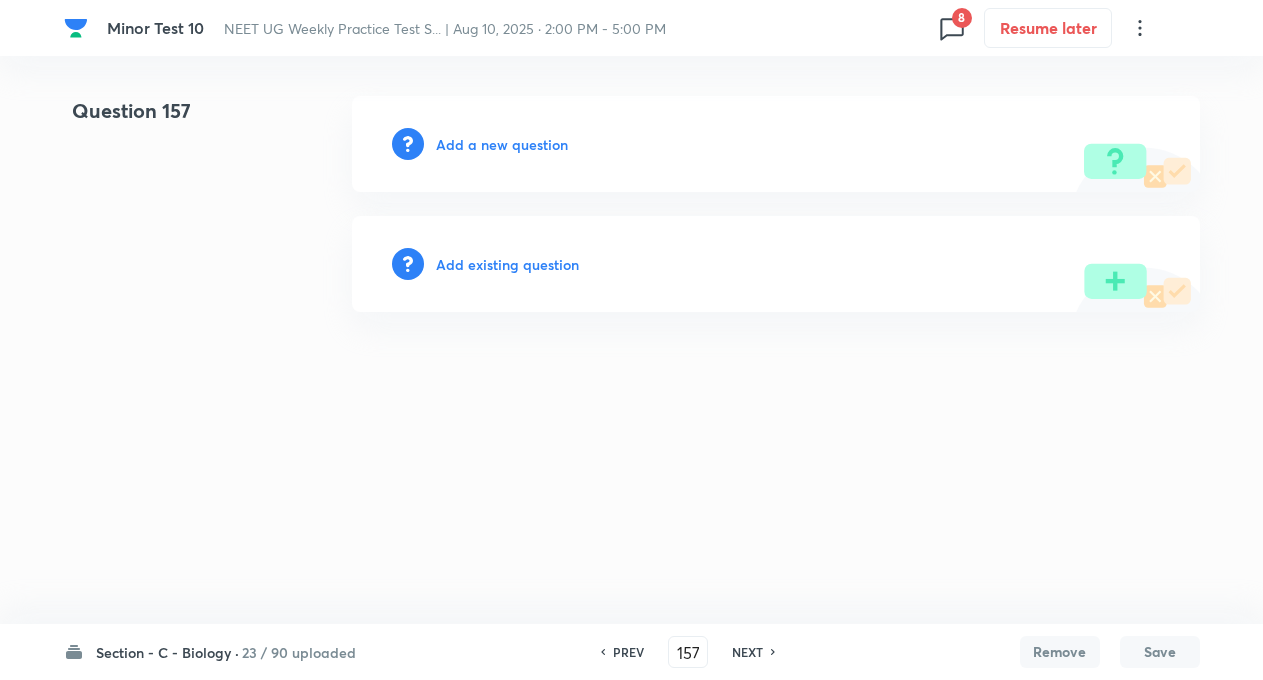 click on "NEXT" at bounding box center (747, 652) 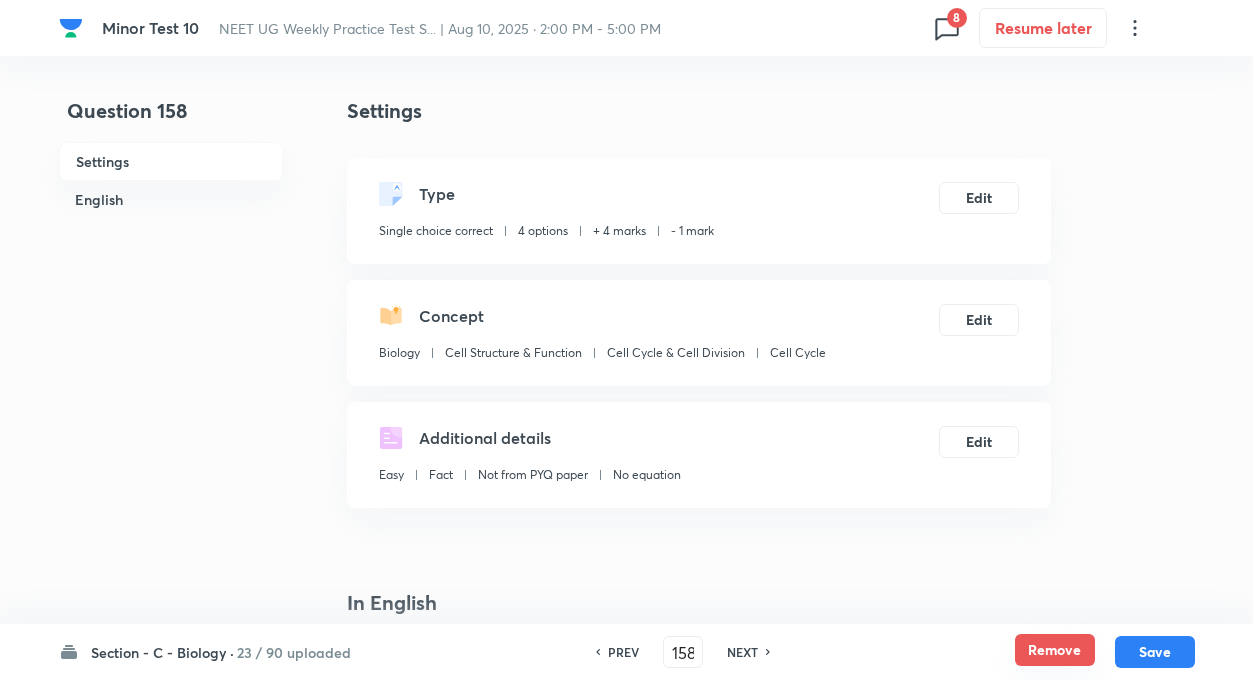 click on "Remove" at bounding box center [1055, 650] 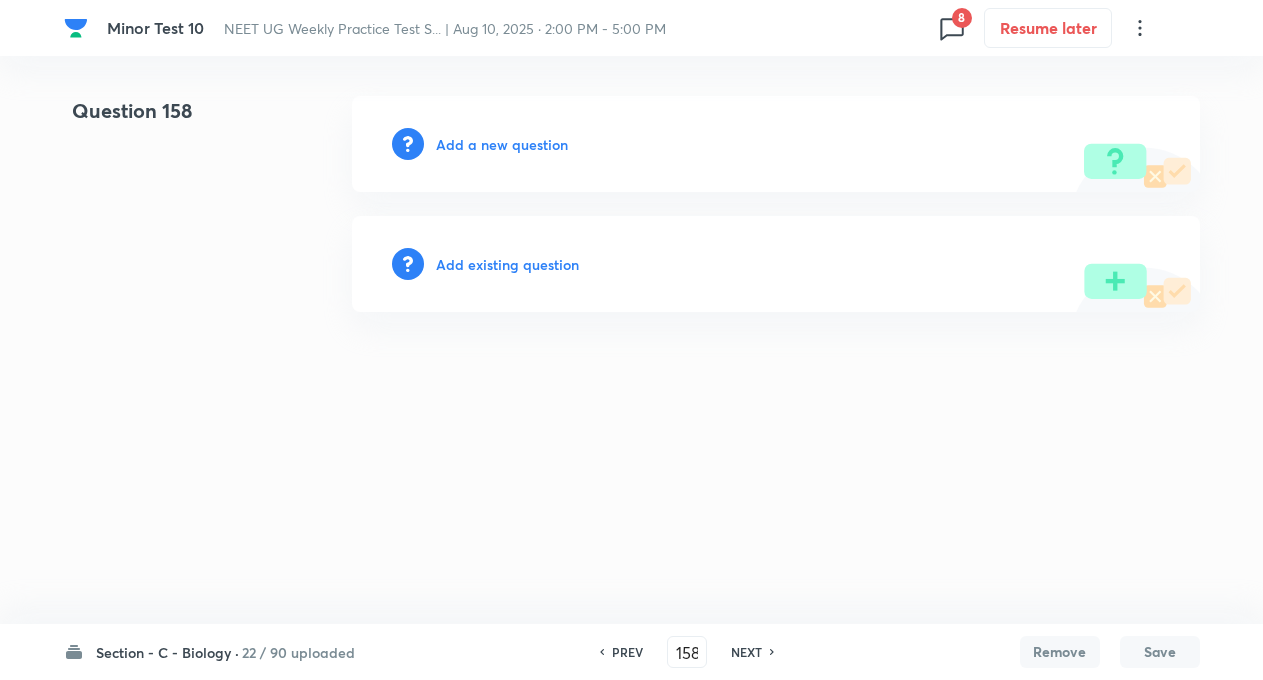 click on "NEXT" at bounding box center (746, 652) 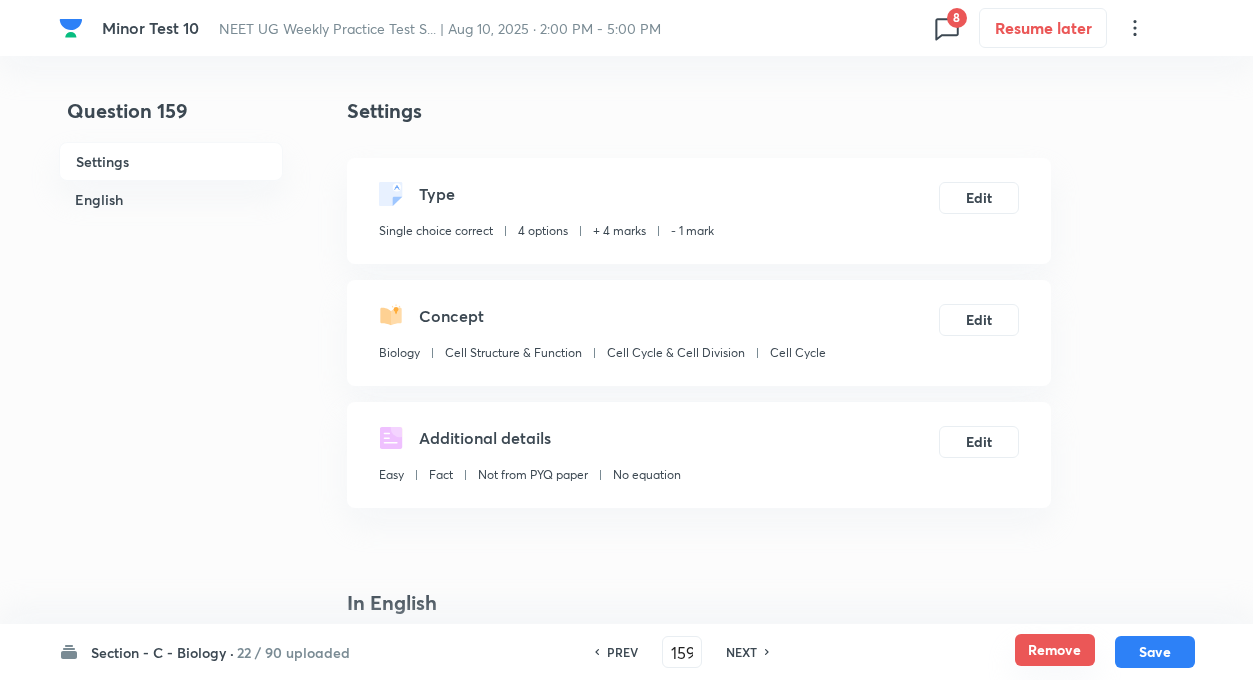 click on "Remove" at bounding box center (1055, 650) 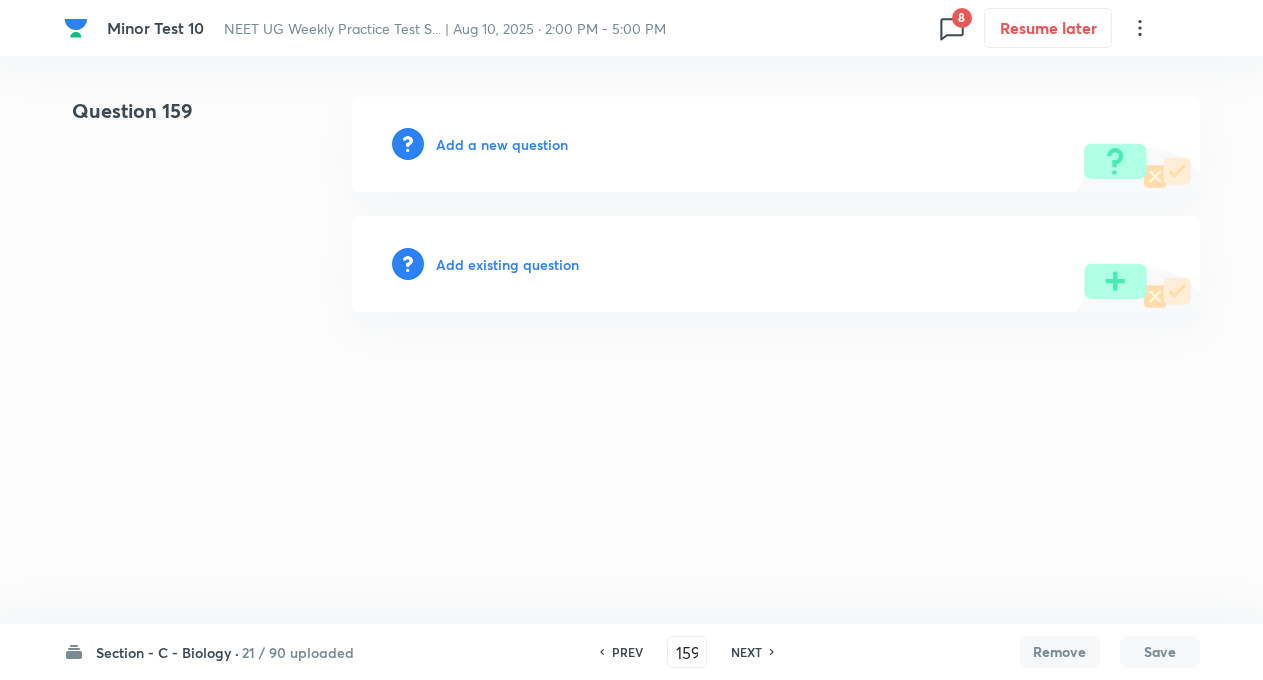 click on "NEXT" at bounding box center (746, 652) 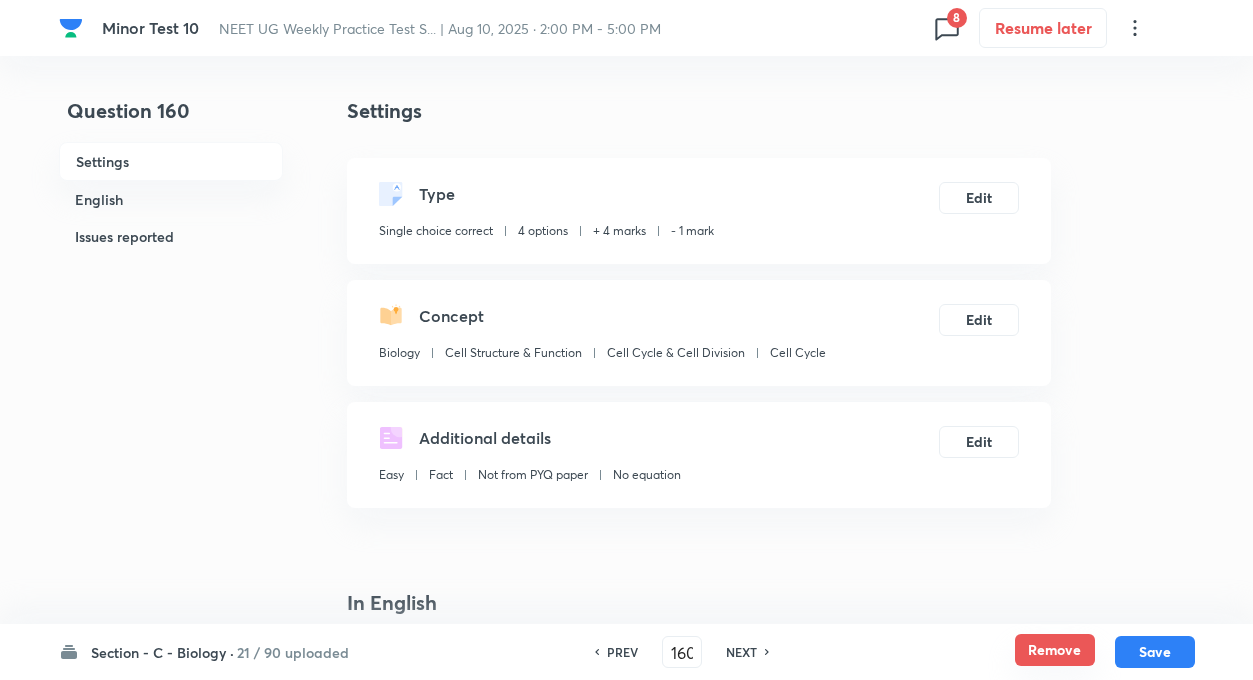 click on "Remove" at bounding box center [1055, 650] 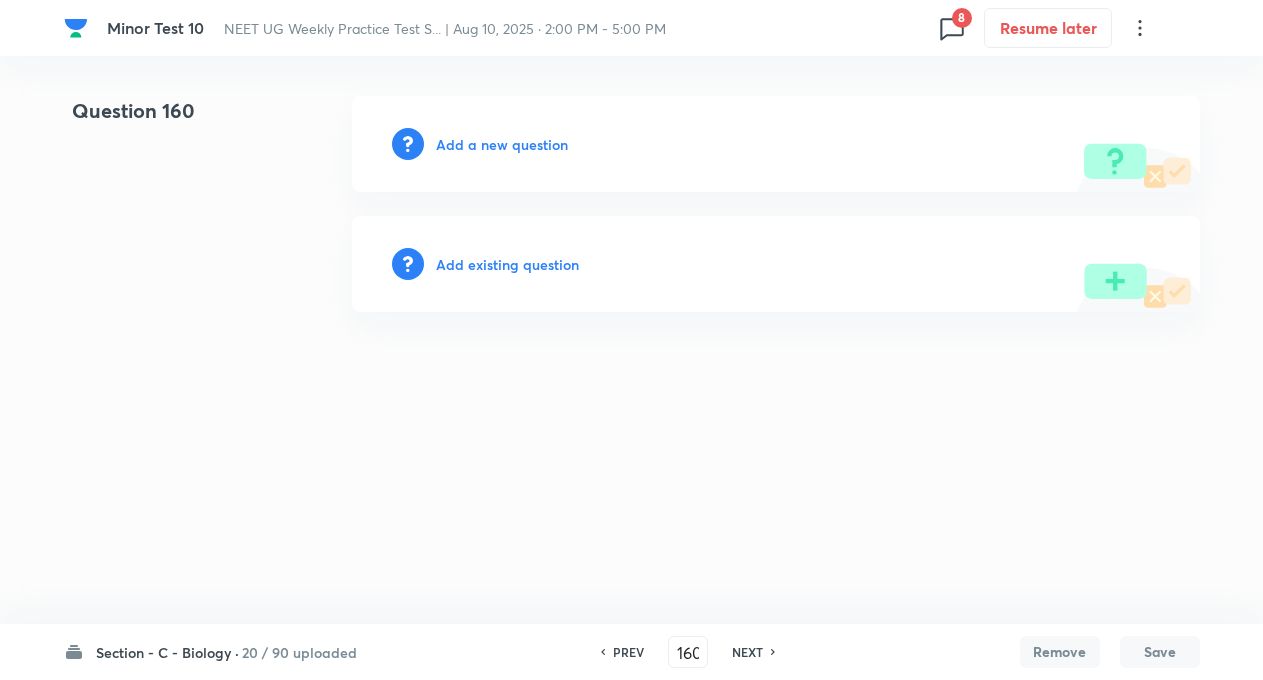 click on "NEXT" at bounding box center (747, 652) 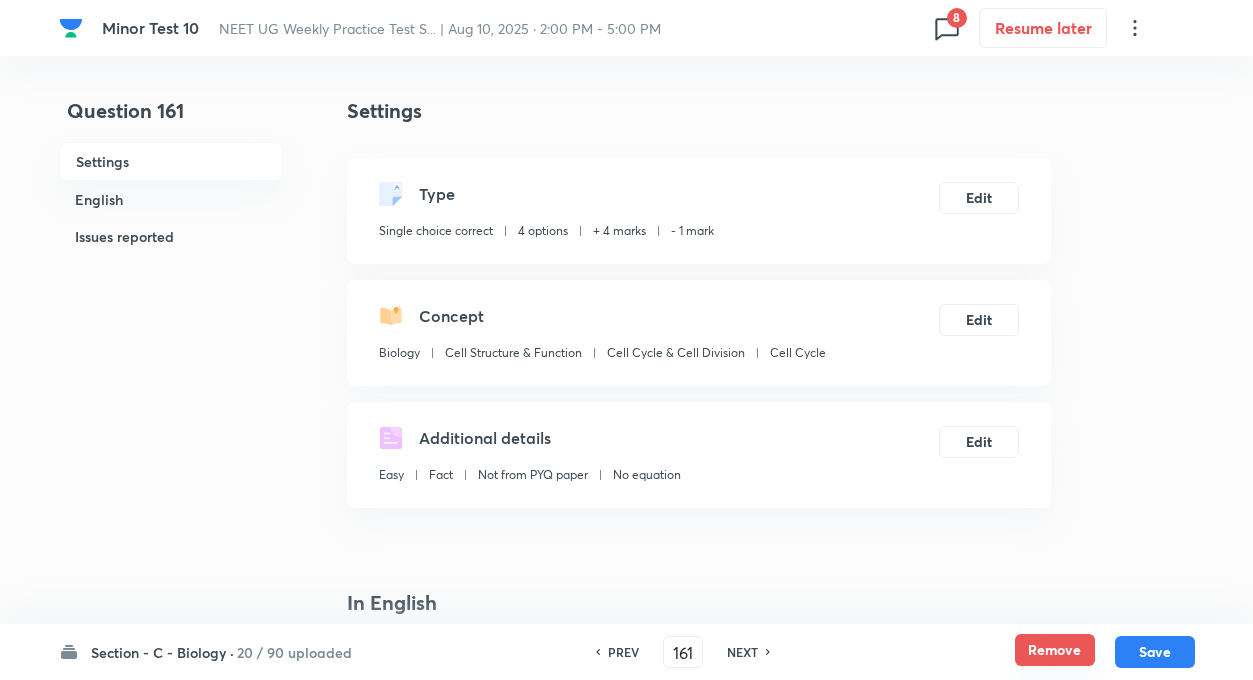 click on "Remove" at bounding box center (1055, 650) 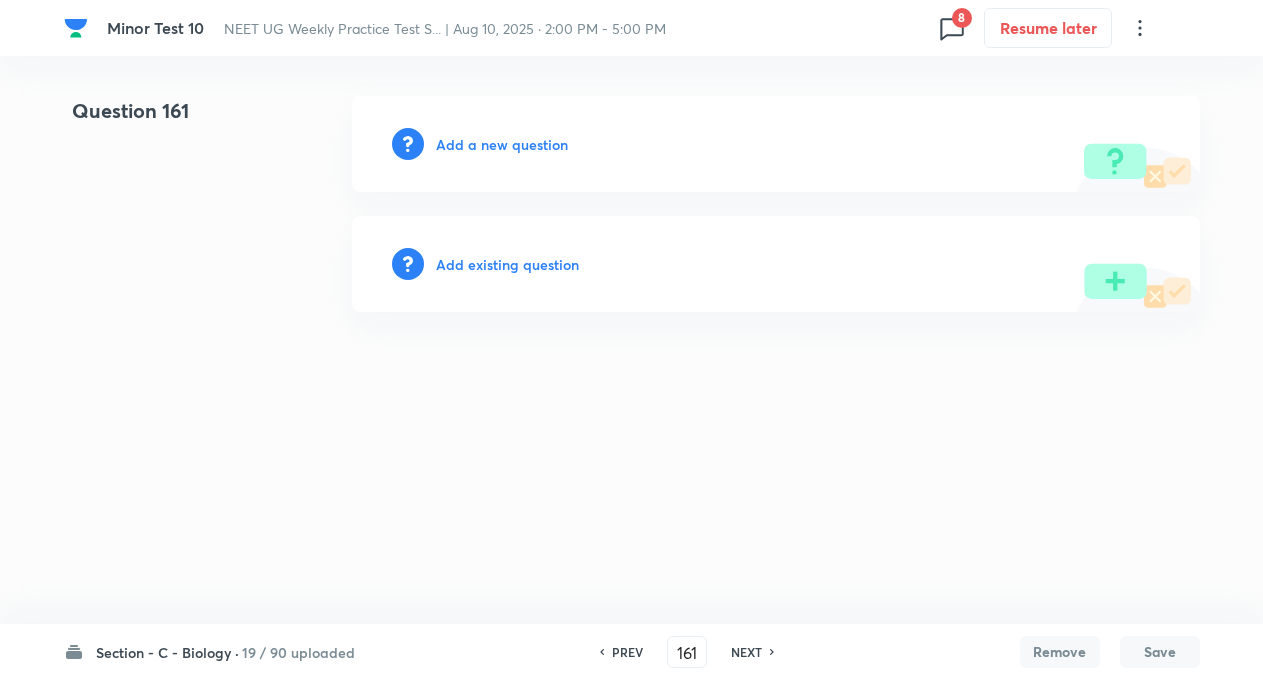 click on "NEXT" at bounding box center [746, 652] 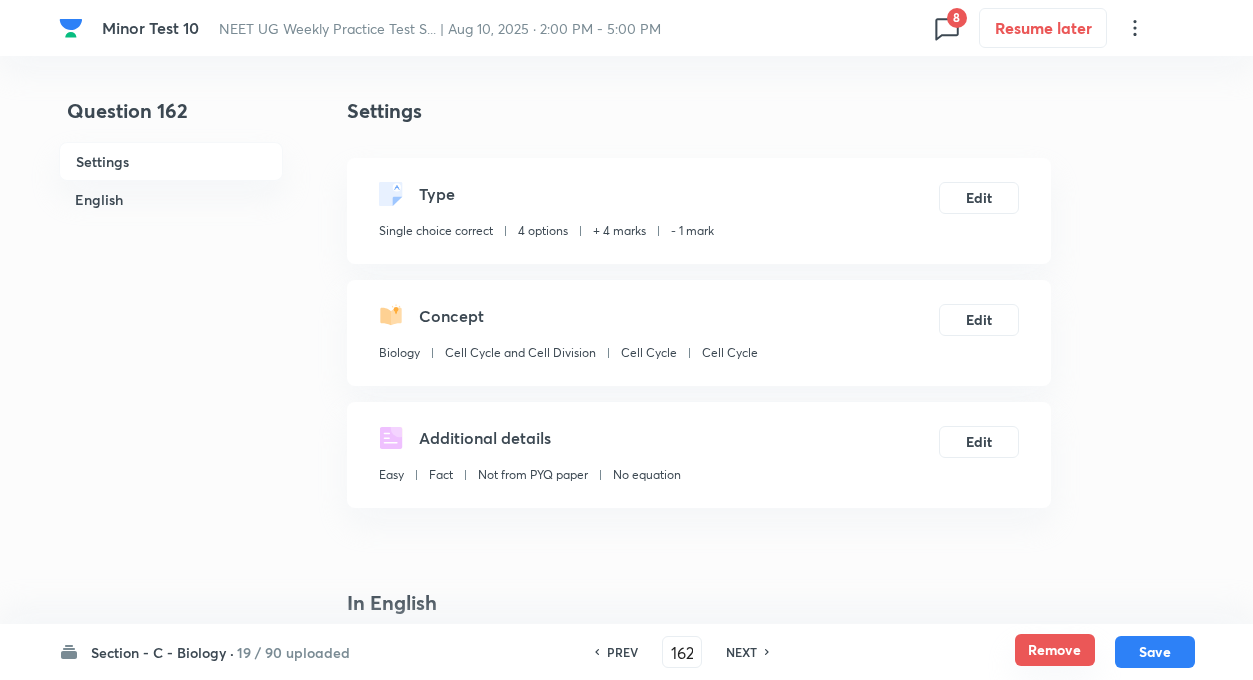 click on "Remove" at bounding box center [1055, 650] 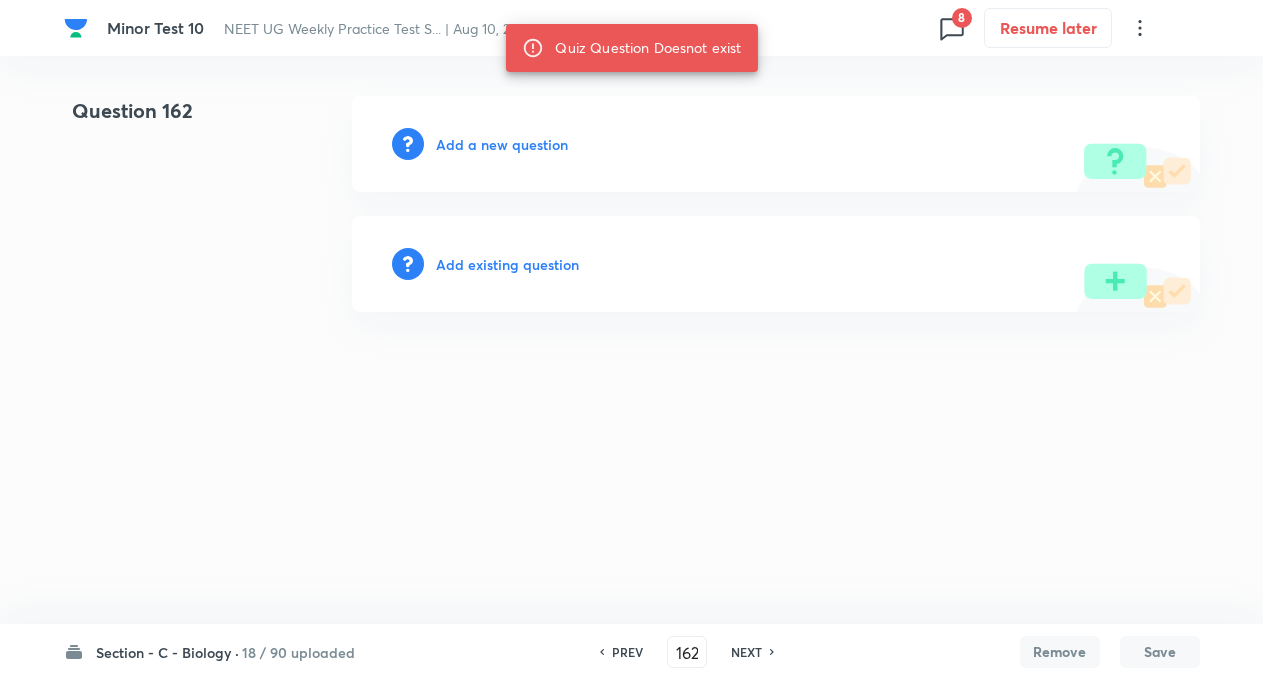 click on "NEXT" at bounding box center [746, 652] 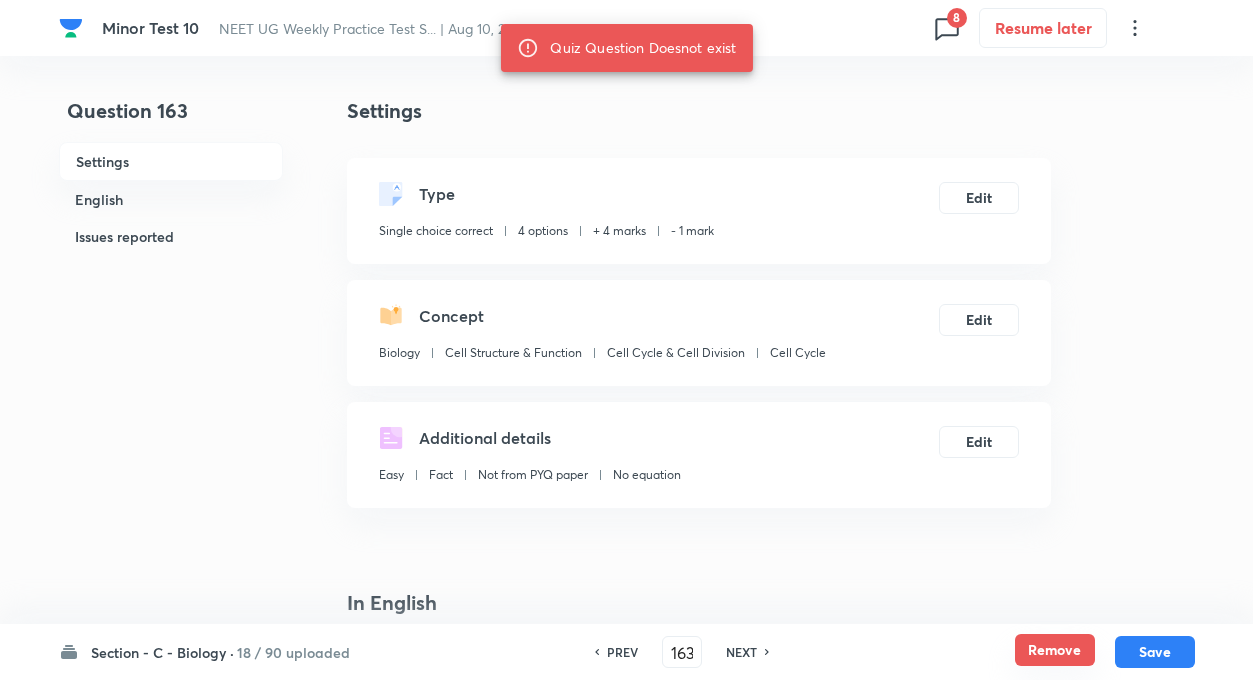 click on "Remove" at bounding box center (1055, 650) 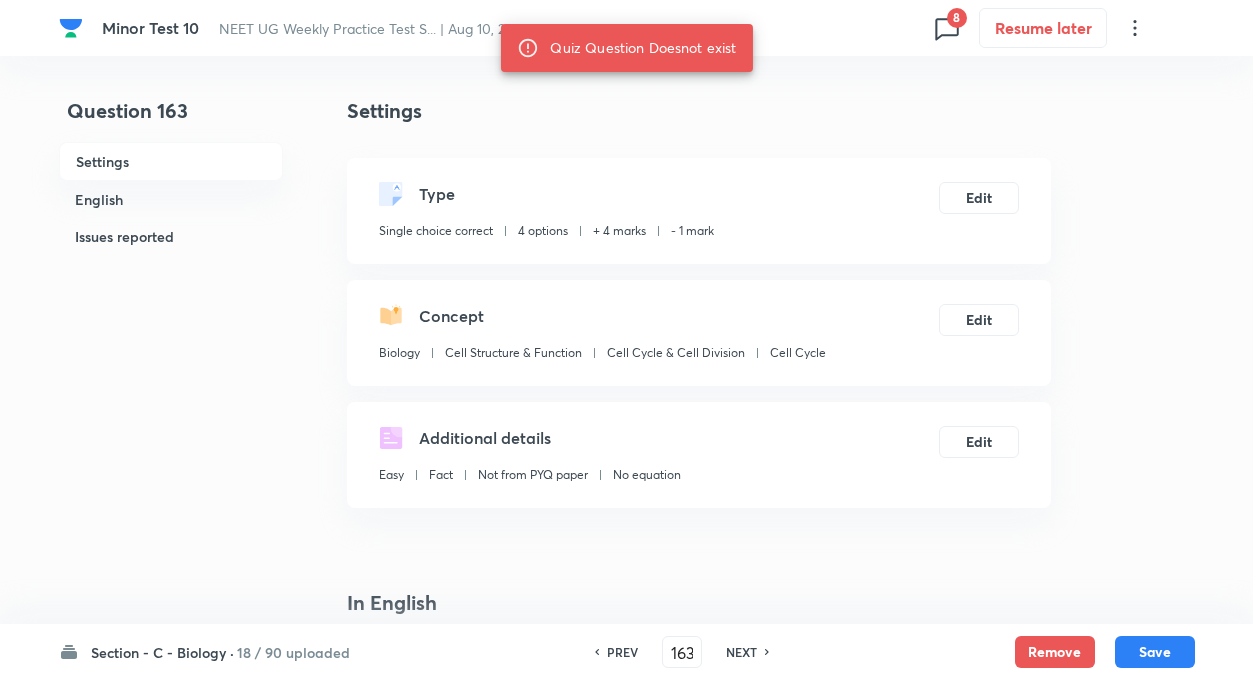 click on "NEXT" at bounding box center (741, 652) 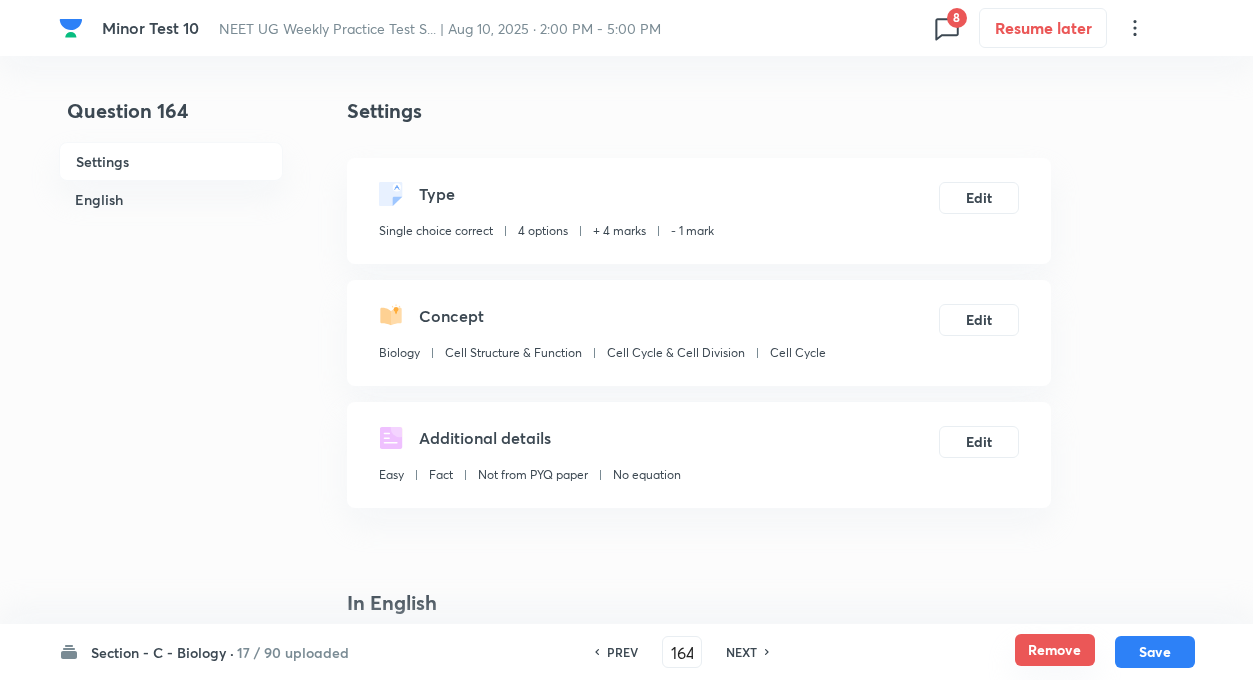 click on "Remove" at bounding box center [1055, 650] 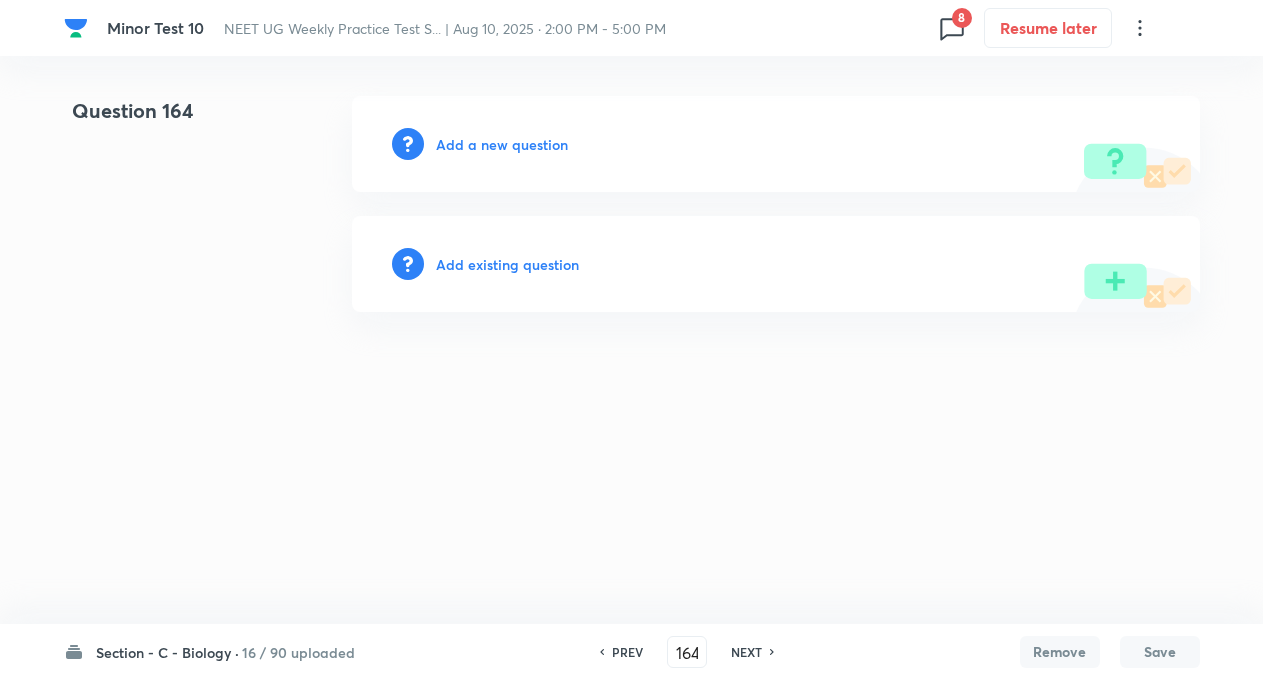 click on "NEXT" at bounding box center (746, 652) 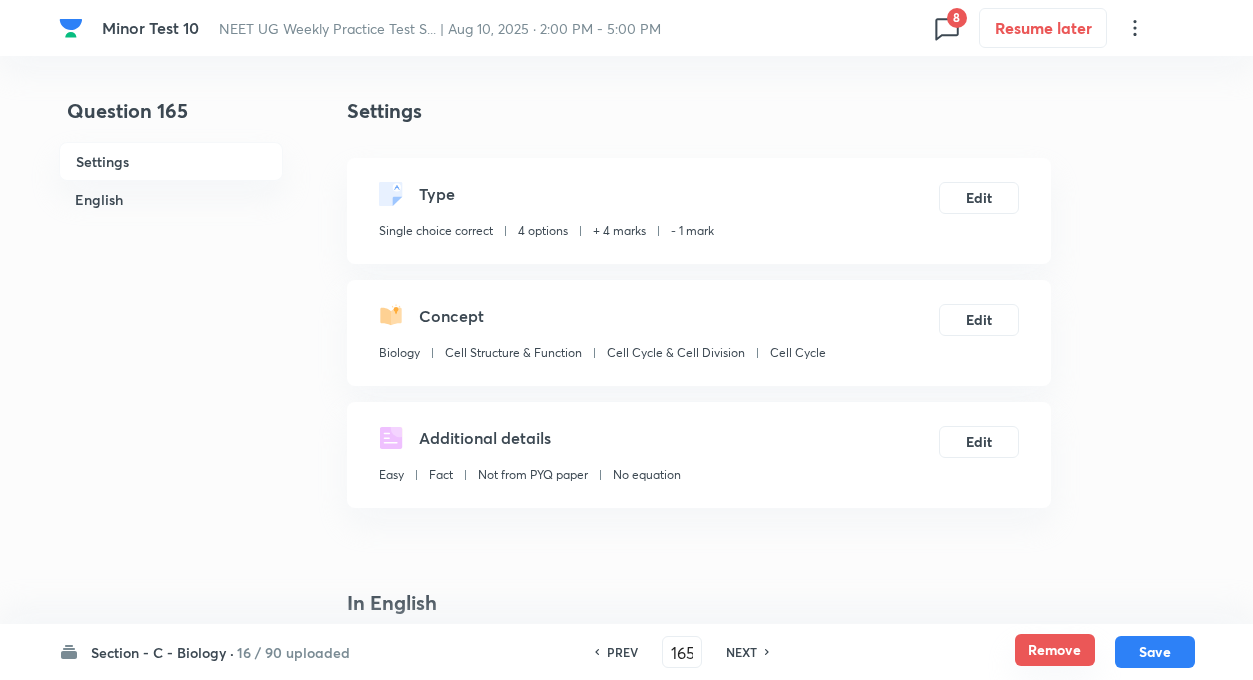 click on "Remove" at bounding box center [1055, 650] 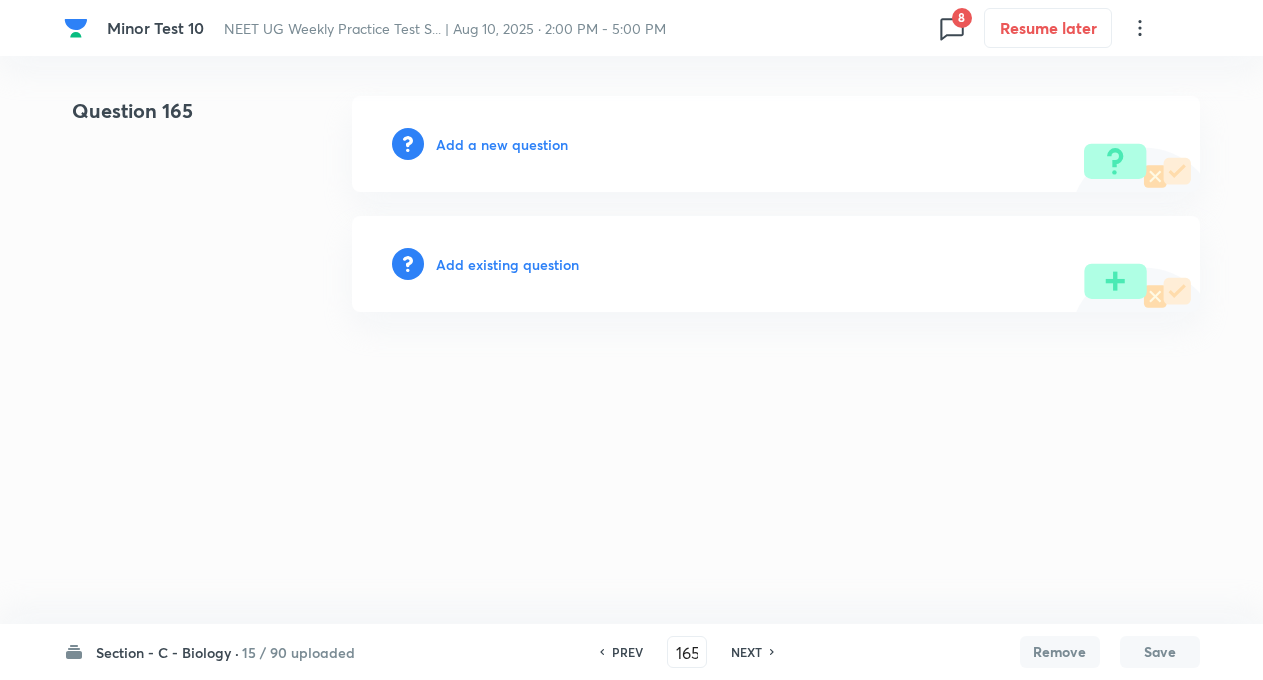 click on "NEXT" at bounding box center [746, 652] 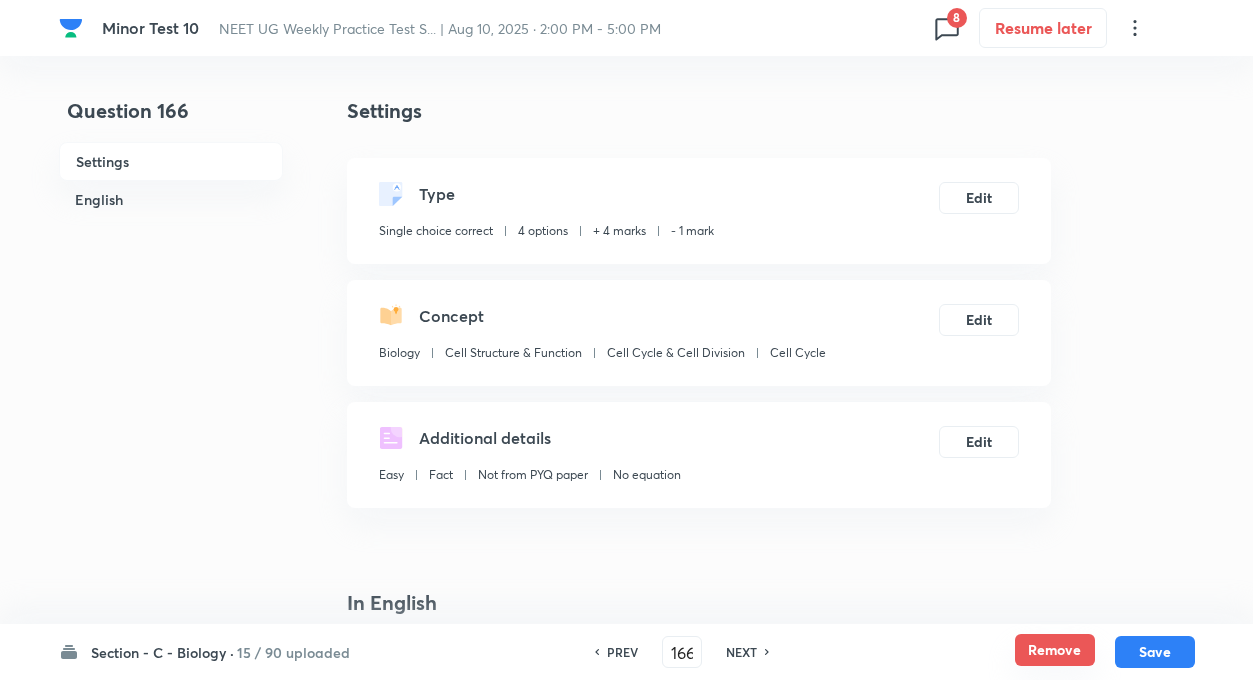 click on "Remove" at bounding box center [1055, 650] 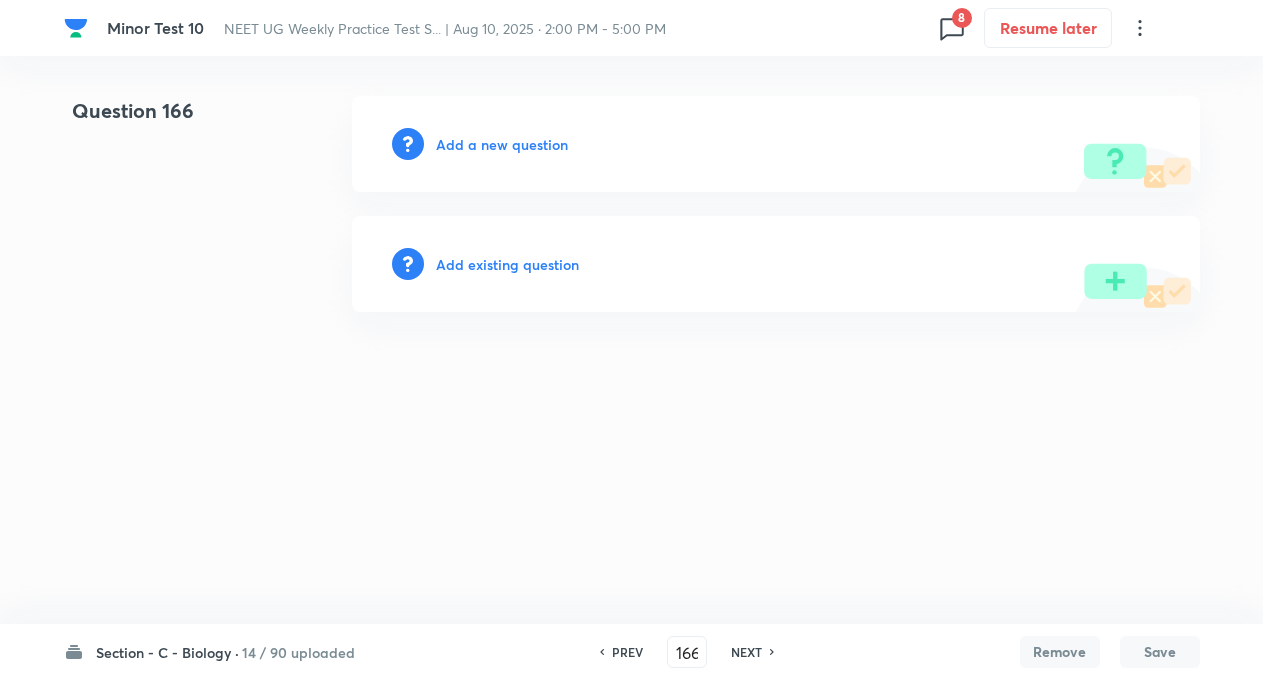 click on "NEXT" at bounding box center (746, 652) 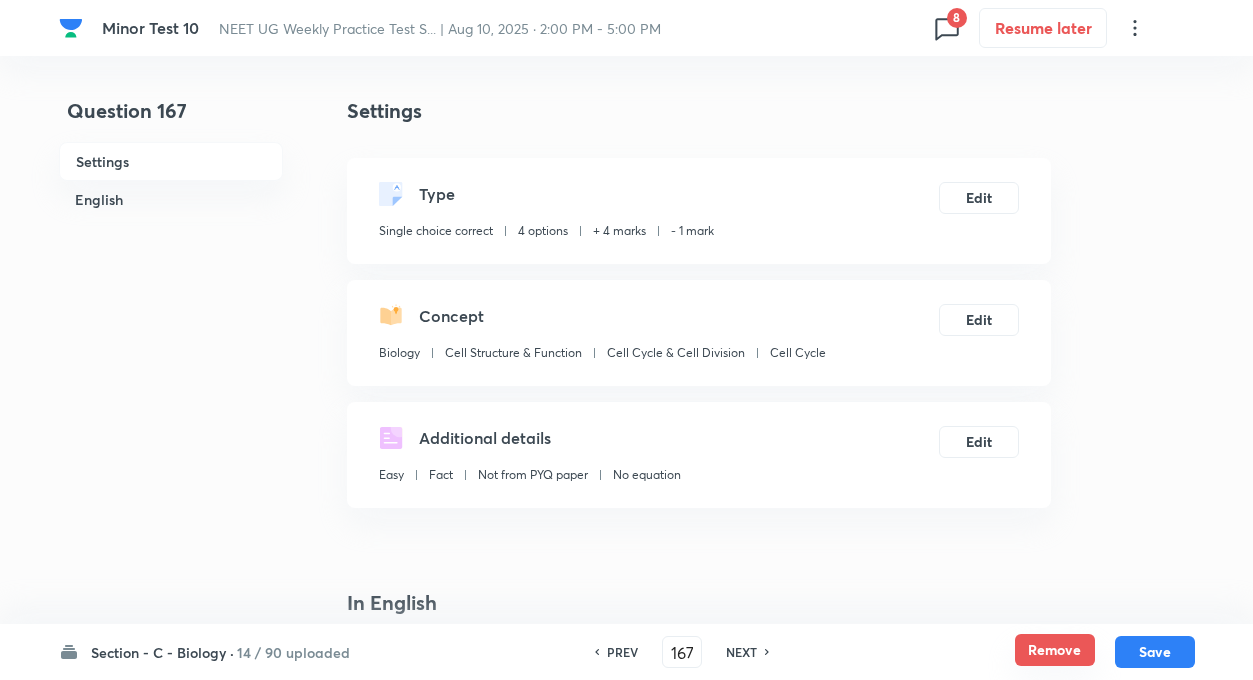 click on "Remove" at bounding box center [1055, 650] 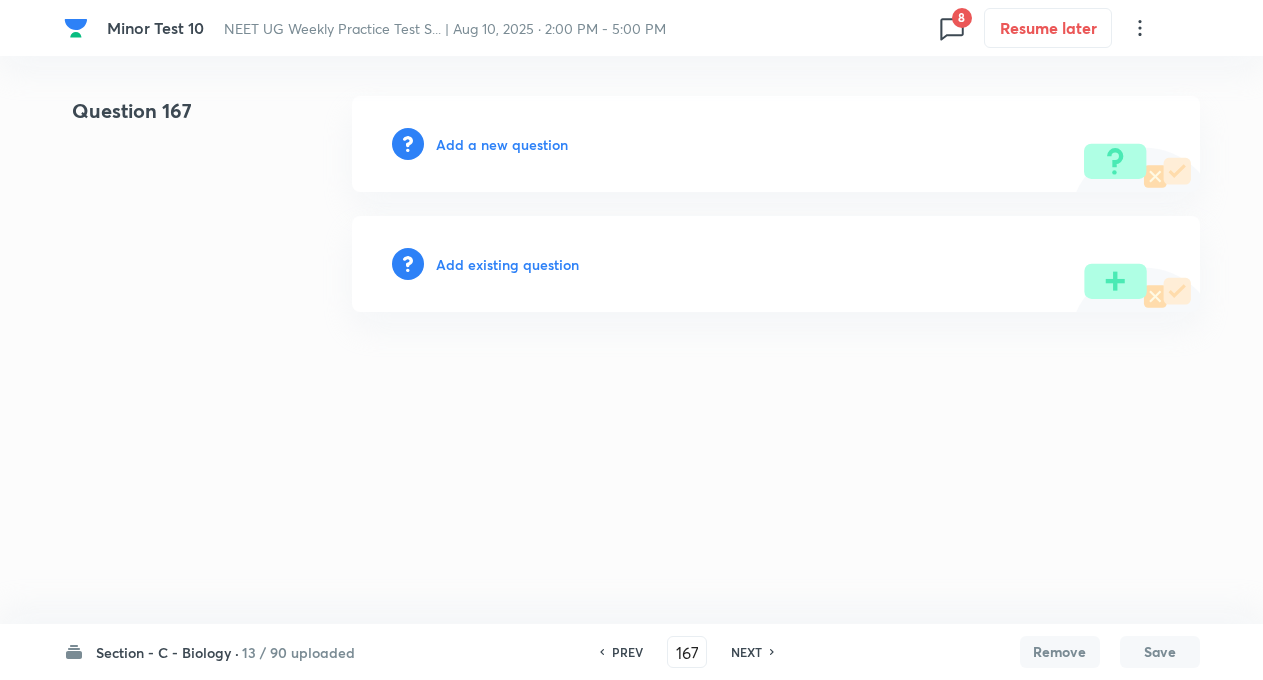 click on "NEXT" at bounding box center [746, 652] 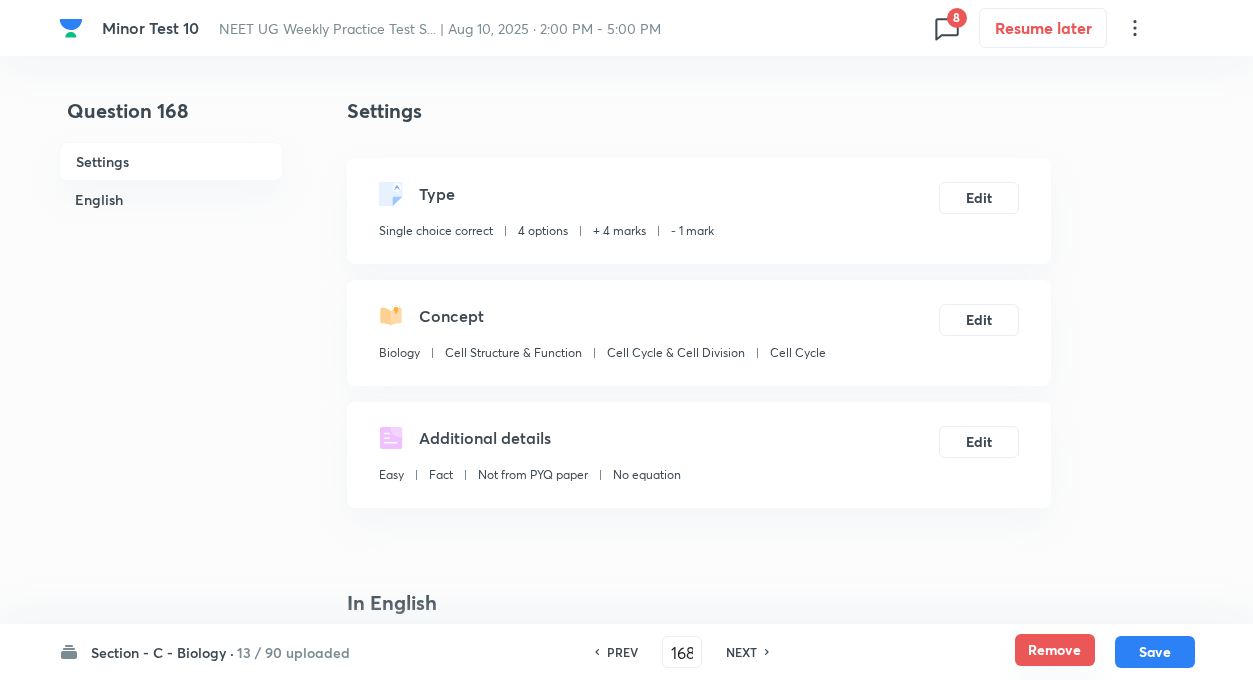 click on "Remove" at bounding box center [1055, 650] 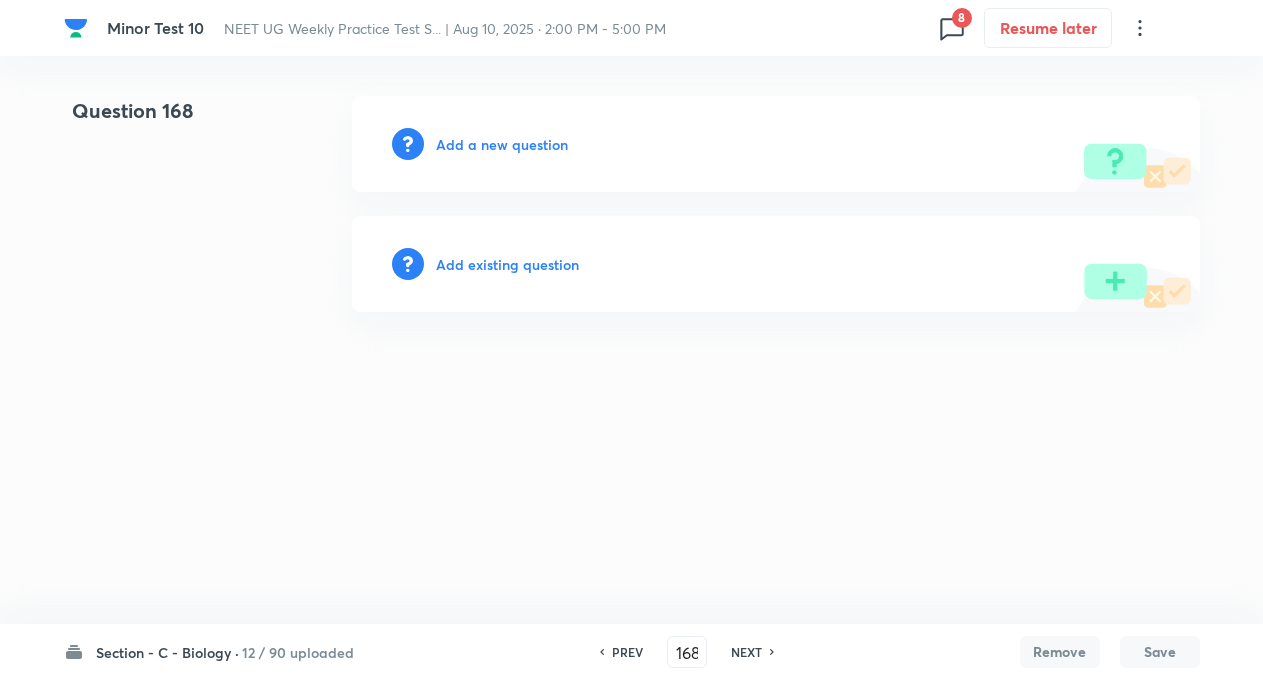 click on "NEXT" at bounding box center (746, 652) 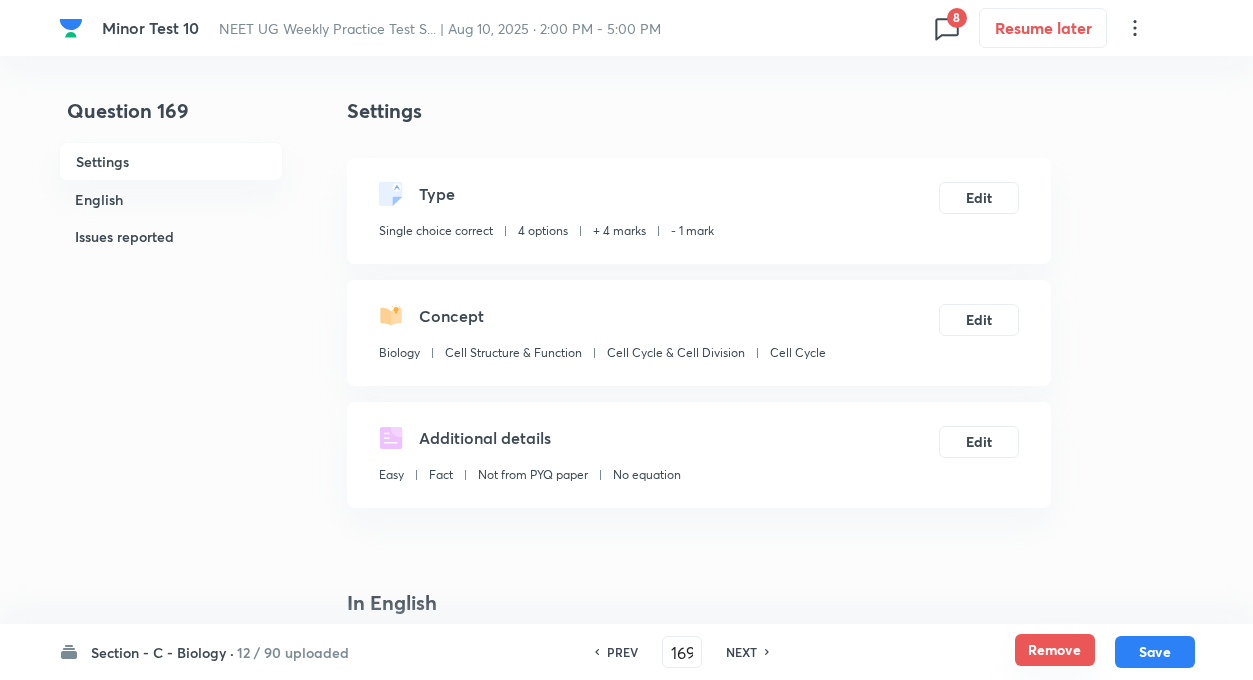 click on "Remove" at bounding box center [1055, 650] 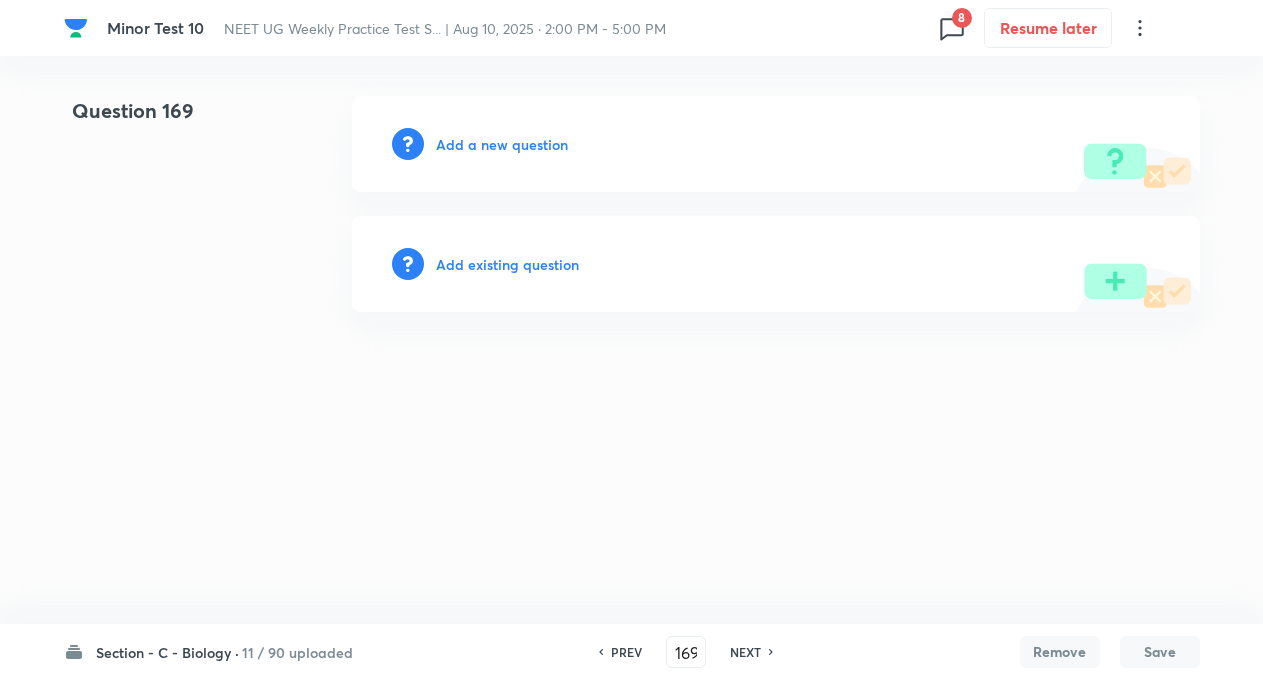 click on "NEXT" at bounding box center (745, 652) 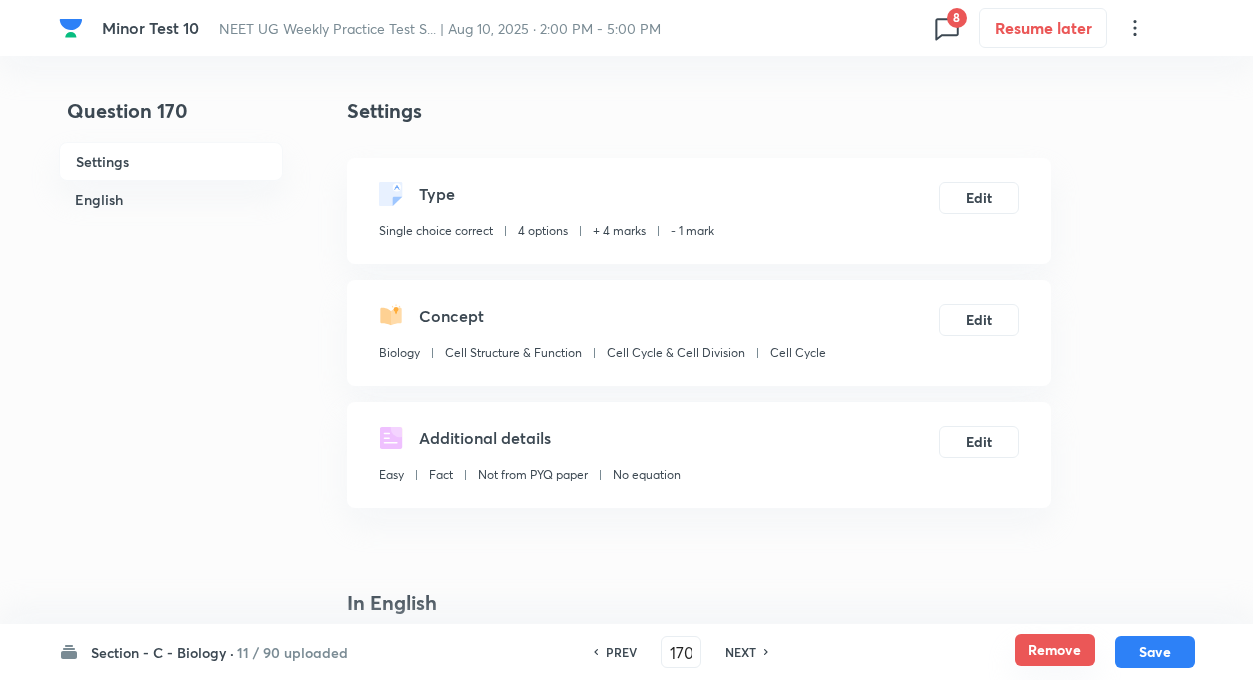 click on "Remove" at bounding box center (1055, 650) 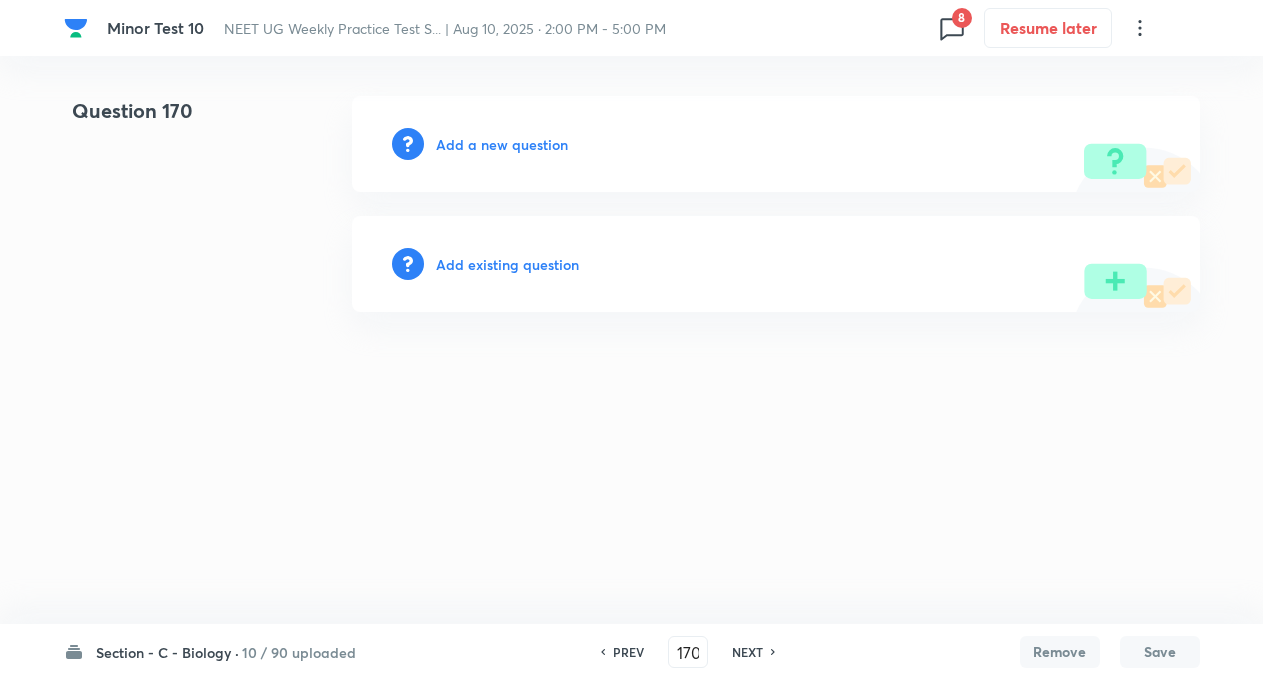 click on "NEXT" at bounding box center [747, 652] 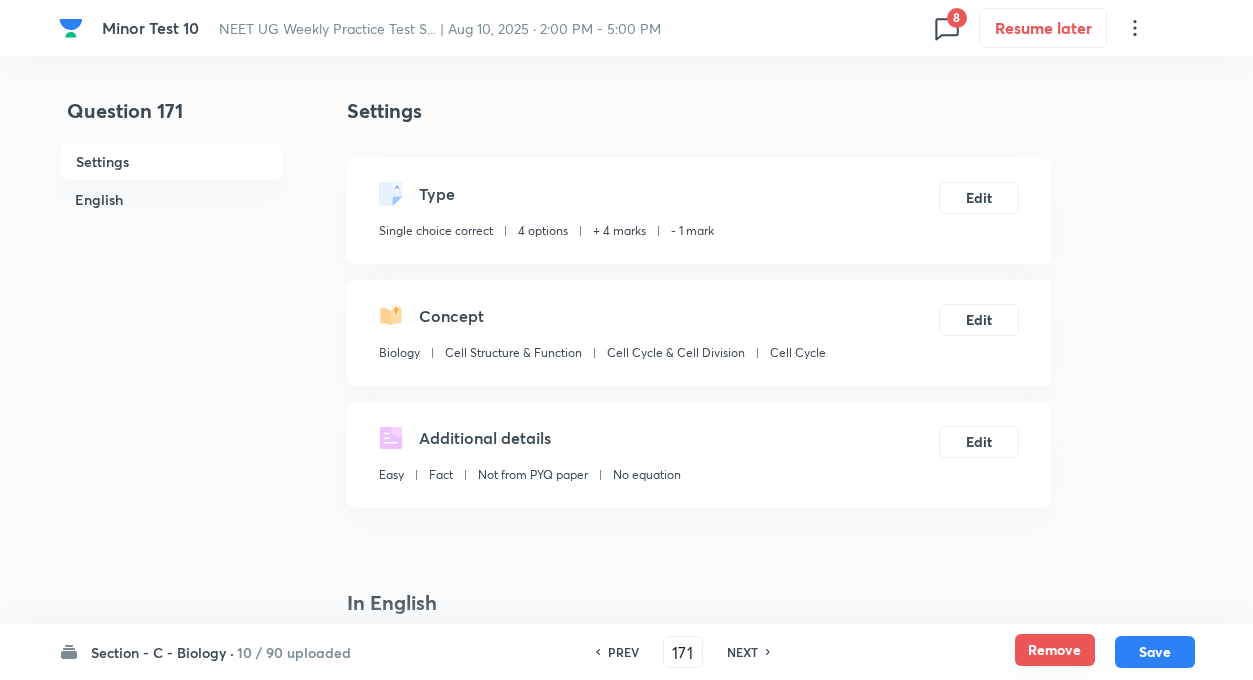 click on "Remove" at bounding box center (1055, 650) 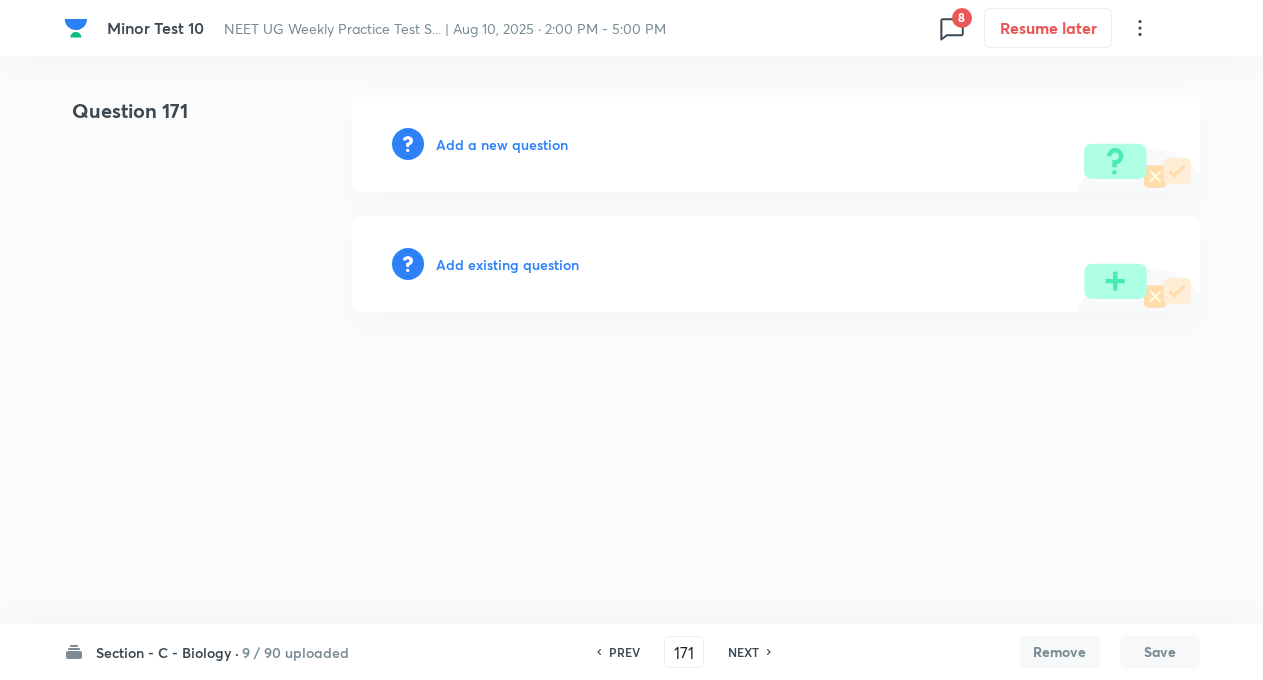 click on "NEXT" at bounding box center [746, 652] 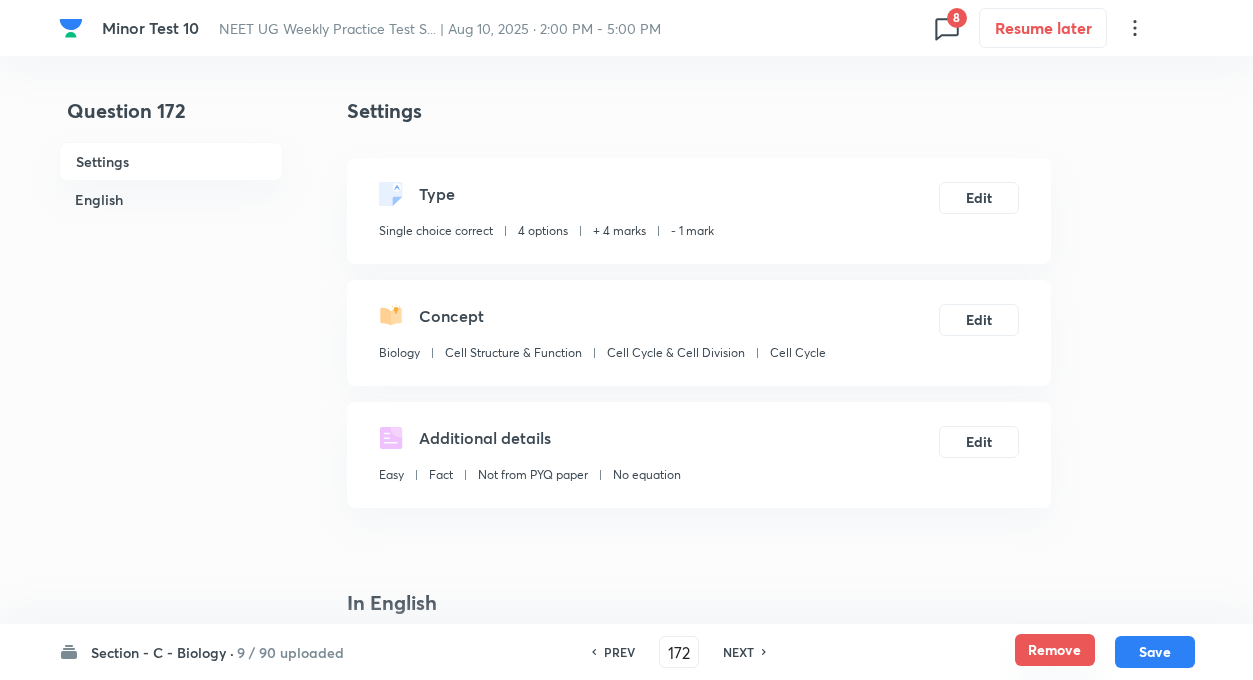 click on "Remove" at bounding box center [1055, 650] 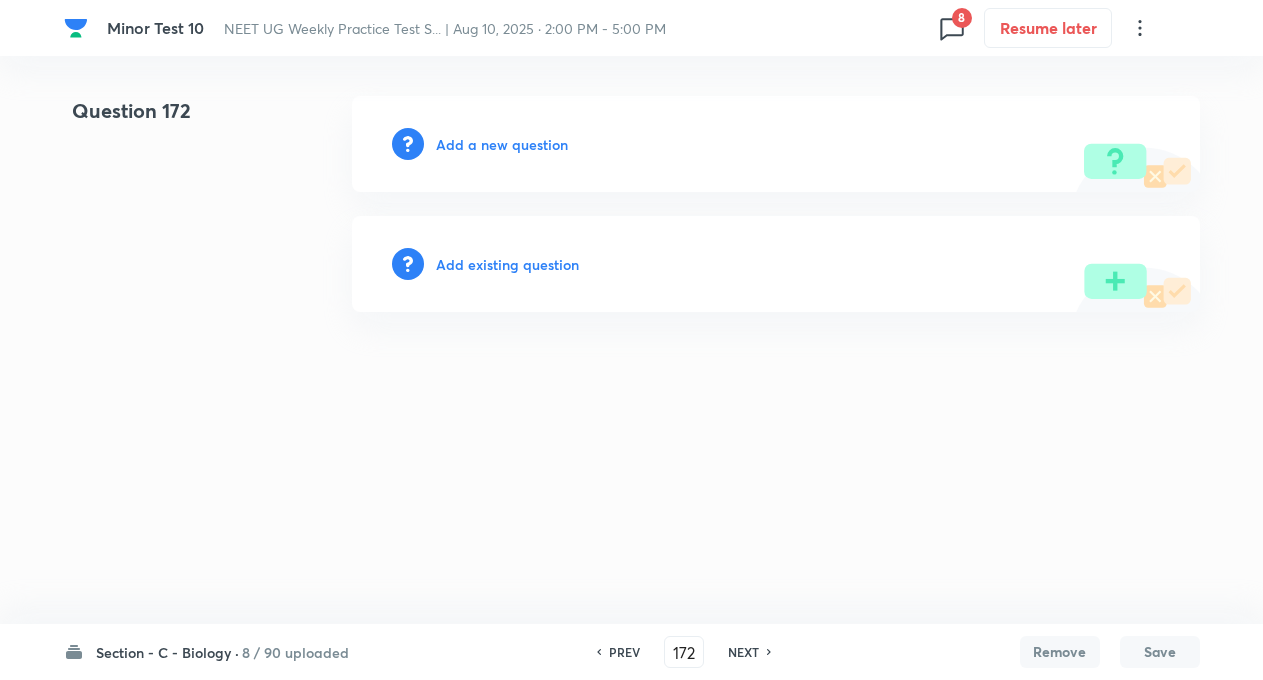 click on "NEXT" at bounding box center (743, 652) 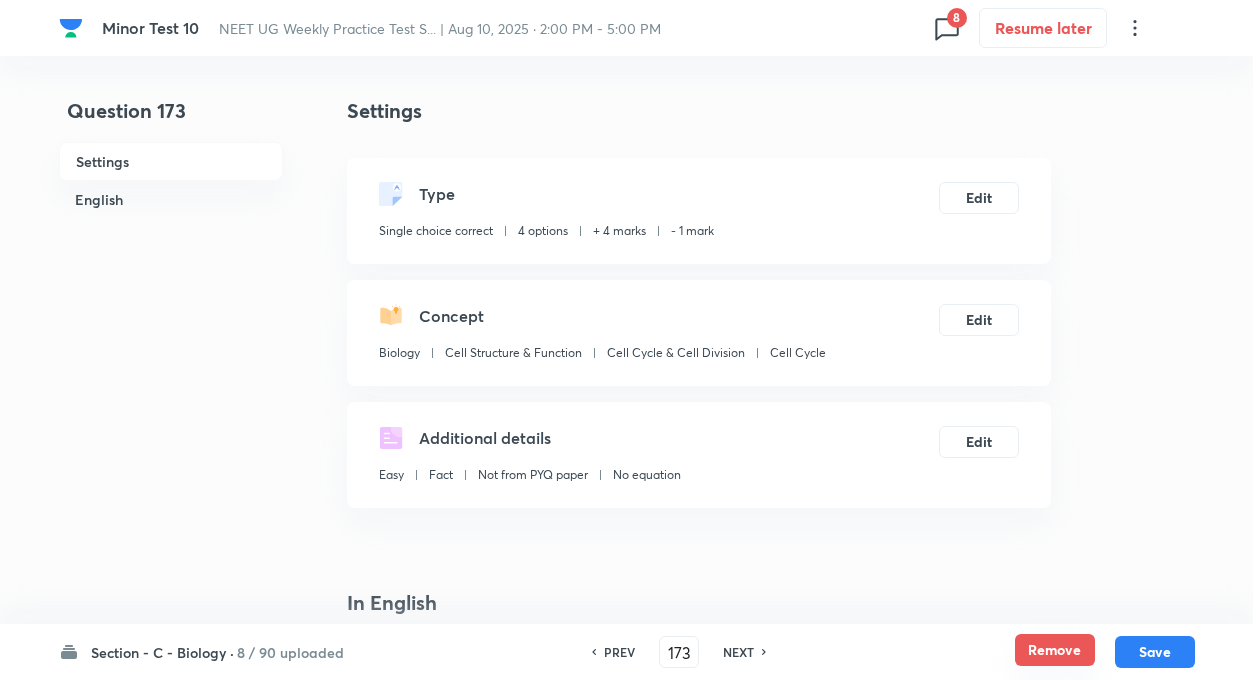 click on "Remove" at bounding box center (1055, 650) 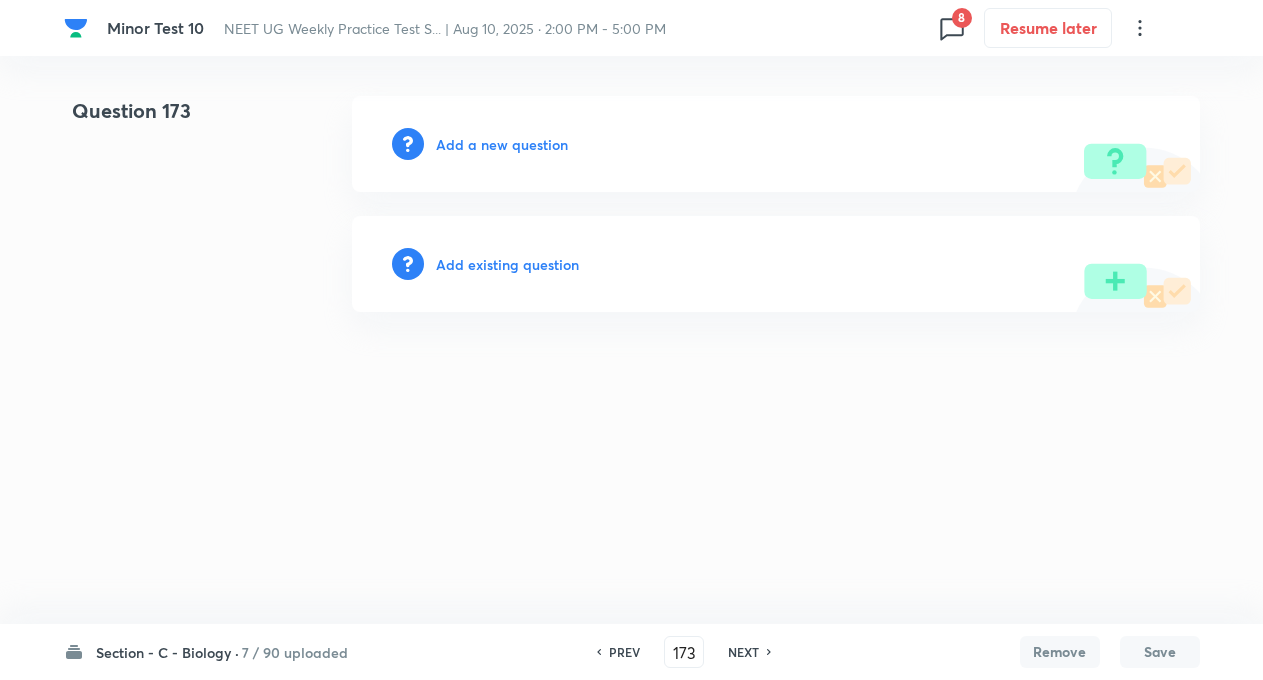 click on "NEXT" at bounding box center (743, 652) 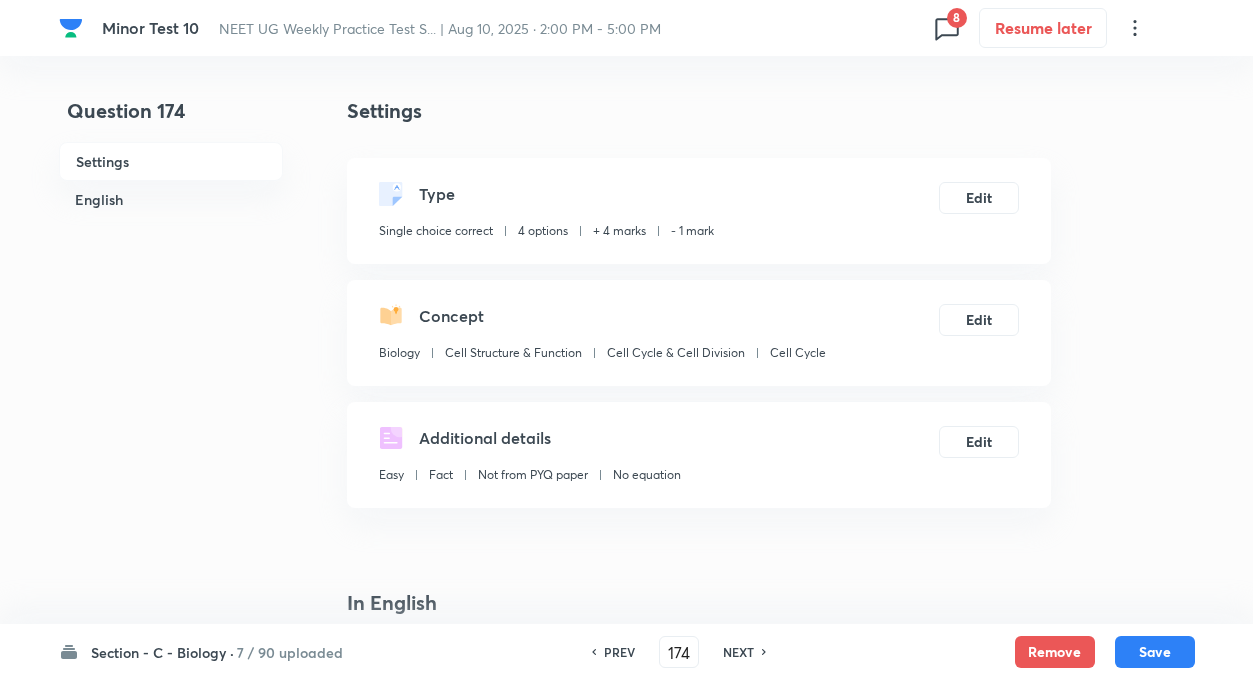 click on "Section - C - Biology ·
7 / 90 uploaded
PREV 174 ​ NEXT Remove Save" at bounding box center [627, 652] 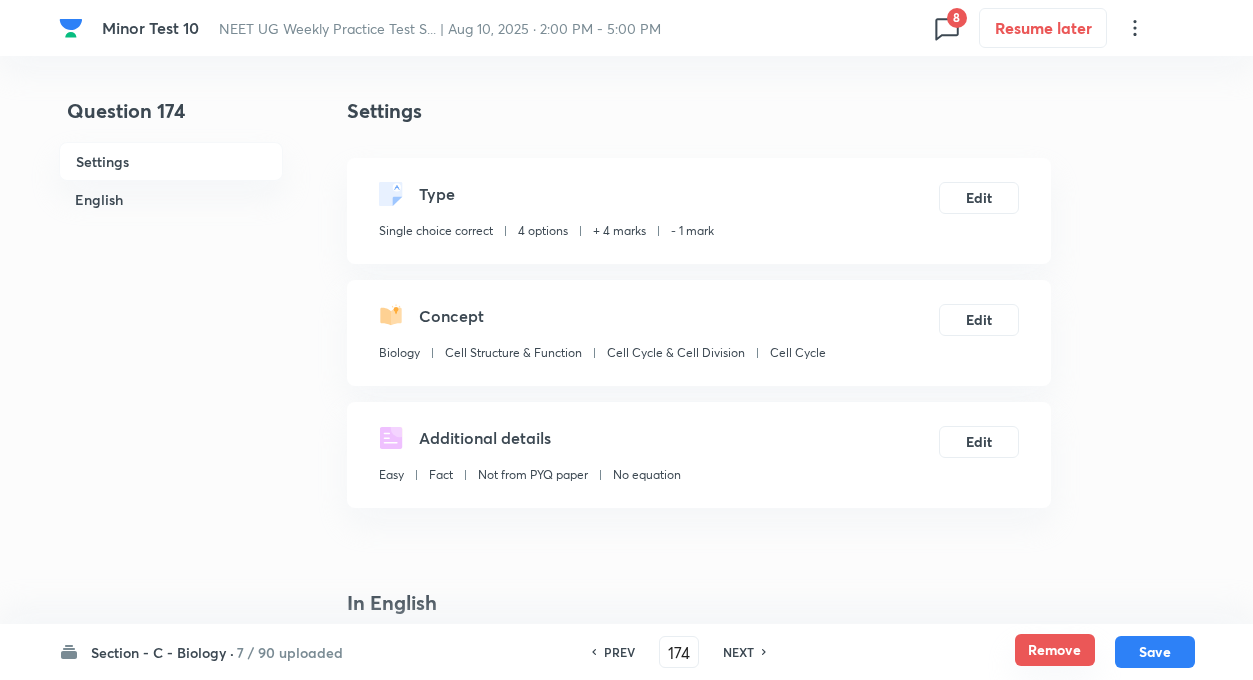 click on "Remove" at bounding box center [1055, 650] 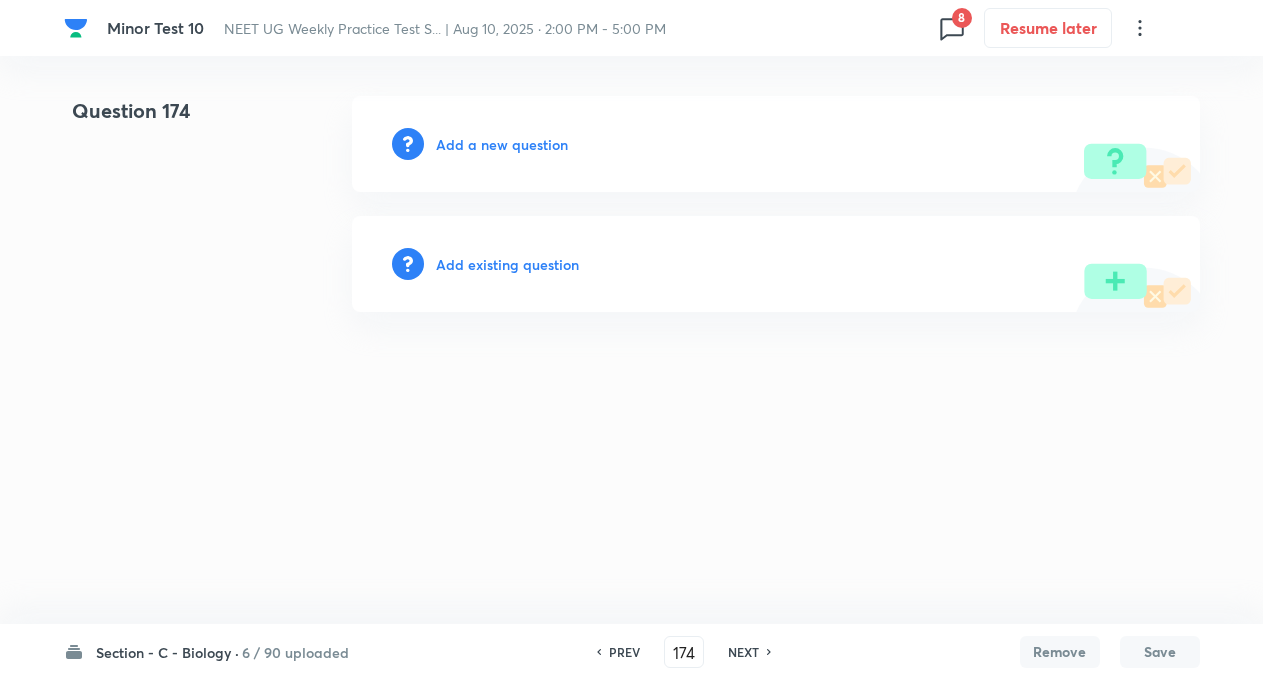 click on "NEXT" at bounding box center [743, 652] 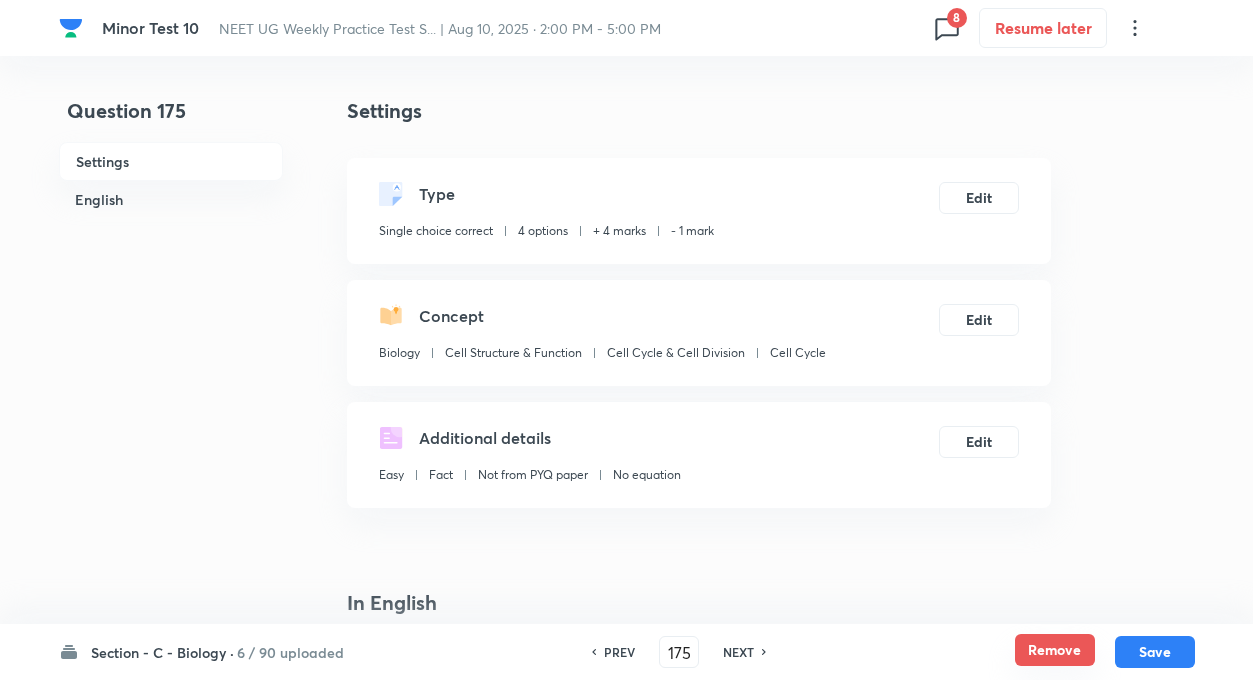 click on "Remove" at bounding box center [1055, 650] 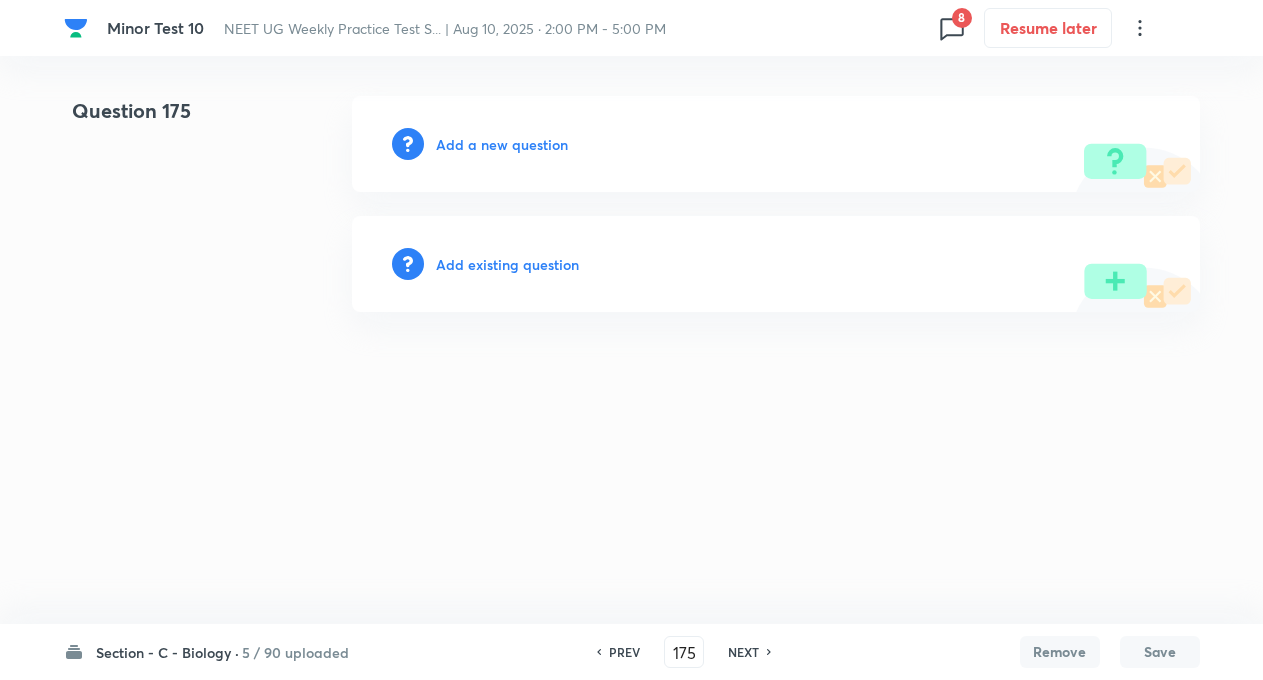 click on "NEXT" at bounding box center (743, 652) 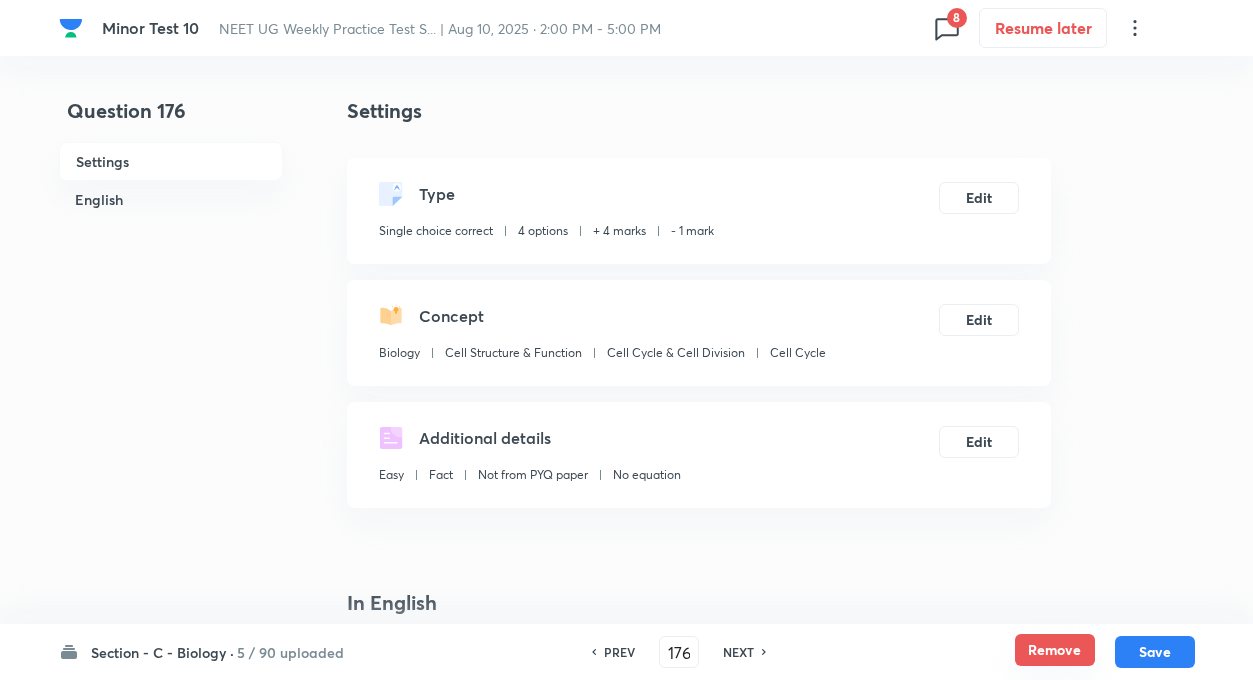 click on "Remove" at bounding box center [1055, 650] 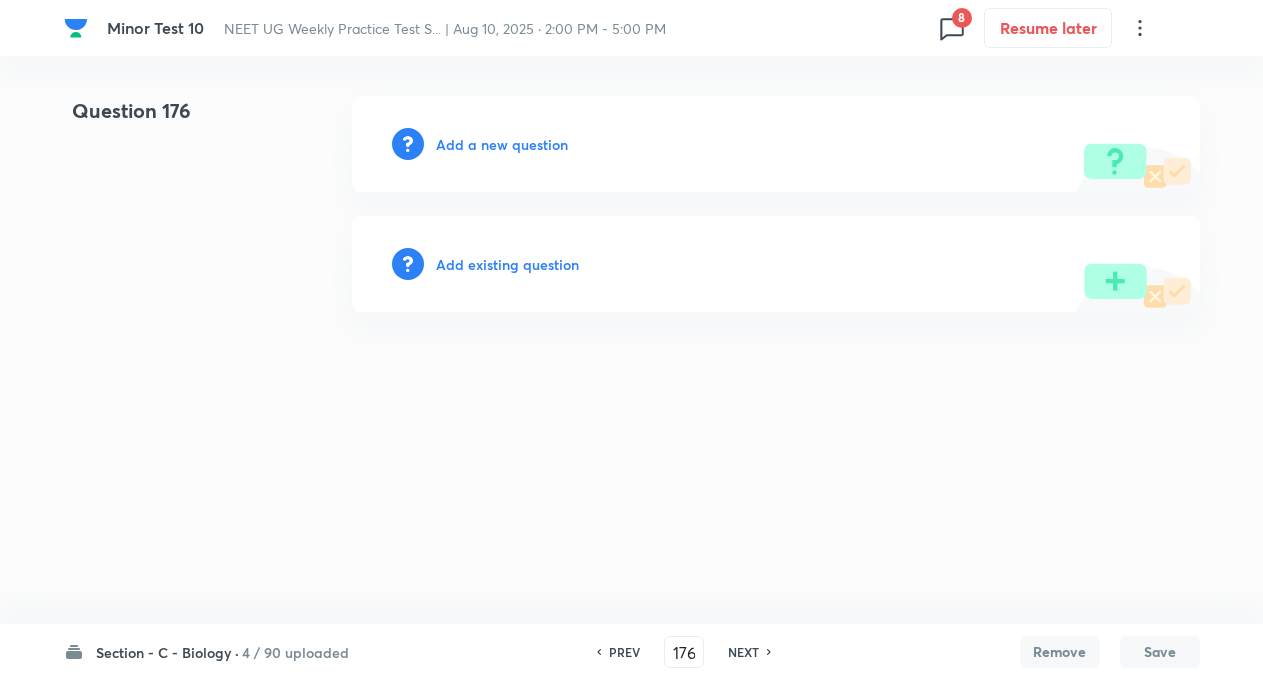 click on "NEXT" at bounding box center [743, 652] 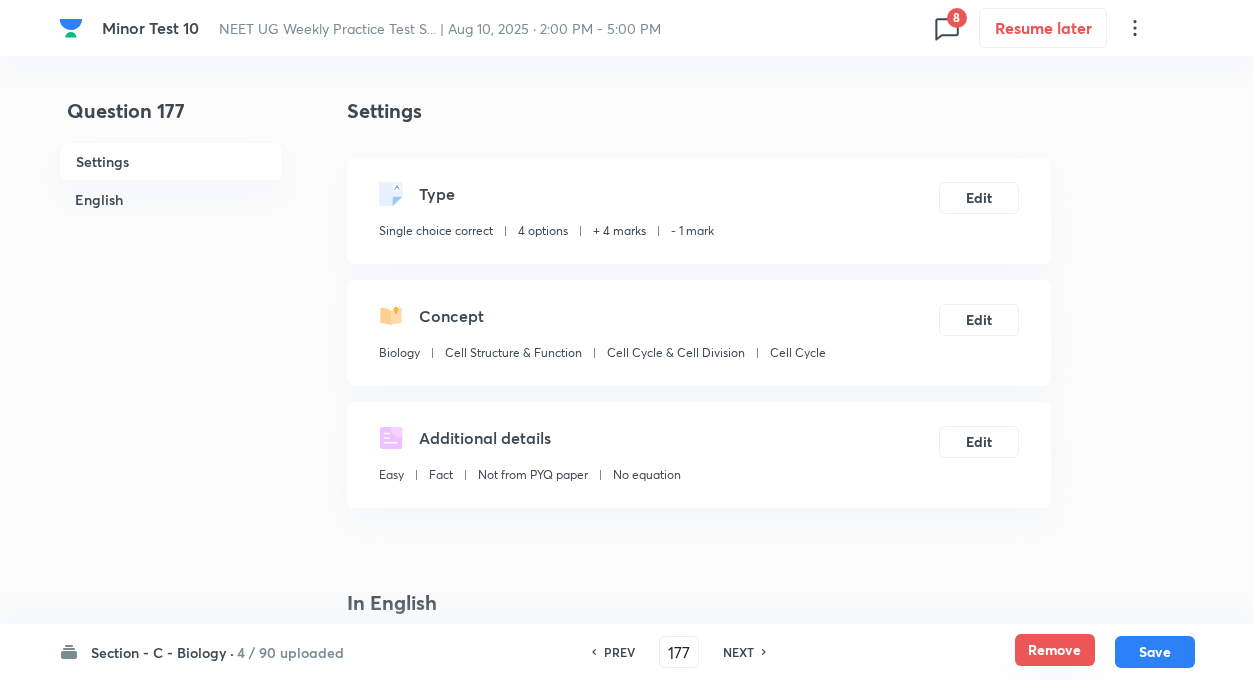 click on "Remove" at bounding box center [1055, 650] 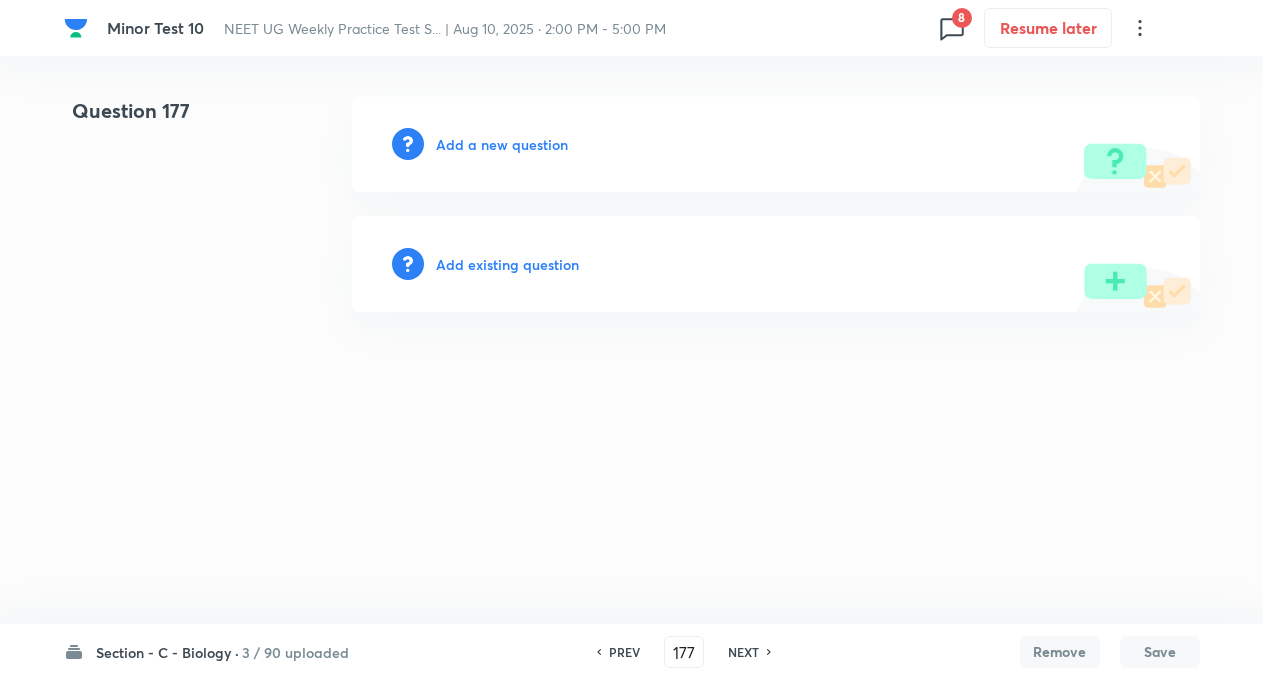 click on "NEXT" at bounding box center [743, 652] 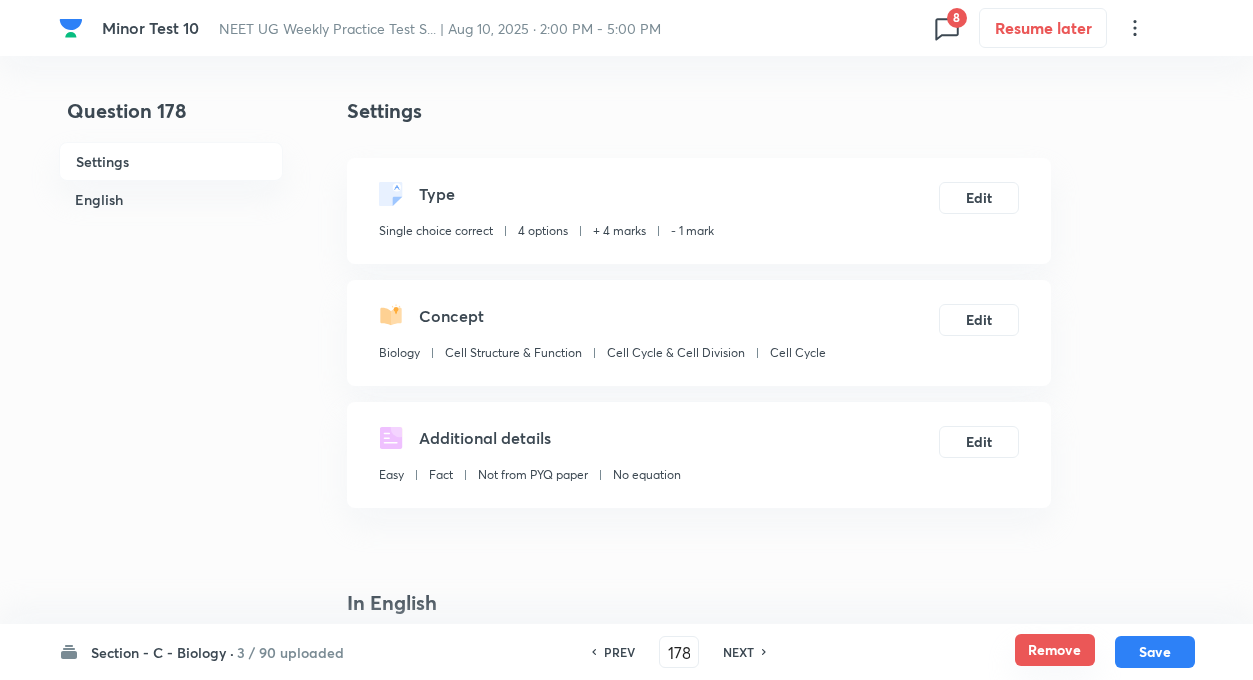 click on "Remove" at bounding box center [1055, 650] 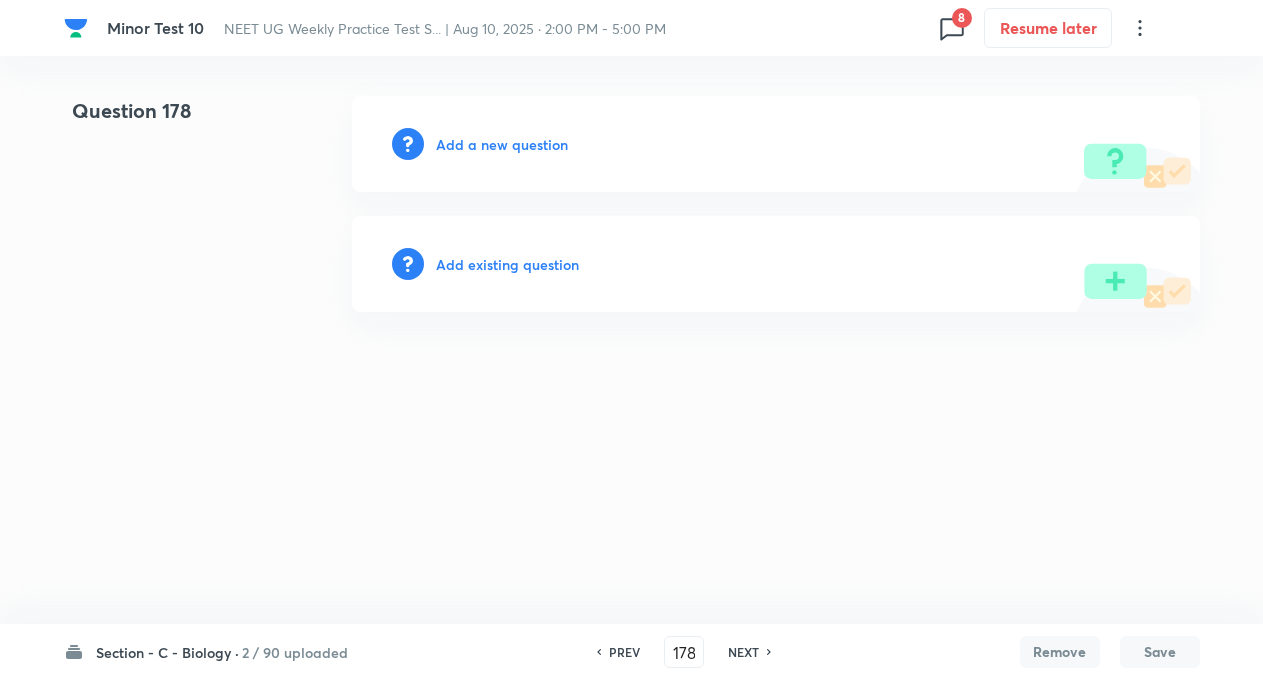 click on "NEXT" at bounding box center [743, 652] 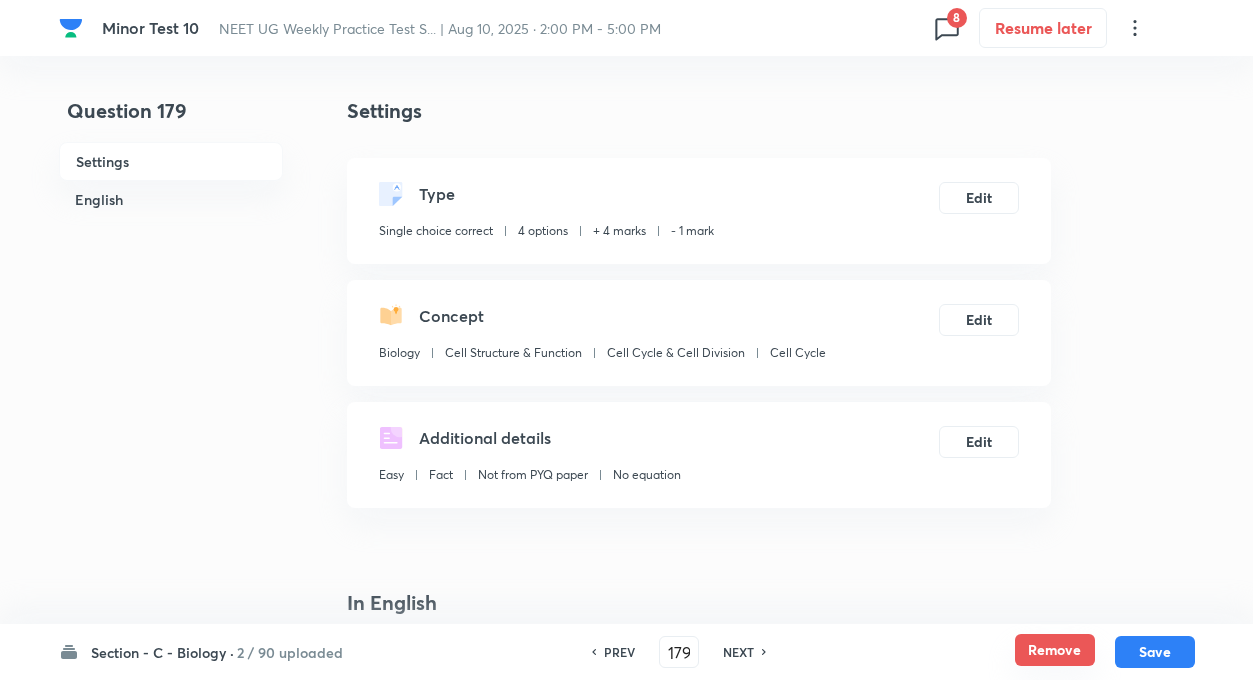 click on "Remove" at bounding box center [1055, 650] 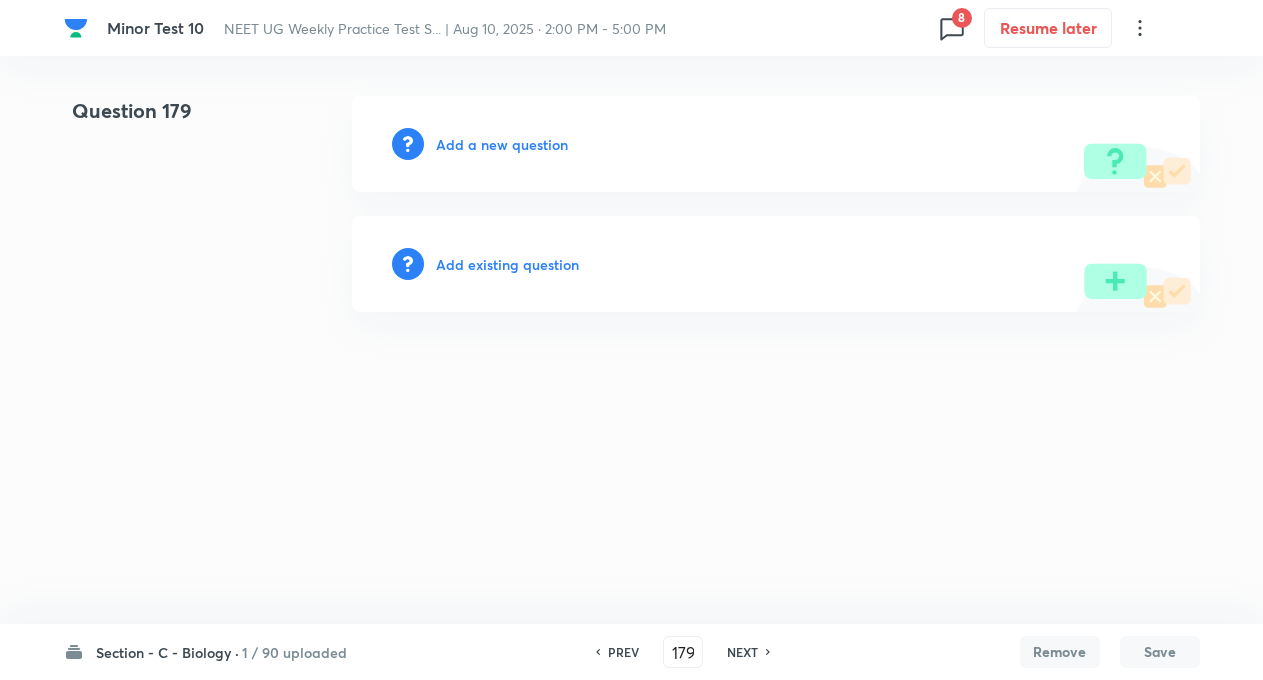click on "NEXT" at bounding box center (742, 652) 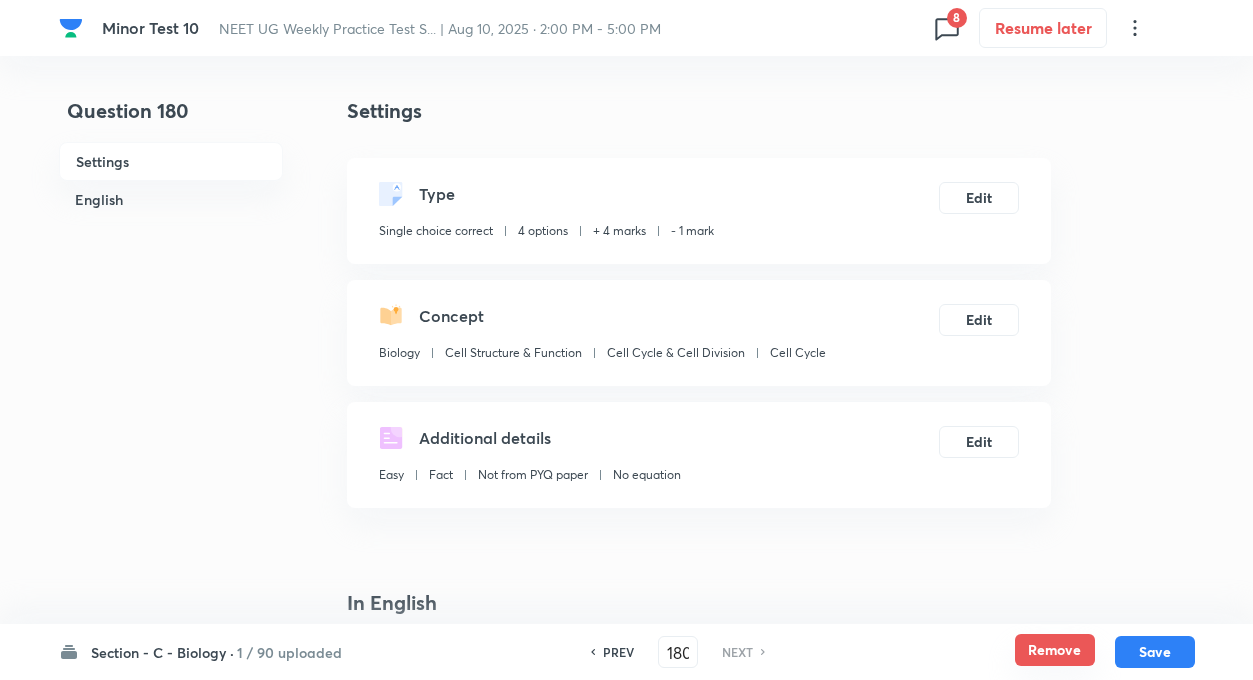 click on "Remove" at bounding box center [1055, 650] 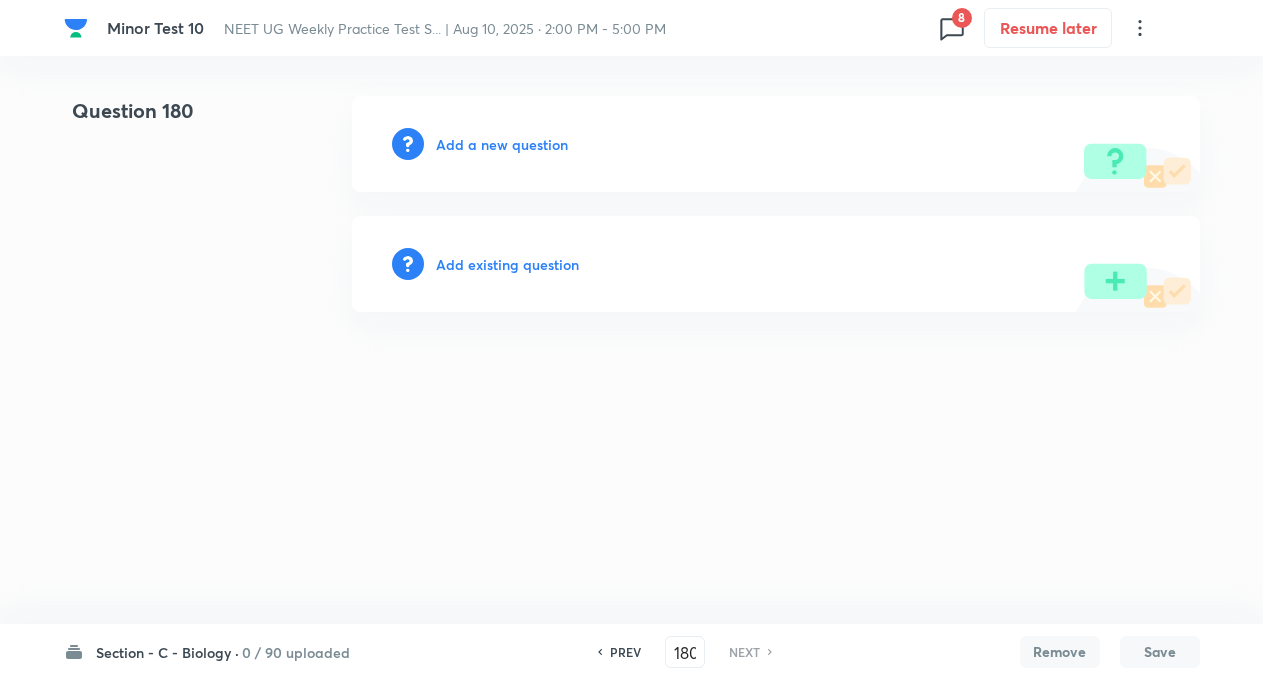 click on "Section - C - Biology ·" at bounding box center [167, 652] 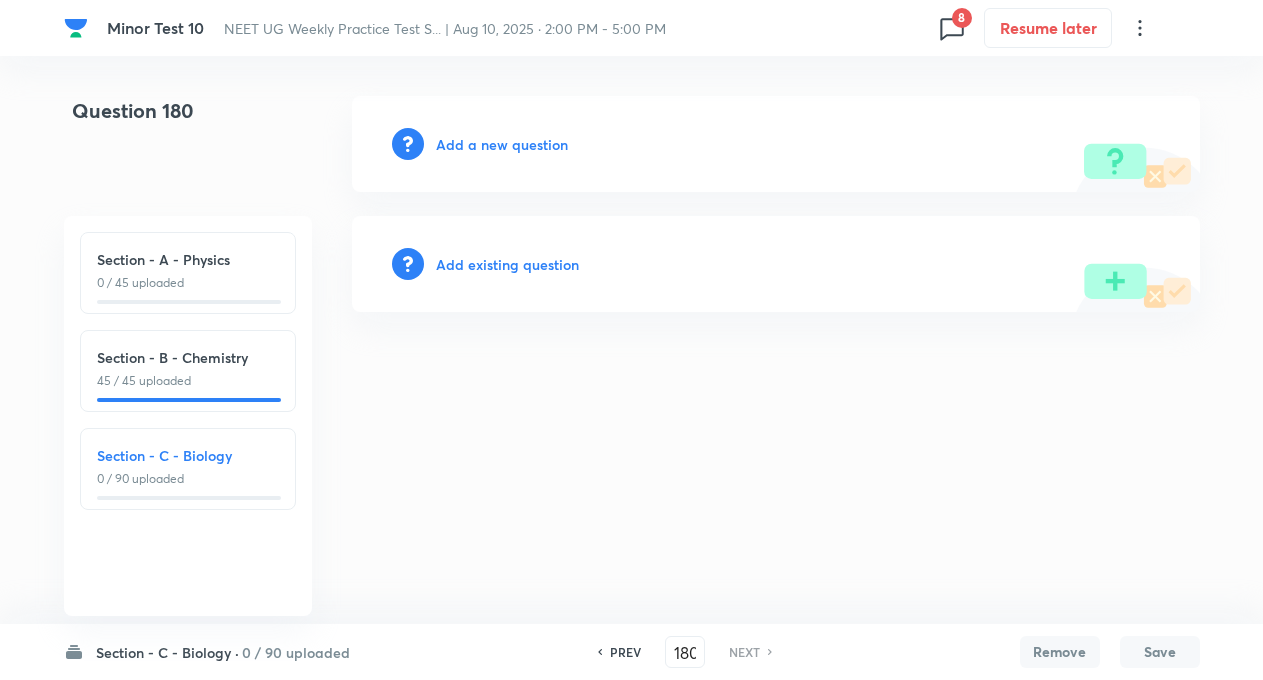 click on "Minor Test 10 NEET UG Weekly Practice Test S... | Aug 10, 2025 · 2:00 PM - 5:00 PM 8 Resume later Question 180 Add a new question Add existing question Section - C - Biology ·
0 / 90 uploaded
Section - A - Physics 0 / 45 uploaded Section - B - Chemistry 45 / 45 uploaded Section - C - Biology 0 / 90 uploaded PREV 180 ​ NEXT Remove Save No internet connection" at bounding box center [631, 204] 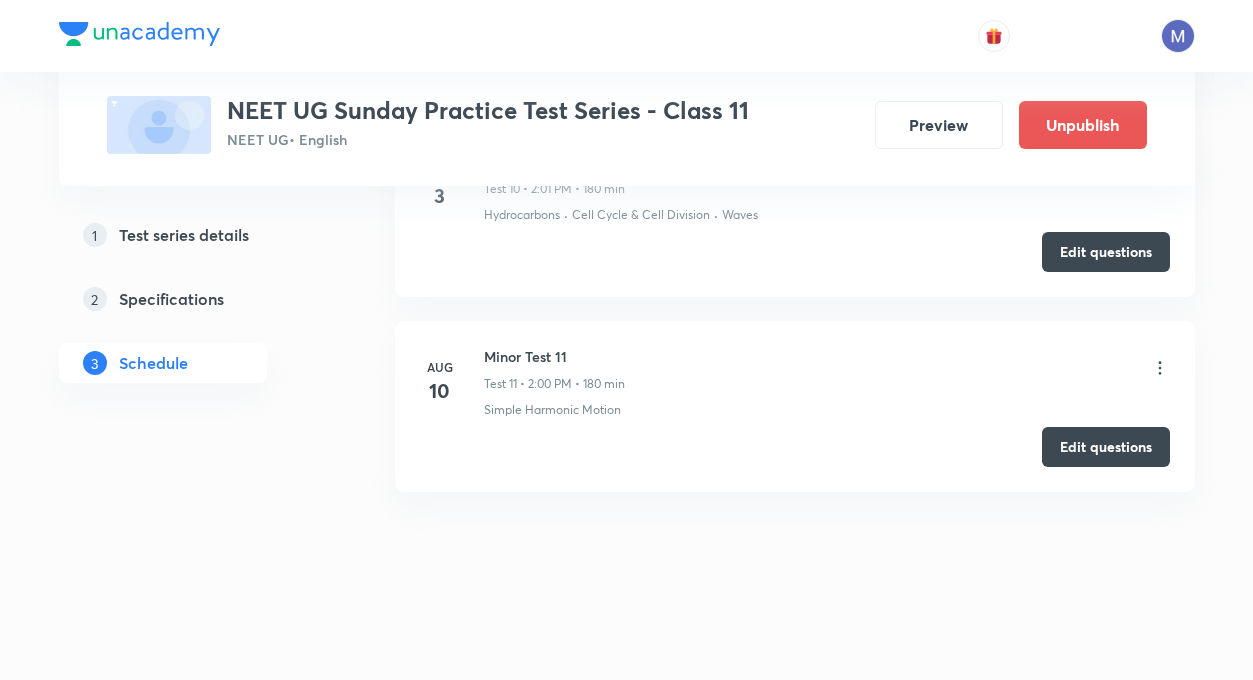 scroll, scrollTop: 2868, scrollLeft: 0, axis: vertical 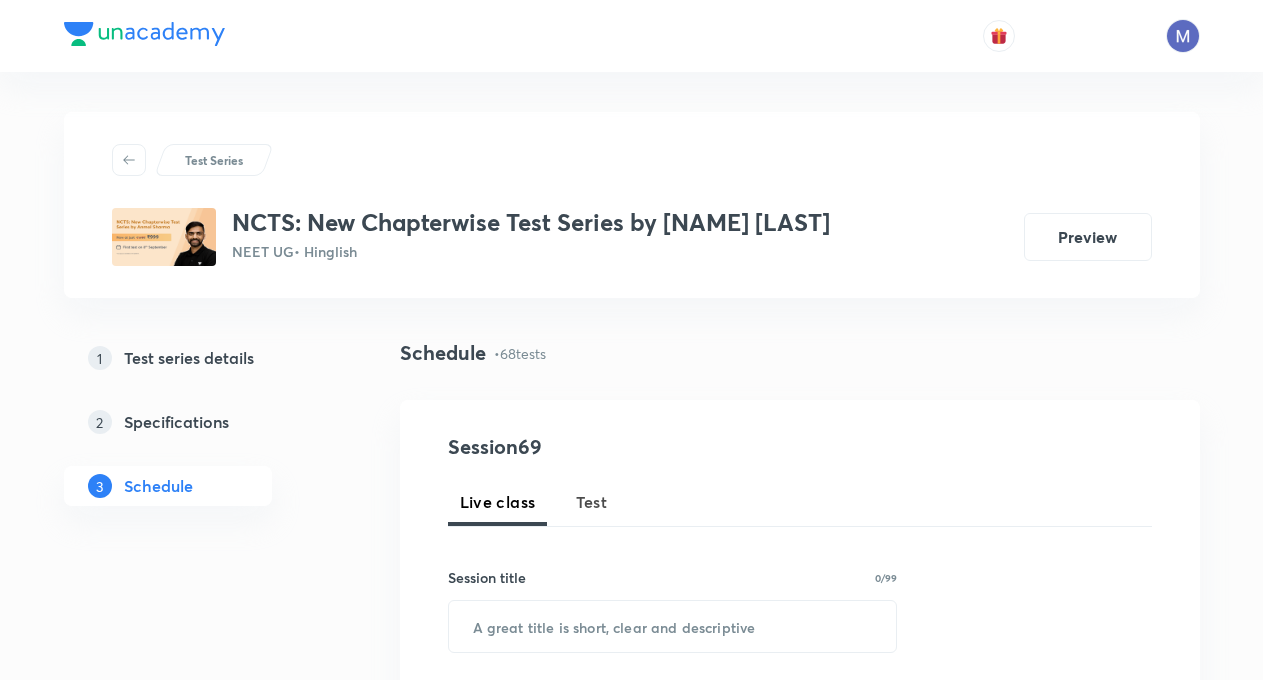 click on "1 Test series details 2 Specifications 3 Schedule" at bounding box center [200, 434] 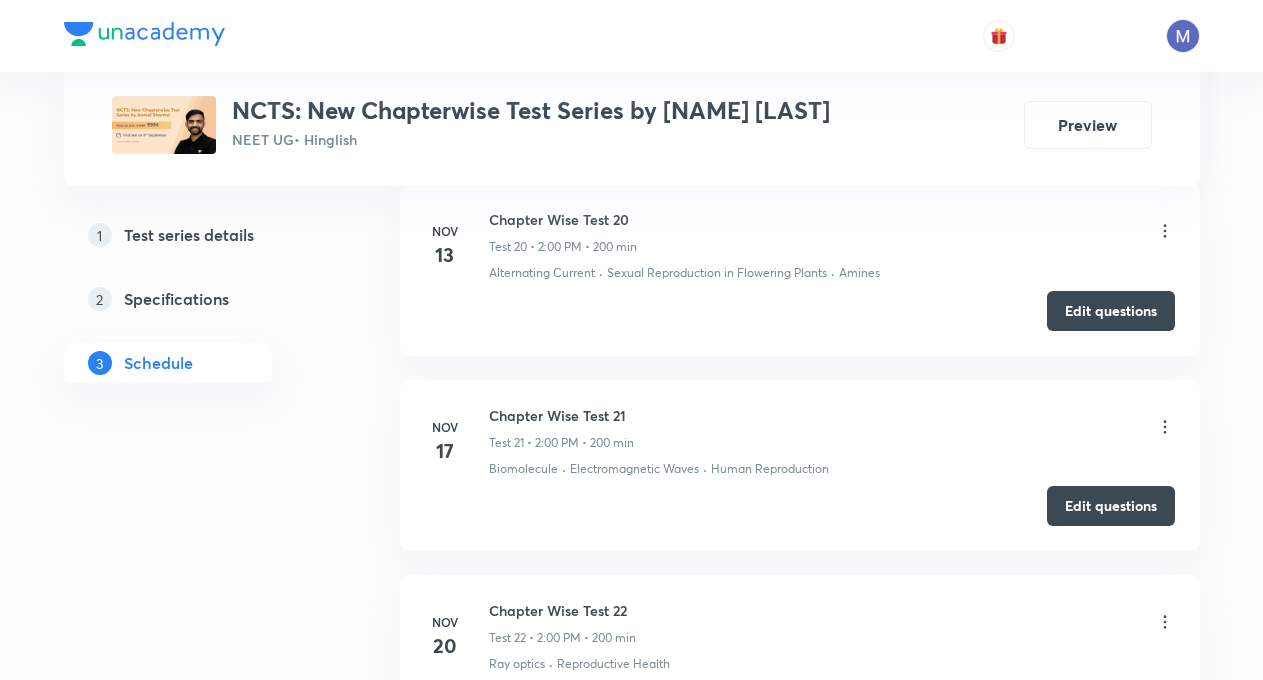 scroll, scrollTop: 4680, scrollLeft: 0, axis: vertical 